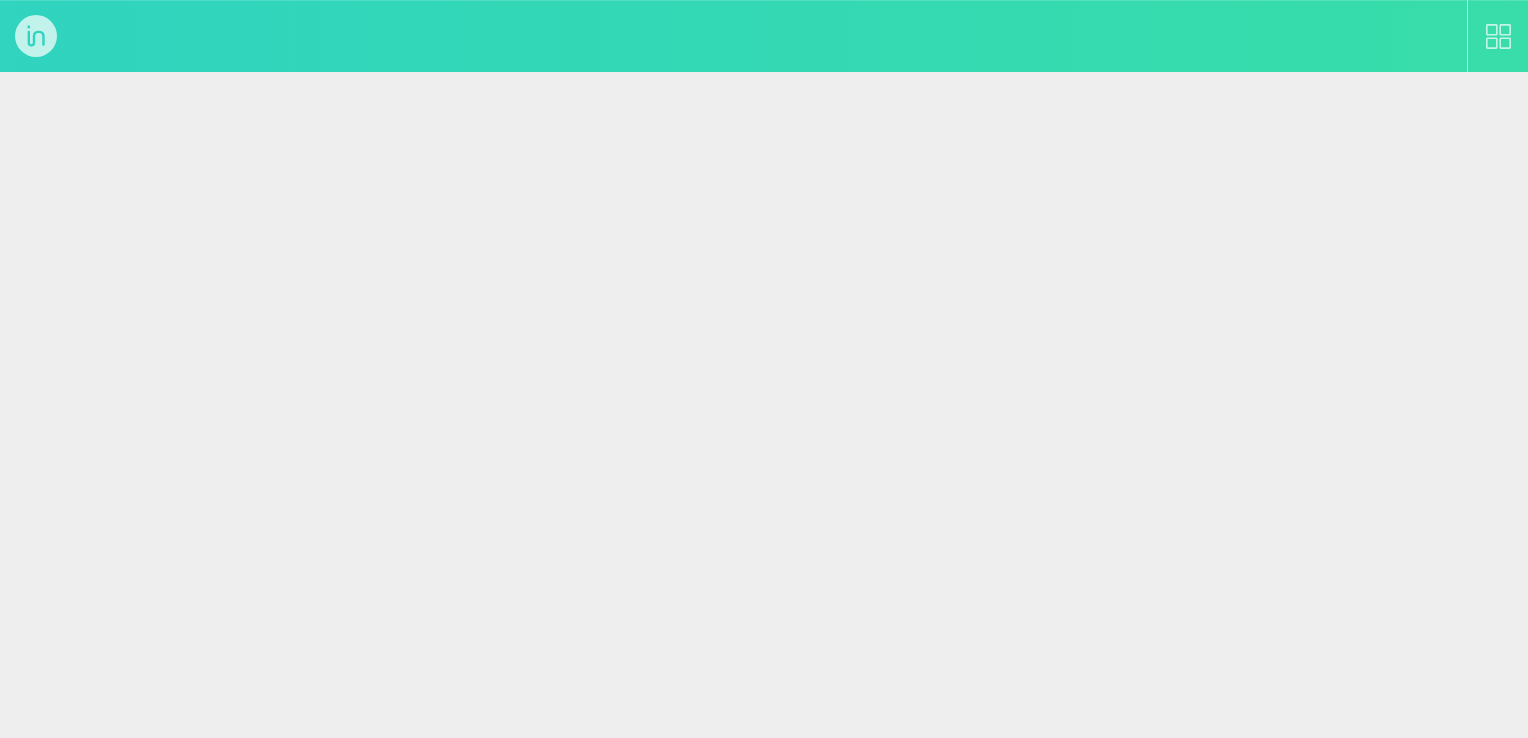 scroll, scrollTop: 0, scrollLeft: 0, axis: both 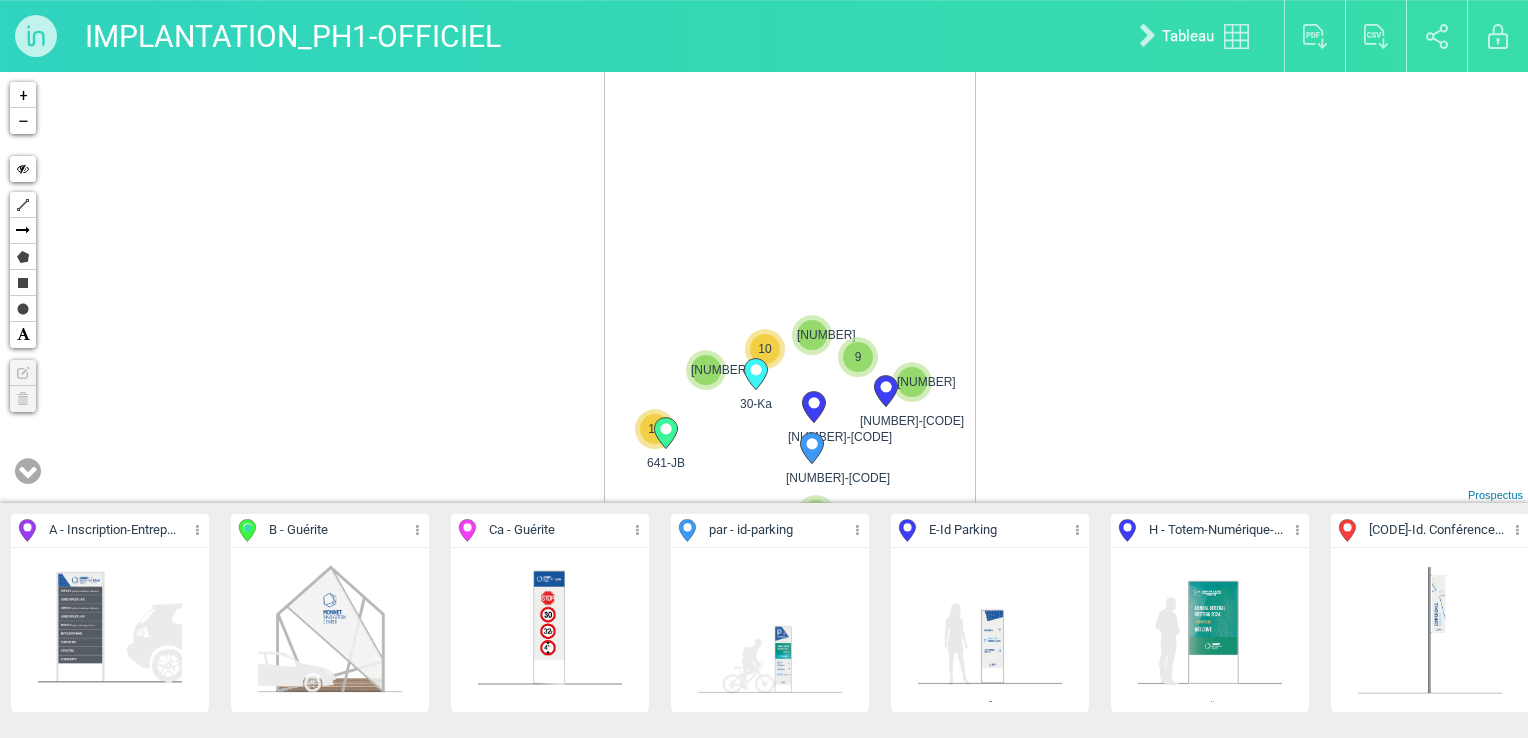 drag, startPoint x: 980, startPoint y: 387, endPoint x: 1009, endPoint y: 246, distance: 143.95139 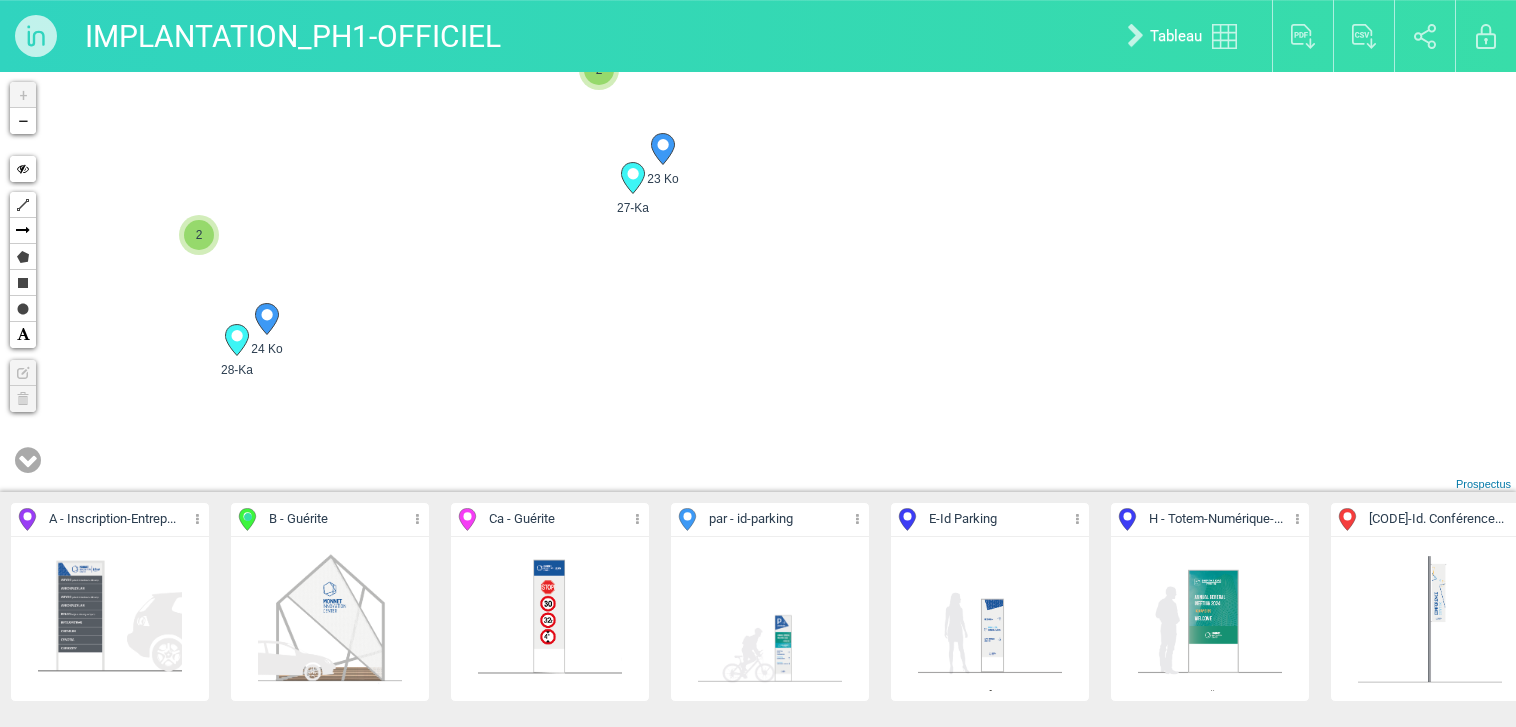 drag, startPoint x: 854, startPoint y: 320, endPoint x: 806, endPoint y: 268, distance: 70.76723 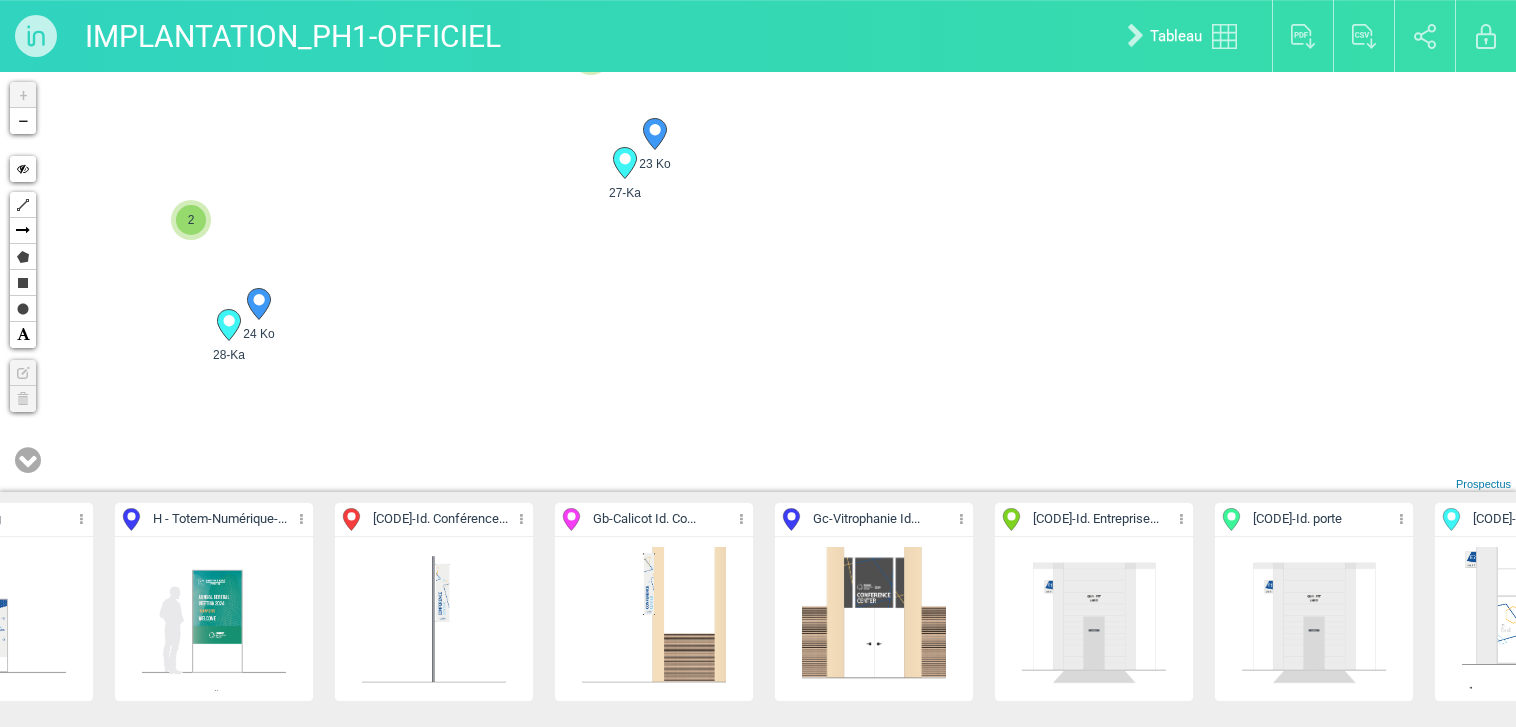 scroll, scrollTop: 0, scrollLeft: 1057, axis: horizontal 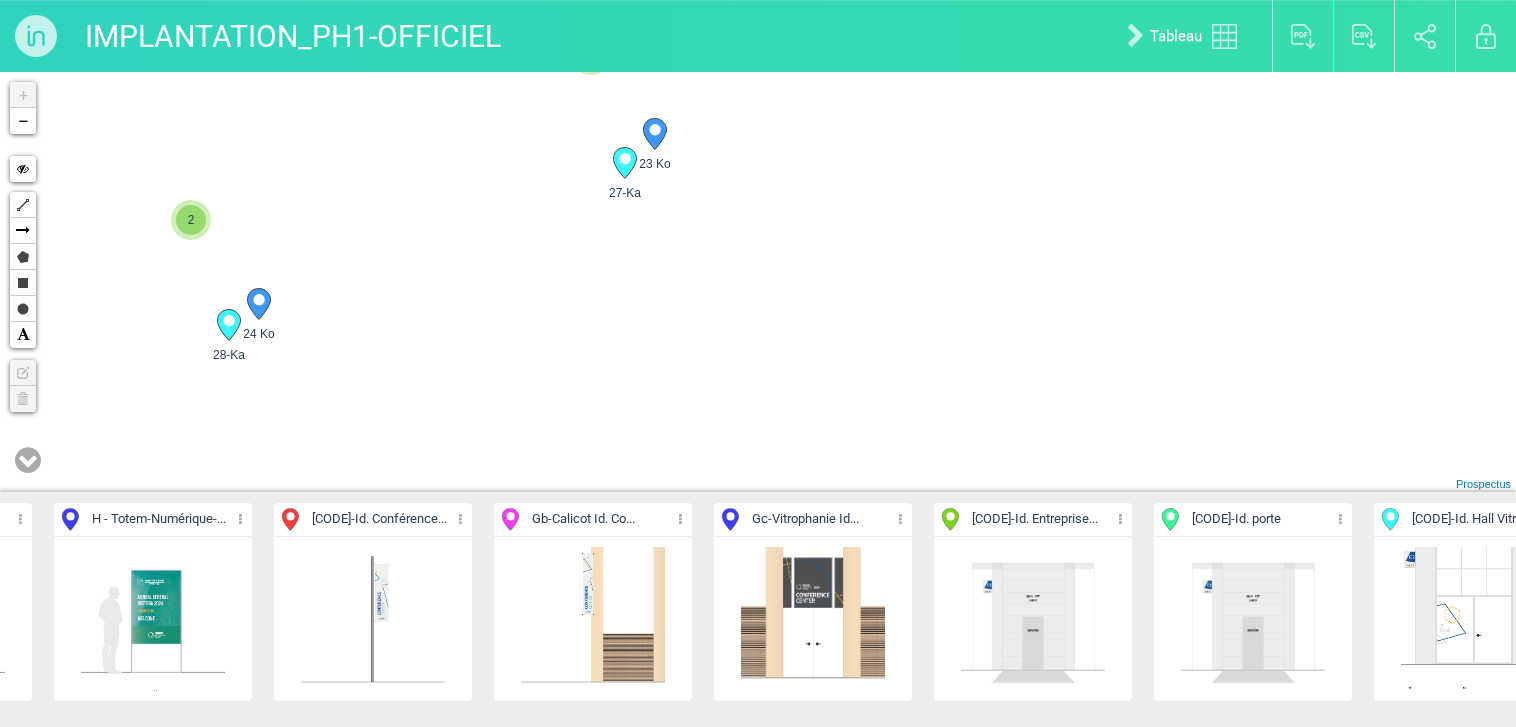 click at bounding box center (1120, 519) 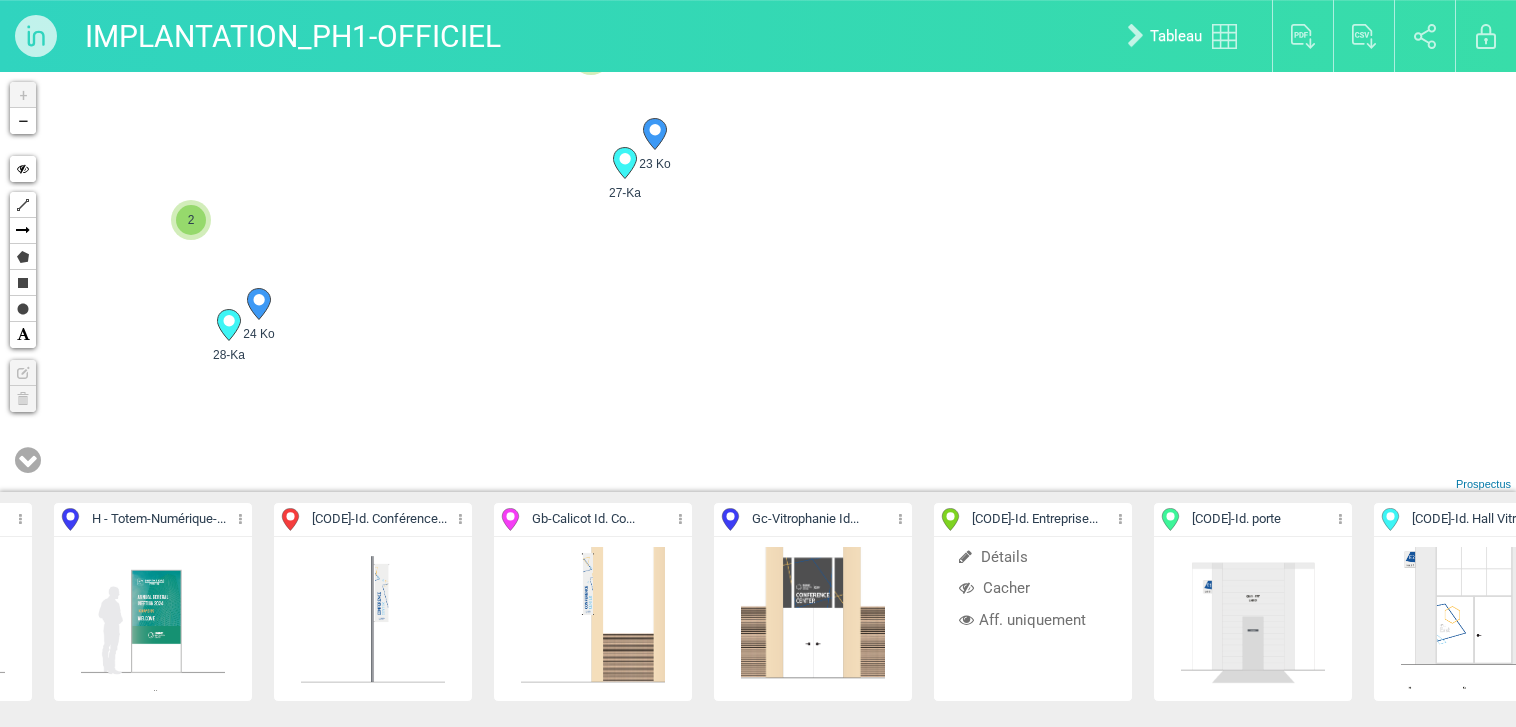 click on "Aff. uniquement" at bounding box center [1033, 620] 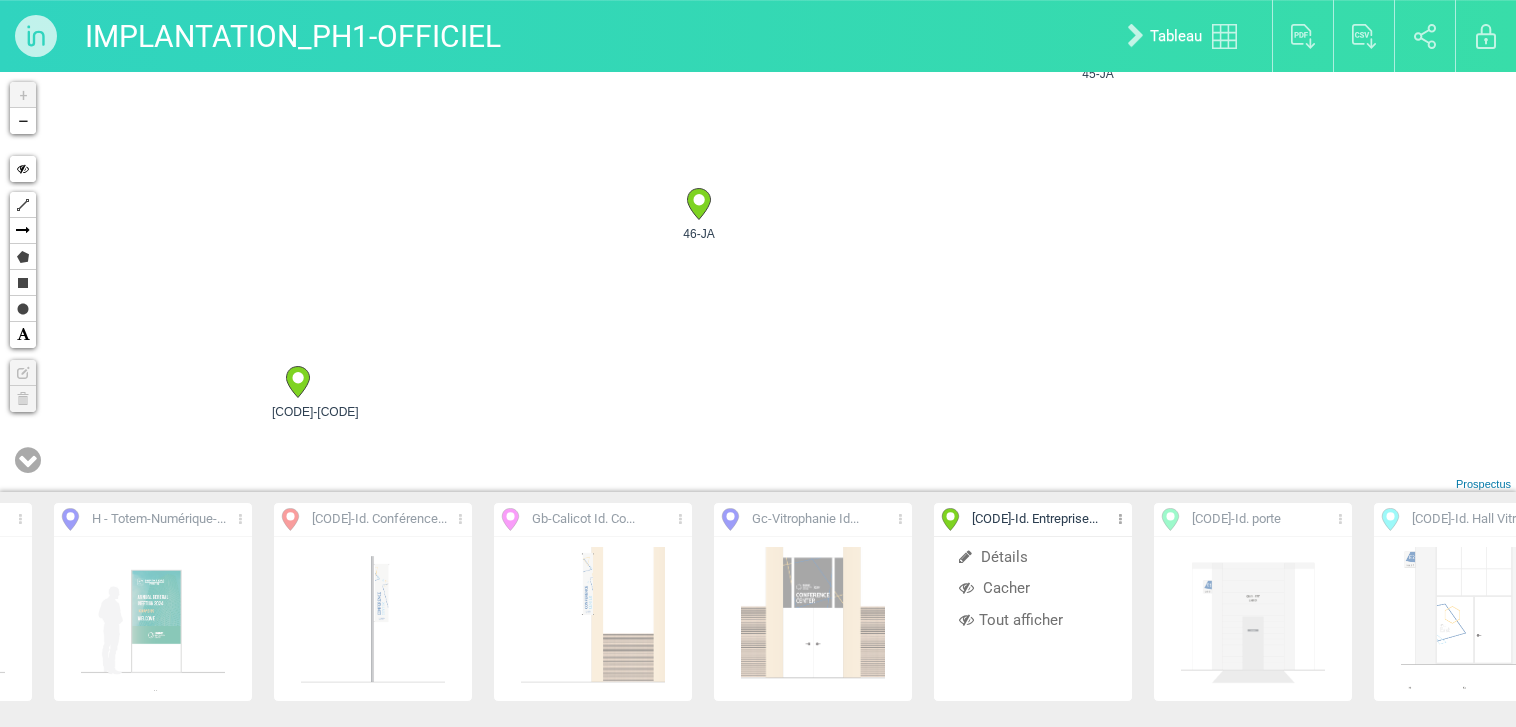 drag, startPoint x: 608, startPoint y: 304, endPoint x: 1157, endPoint y: 301, distance: 549.0082 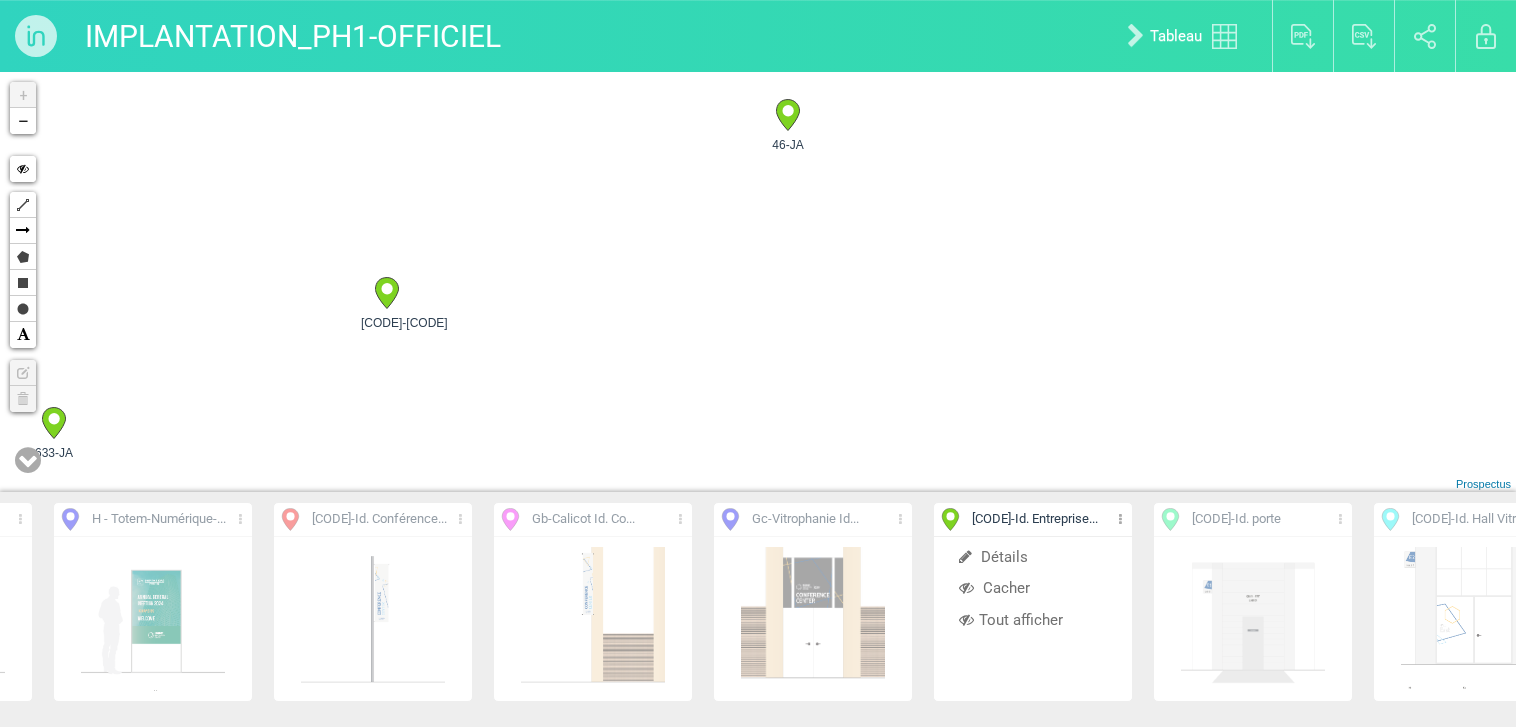 drag, startPoint x: 641, startPoint y: 289, endPoint x: 842, endPoint y: 142, distance: 249.01807 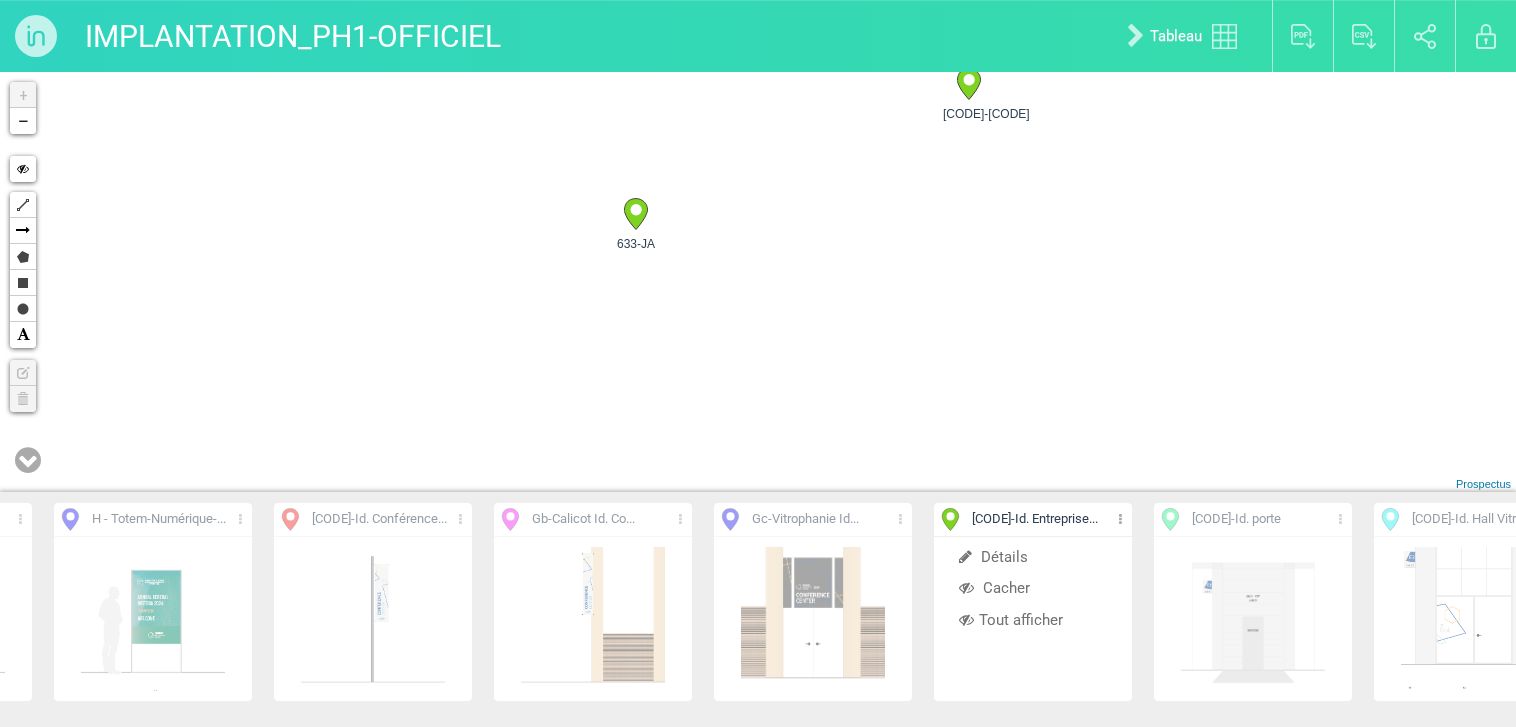 drag, startPoint x: 545, startPoint y: 319, endPoint x: 948, endPoint y: 222, distance: 414.50934 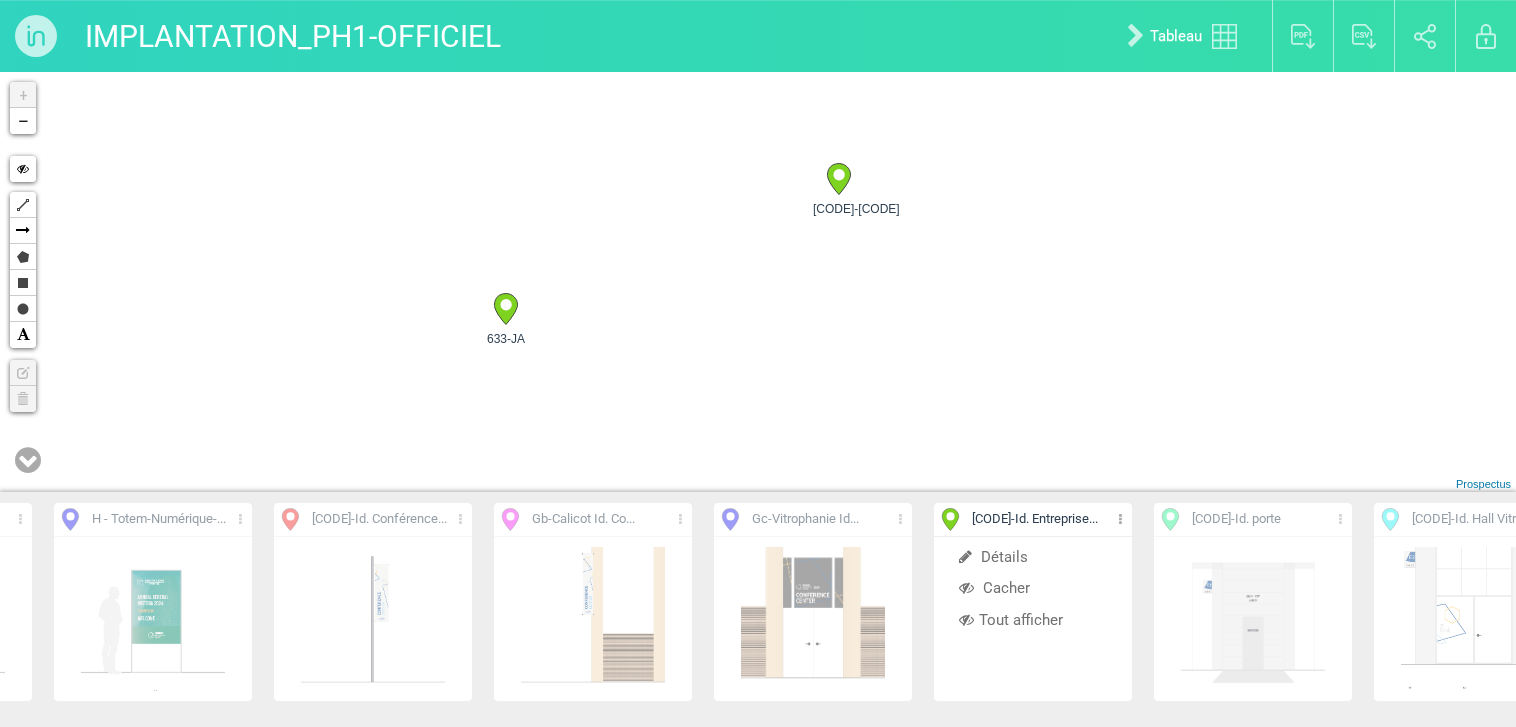 drag, startPoint x: 949, startPoint y: 249, endPoint x: 803, endPoint y: 344, distance: 174.18668 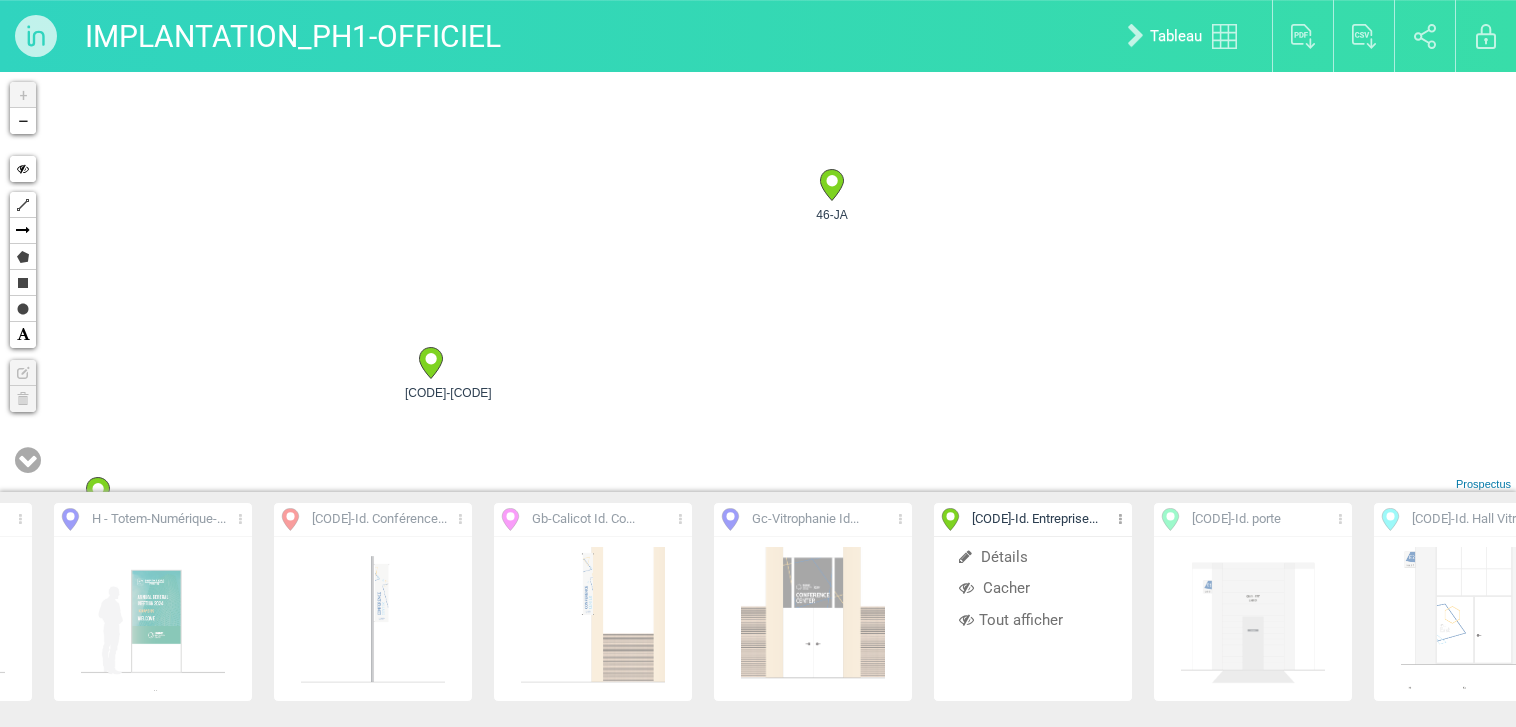 drag, startPoint x: 1046, startPoint y: 243, endPoint x: 627, endPoint y: 434, distance: 460.4802 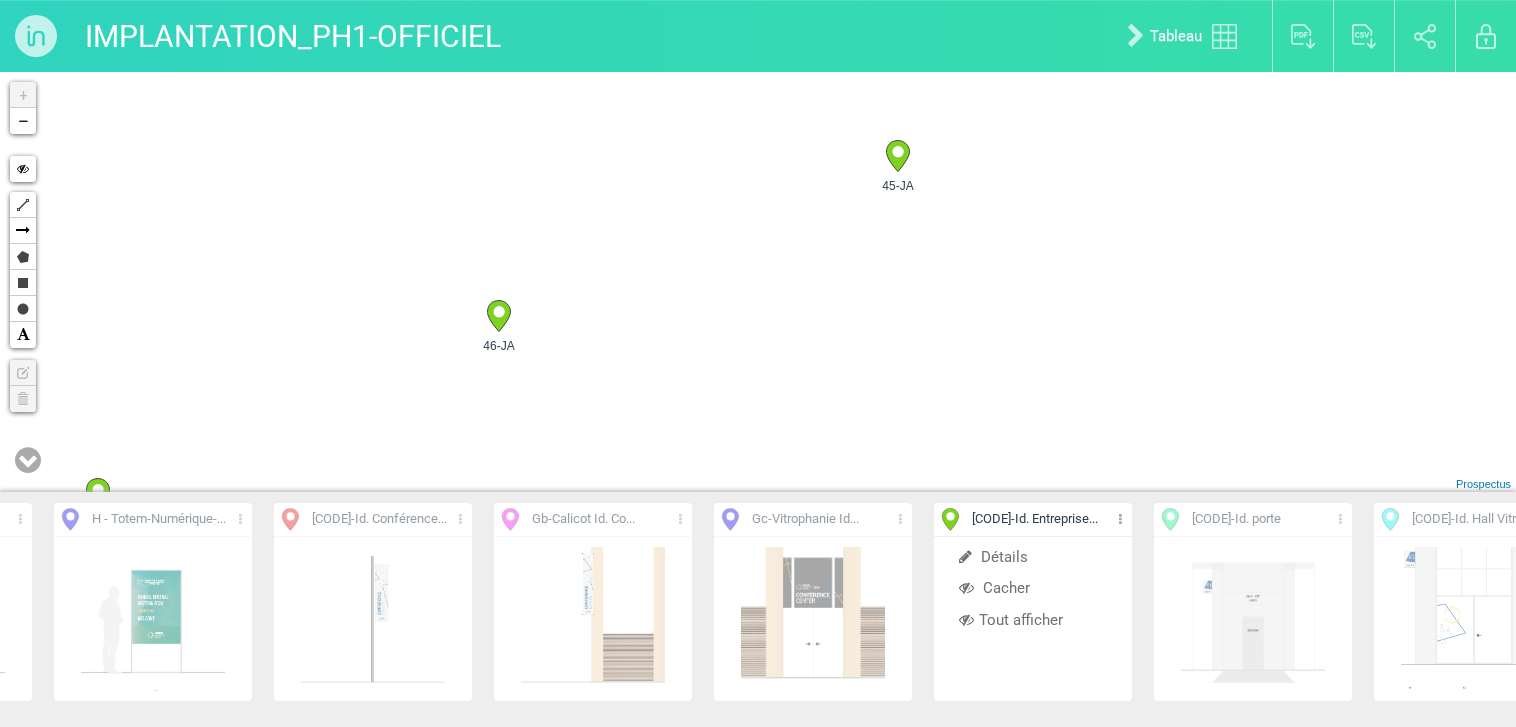 drag, startPoint x: 1196, startPoint y: 261, endPoint x: 748, endPoint y: 447, distance: 485.0773 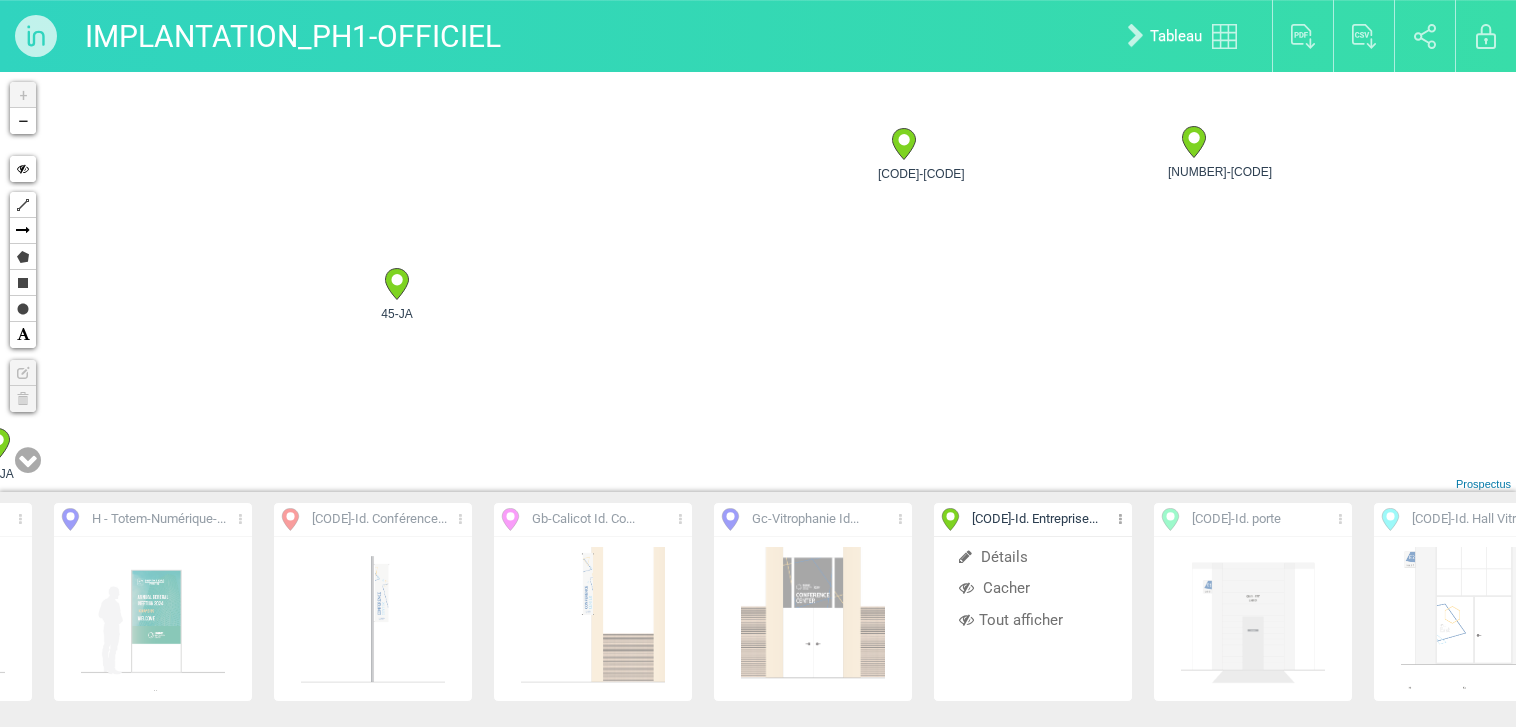 drag, startPoint x: 1131, startPoint y: 246, endPoint x: 716, endPoint y: 338, distance: 425.0753 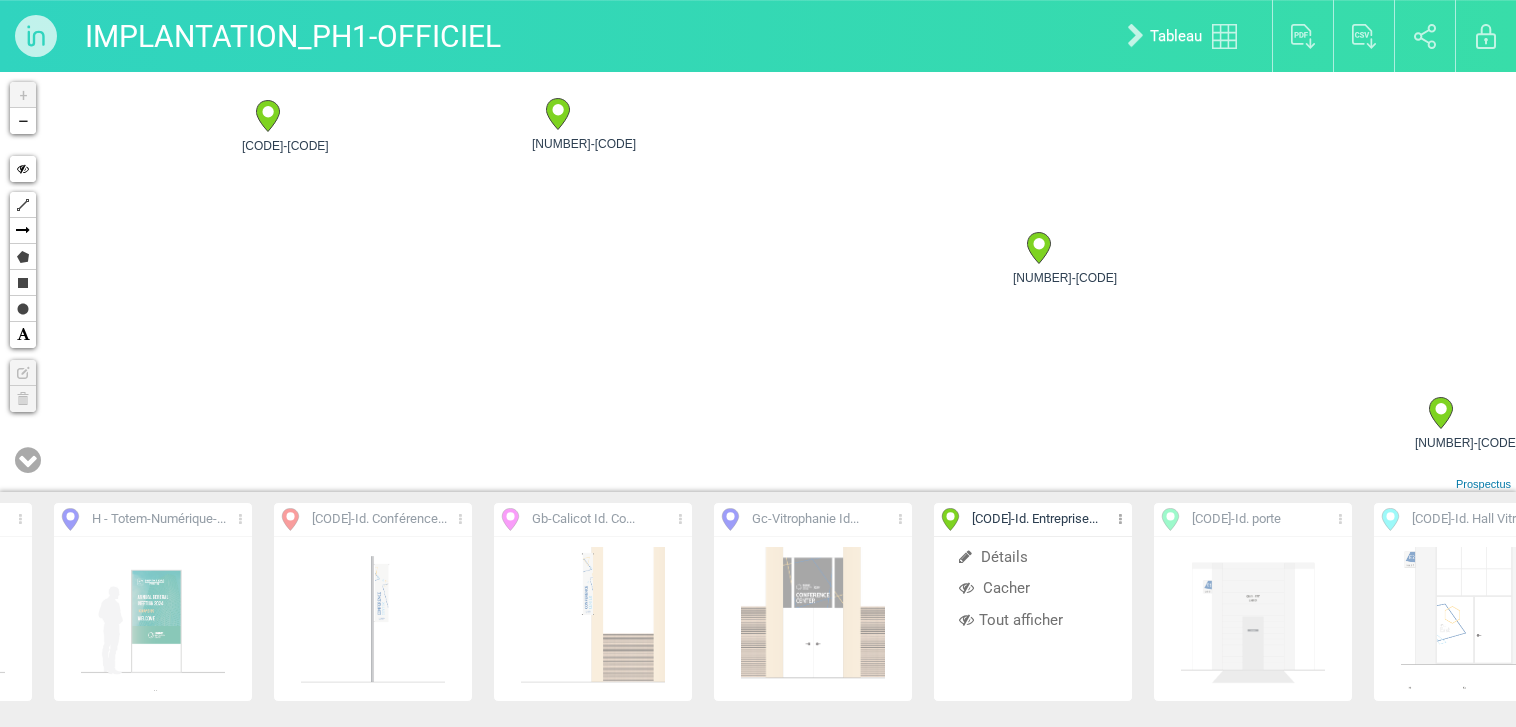 drag, startPoint x: 1331, startPoint y: 299, endPoint x: 587, endPoint y: 247, distance: 745.815 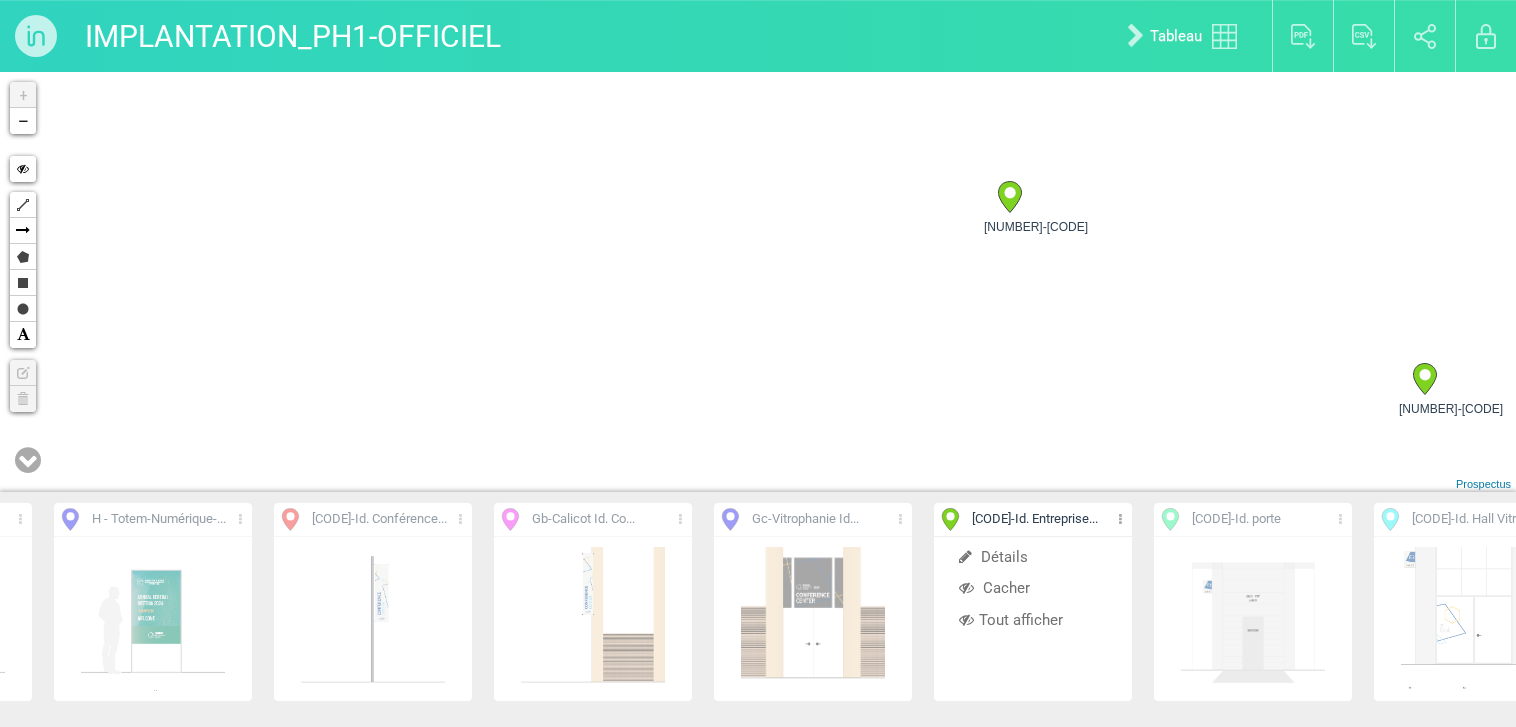 drag, startPoint x: 1067, startPoint y: 378, endPoint x: 755, endPoint y: 157, distance: 382.34146 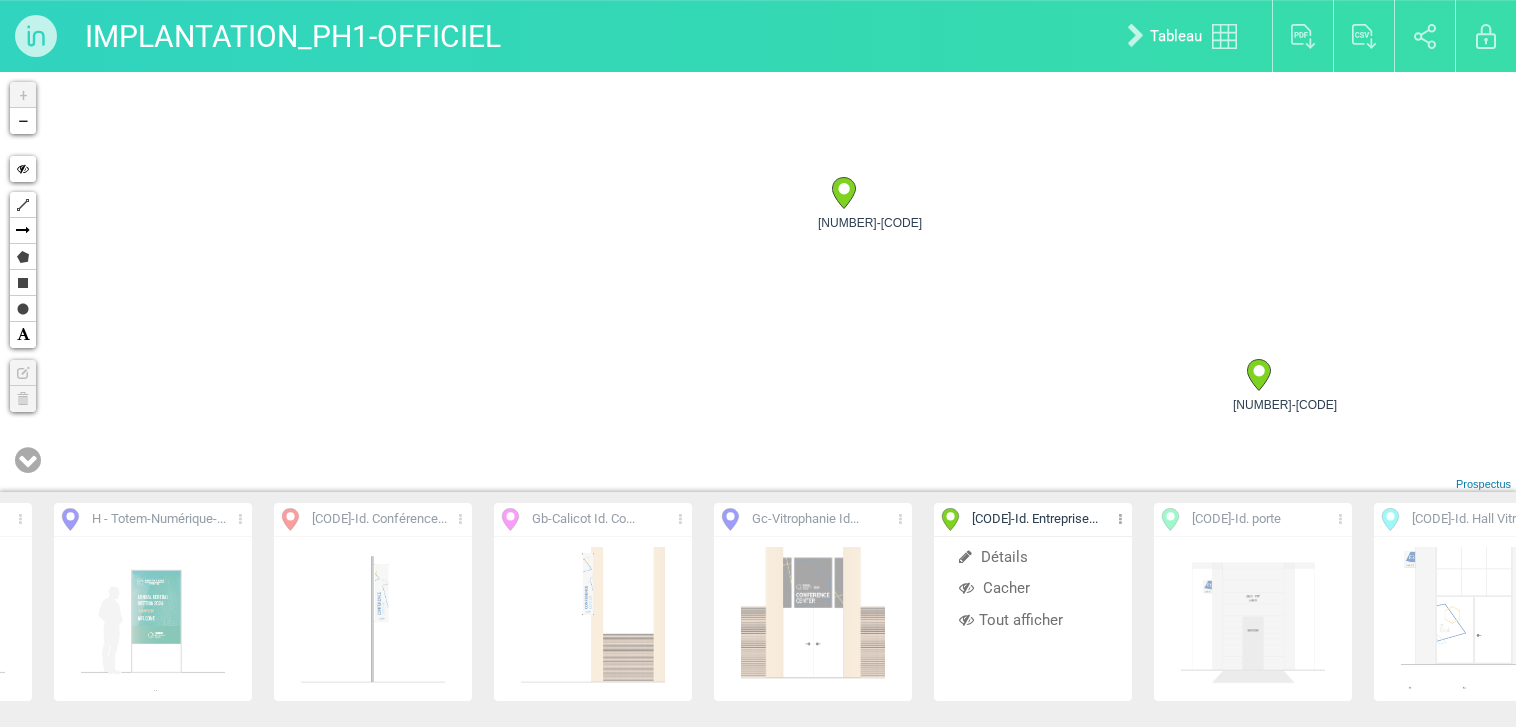 drag, startPoint x: 1290, startPoint y: 363, endPoint x: 1147, endPoint y: 365, distance: 143.01399 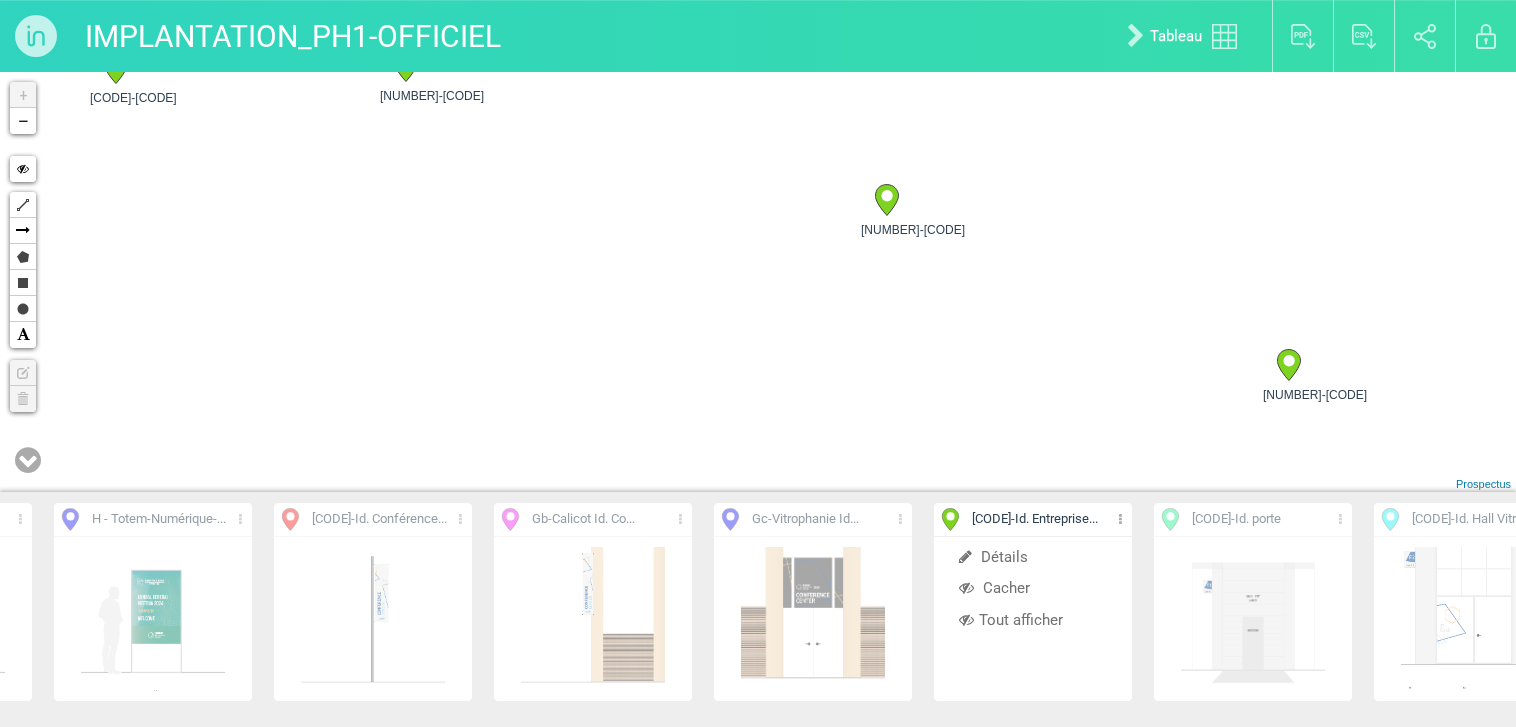 drag, startPoint x: 820, startPoint y: 276, endPoint x: 1322, endPoint y: 447, distance: 530.3254 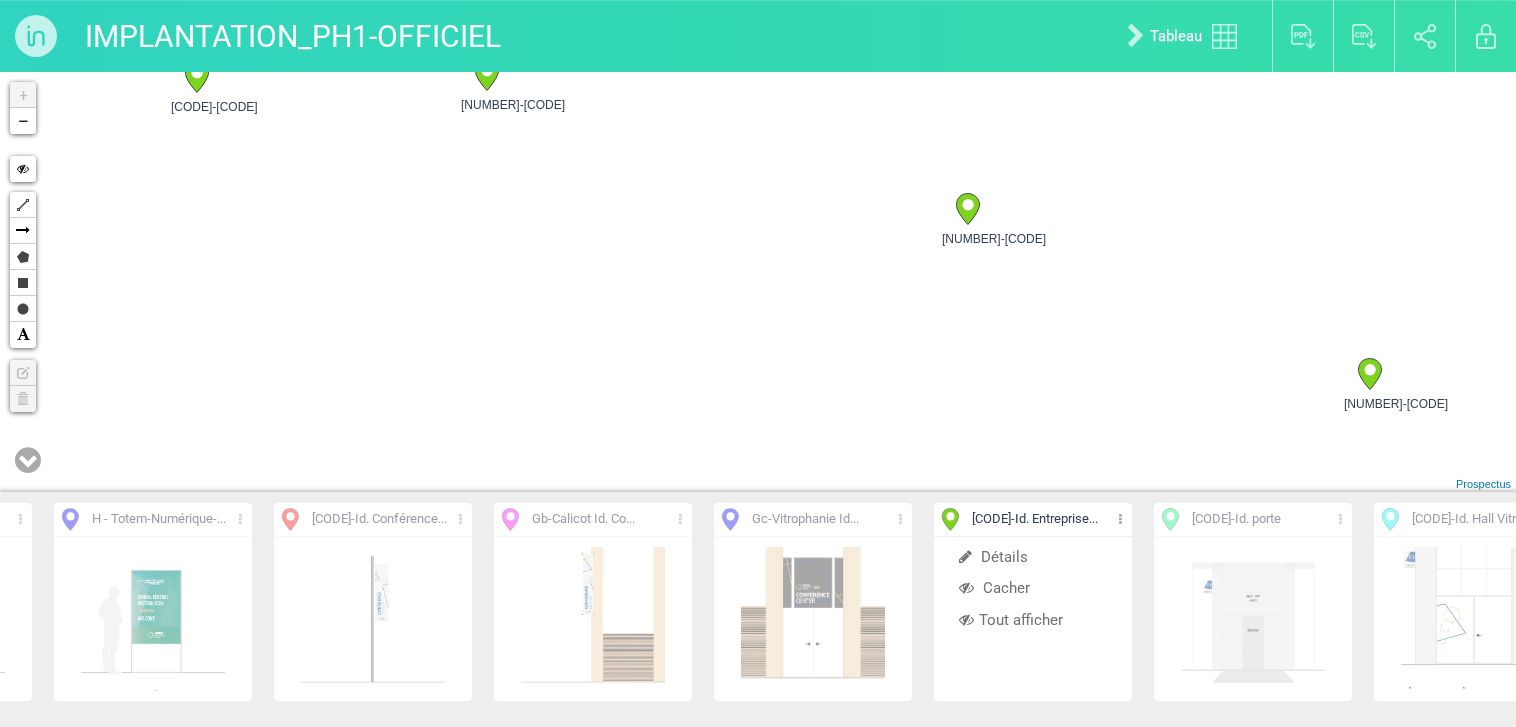 click at bounding box center (1120, 519) 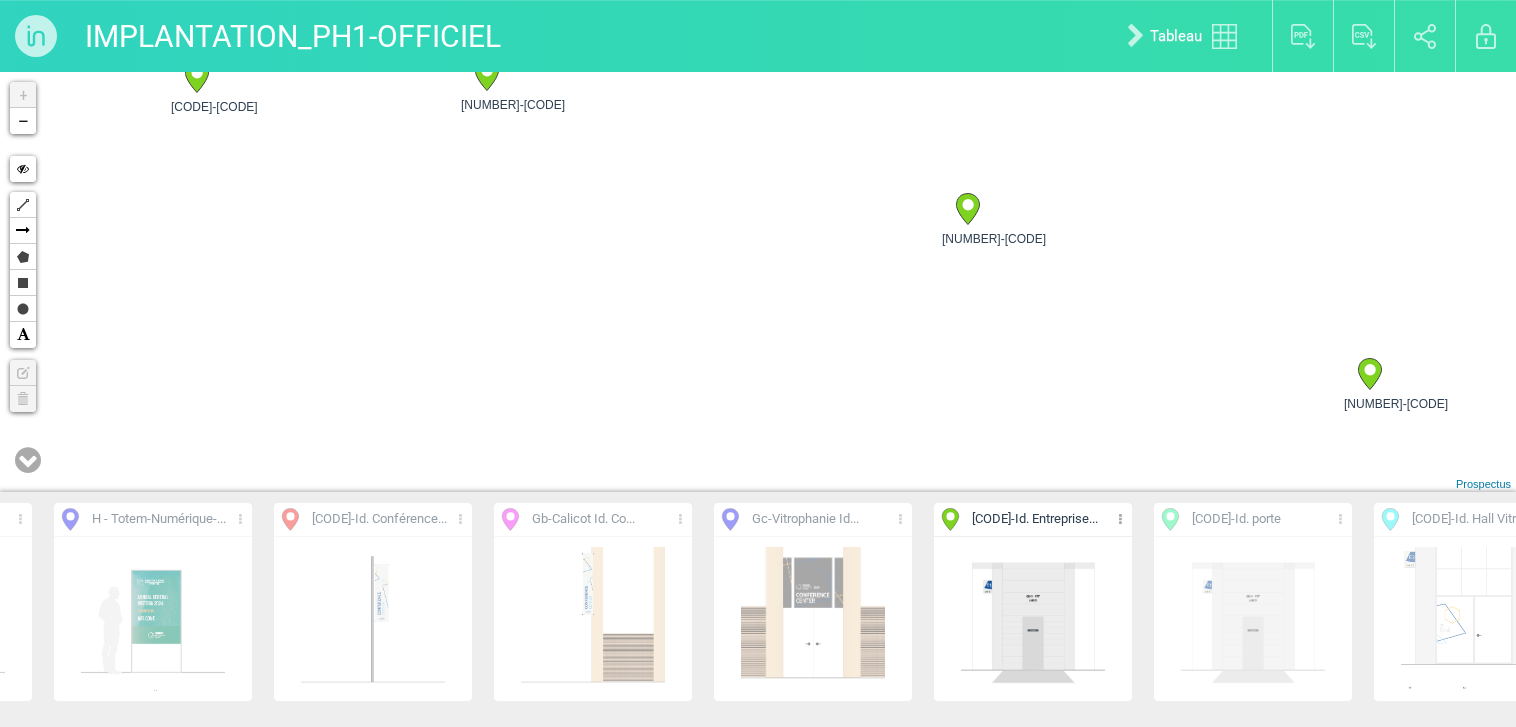 click at bounding box center (1340, 519) 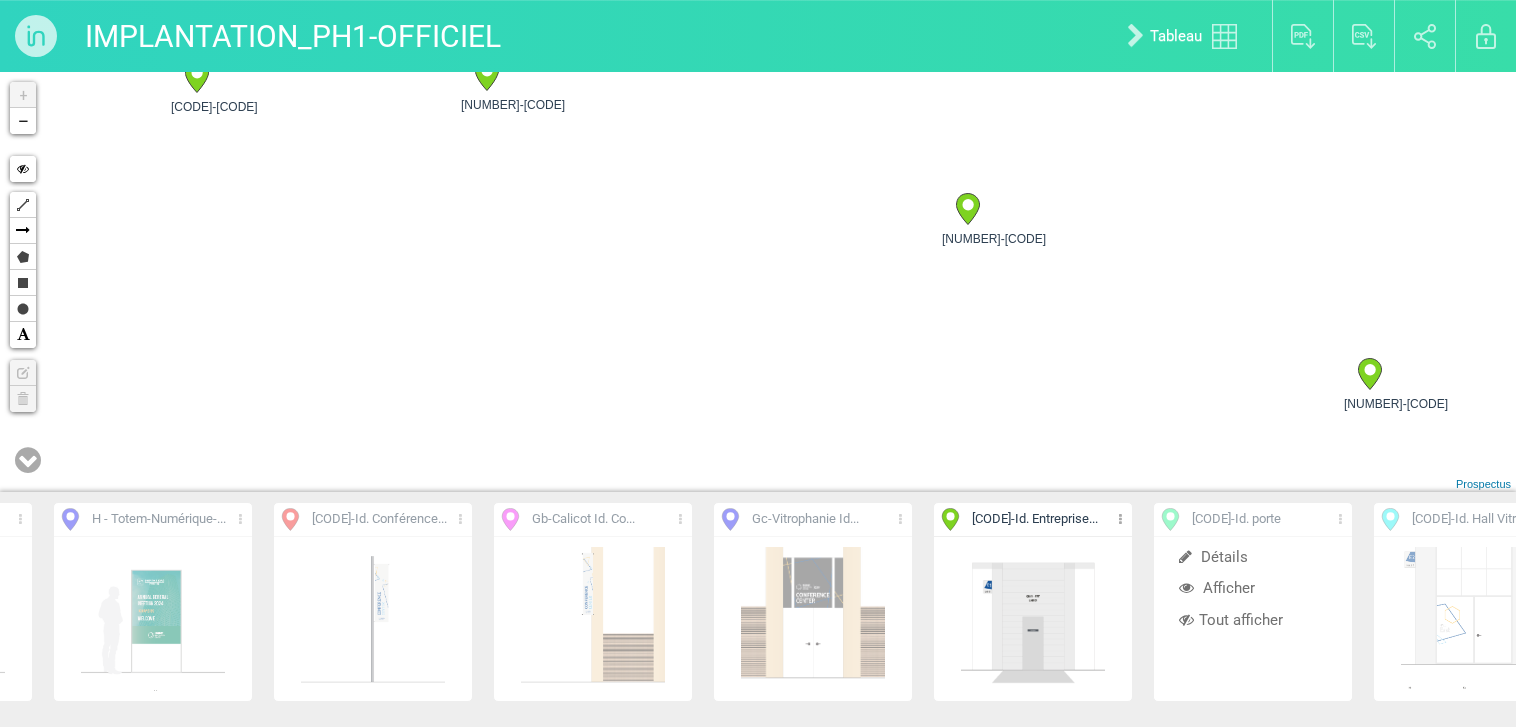 click on "Tout afficher" at bounding box center [1241, 620] 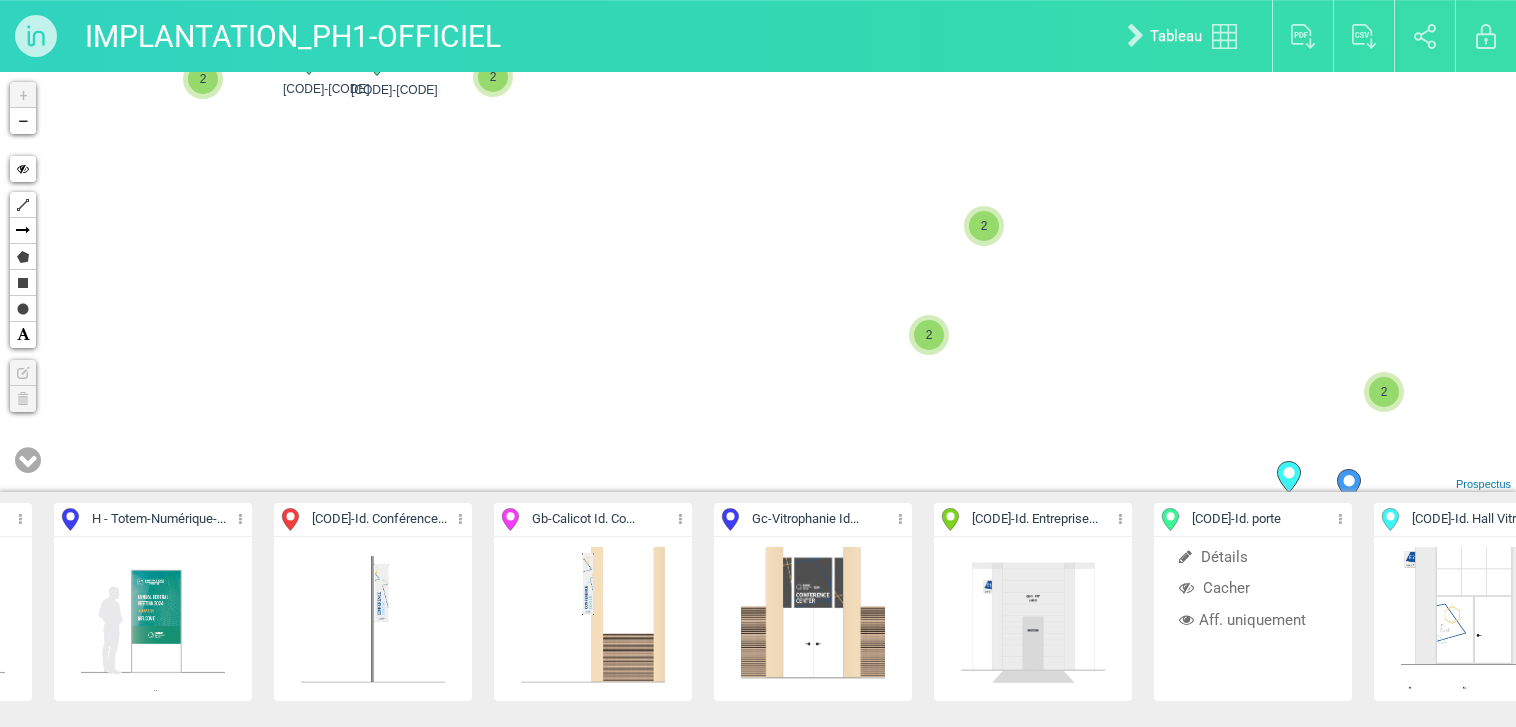 click on "Aff. uniquement" at bounding box center [1252, 620] 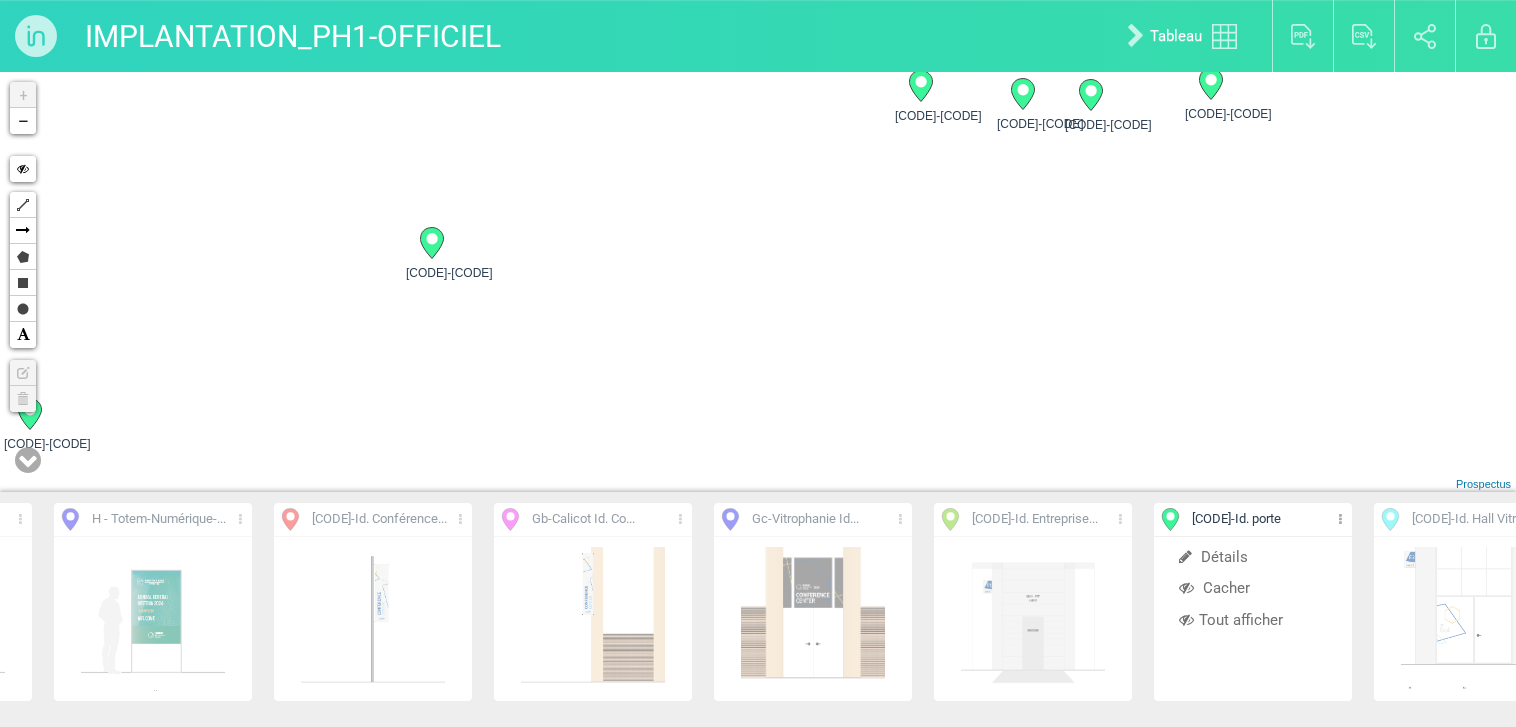 drag, startPoint x: 408, startPoint y: 298, endPoint x: 1133, endPoint y: 325, distance: 725.50256 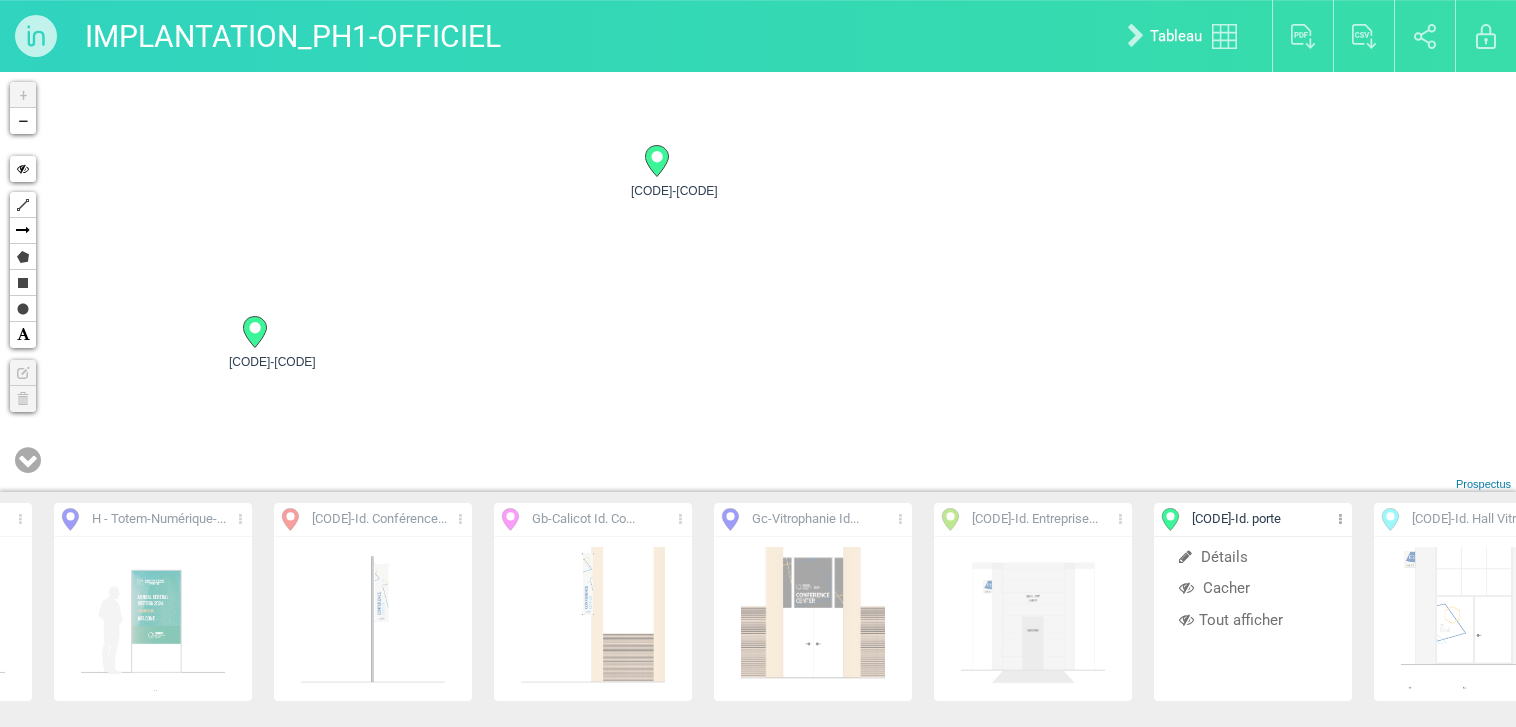 drag, startPoint x: 593, startPoint y: 350, endPoint x: 787, endPoint y: 279, distance: 206.58412 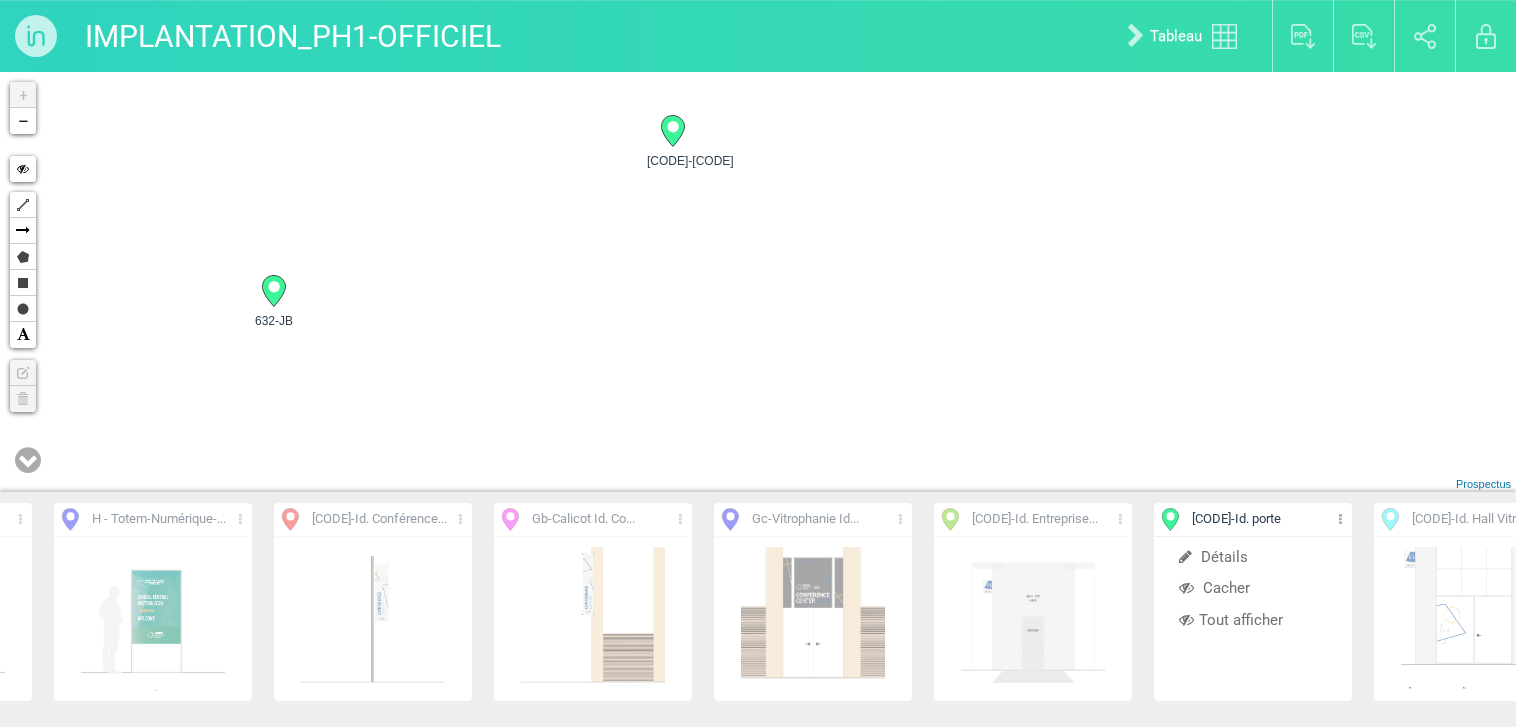 drag, startPoint x: 427, startPoint y: 383, endPoint x: 837, endPoint y: 189, distance: 453.5813 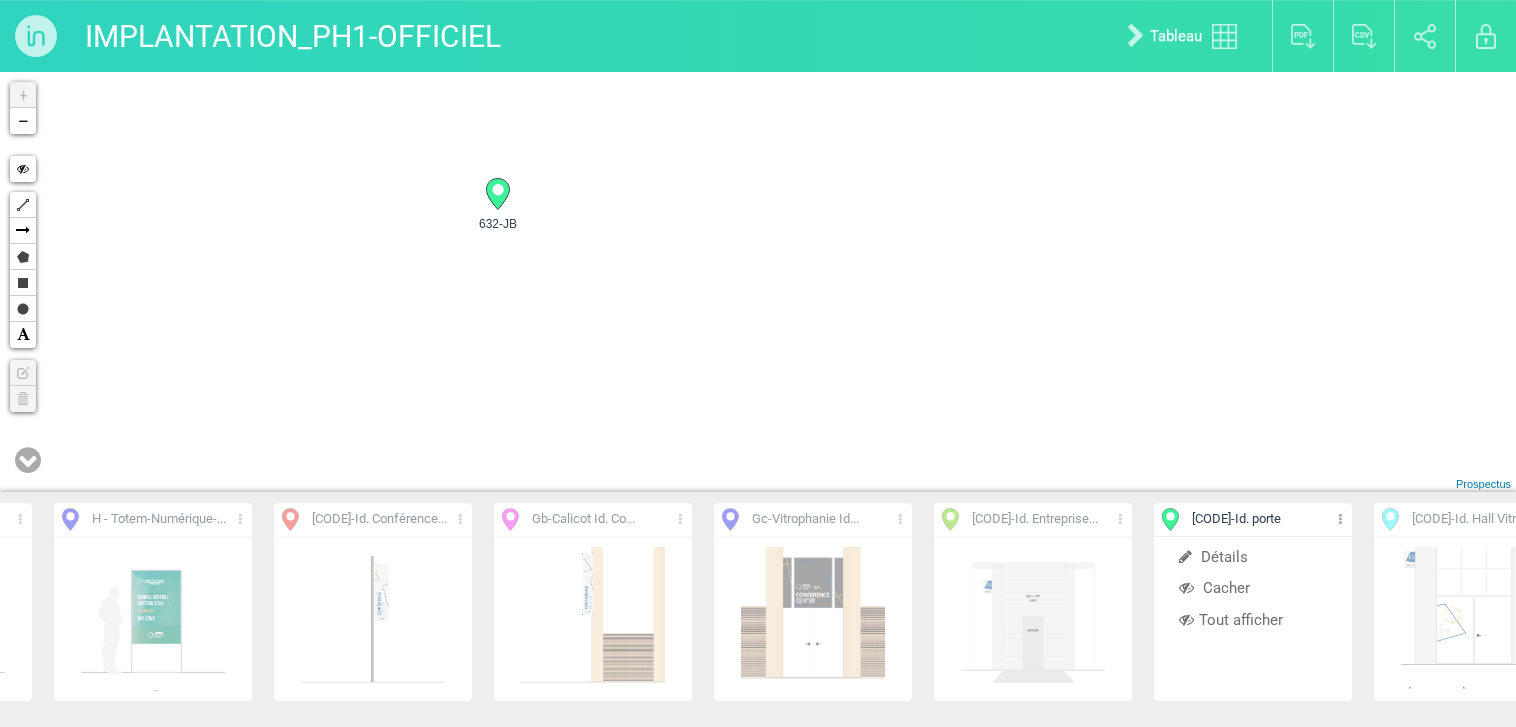 drag, startPoint x: 566, startPoint y: 346, endPoint x: 785, endPoint y: 256, distance: 236.77205 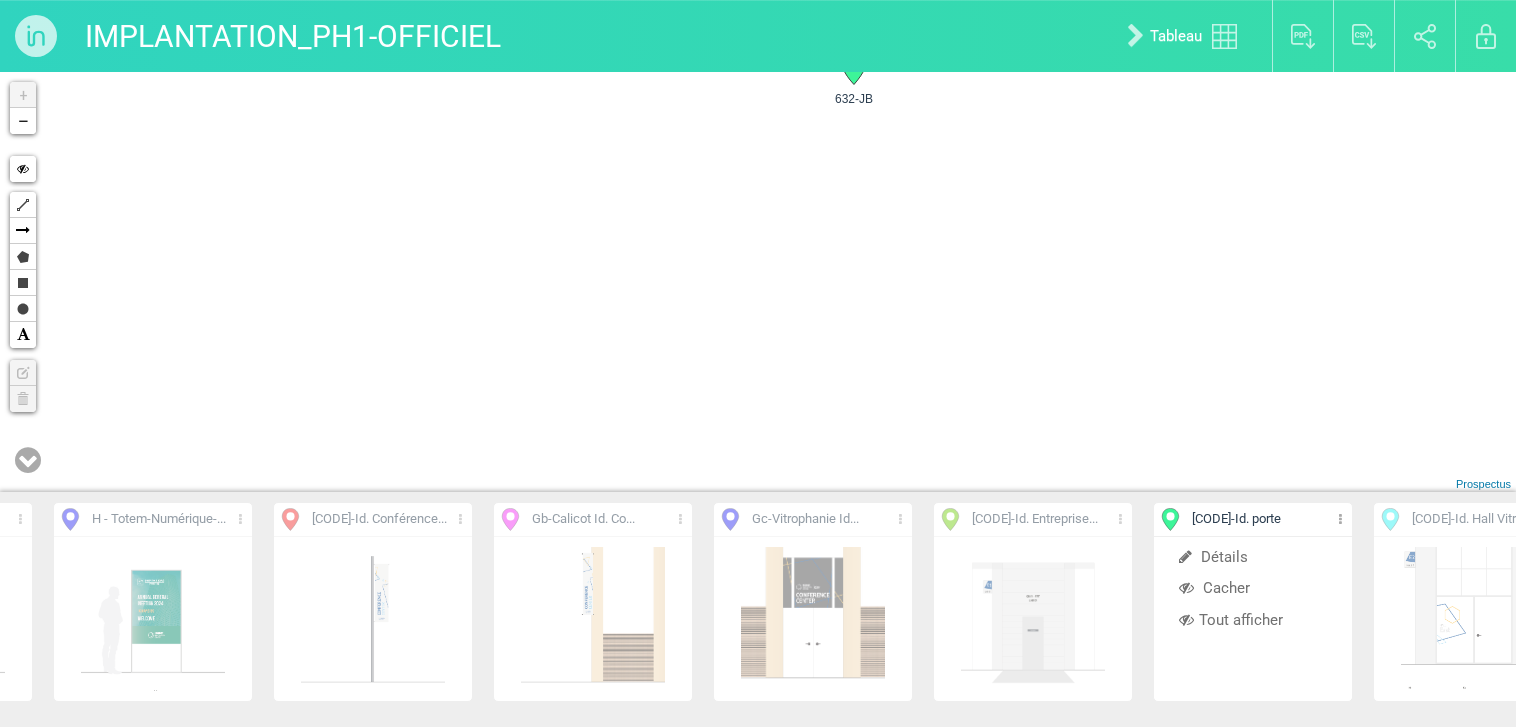 drag, startPoint x: 668, startPoint y: 349, endPoint x: 890, endPoint y: 233, distance: 250.47954 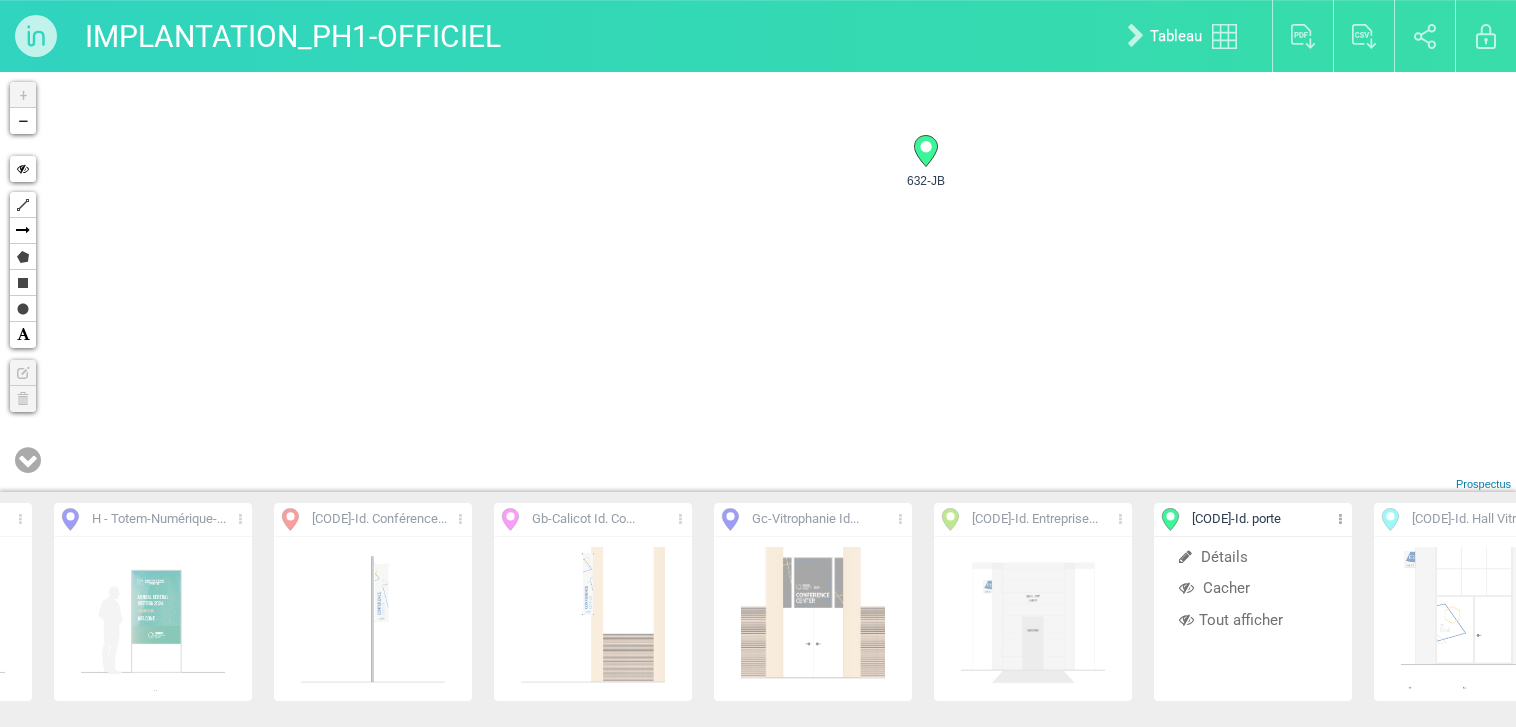drag, startPoint x: 653, startPoint y: 288, endPoint x: 361, endPoint y: 469, distance: 343.54767 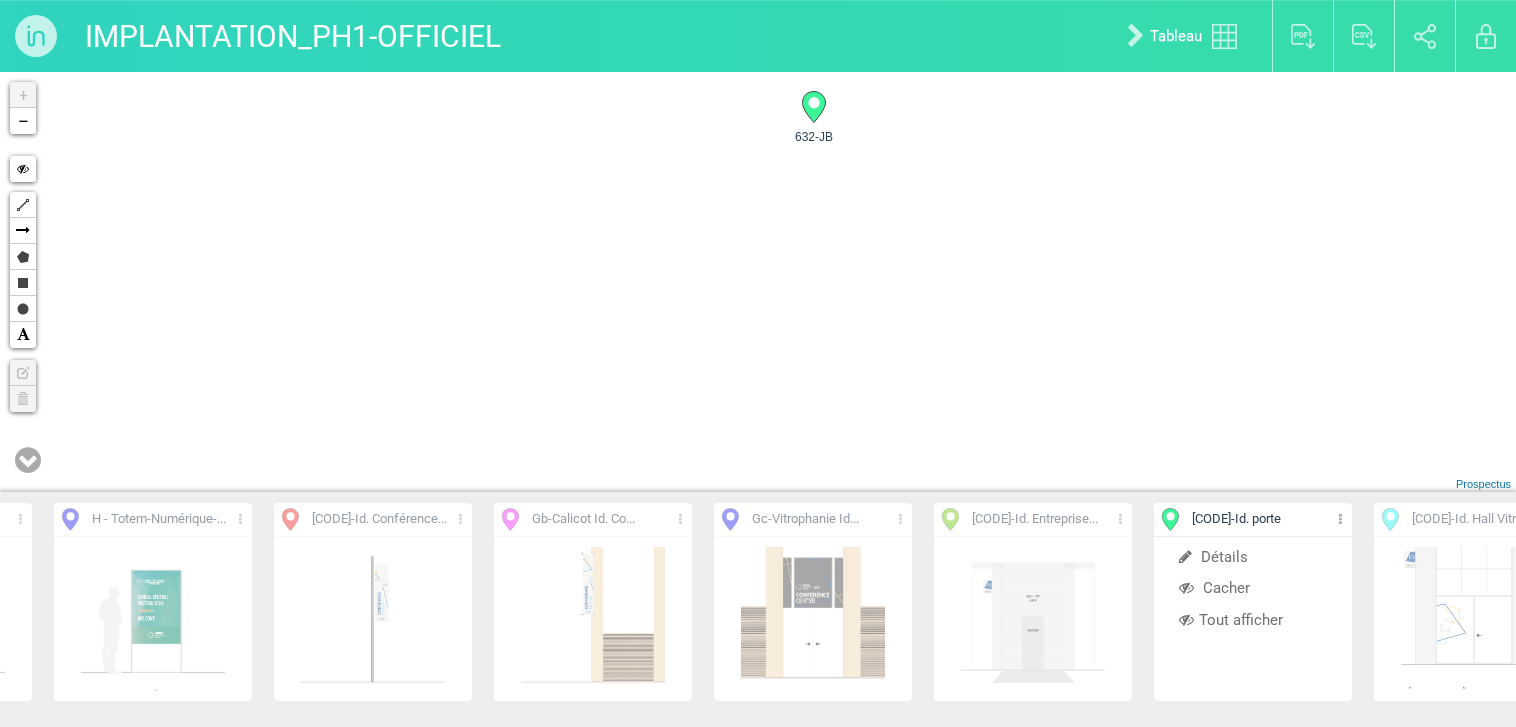 drag, startPoint x: 562, startPoint y: 308, endPoint x: 230, endPoint y: 365, distance: 336.85754 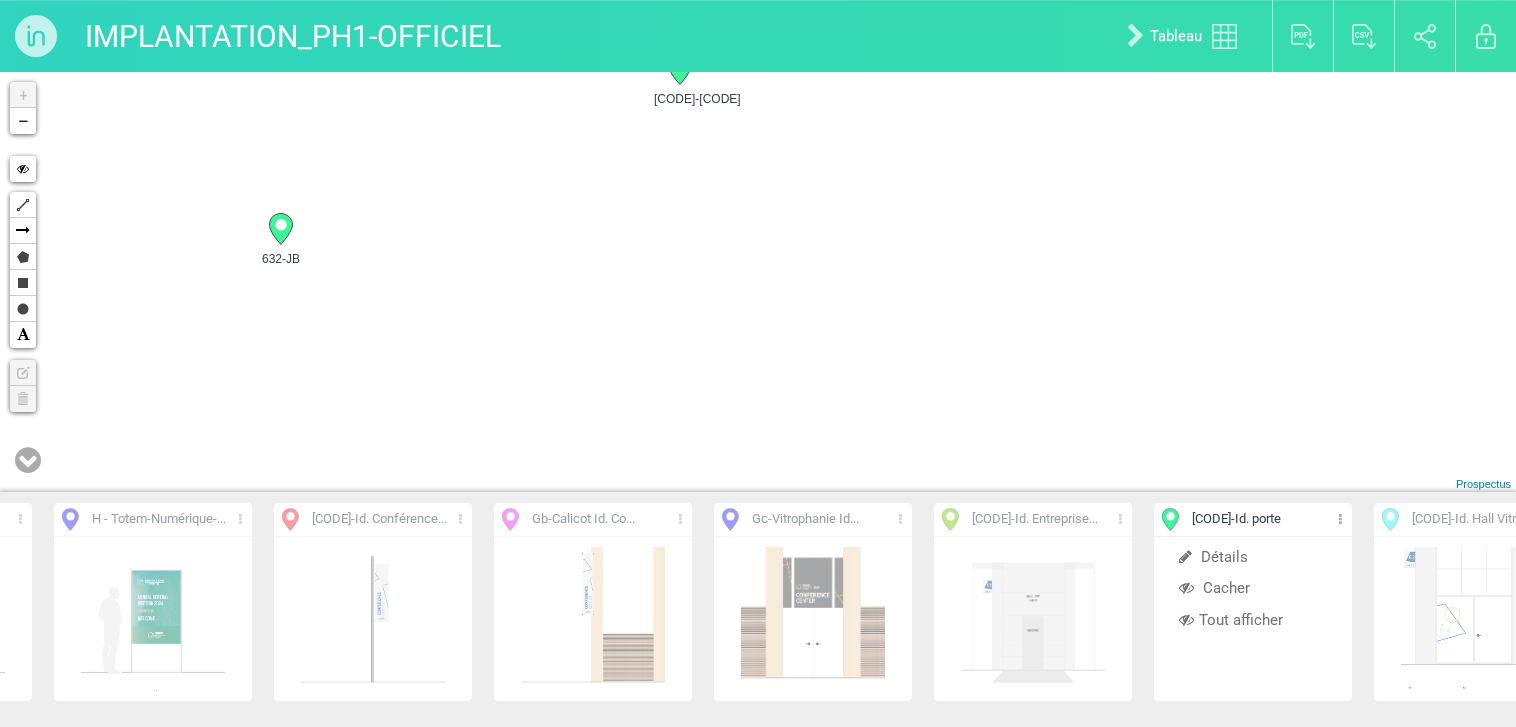 drag, startPoint x: 969, startPoint y: 207, endPoint x: 417, endPoint y: 344, distance: 568.7469 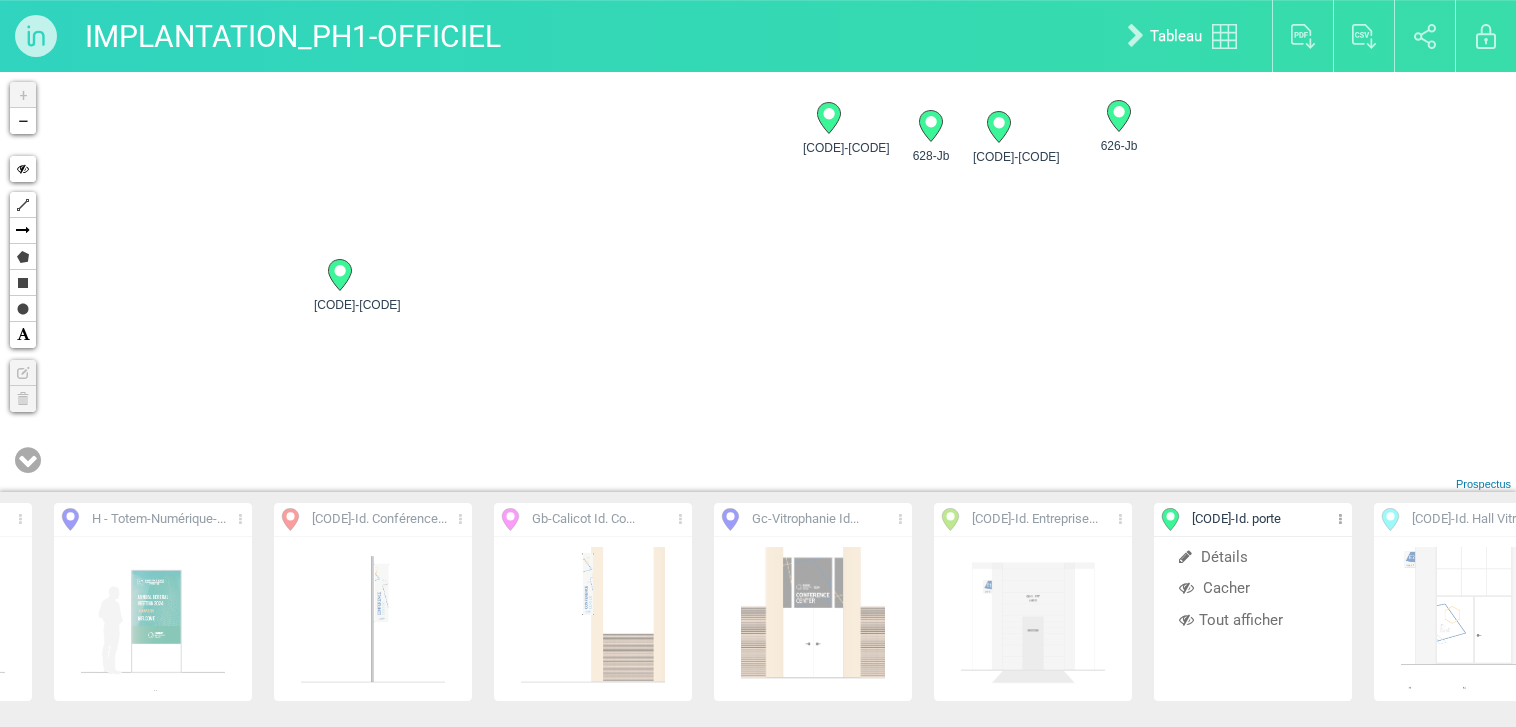 drag, startPoint x: 718, startPoint y: 160, endPoint x: 467, endPoint y: 441, distance: 376.77844 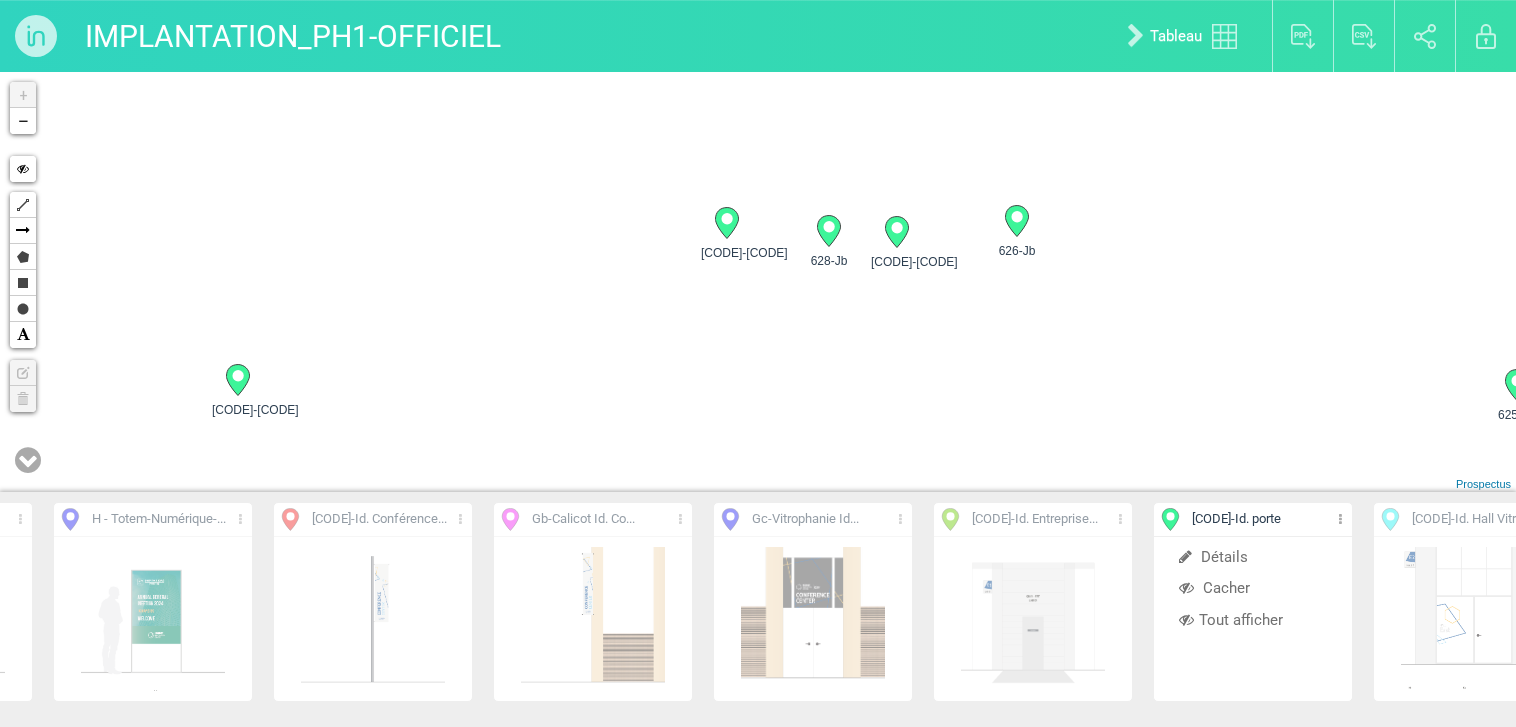 drag, startPoint x: 795, startPoint y: 289, endPoint x: 700, endPoint y: 371, distance: 125.49502 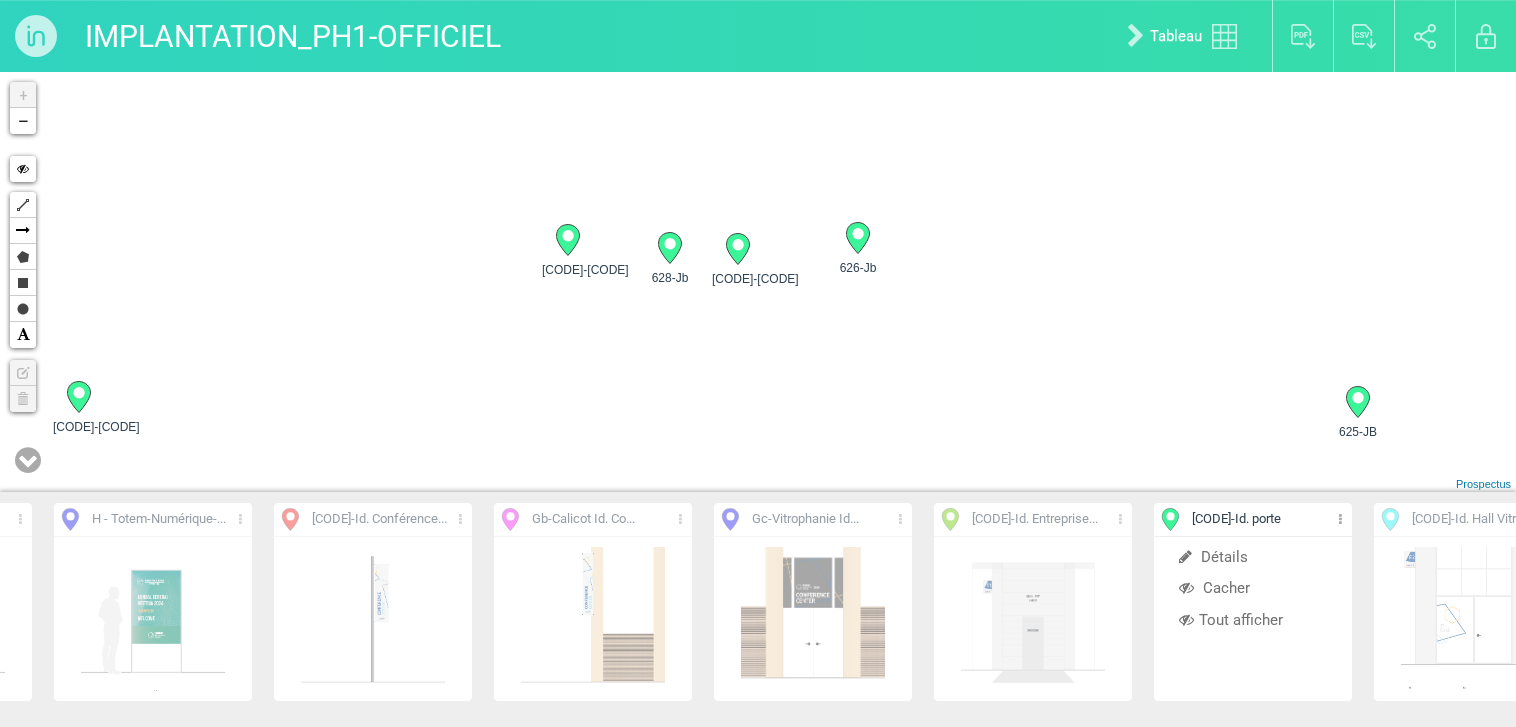 drag, startPoint x: 886, startPoint y: 348, endPoint x: 718, endPoint y: 348, distance: 168 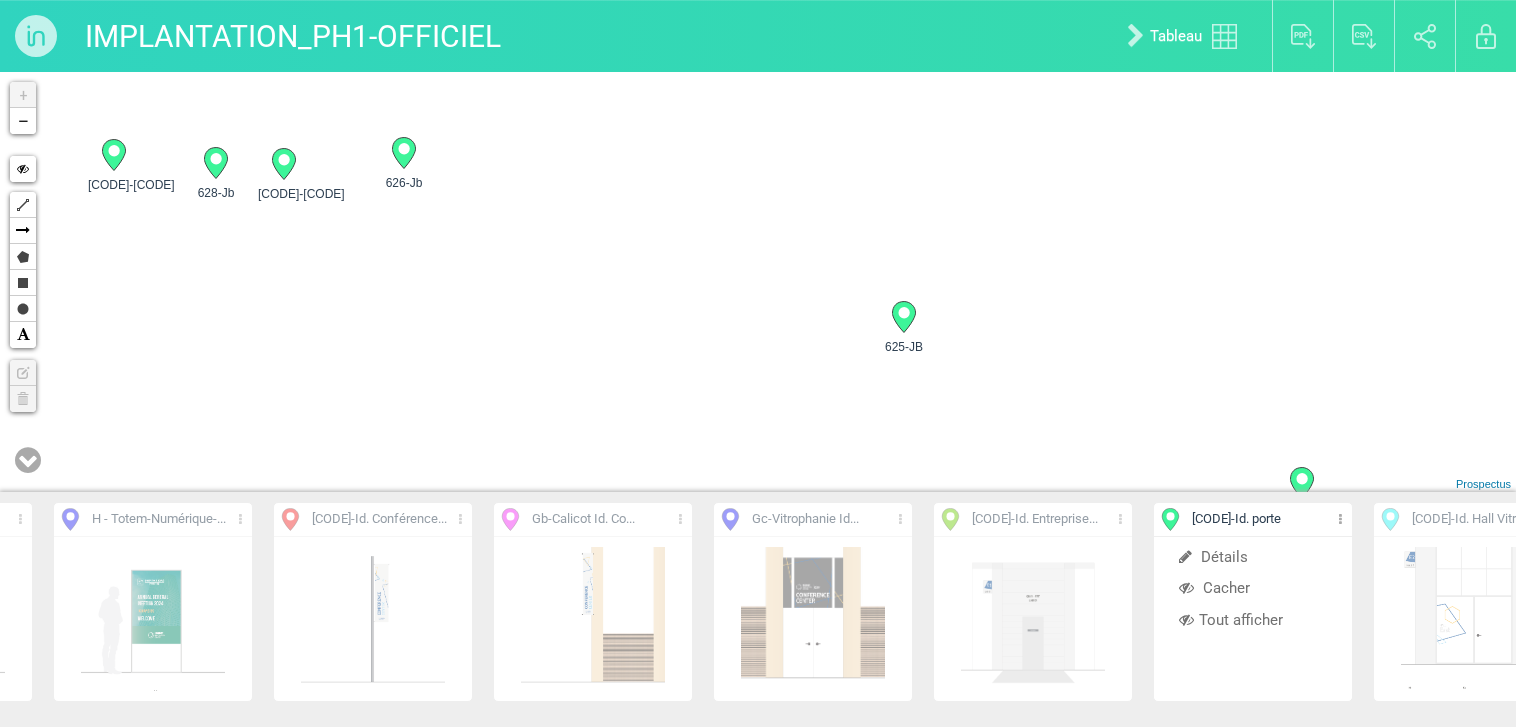 drag, startPoint x: 1174, startPoint y: 362, endPoint x: 700, endPoint y: 222, distance: 494.24286 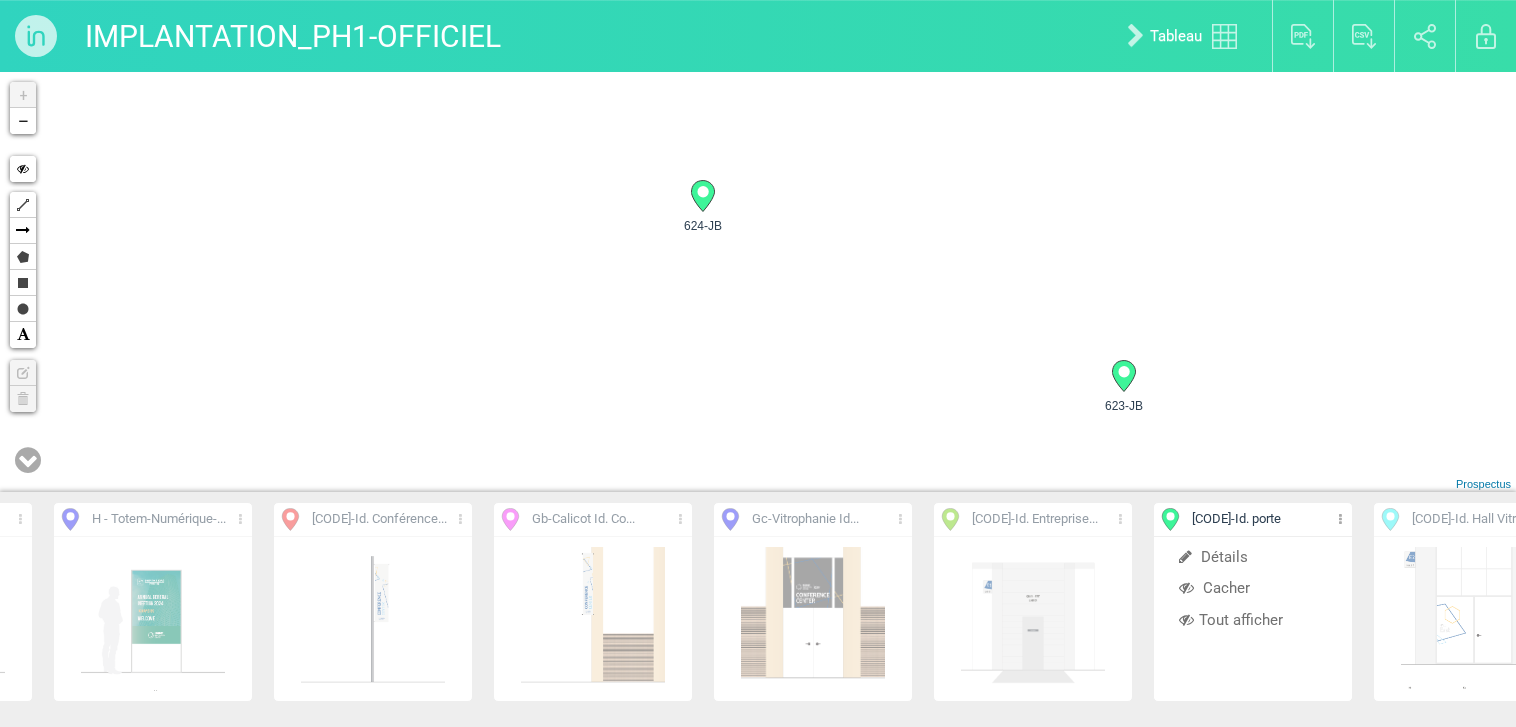 drag, startPoint x: 1423, startPoint y: 359, endPoint x: 881, endPoint y: 119, distance: 592.75964 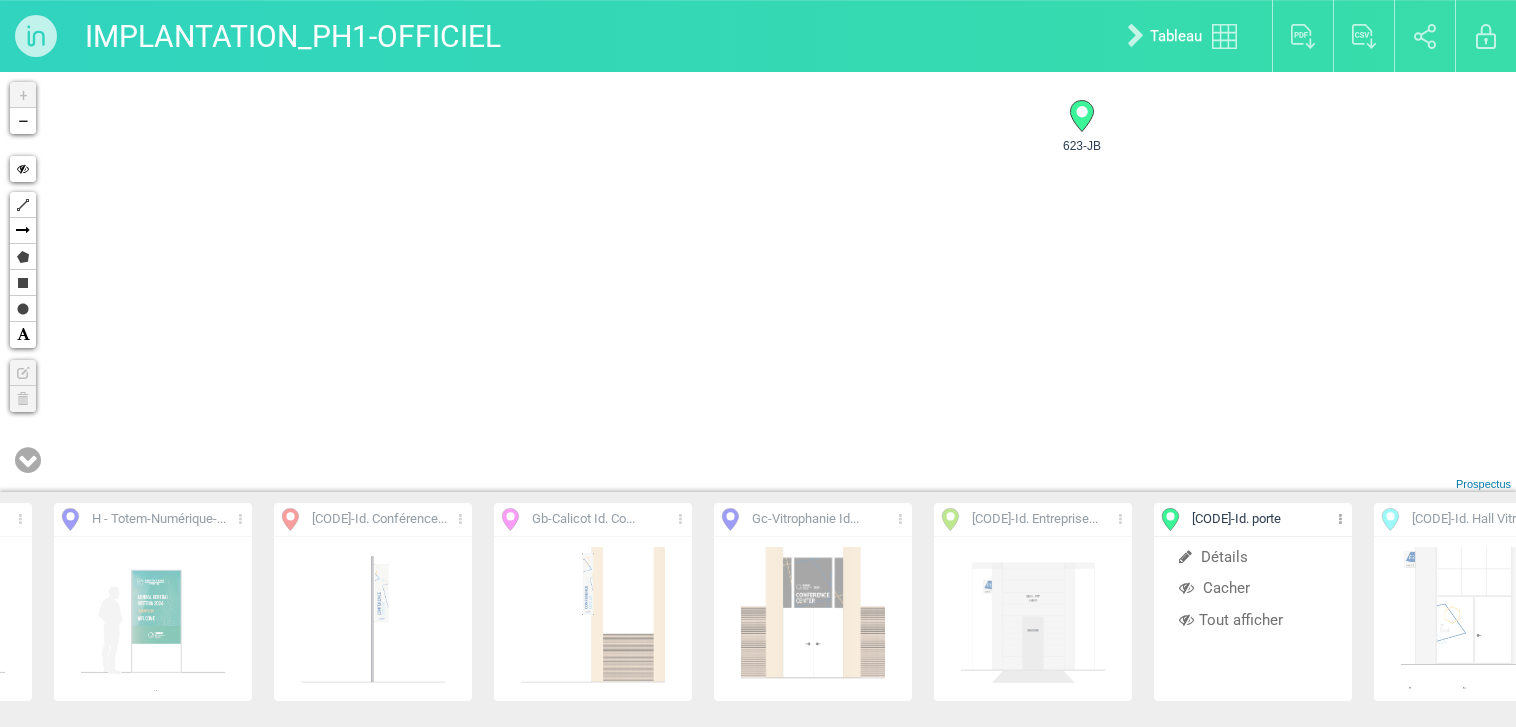 drag, startPoint x: 1000, startPoint y: 48, endPoint x: 1430, endPoint y: 82, distance: 431.3421 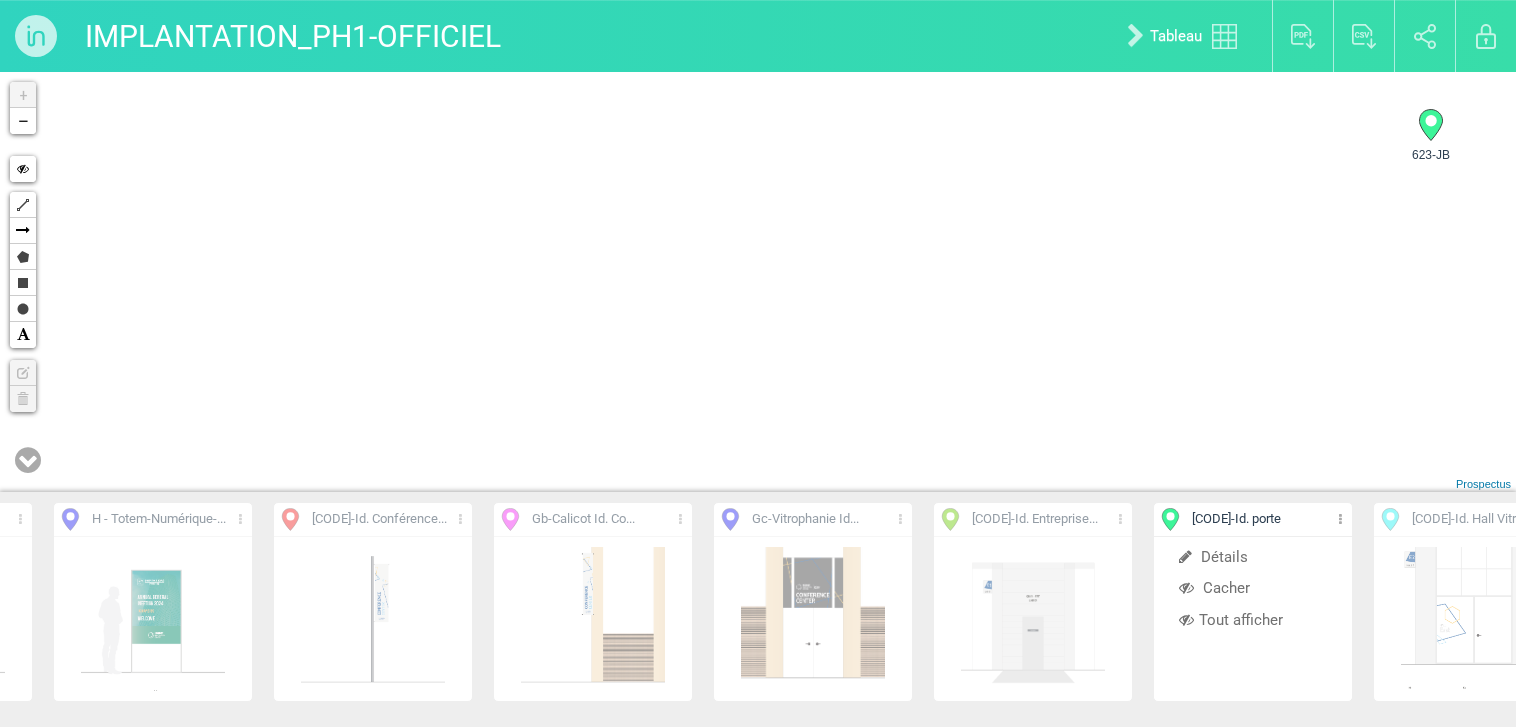 drag, startPoint x: 678, startPoint y: 235, endPoint x: 1234, endPoint y: 282, distance: 557.983 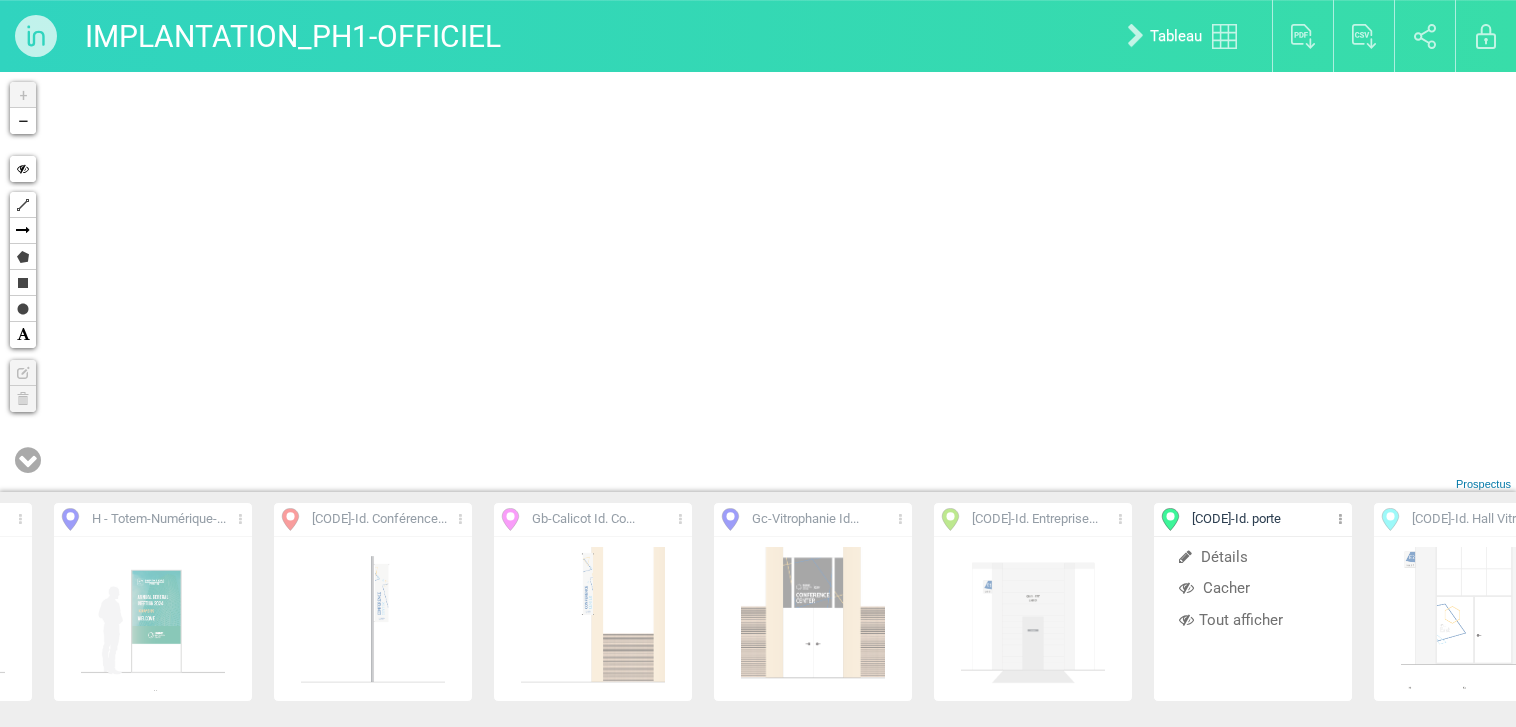 drag, startPoint x: 719, startPoint y: 211, endPoint x: 916, endPoint y: 166, distance: 202.07425 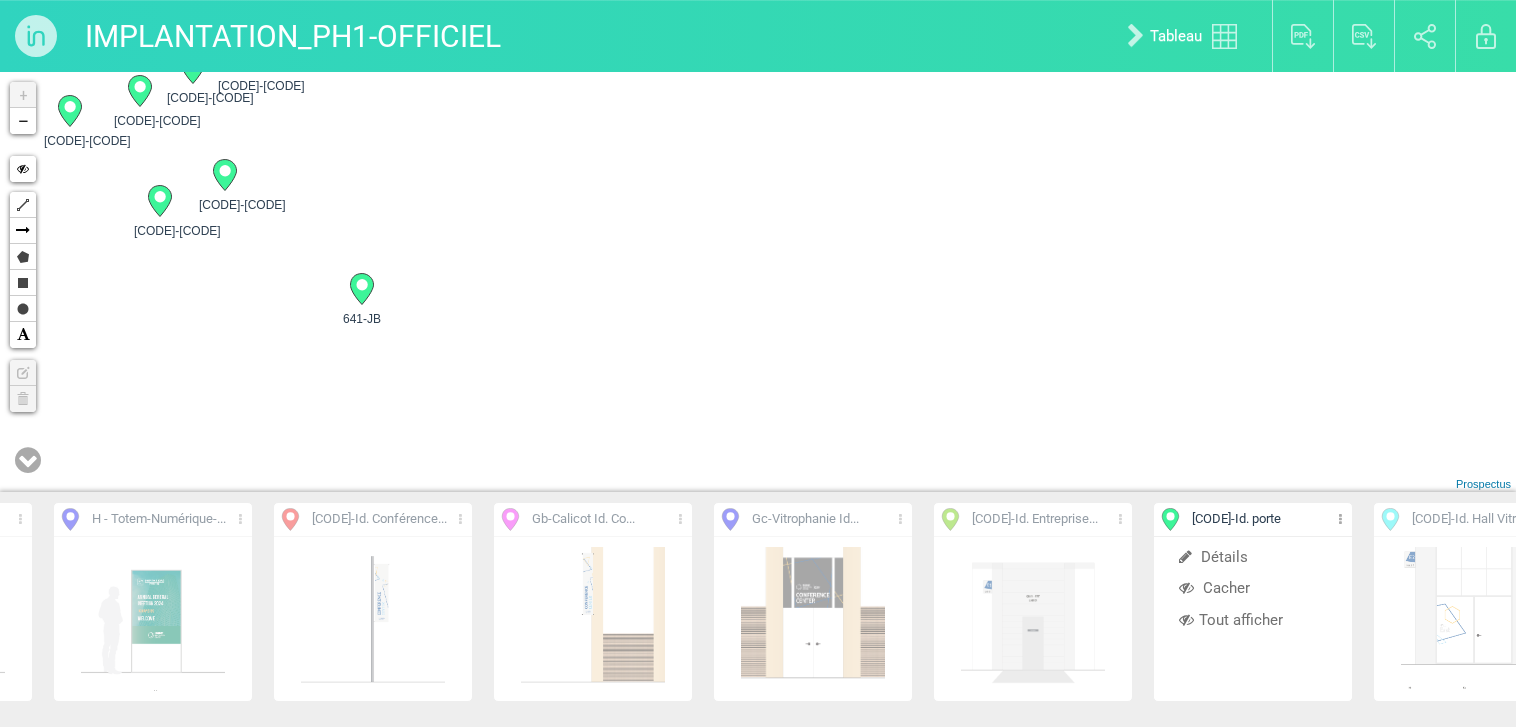 drag, startPoint x: 948, startPoint y: 235, endPoint x: 1099, endPoint y: 107, distance: 197.95201 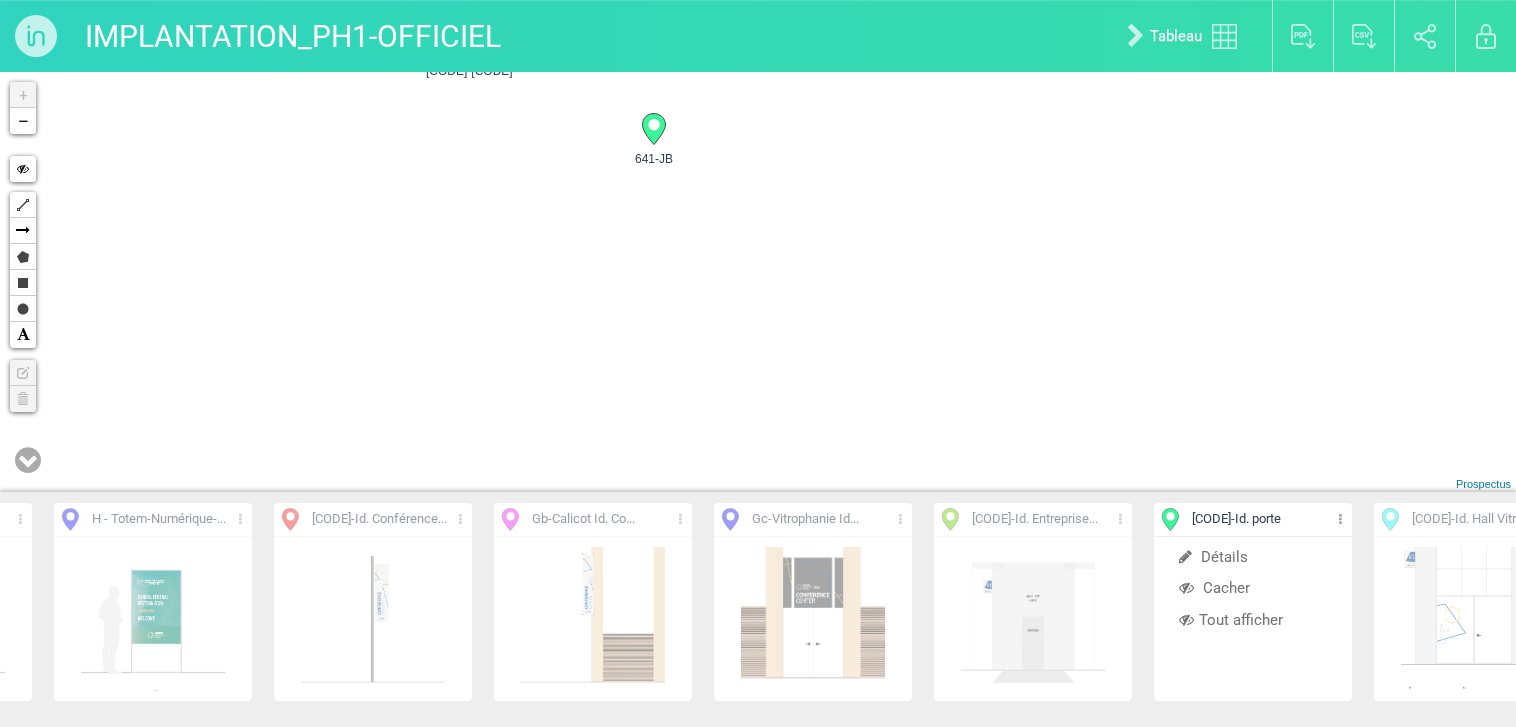 drag, startPoint x: 1099, startPoint y: 107, endPoint x: 1115, endPoint y: 224, distance: 118.08895 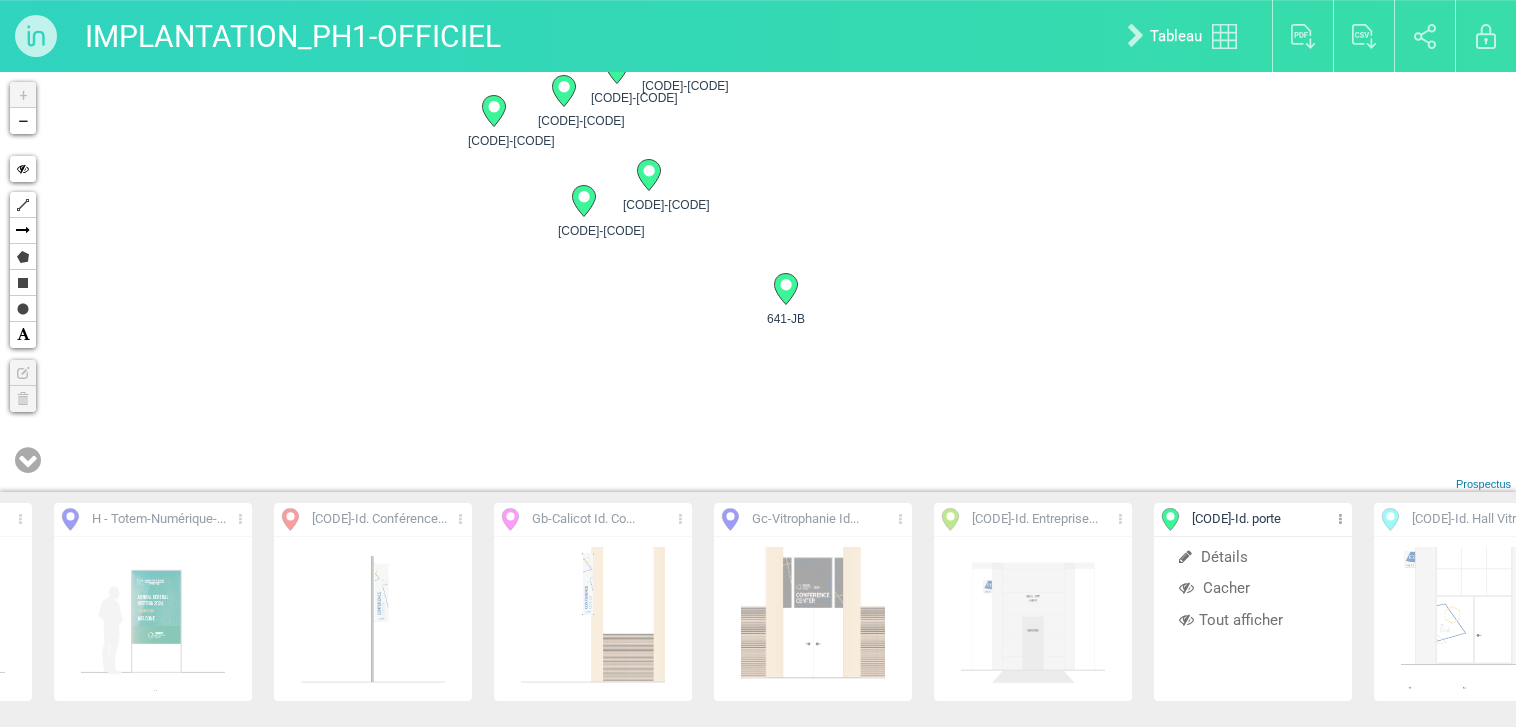 drag, startPoint x: 945, startPoint y: 230, endPoint x: 962, endPoint y: 435, distance: 205.70367 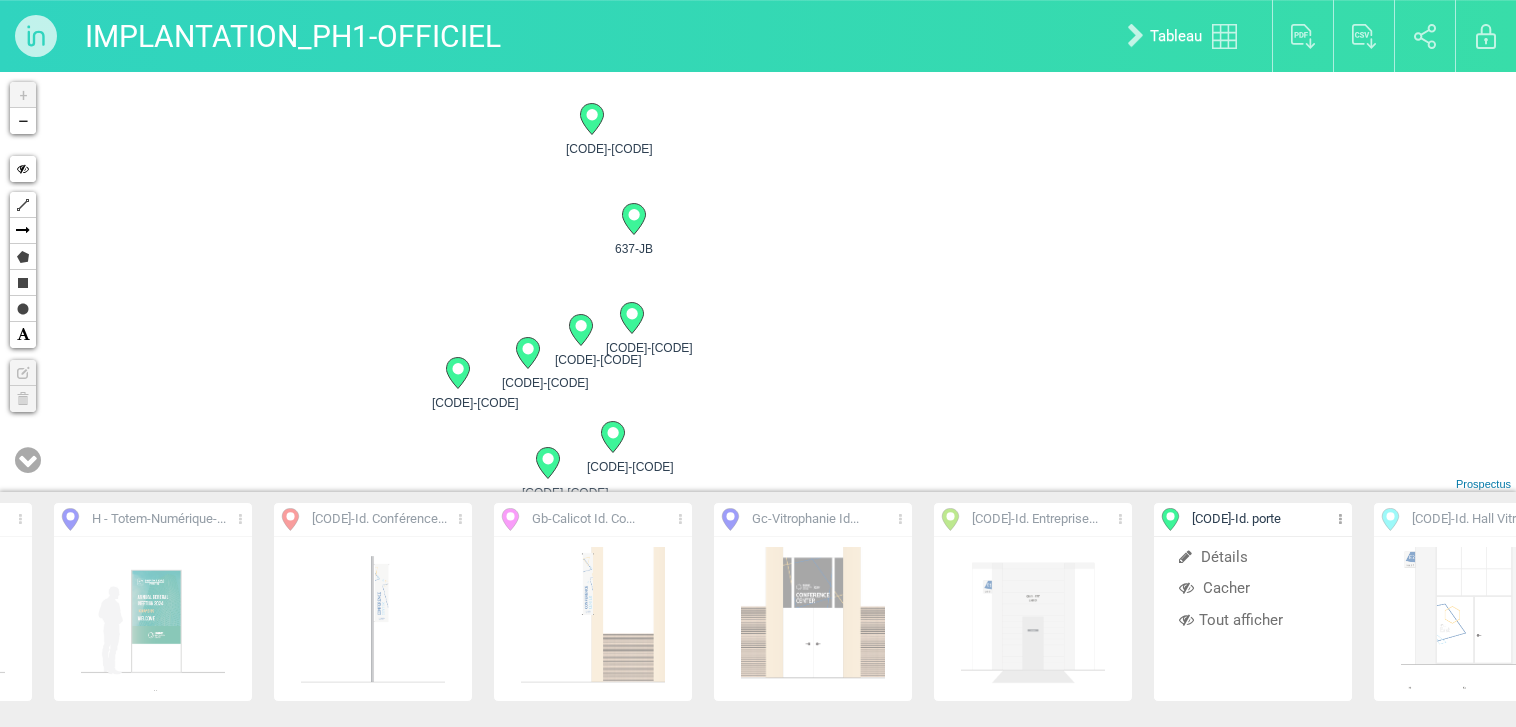 drag, startPoint x: 814, startPoint y: 206, endPoint x: 776, endPoint y: 506, distance: 302.3971 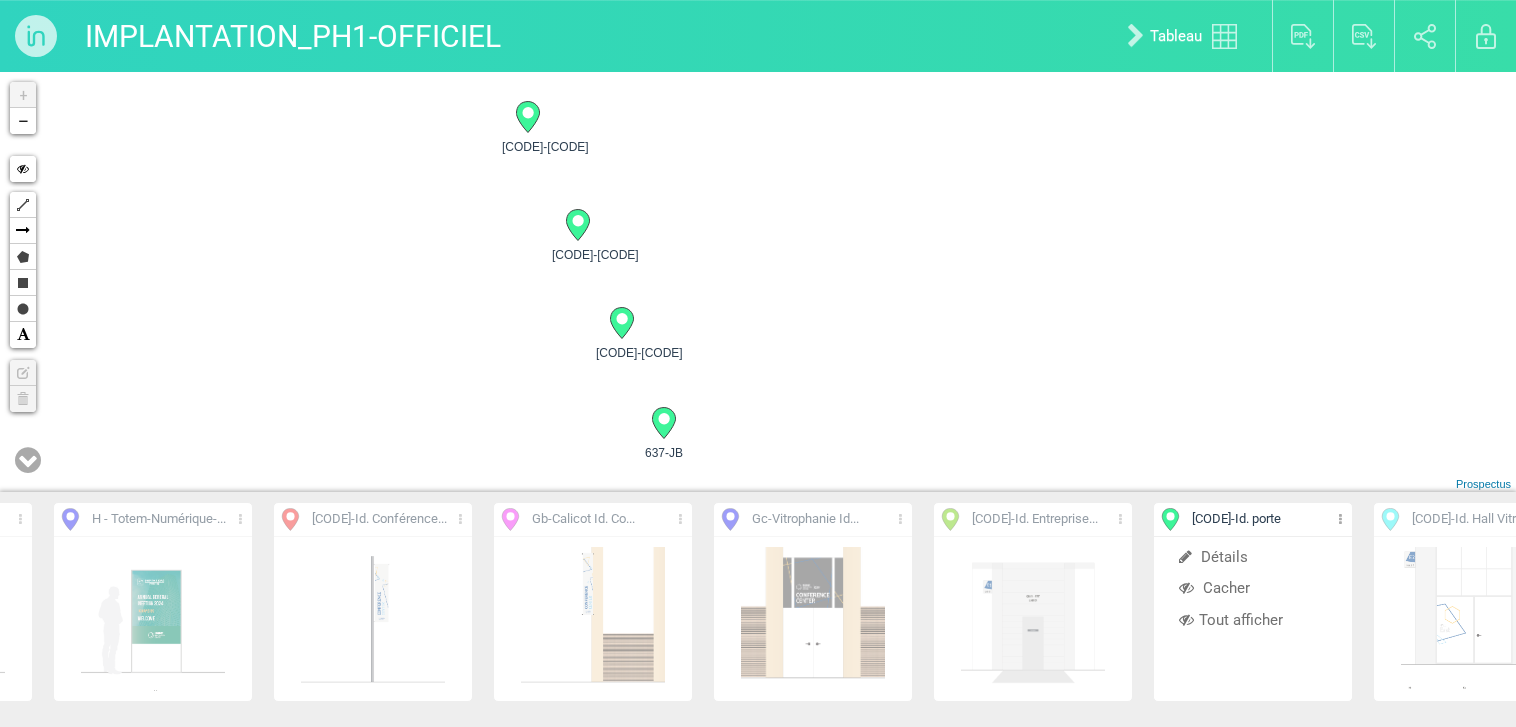 drag, startPoint x: 745, startPoint y: 356, endPoint x: 775, endPoint y: 423, distance: 73.409805 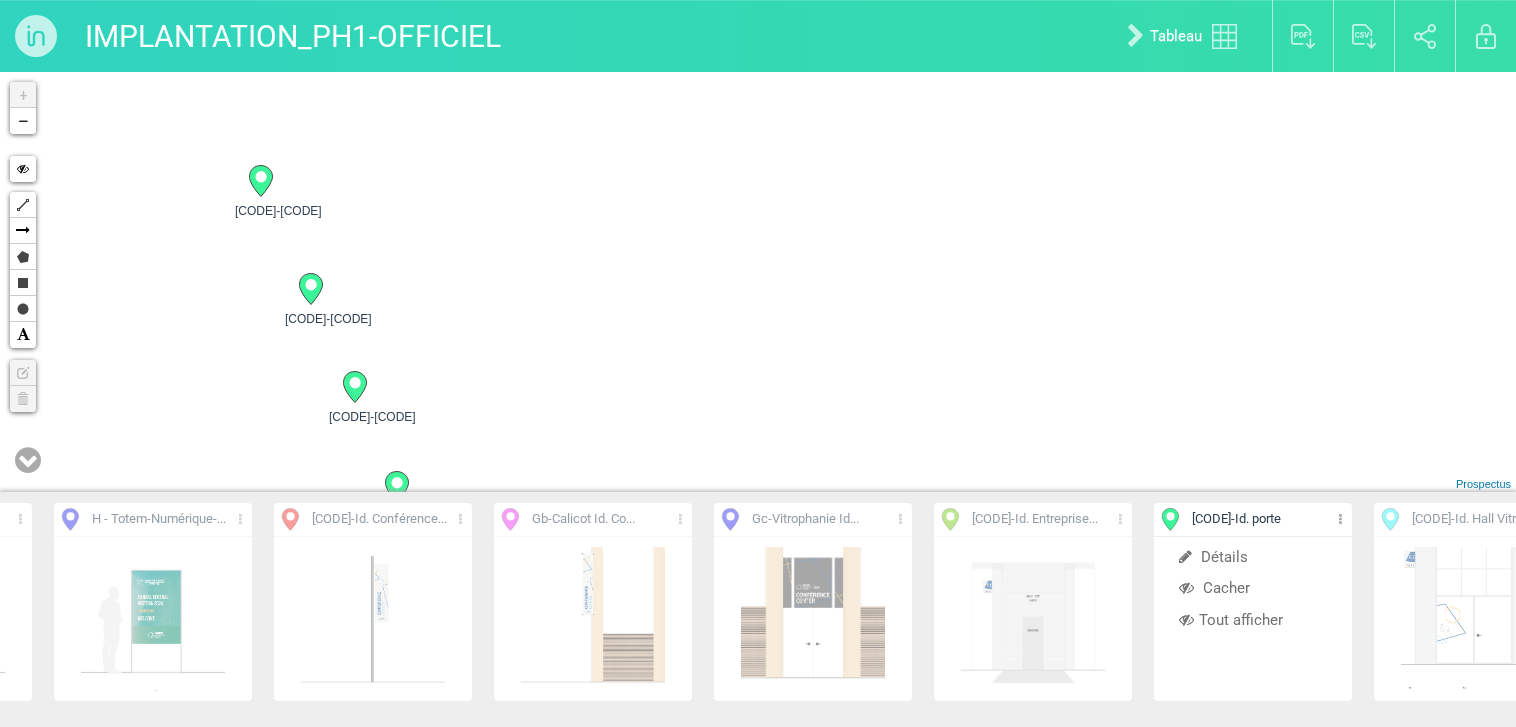 drag, startPoint x: 413, startPoint y: 308, endPoint x: 445, endPoint y: 387, distance: 85.23497 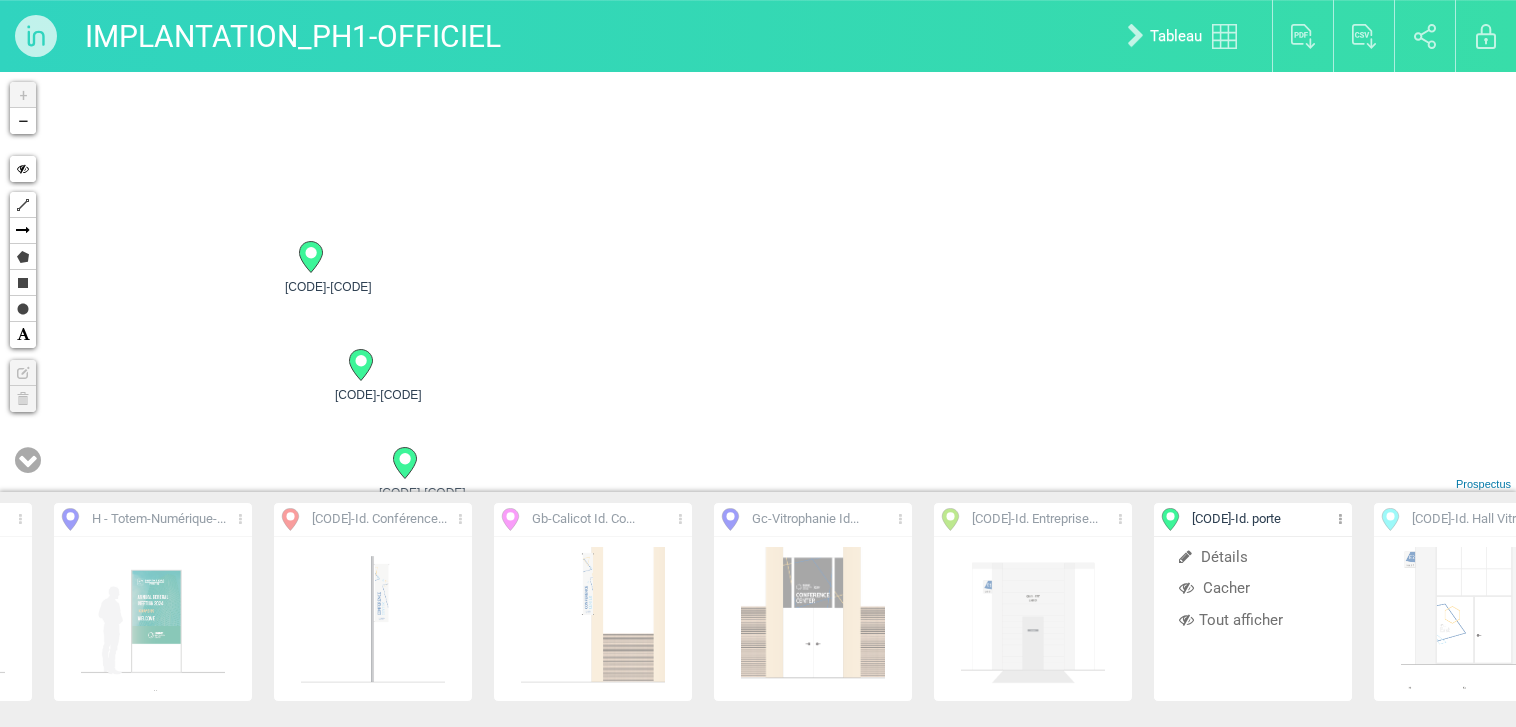 drag, startPoint x: 362, startPoint y: 212, endPoint x: 408, endPoint y: 279, distance: 81.27115 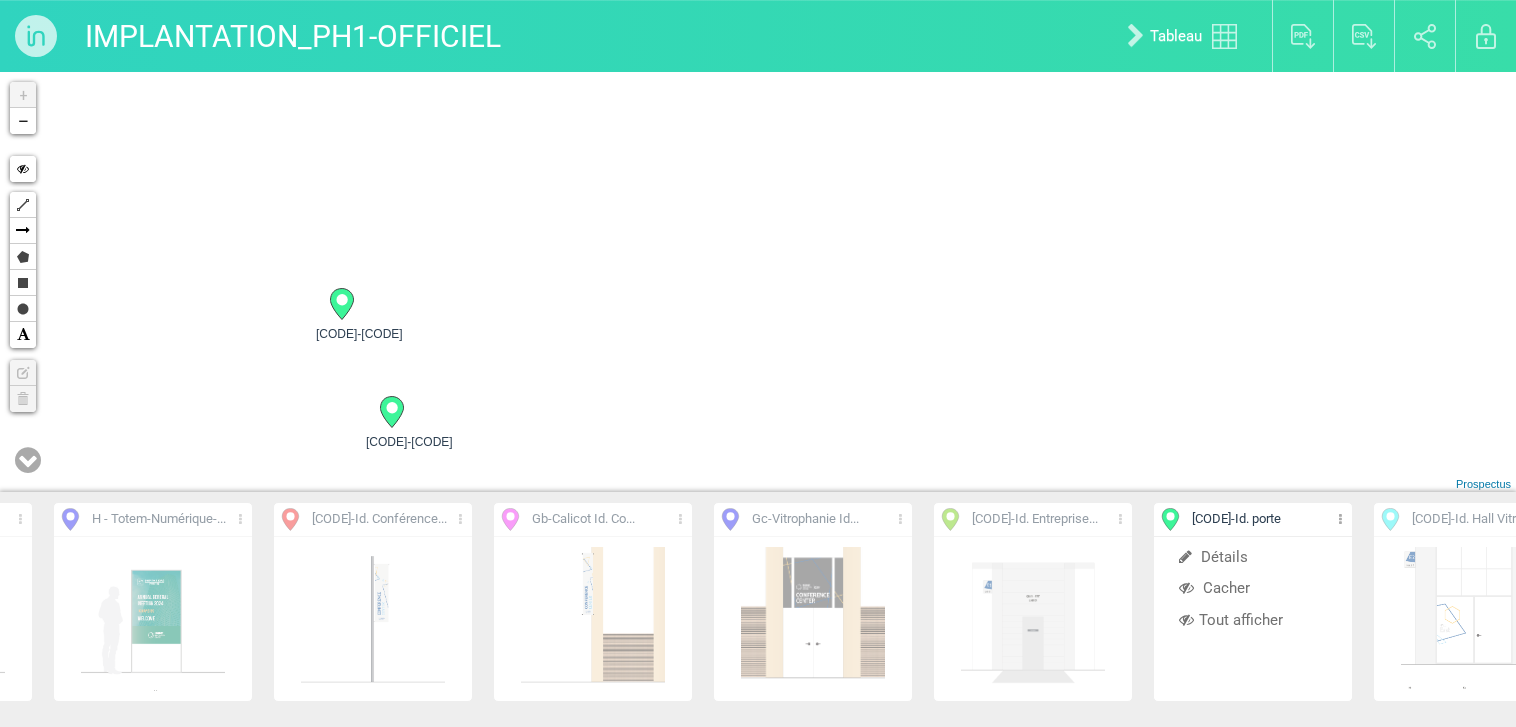 drag, startPoint x: 408, startPoint y: 268, endPoint x: 415, endPoint y: 280, distance: 13.892444 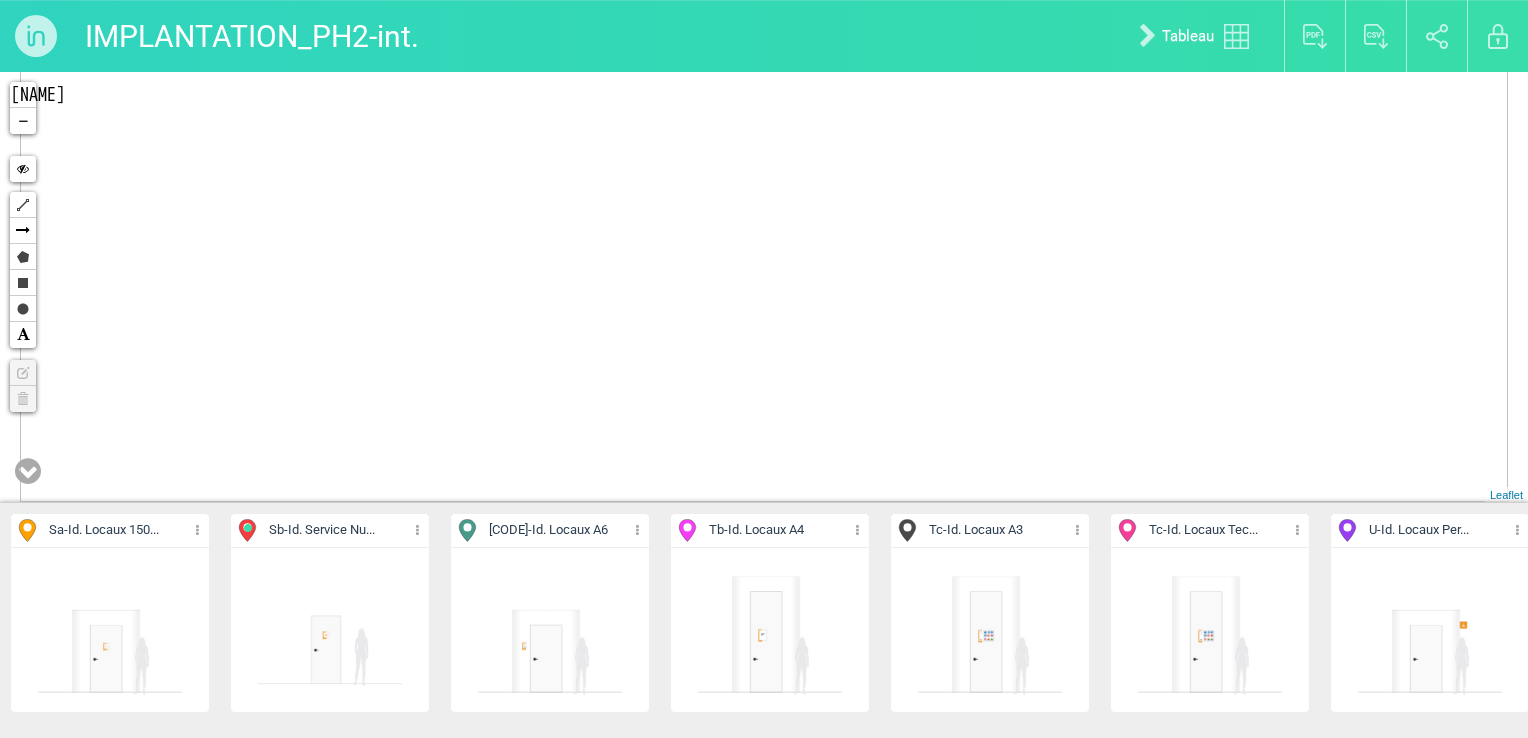 scroll, scrollTop: 0, scrollLeft: 0, axis: both 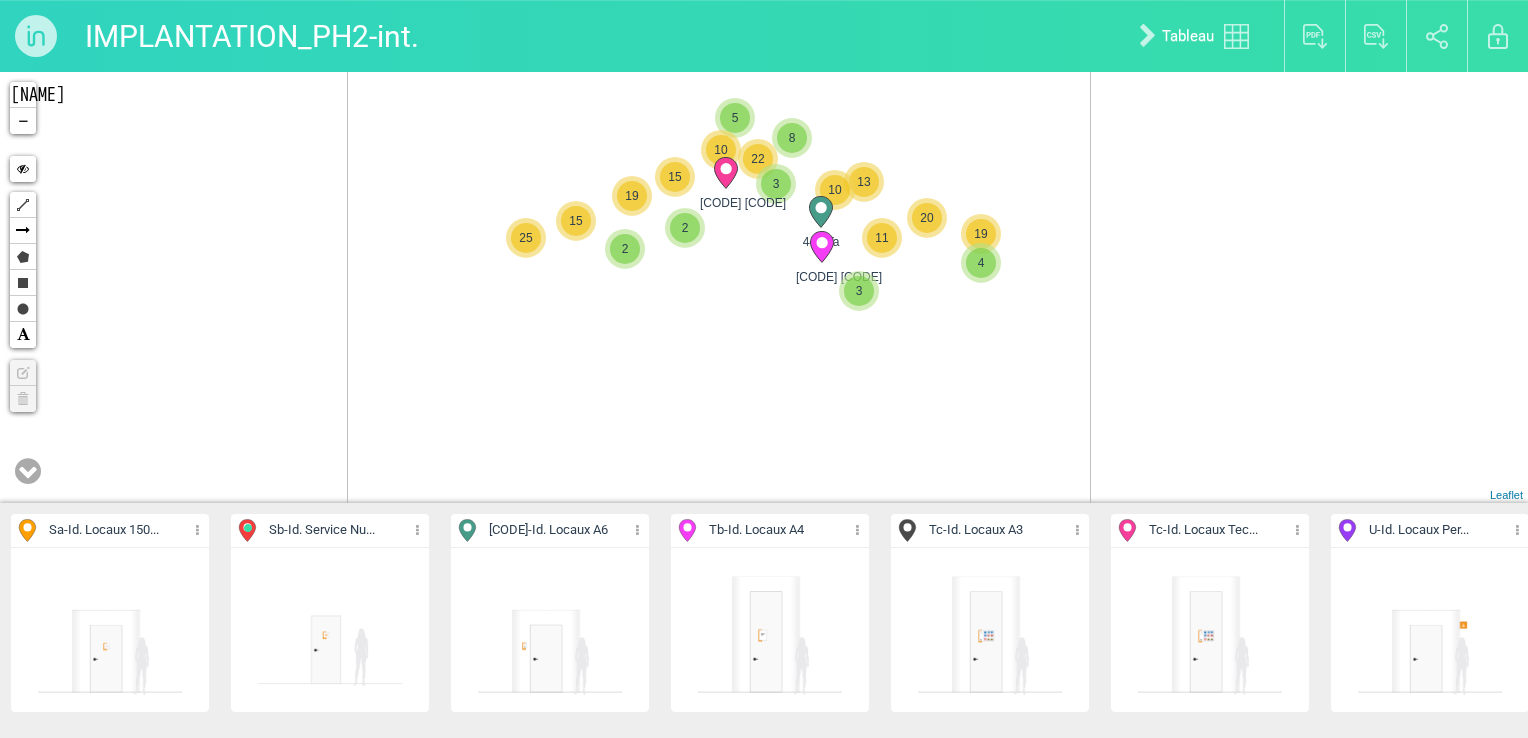 drag, startPoint x: 776, startPoint y: 242, endPoint x: 713, endPoint y: 394, distance: 164.53874 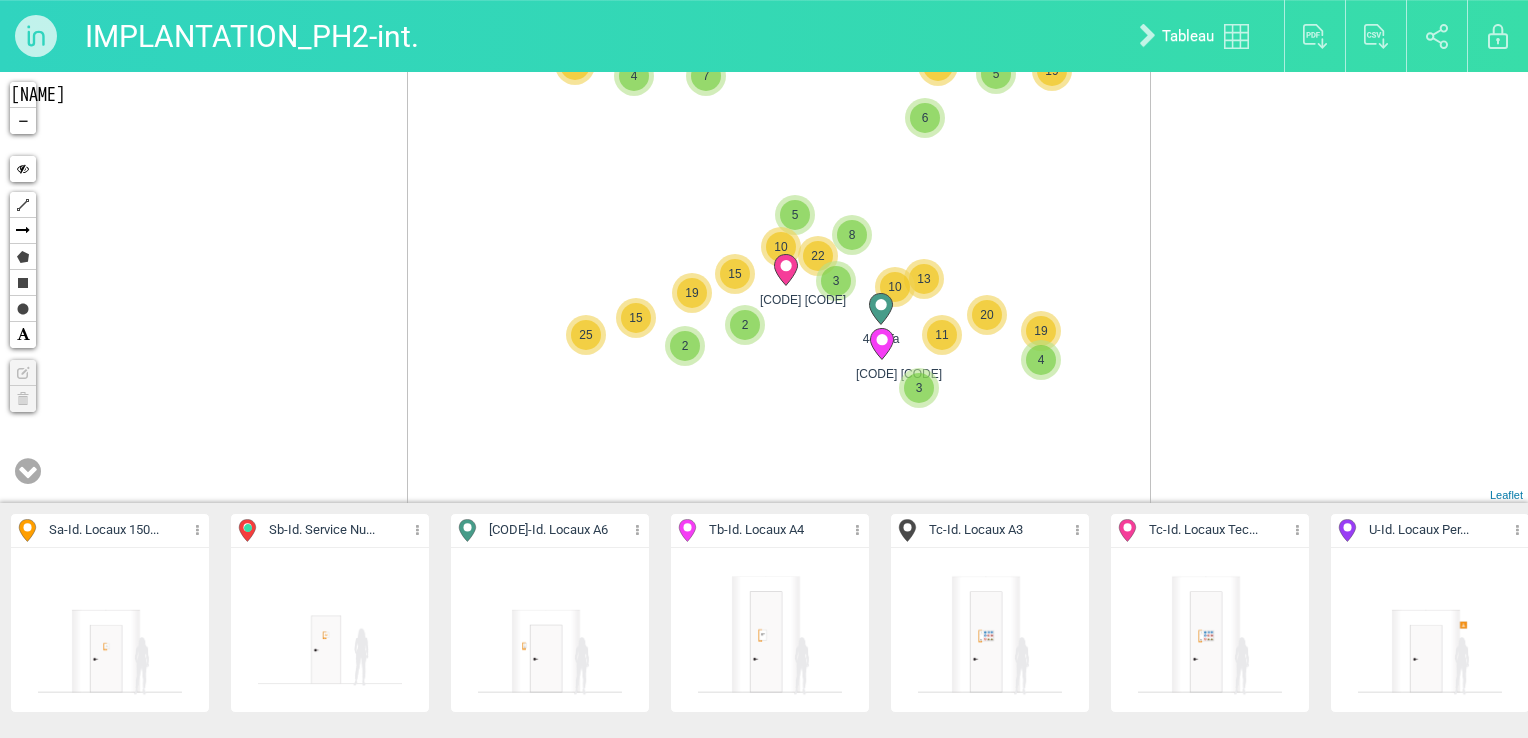 drag, startPoint x: 751, startPoint y: 290, endPoint x: 769, endPoint y: 363, distance: 75.18643 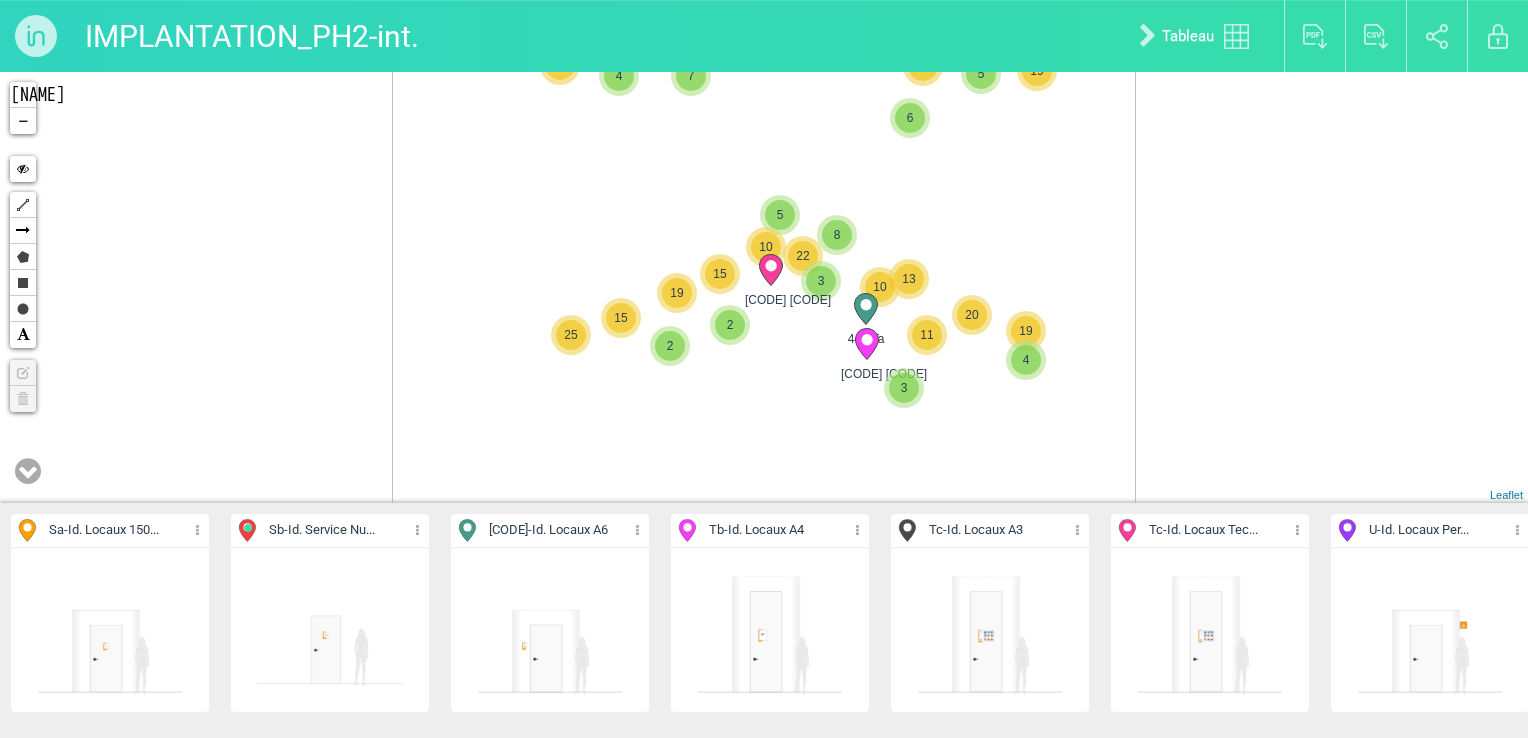 click on "IMPLANTATION_PH2-int." at bounding box center [252, 36] 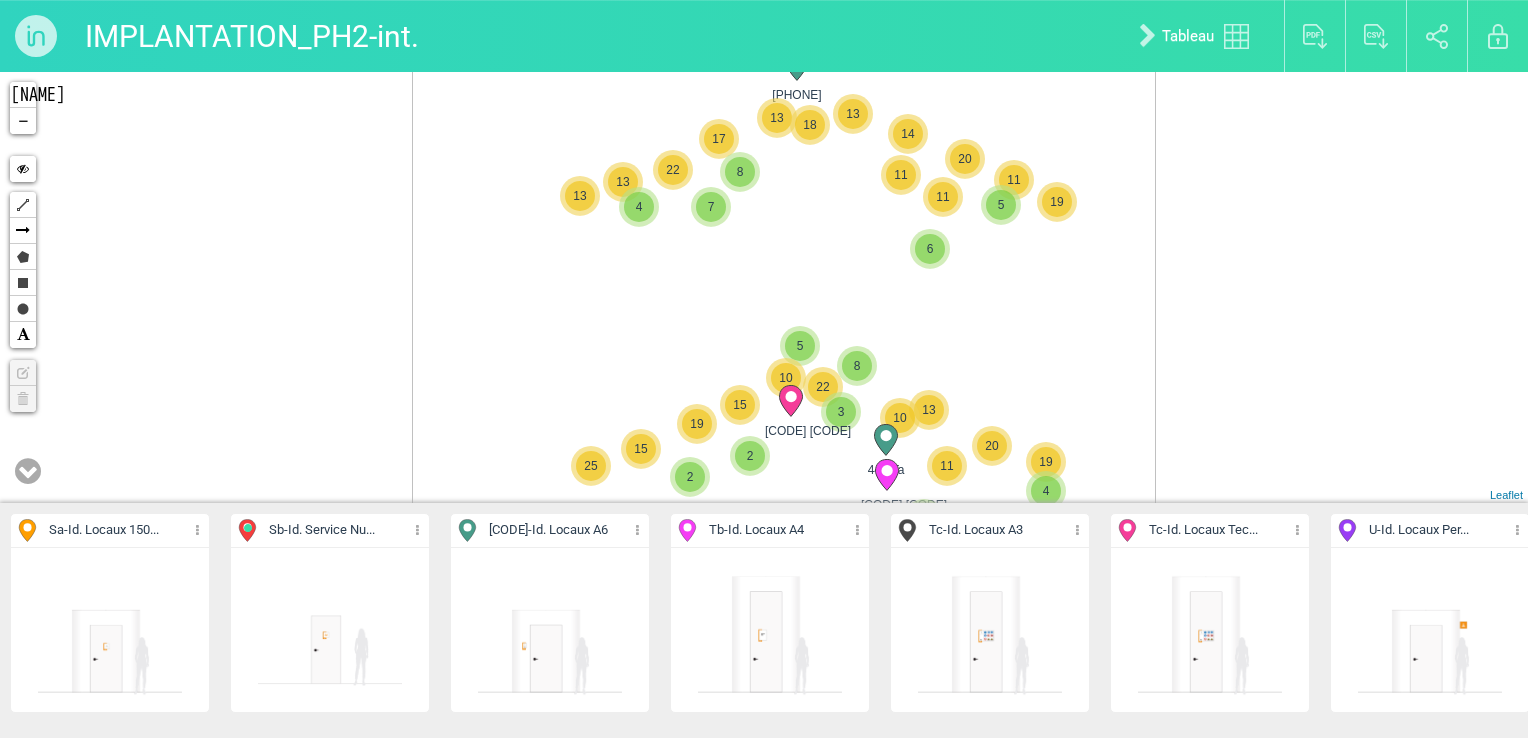 click on "[CODE] [CODE]
[CODE] [CODE] 3 7 6 2
[CODE] [CODE] 3 5 8 10 22 11 10 13 4 20 19 2 15 19 15 25 30 6 5 11 11 14 20 19 11 13 4 7 8 17 13 22
[CODE] [CODE] 13 13 18 3 + − Hide Polyline Arrow Polygon Rectangle Circle Text Edit layers" at bounding box center [764, 287] 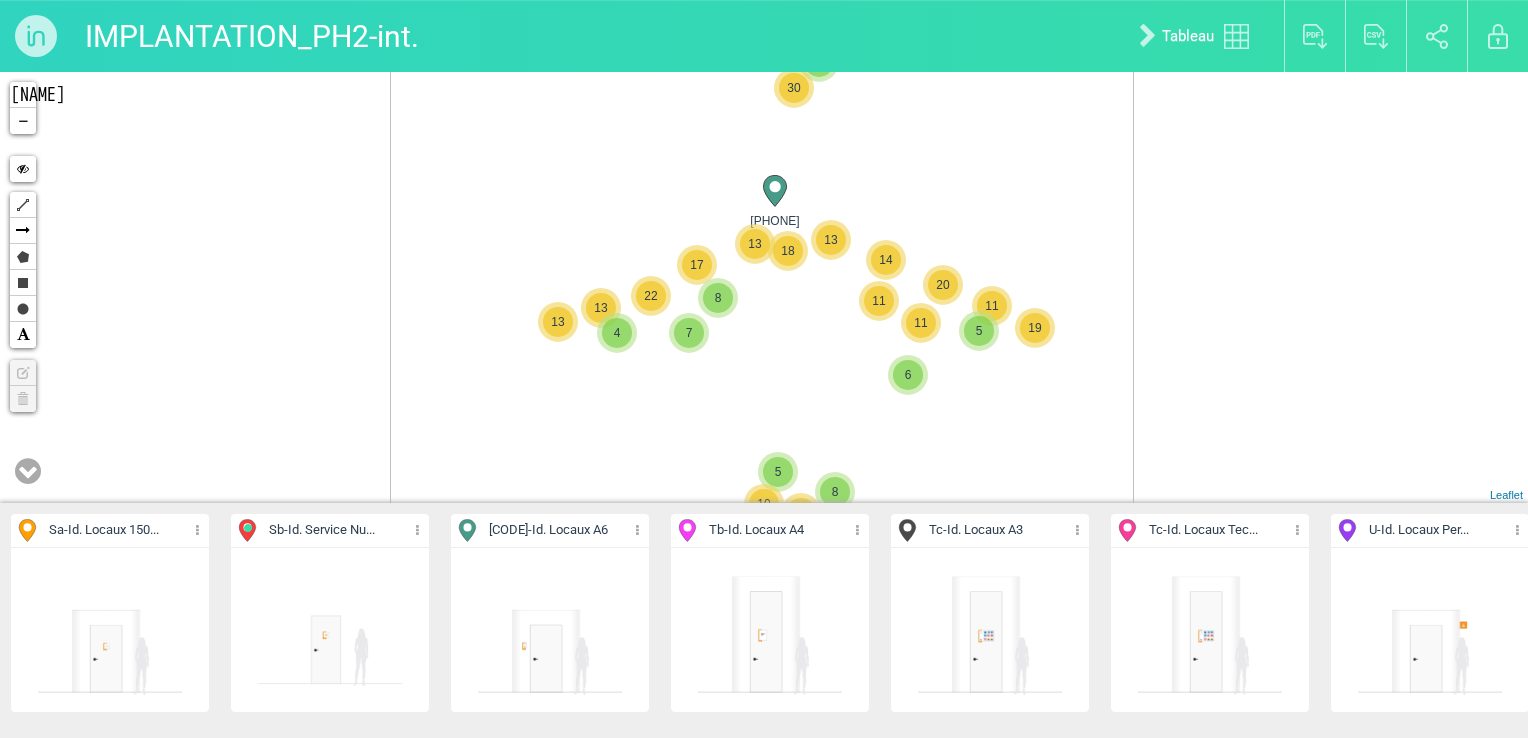 drag, startPoint x: 455, startPoint y: 222, endPoint x: 449, endPoint y: 342, distance: 120.14991 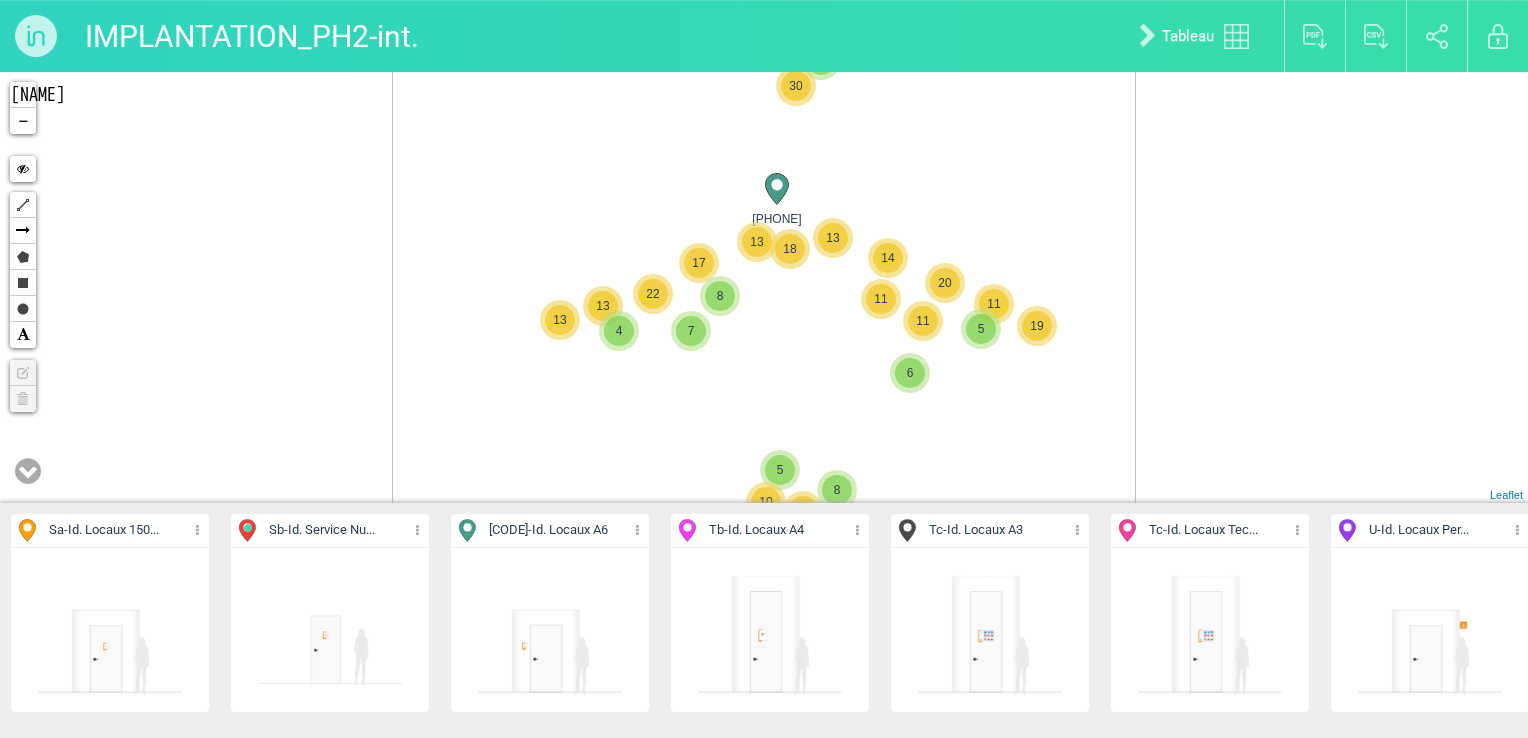 click on "[PHONE]
151-Tb 3 2
450-Tc 3 5 8 10 22 11 10 13 4 20 19 2 15 19 15 25 30 6 5 11 11 14 20 19 11 13 4 7 8 17 13 22
496-Ta 13 13 18 3 + − Hide Polyline Arrow Polygon Rectangle Circle Text Edit layers" at bounding box center [764, 287] 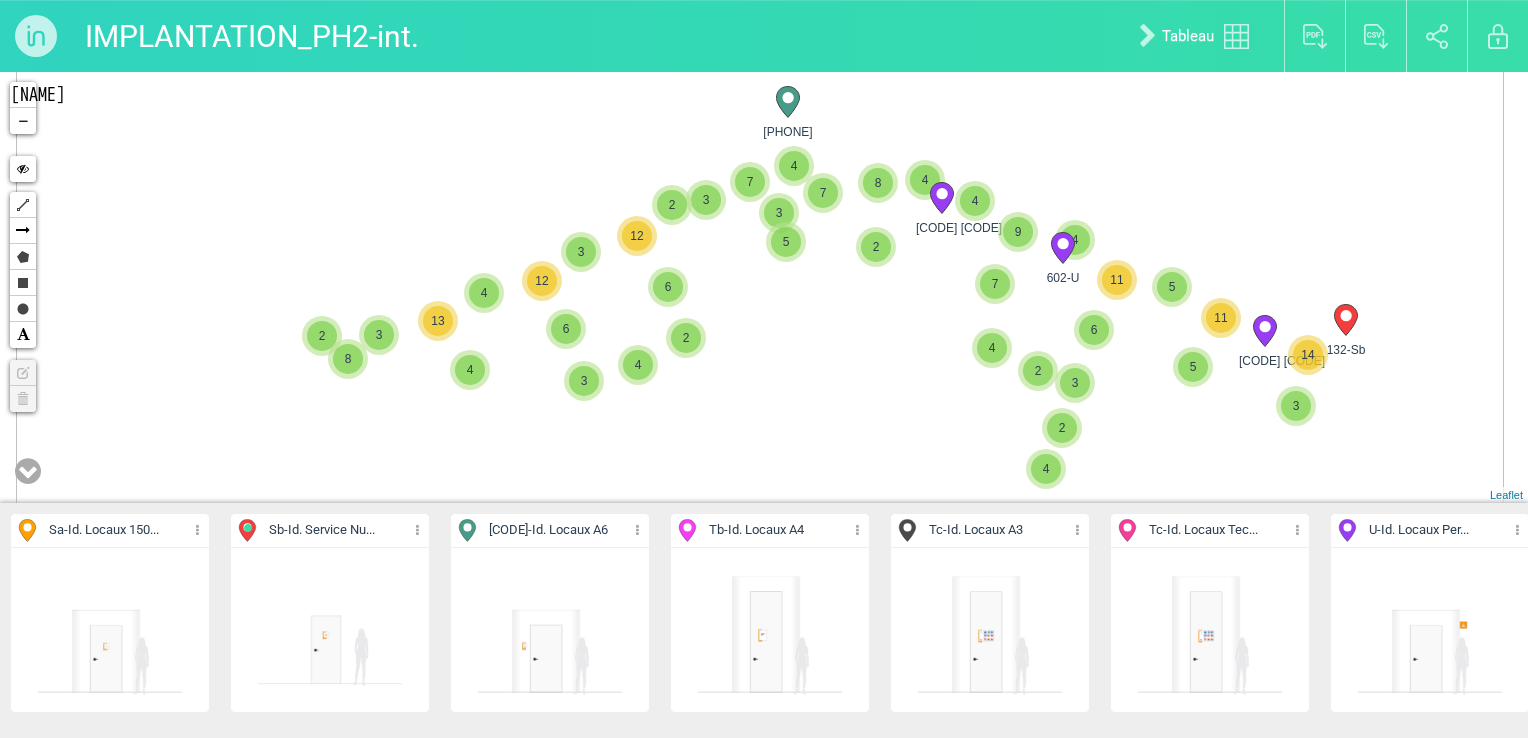 drag, startPoint x: 824, startPoint y: 318, endPoint x: 811, endPoint y: 378, distance: 61.39218 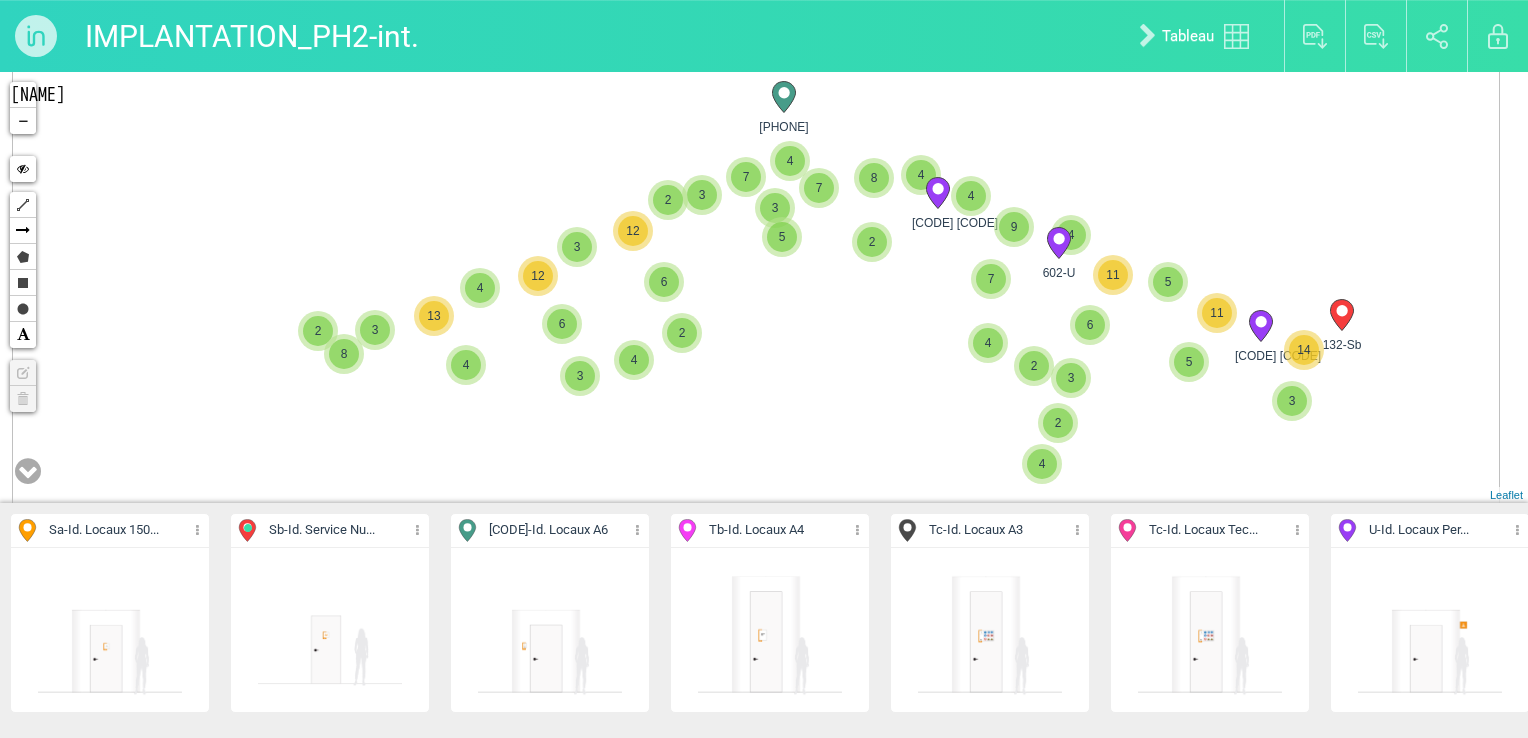 drag, startPoint x: 863, startPoint y: 375, endPoint x: 853, endPoint y: 356, distance: 21.470911 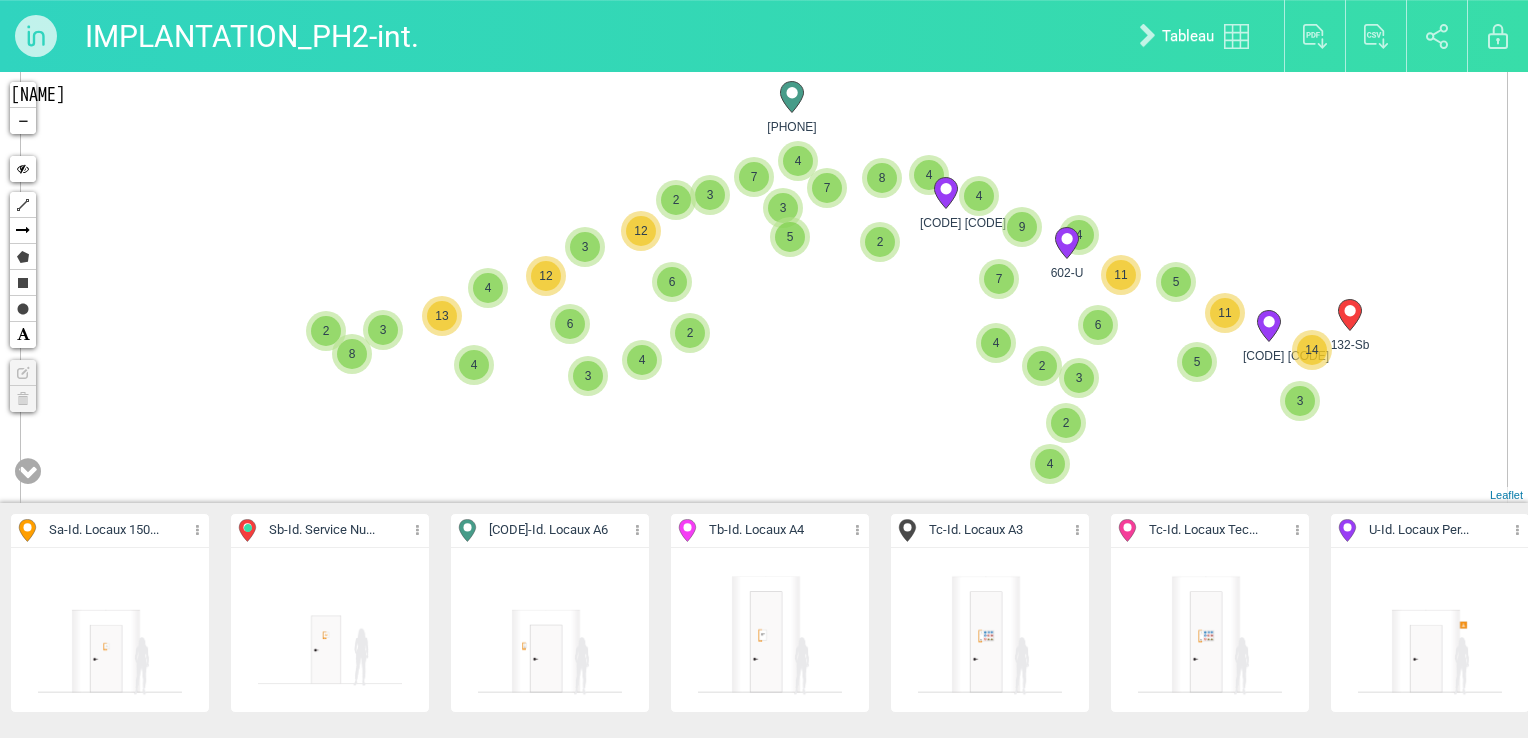 click at bounding box center [28, 471] 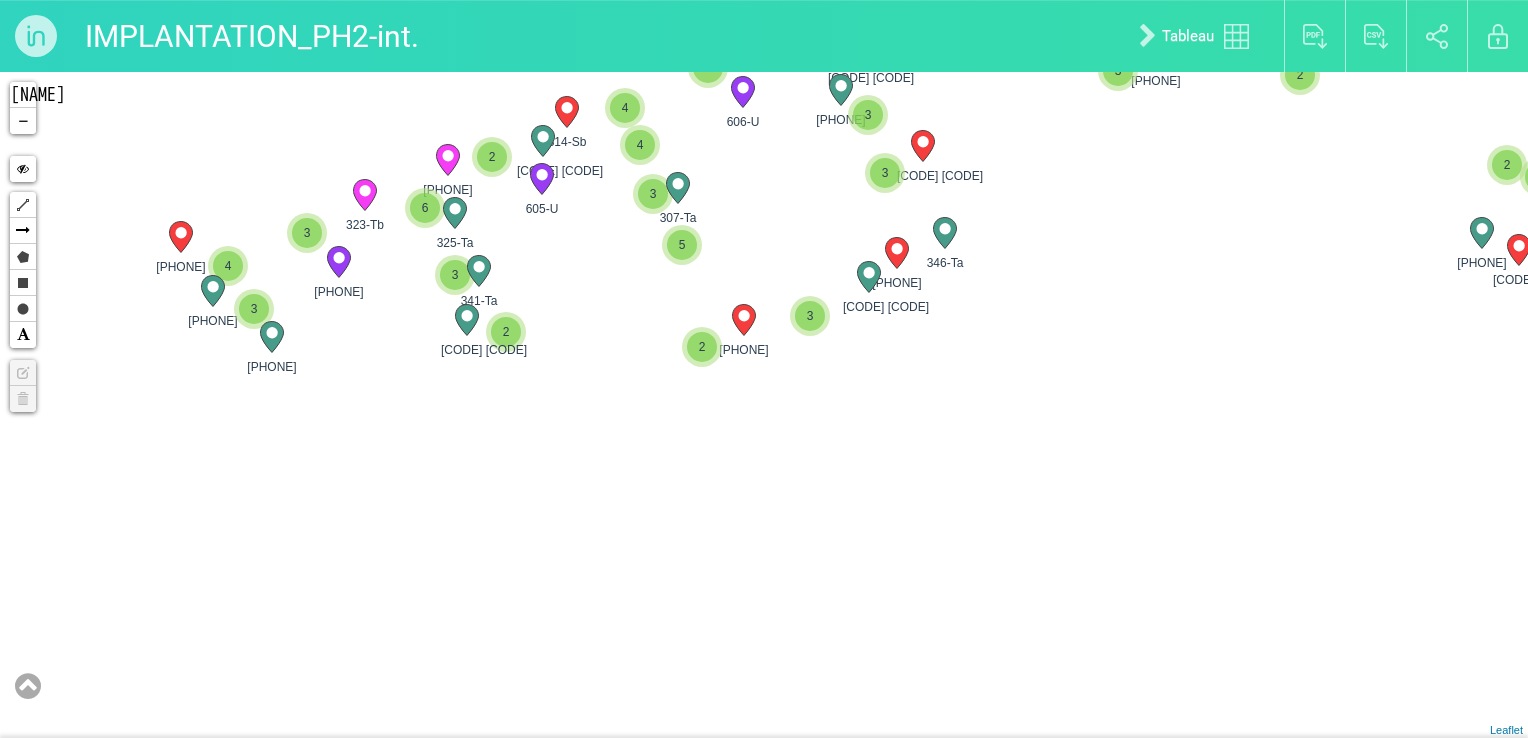drag, startPoint x: 384, startPoint y: 396, endPoint x: 464, endPoint y: 555, distance: 177.99158 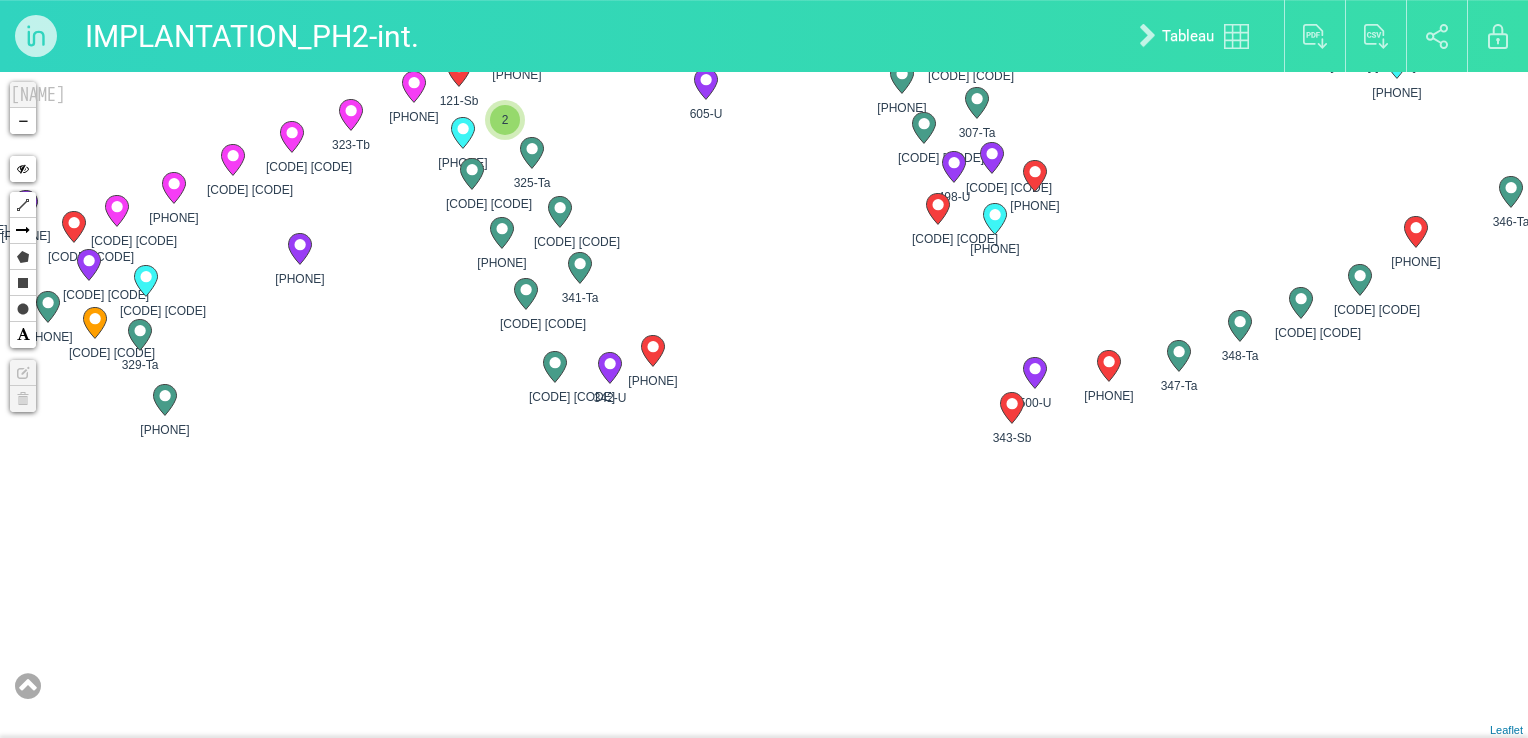 drag, startPoint x: 453, startPoint y: 478, endPoint x: 532, endPoint y: 605, distance: 149.56604 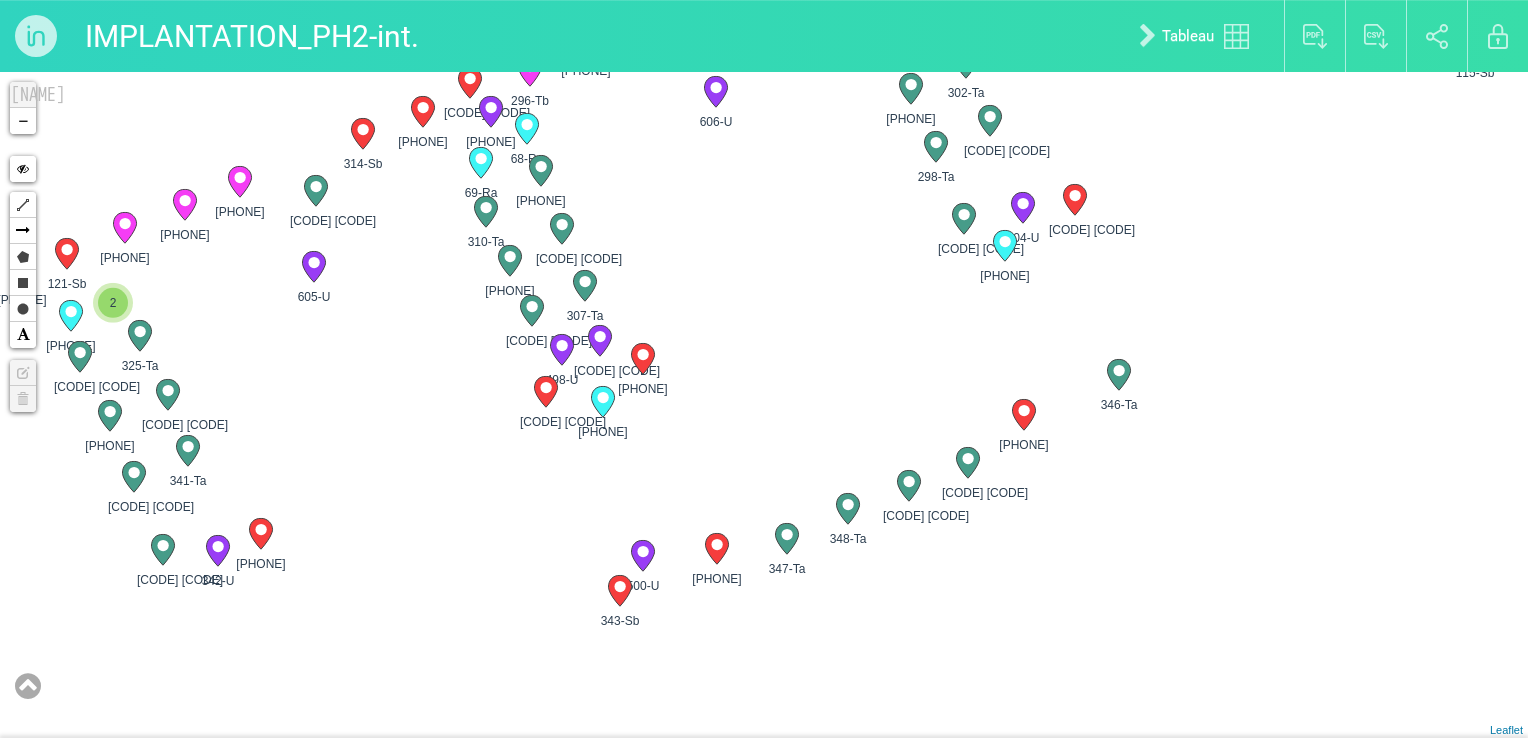 drag, startPoint x: 830, startPoint y: 497, endPoint x: 321, endPoint y: 550, distance: 511.7519 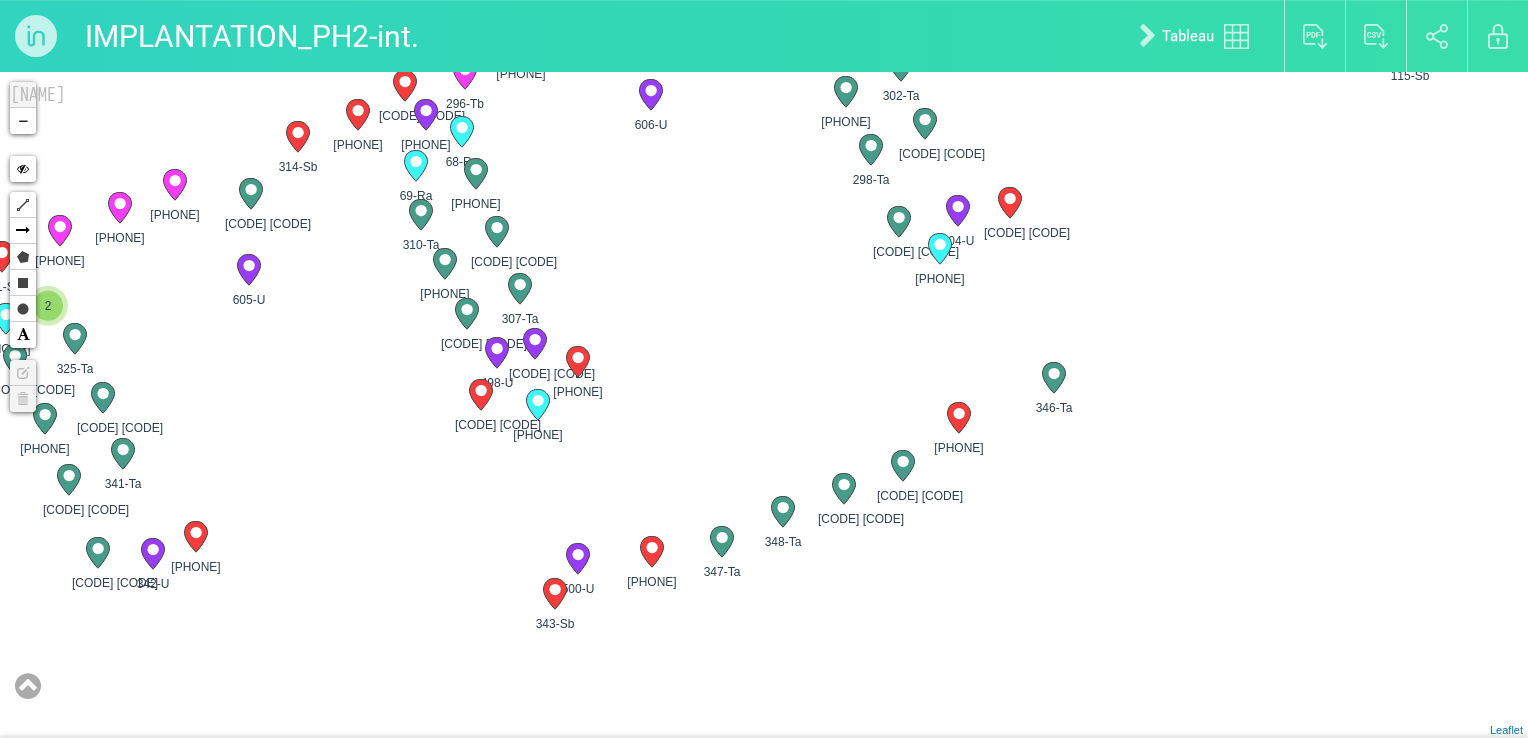 drag, startPoint x: 648, startPoint y: 502, endPoint x: 392, endPoint y: 524, distance: 256.94357 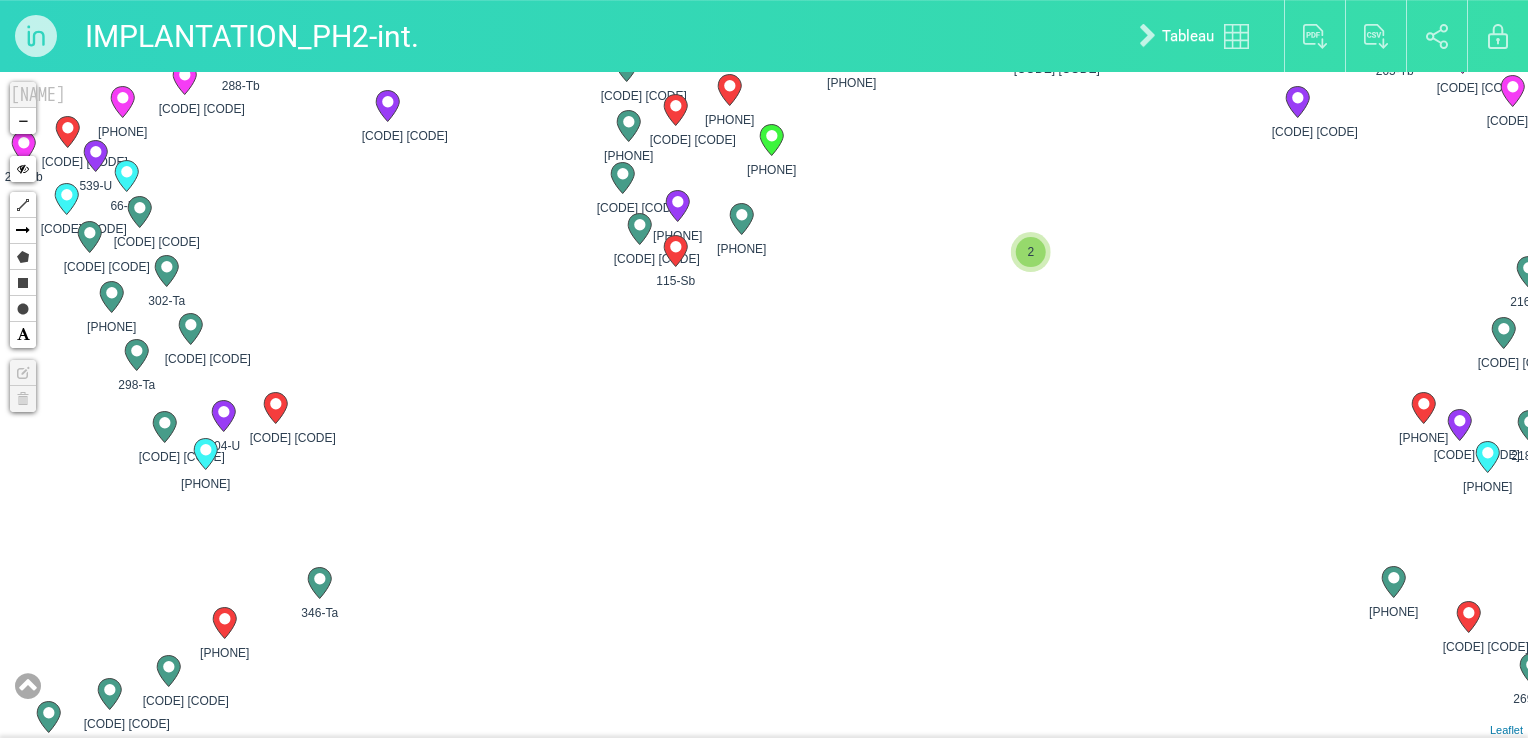 drag, startPoint x: 1027, startPoint y: 635, endPoint x: 663, endPoint y: 349, distance: 462.91684 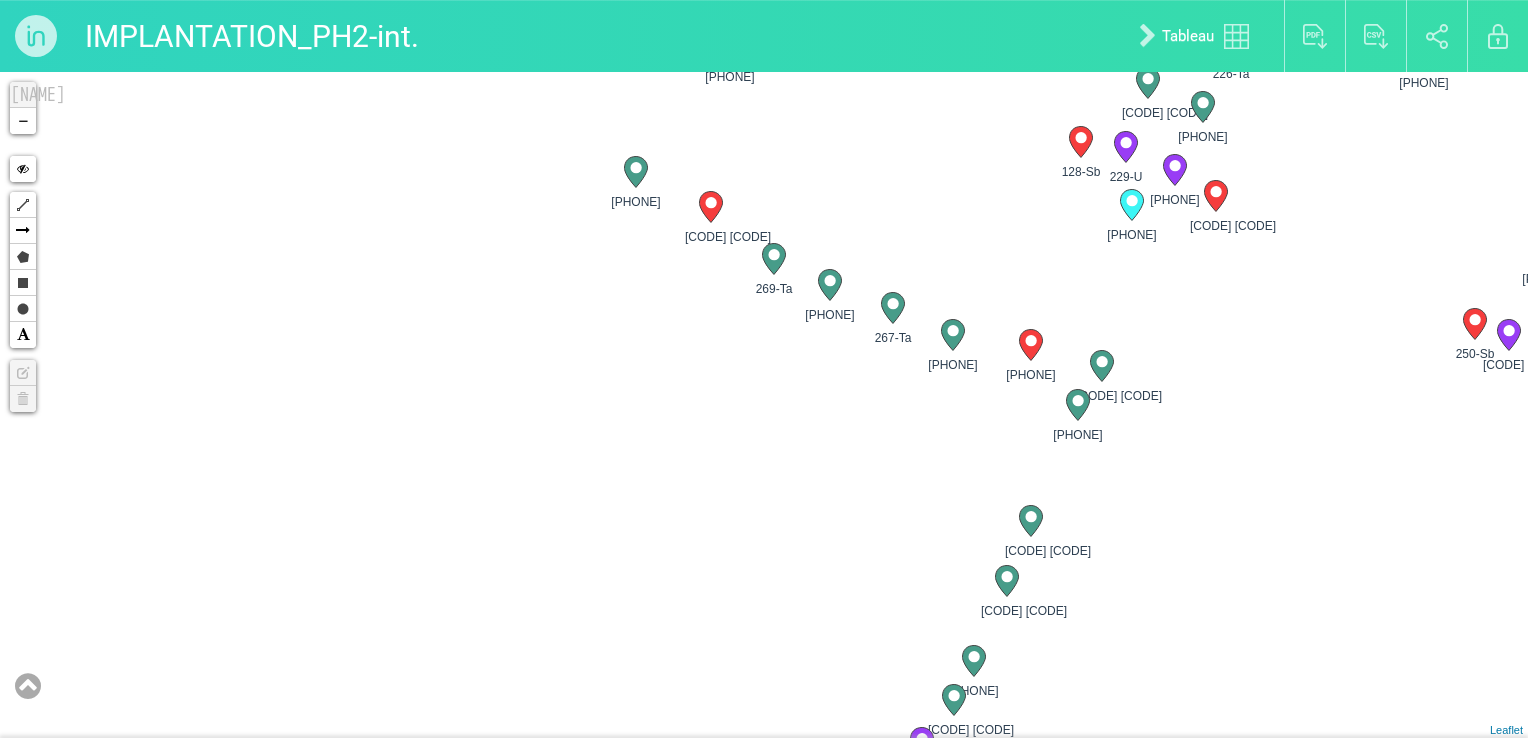 drag, startPoint x: 872, startPoint y: 307, endPoint x: 352, endPoint y: 356, distance: 522.3035 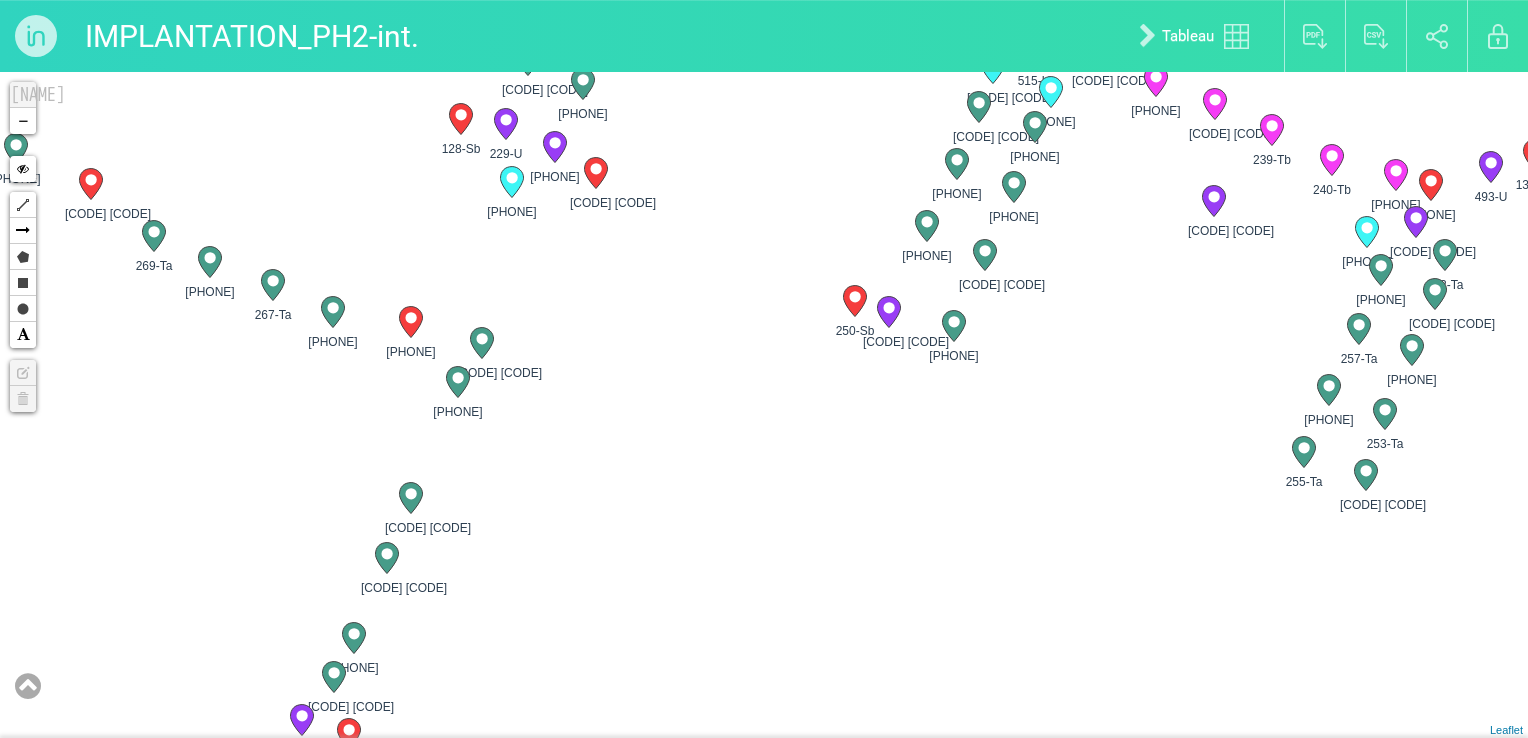drag, startPoint x: 1038, startPoint y: 495, endPoint x: 938, endPoint y: 418, distance: 126.210144 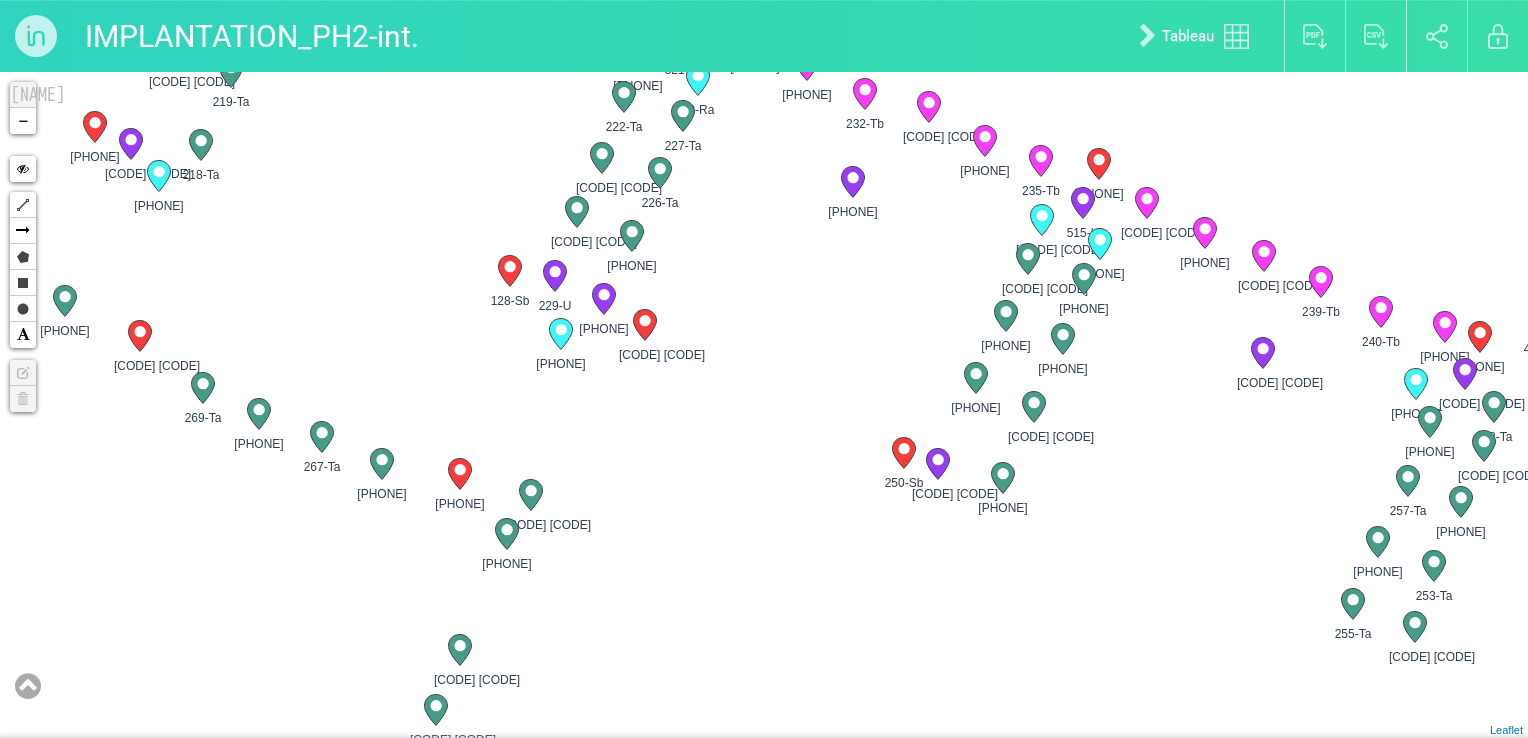 drag, startPoint x: 790, startPoint y: 320, endPoint x: 848, endPoint y: 495, distance: 184.36105 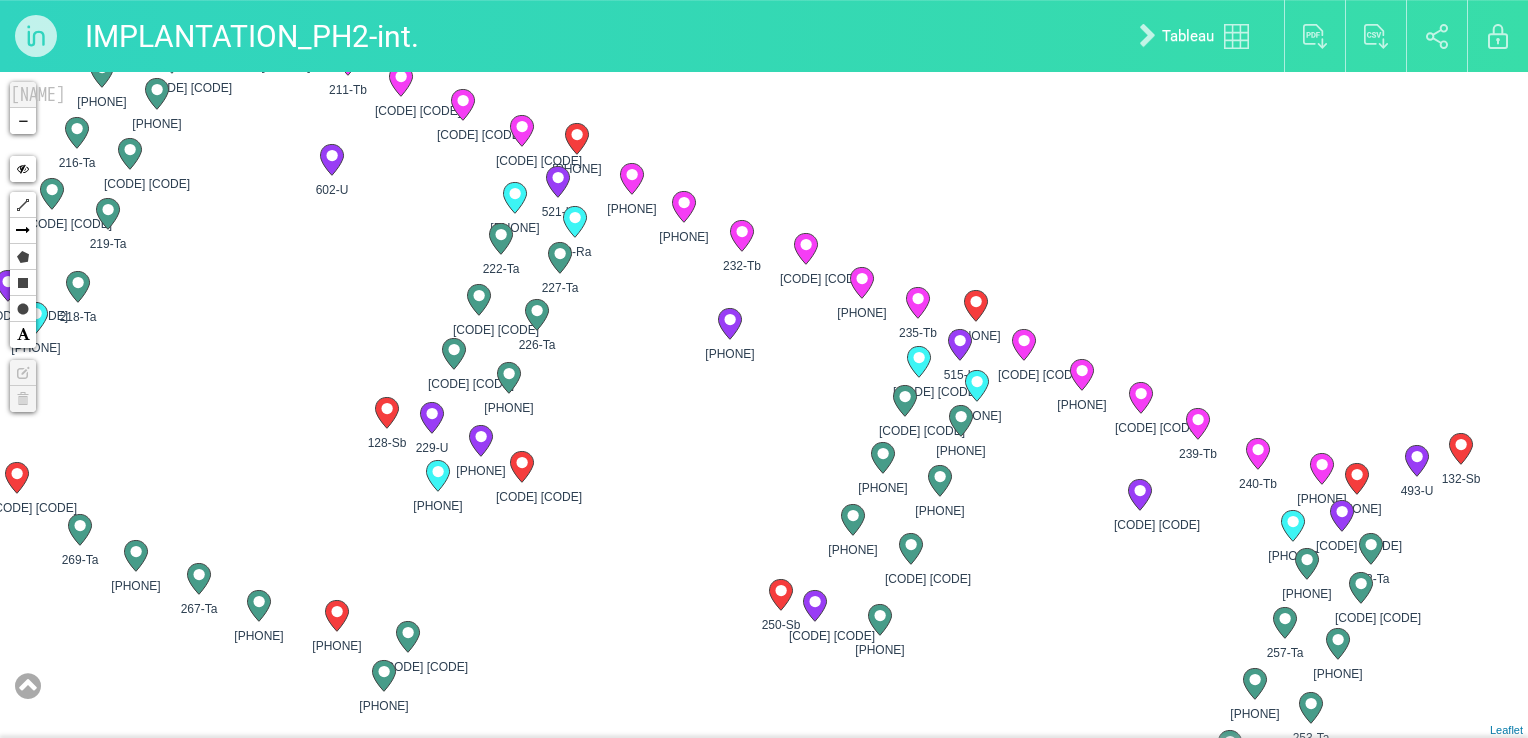 drag, startPoint x: 755, startPoint y: 375, endPoint x: 625, endPoint y: 502, distance: 181.73883 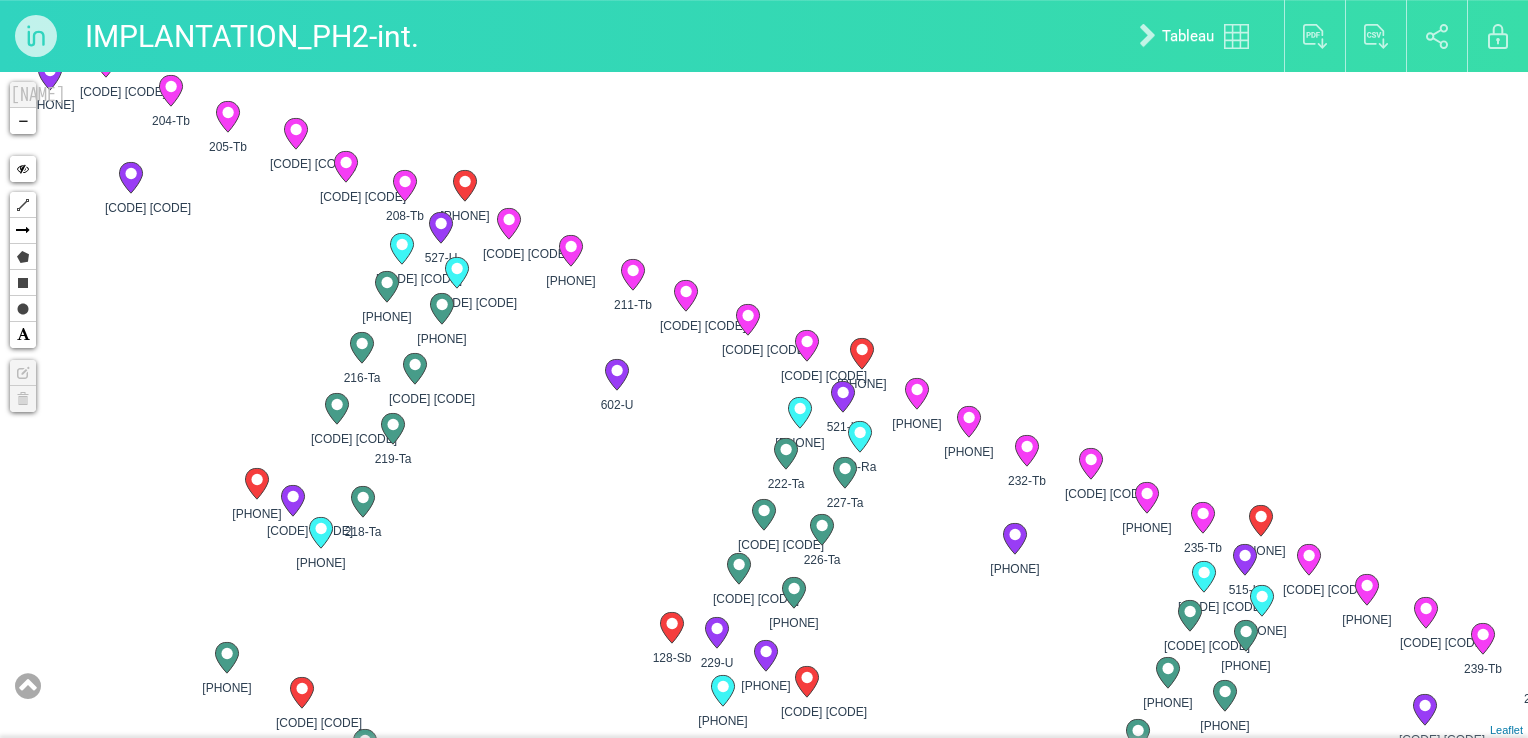 drag, startPoint x: 549, startPoint y: 374, endPoint x: 838, endPoint y: 594, distance: 363.20932 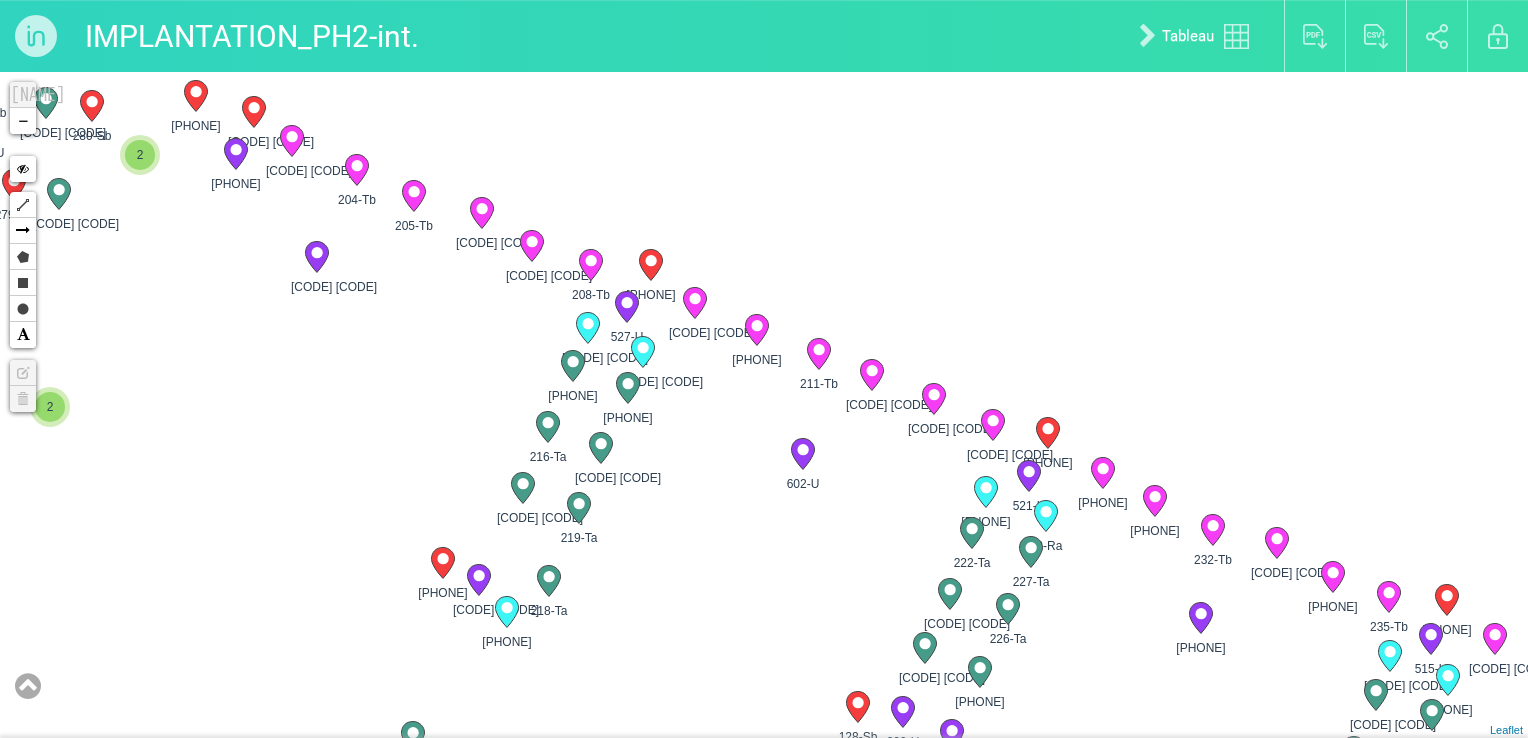 drag, startPoint x: 584, startPoint y: 480, endPoint x: 765, endPoint y: 538, distance: 190.06578 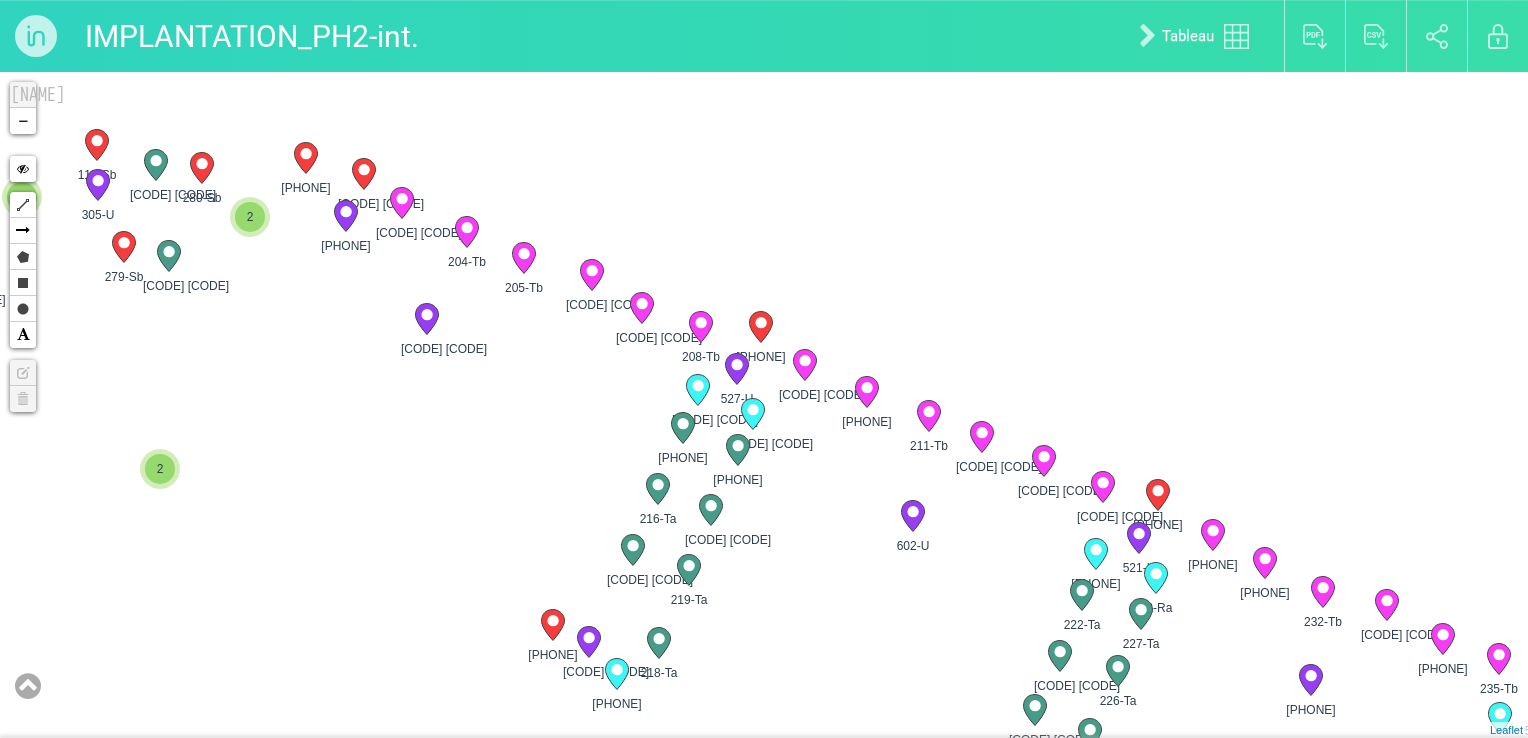drag, startPoint x: 466, startPoint y: 443, endPoint x: 569, endPoint y: 500, distance: 117.72001 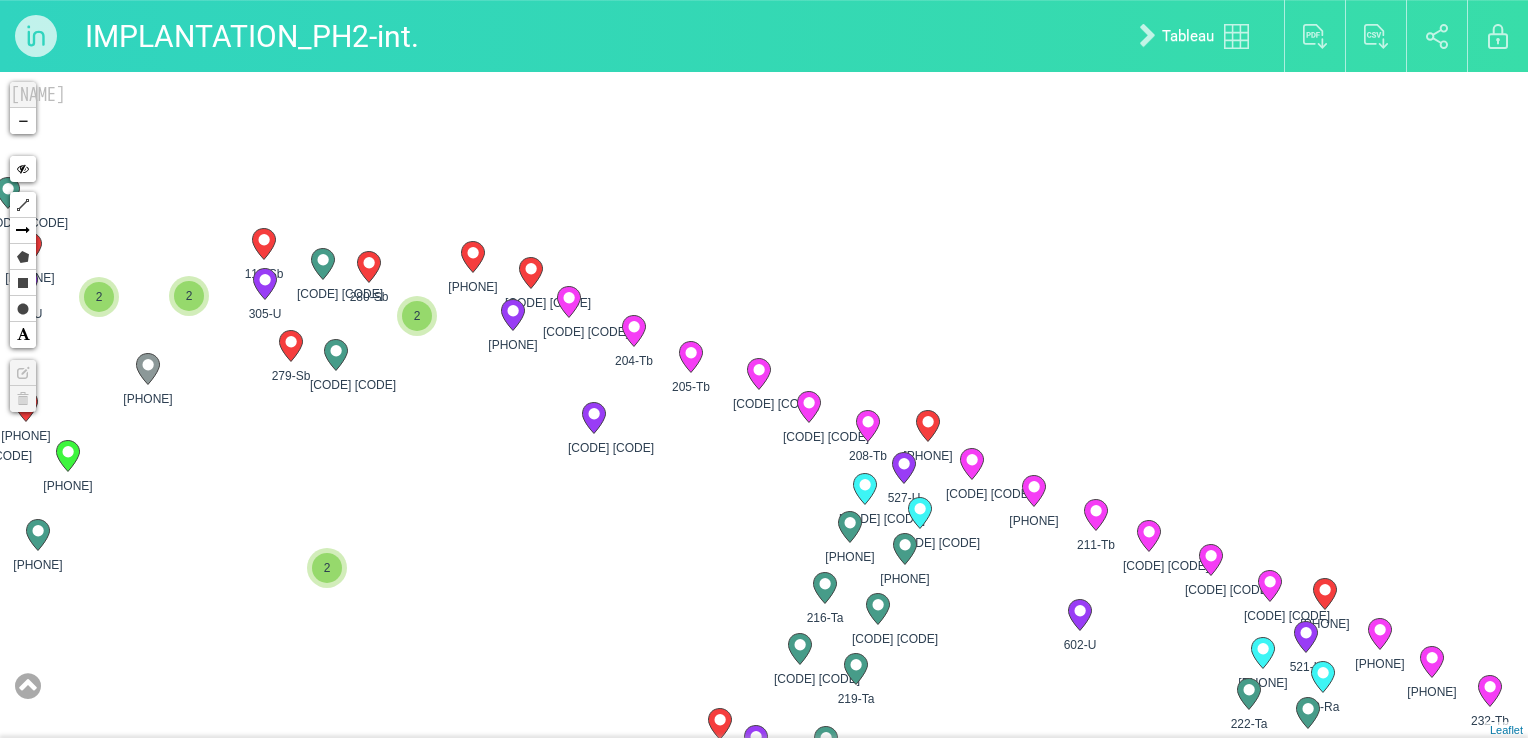 drag, startPoint x: 473, startPoint y: 434, endPoint x: 1104, endPoint y: 547, distance: 641.0382 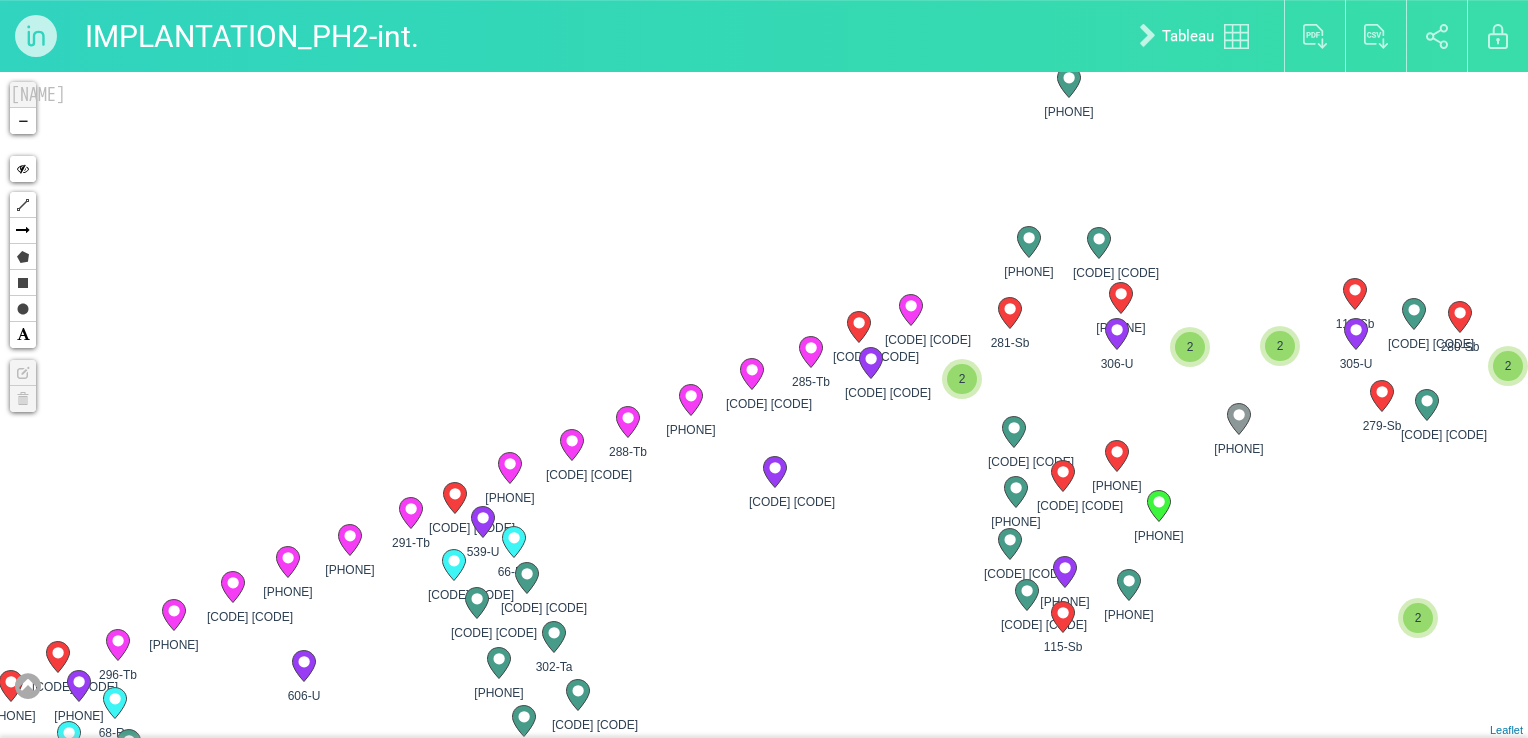 drag, startPoint x: 544, startPoint y: 537, endPoint x: 583, endPoint y: 470, distance: 77.52419 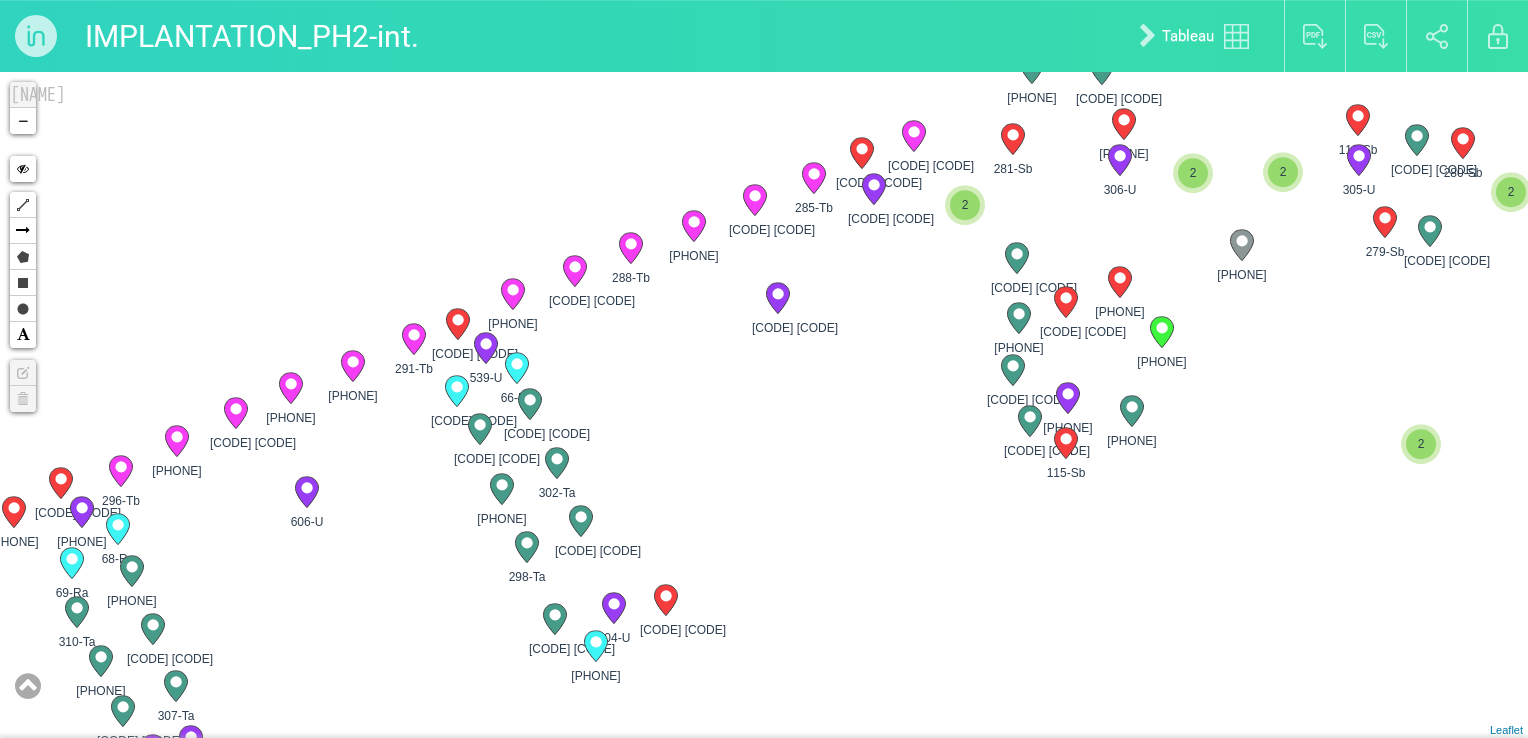 drag, startPoint x: 668, startPoint y: 576, endPoint x: 670, endPoint y: 401, distance: 175.01143 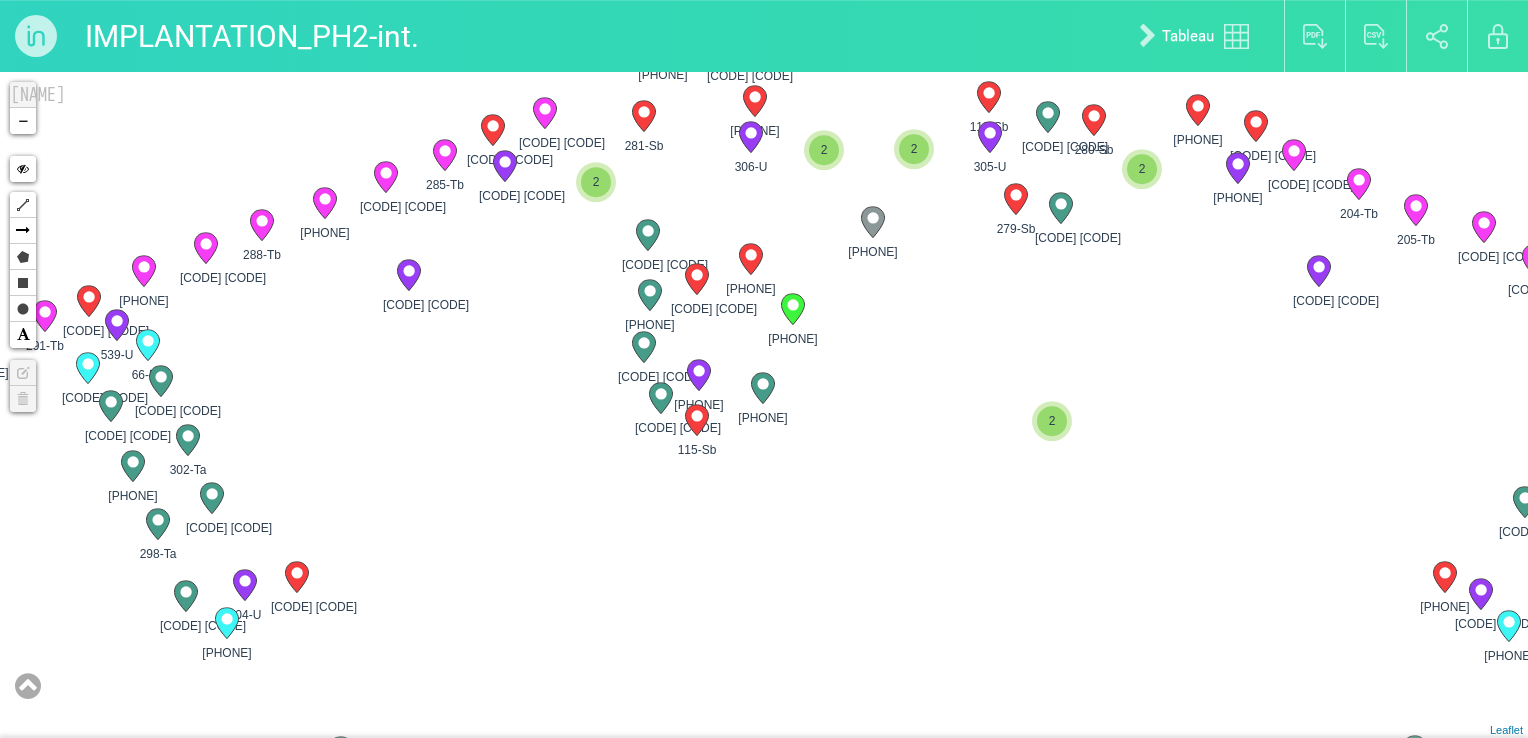 drag, startPoint x: 903, startPoint y: 406, endPoint x: 428, endPoint y: 399, distance: 475.05157 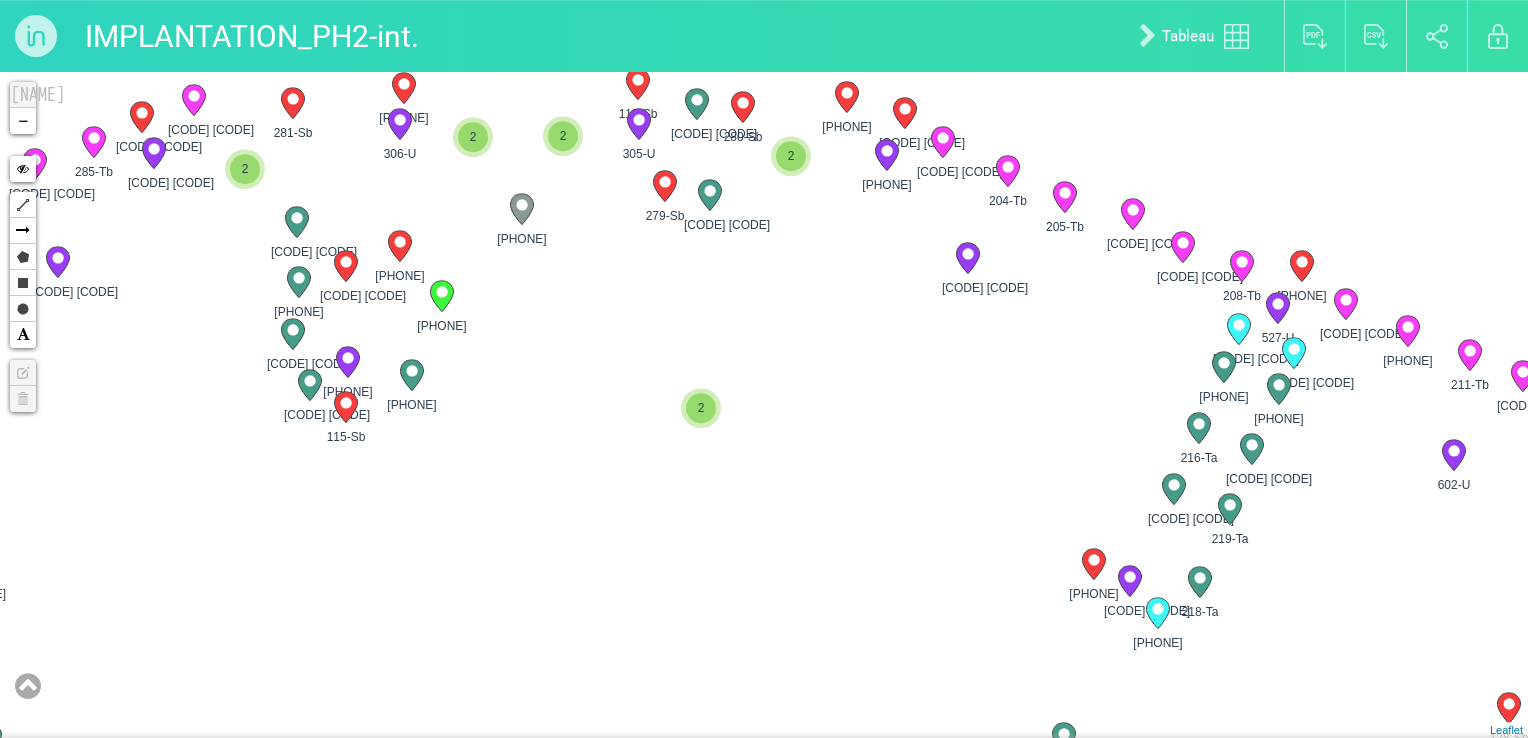 drag, startPoint x: 1146, startPoint y: 405, endPoint x: 871, endPoint y: 388, distance: 275.52496 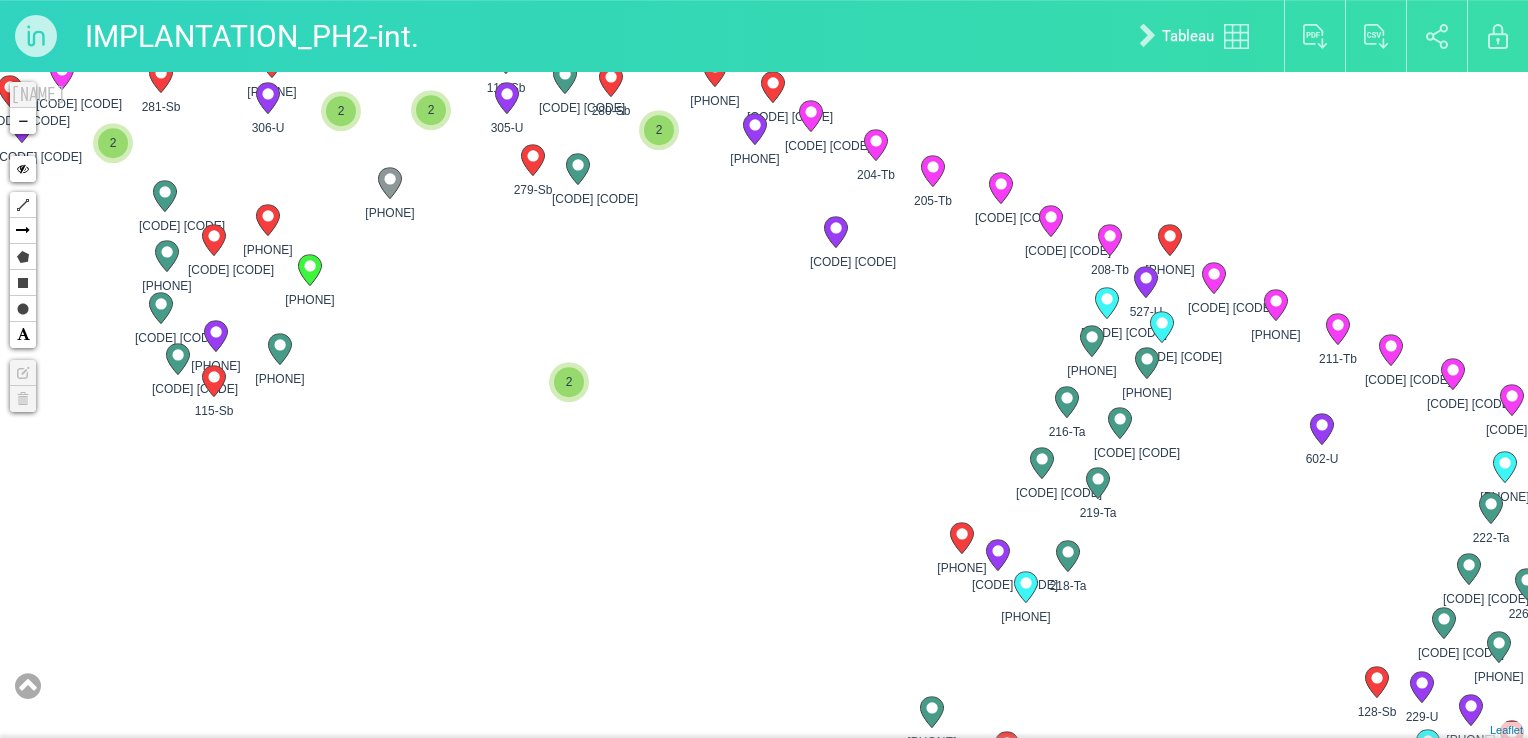 drag, startPoint x: 1097, startPoint y: 434, endPoint x: 986, endPoint y: 407, distance: 114.236595 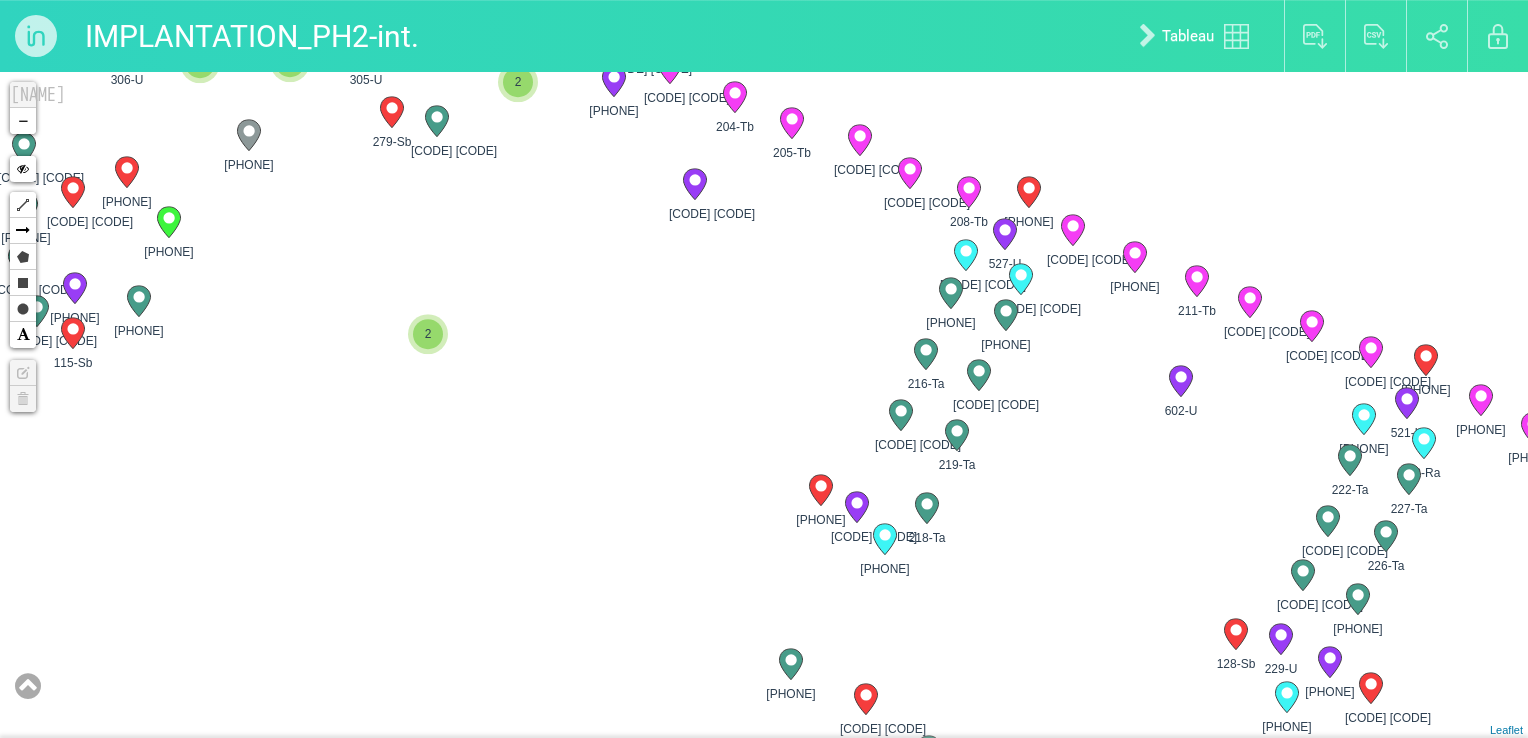drag, startPoint x: 1010, startPoint y: 431, endPoint x: 888, endPoint y: 390, distance: 128.7051 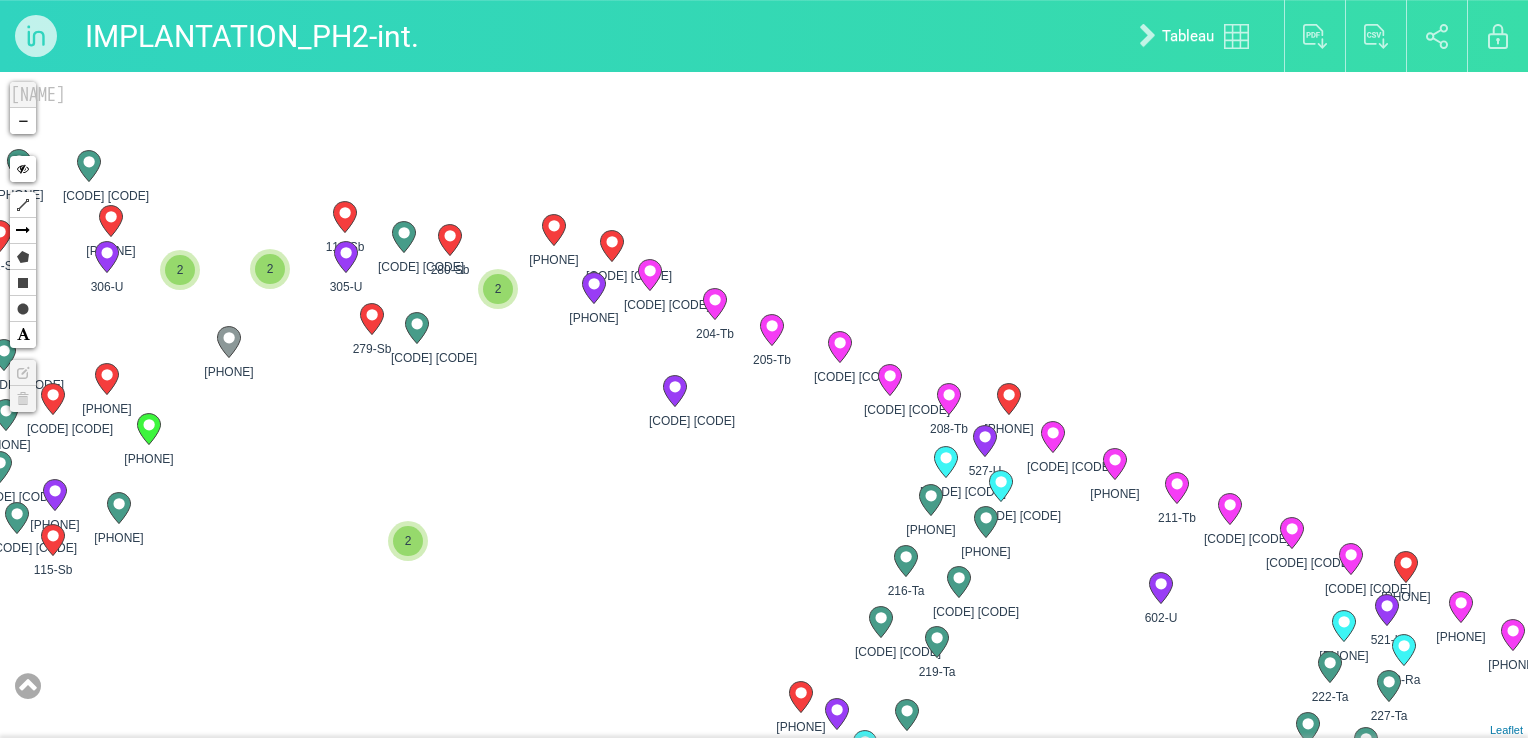 drag, startPoint x: 908, startPoint y: 335, endPoint x: 888, endPoint y: 545, distance: 210.95023 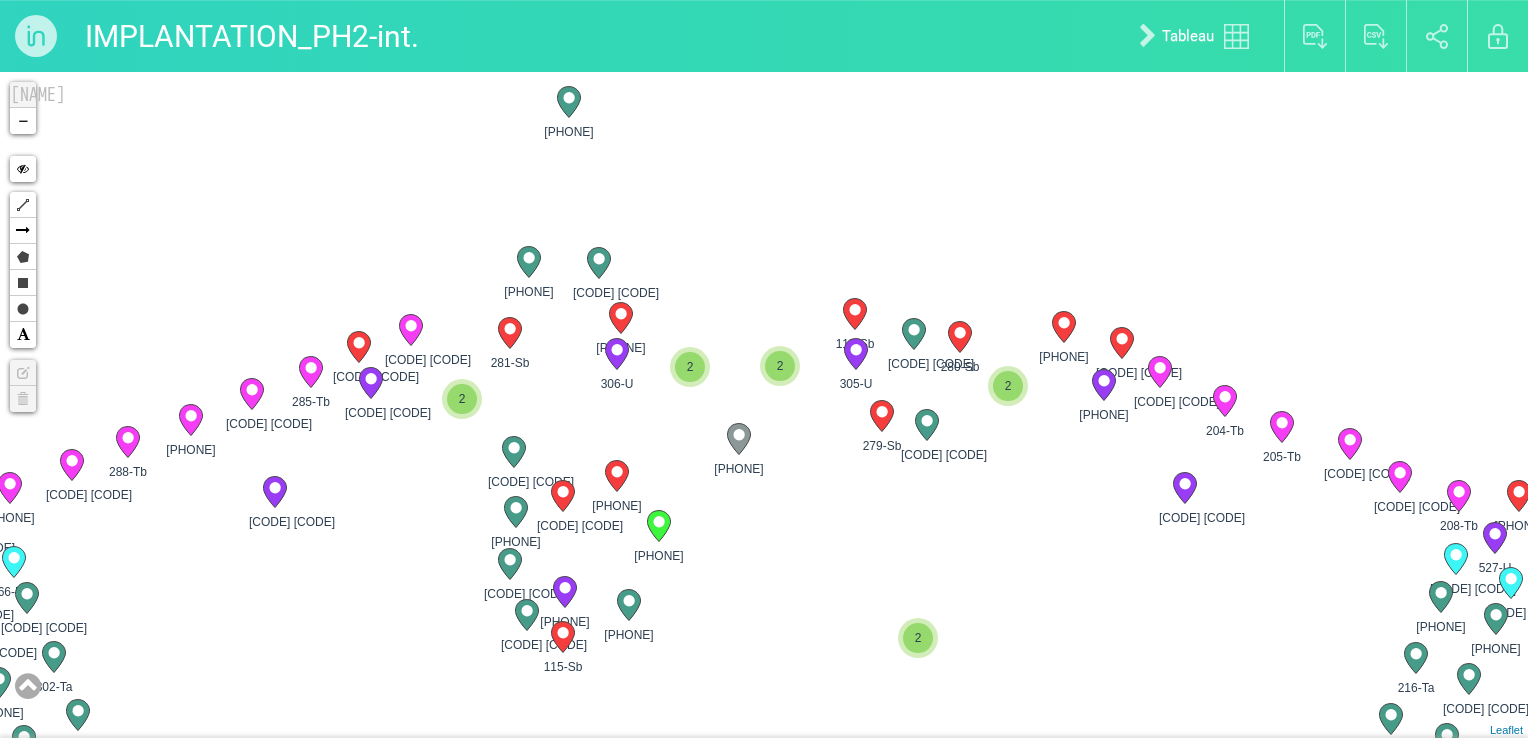 drag, startPoint x: 452, startPoint y: 474, endPoint x: 958, endPoint y: 561, distance: 513.4248 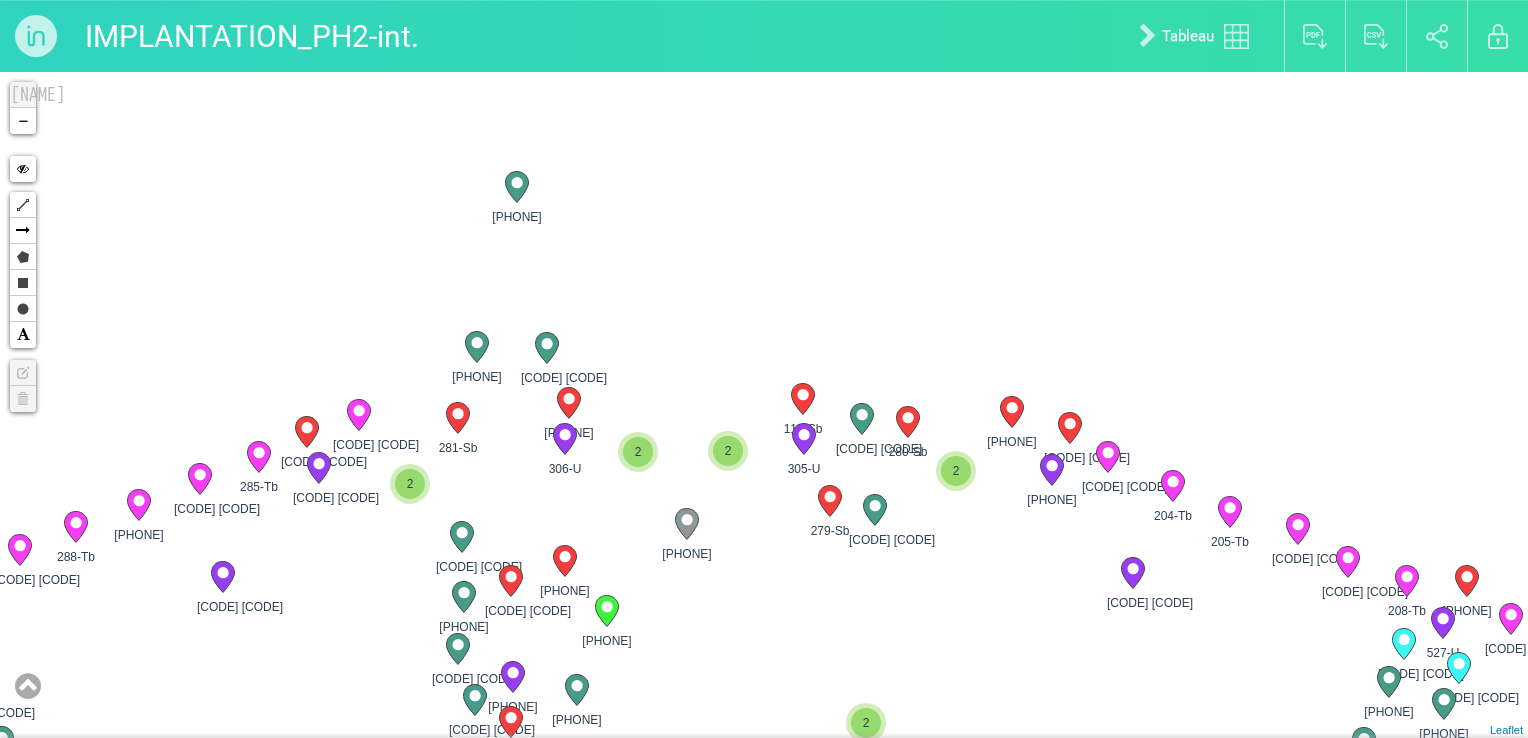 drag, startPoint x: 890, startPoint y: 406, endPoint x: 829, endPoint y: 512, distance: 122.29881 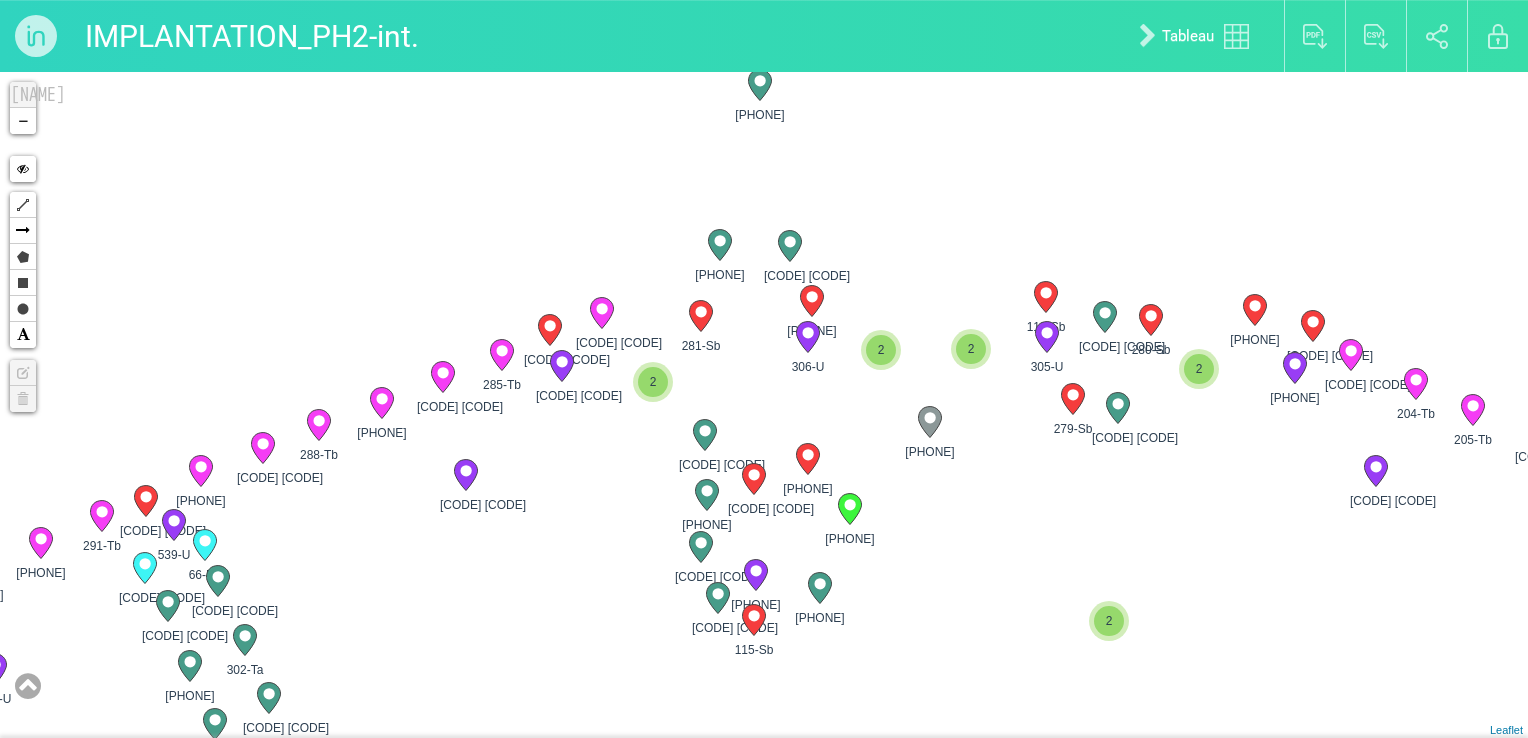 drag, startPoint x: 843, startPoint y: 334, endPoint x: 1070, endPoint y: 222, distance: 253.12645 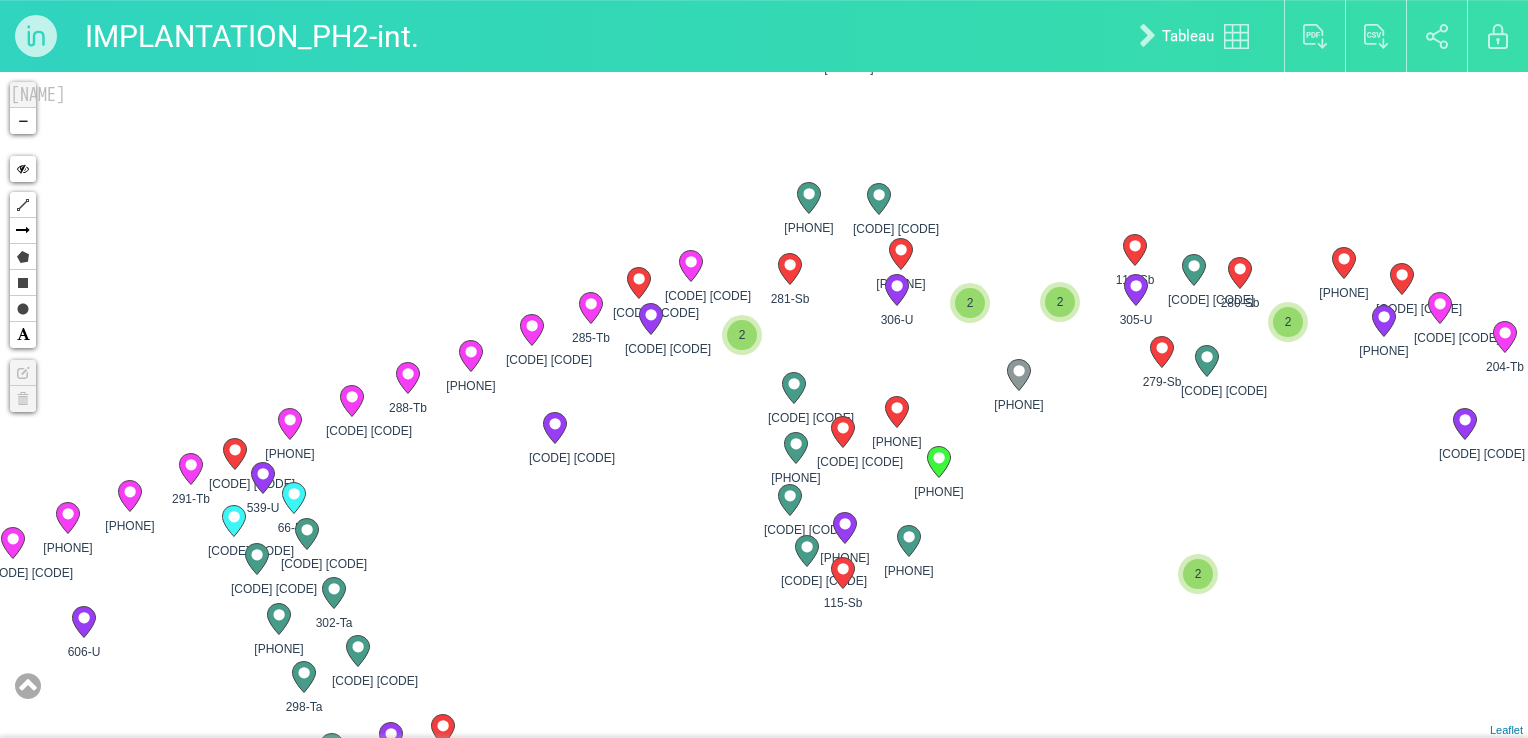 drag, startPoint x: 571, startPoint y: 523, endPoint x: 792, endPoint y: 326, distance: 296.05743 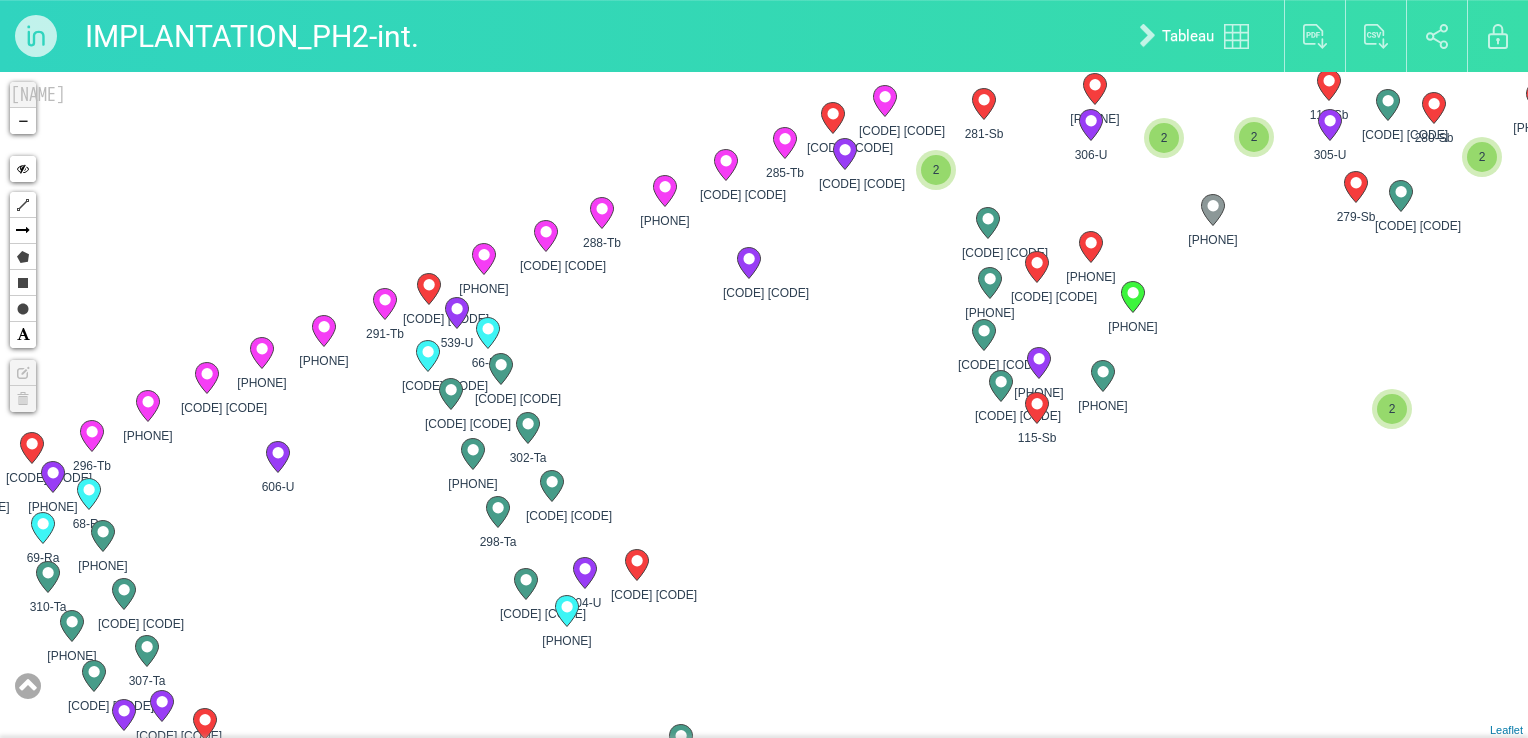 drag, startPoint x: 556, startPoint y: 456, endPoint x: 739, endPoint y: 407, distance: 189.44656 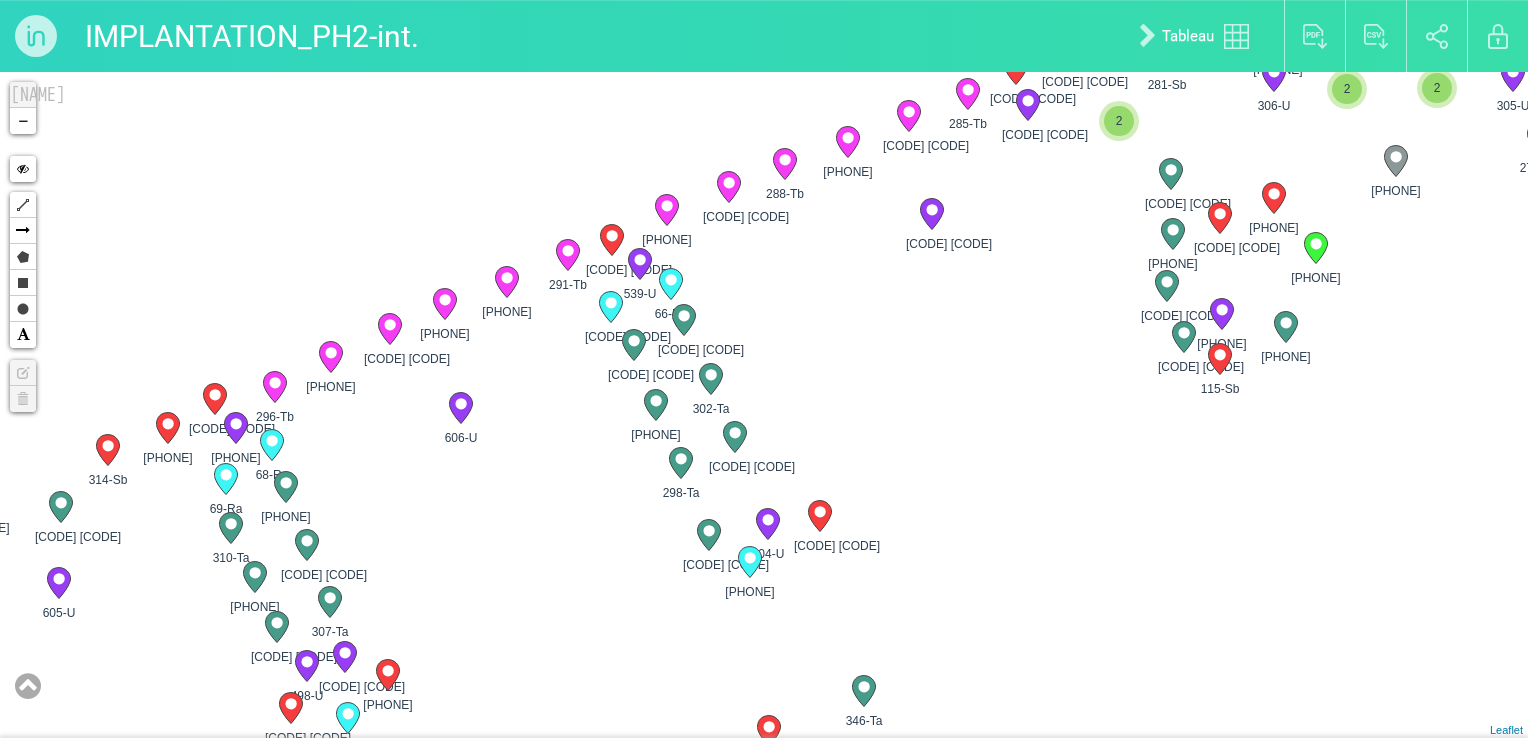 drag, startPoint x: 484, startPoint y: 619, endPoint x: 454, endPoint y: 387, distance: 233.93161 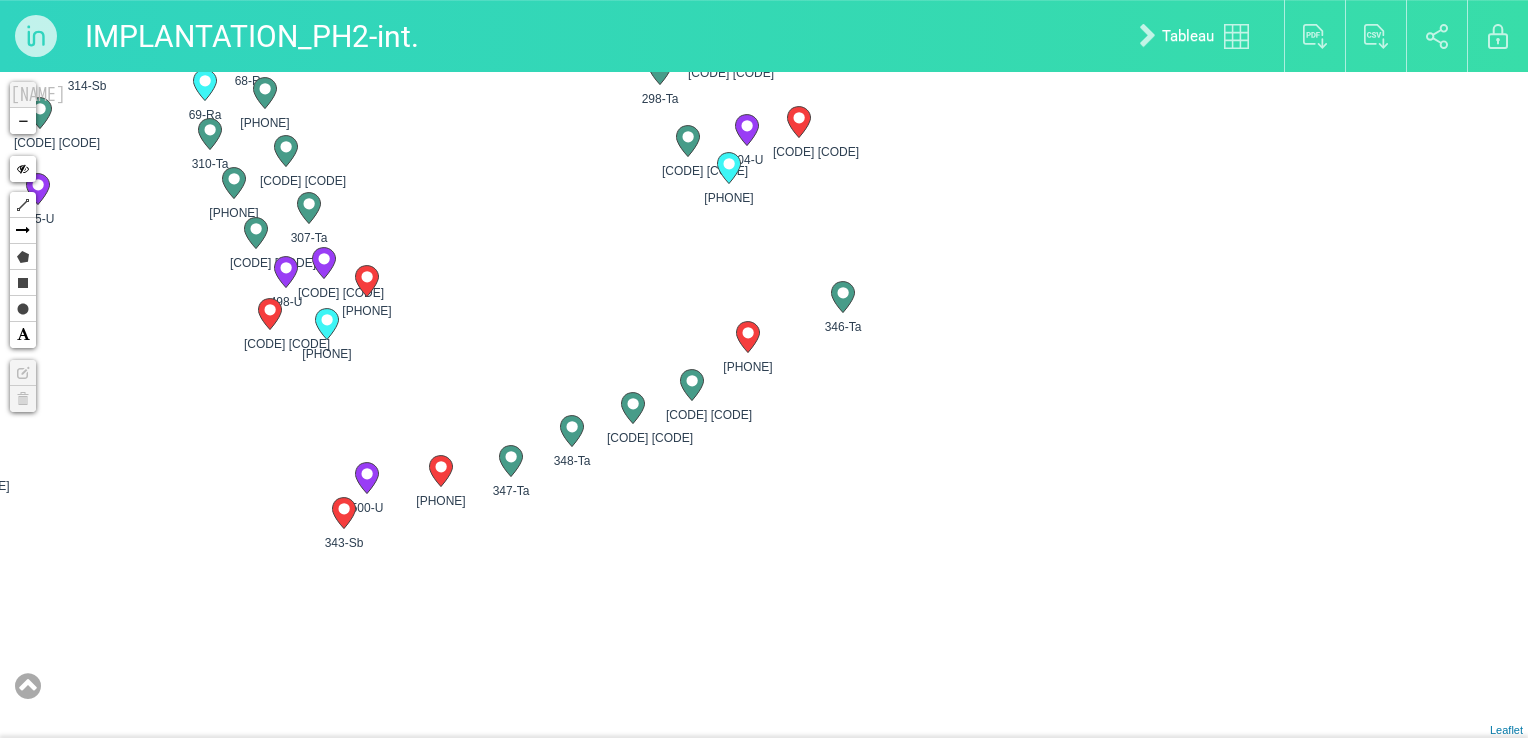 drag, startPoint x: 613, startPoint y: 601, endPoint x: 636, endPoint y: 382, distance: 220.20445 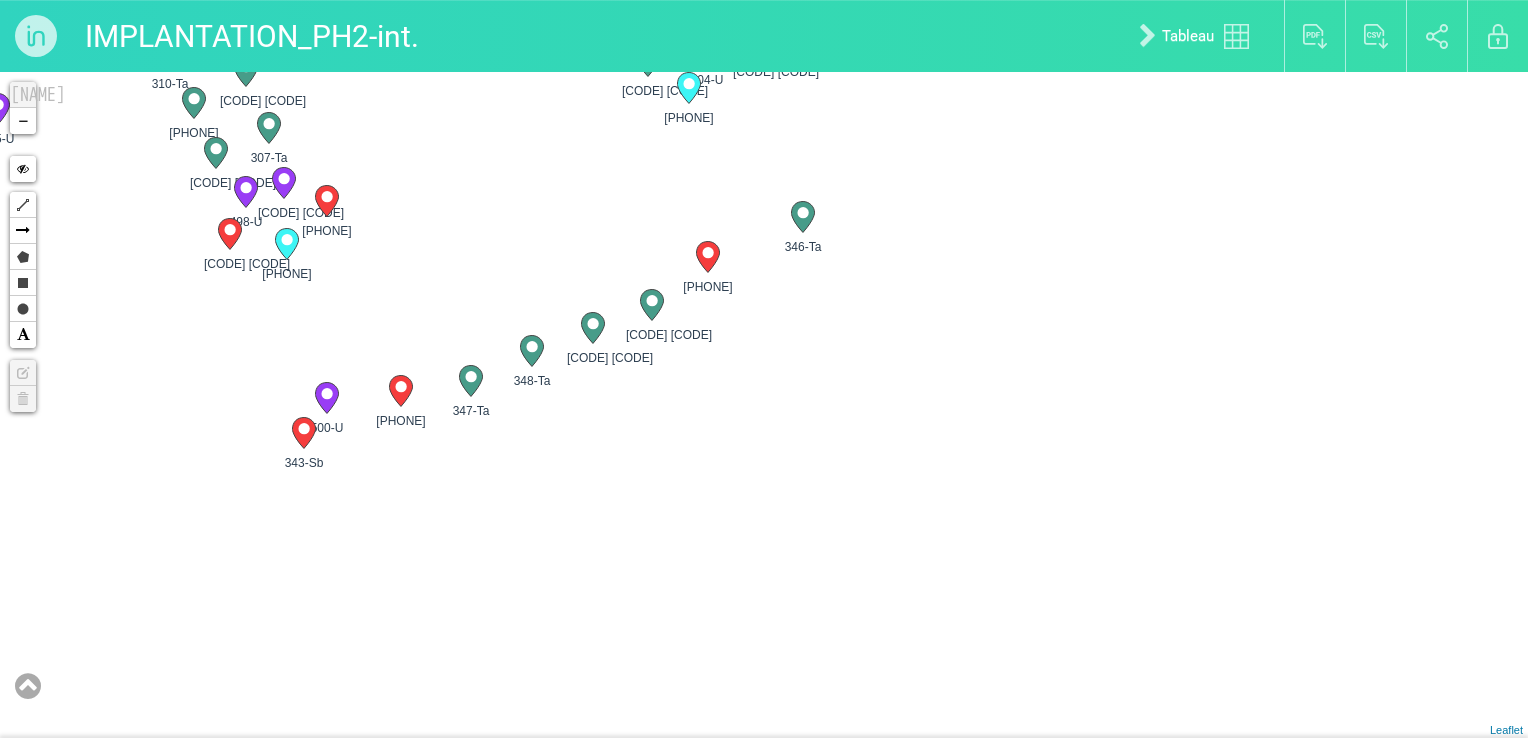 drag, startPoint x: 753, startPoint y: 386, endPoint x: 603, endPoint y: 522, distance: 202.47469 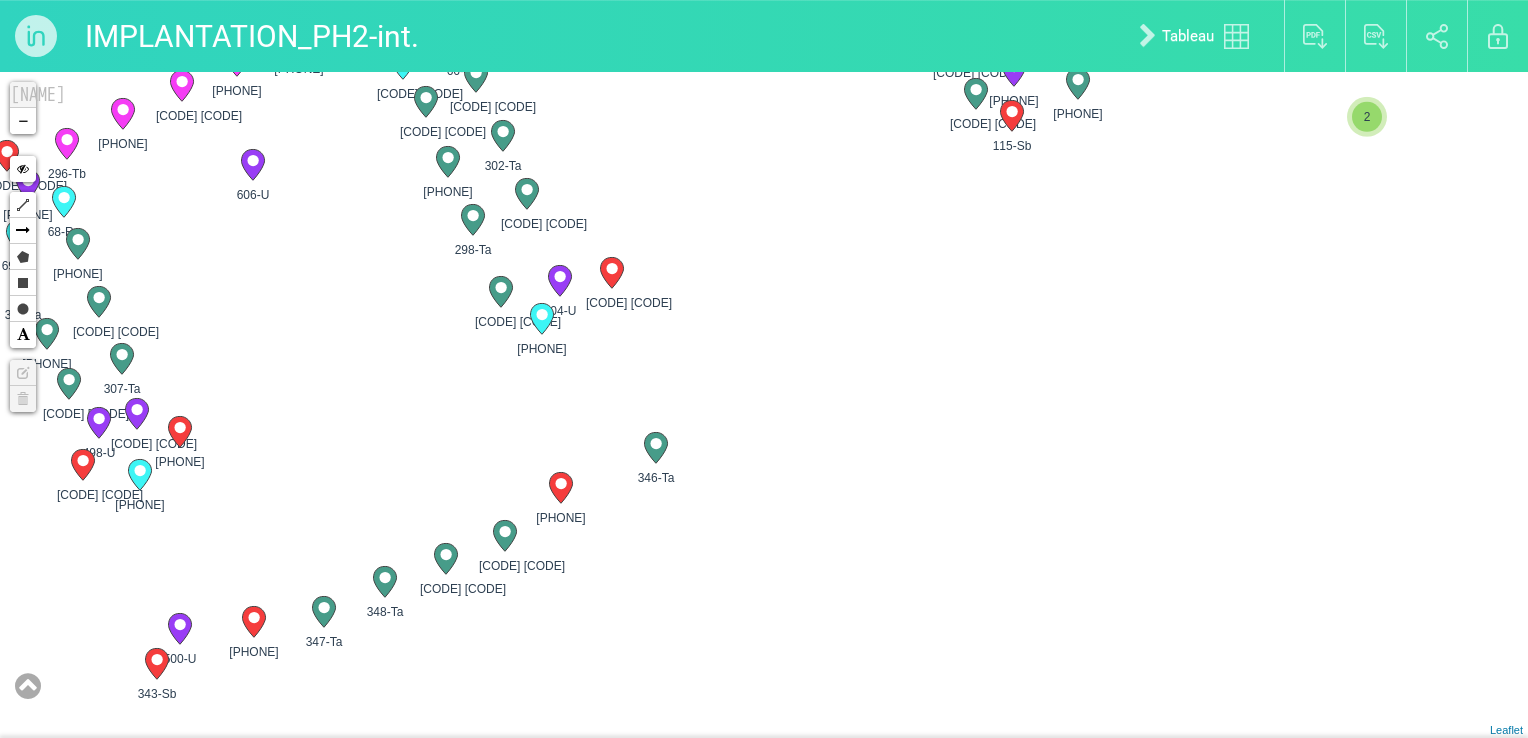 drag, startPoint x: 561, startPoint y: 318, endPoint x: 521, endPoint y: 489, distance: 175.61606 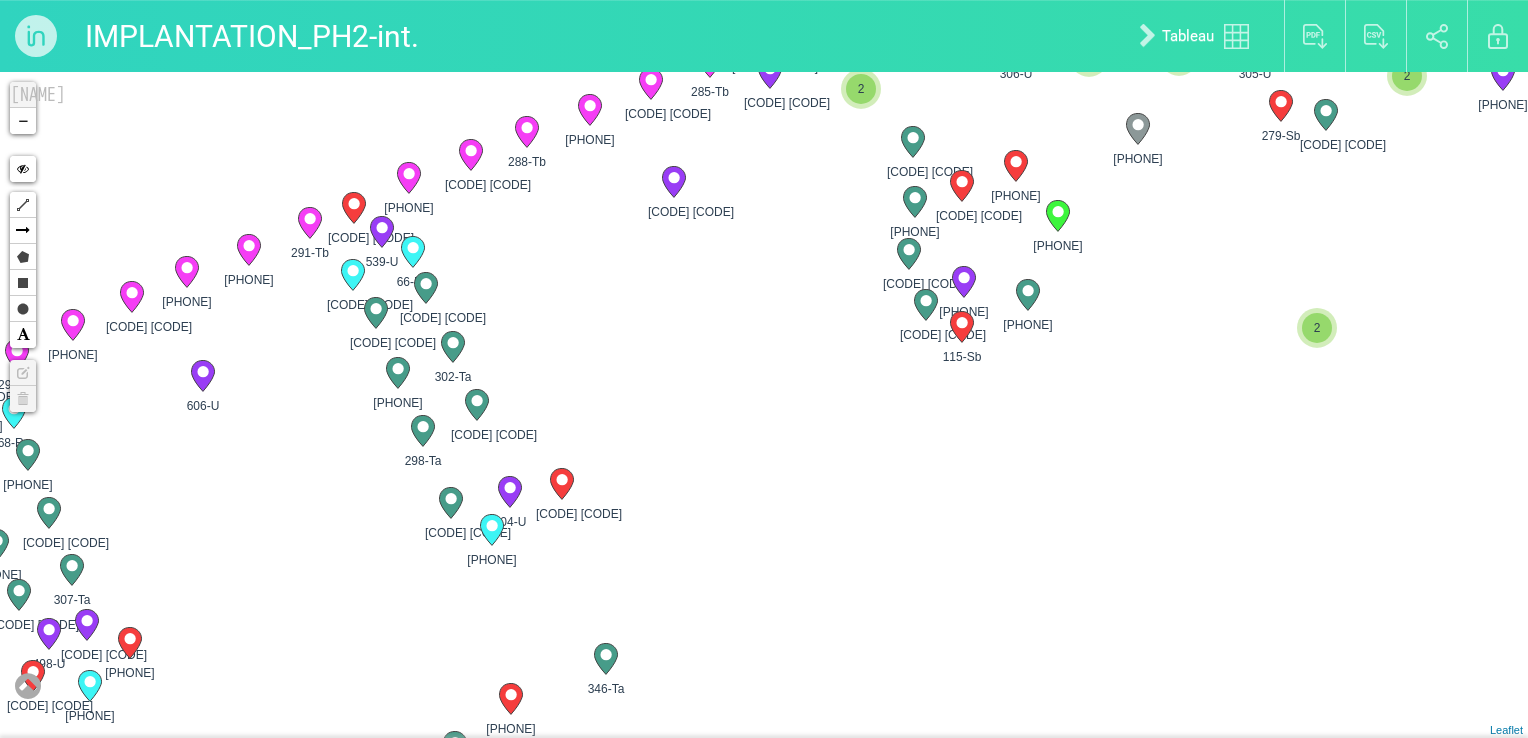 drag, startPoint x: 900, startPoint y: 218, endPoint x: 838, endPoint y: 402, distance: 194.16487 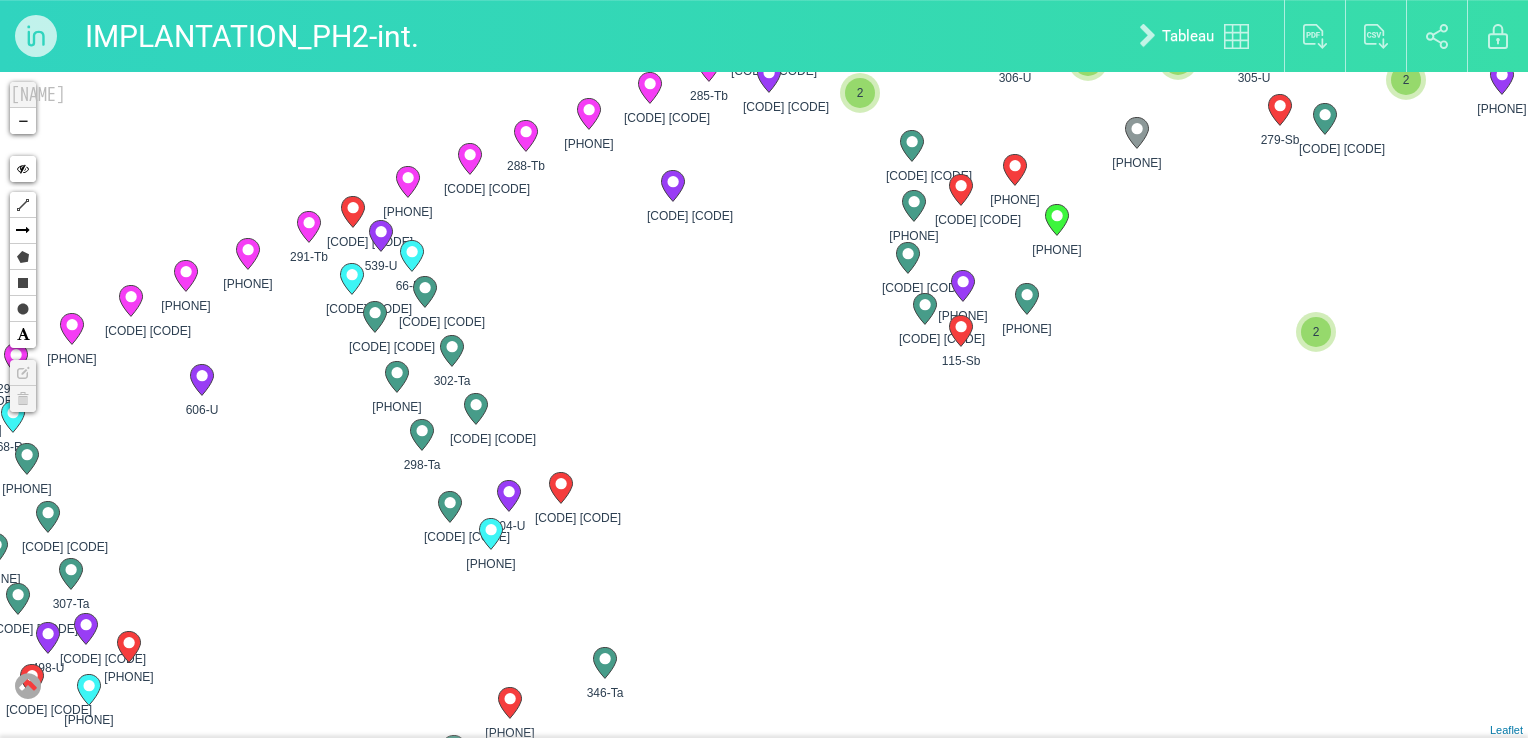 drag, startPoint x: 772, startPoint y: 323, endPoint x: 648, endPoint y: 426, distance: 161.19864 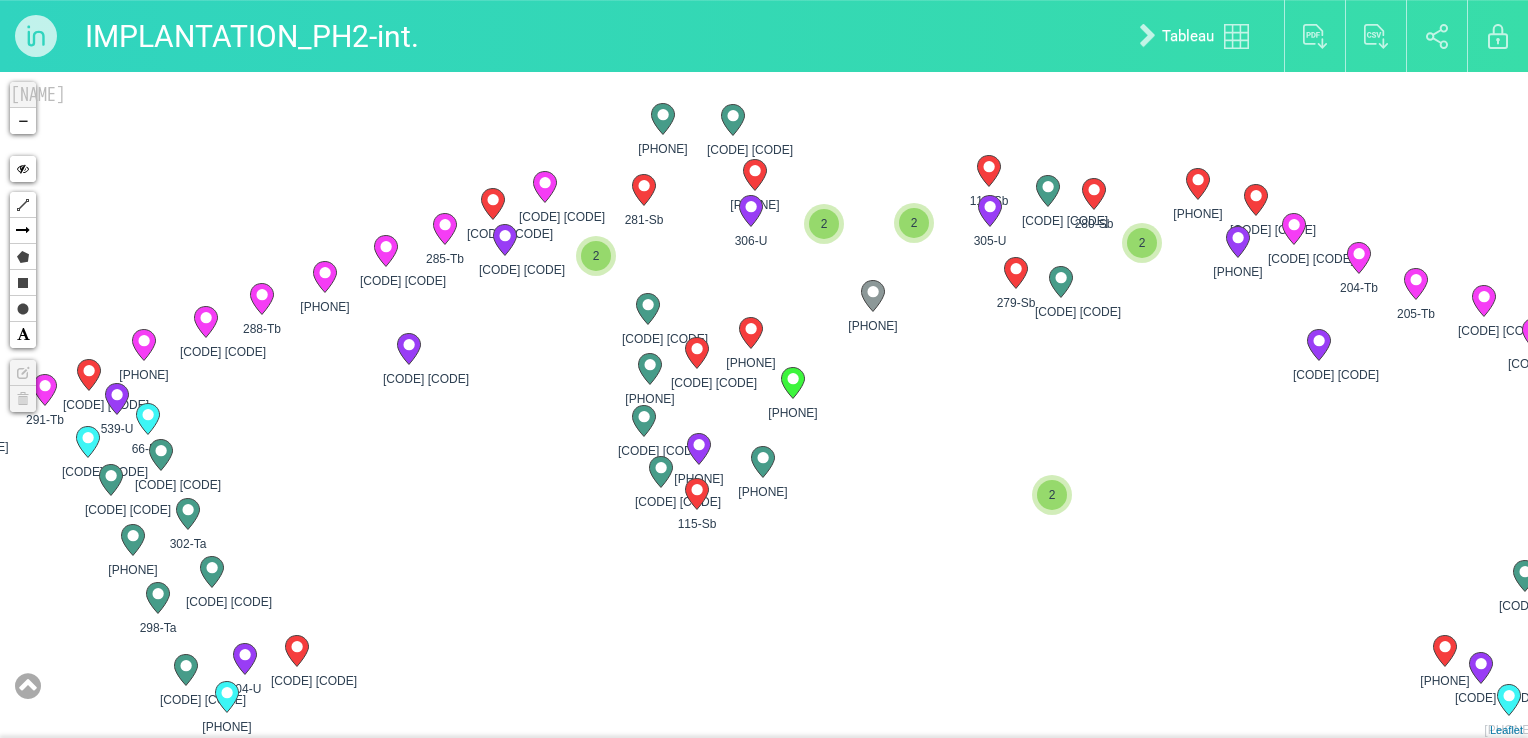 drag, startPoint x: 606, startPoint y: 403, endPoint x: 553, endPoint y: 424, distance: 57.00877 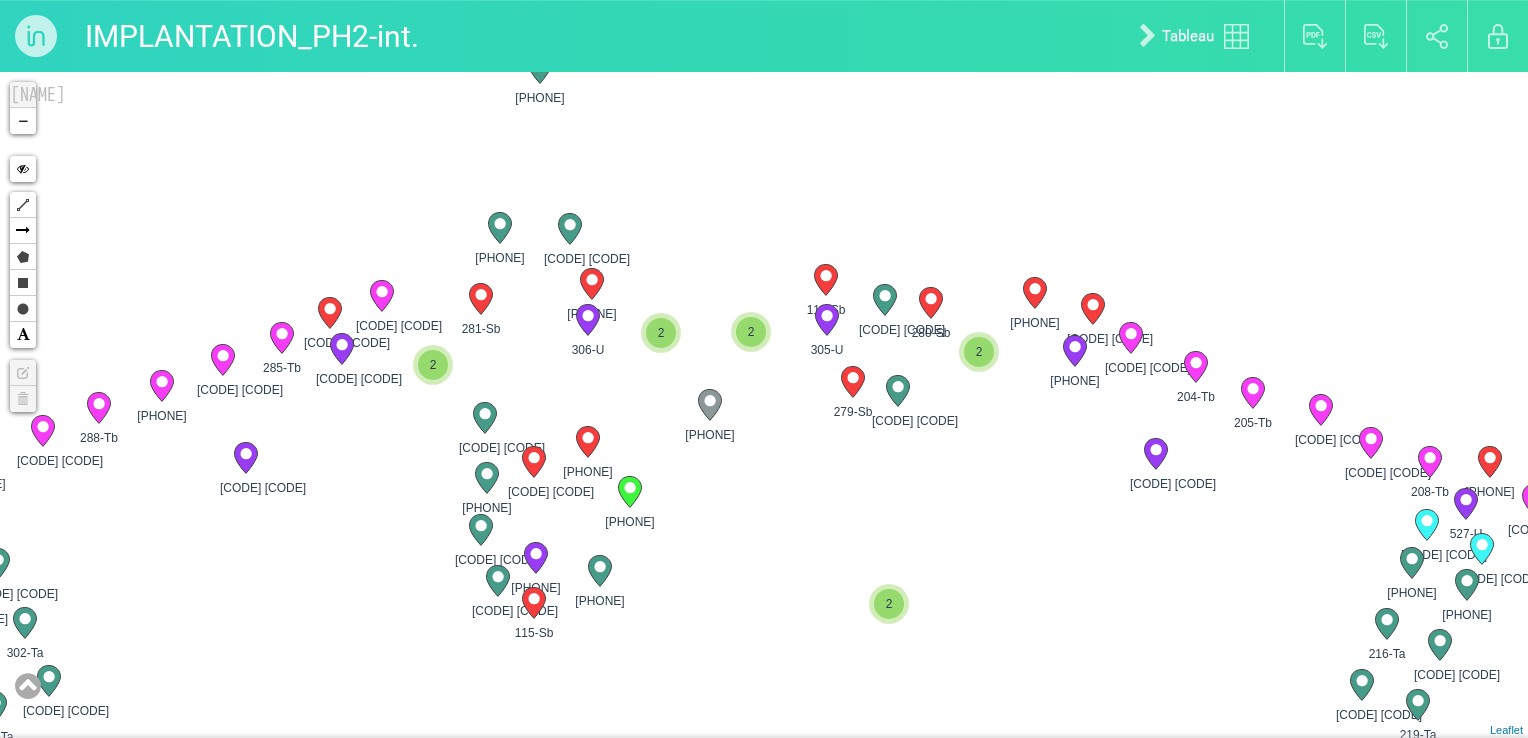 drag, startPoint x: 902, startPoint y: 336, endPoint x: 736, endPoint y: 450, distance: 201.37527 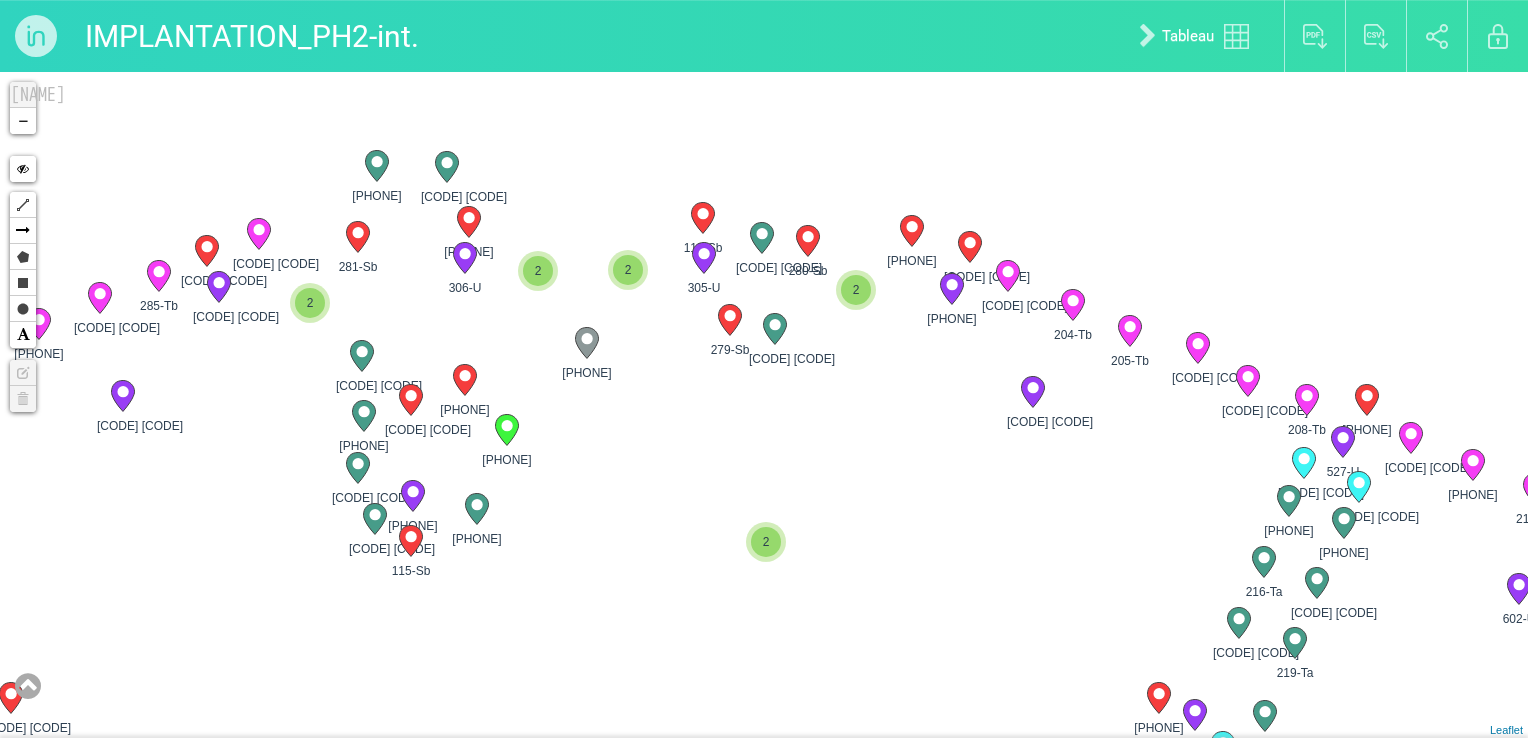 drag, startPoint x: 952, startPoint y: 469, endPoint x: 804, endPoint y: 378, distance: 173.73831 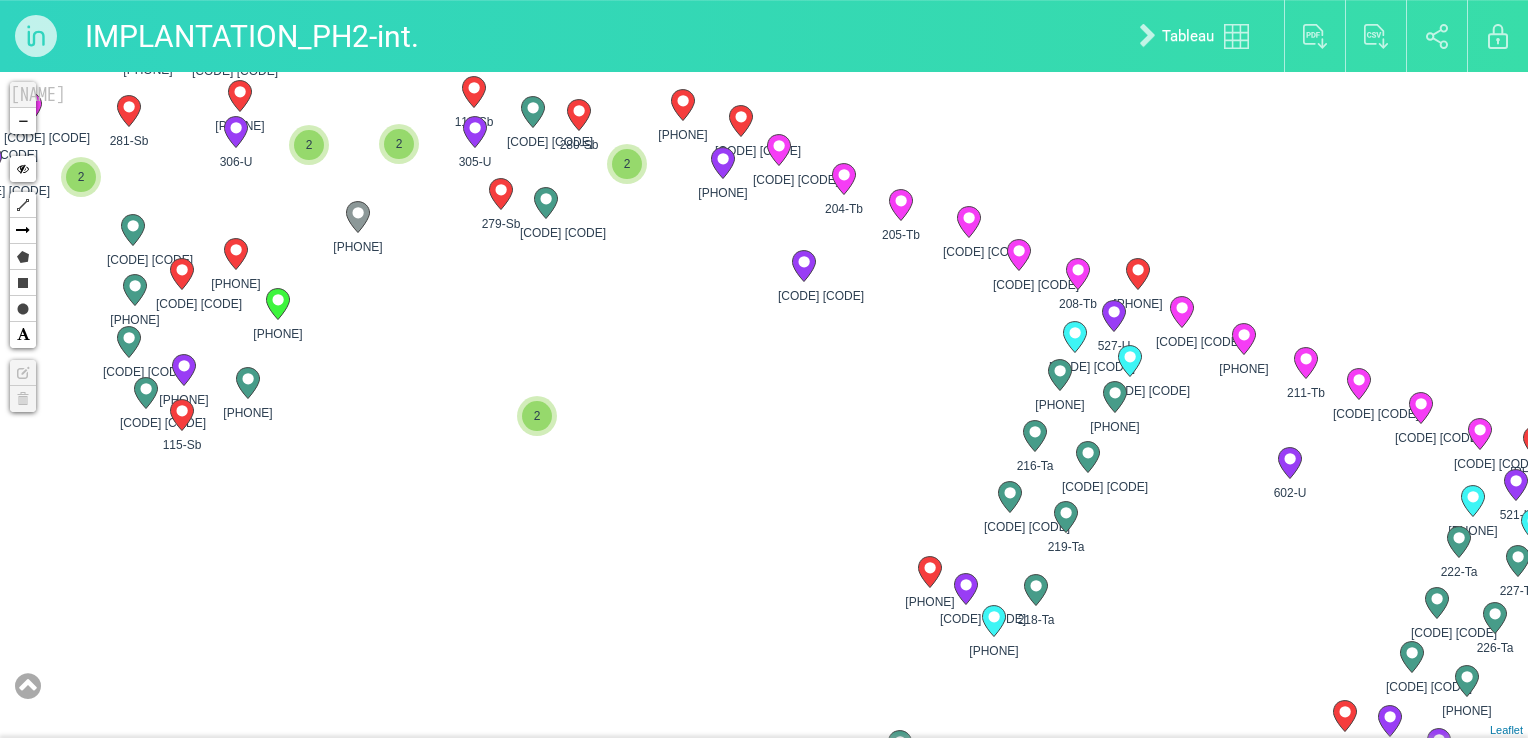 drag, startPoint x: 822, startPoint y: 447, endPoint x: 672, endPoint y: 404, distance: 156.04166 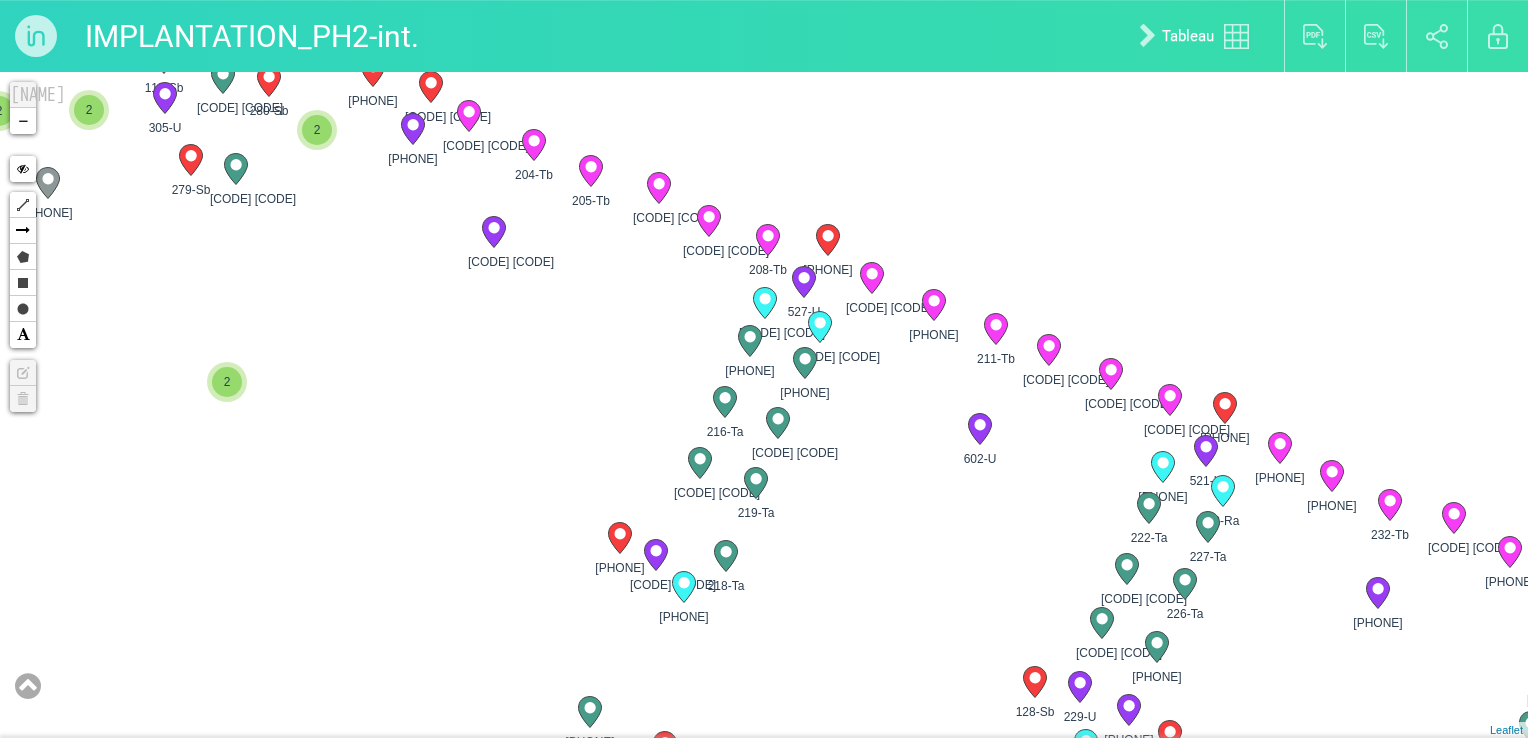 drag, startPoint x: 1086, startPoint y: 531, endPoint x: 680, endPoint y: 550, distance: 406.44434 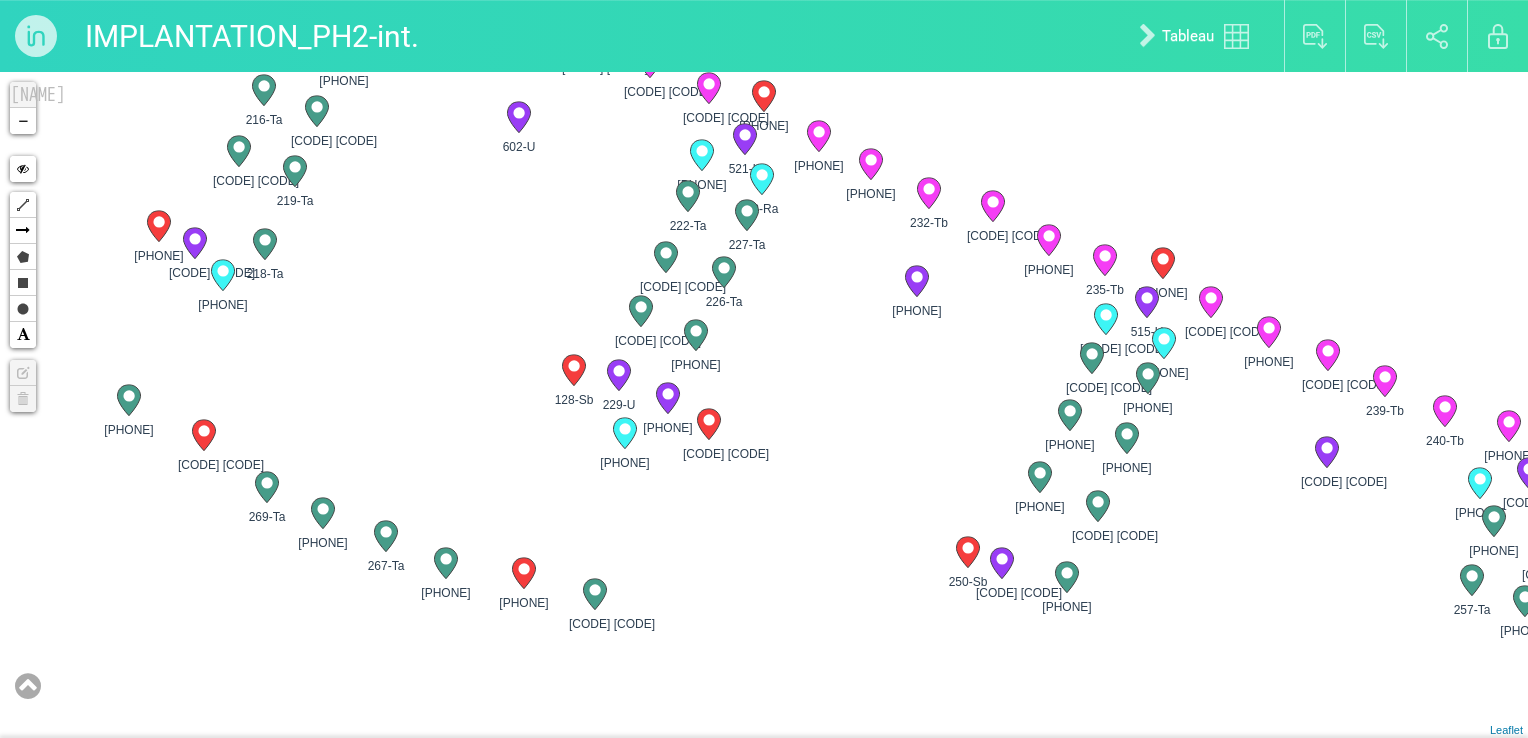 drag, startPoint x: 825, startPoint y: 609, endPoint x: 624, endPoint y: 264, distance: 399.28186 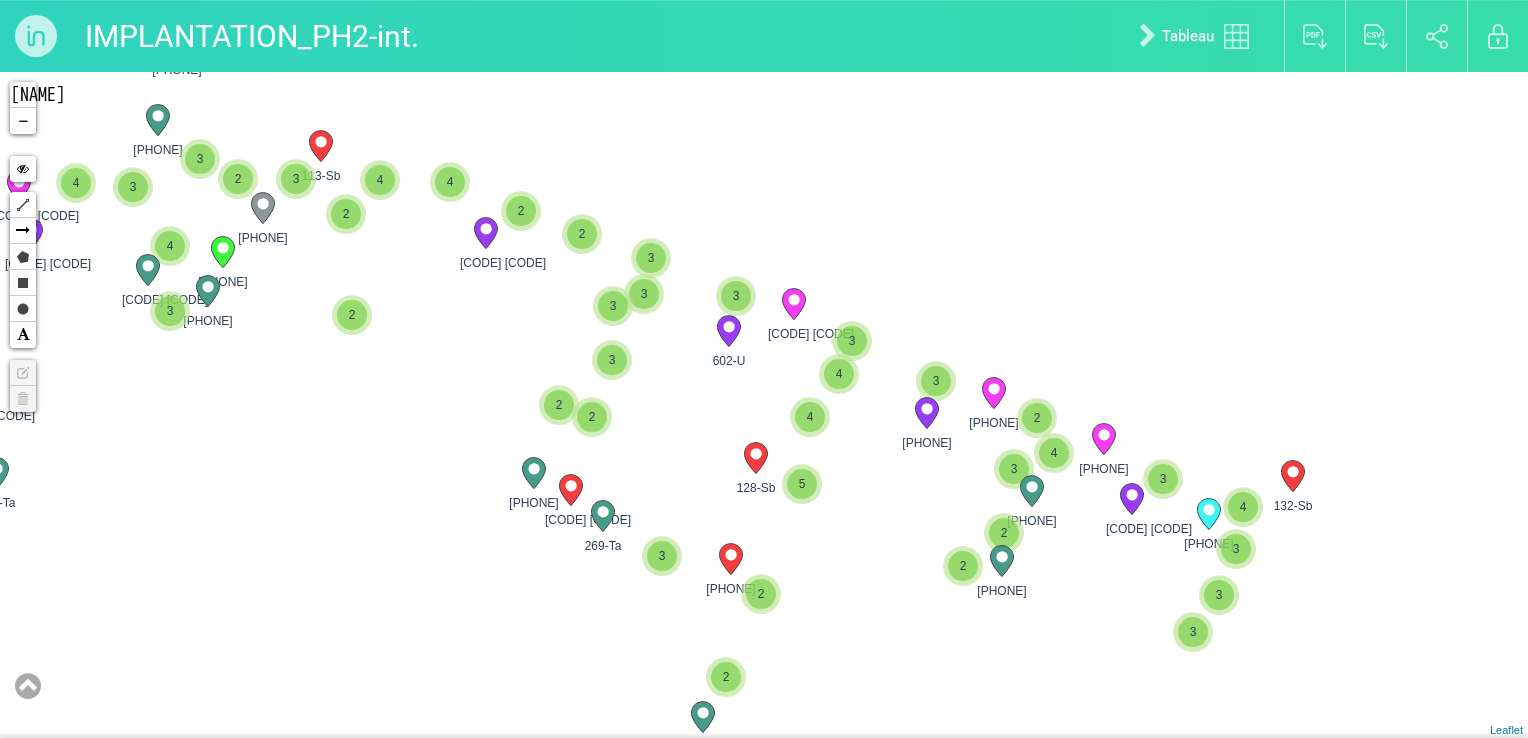 drag, startPoint x: 744, startPoint y: 427, endPoint x: 663, endPoint y: 223, distance: 219.4926 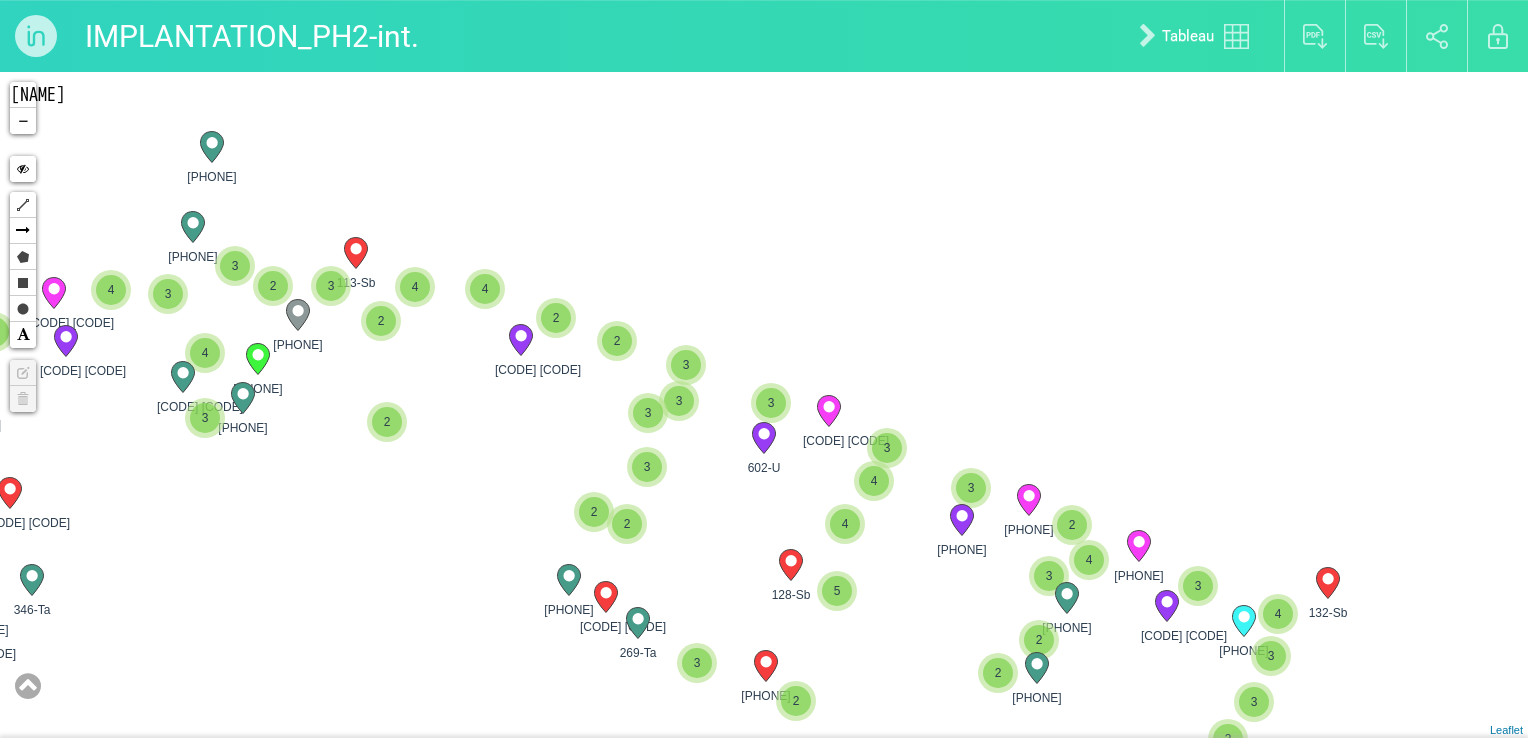 drag, startPoint x: 630, startPoint y: 174, endPoint x: 672, endPoint y: 243, distance: 80.77747 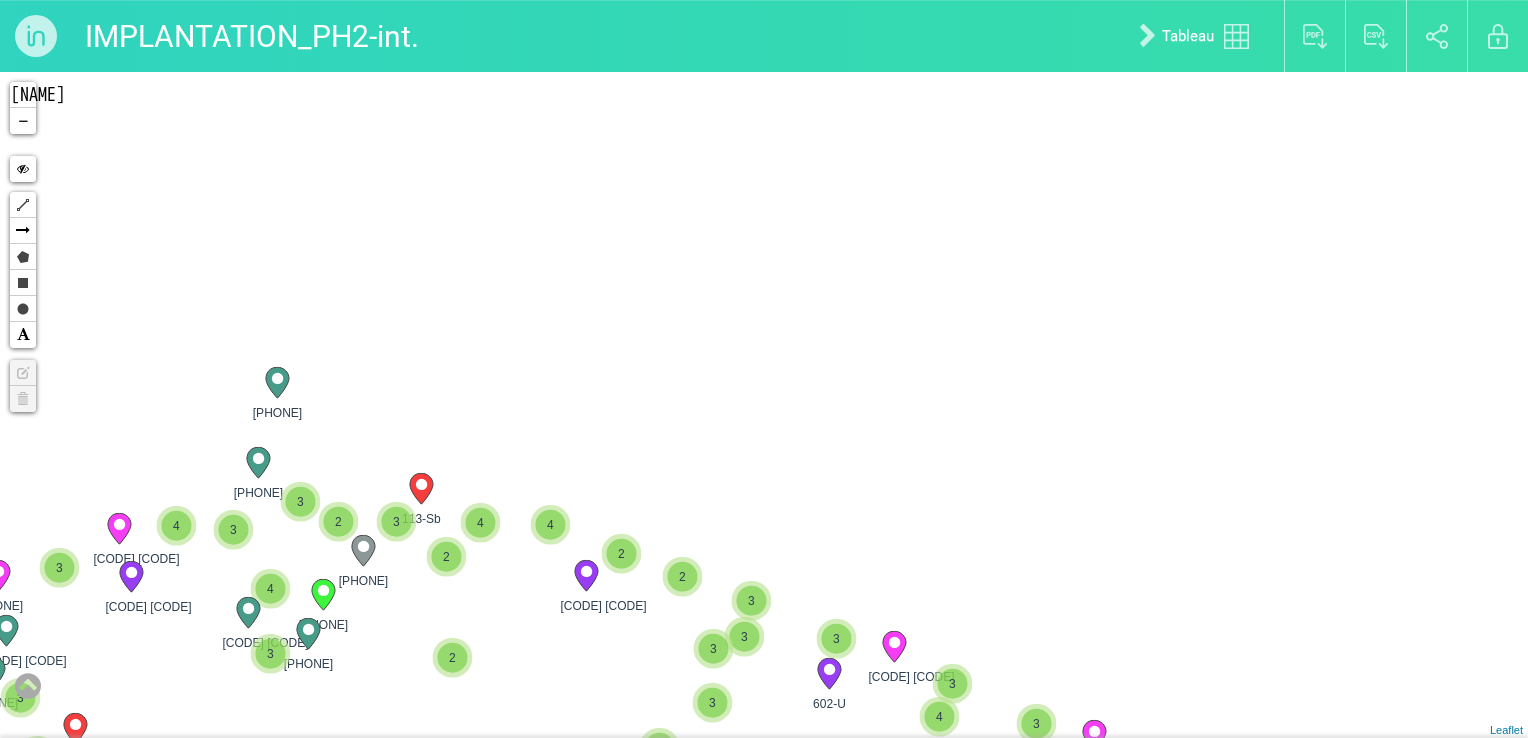 click on "603-U
602-U
607-U
160-Sb" at bounding box center [764, 405] 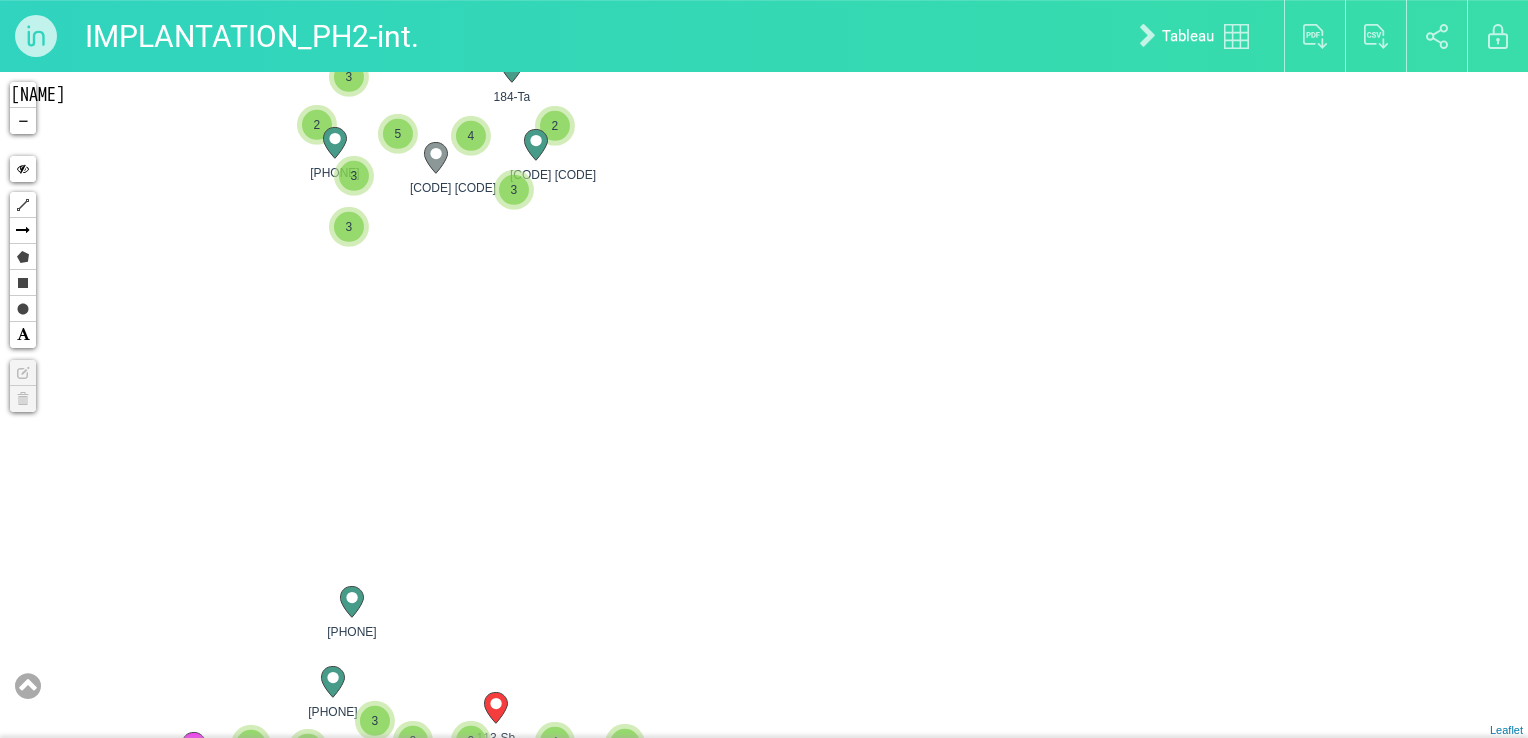drag, startPoint x: 719, startPoint y: 337, endPoint x: 806, endPoint y: 558, distance: 237.50789 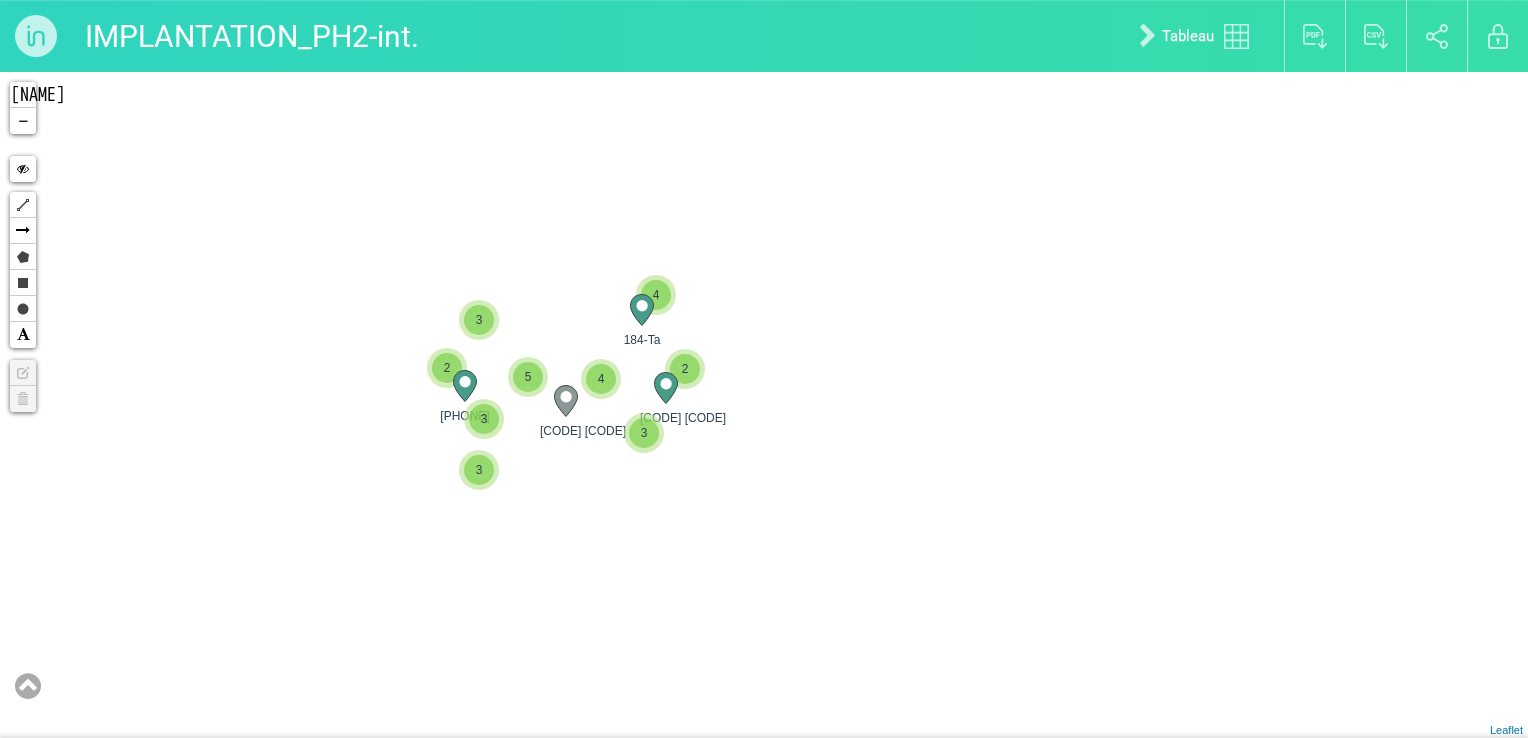 drag, startPoint x: 782, startPoint y: 341, endPoint x: 892, endPoint y: 310, distance: 114.28473 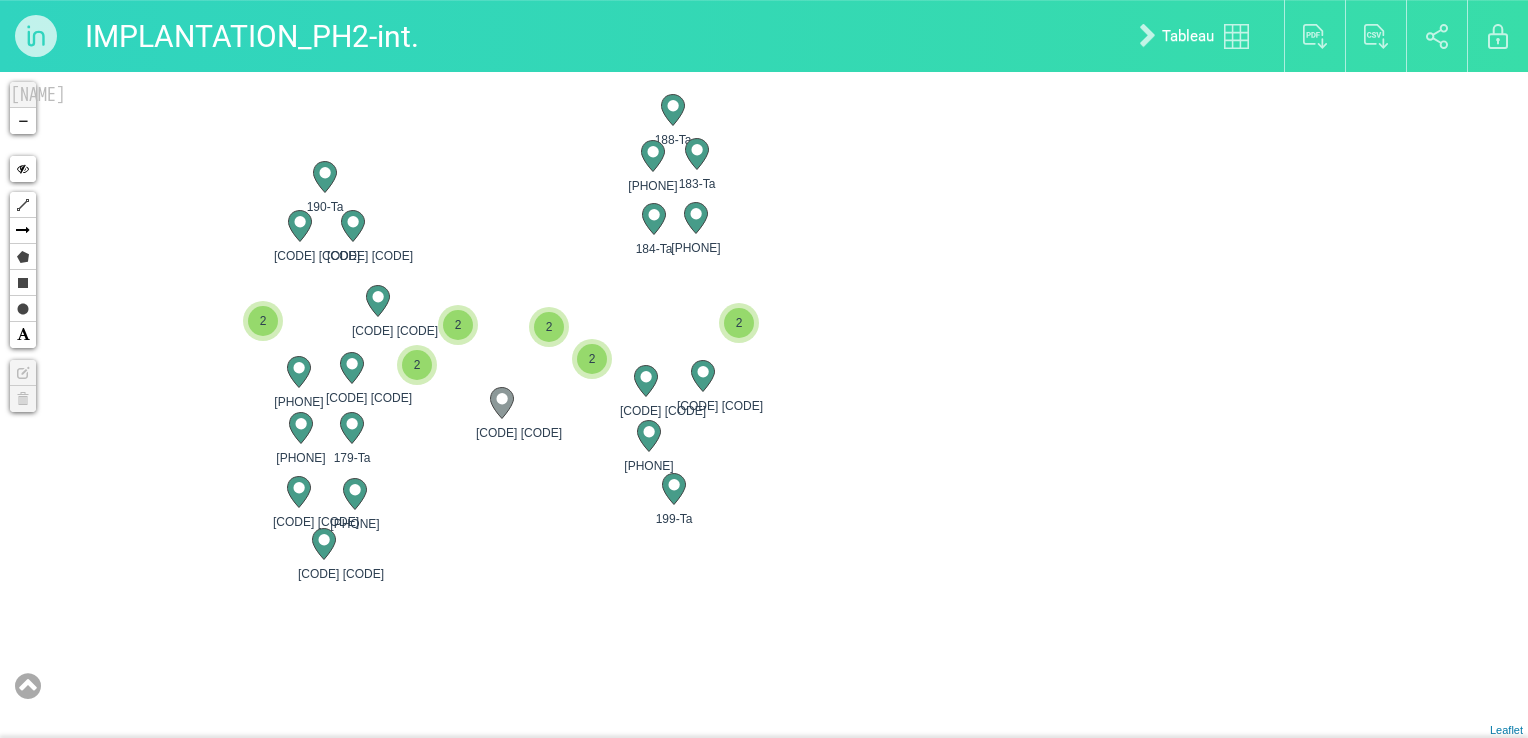 click at bounding box center [28, 686] 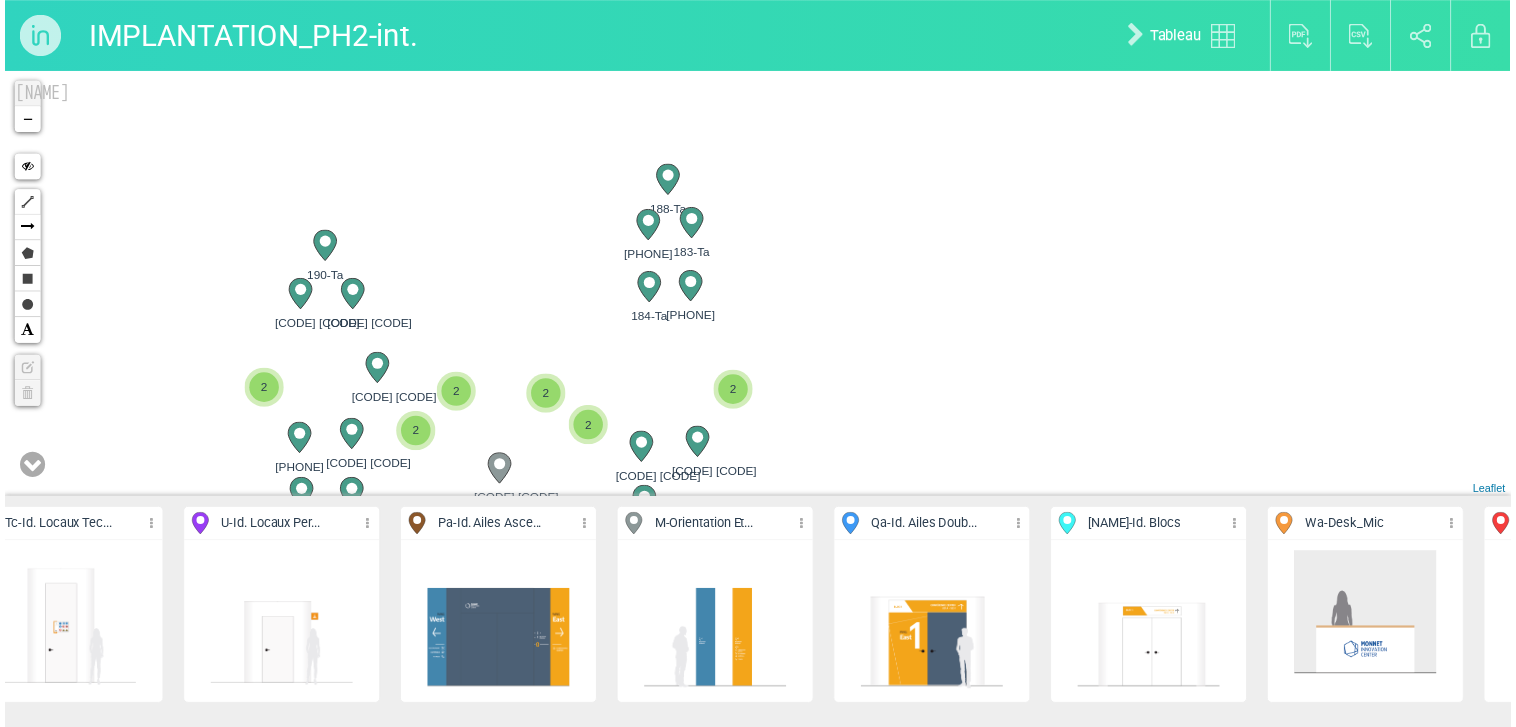 scroll, scrollTop: 0, scrollLeft: 1185, axis: horizontal 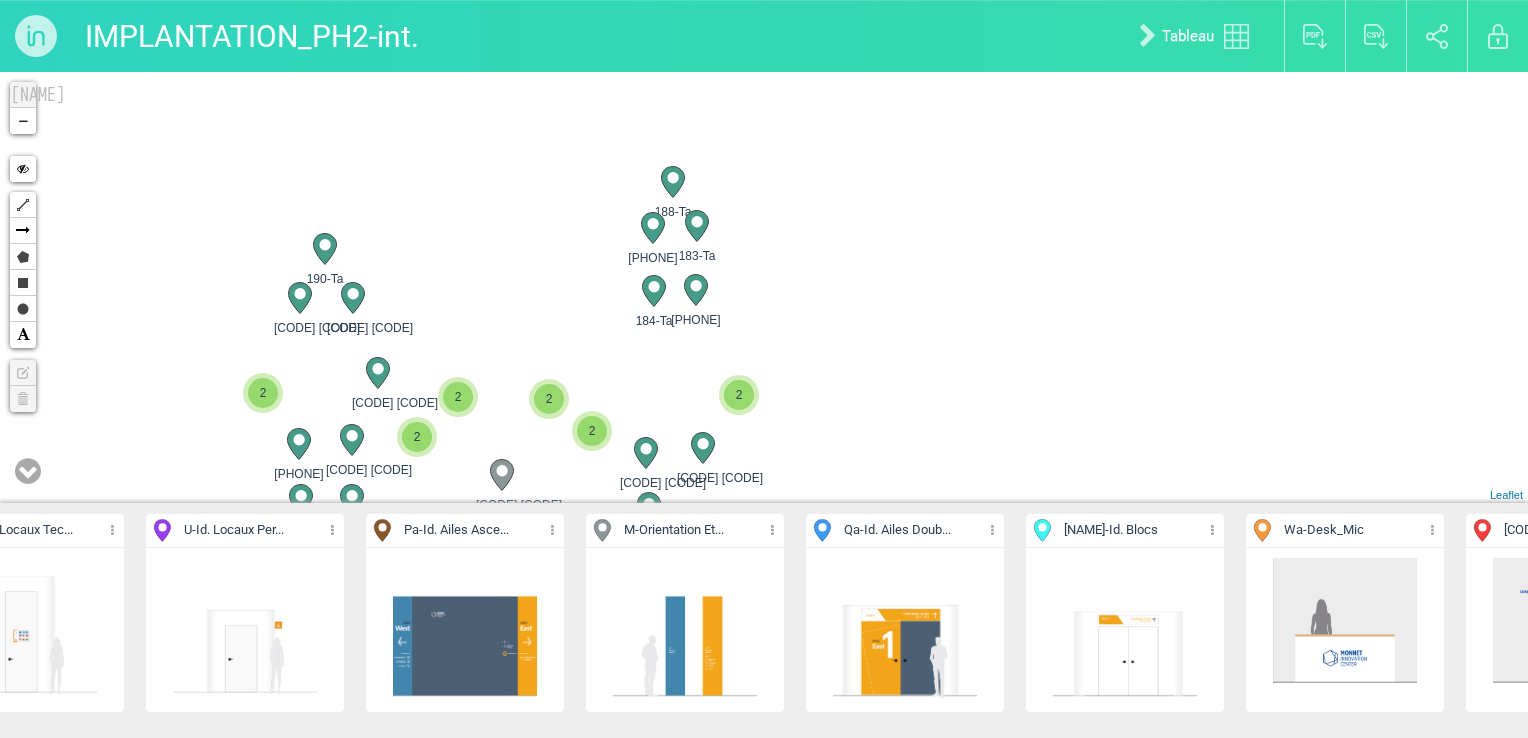 click on "487-M 2 2
194-Ta 2
177-Ta
179-Ta
181-Ta 187-Ta 2 2" at bounding box center (764, 287) 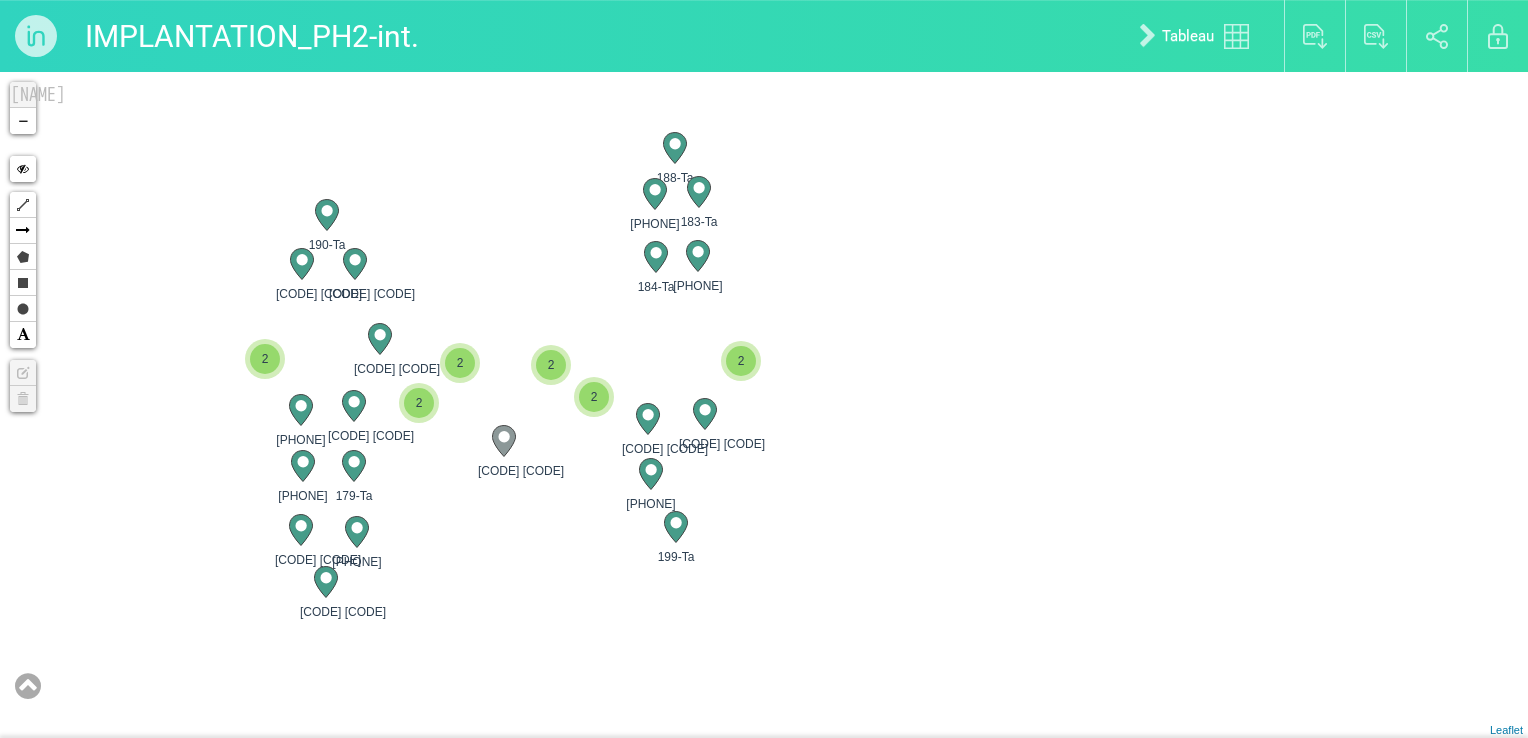 drag, startPoint x: 868, startPoint y: 352, endPoint x: 968, endPoint y: 384, distance: 104.99524 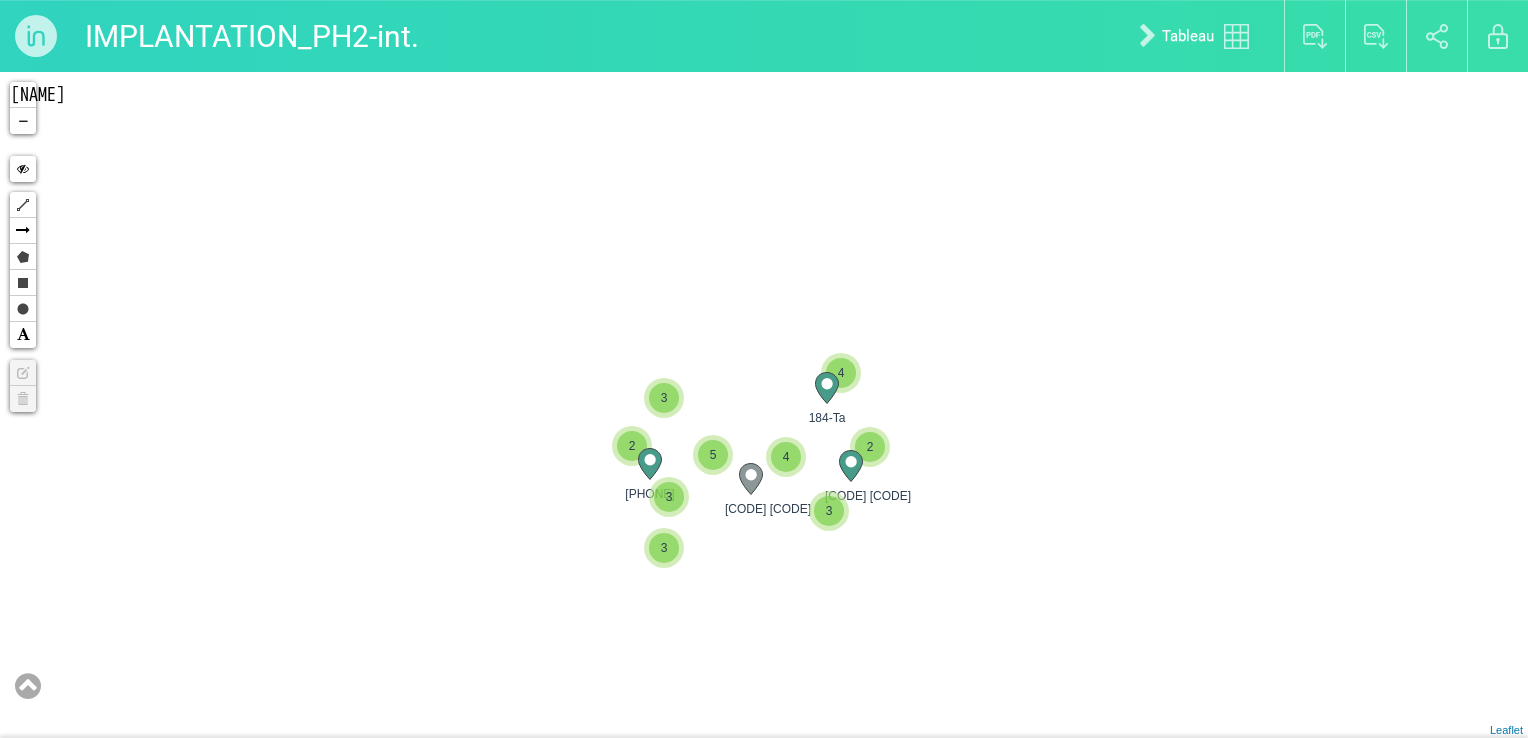 click at bounding box center (28, 686) 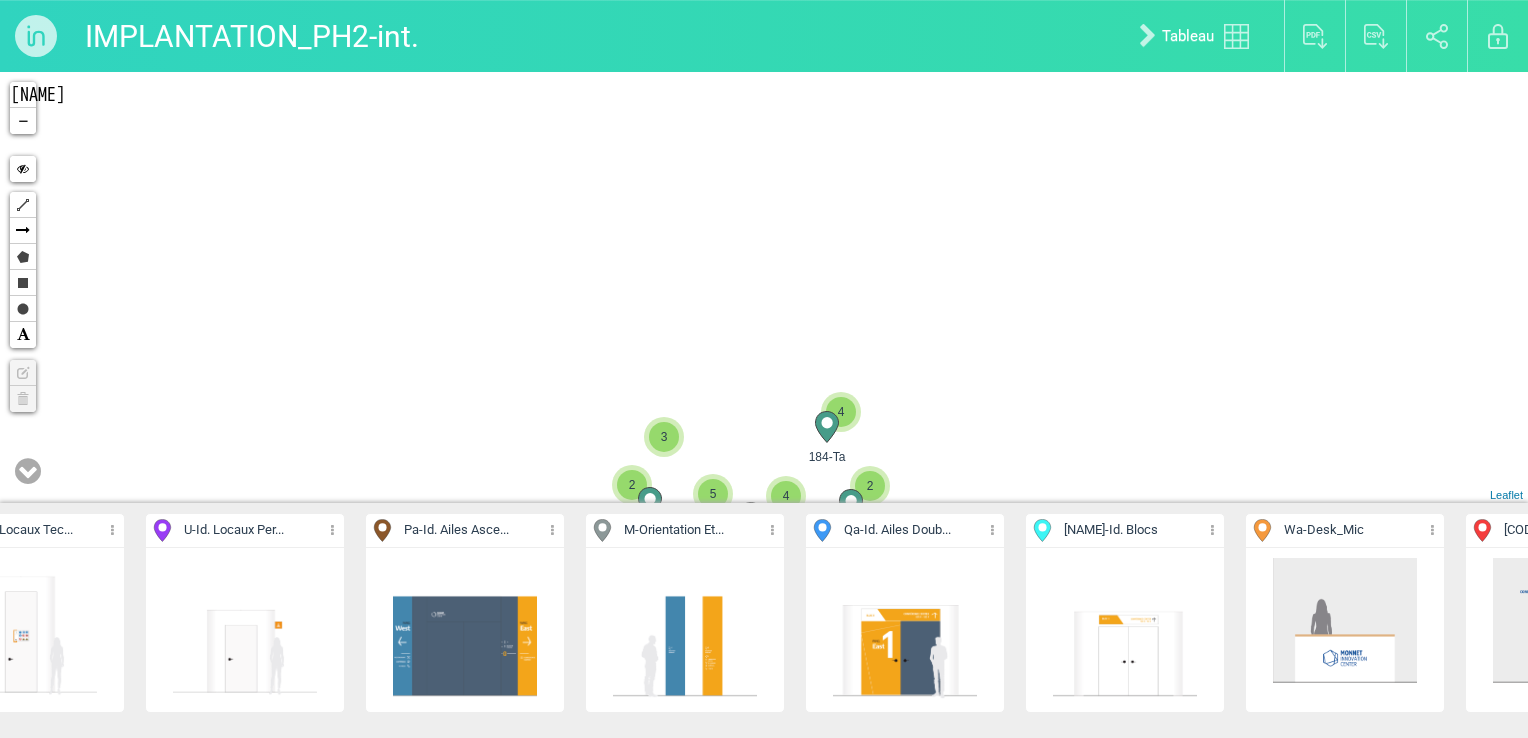 click at bounding box center [552, 530] 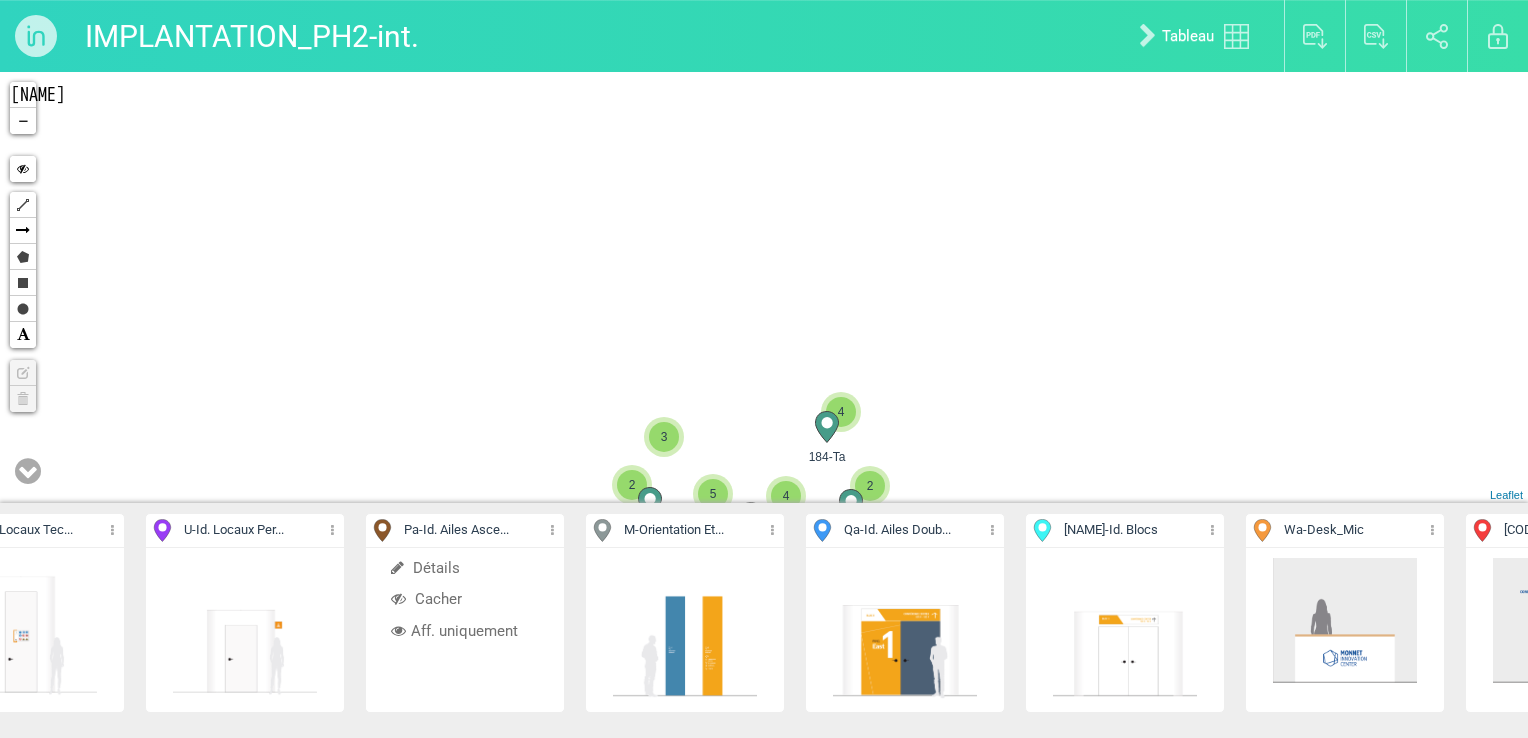 click on "Aff. uniquement" at bounding box center (465, 631) 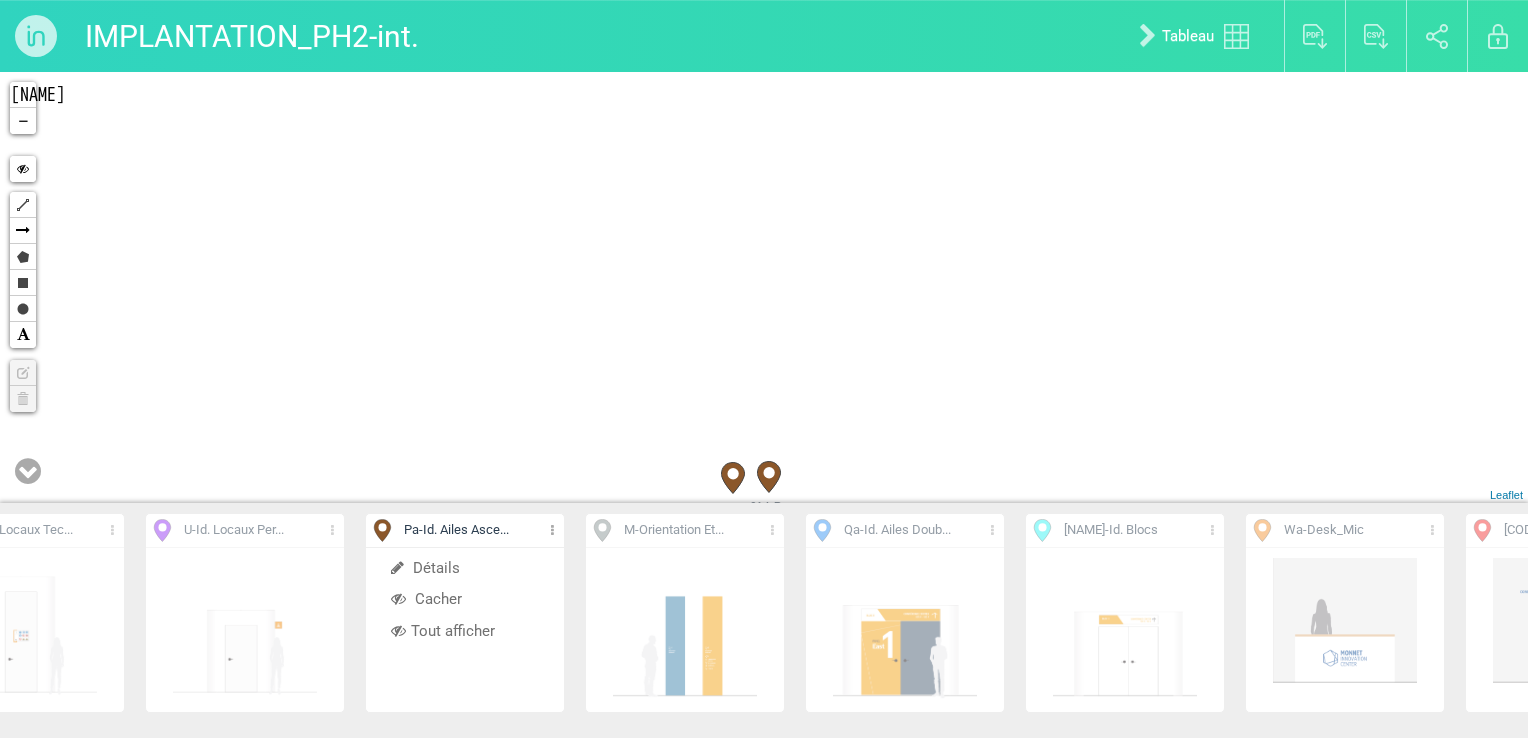 click at bounding box center (772, 530) 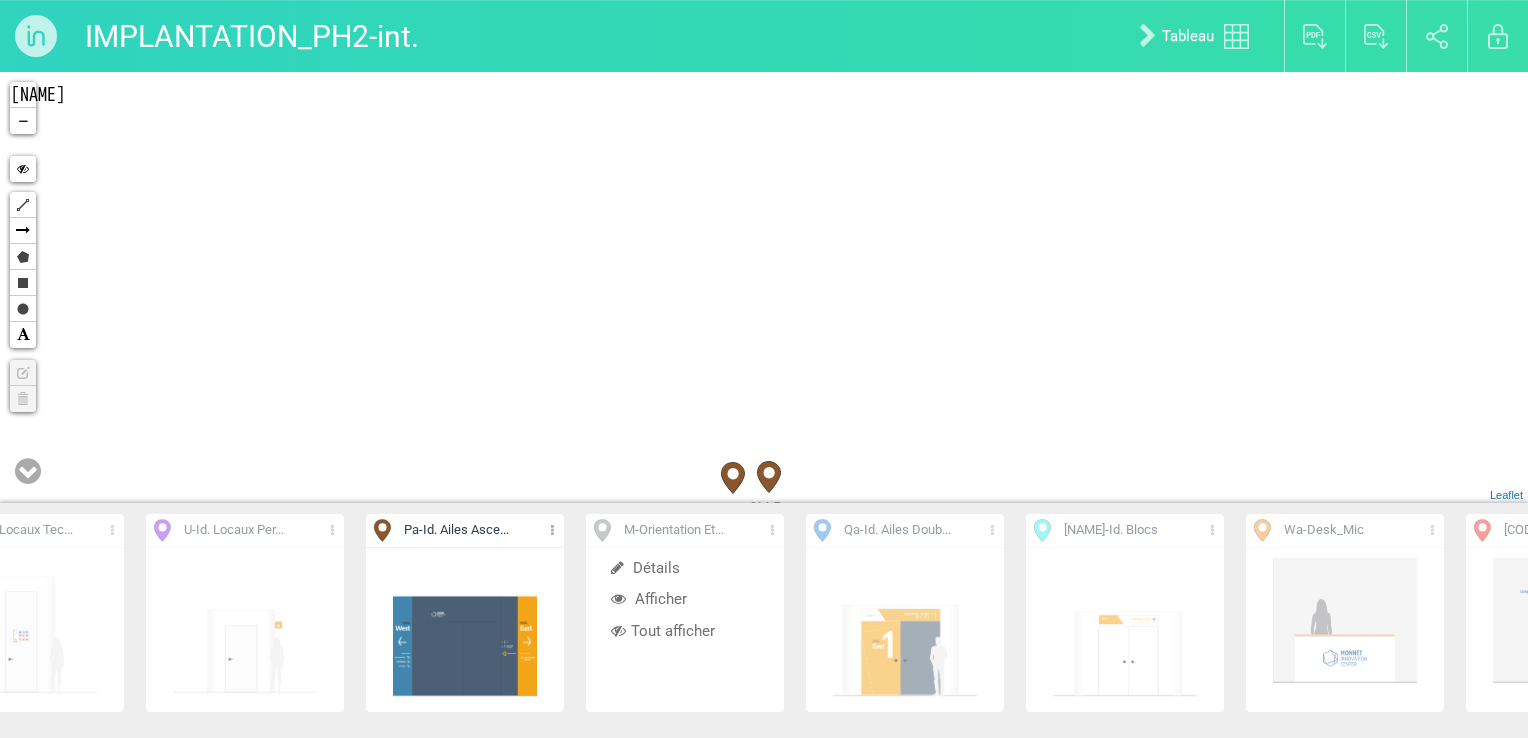 click on "Afficher" at bounding box center [649, 599] 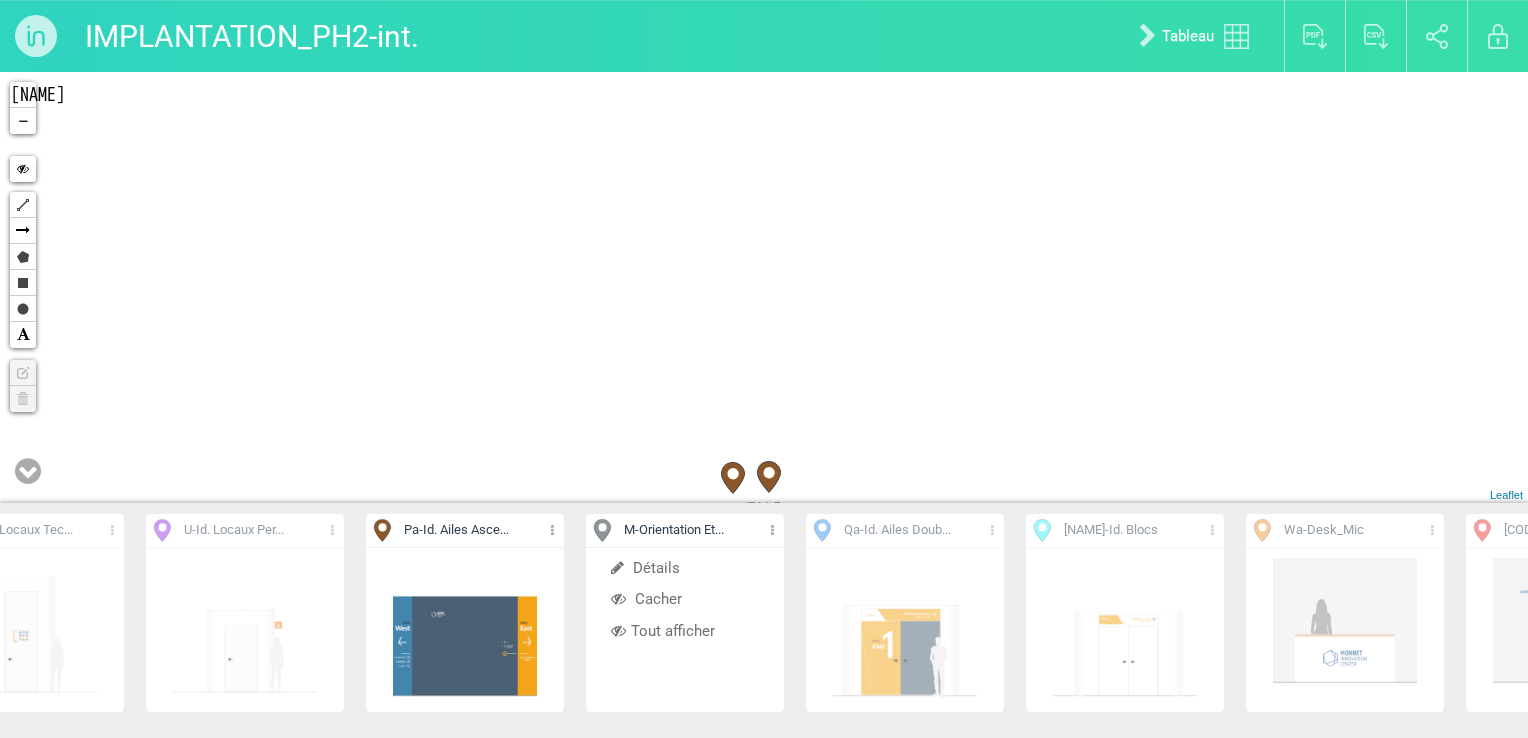 click at bounding box center (992, 530) 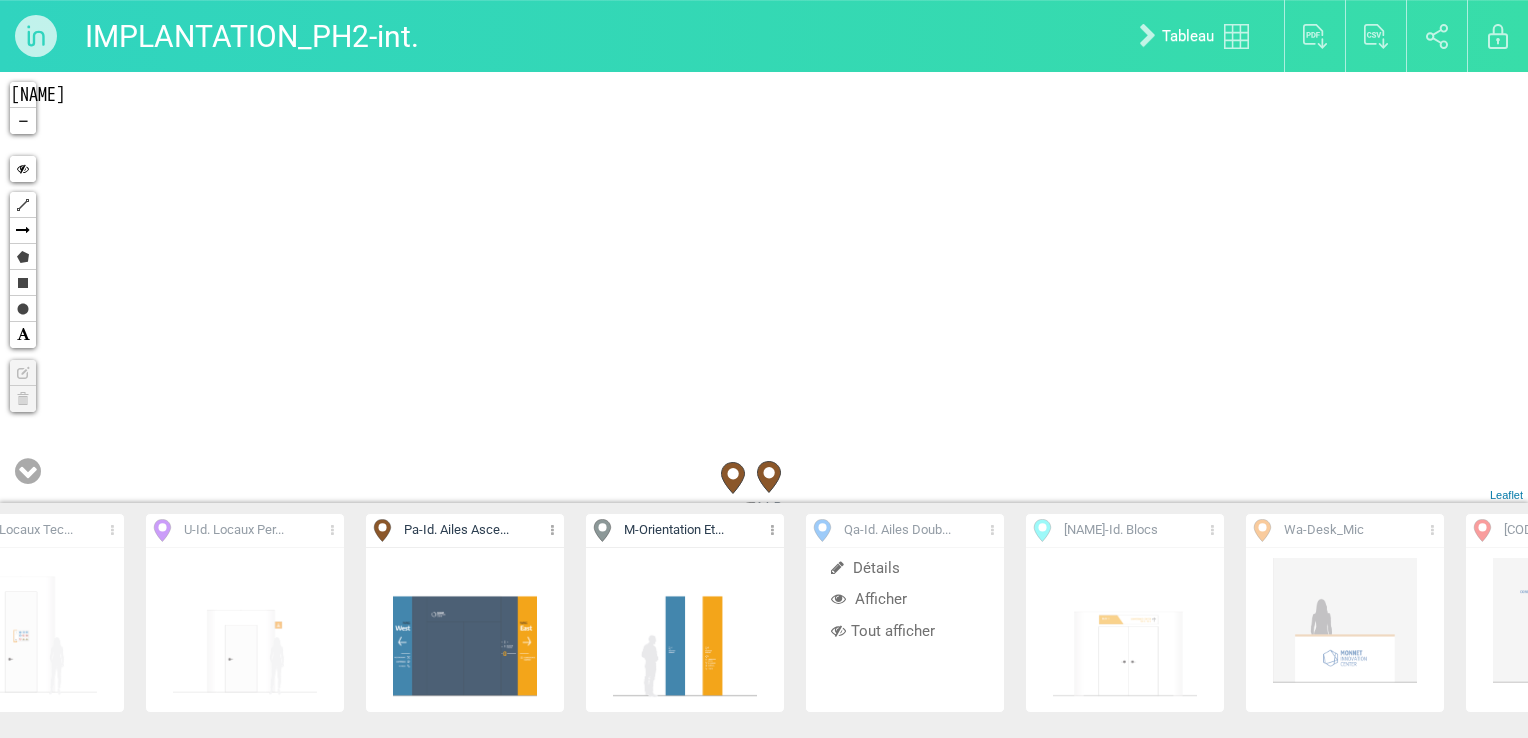 click on "Afficher" at bounding box center (869, 599) 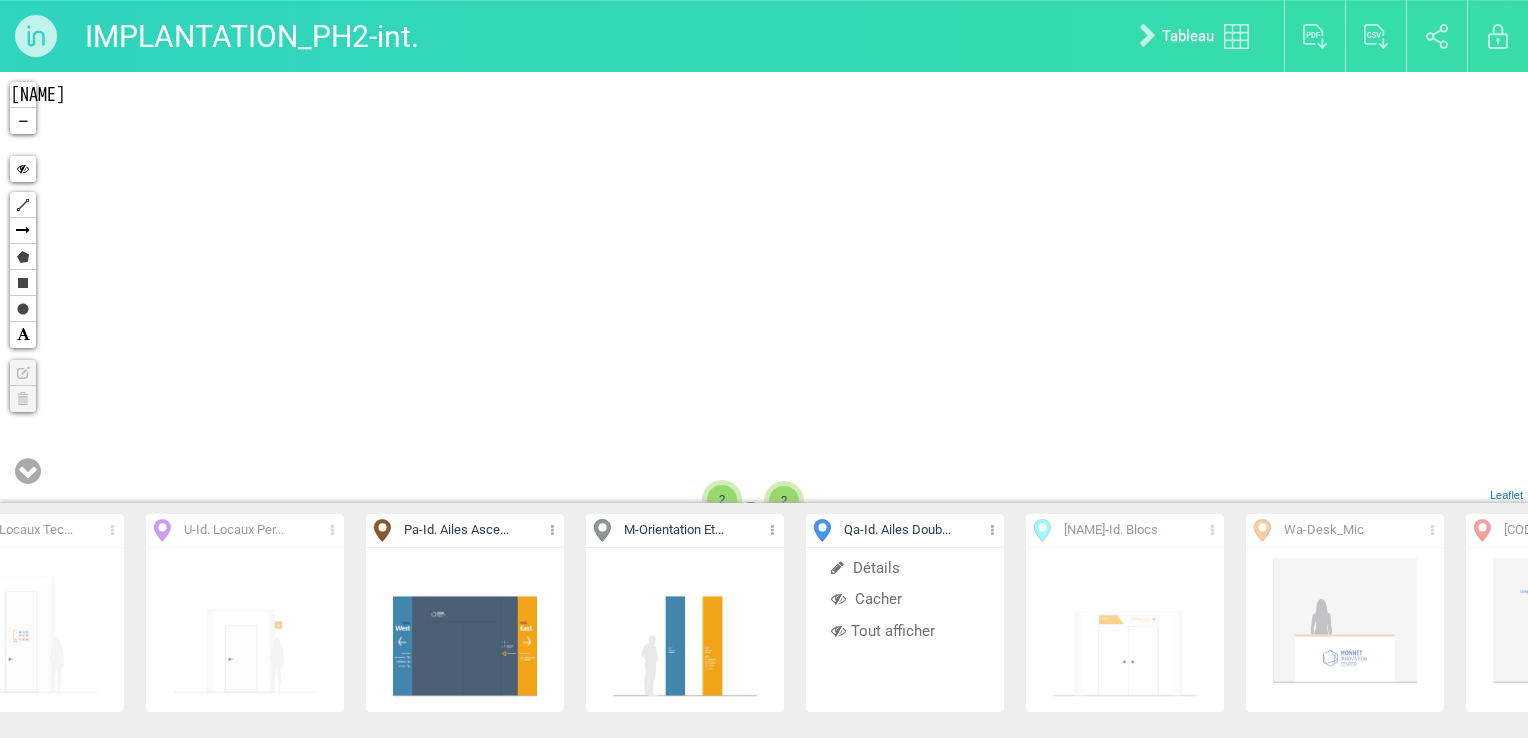 click at bounding box center (1212, 530) 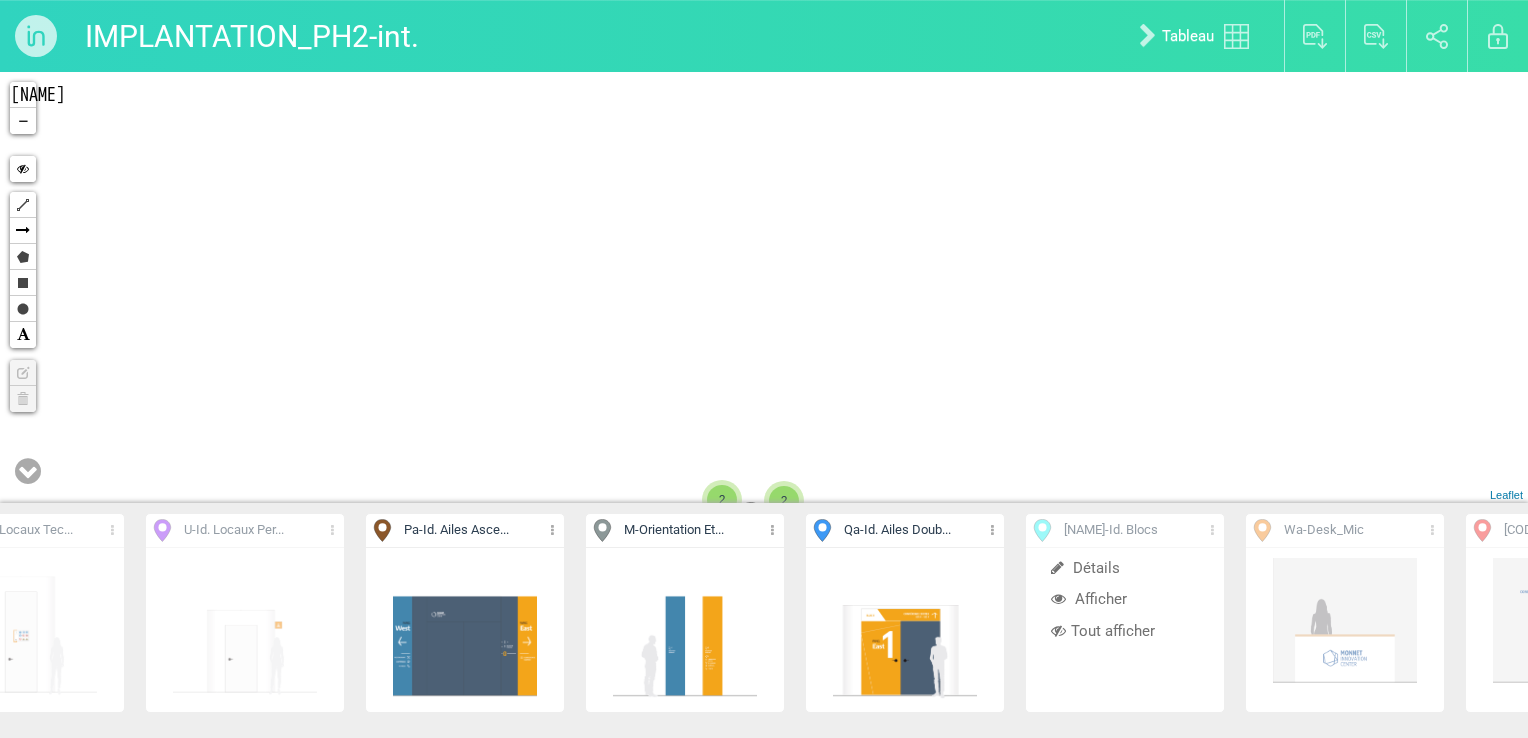 click on "Afficher" at bounding box center [1089, 599] 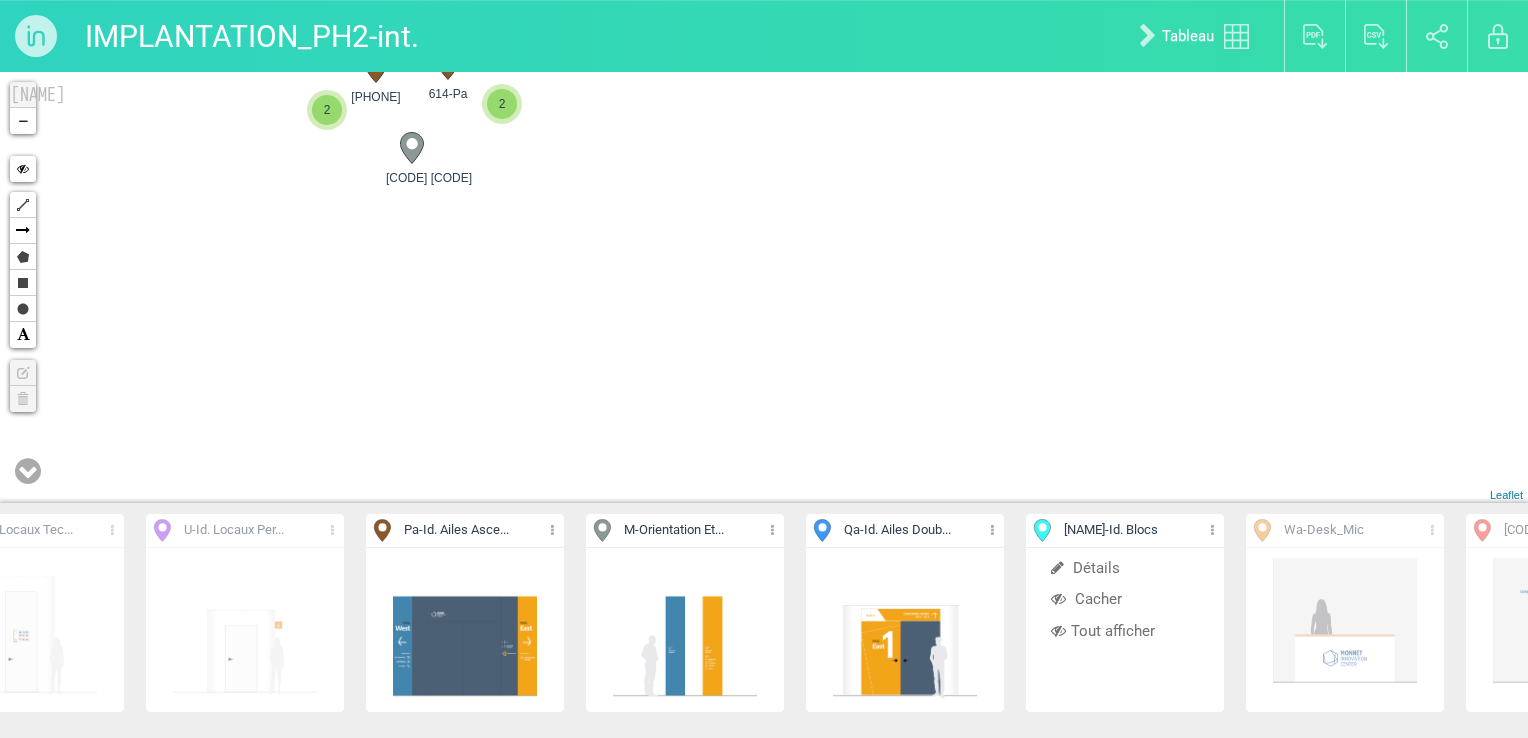 drag, startPoint x: 878, startPoint y: 294, endPoint x: 1041, endPoint y: 388, distance: 188.16217 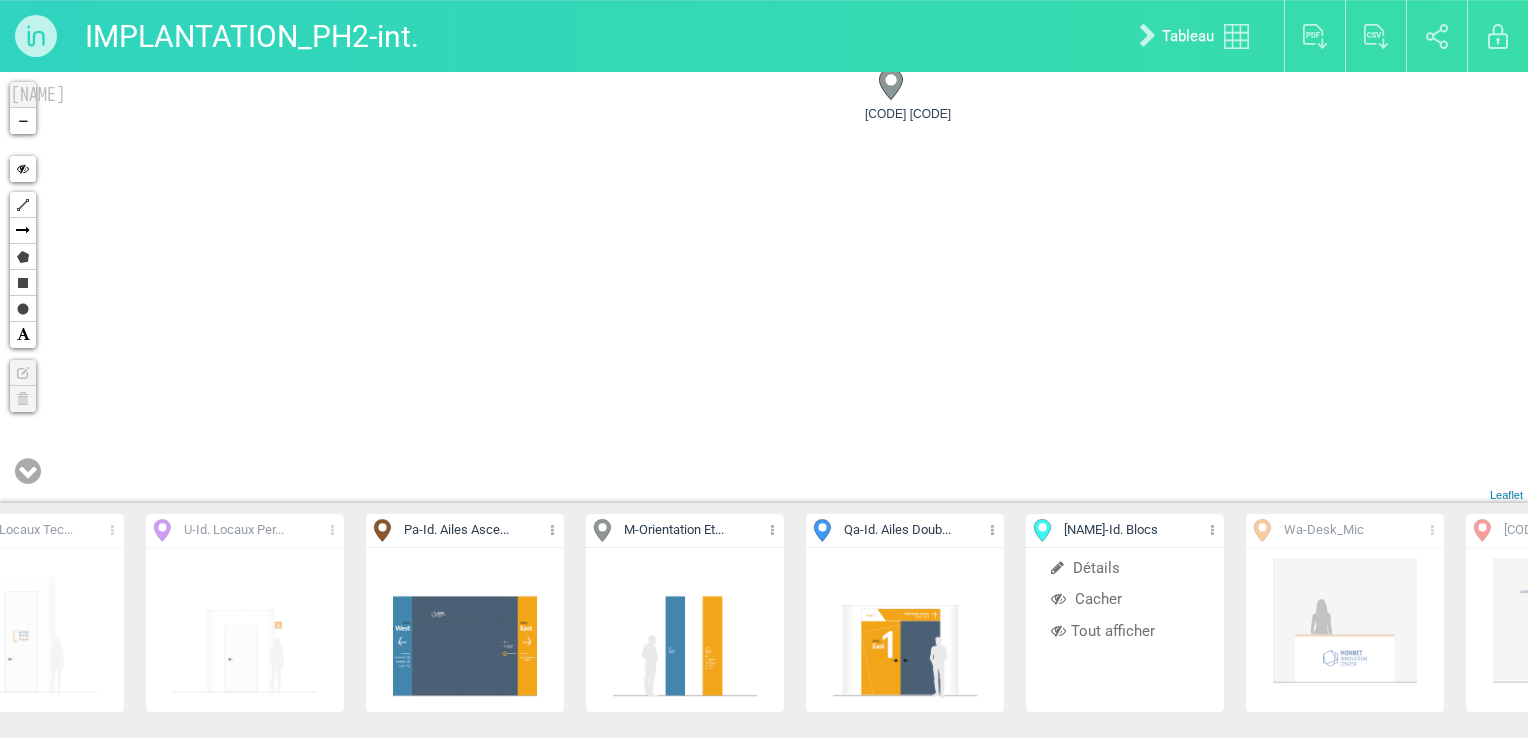 drag, startPoint x: 518, startPoint y: 276, endPoint x: 837, endPoint y: 121, distance: 354.6632 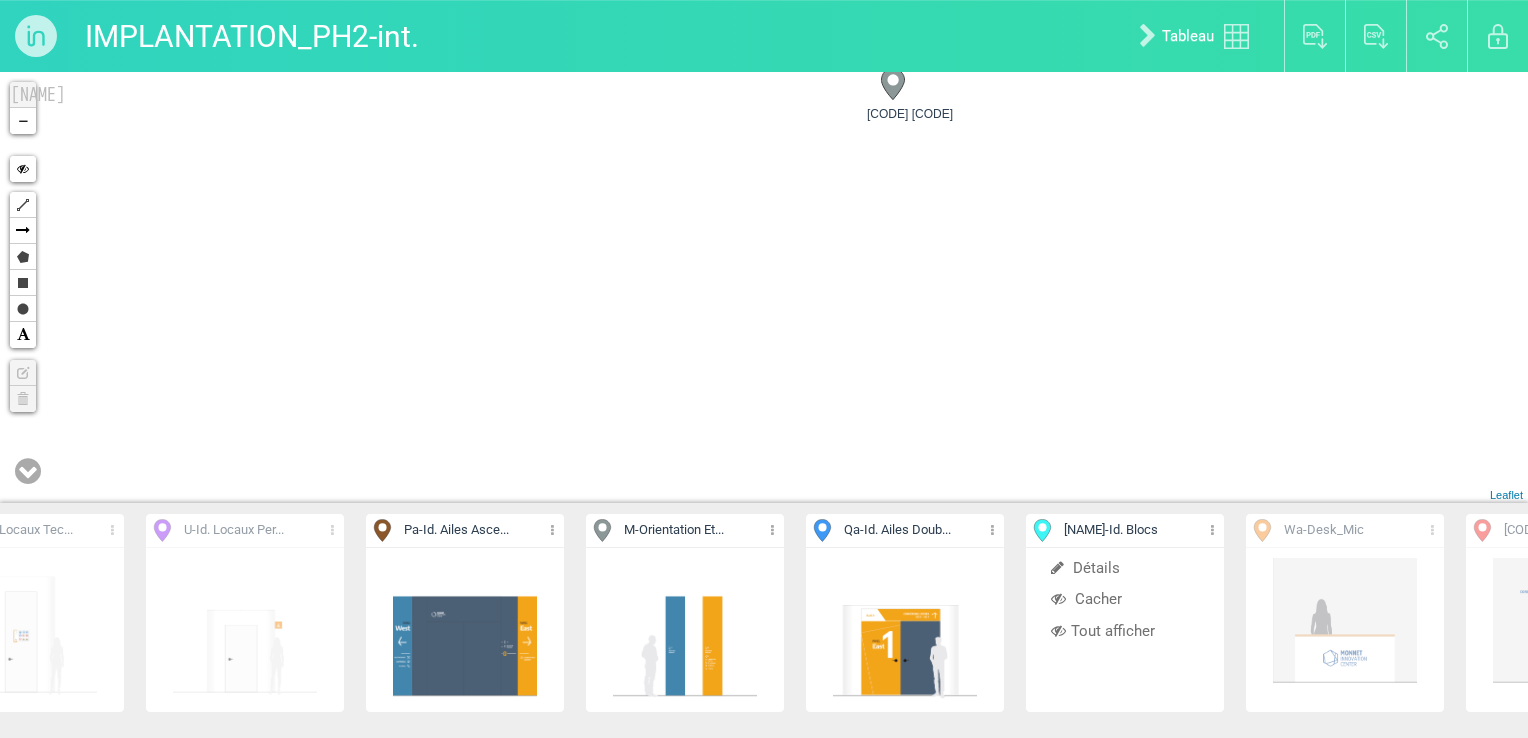 drag, startPoint x: 846, startPoint y: 262, endPoint x: 745, endPoint y: 58, distance: 227.63348 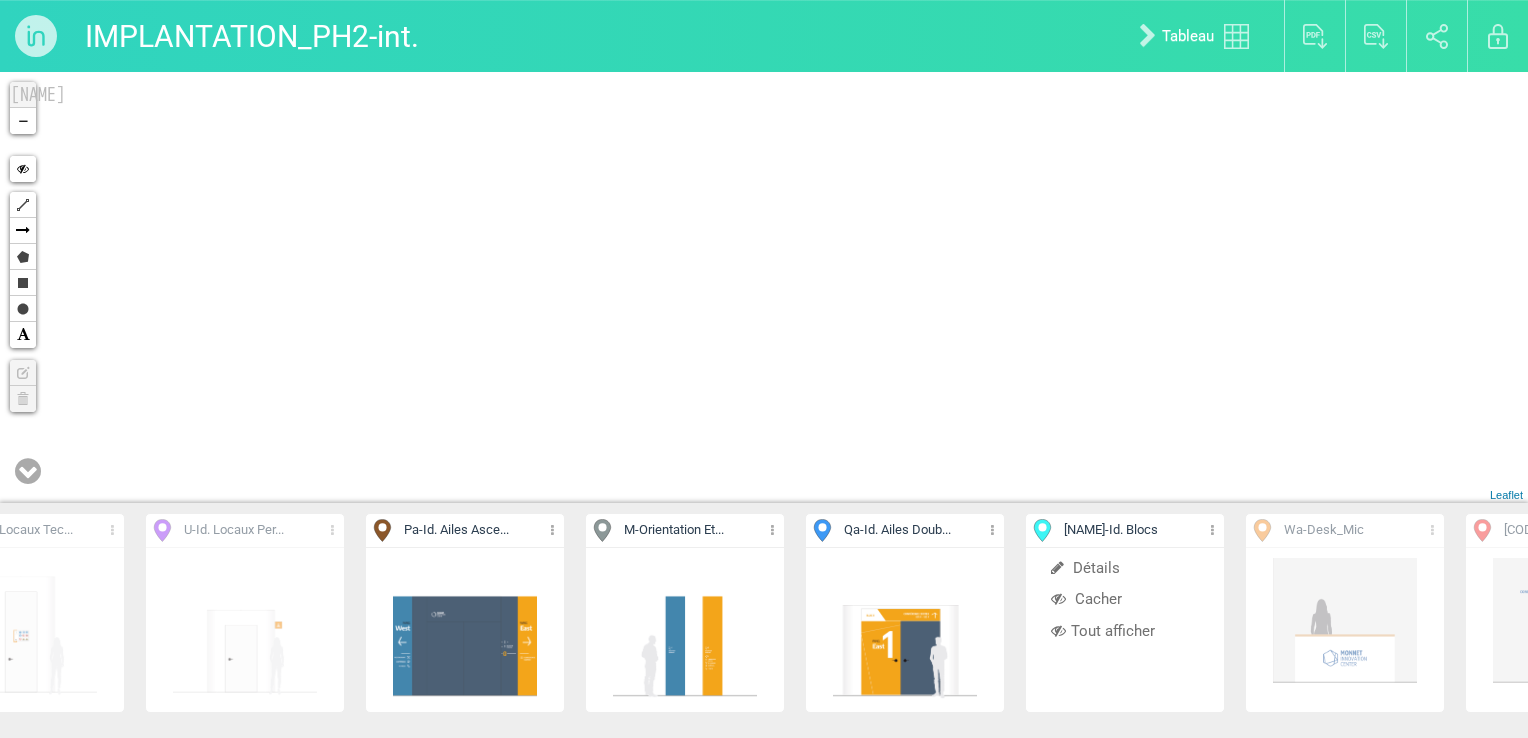drag, startPoint x: 783, startPoint y: 184, endPoint x: 784, endPoint y: 142, distance: 42.0119 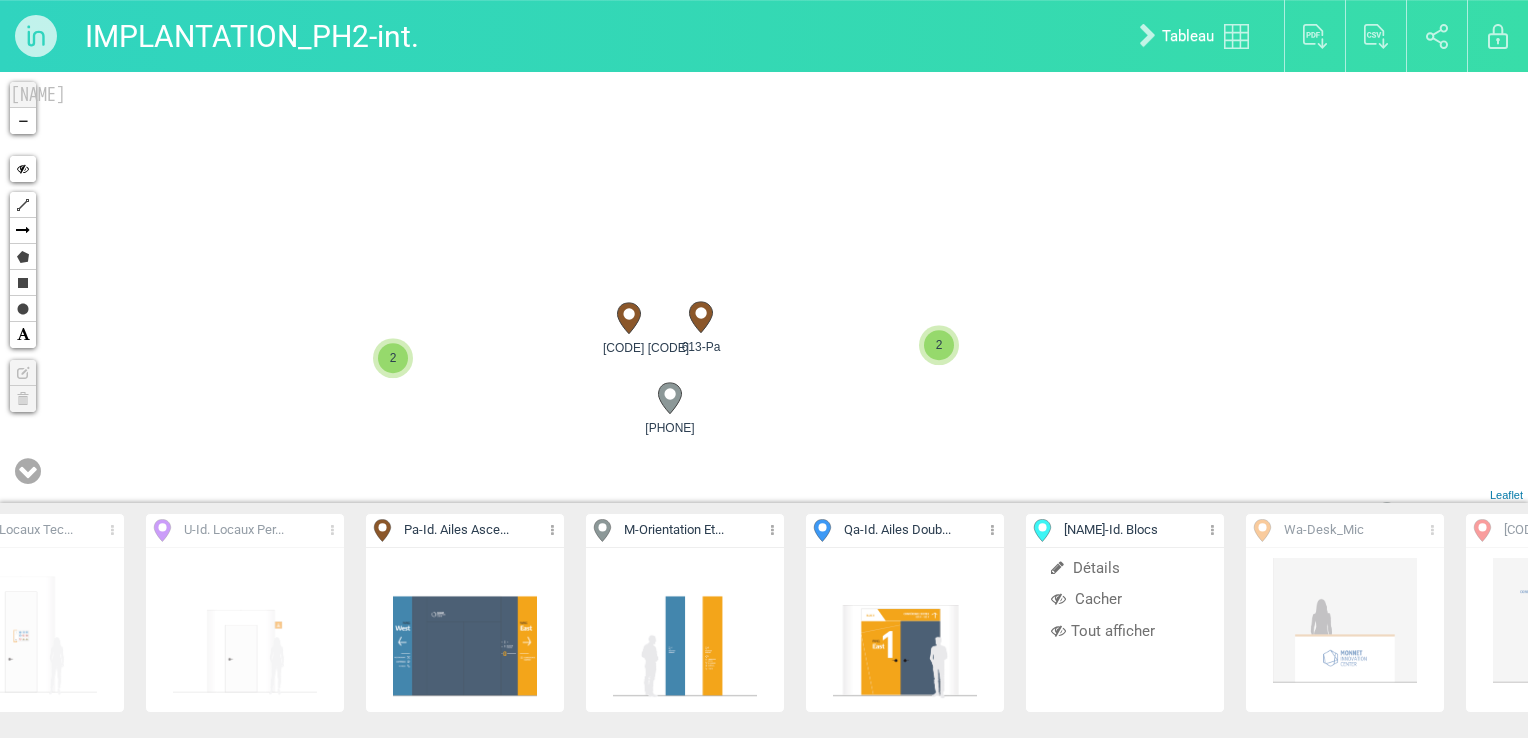 drag, startPoint x: 788, startPoint y: 300, endPoint x: 816, endPoint y: 46, distance: 255.53865 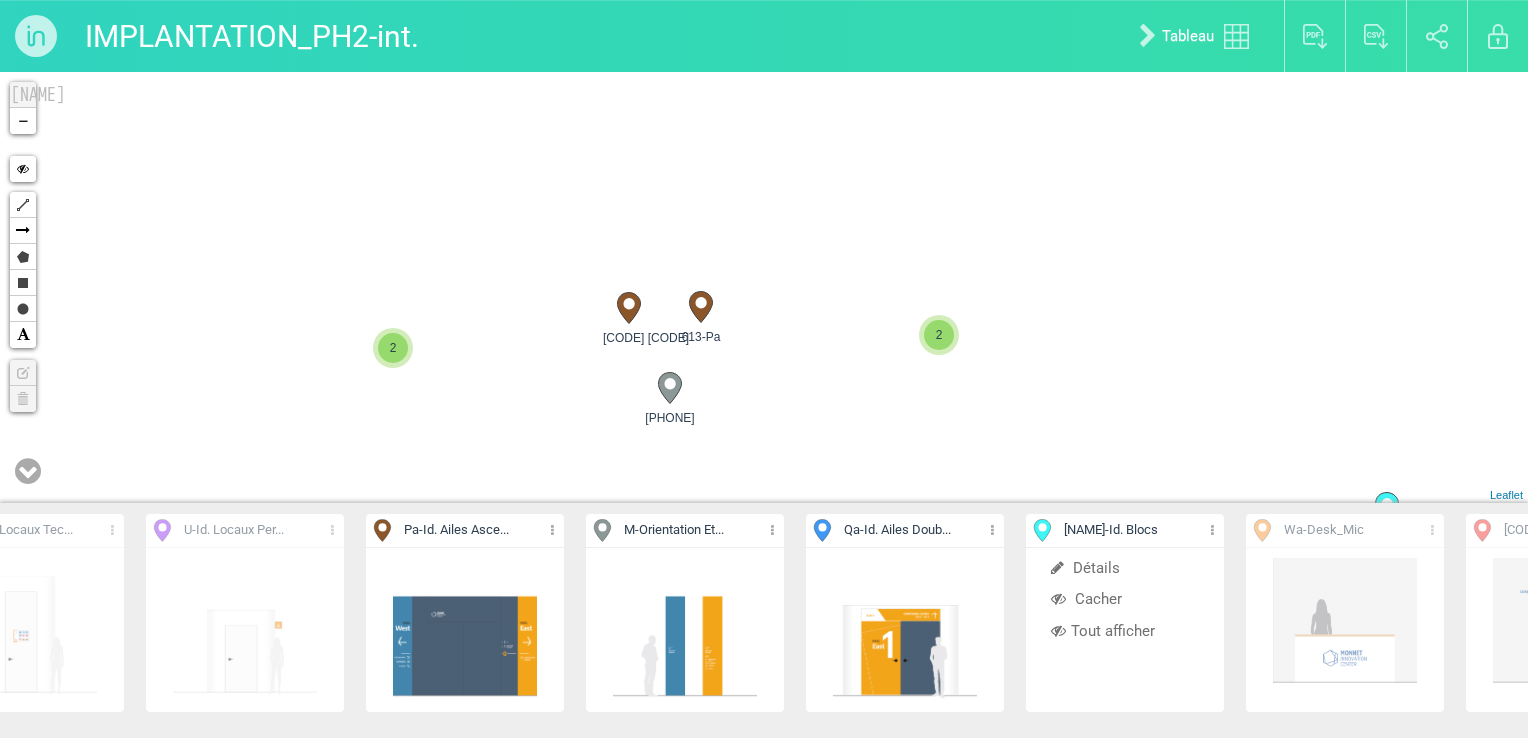 drag, startPoint x: 815, startPoint y: 184, endPoint x: 810, endPoint y: 162, distance: 22.561028 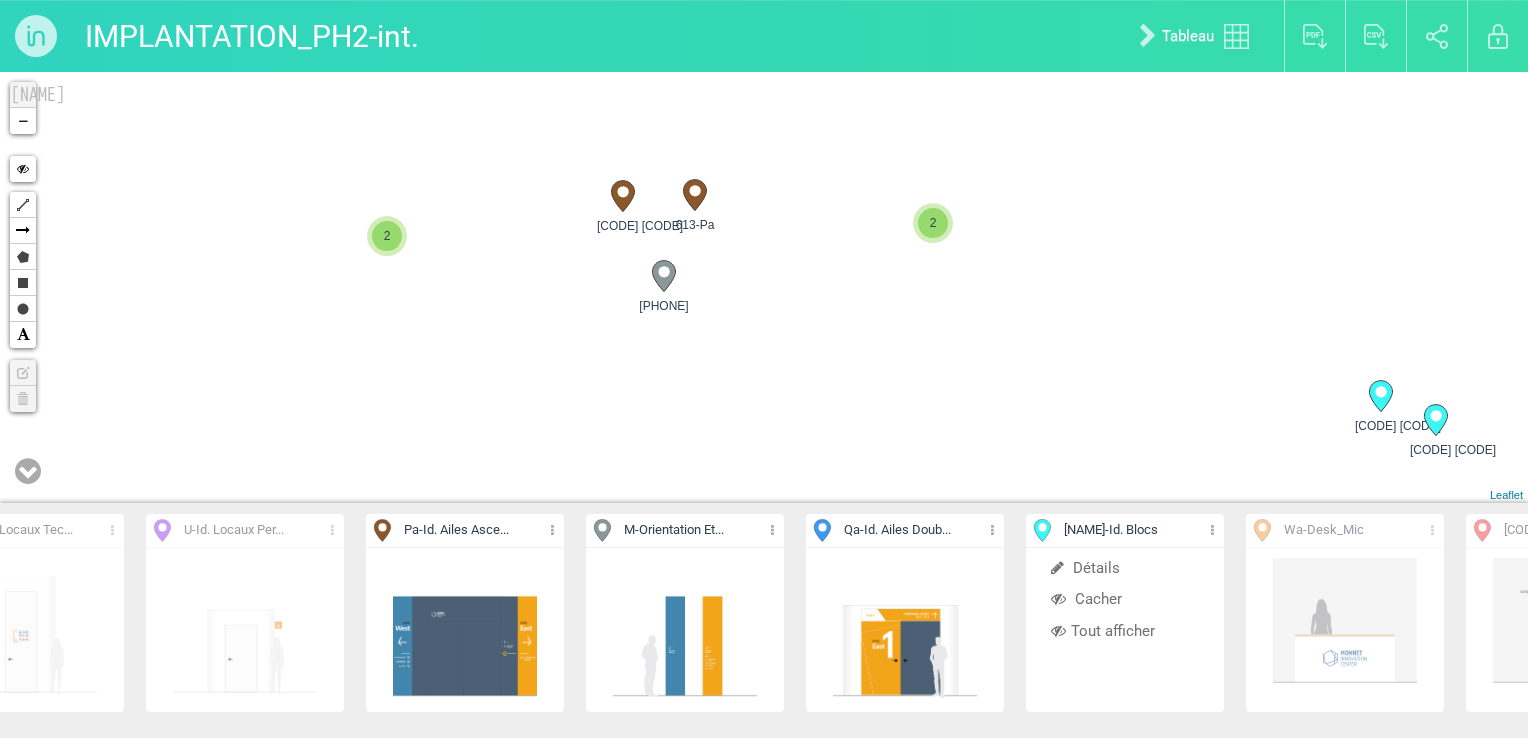 drag, startPoint x: 803, startPoint y: 358, endPoint x: 789, endPoint y: 148, distance: 210.46616 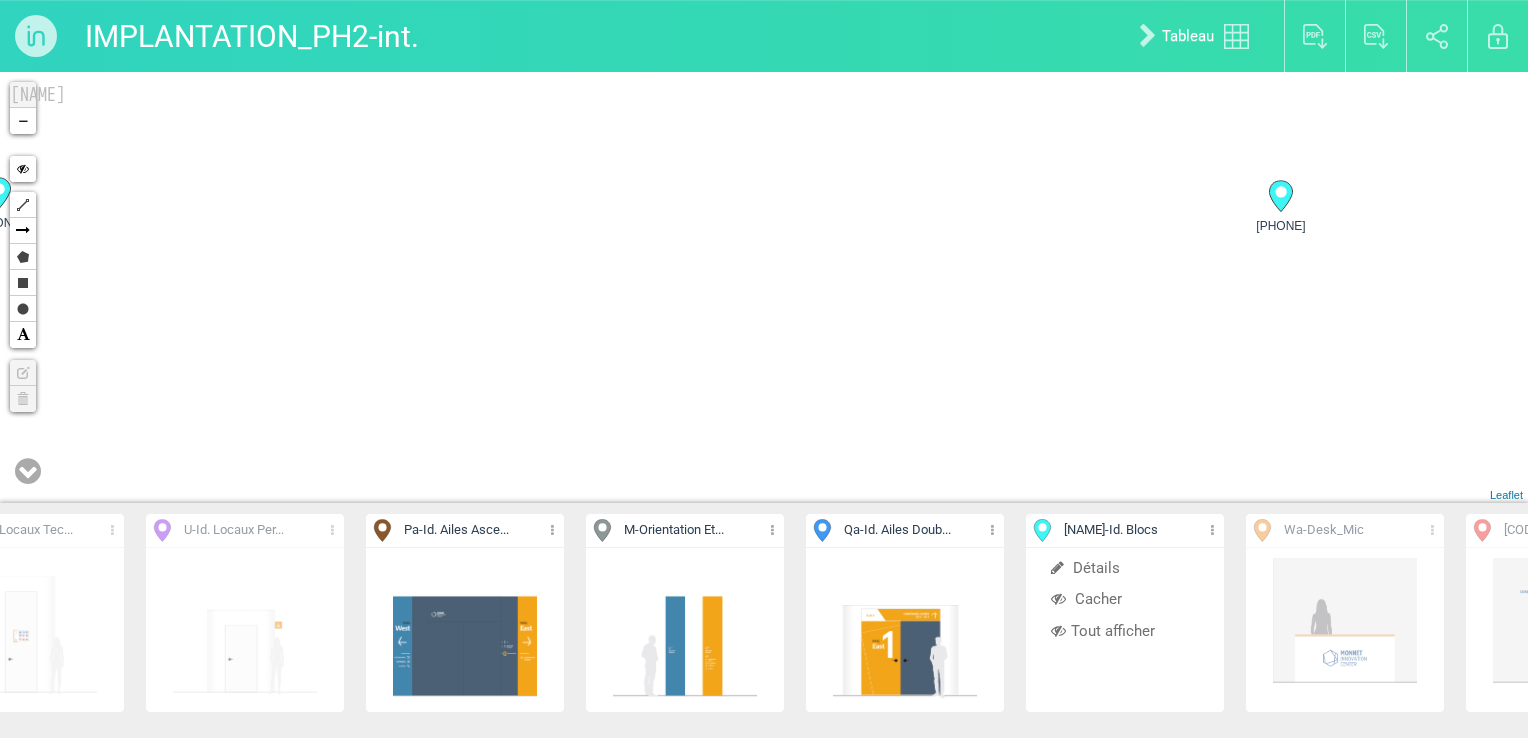 drag, startPoint x: 779, startPoint y: 302, endPoint x: 782, endPoint y: 183, distance: 119.03781 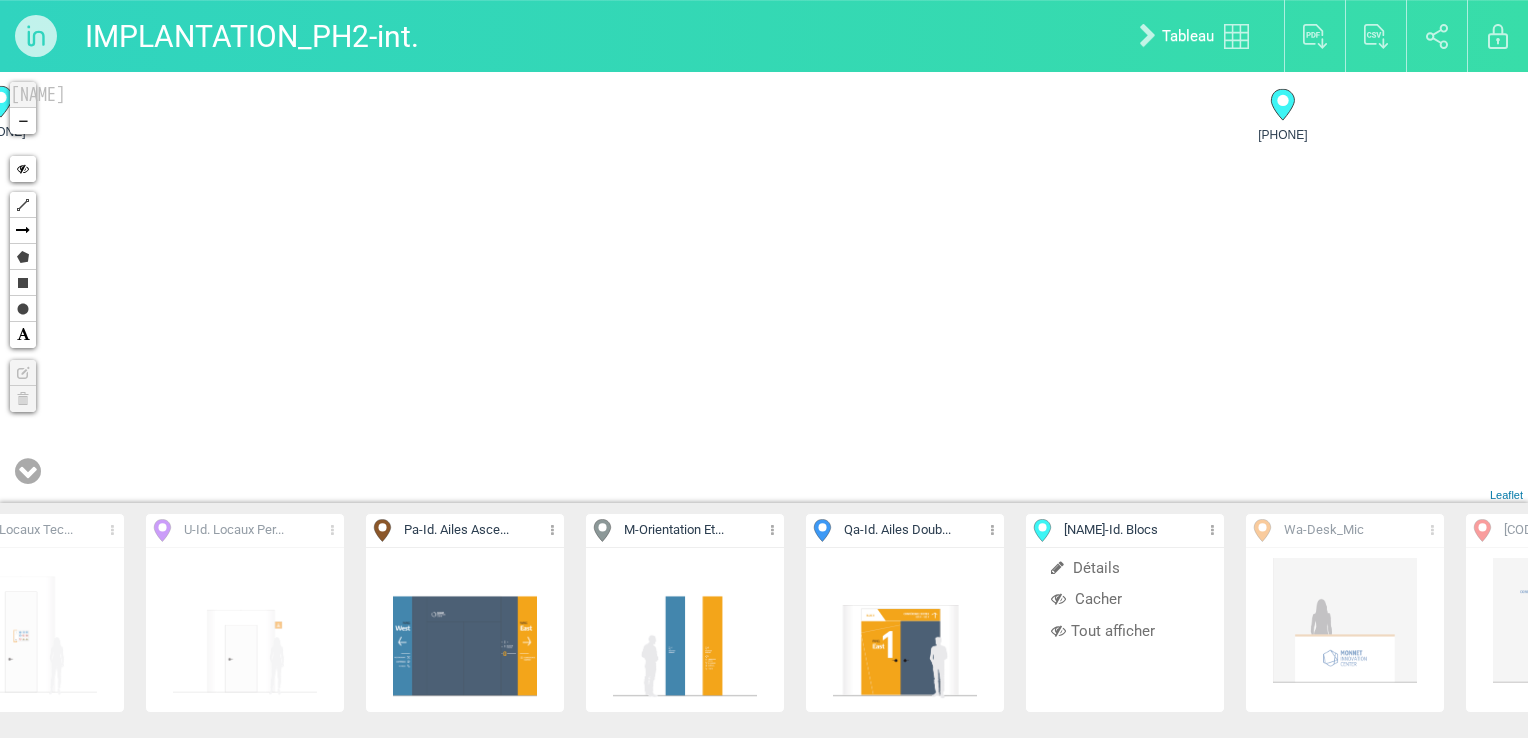click on "59-Ra
60-Ra
61-Ra
62-Ra" at bounding box center [764, 287] 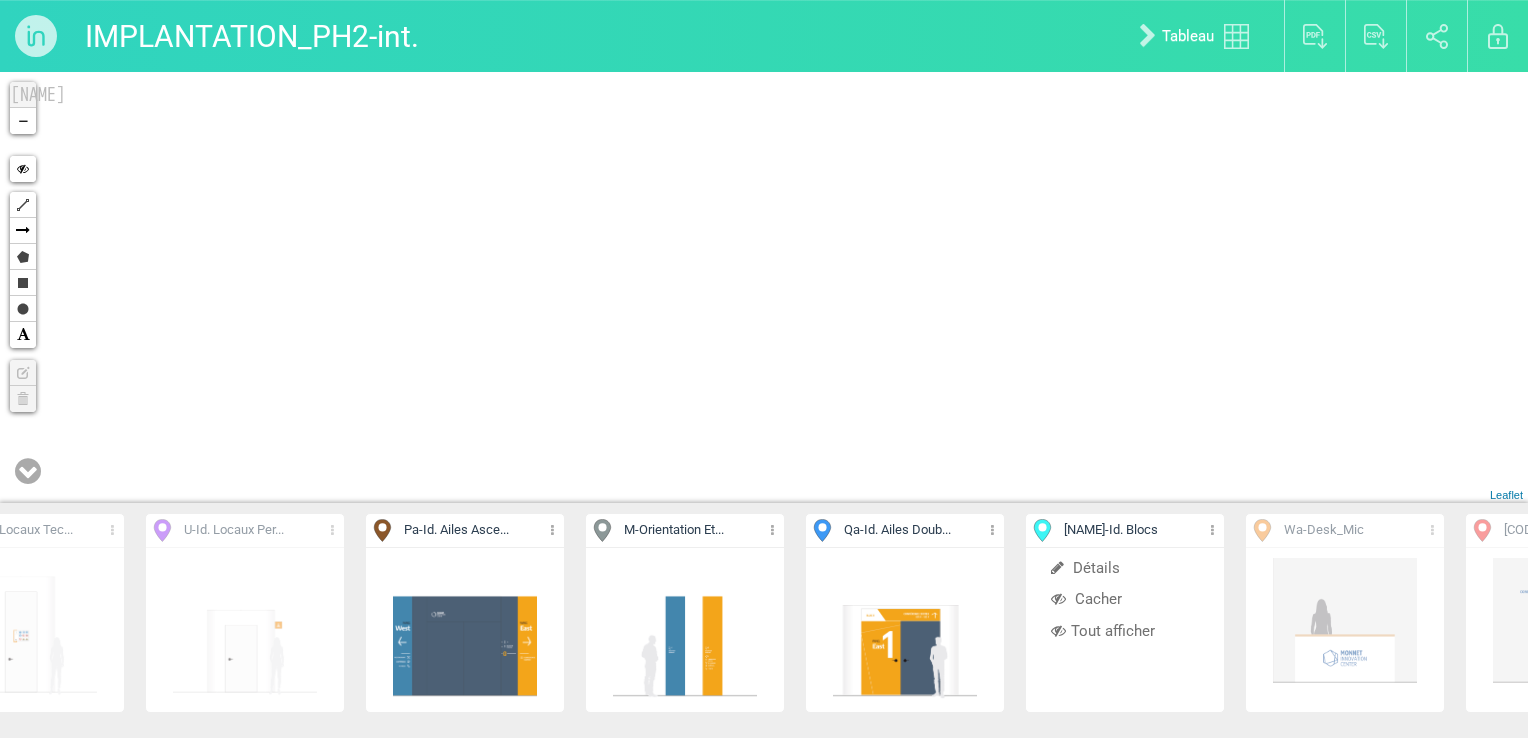 drag, startPoint x: 768, startPoint y: 358, endPoint x: 772, endPoint y: 138, distance: 220.03636 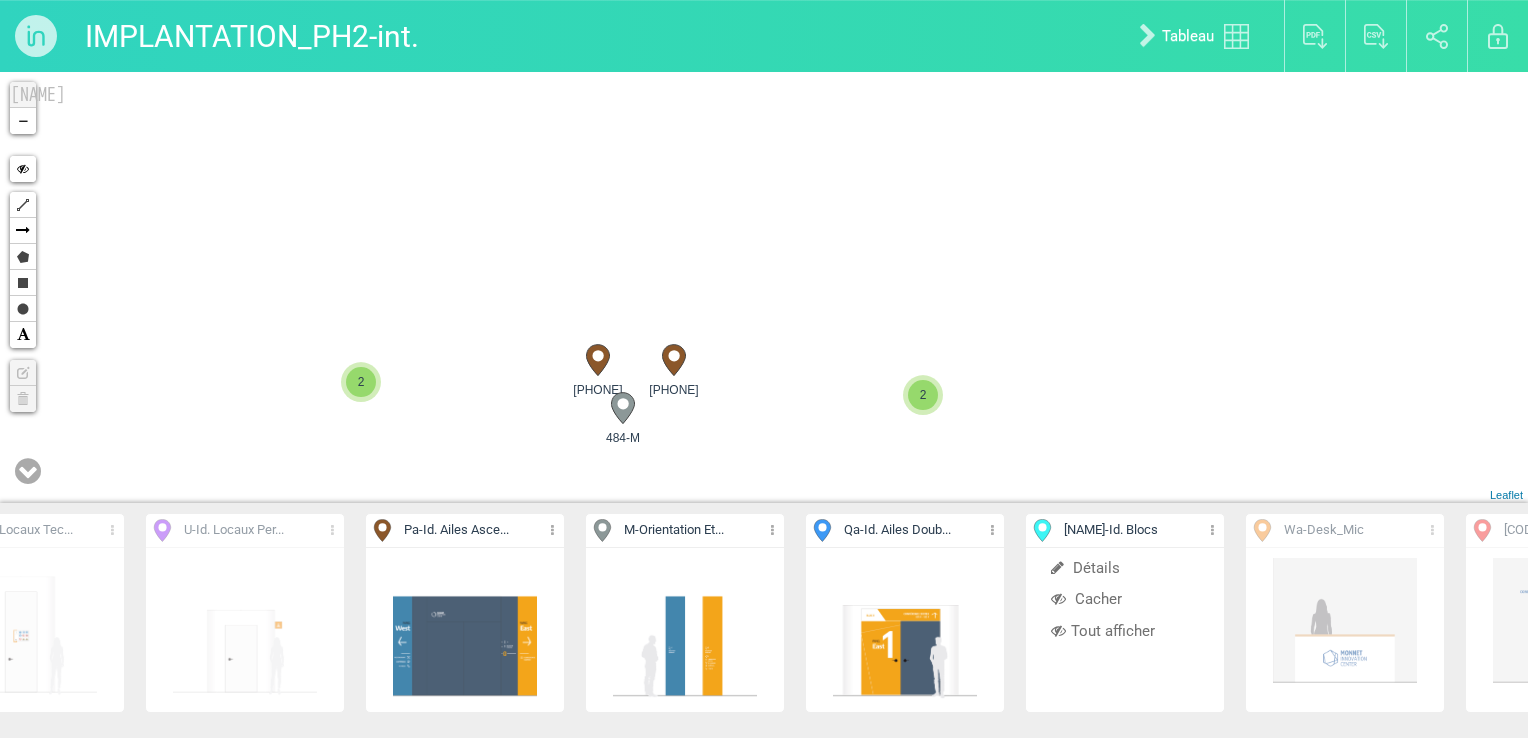 drag, startPoint x: 765, startPoint y: 313, endPoint x: 763, endPoint y: 259, distance: 54.037025 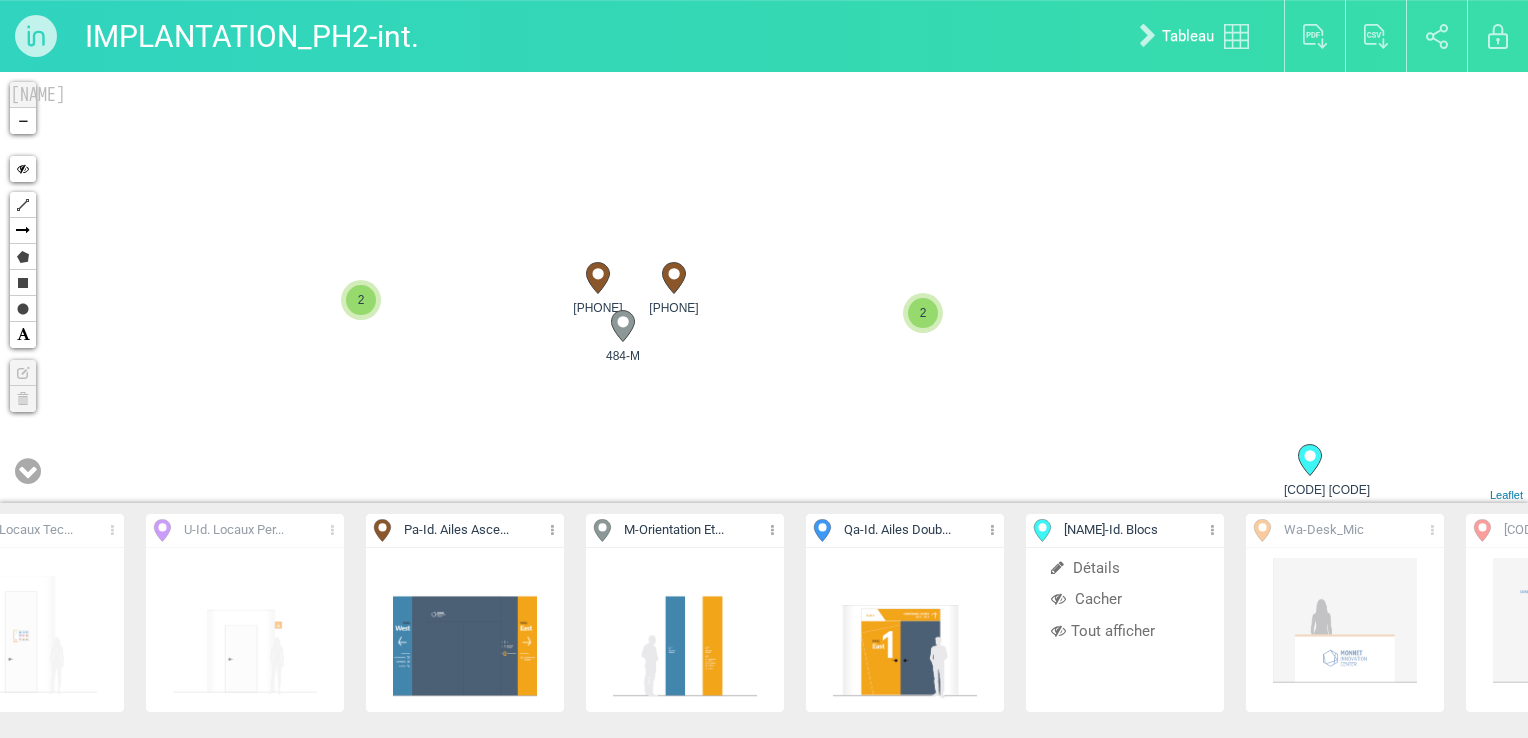 drag, startPoint x: 769, startPoint y: 366, endPoint x: 789, endPoint y: 286, distance: 82.46211 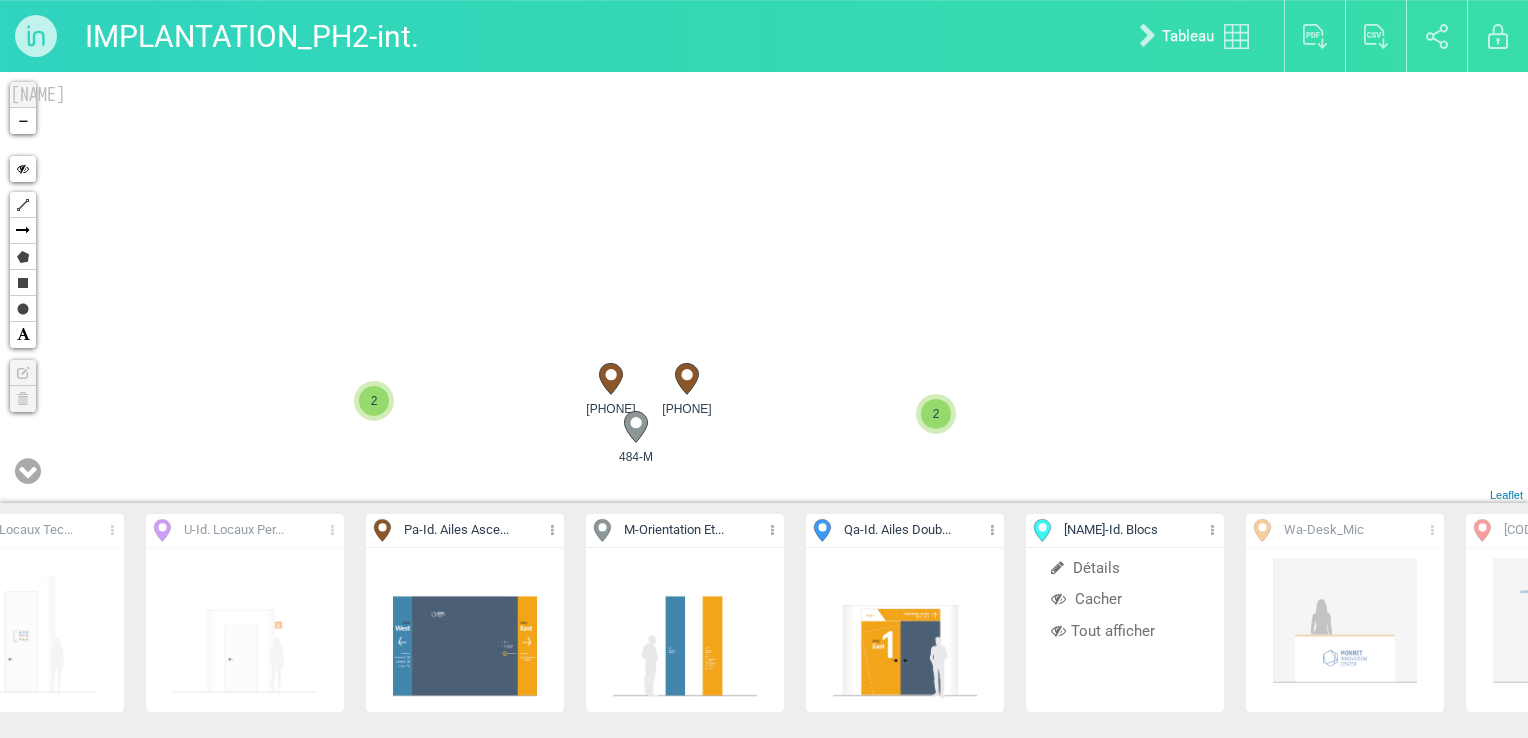 drag, startPoint x: 705, startPoint y: 434, endPoint x: 702, endPoint y: 458, distance: 24.186773 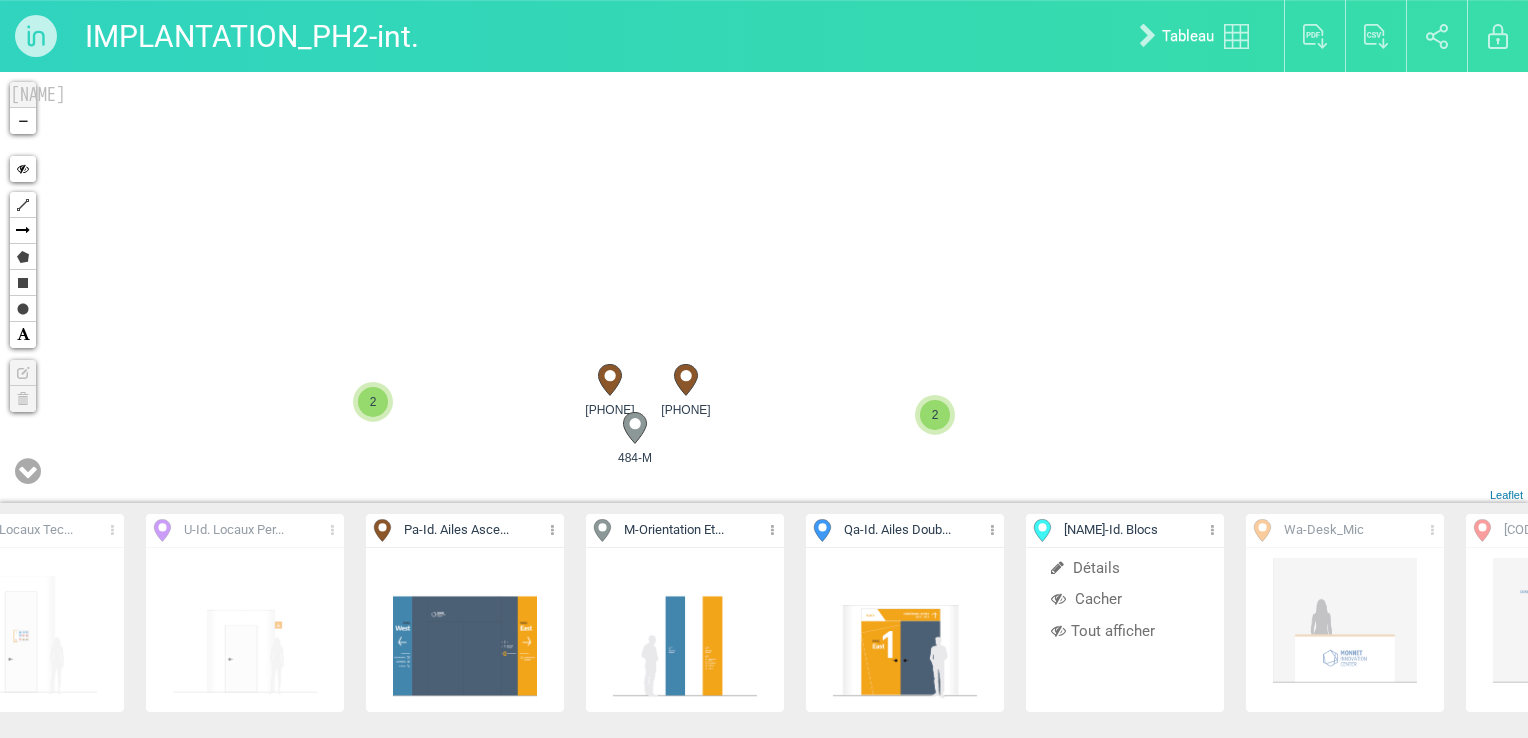 click on "2 2
78-Pa
612-Pa
82-Ra
83-Ra
84-Ra 89-Ra 90-Ra +" at bounding box center (764, 287) 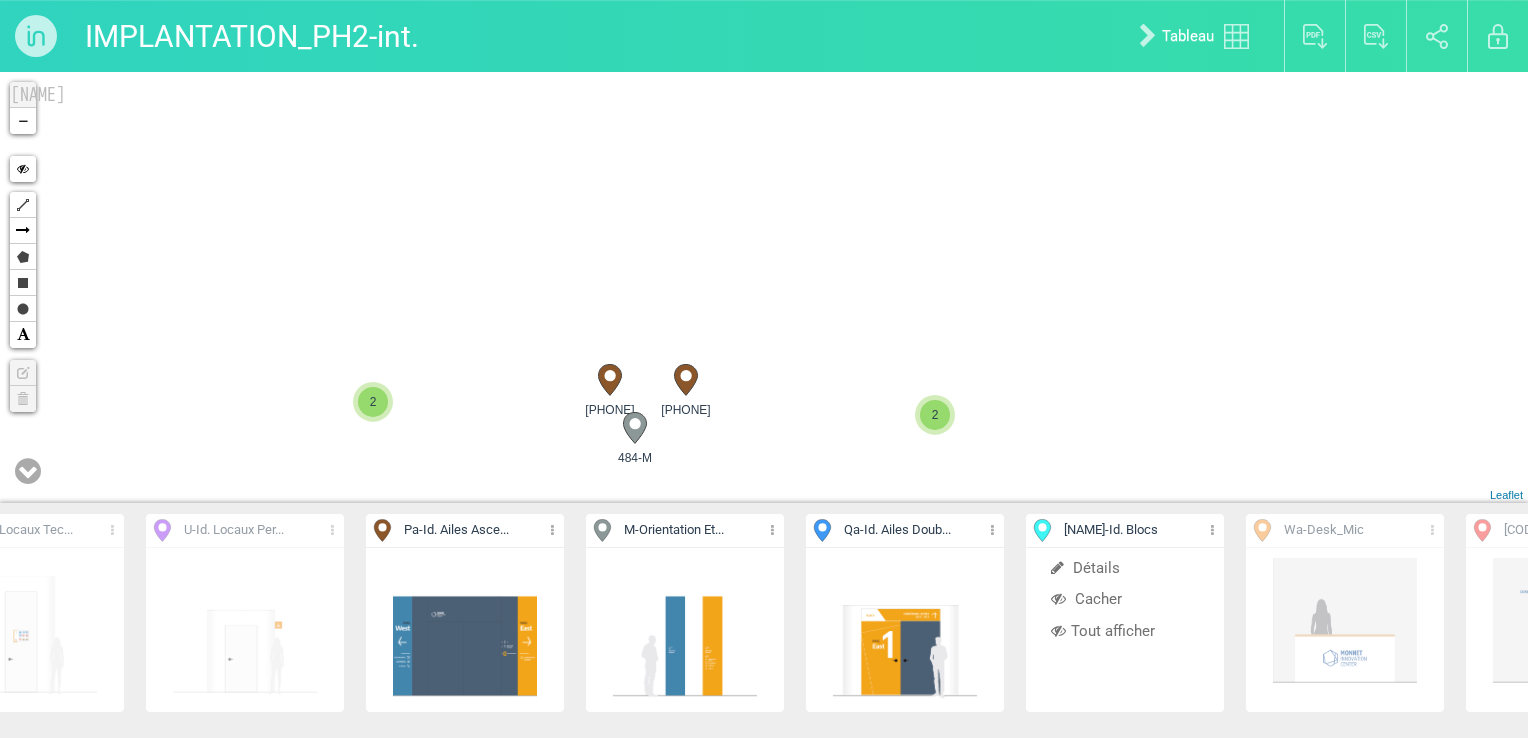 drag, startPoint x: 628, startPoint y: 268, endPoint x: 642, endPoint y: 485, distance: 217.45114 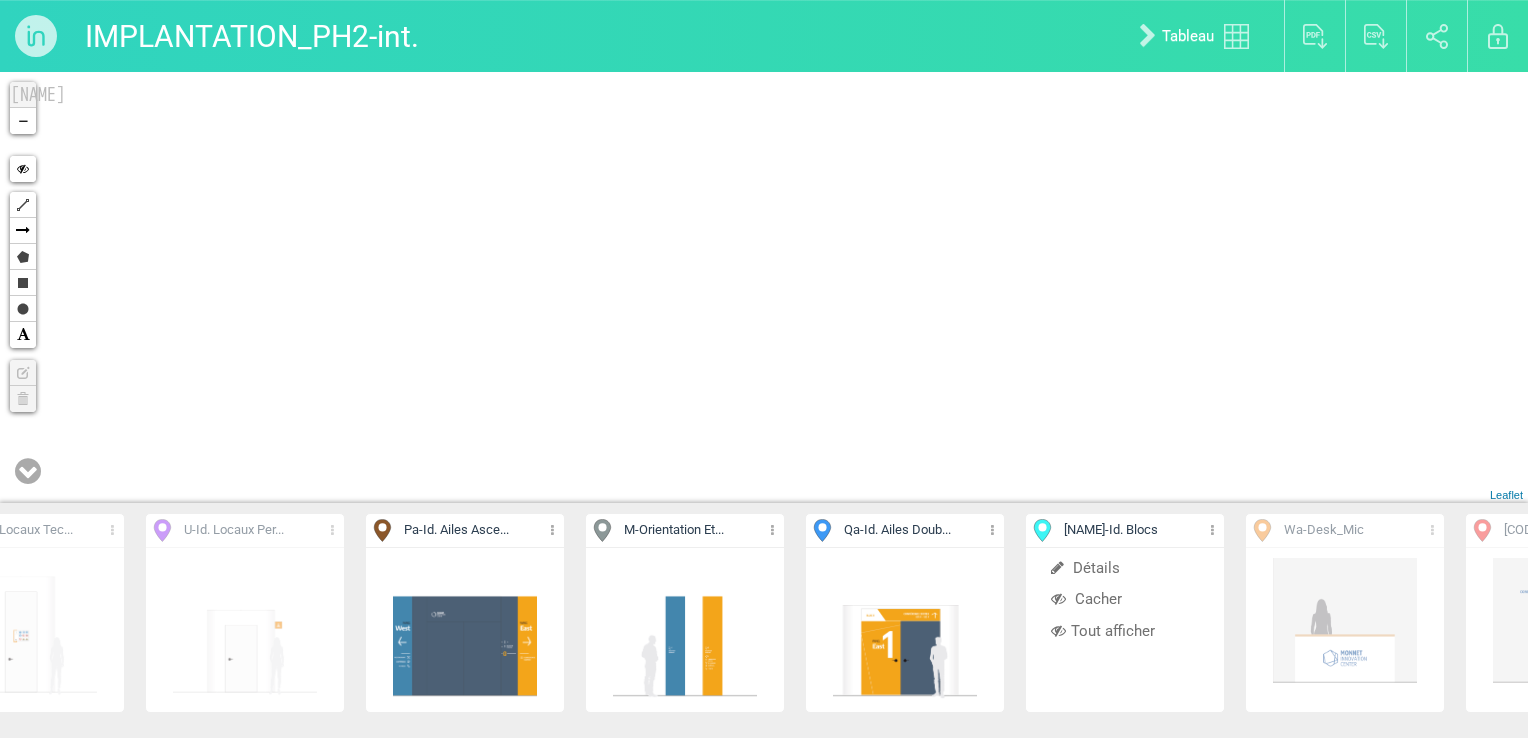 drag, startPoint x: 616, startPoint y: 179, endPoint x: 628, endPoint y: 351, distance: 172.41809 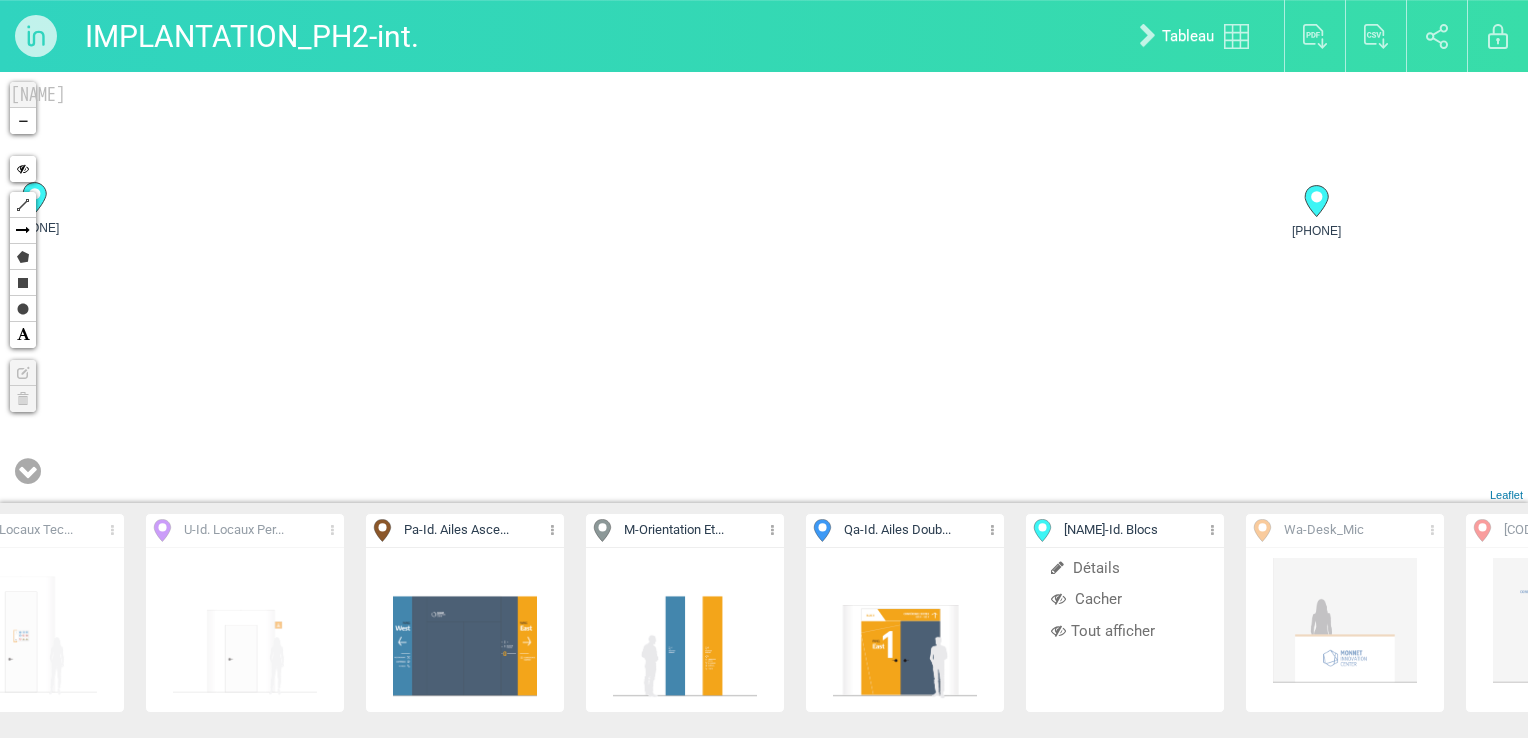 drag, startPoint x: 646, startPoint y: 209, endPoint x: 646, endPoint y: 355, distance: 146 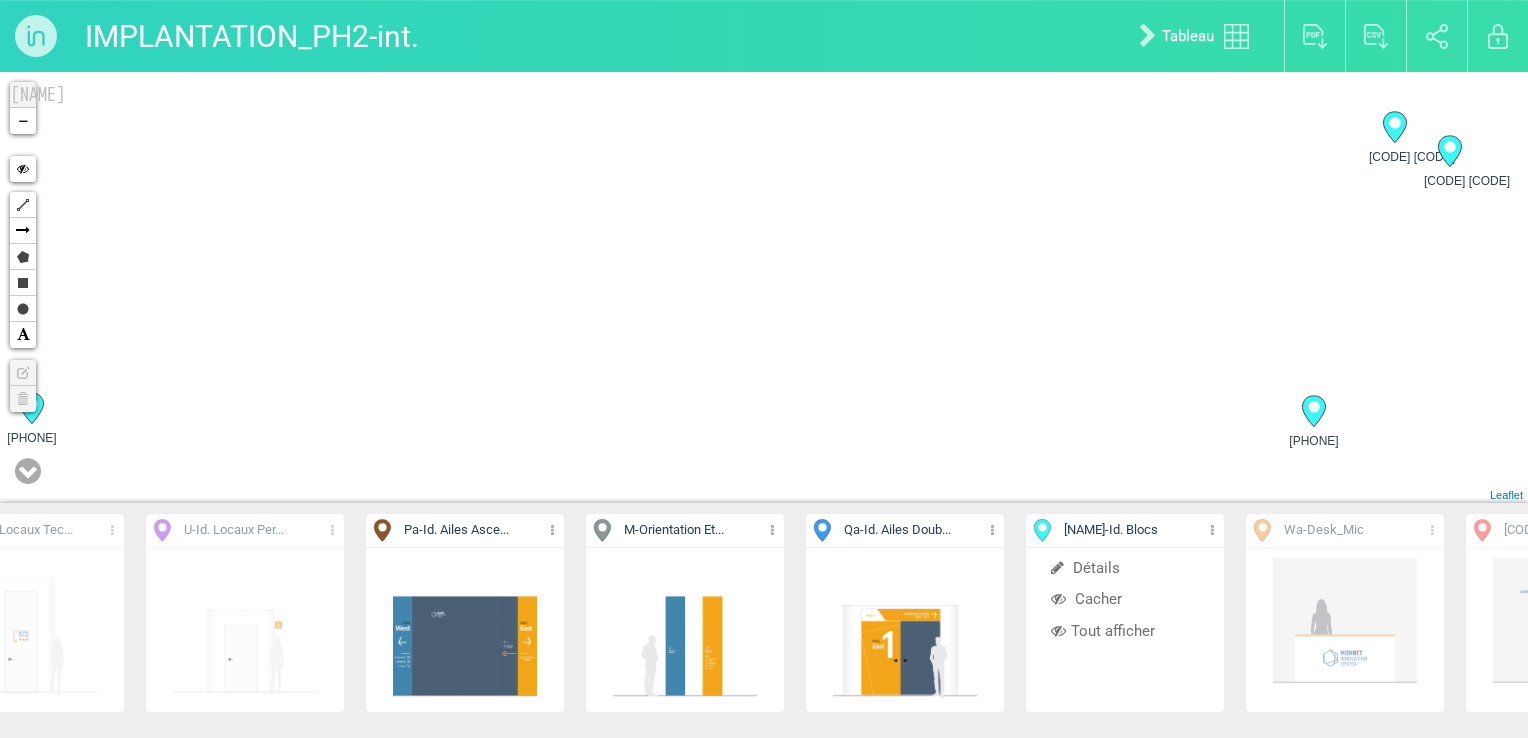 drag, startPoint x: 647, startPoint y: 278, endPoint x: 648, endPoint y: 267, distance: 11.045361 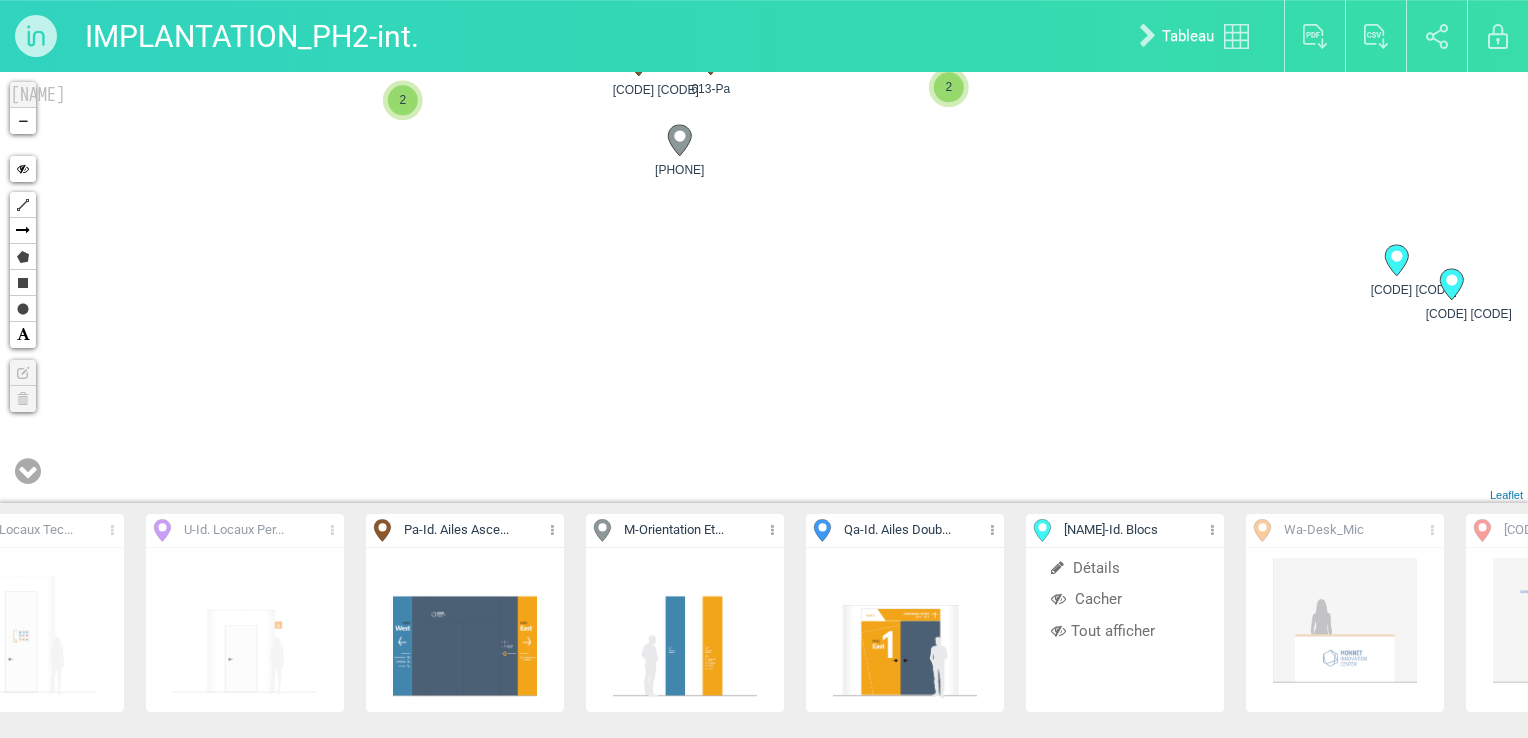 drag, startPoint x: 648, startPoint y: 214, endPoint x: 648, endPoint y: 320, distance: 106 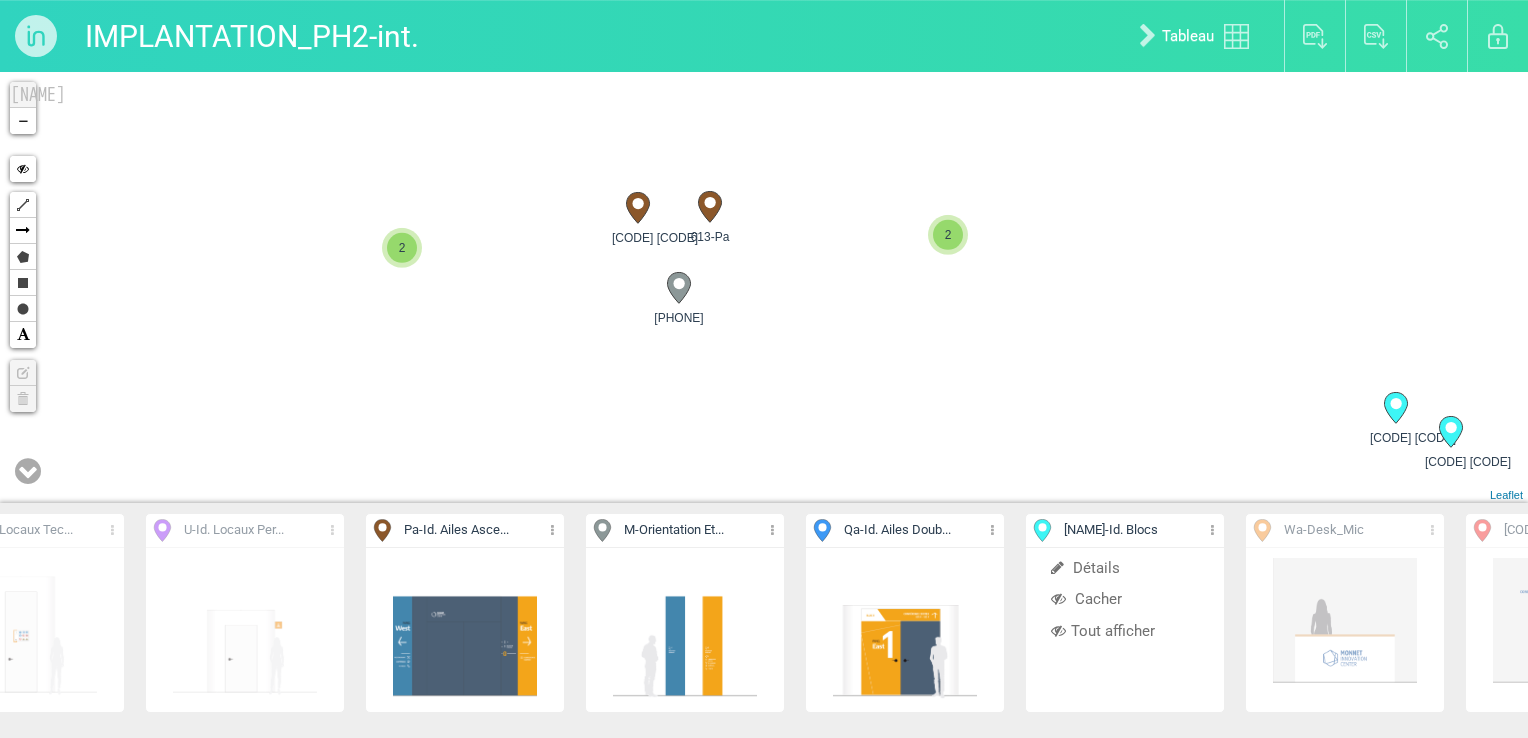 click on "72-Ra
76-Ra
65-Ra
73-Ra" at bounding box center [764, 287] 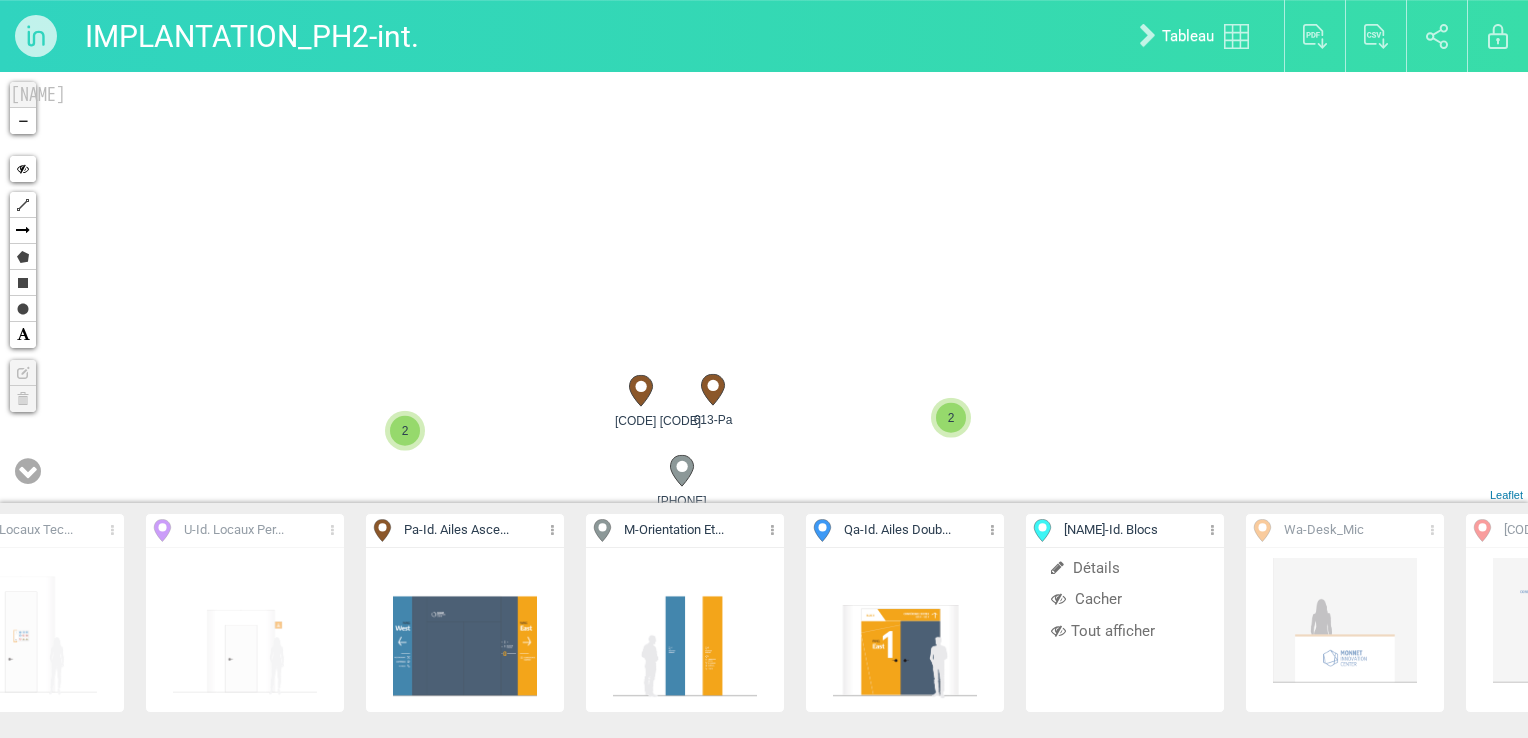 drag, startPoint x: 695, startPoint y: 267, endPoint x: 667, endPoint y: 325, distance: 64.40497 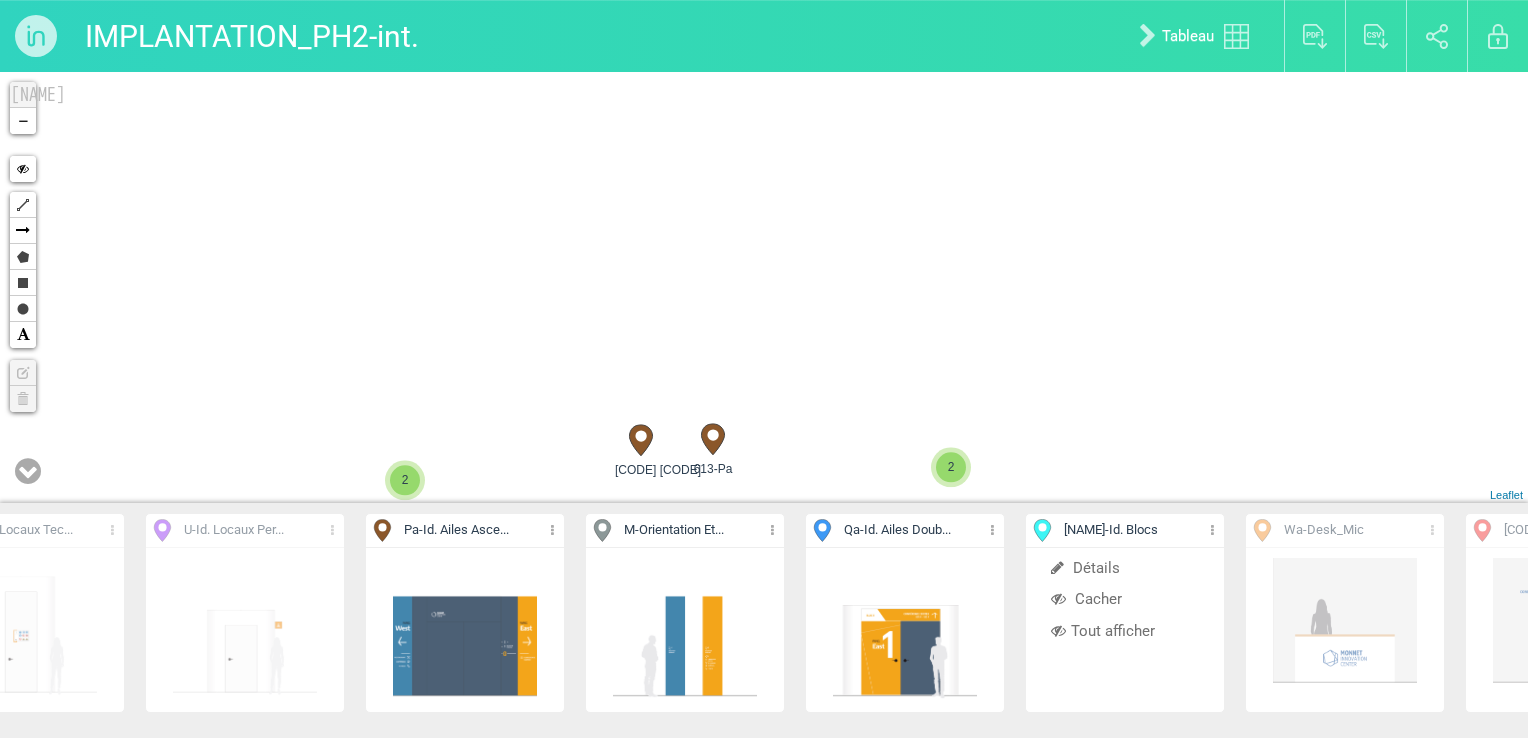drag, startPoint x: 643, startPoint y: 203, endPoint x: 687, endPoint y: 396, distance: 197.95201 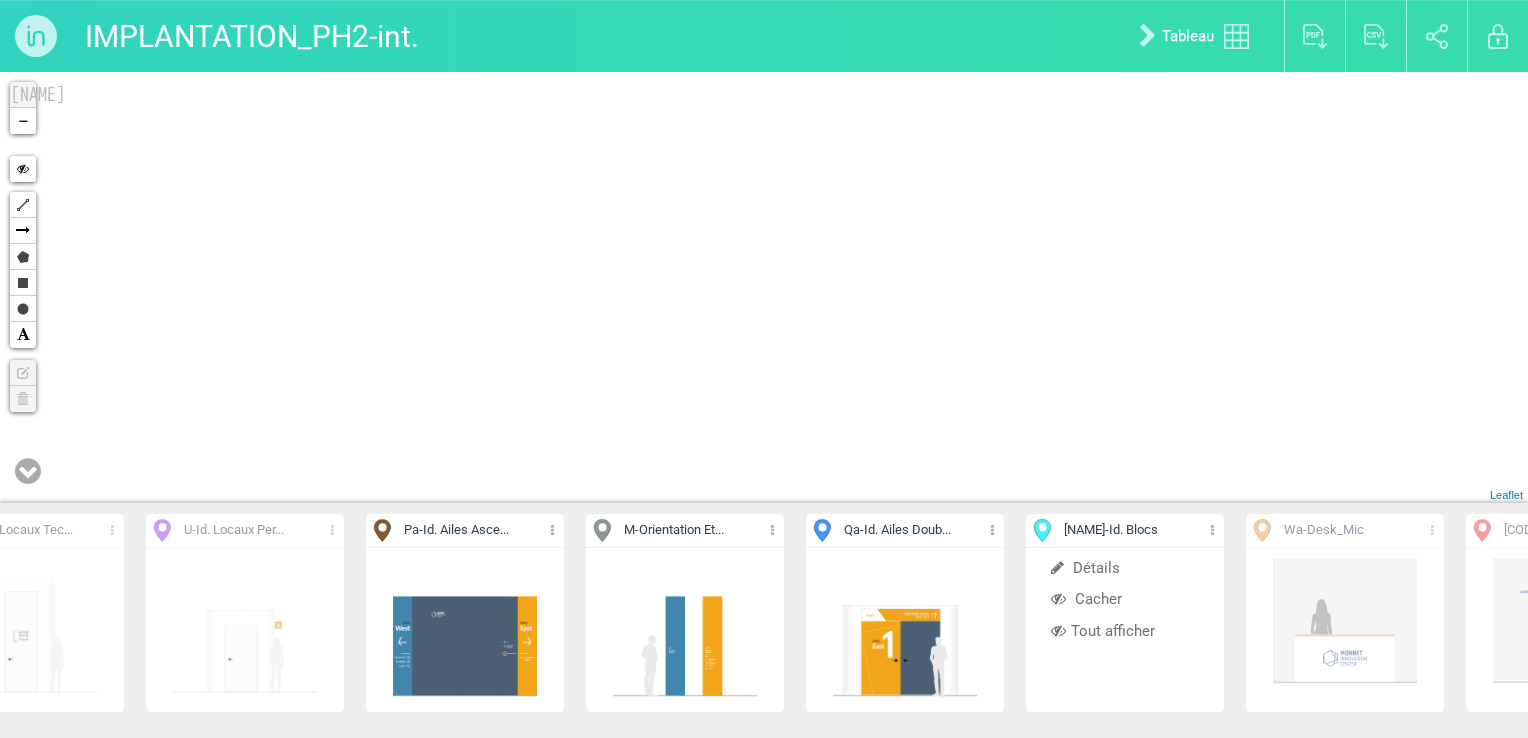 drag, startPoint x: 676, startPoint y: 171, endPoint x: 688, endPoint y: 286, distance: 115.62439 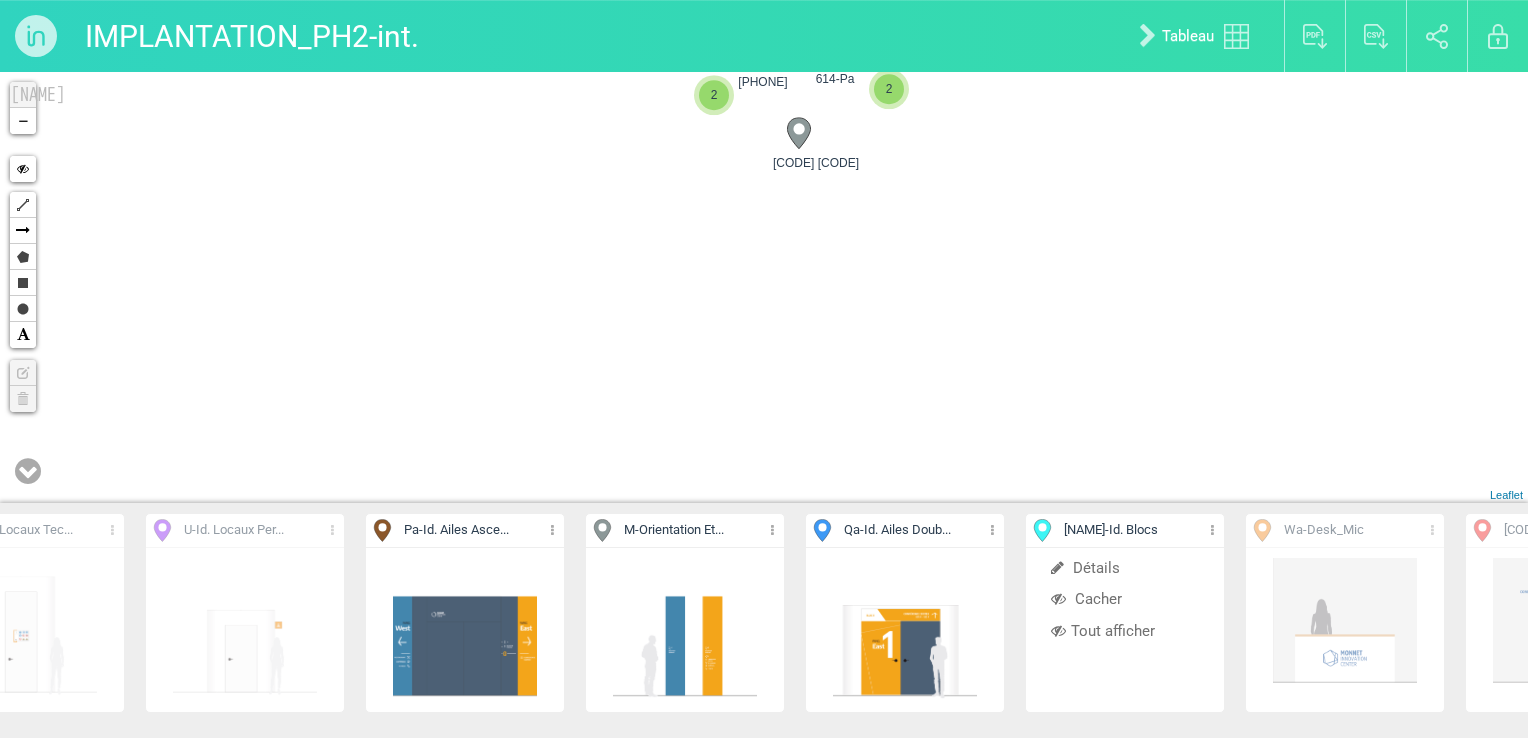 click on "487-M
614-Pa 2
77-Pa 2 + − Hide Polyline Arrow Polygon Rectangle Circle Text Edit layers Delete layers Leaflet" at bounding box center (764, 287) 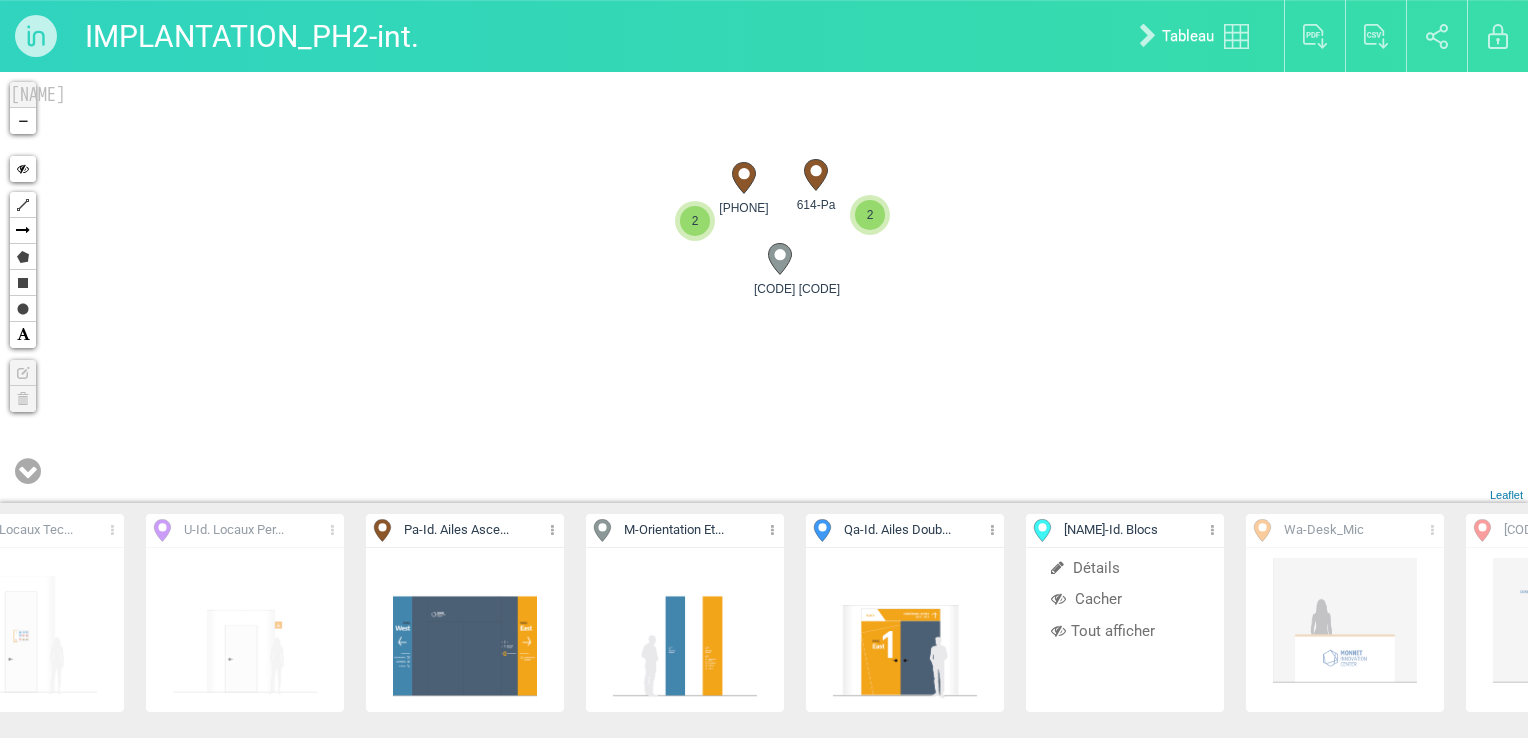 click on "487-M
614-Pa 2
77-Pa 2 + − Hide Polyline Arrow Polygon Rectangle Circle Text Edit layers Delete layers Leaflet" at bounding box center (764, 287) 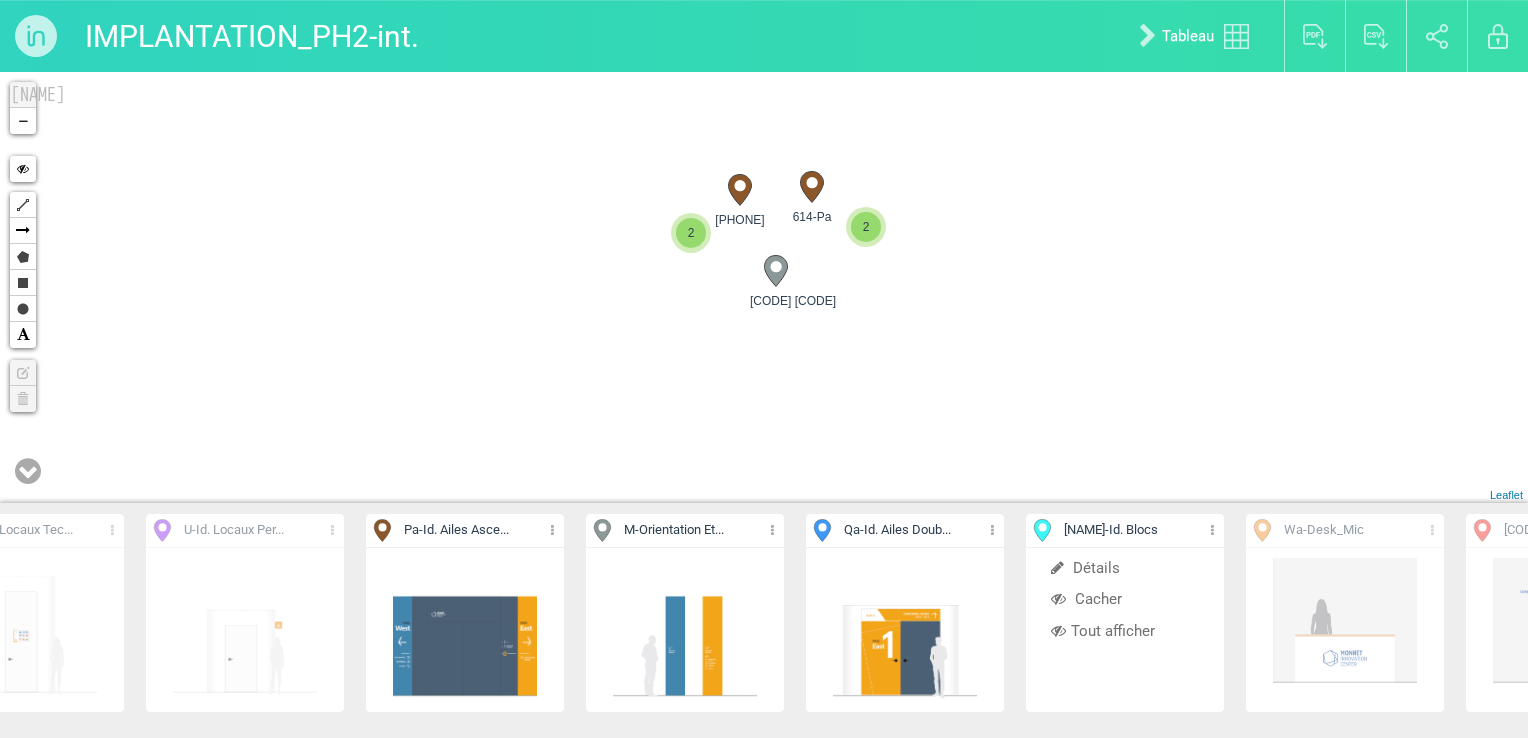 click on "2" at bounding box center (691, 233) 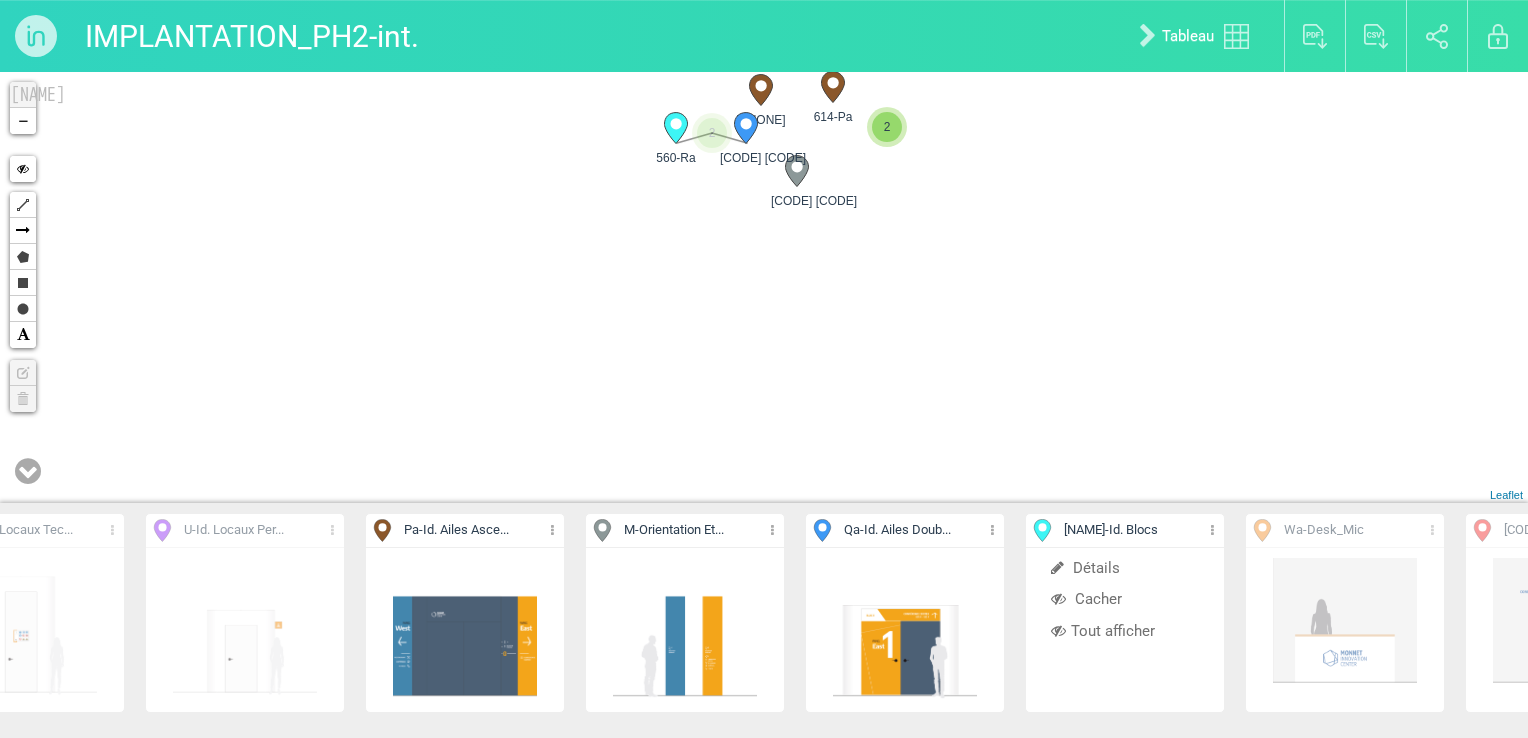 click on "487-M
614-Pa 2
77-Pa 2
620-Qa
560-Ra + − Hide" at bounding box center (764, 287) 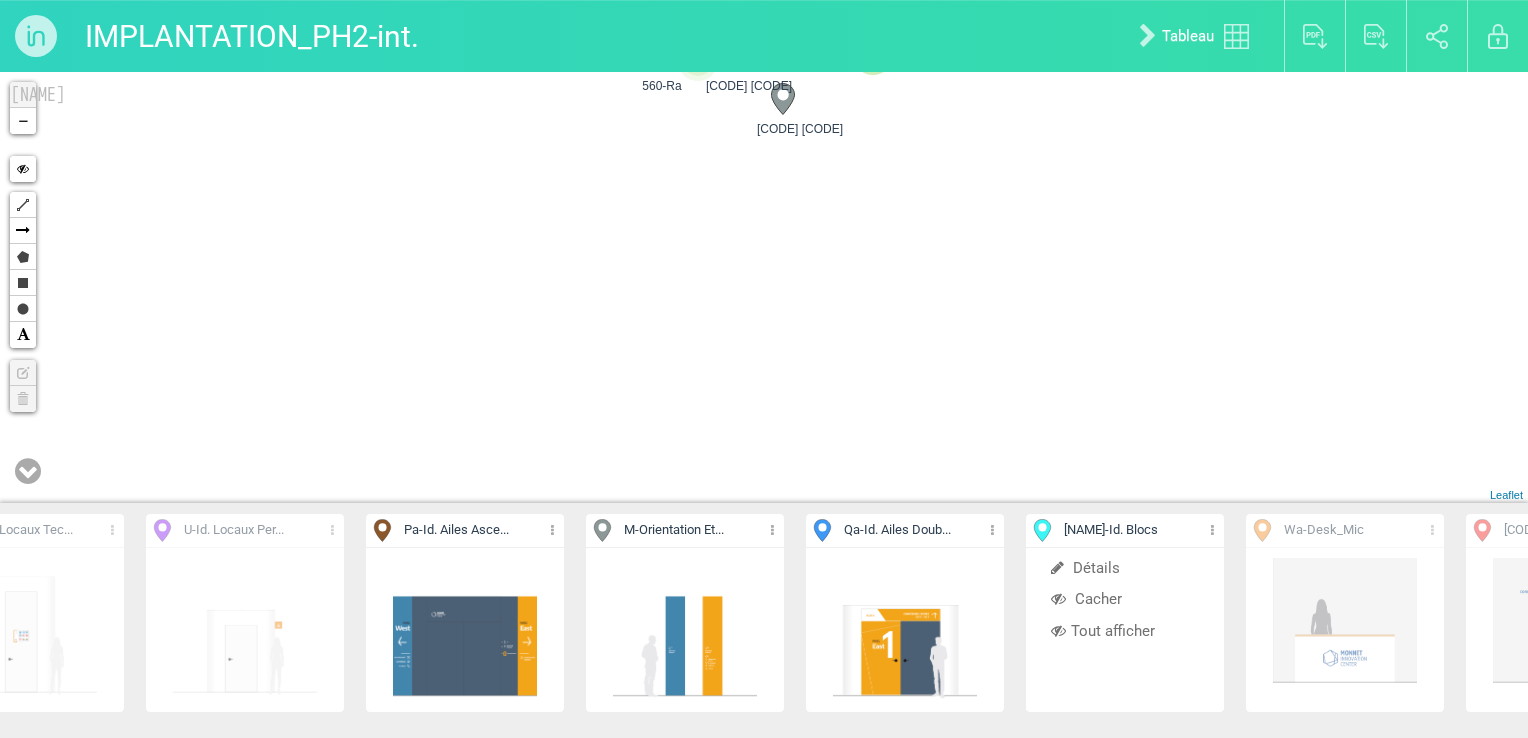 click on "487-M
614-Pa 2
77-Pa 2
620-Qa
560-Ra + − Hide" at bounding box center (764, 287) 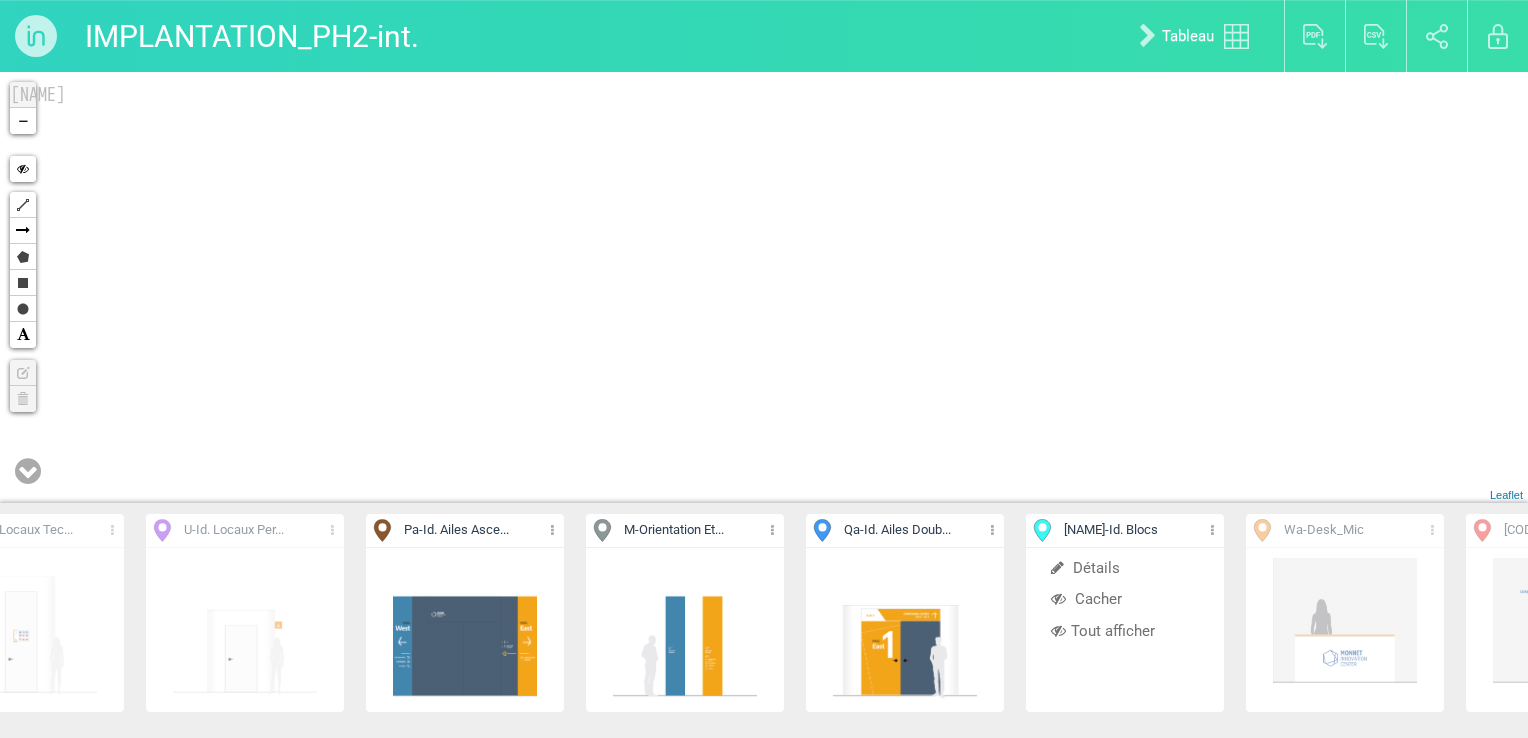 click on "487-M
614-Pa 2
77-Pa 2
620-Qa
560-Ra 2 2 56-Pa +" at bounding box center [764, 287] 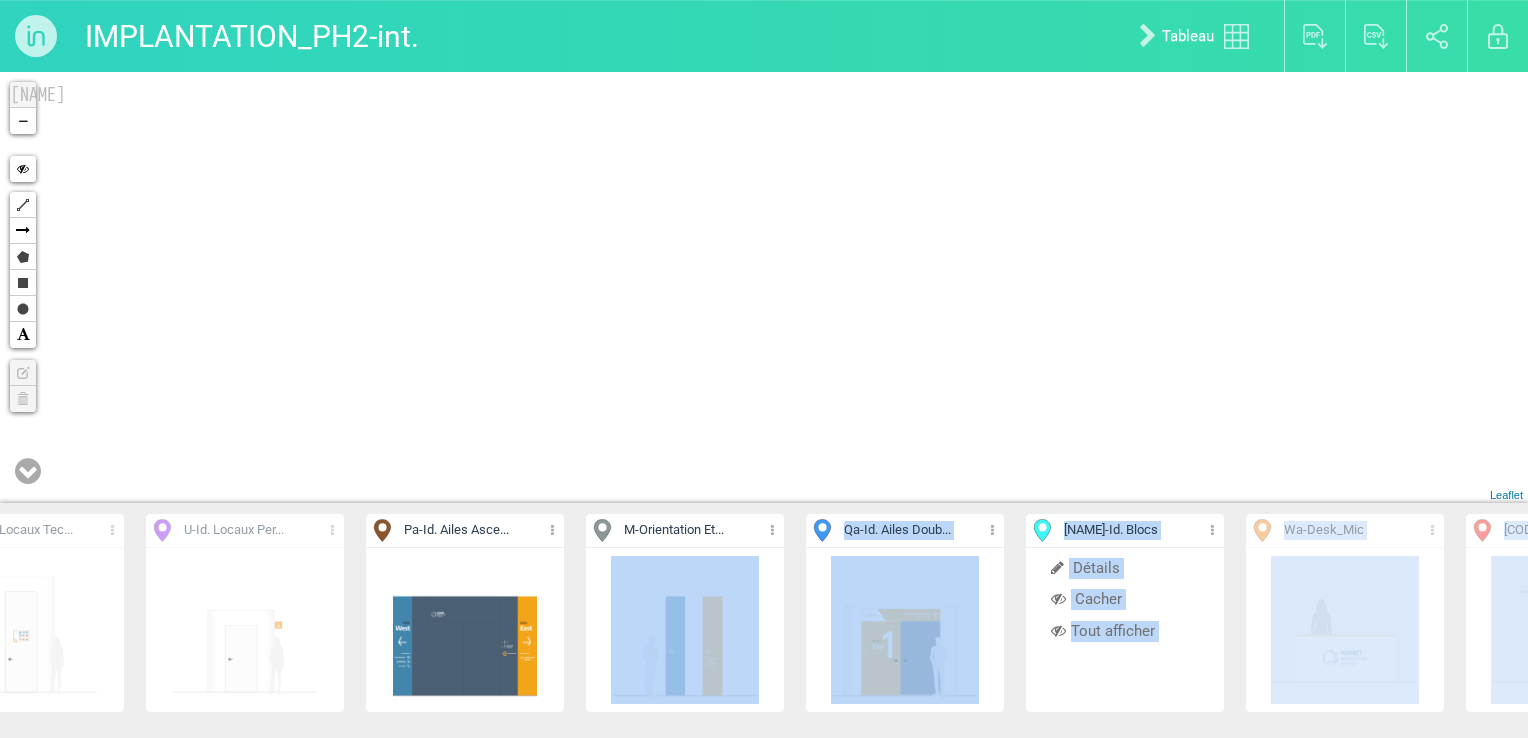 click on "Sa  -  Id. Locaux 150...   Détails   Afficher Tout afficher Sb  -  Id. Service Nu...   Détails   Afficher Tout afficher Ta  -  Id. Locaux A6   Détails   Afficher Tout afficher Tb  -  Id. Locaux A4   Détails   Afficher Tout afficher Tc  -  Id. Locaux A3   Détails   Afficher Tout afficher Tc  -  Id. Locaux Tec...   Détails   Afficher Tout afficher U  -  Id. Locaux Per...   Détails   Afficher Tout afficher Pa  -  Id. Ailes Asce...   Détails   Cacher Tout afficher M  -  Orientation Et...   Détails   Cacher Tout afficher Qa  -  Id. Ailes Doub...   Détails   Cacher Tout afficher Ra  -  Id. Blocs   Détails   Cacher Tout afficher Wa  -  Desk_Mic   Détails   Afficher Tout afficher Wb  -  Ecran_Mic   Détails   Afficher Tout afficher Z  -  Fresque_MIC   Détails   Afficher Tout afficher Yc  -  Ris Ecran   Détails   Afficher Tout afficher
487-M 614-Pa 2 77-Pa" at bounding box center (764, 405) 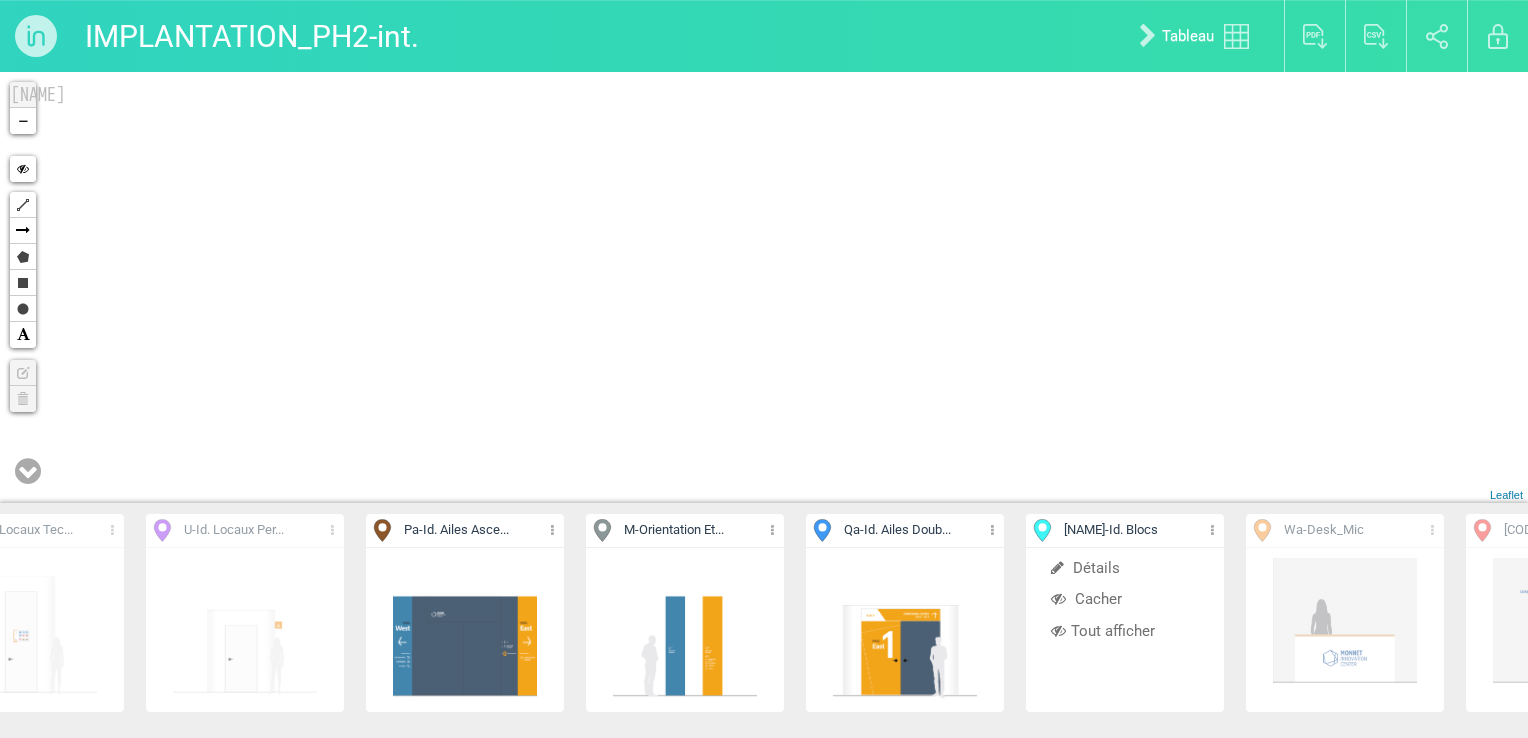 click on "487-M
614-Pa 2
77-Pa 2 2 2
56-Pa
613-Pa 486-M +" at bounding box center [764, 287] 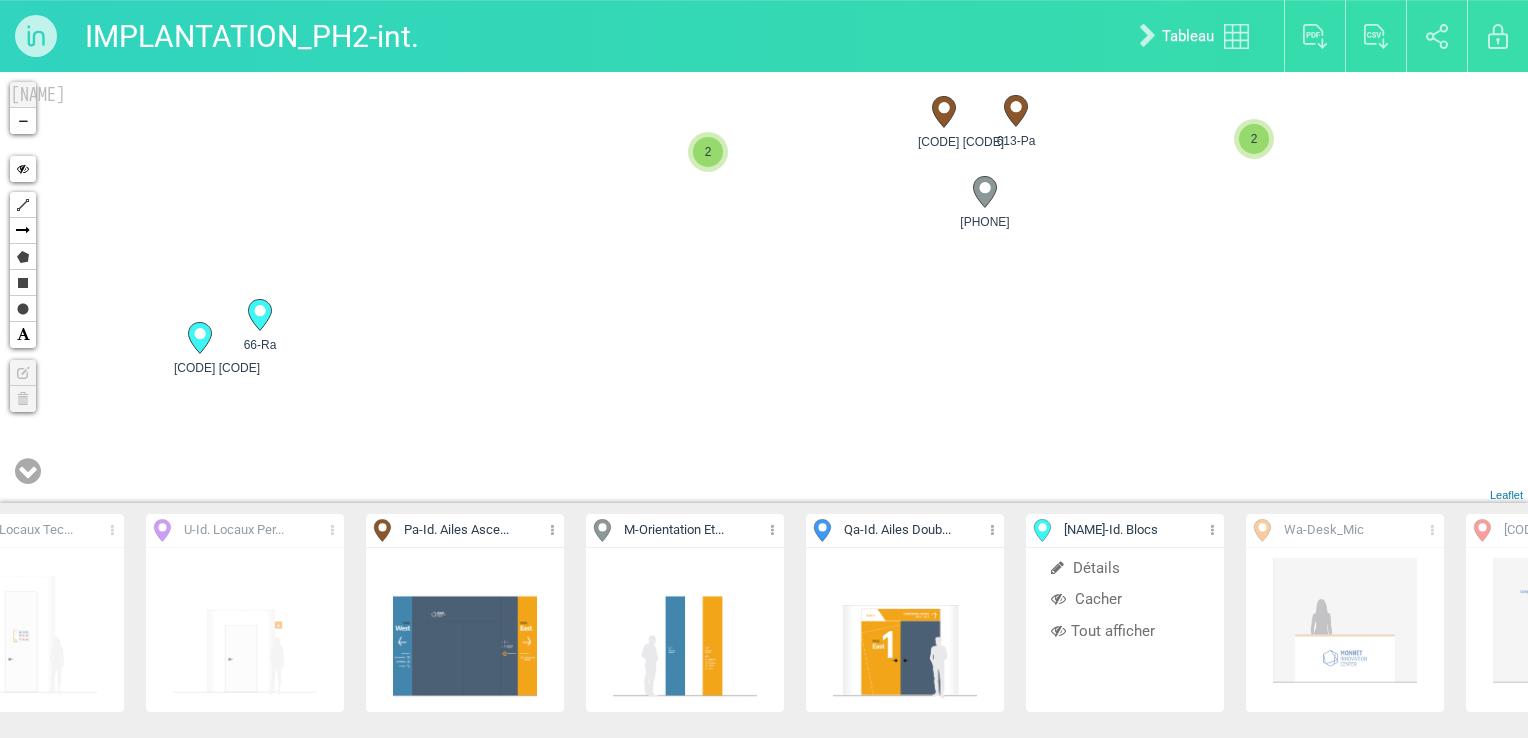 click on "2 2
56-Pa
613-Pa
486-M
75-Ra
59-Ra 60-Ra 61-Ra +" at bounding box center (764, 287) 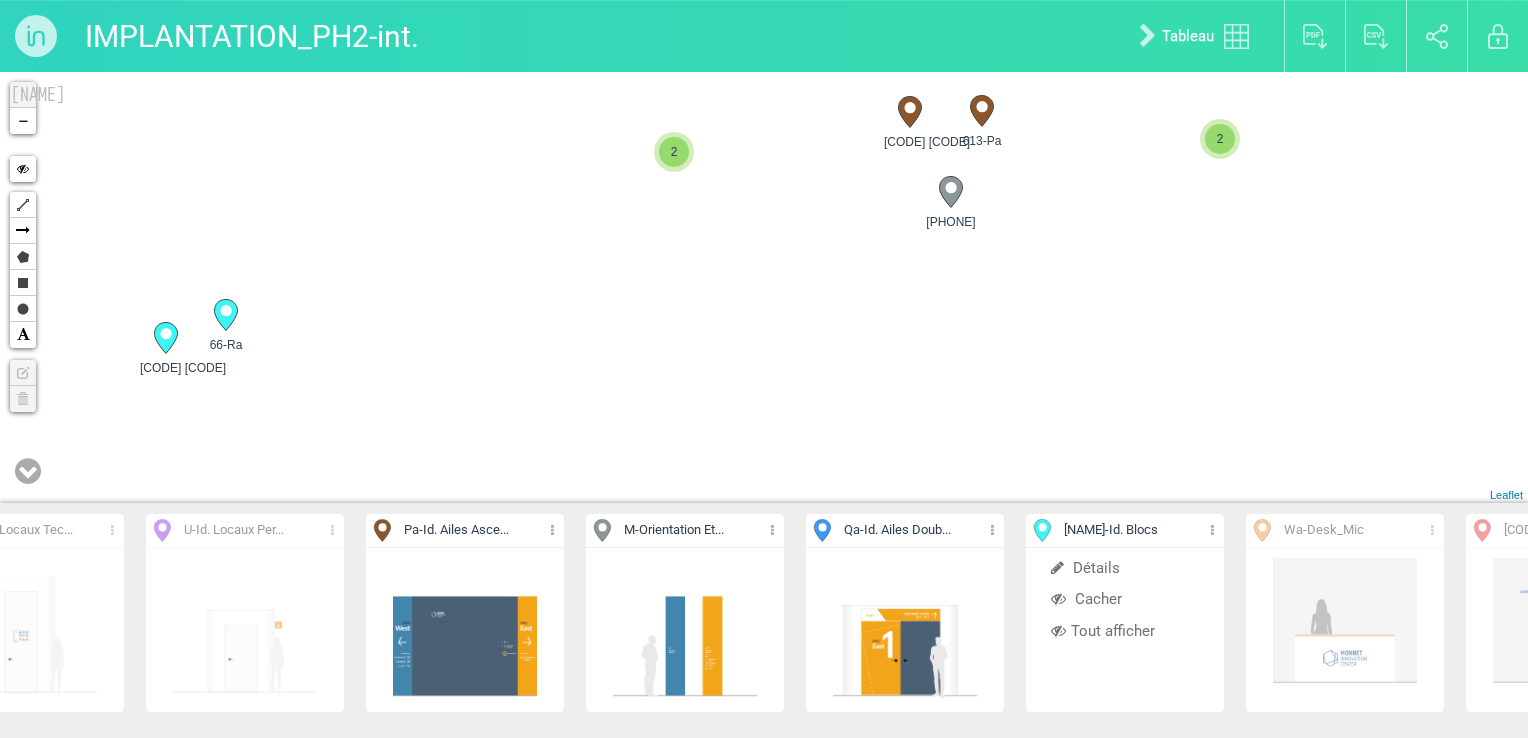click on "2" at bounding box center (674, 152) 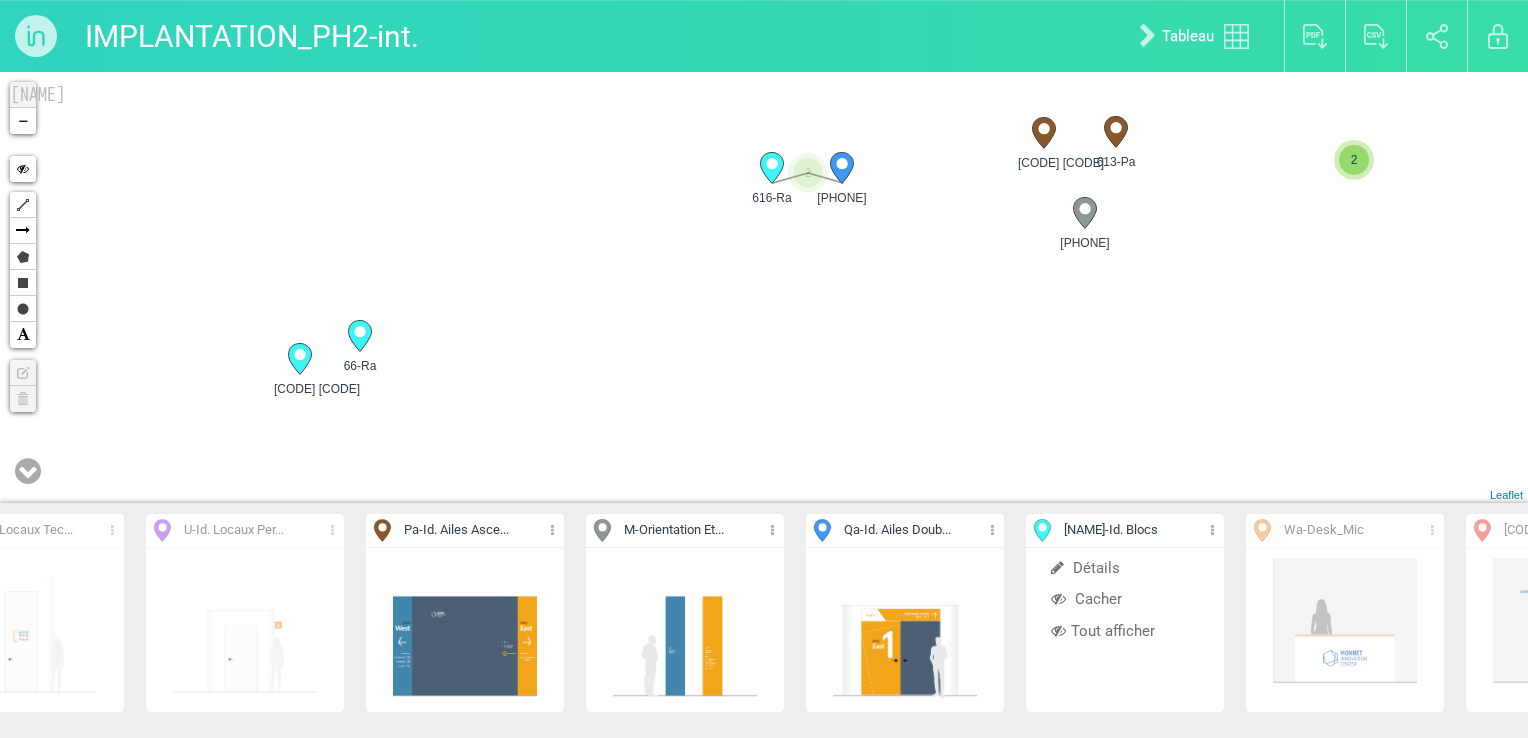 drag, startPoint x: 502, startPoint y: 321, endPoint x: 649, endPoint y: 382, distance: 159.154 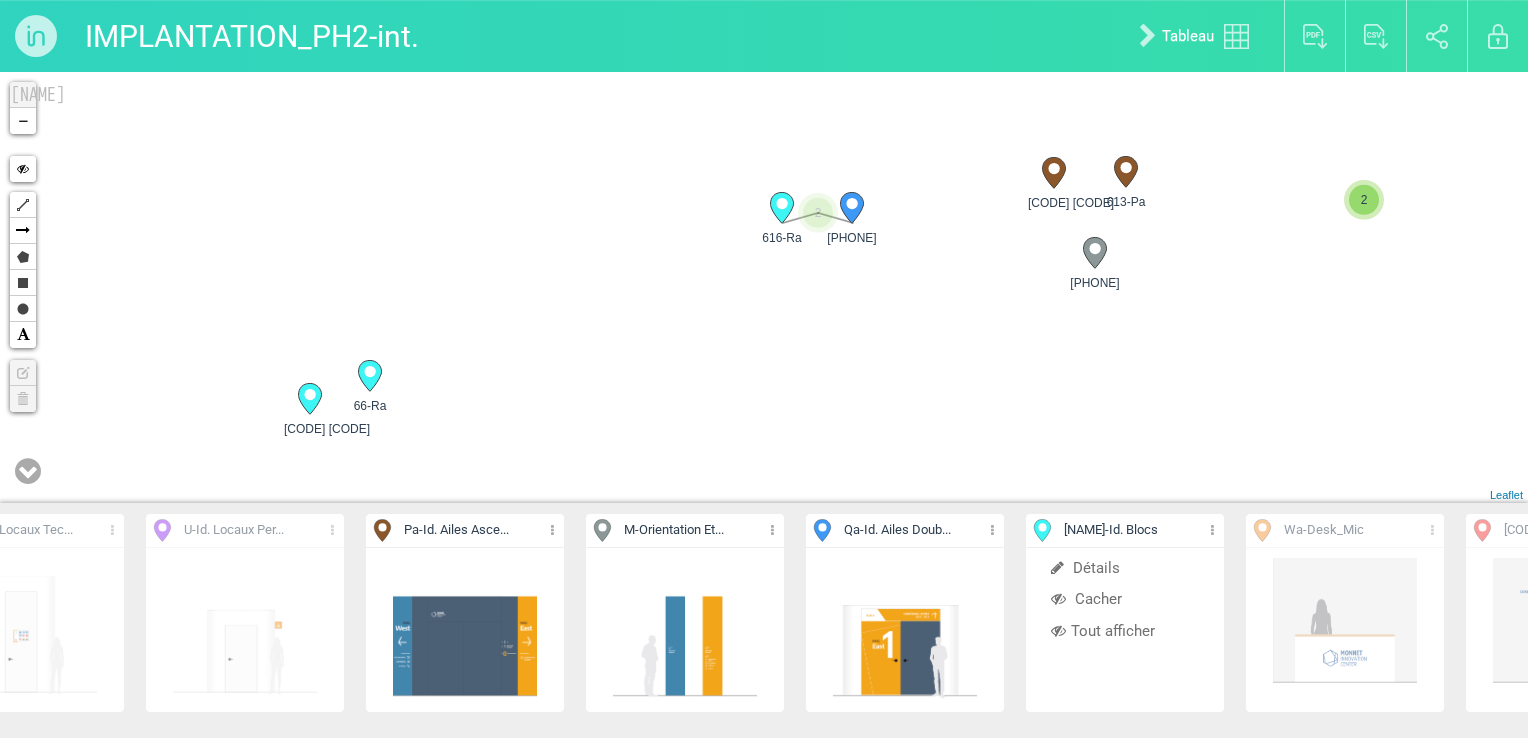 click on "2 2
56-Pa
613-Pa
486-M
75-Ra
59-Ra 60-Ra 61-Ra +" at bounding box center [764, 287] 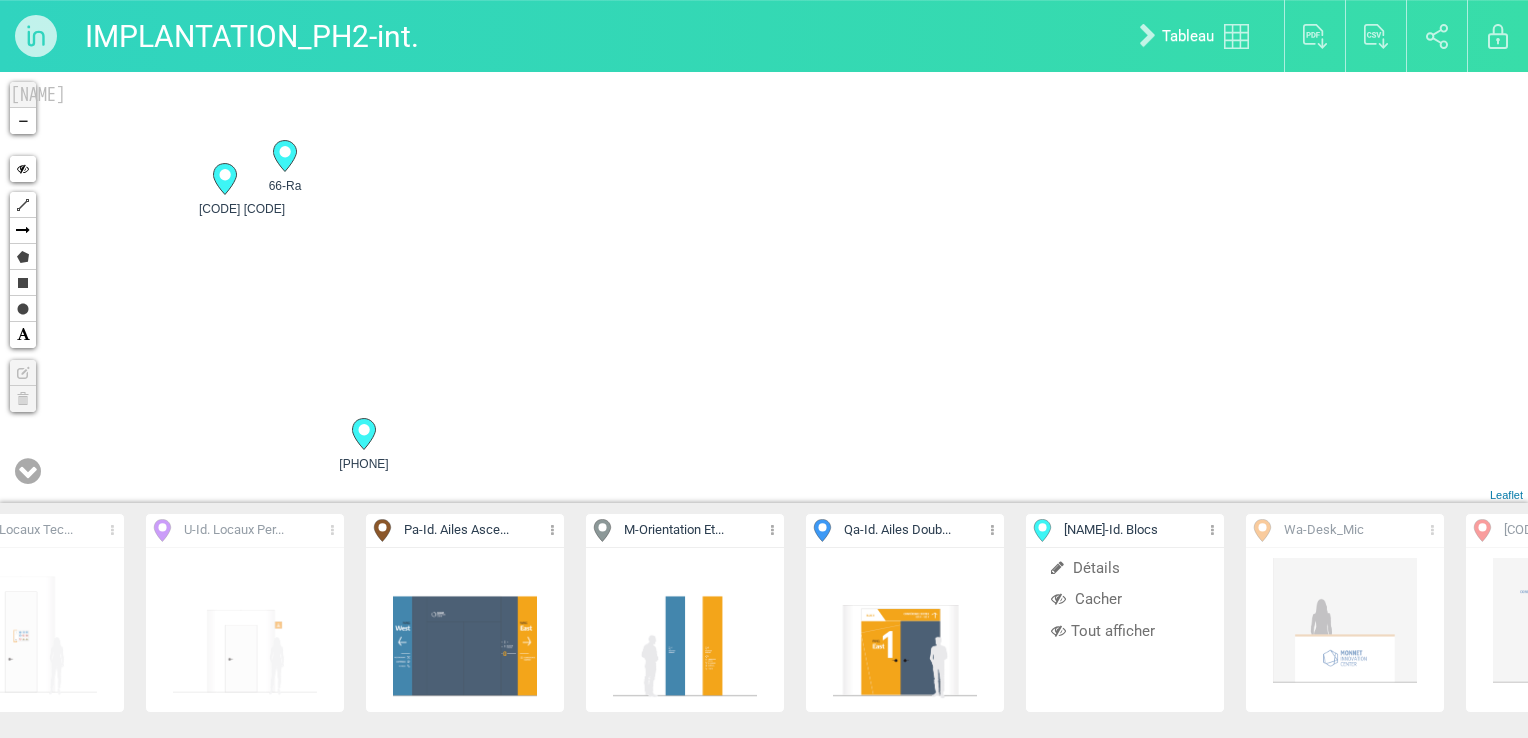 drag, startPoint x: 831, startPoint y: 473, endPoint x: 728, endPoint y: 191, distance: 300.2216 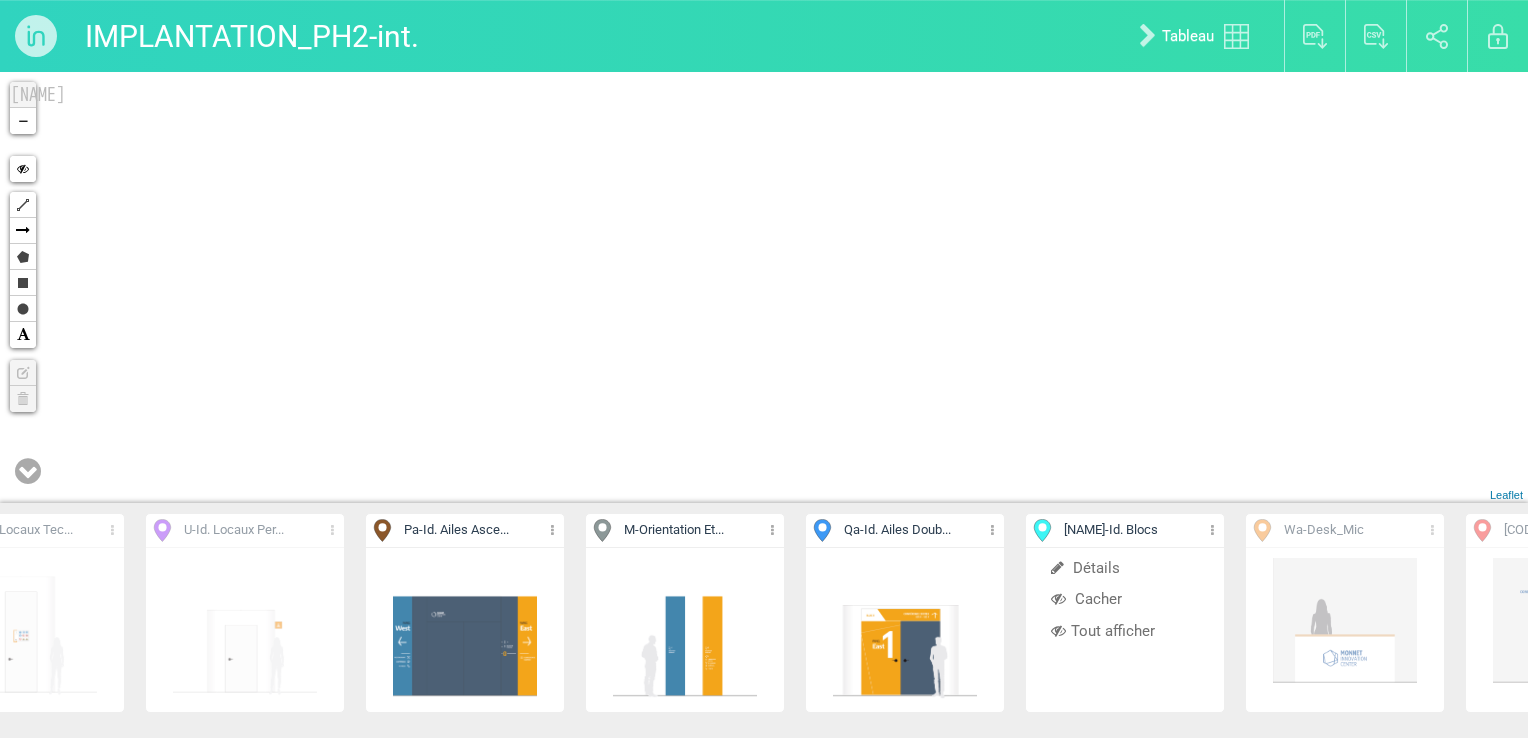 drag, startPoint x: 779, startPoint y: 366, endPoint x: 737, endPoint y: 88, distance: 281.15475 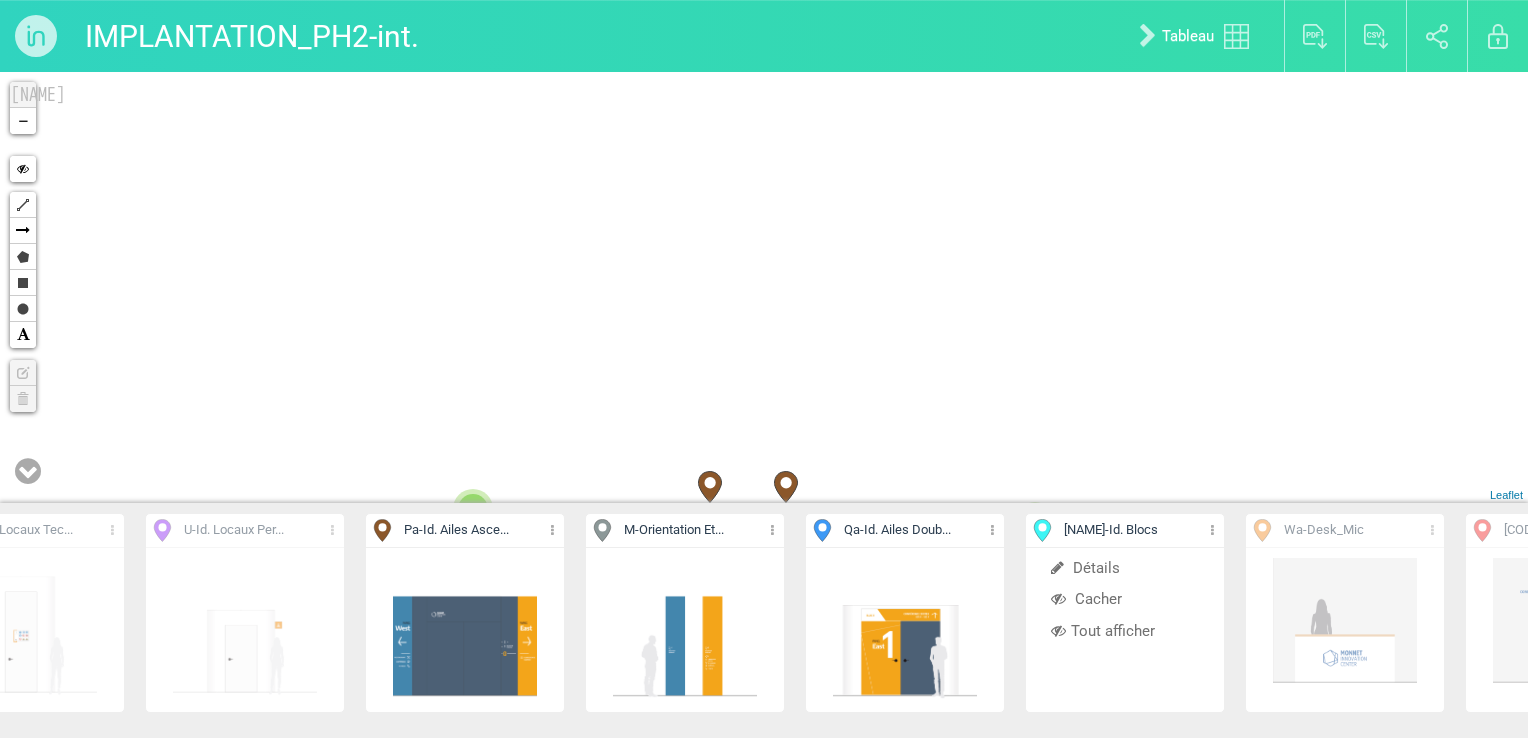 drag, startPoint x: 796, startPoint y: 483, endPoint x: 780, endPoint y: 278, distance: 205.62344 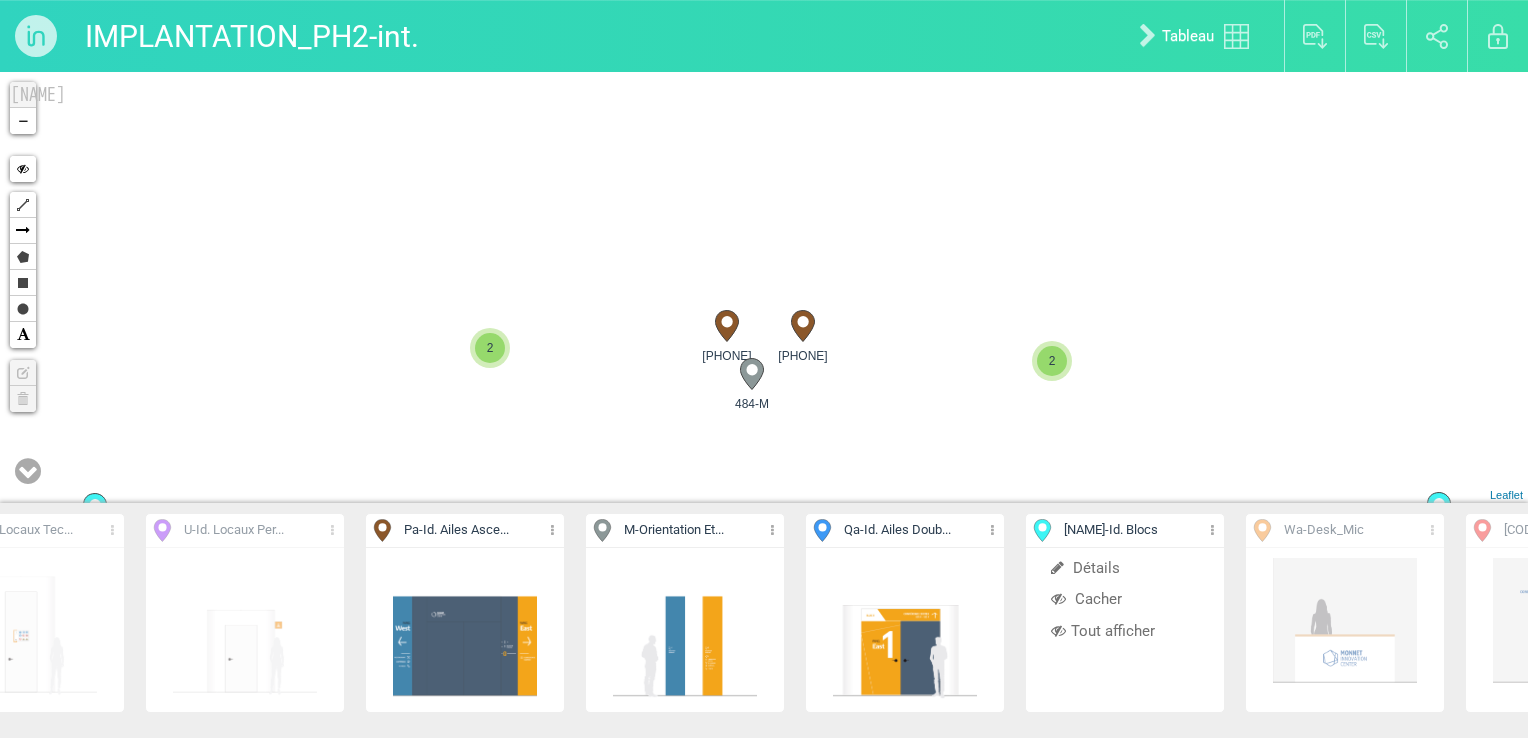 drag, startPoint x: 652, startPoint y: 408, endPoint x: 712, endPoint y: 226, distance: 191.63507 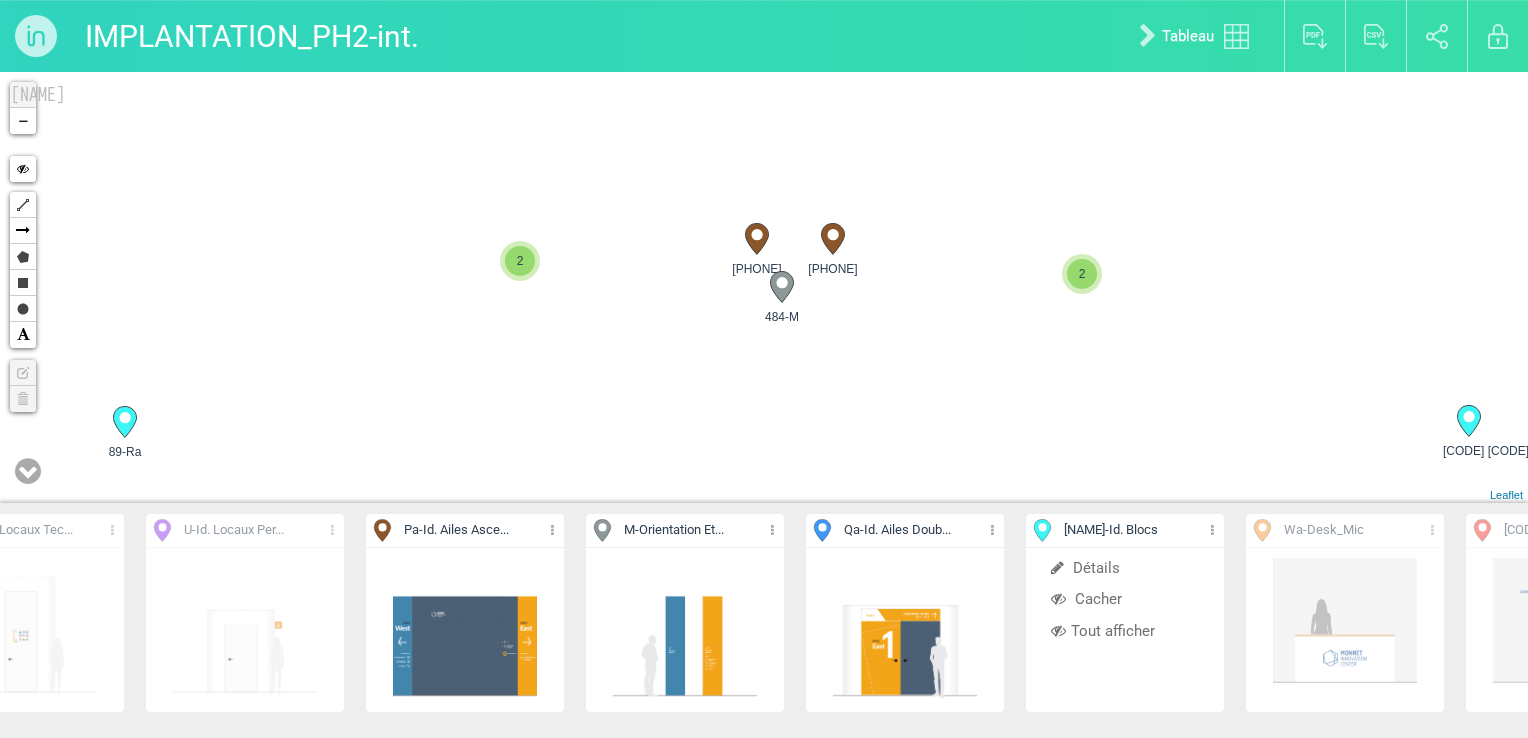 drag, startPoint x: 715, startPoint y: 285, endPoint x: 668, endPoint y: 358, distance: 86.821655 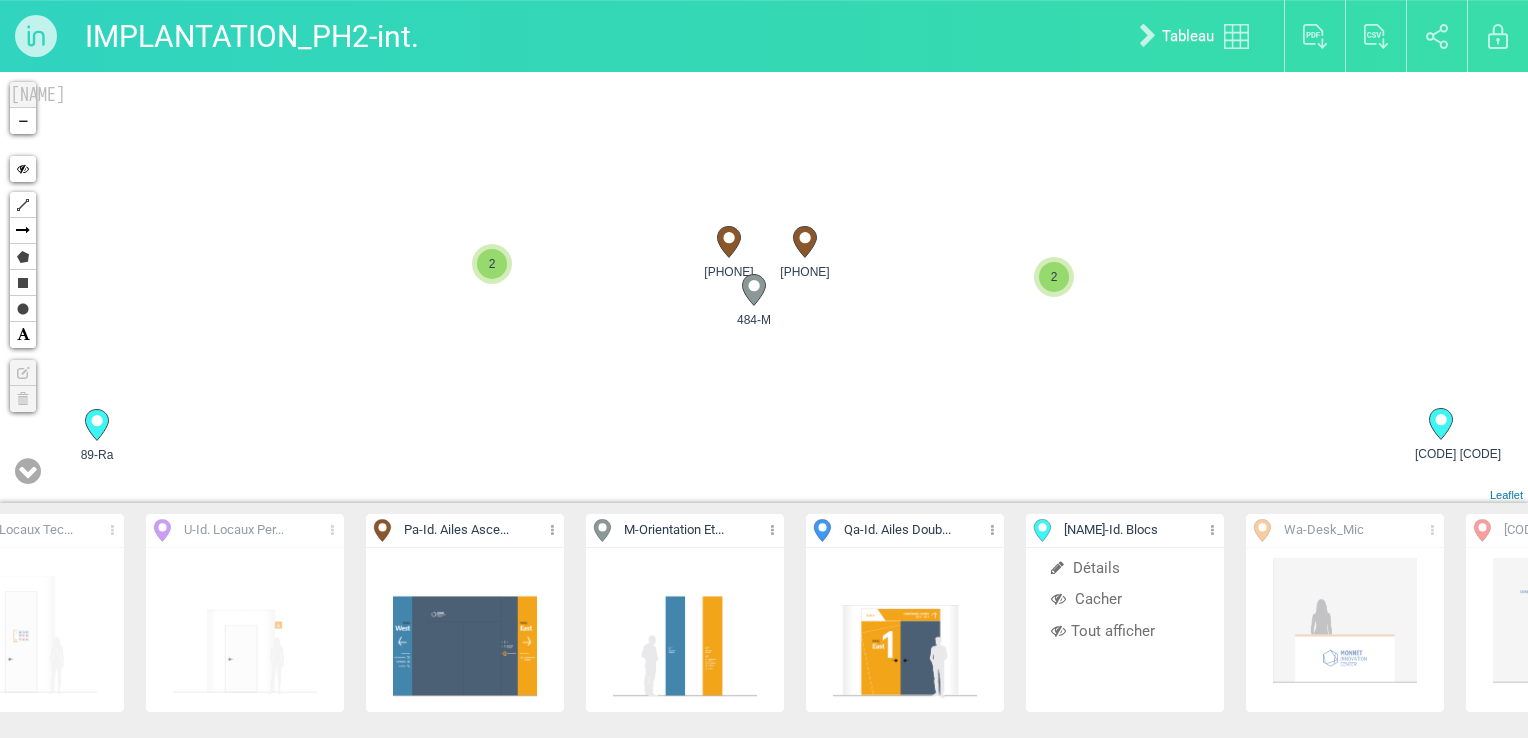 drag, startPoint x: 668, startPoint y: 358, endPoint x: 634, endPoint y: 358, distance: 34 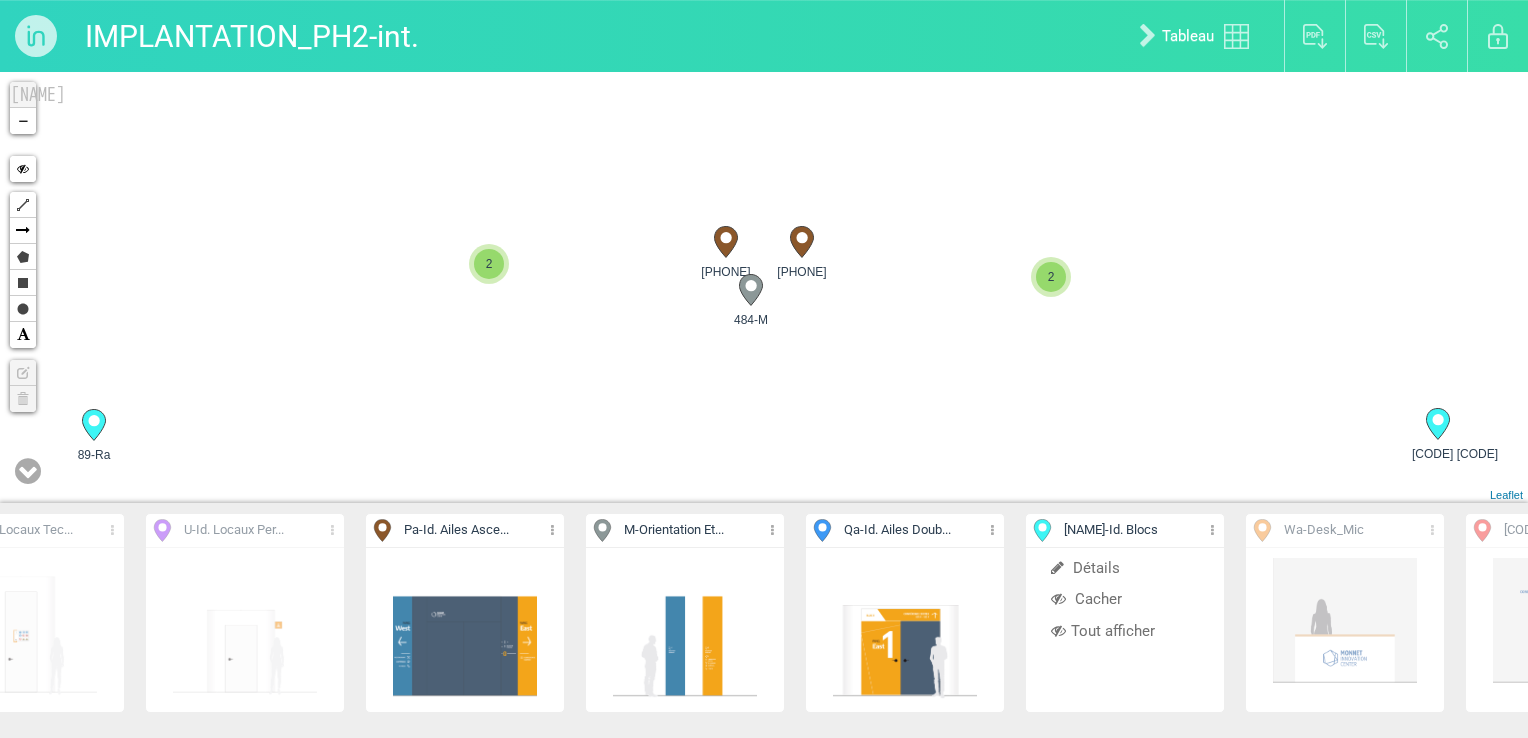 click on "58-Qa
616-Ra 2 2
78-Pa
612-Pa
484-M 82-Ra 83-Ra +" at bounding box center [764, 287] 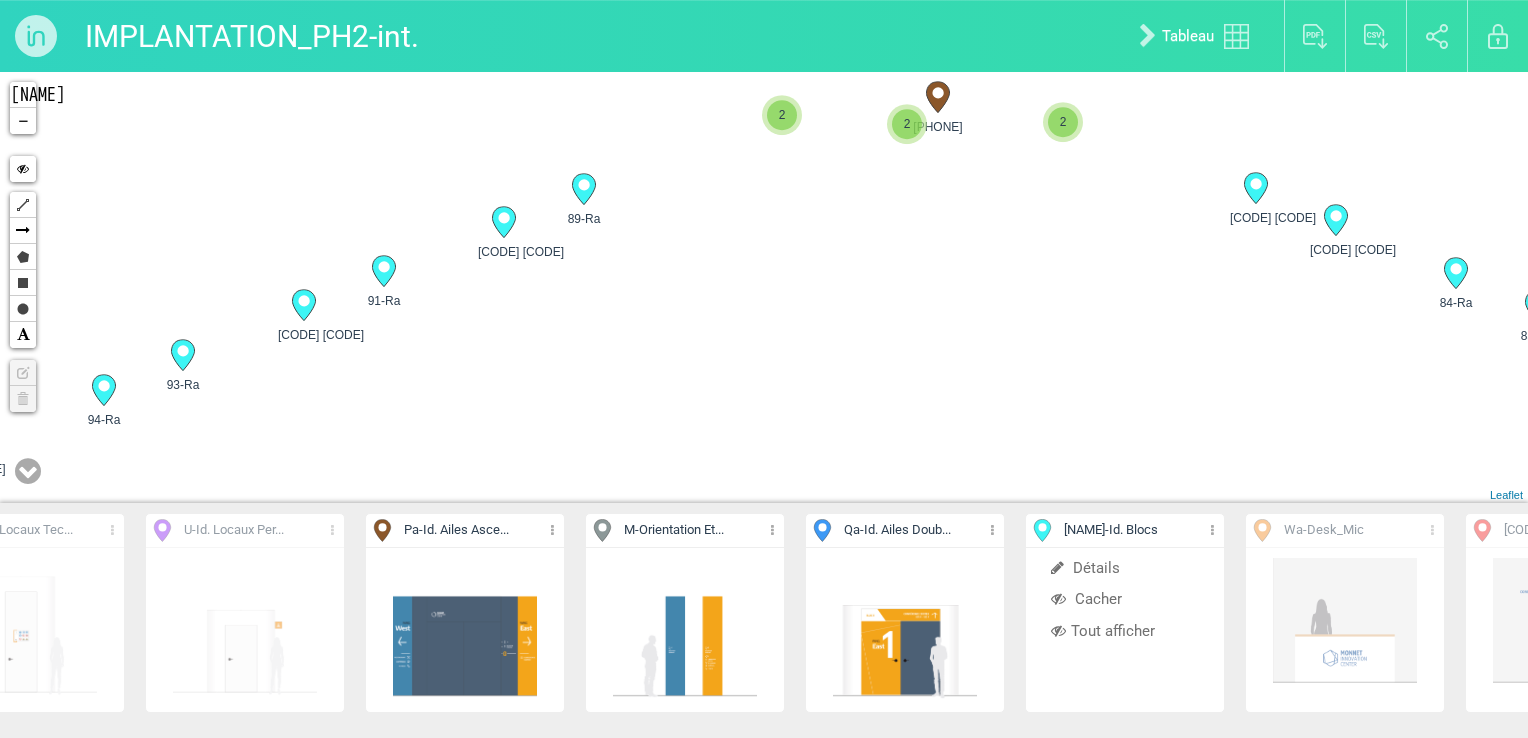 drag, startPoint x: 948, startPoint y: 370, endPoint x: 1003, endPoint y: 211, distance: 168.24387 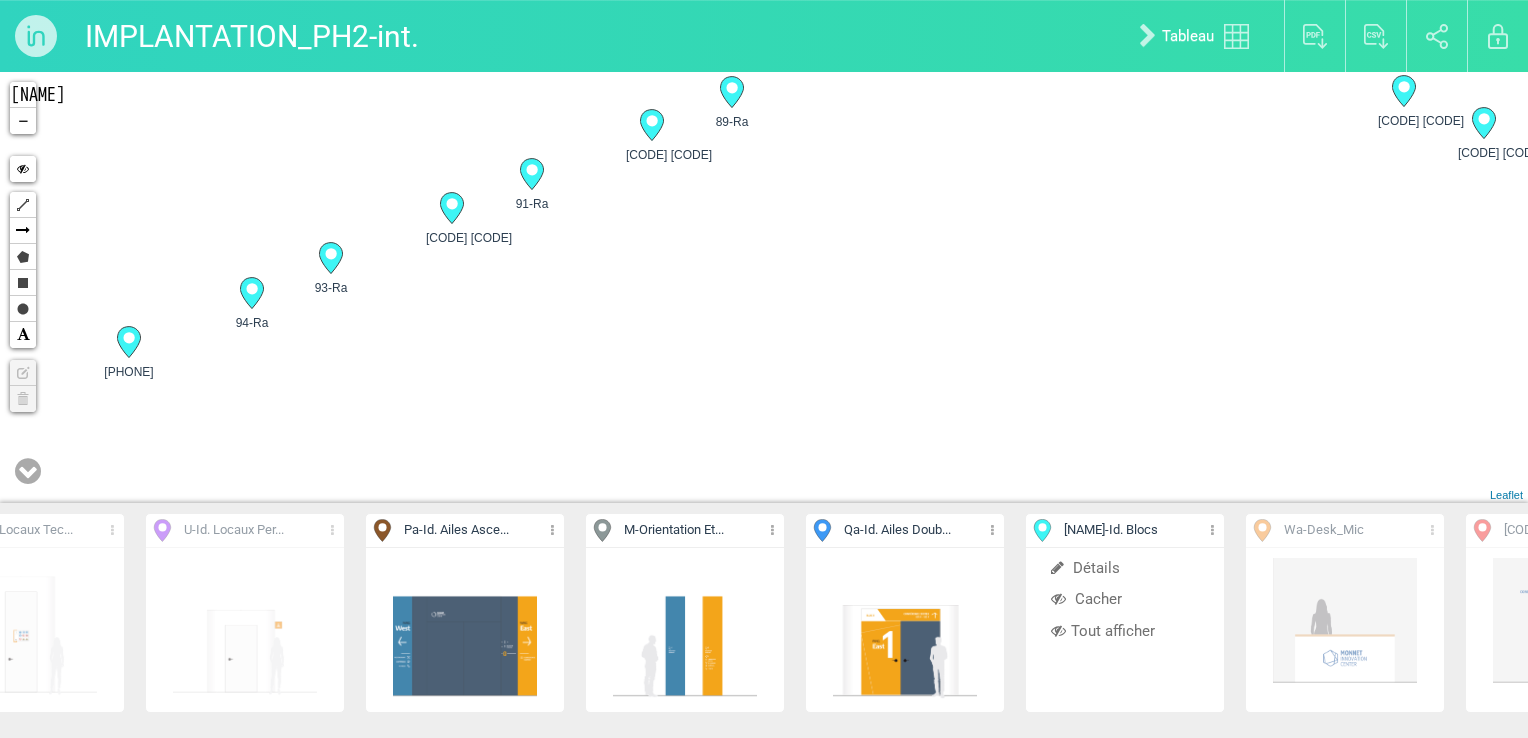 drag, startPoint x: 775, startPoint y: 314, endPoint x: 917, endPoint y: 238, distance: 161.05899 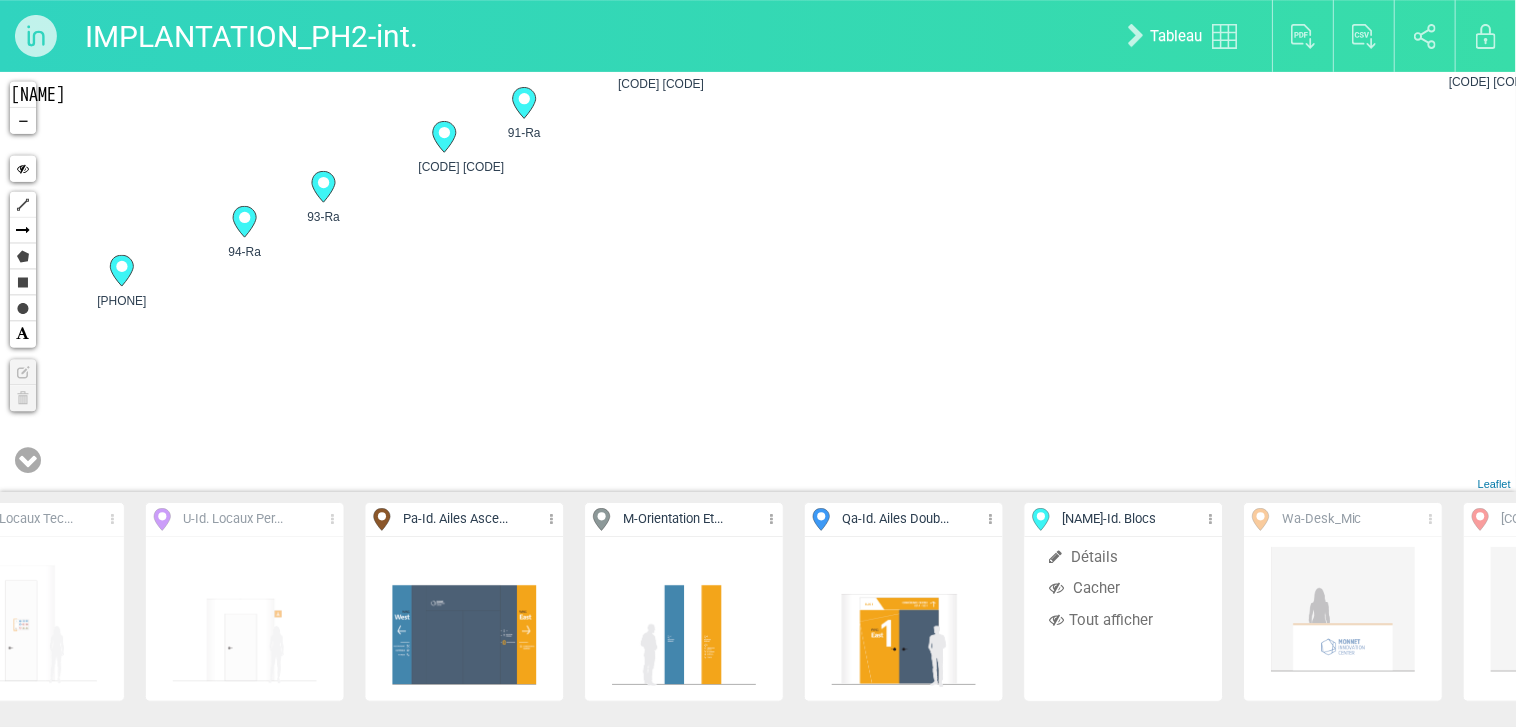 scroll, scrollTop: 0, scrollLeft: 1186, axis: horizontal 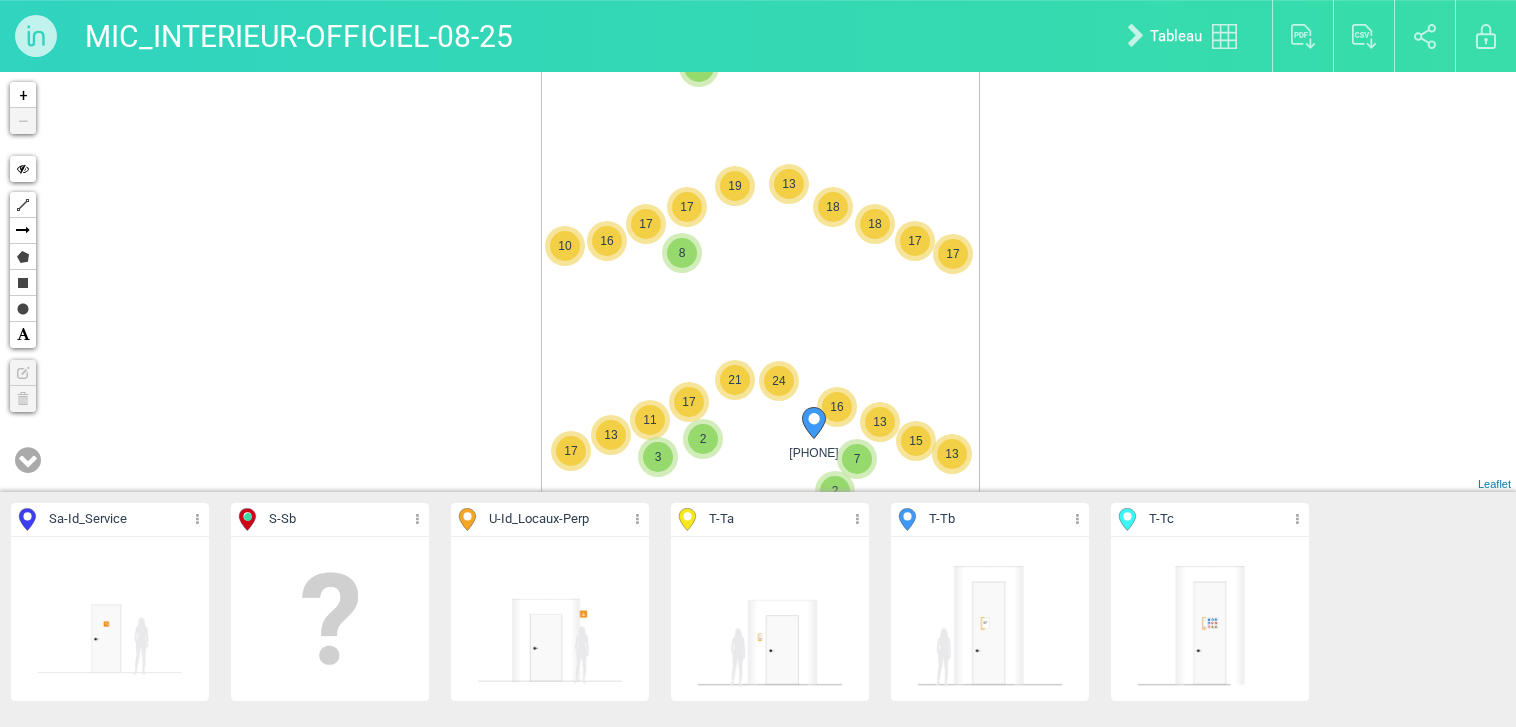 drag, startPoint x: 780, startPoint y: 366, endPoint x: 776, endPoint y: 255, distance: 111.07205 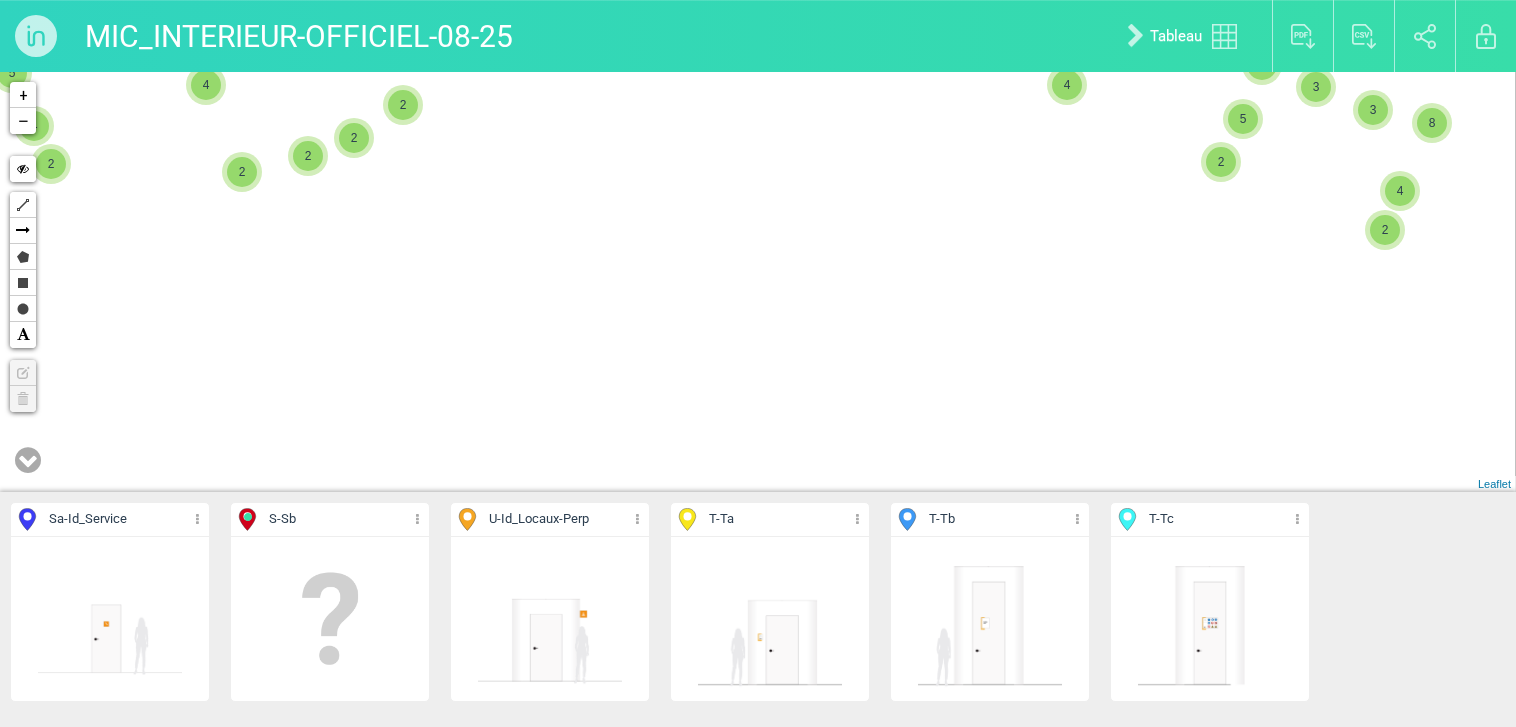 drag, startPoint x: 835, startPoint y: 199, endPoint x: 590, endPoint y: 401, distance: 317.53583 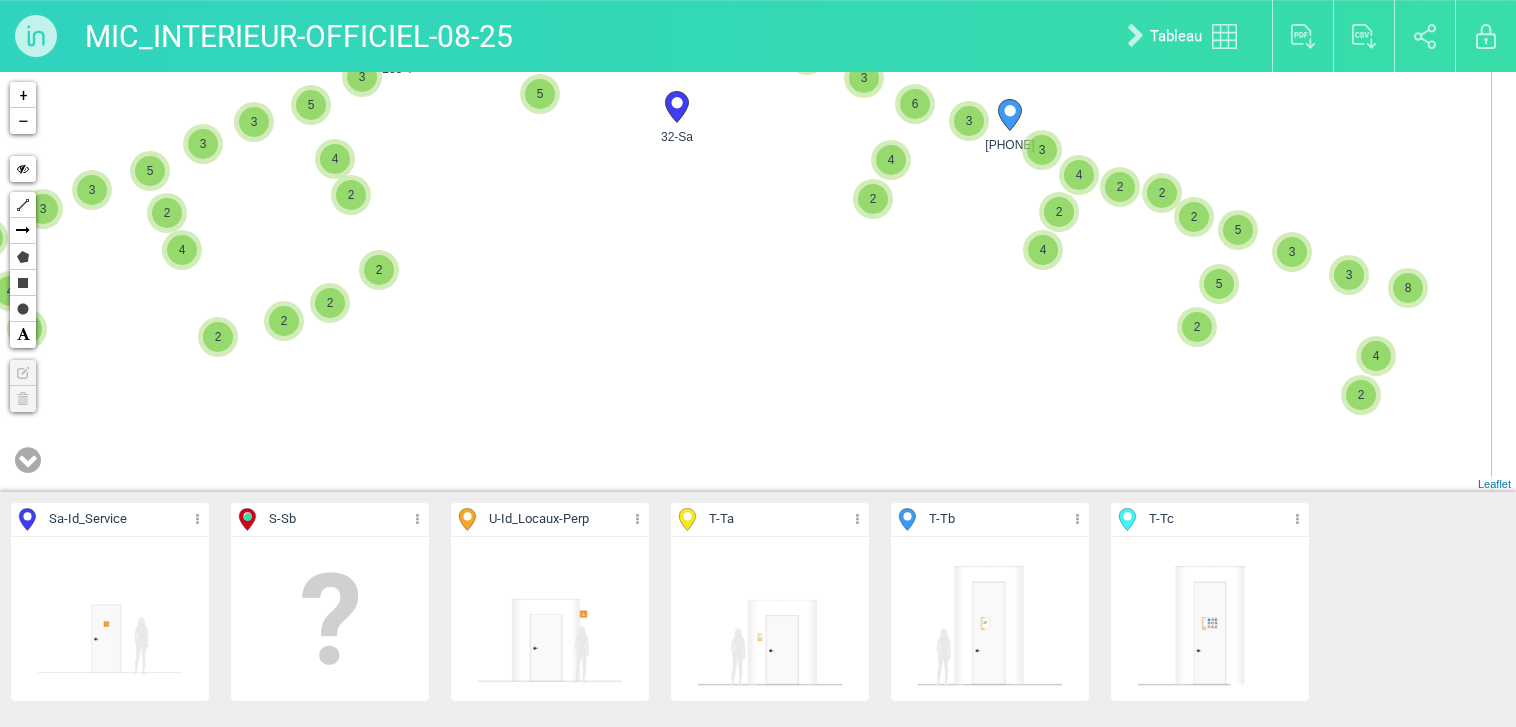 drag, startPoint x: 663, startPoint y: 149, endPoint x: 637, endPoint y: 321, distance: 173.95401 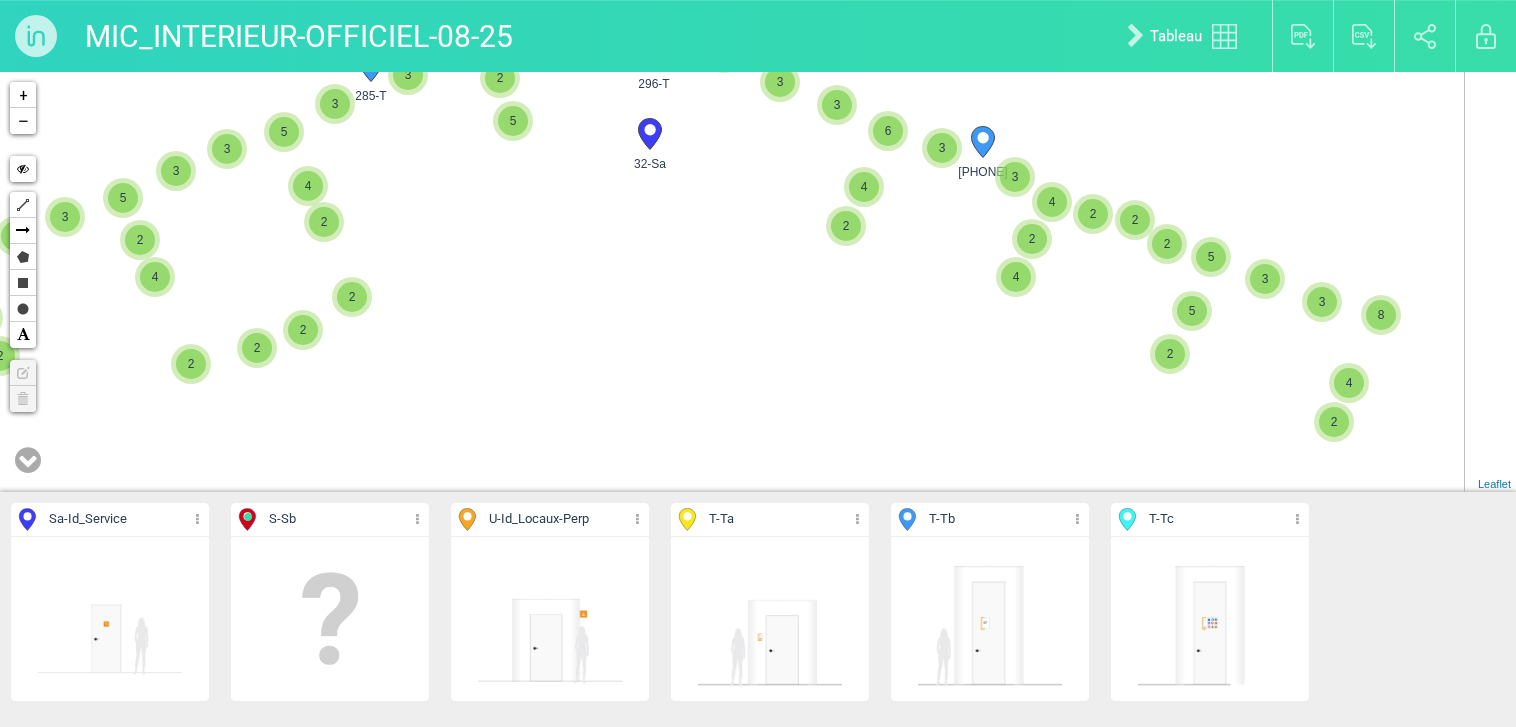 drag, startPoint x: 800, startPoint y: 246, endPoint x: 743, endPoint y: 261, distance: 58.940647 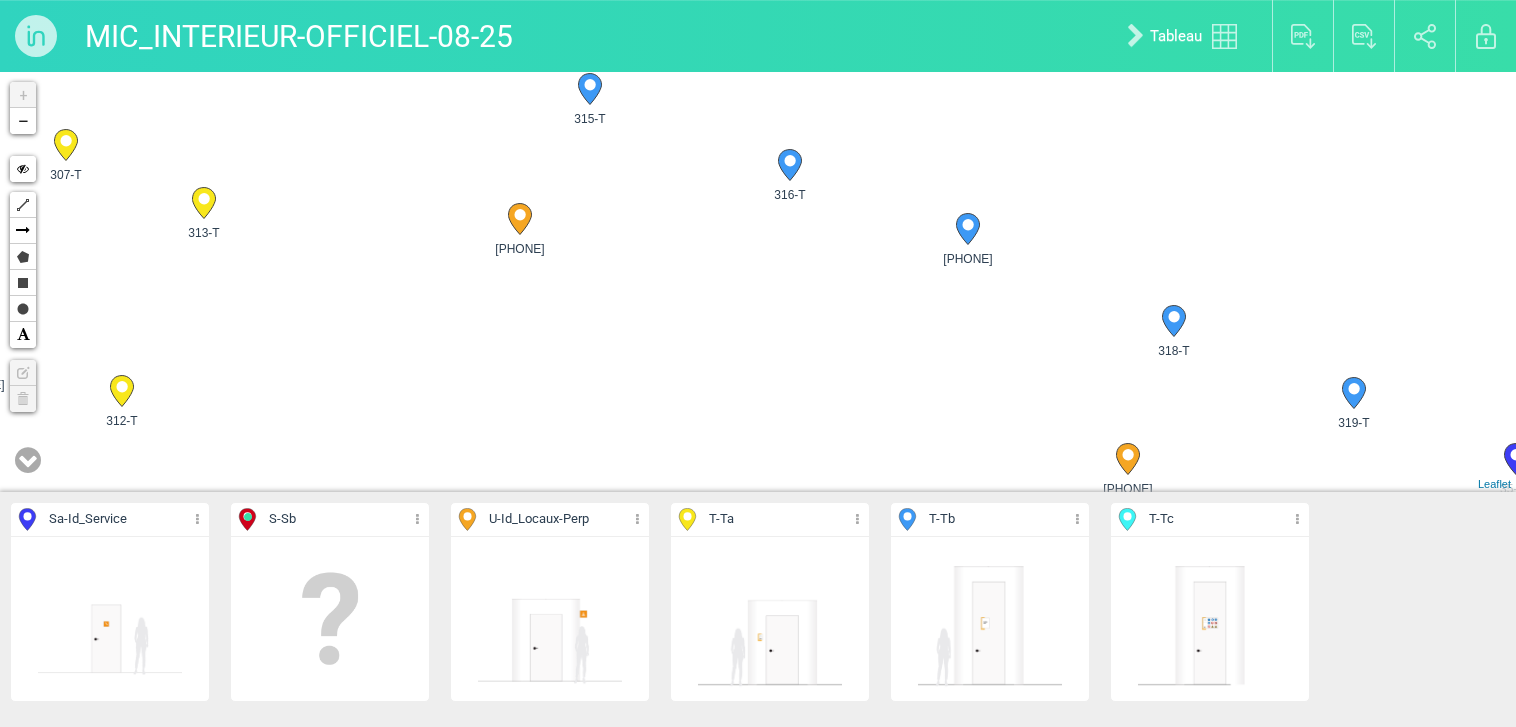 drag, startPoint x: 1003, startPoint y: 180, endPoint x: 966, endPoint y: 360, distance: 183.76343 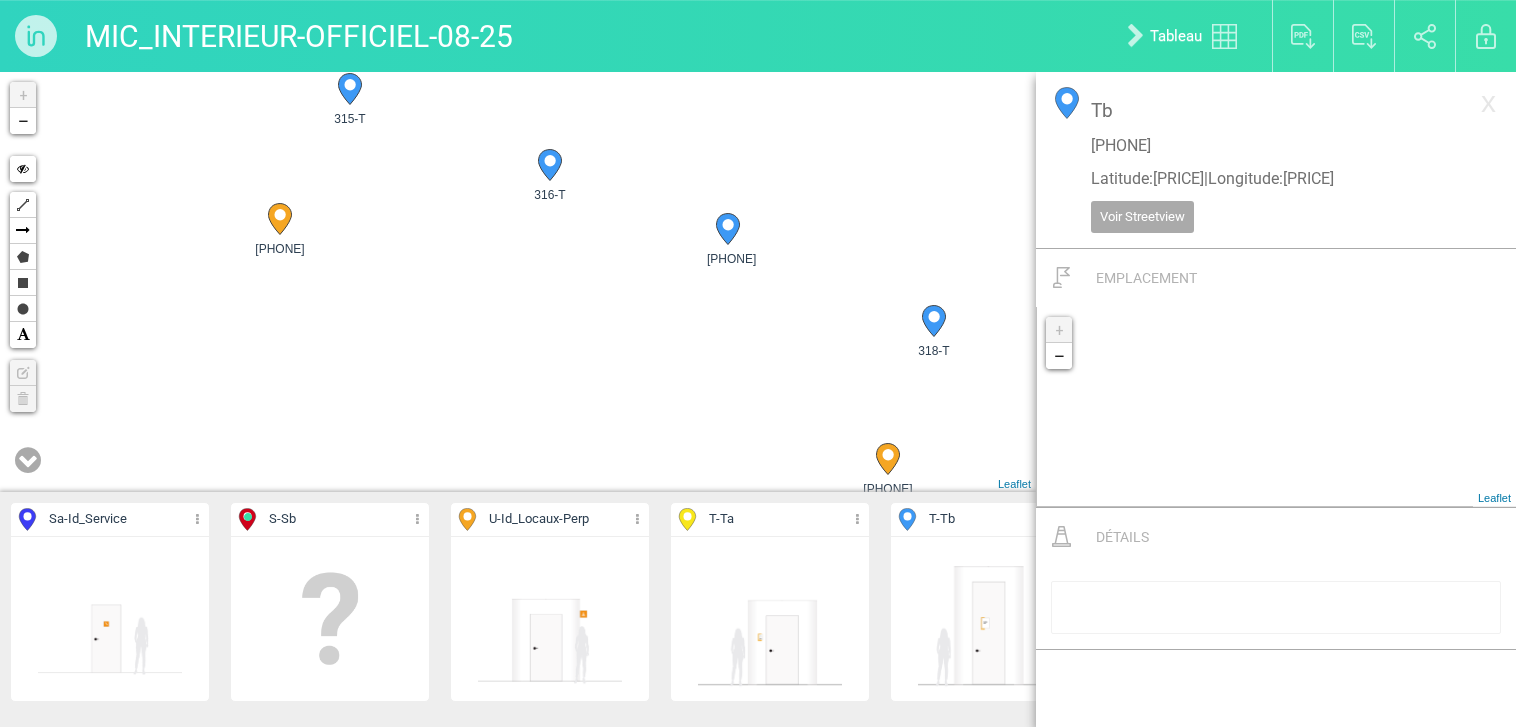 click 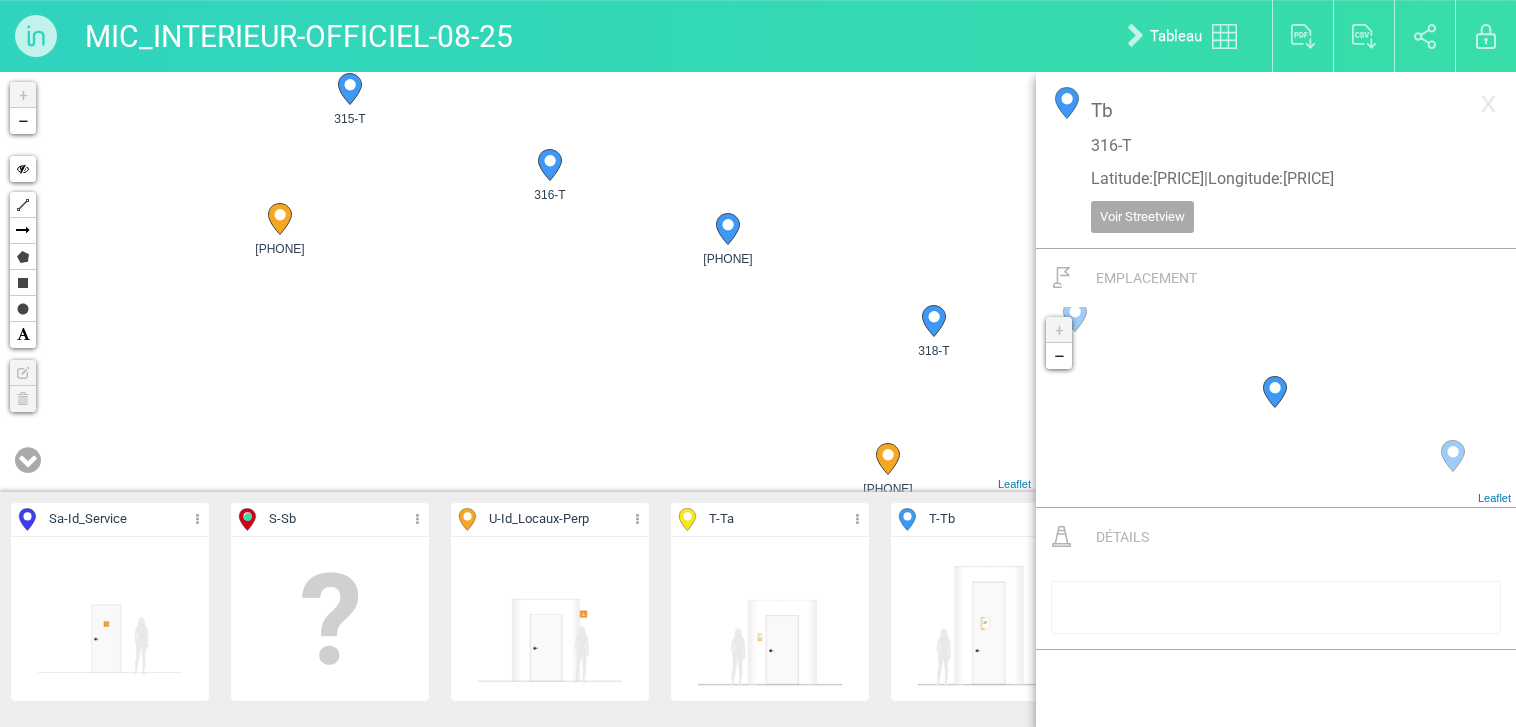 click 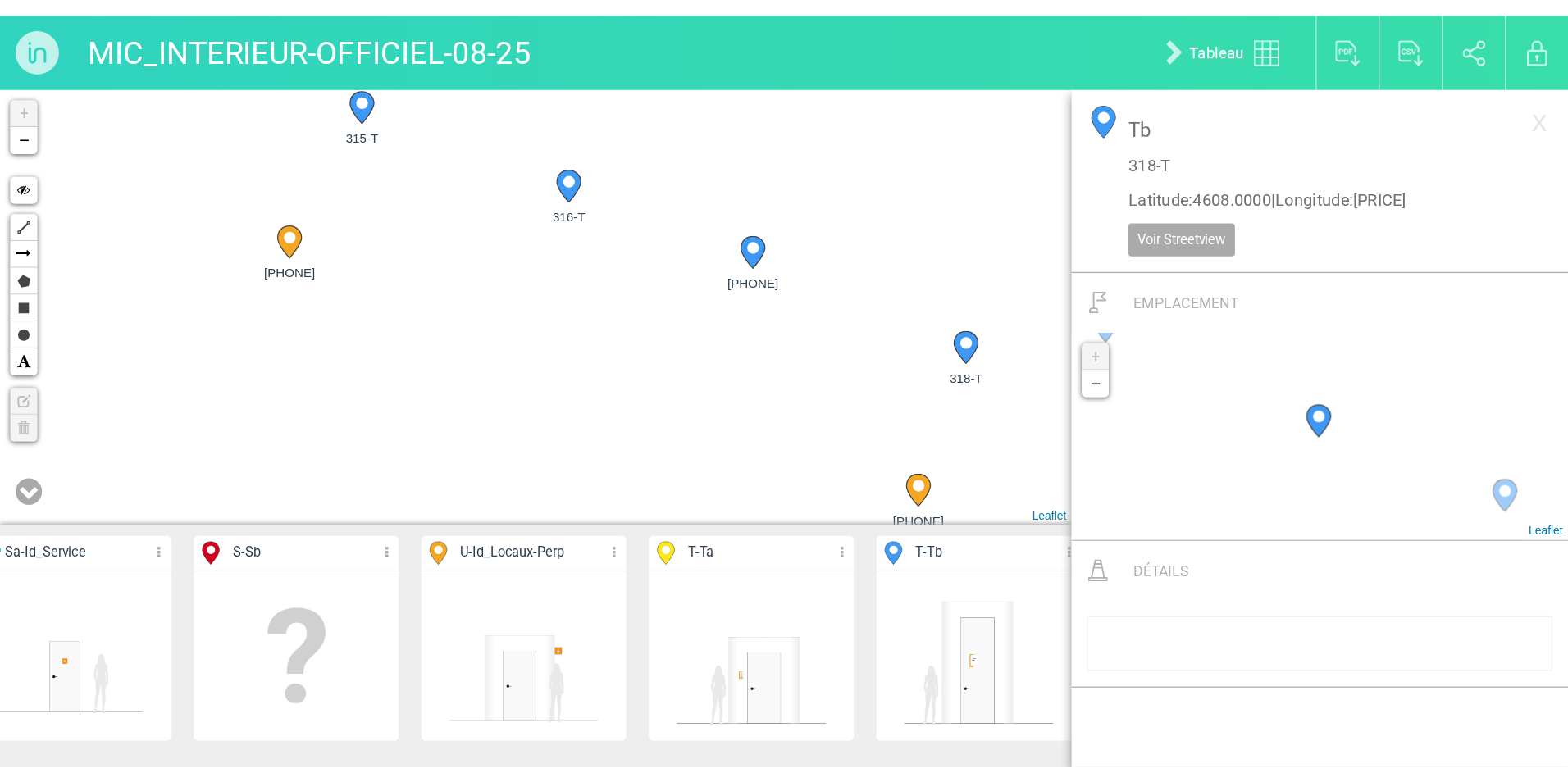 scroll, scrollTop: 0, scrollLeft: 0, axis: both 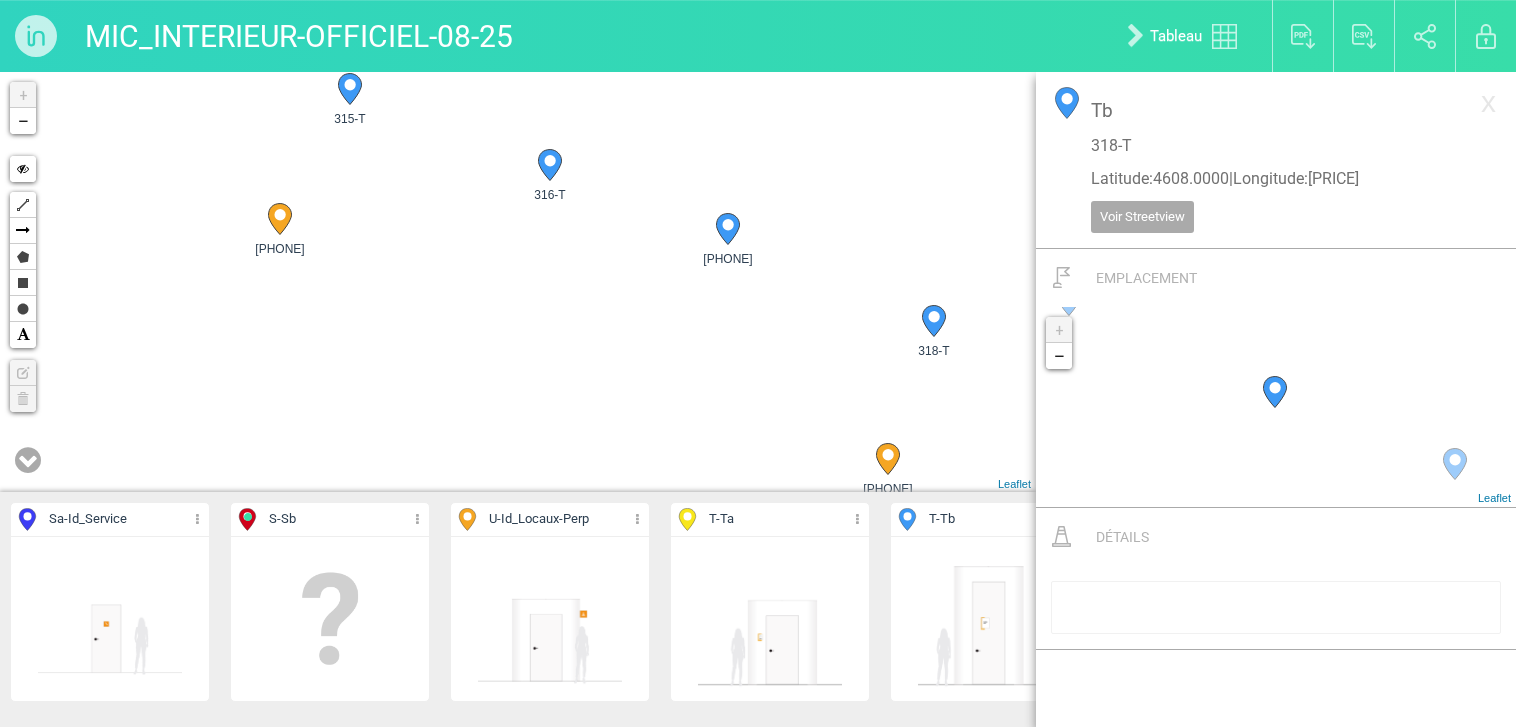 click on "35-Sa
61-Sa 2
71-U
72-U" at bounding box center [518, 282] 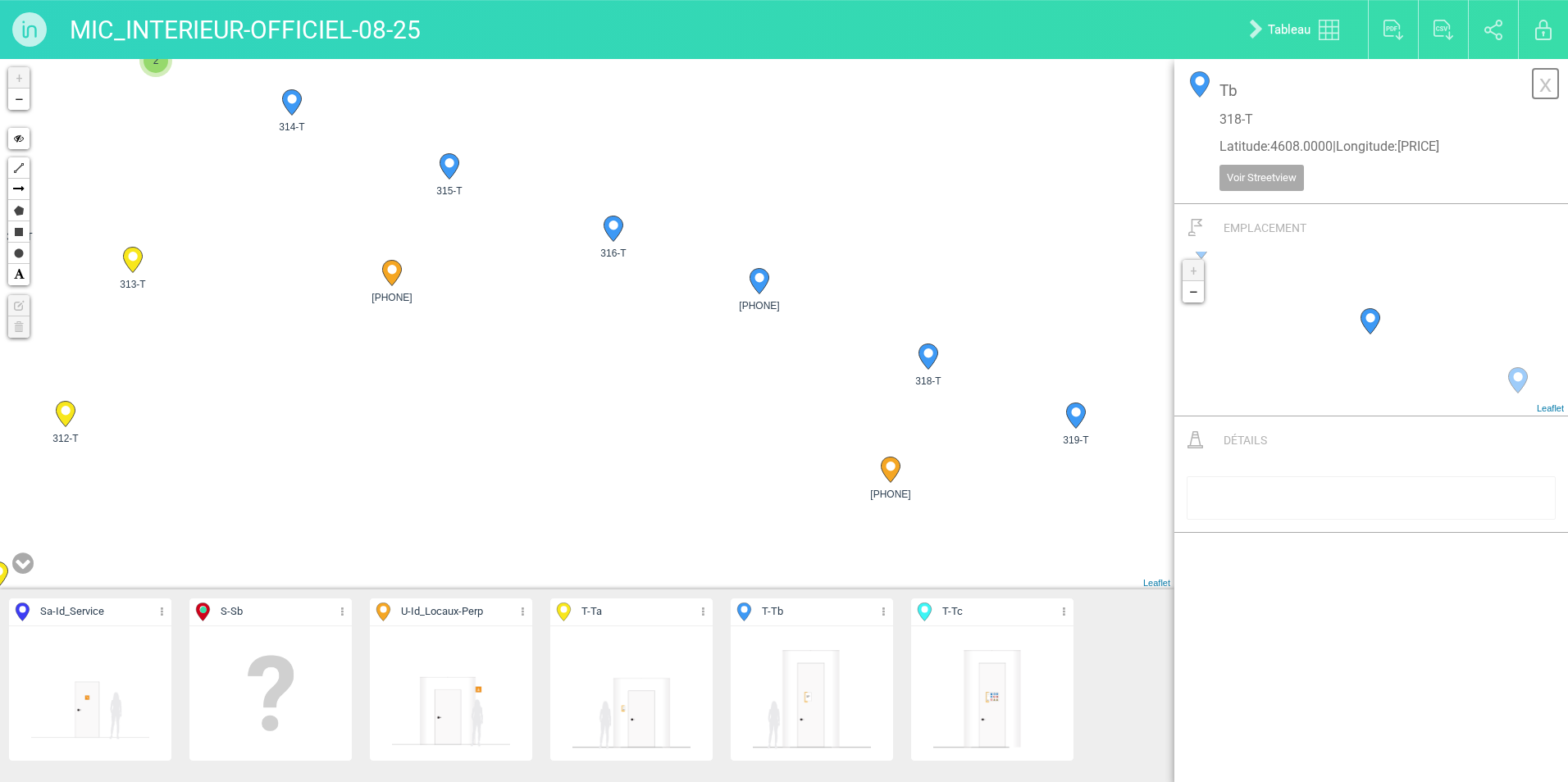 click on "x" at bounding box center (1545, 84) 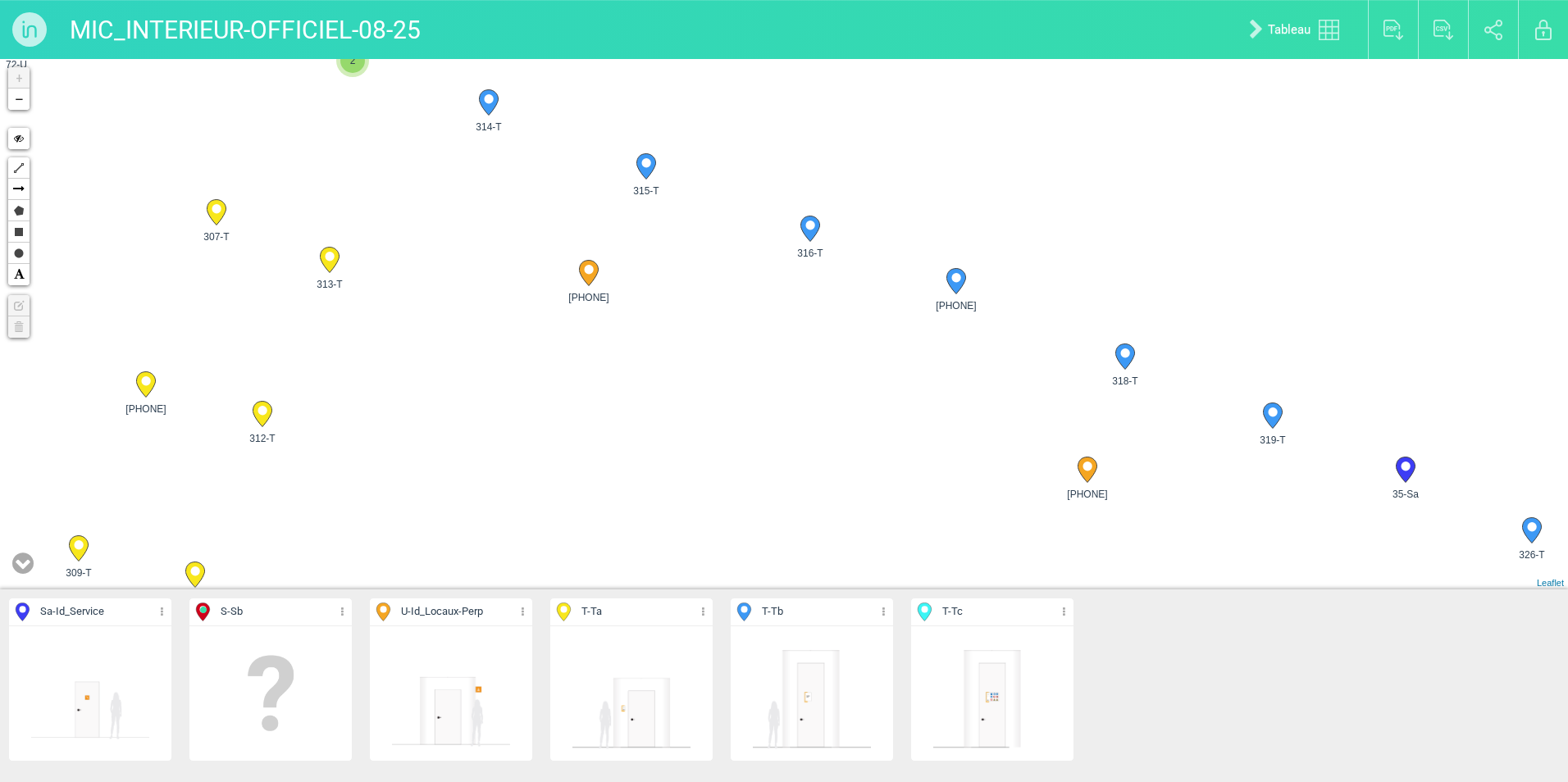 click 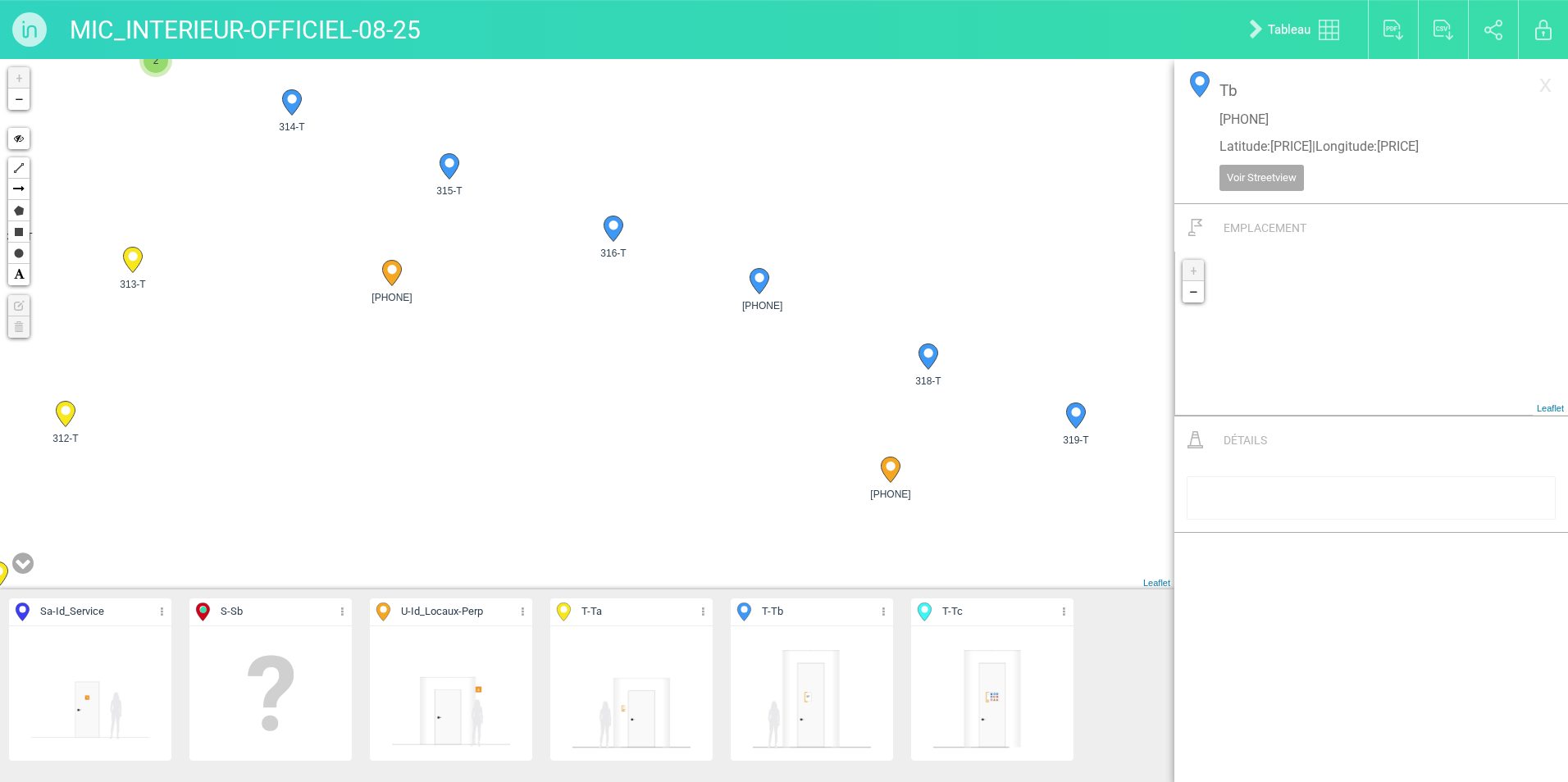 click on "Détails" 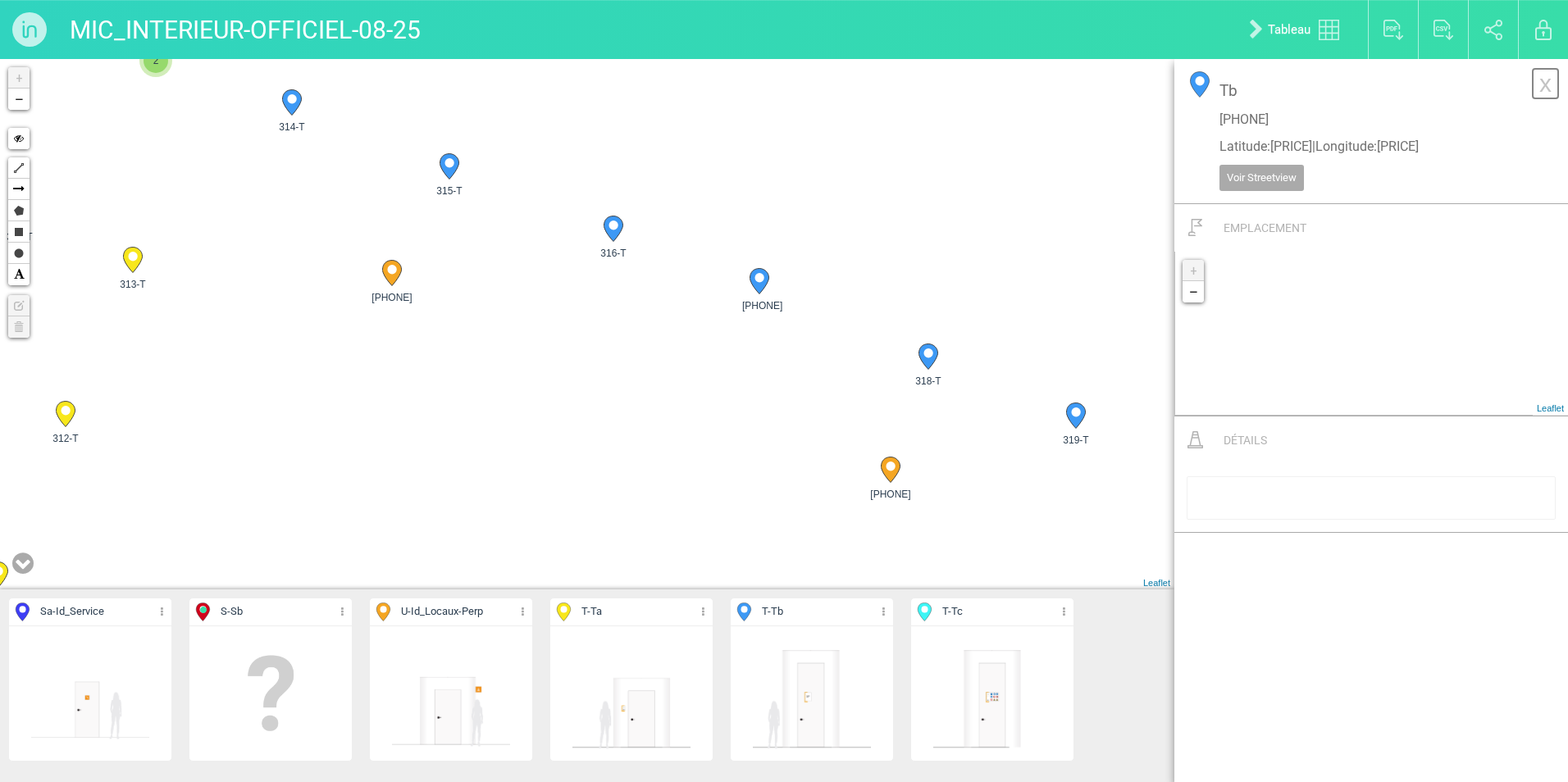 click on "x" at bounding box center (1545, 84) 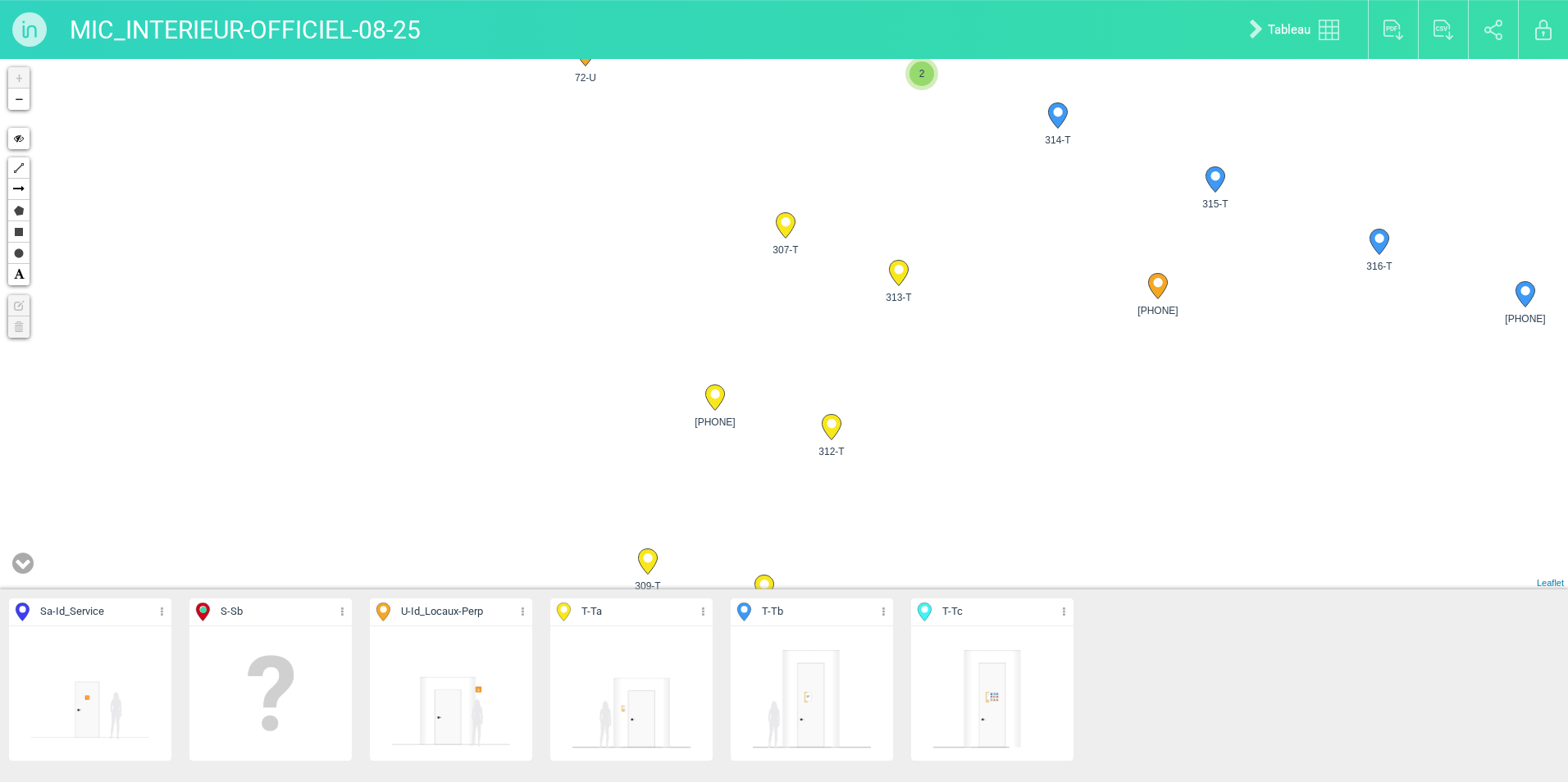 drag, startPoint x: 627, startPoint y: 311, endPoint x: 1231, endPoint y: 325, distance: 604.16223 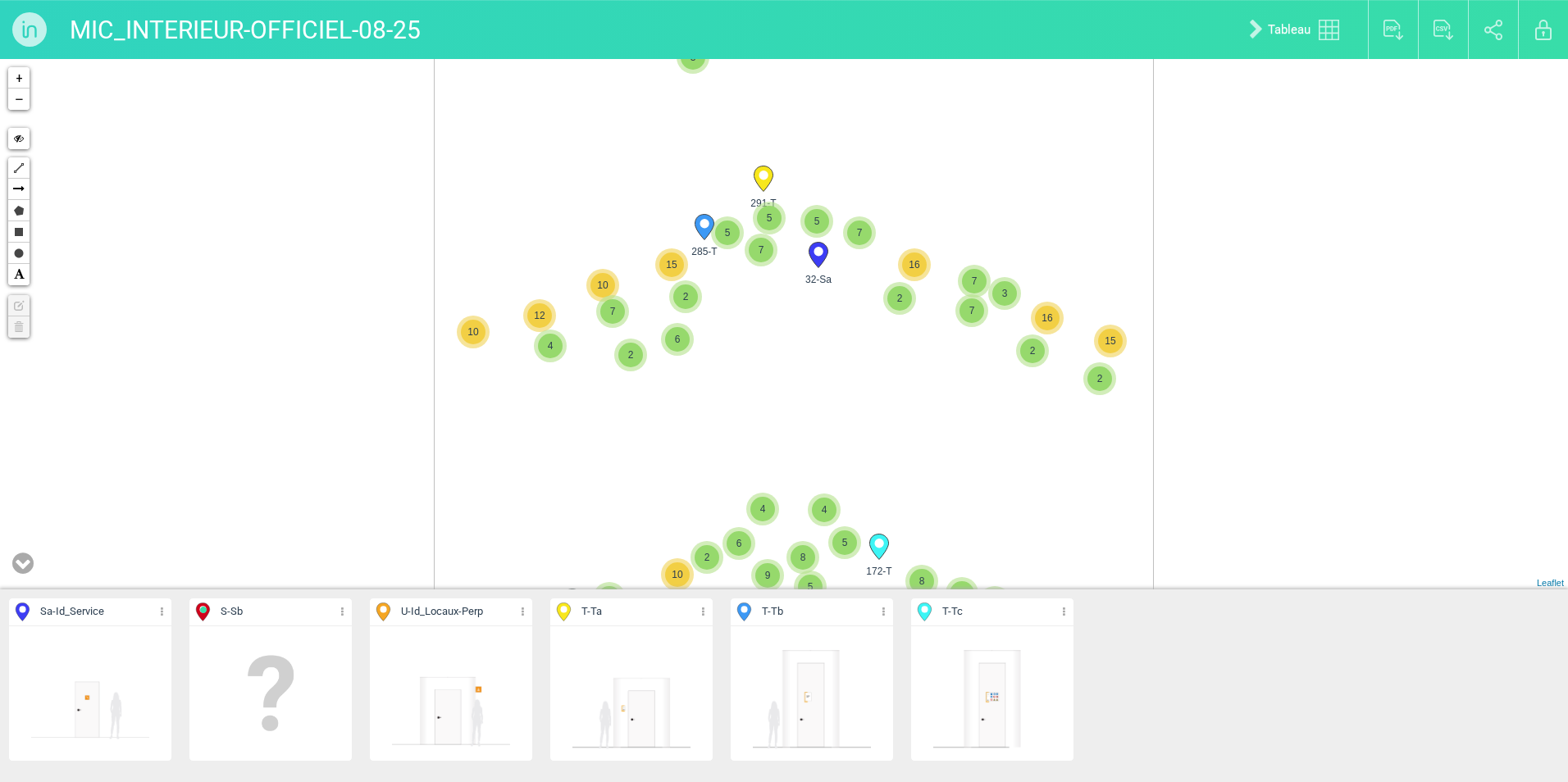 drag, startPoint x: 791, startPoint y: 445, endPoint x: 829, endPoint y: 230, distance: 218.33232 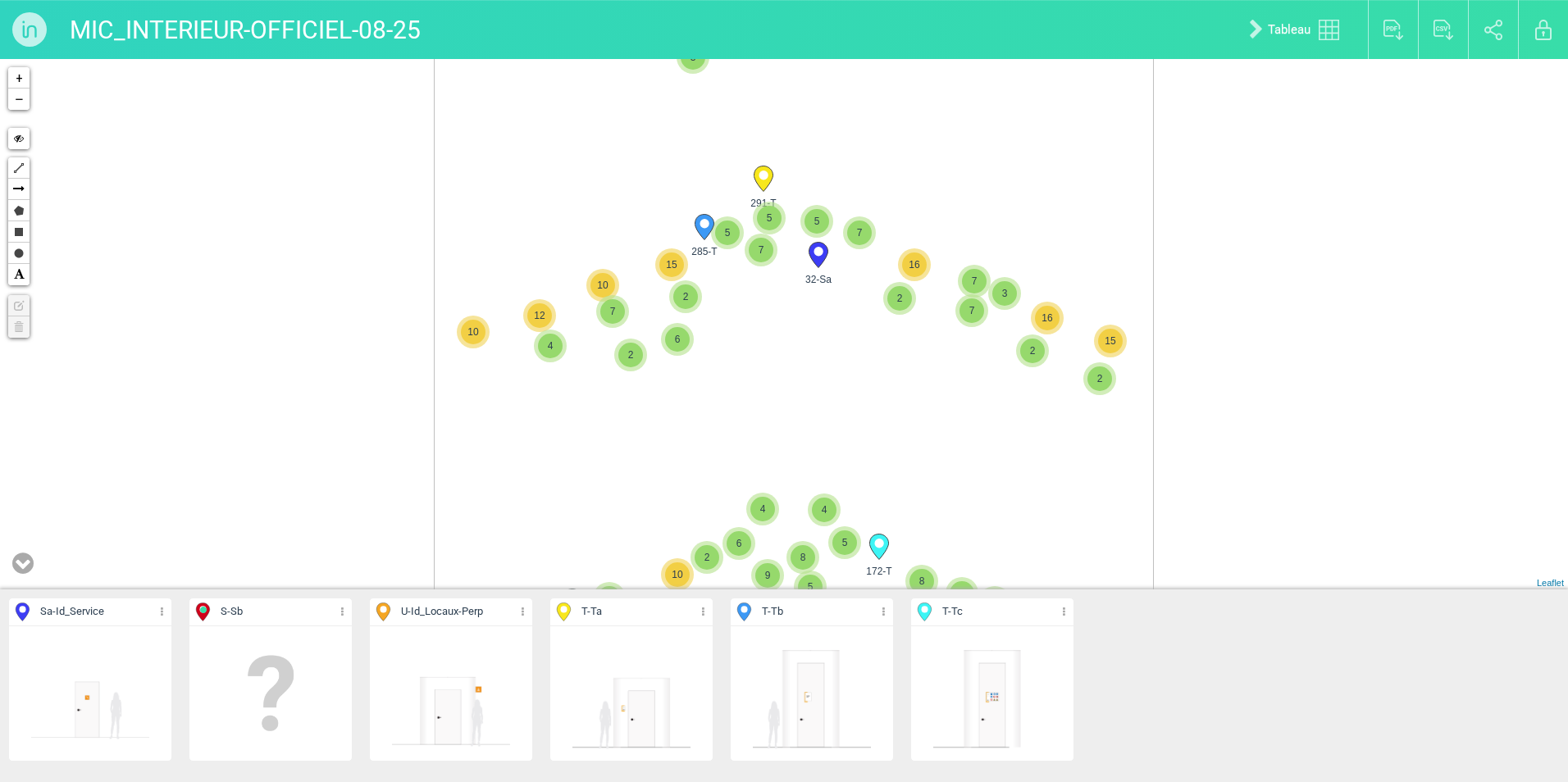 click on "32-Sa
291-T
285-T 2 2 3 2 3 2 2 3 2 2 6 3 3 7 5 3 3 7 2 7 8 6 7 6 5 2 16 3 7 7 2 16 2 15 4 12 6 2 15 5 7 5 7 5 10 7 10 6 10 4 9 5 8 4 5 2 4 9 6 4 3 10
364-T
363-T 354-T +" at bounding box center (784, 324) 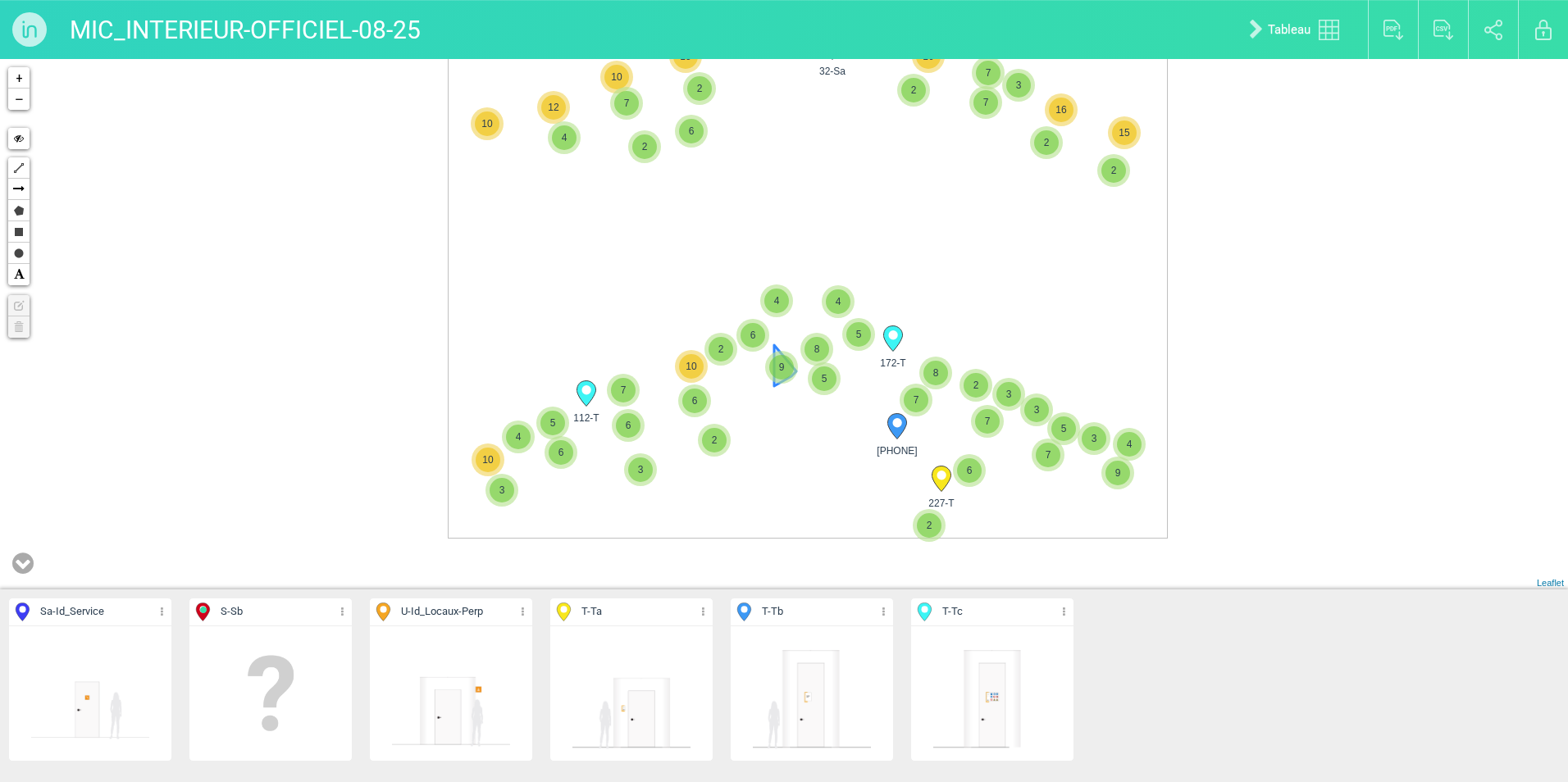 drag, startPoint x: 739, startPoint y: 511, endPoint x: 773, endPoint y: 106, distance: 406.42465 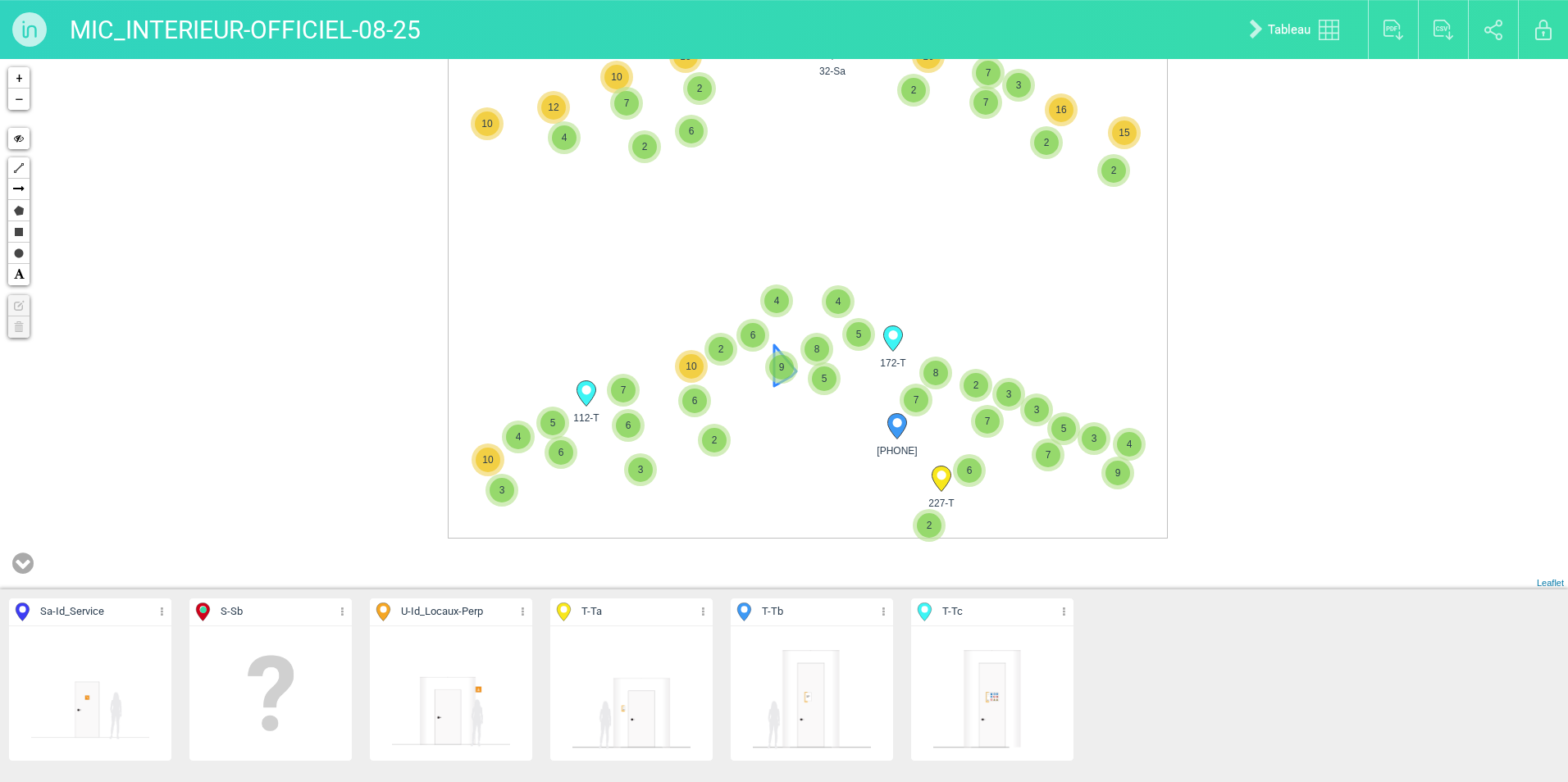 click on "32-Sa
291-T
285-T 2 2 3 2 3 2 2 3 2 2 6 3 3 7 5 3 3 7 2 7 8 6 7 6 5 2 16 3 7 7 2 16 2 15 4 12 6 2 15 5 7 5 7 5 10 7 10 6 10 4 9 5 8 4 5 2 4 9 6 4 3 10
364-T
363-T 354-T +" at bounding box center [784, 324] 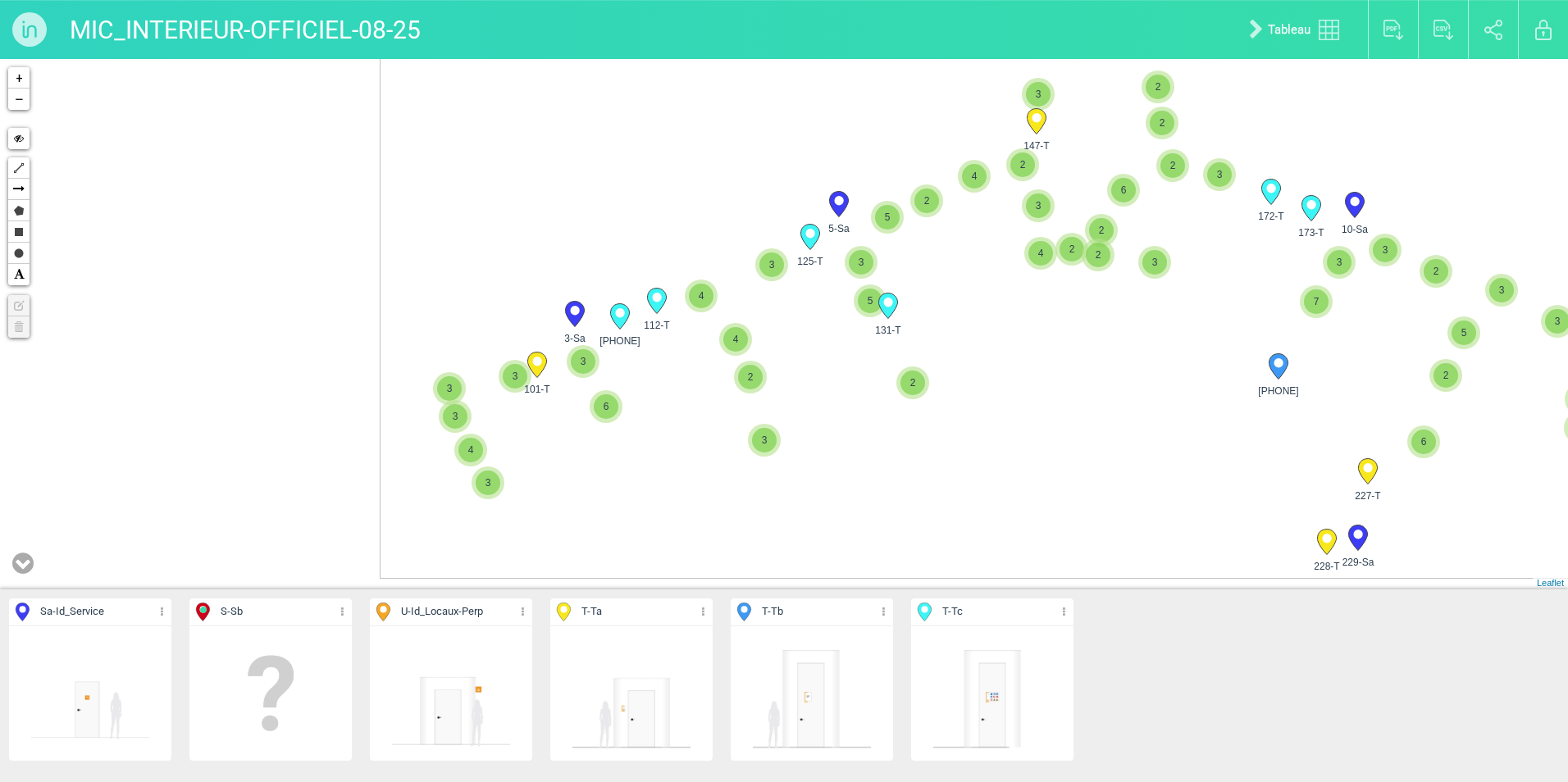 drag, startPoint x: 740, startPoint y: 359, endPoint x: 794, endPoint y: 332, distance: 60.373835 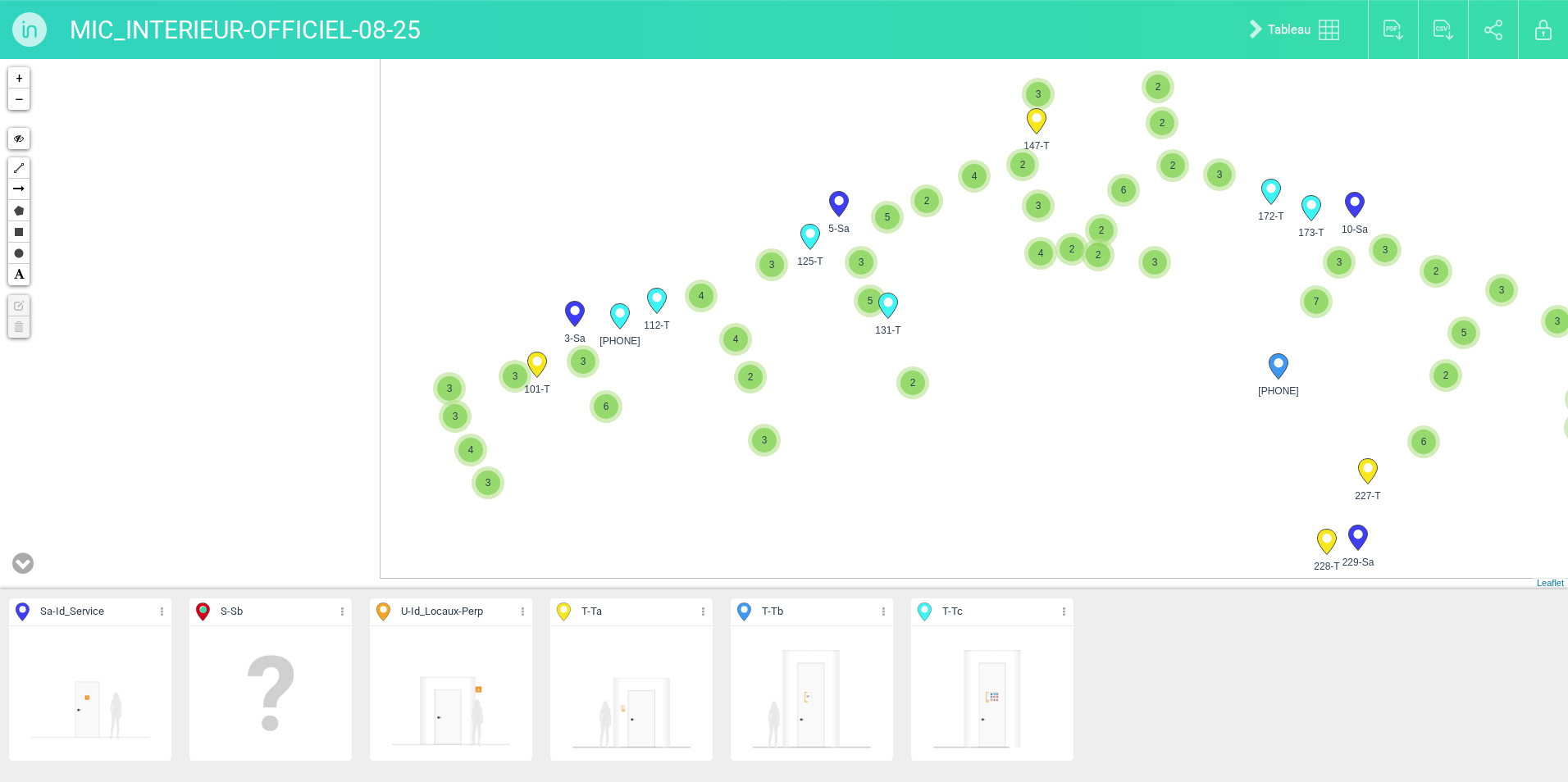 click on "32-Sa
291-T
285-T
223-T" at bounding box center (784, 324) 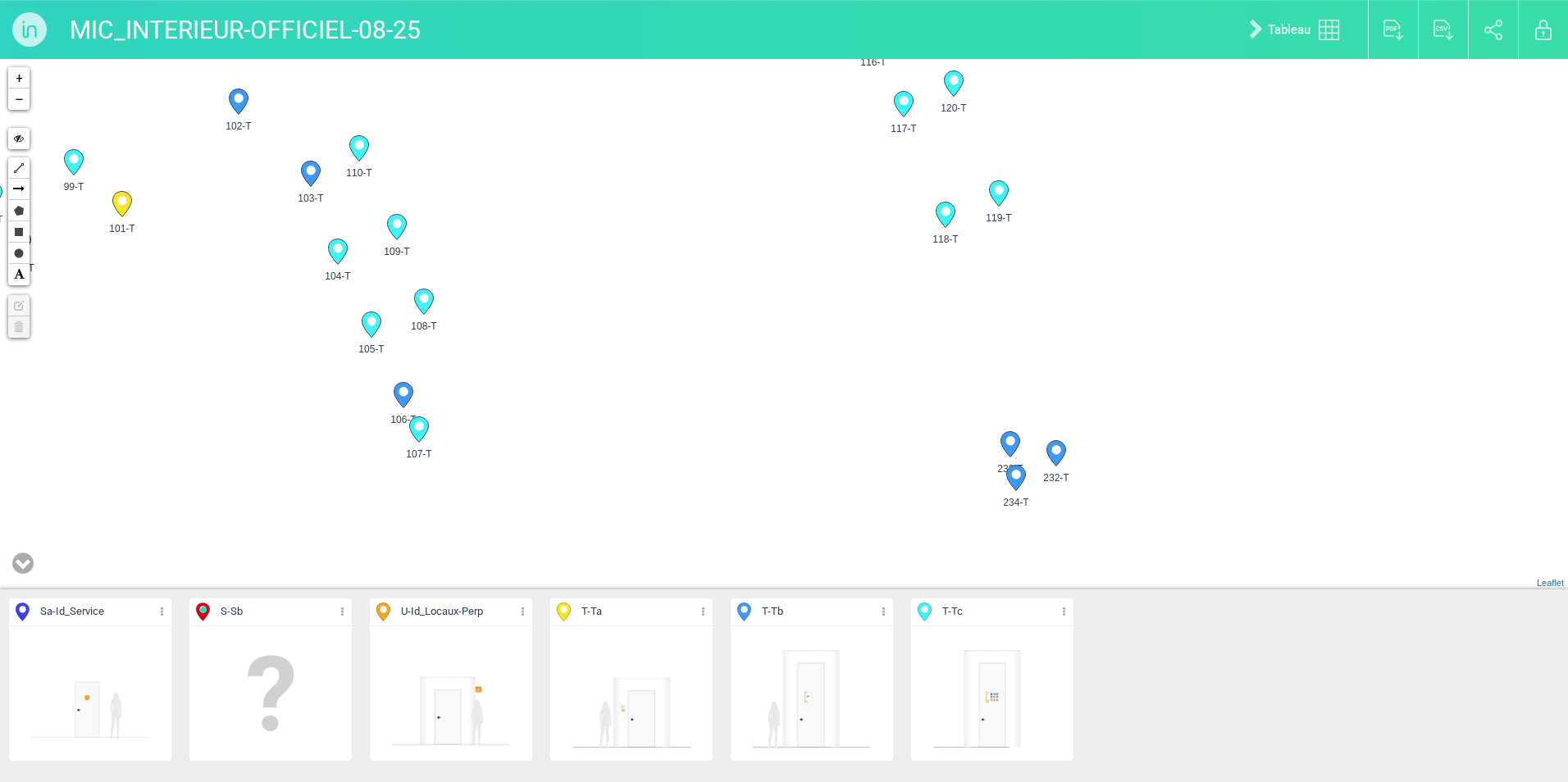drag, startPoint x: 385, startPoint y: 429, endPoint x: 944, endPoint y: 383, distance: 560.8895 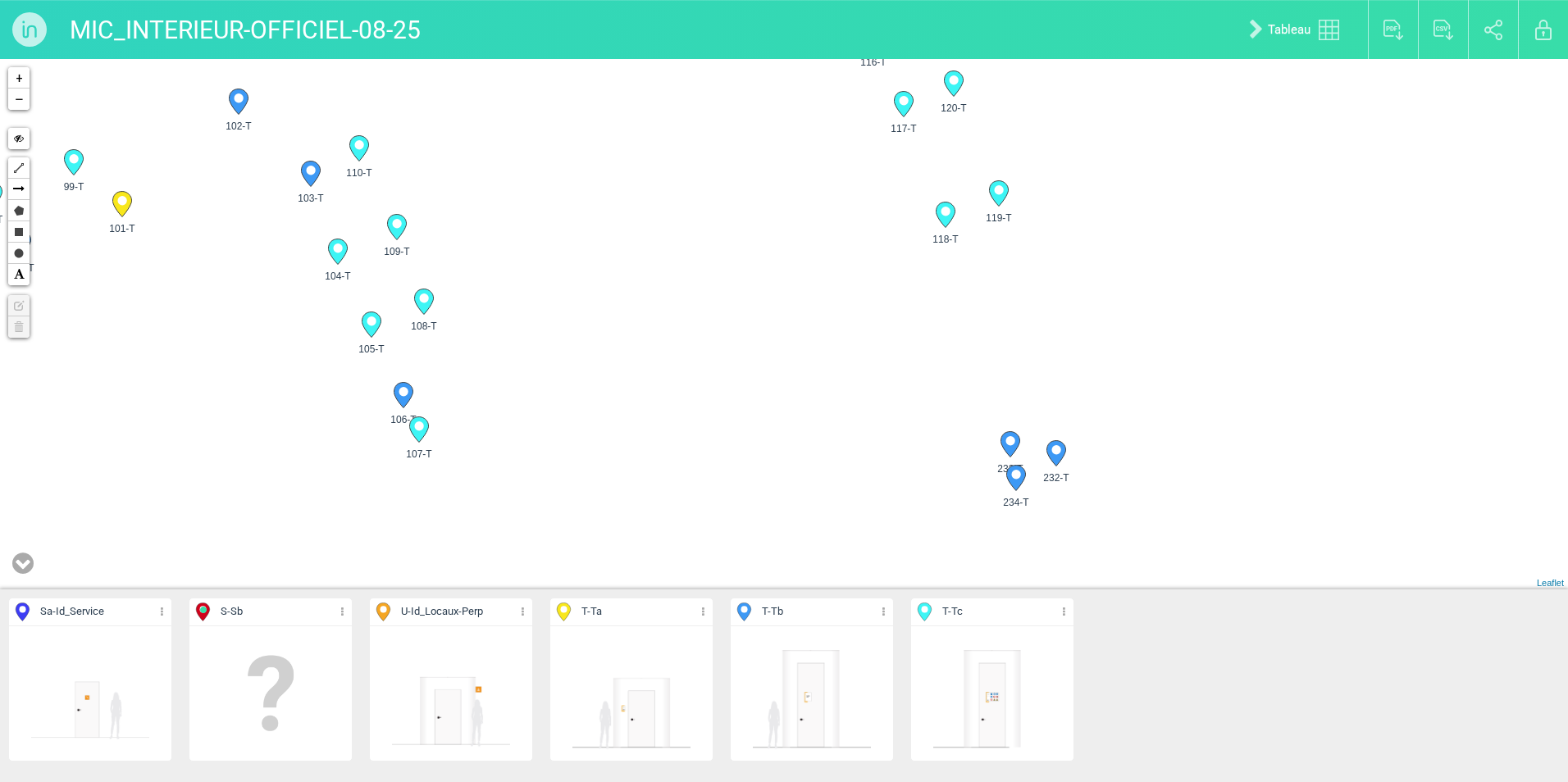 click on "223-T
172-T
112-T
227-T 2
229-Sa 228-T 3 7 173-T 3" at bounding box center (784, 324) 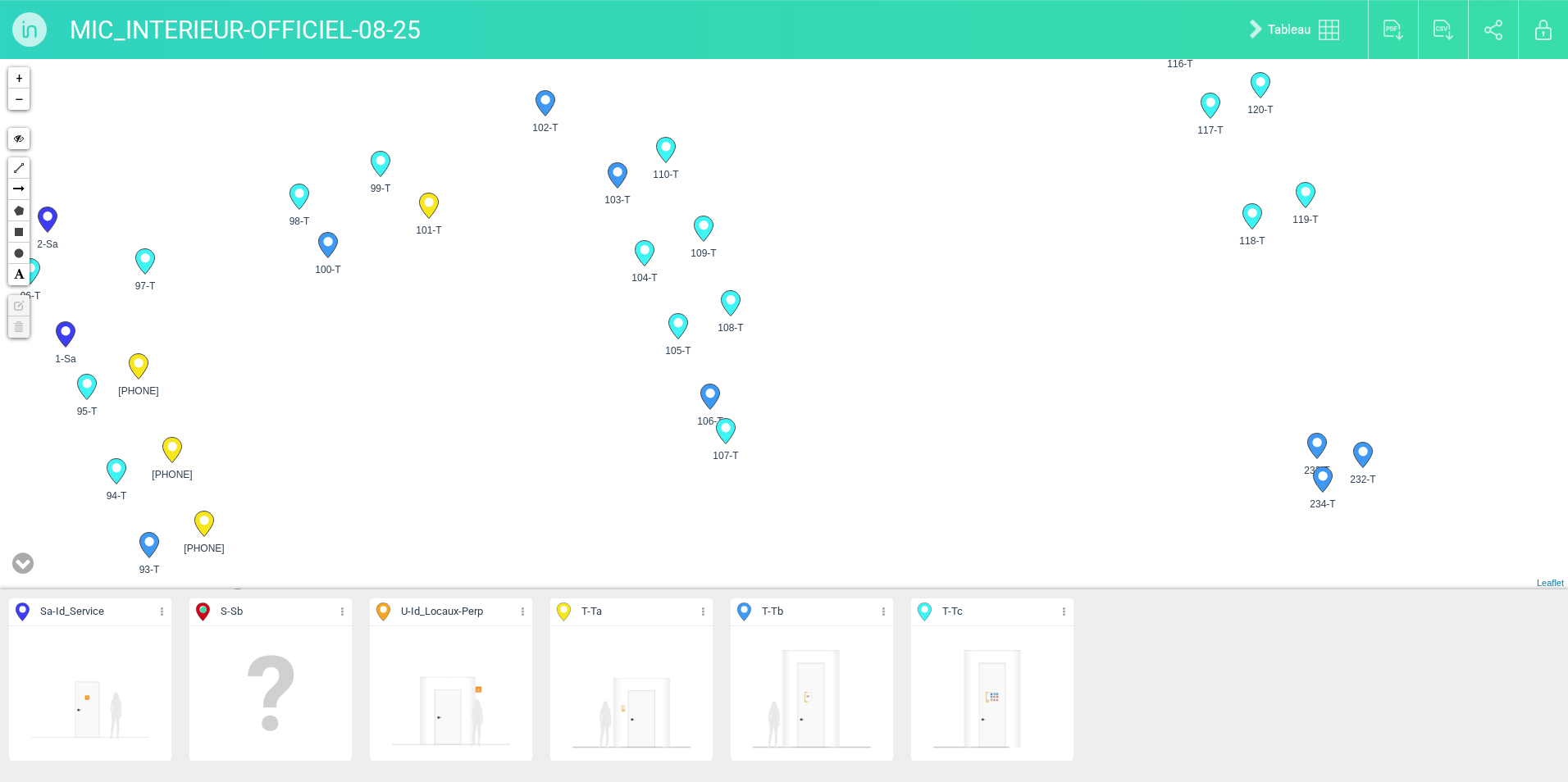 drag, startPoint x: 655, startPoint y: 380, endPoint x: 1055, endPoint y: 372, distance: 400.07999 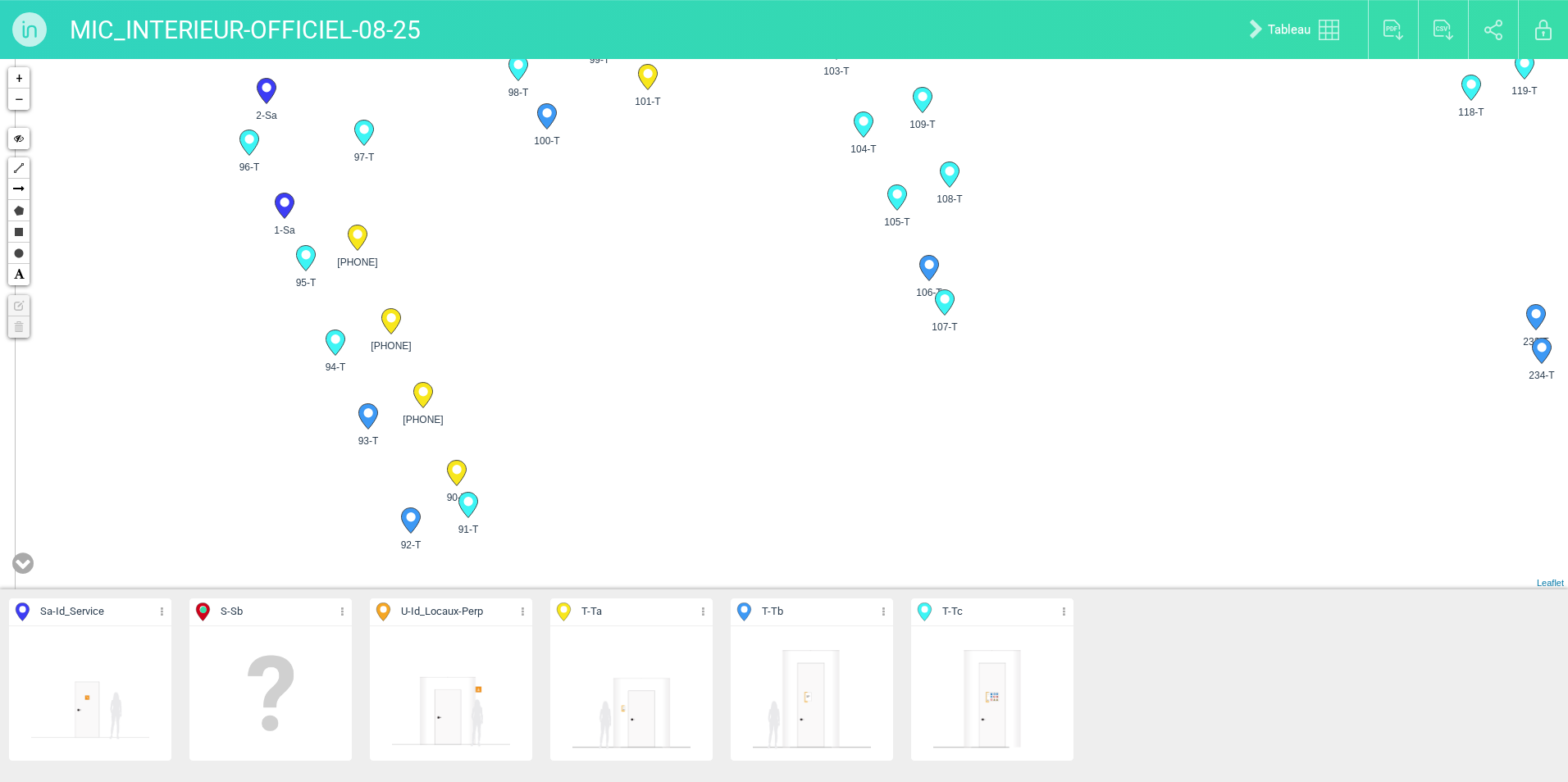 drag, startPoint x: 703, startPoint y: 438, endPoint x: 721, endPoint y: 331, distance: 108.5035 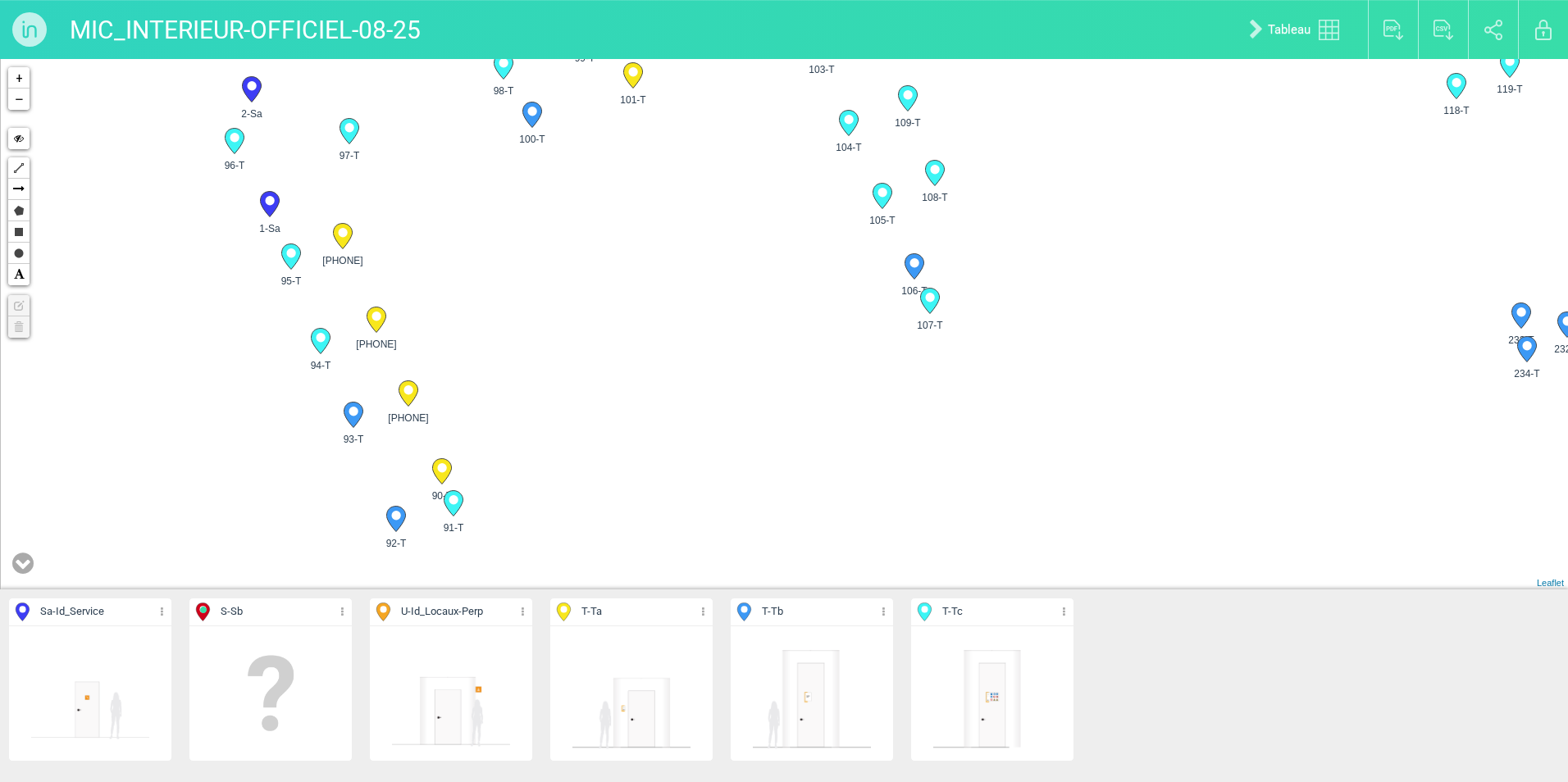 click at bounding box center (23, 564) 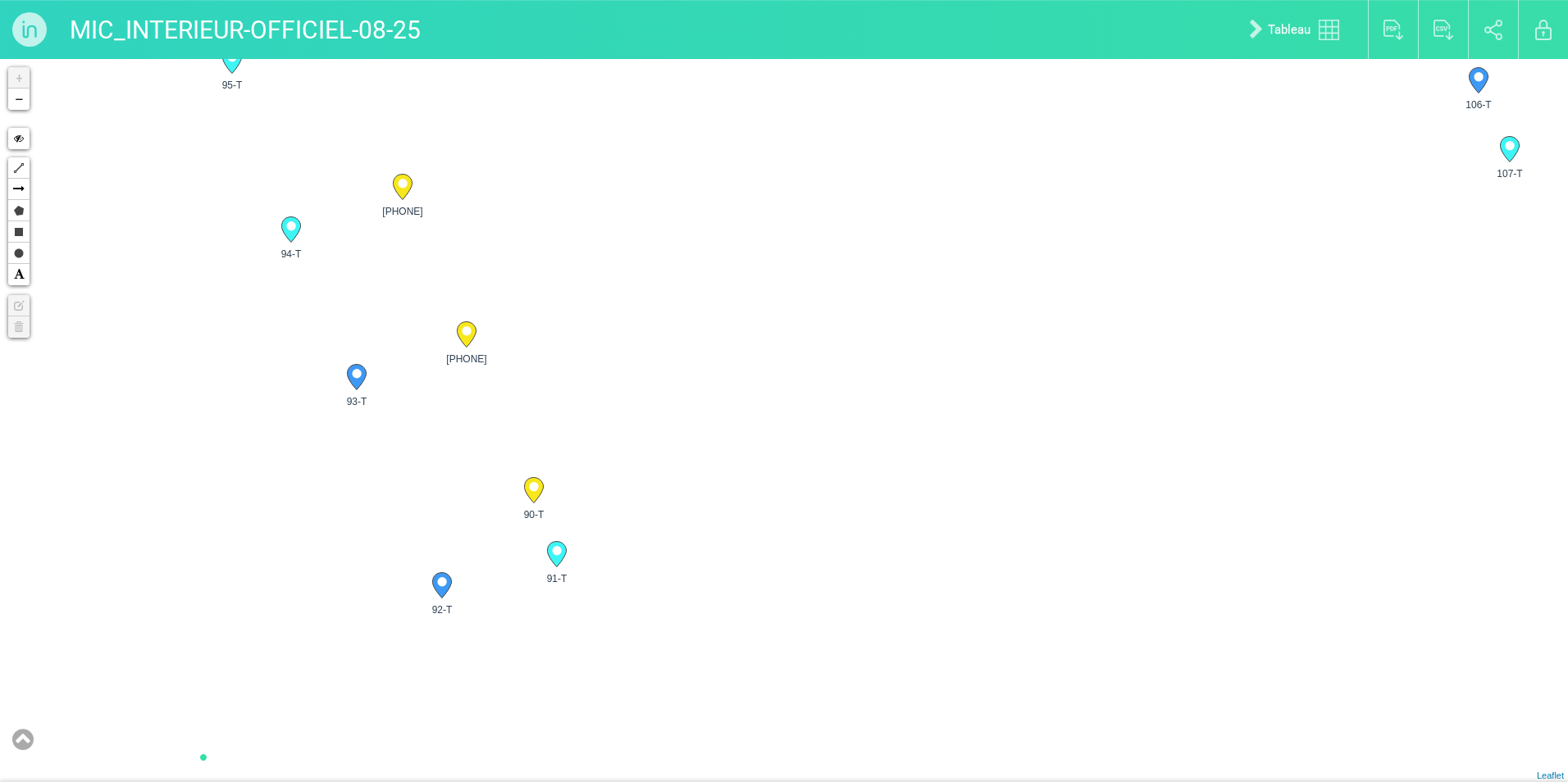 drag, startPoint x: 536, startPoint y: 571, endPoint x: 755, endPoint y: 627, distance: 226.04646 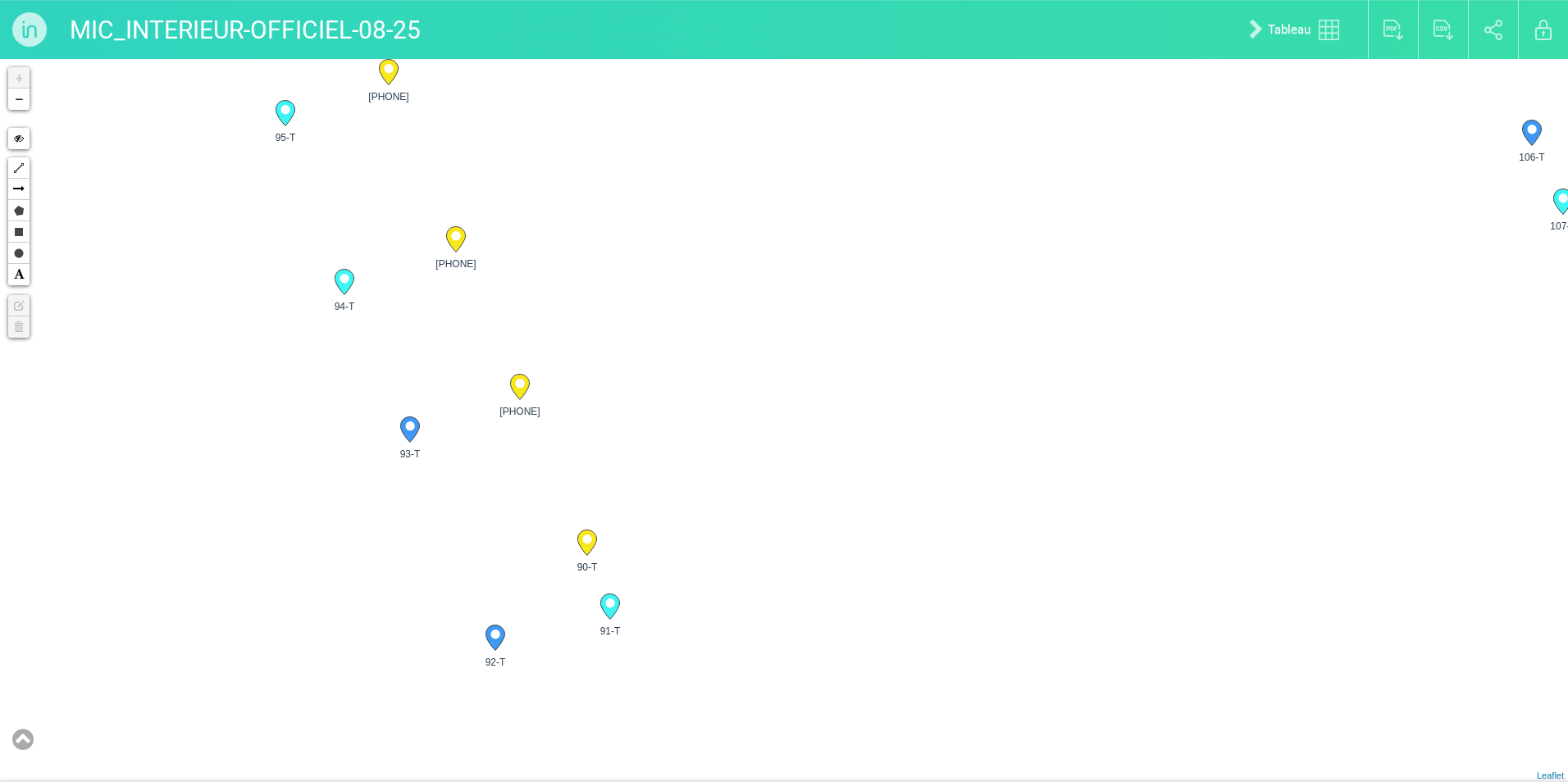 drag, startPoint x: 399, startPoint y: 402, endPoint x: 528, endPoint y: 436, distance: 133.405 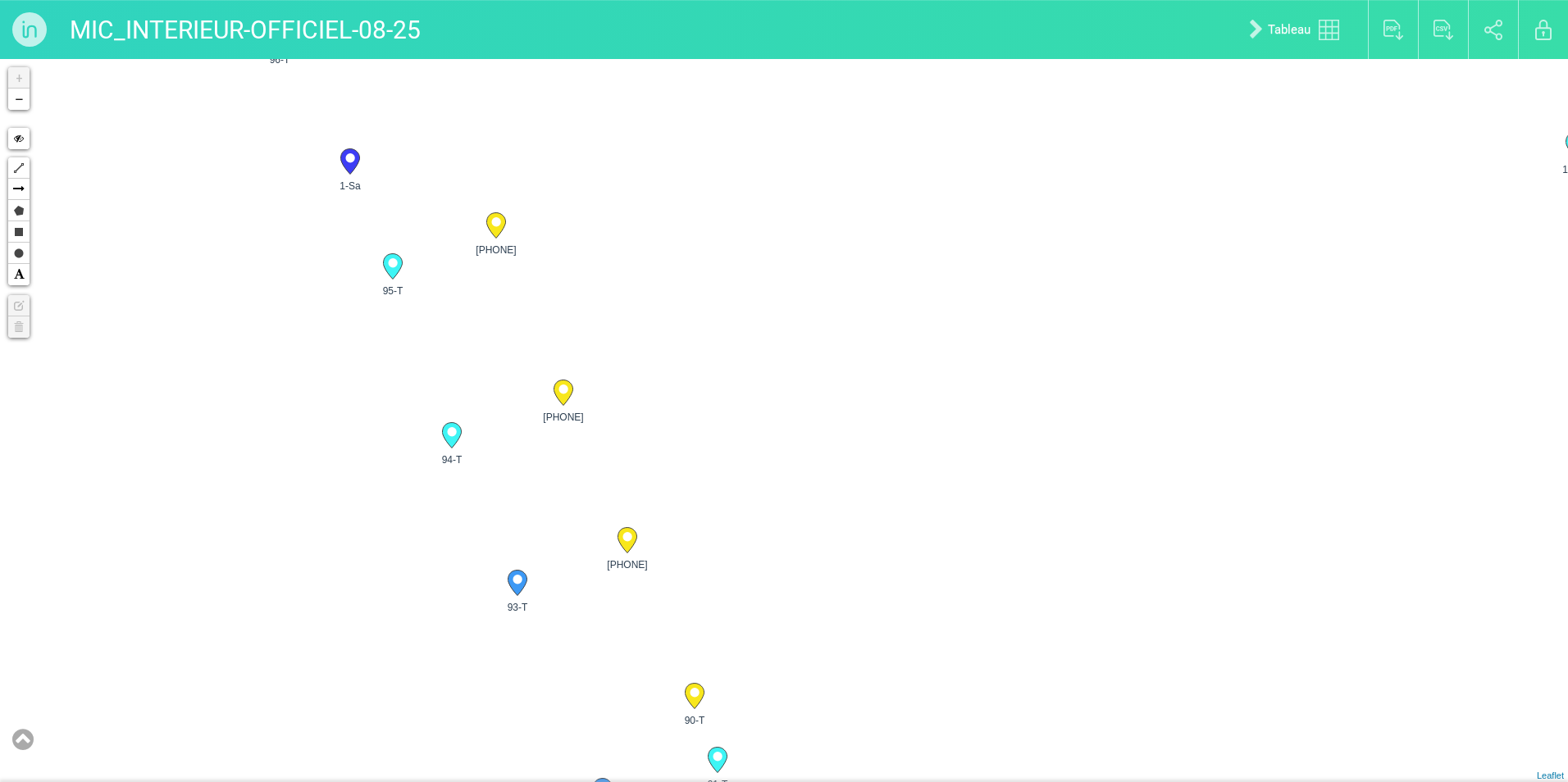 drag, startPoint x: 528, startPoint y: 436, endPoint x: 562, endPoint y: 578, distance: 146.014 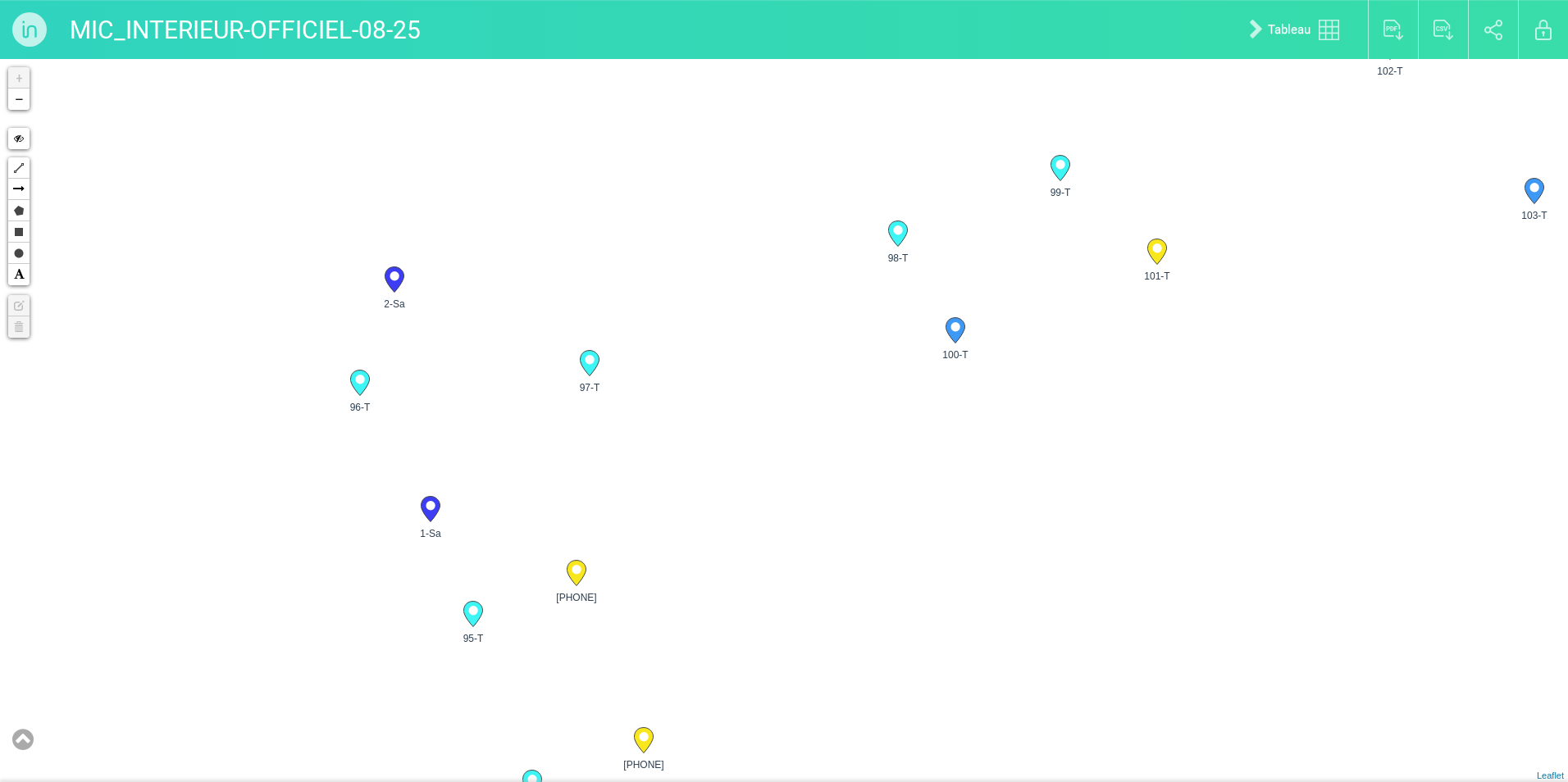 drag, startPoint x: 476, startPoint y: 332, endPoint x: 558, endPoint y: 682, distance: 359.4774 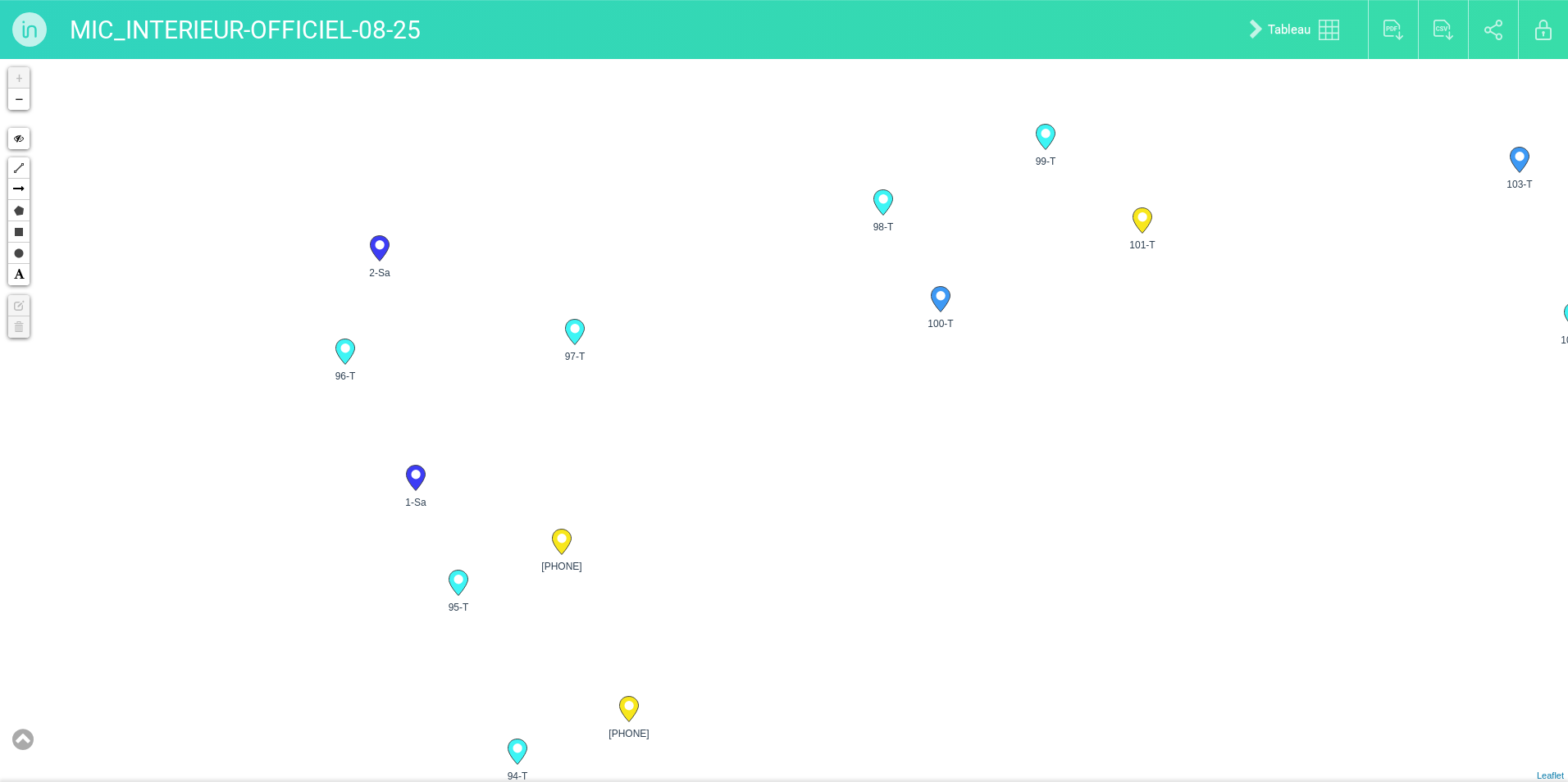 drag, startPoint x: 472, startPoint y: 390, endPoint x: 458, endPoint y: 369, distance: 25.23886 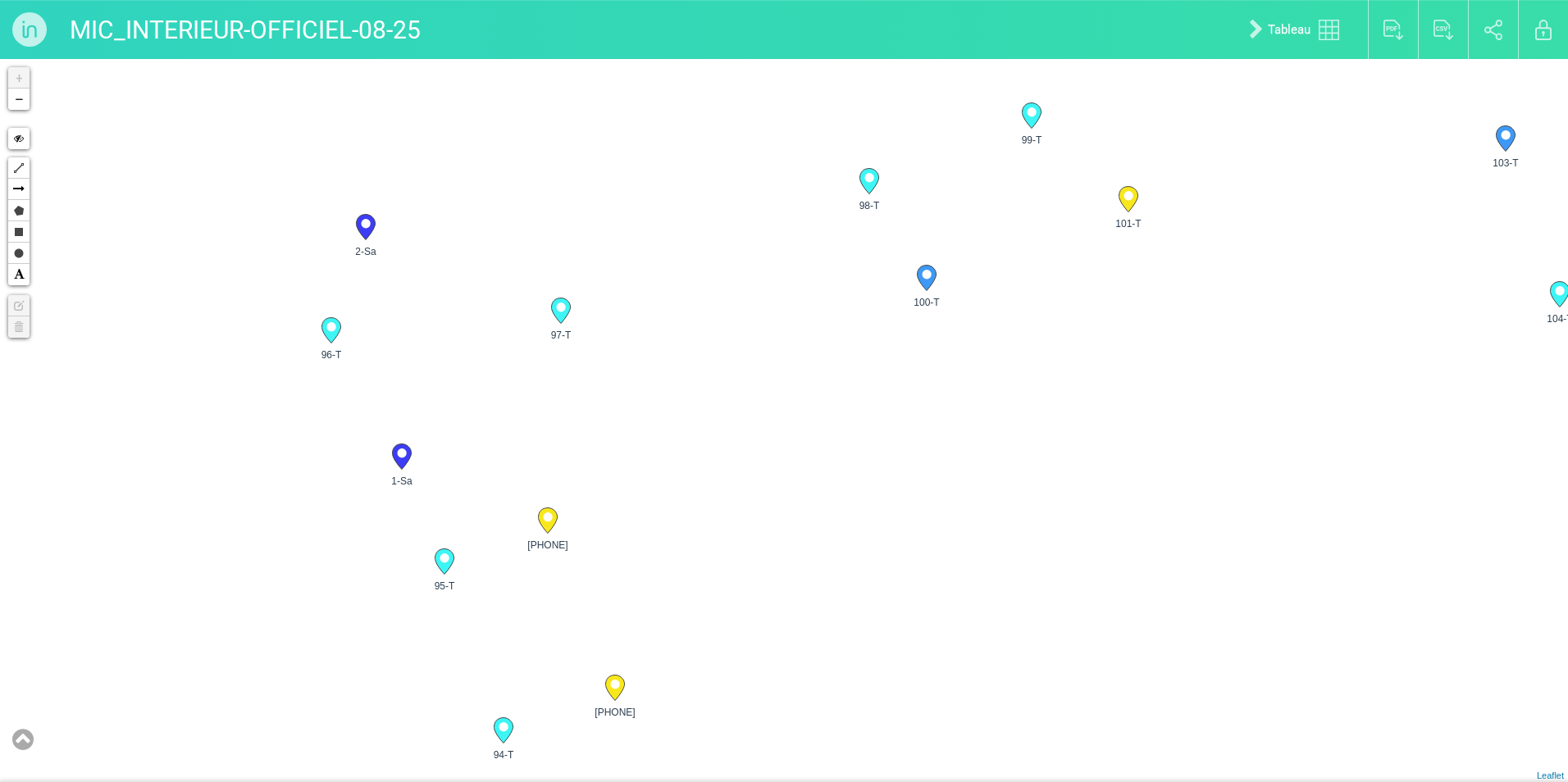 click at bounding box center (23, 739) 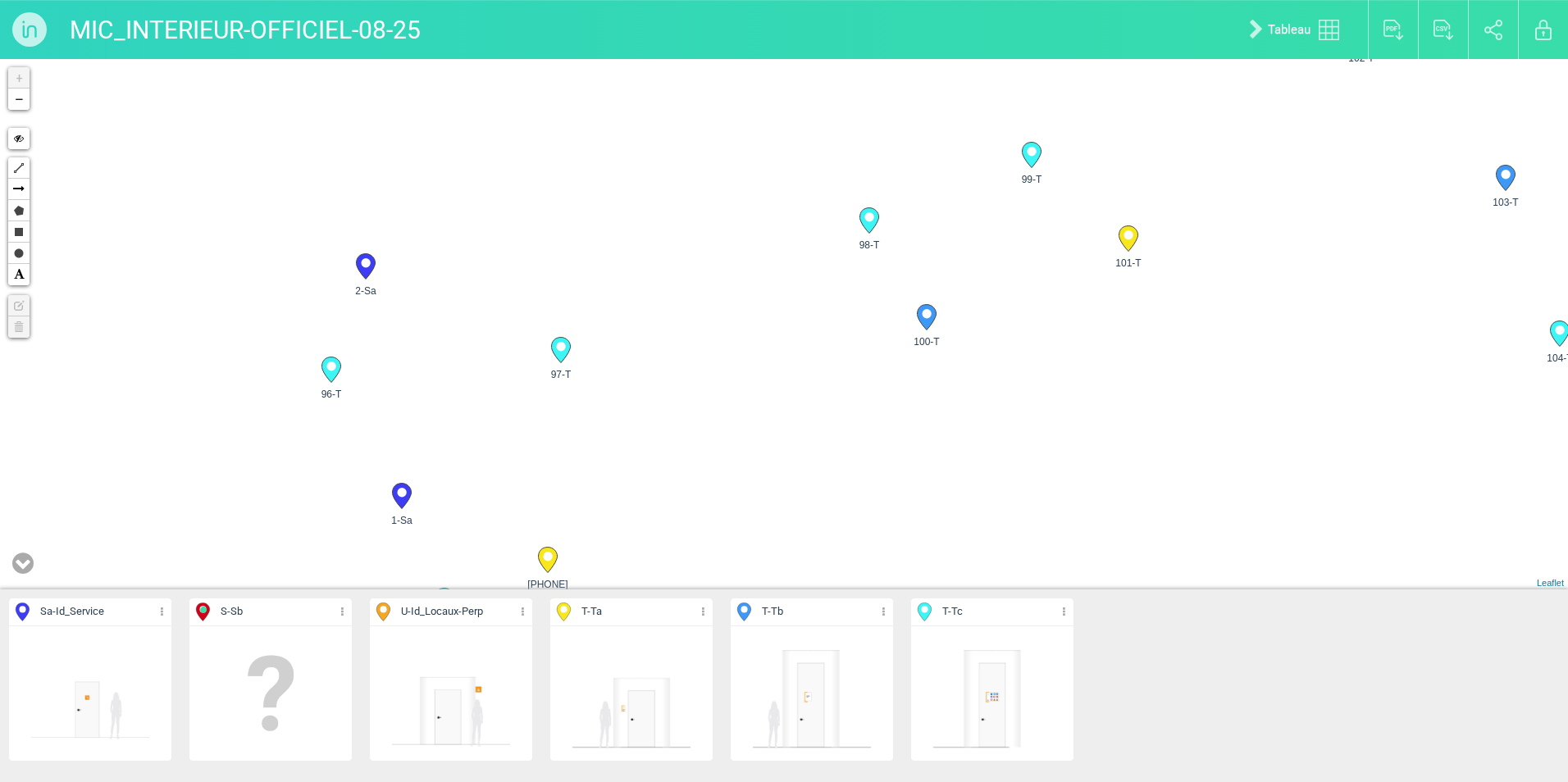 click at bounding box center [23, 563] 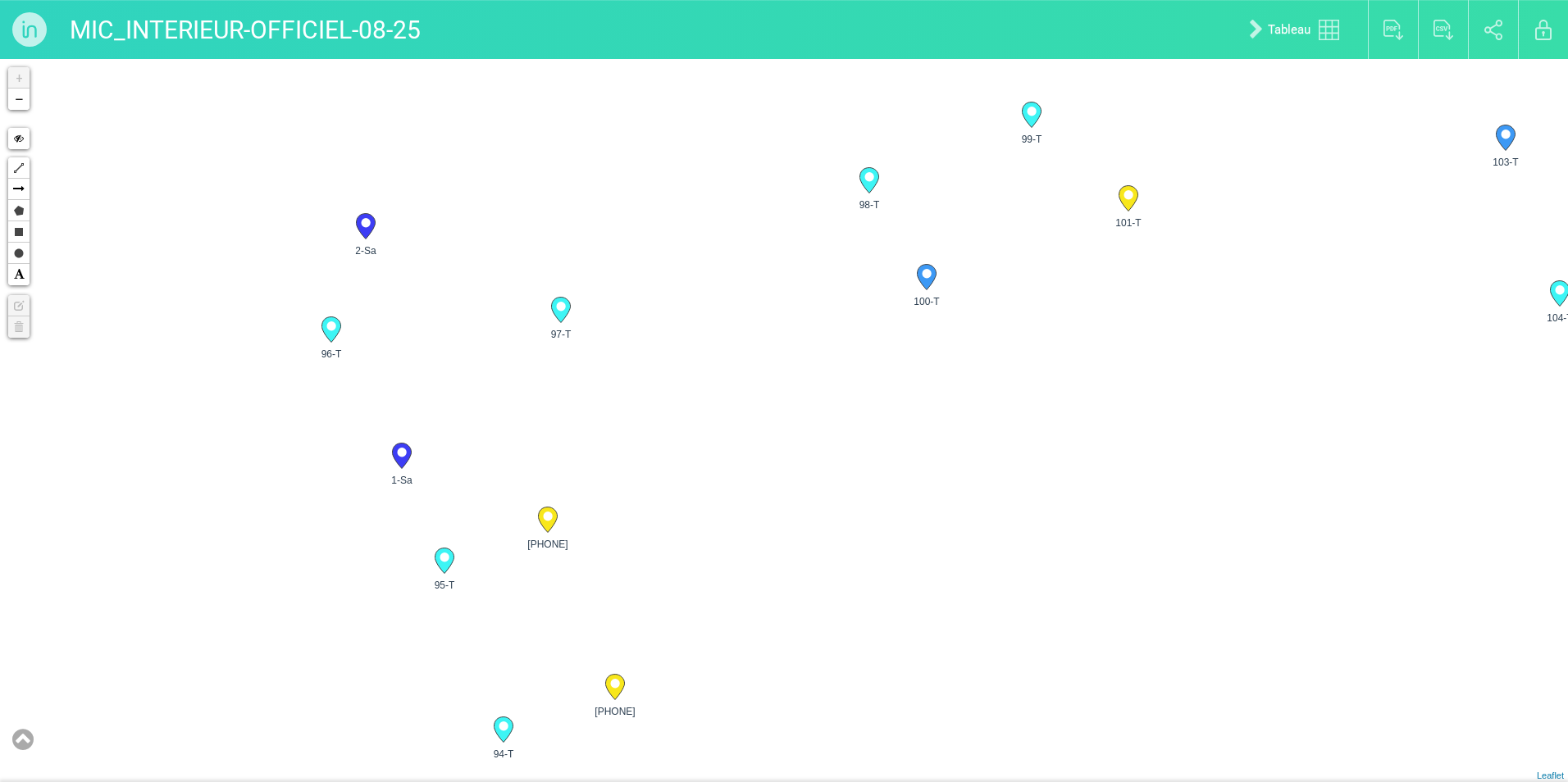 drag, startPoint x: 1245, startPoint y: 211, endPoint x: 1174, endPoint y: 253, distance: 82.49242 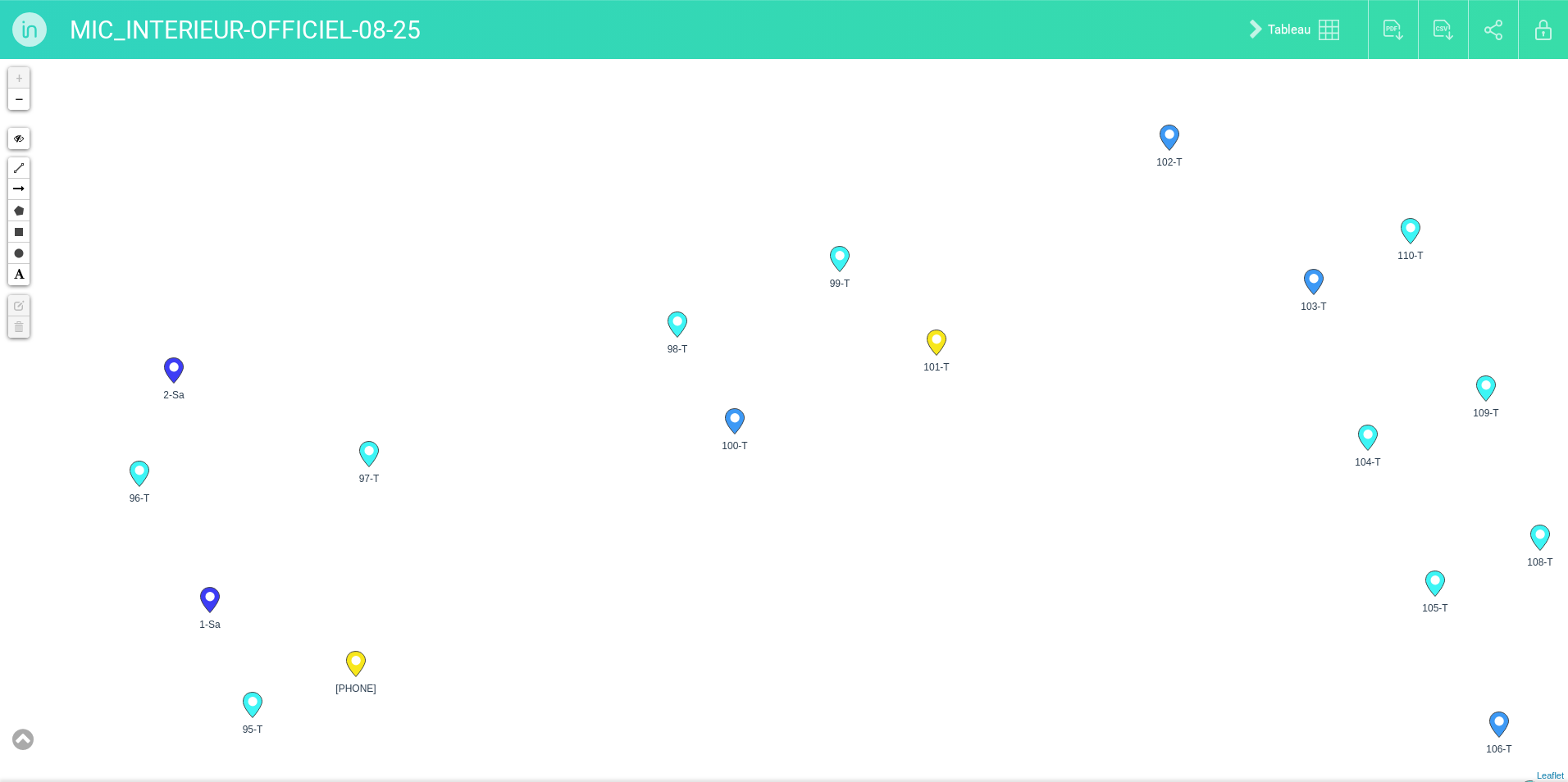 drag, startPoint x: 1174, startPoint y: 253, endPoint x: 975, endPoint y: 434, distance: 269.00186 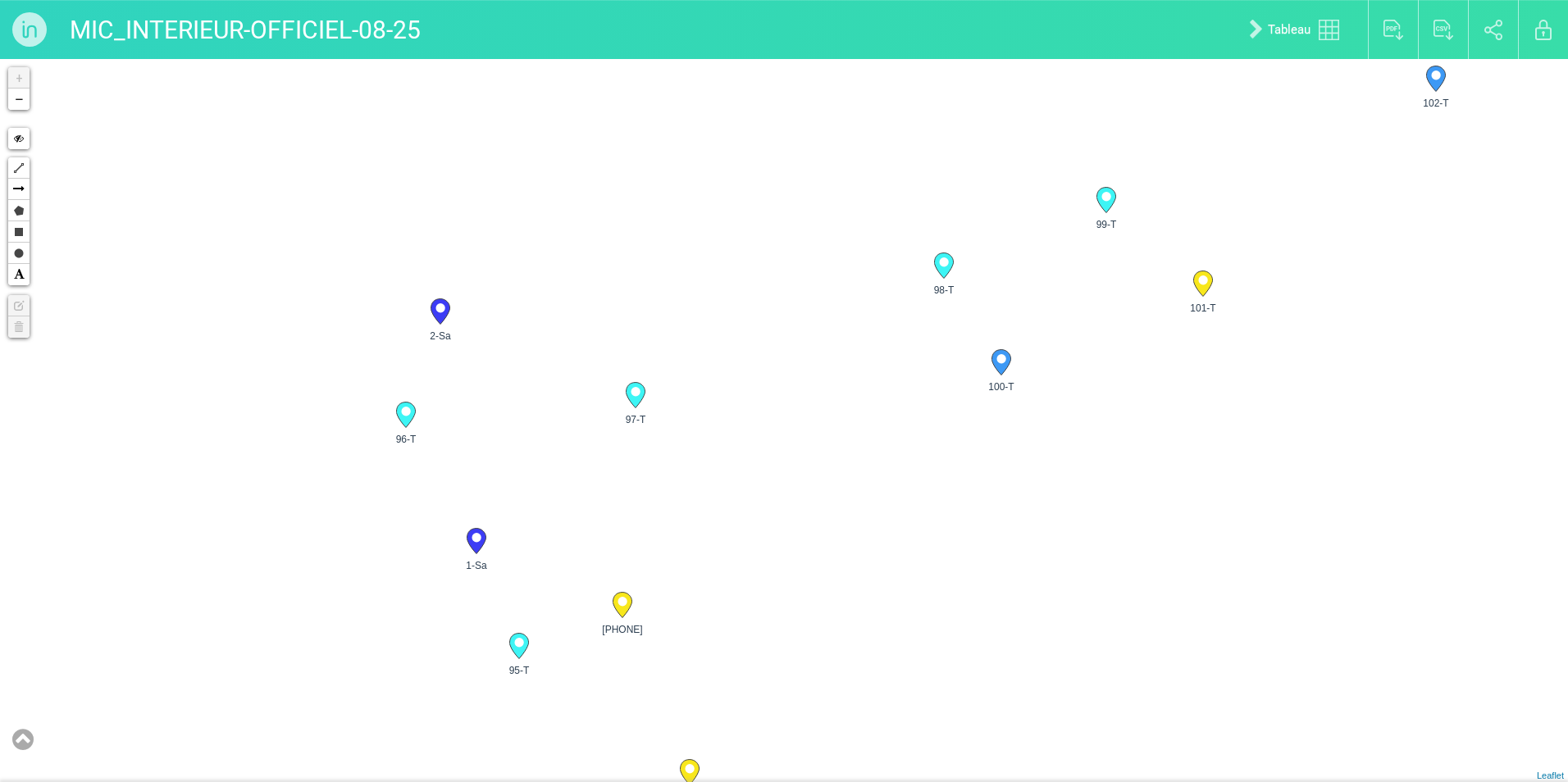 drag, startPoint x: 1116, startPoint y: 275, endPoint x: 1390, endPoint y: 203, distance: 283.30196 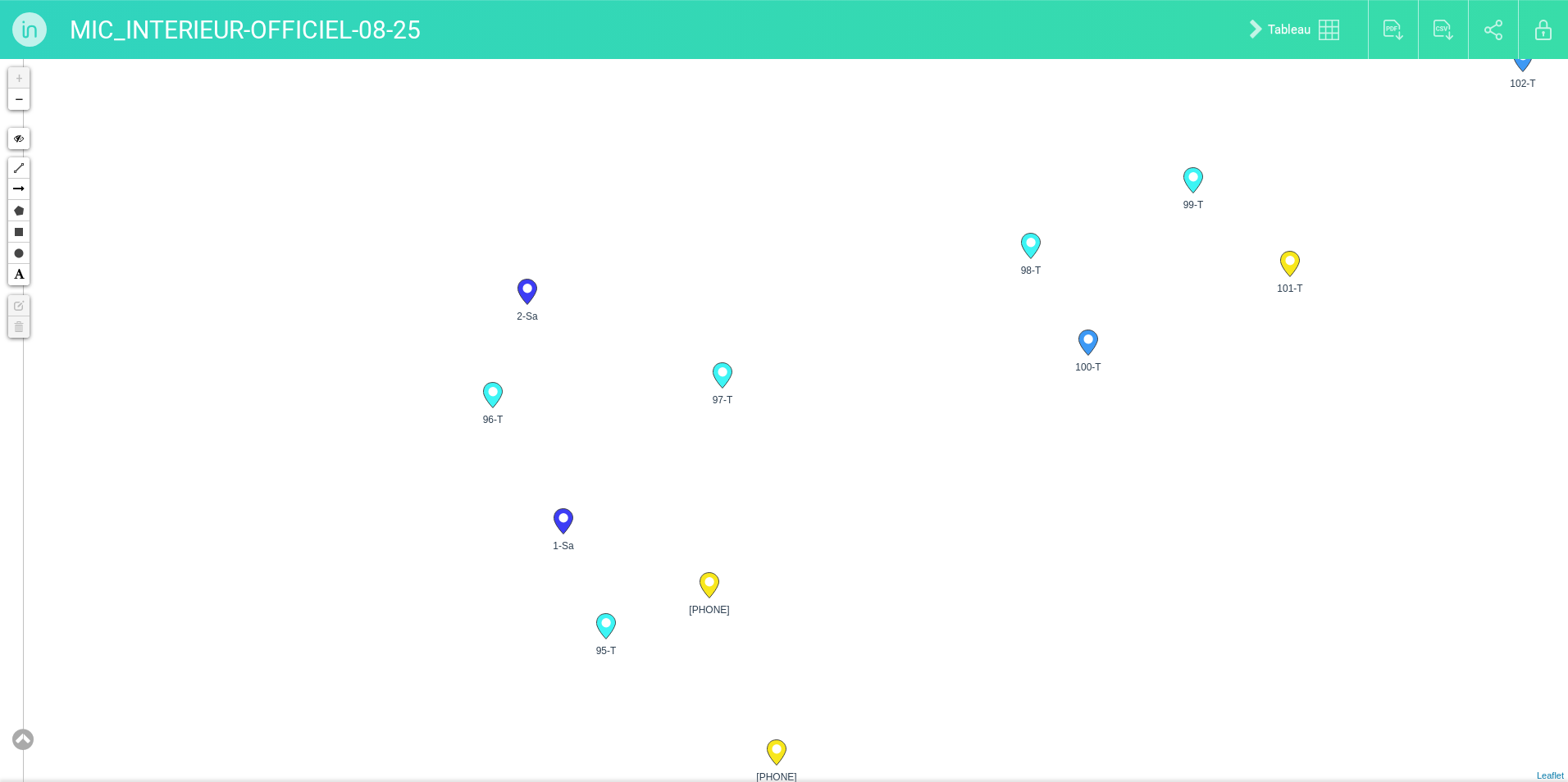 drag, startPoint x: 805, startPoint y: 309, endPoint x: 898, endPoint y: 266, distance: 102.45975 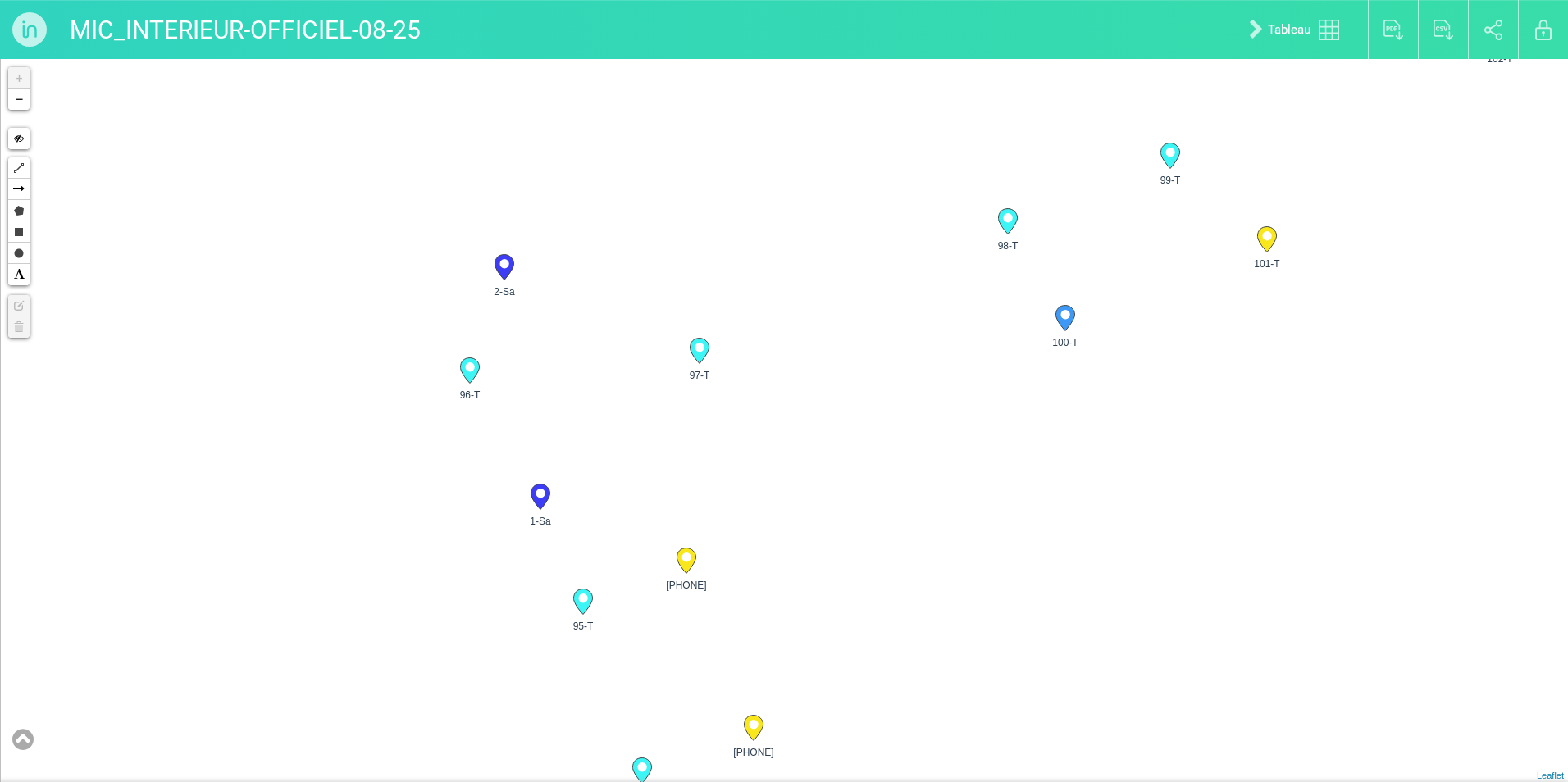 drag, startPoint x: 506, startPoint y: 286, endPoint x: 518, endPoint y: 271, distance: 19.20937 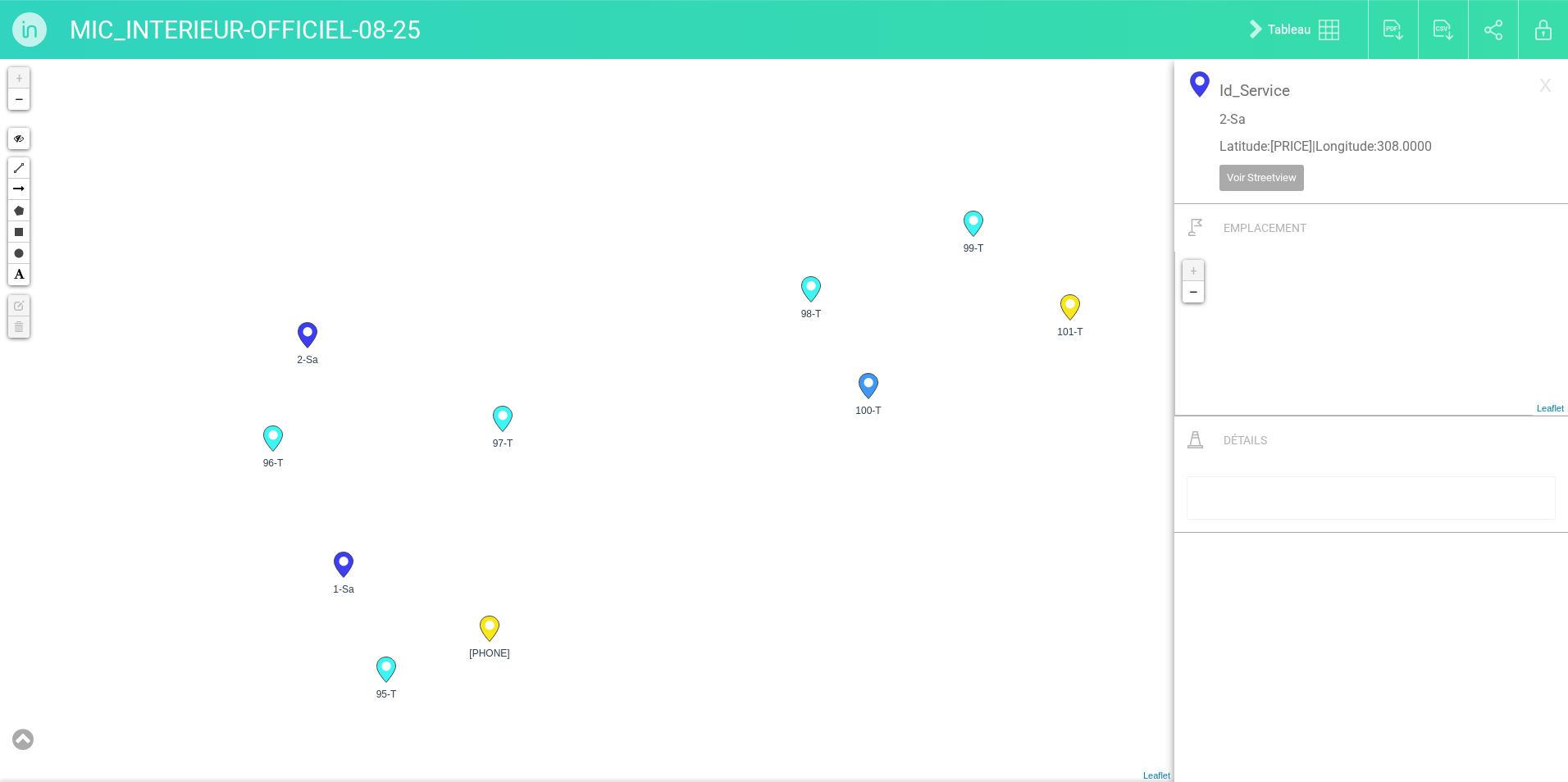 click 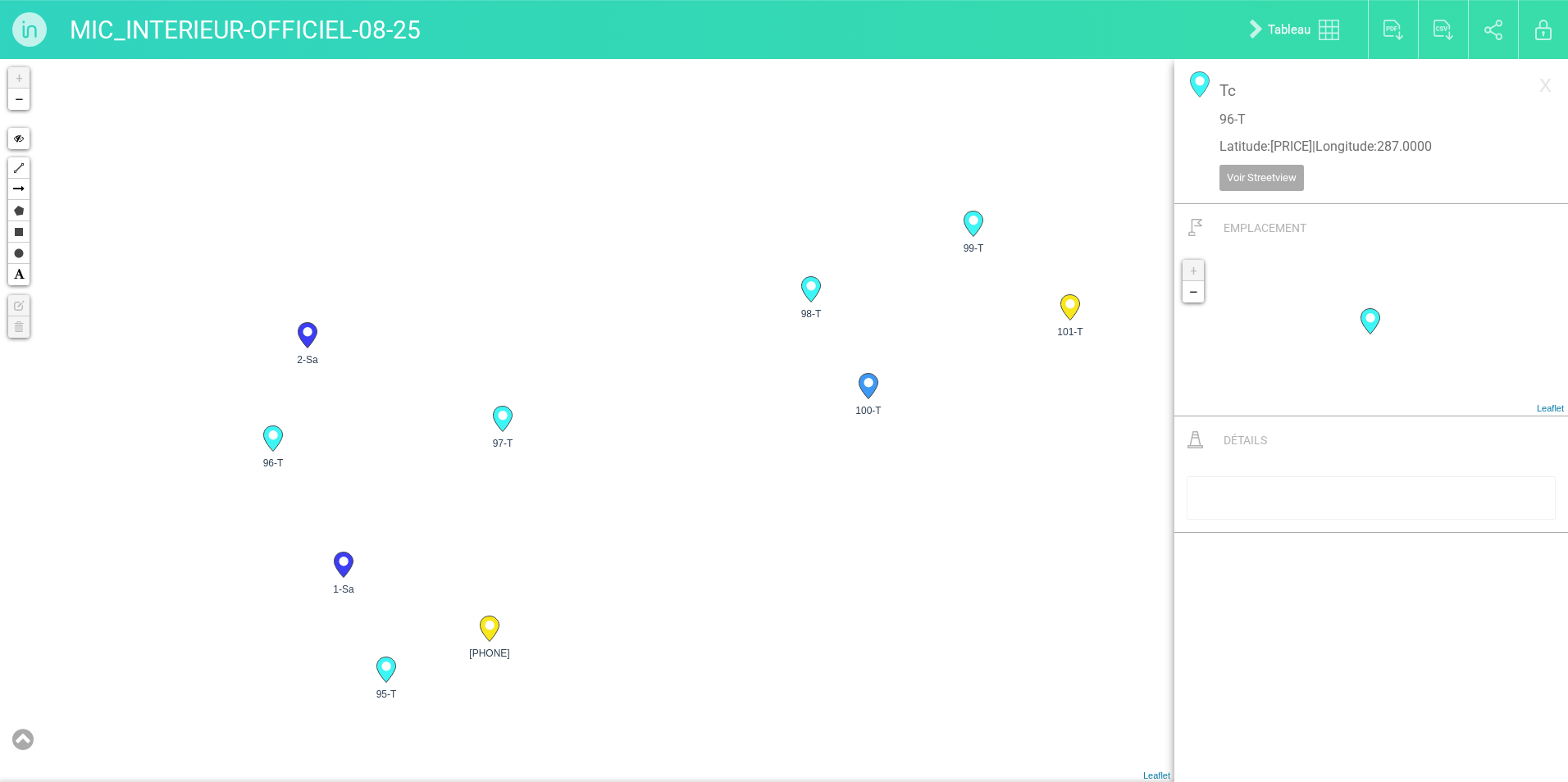 click 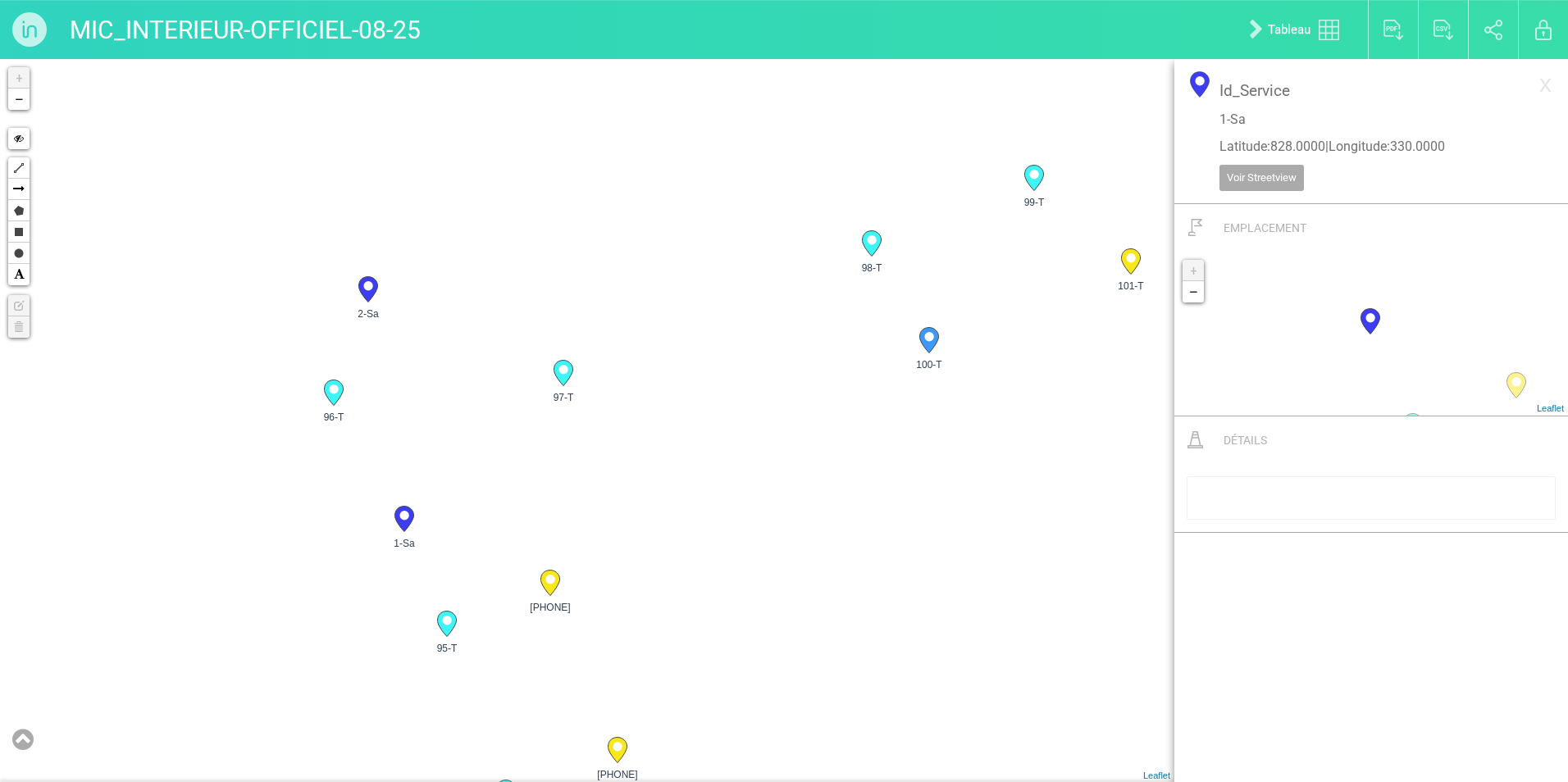 drag, startPoint x: 493, startPoint y: 502, endPoint x: 557, endPoint y: 457, distance: 78.23682 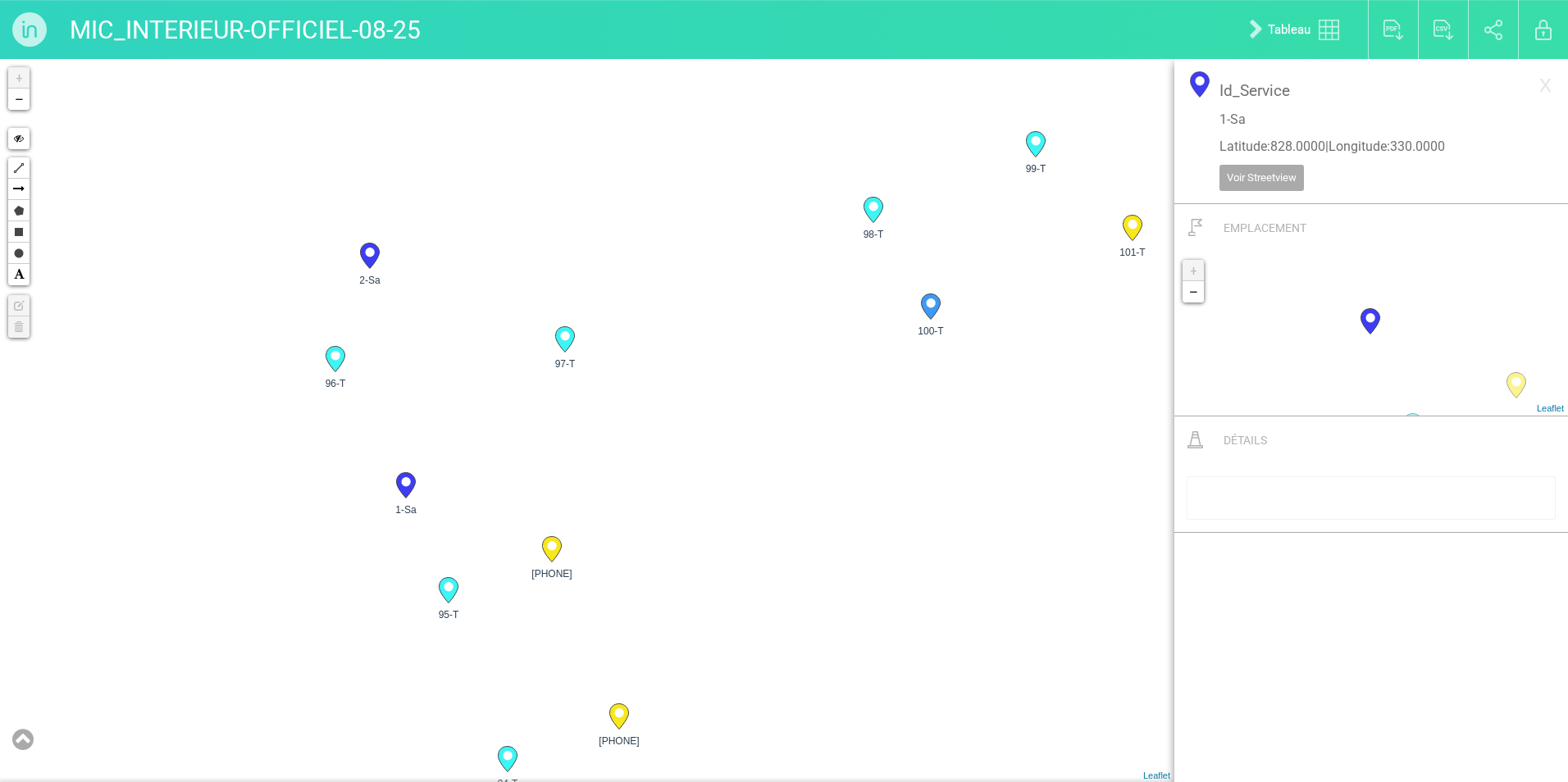 drag, startPoint x: 526, startPoint y: 434, endPoint x: 485, endPoint y: 448, distance: 43.32436 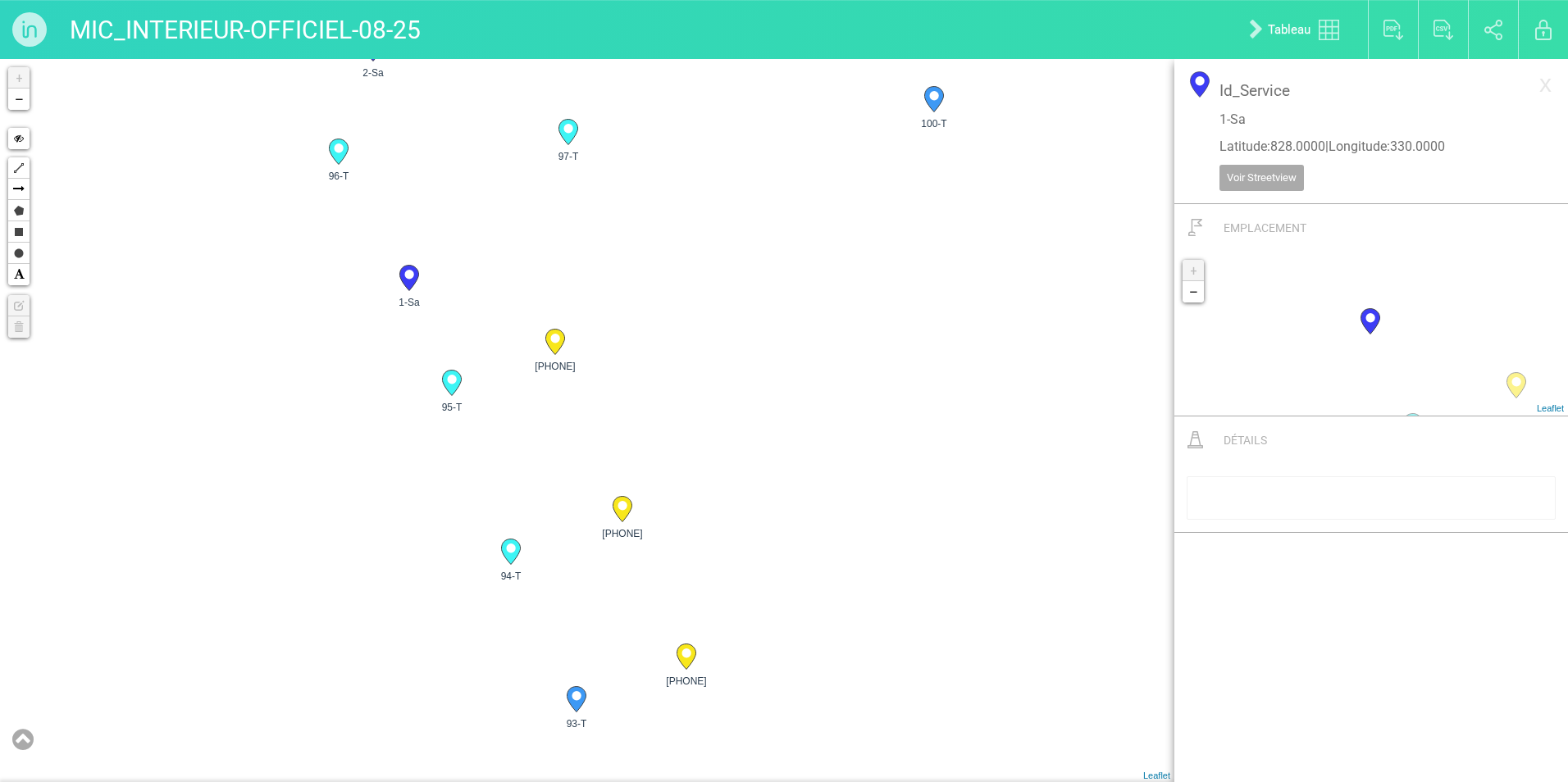 drag, startPoint x: 505, startPoint y: 534, endPoint x: 509, endPoint y: 428, distance: 106.07544 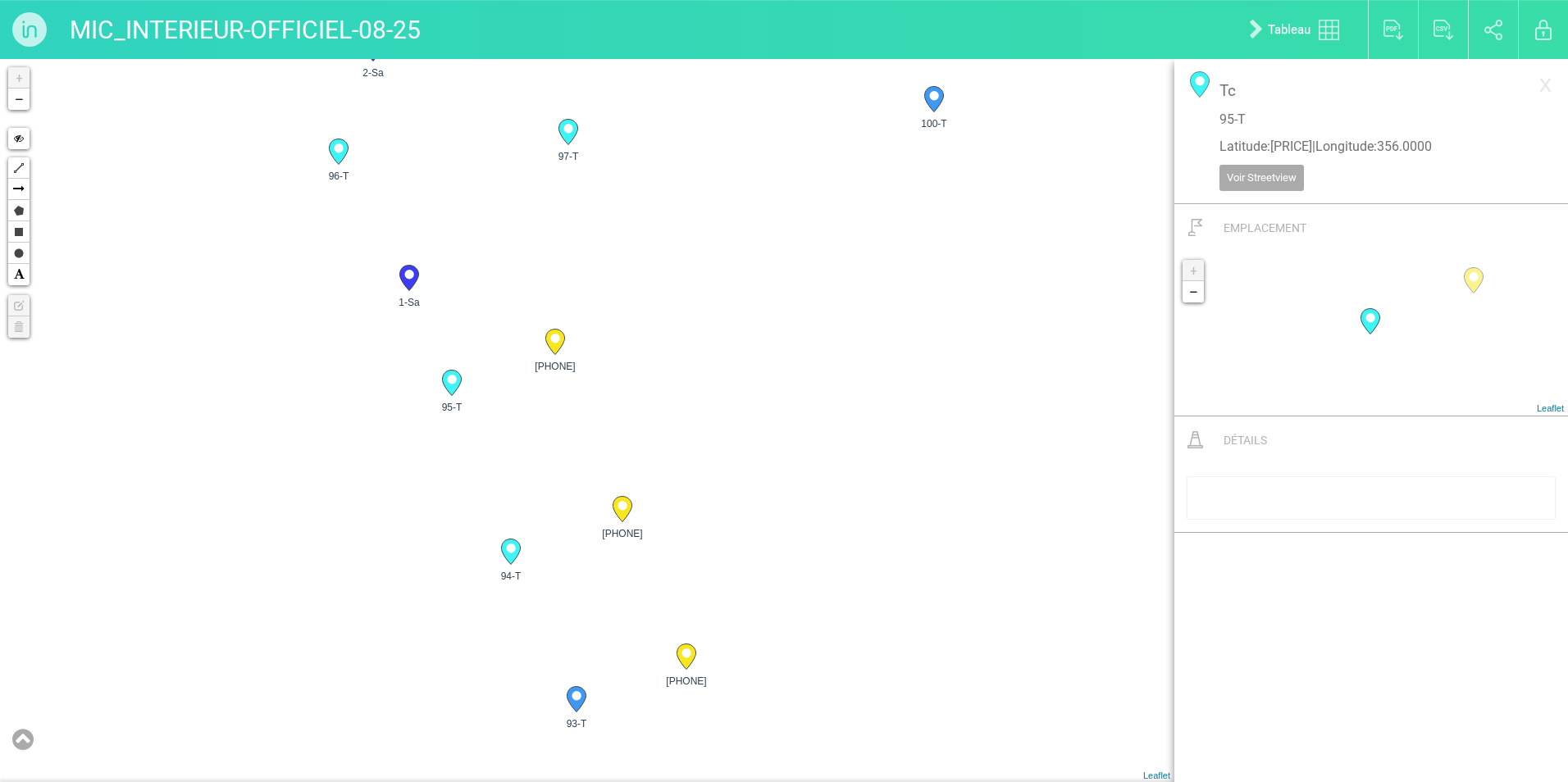 click 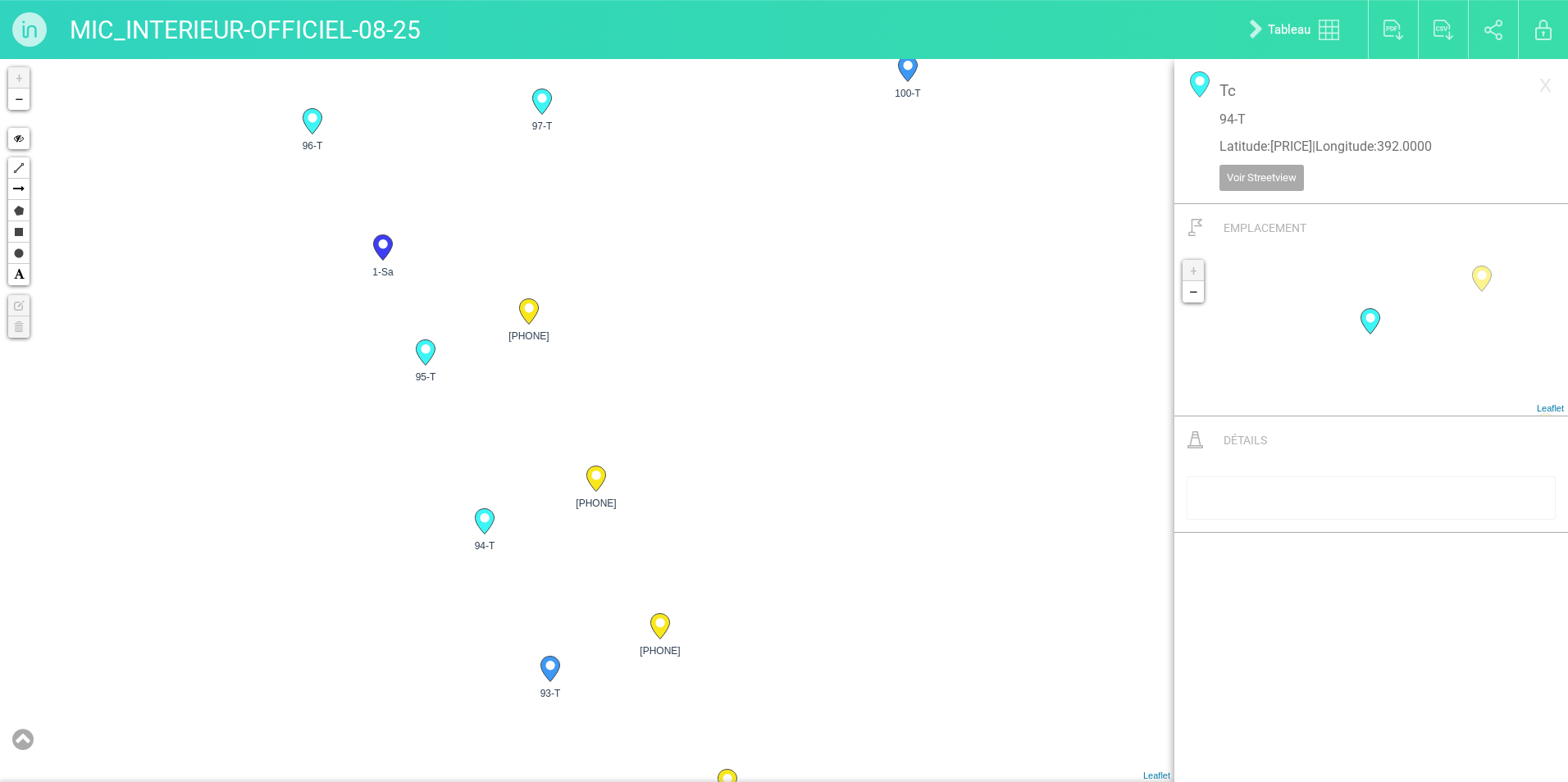 drag, startPoint x: 729, startPoint y: 568, endPoint x: 504, endPoint y: 621, distance: 231.15795 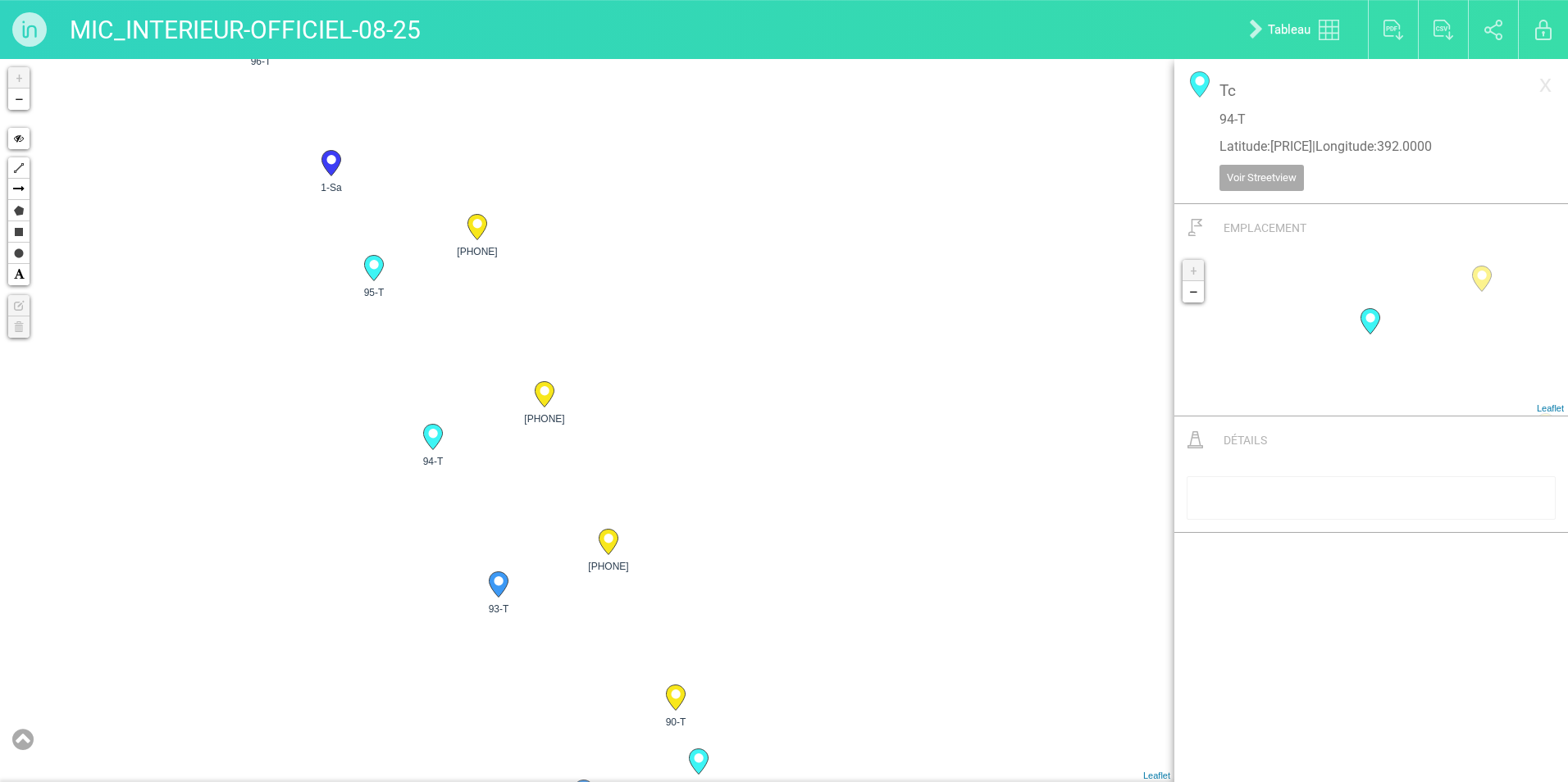 click 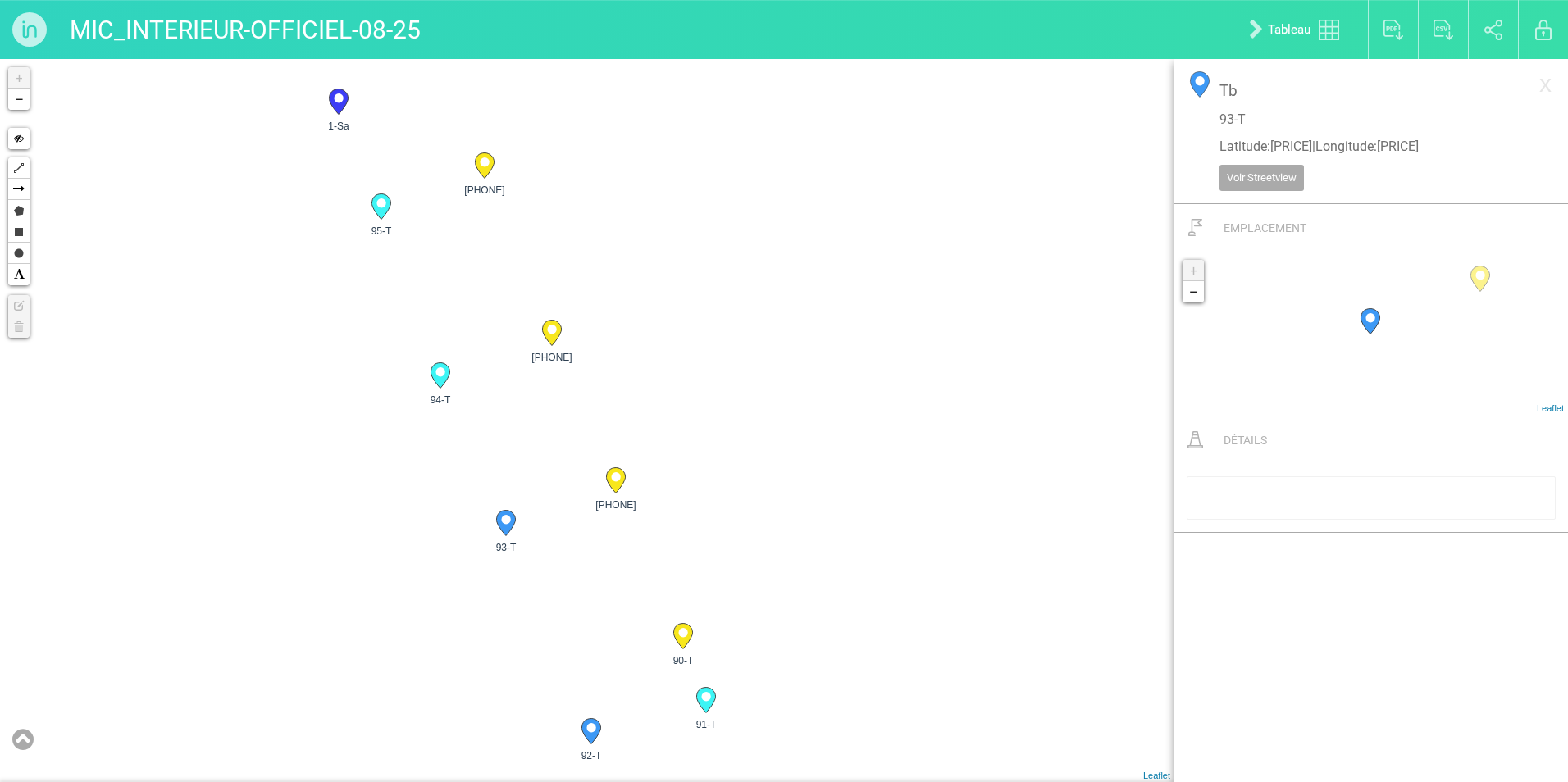 drag, startPoint x: 551, startPoint y: 639, endPoint x: 566, endPoint y: 557, distance: 83.360662 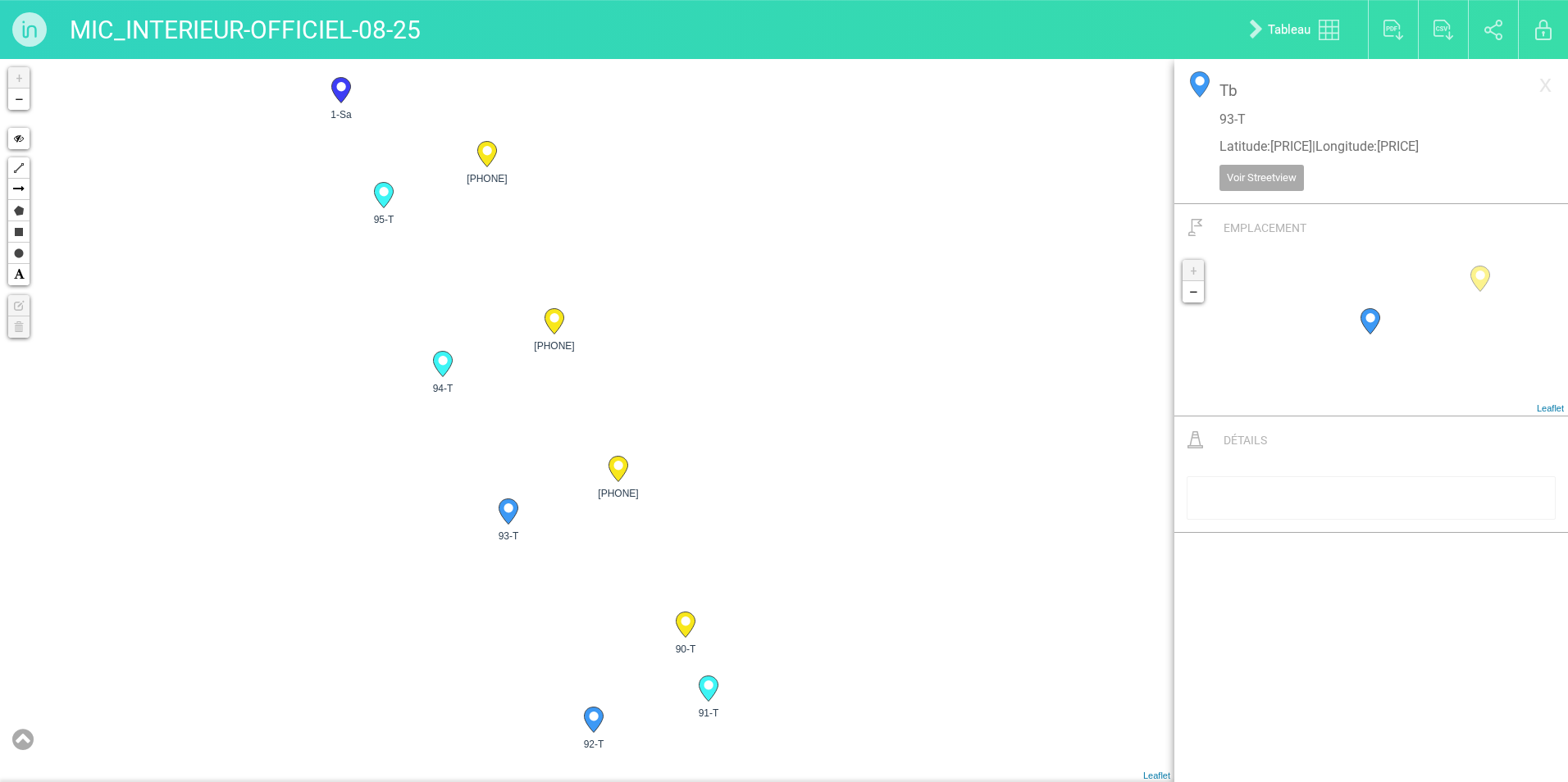 click at bounding box center (23, 739) 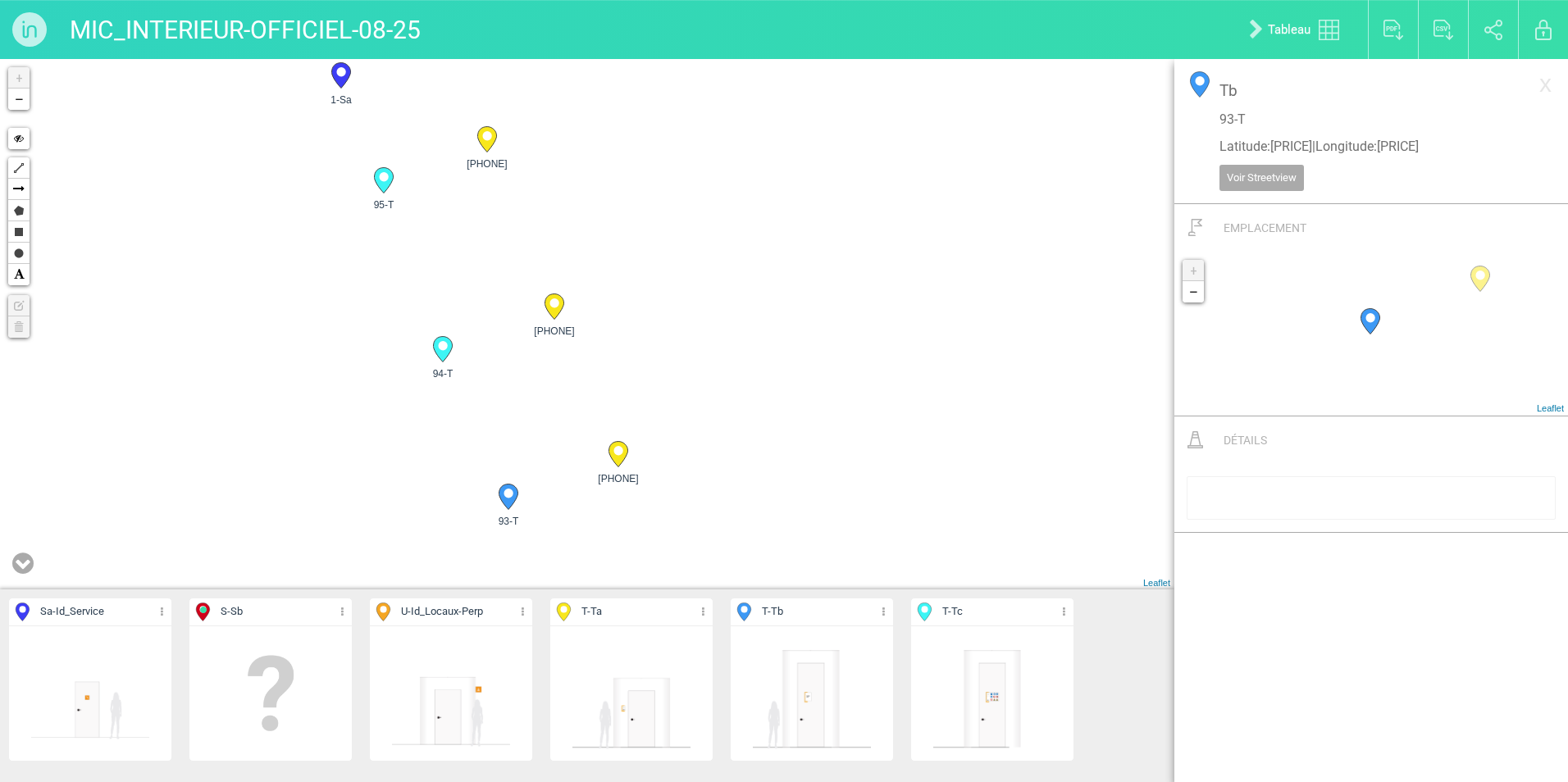 click on "1-Sa
2-Sa
3-Sa
87-T" at bounding box center (587, 324) 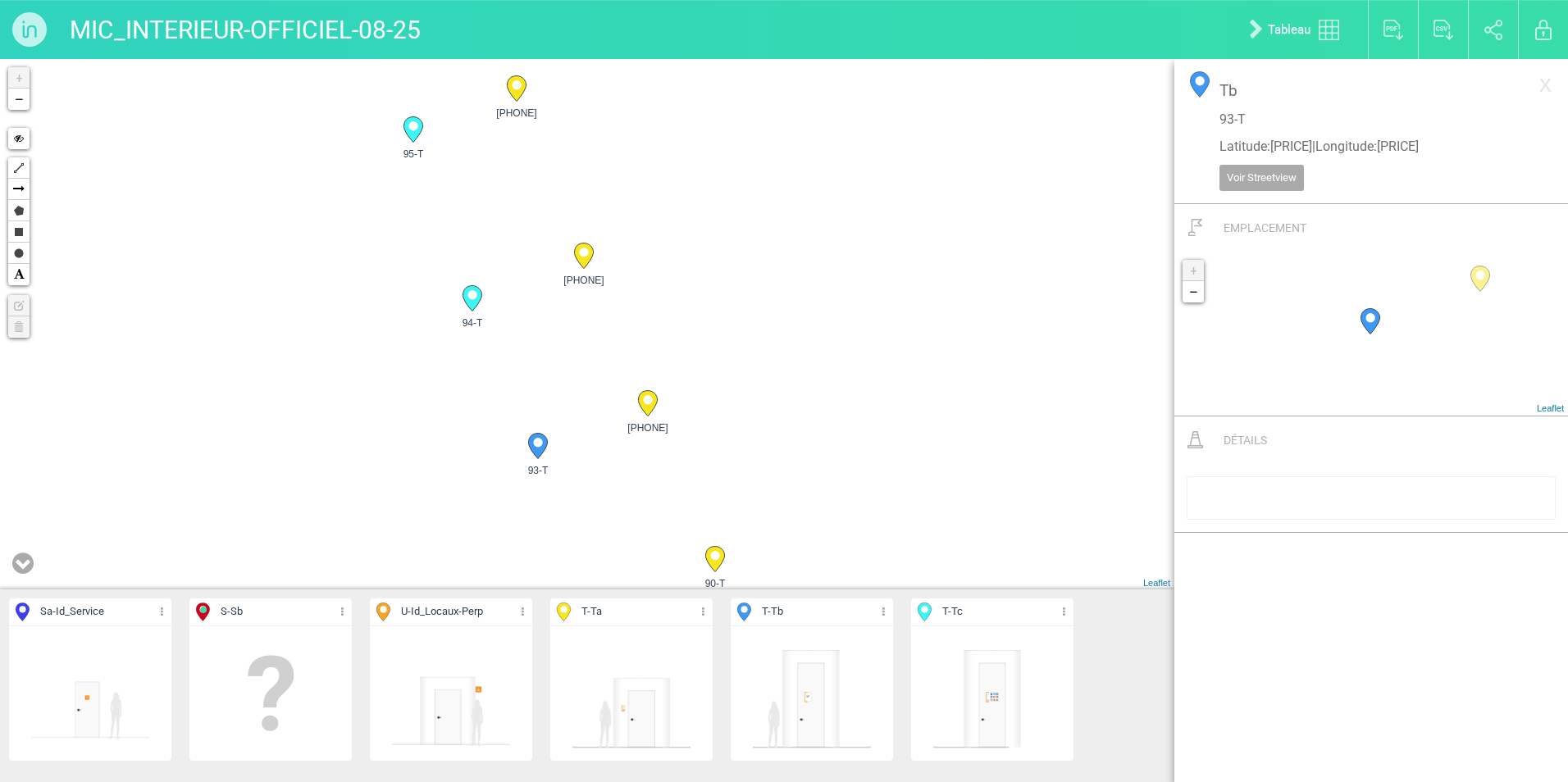 drag, startPoint x: 828, startPoint y: 408, endPoint x: 832, endPoint y: 396, distance: 12.649111 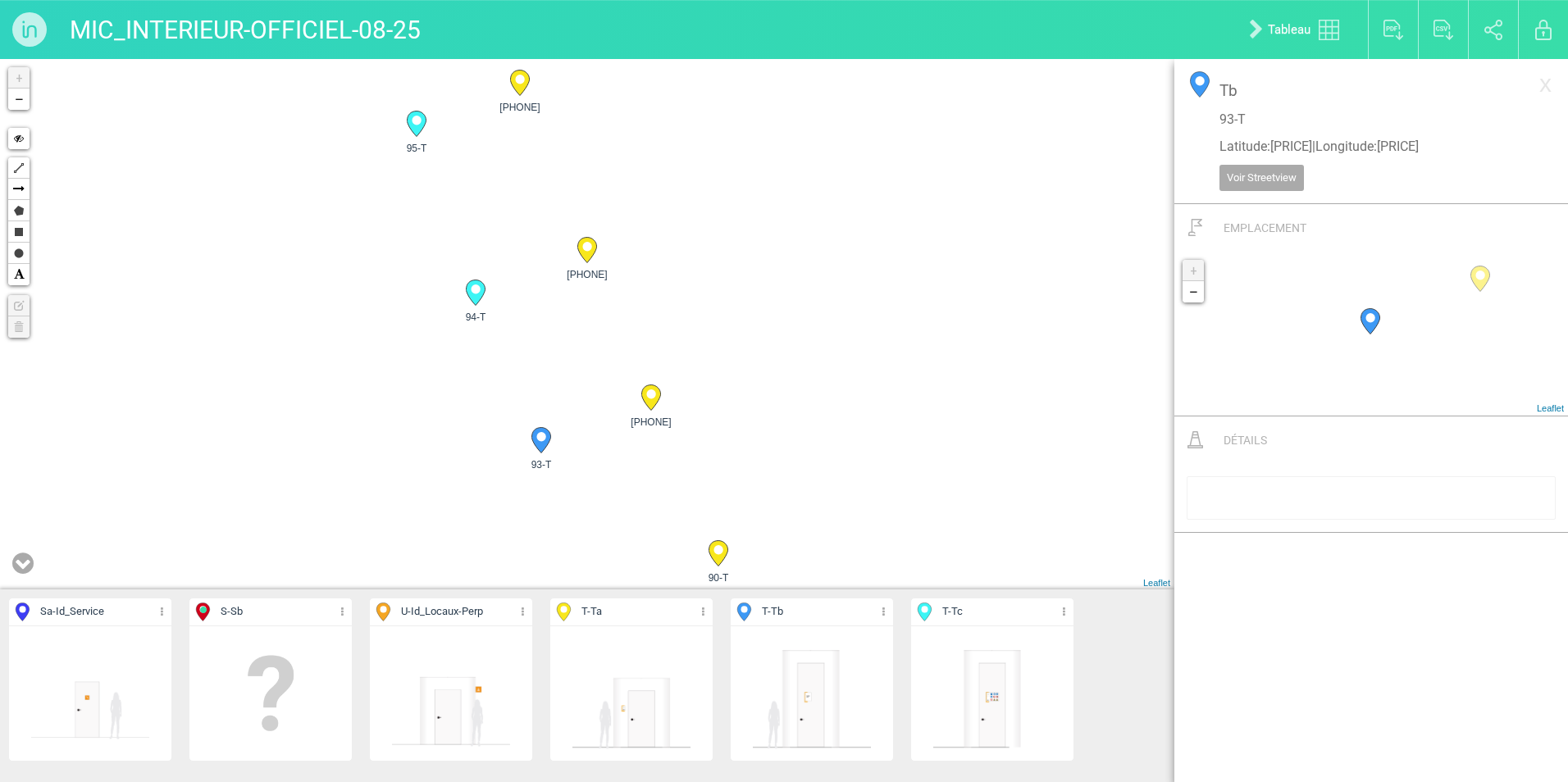 click 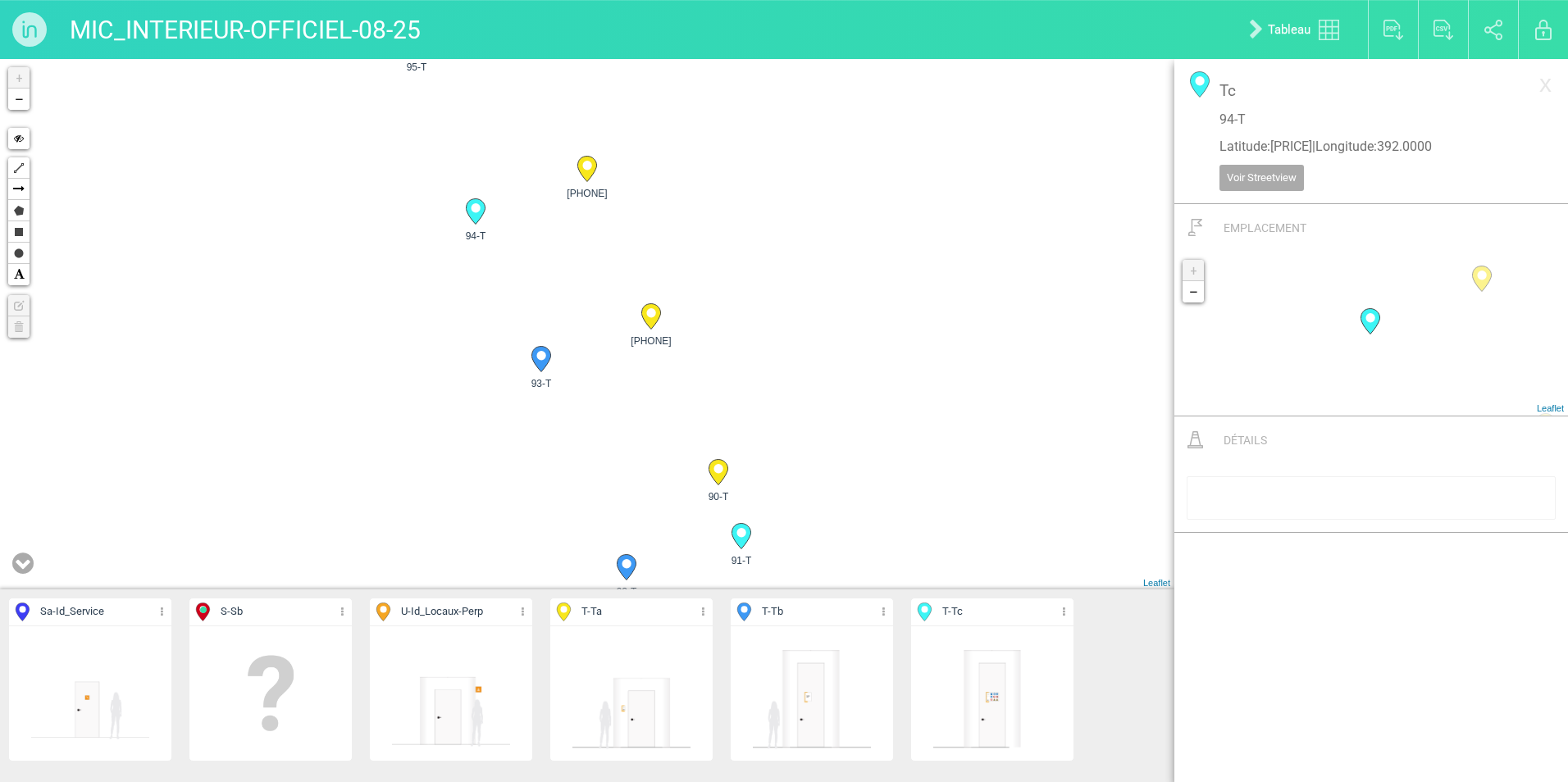 click 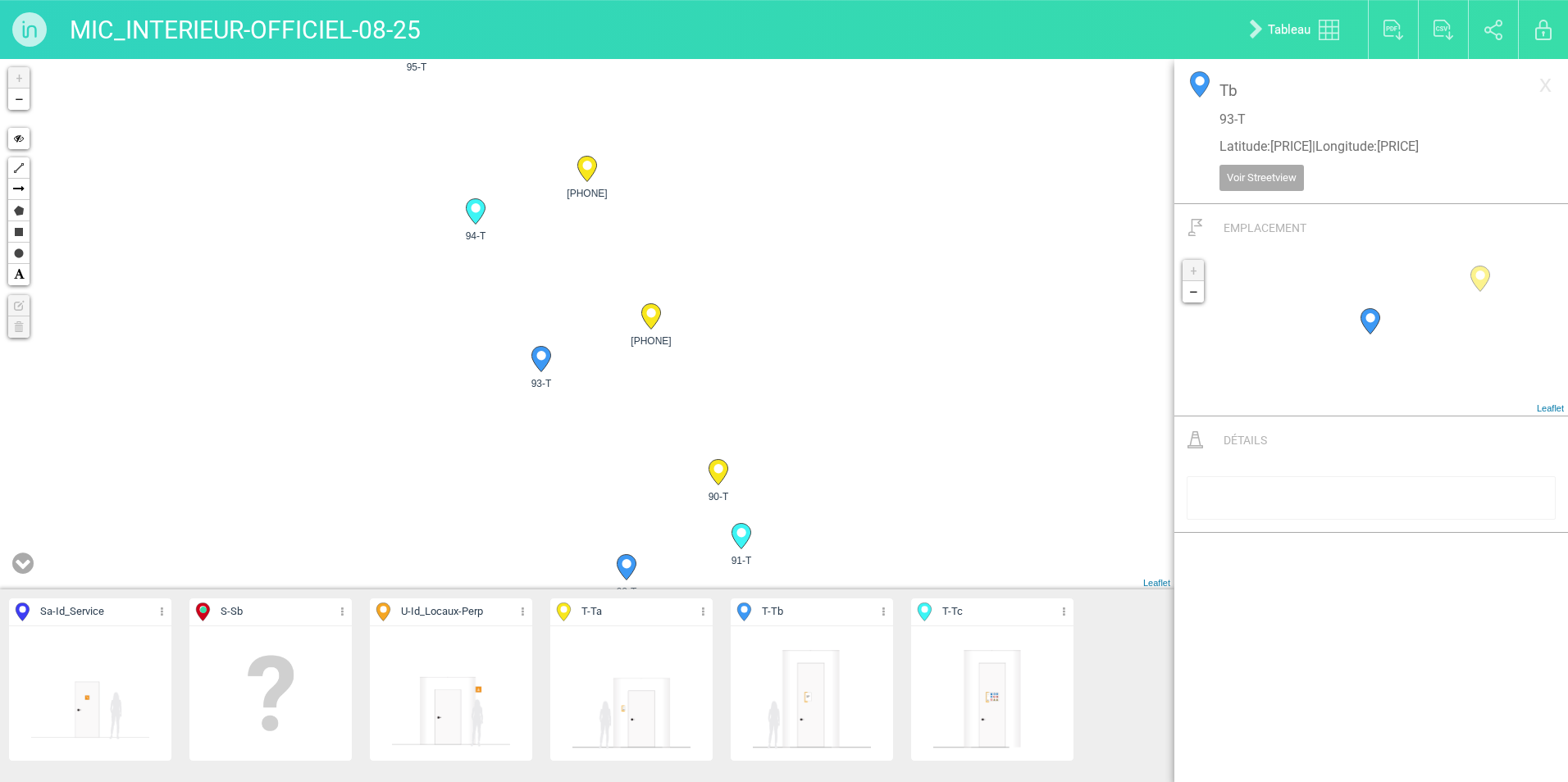 click at bounding box center (271, 693) 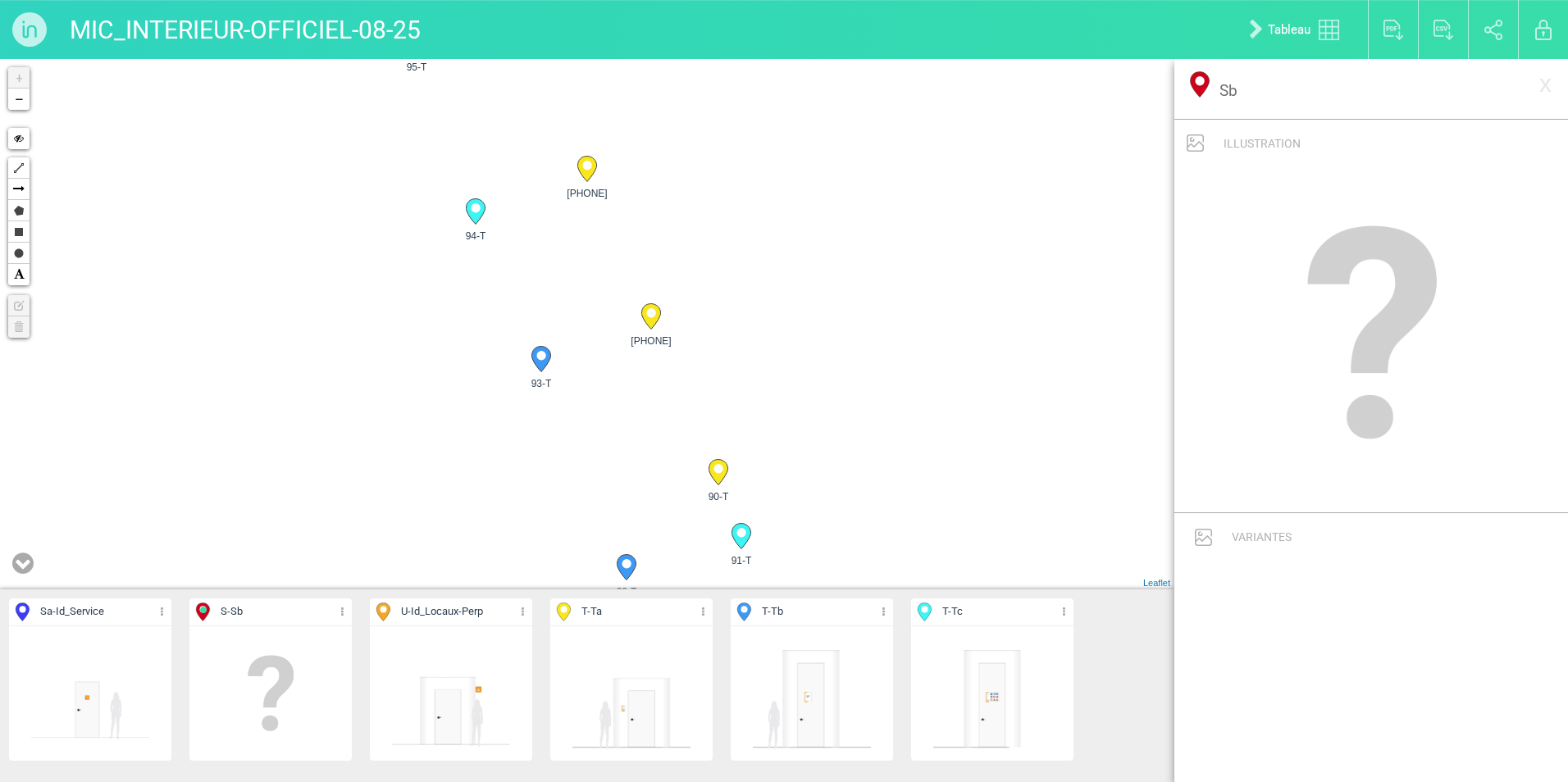 click 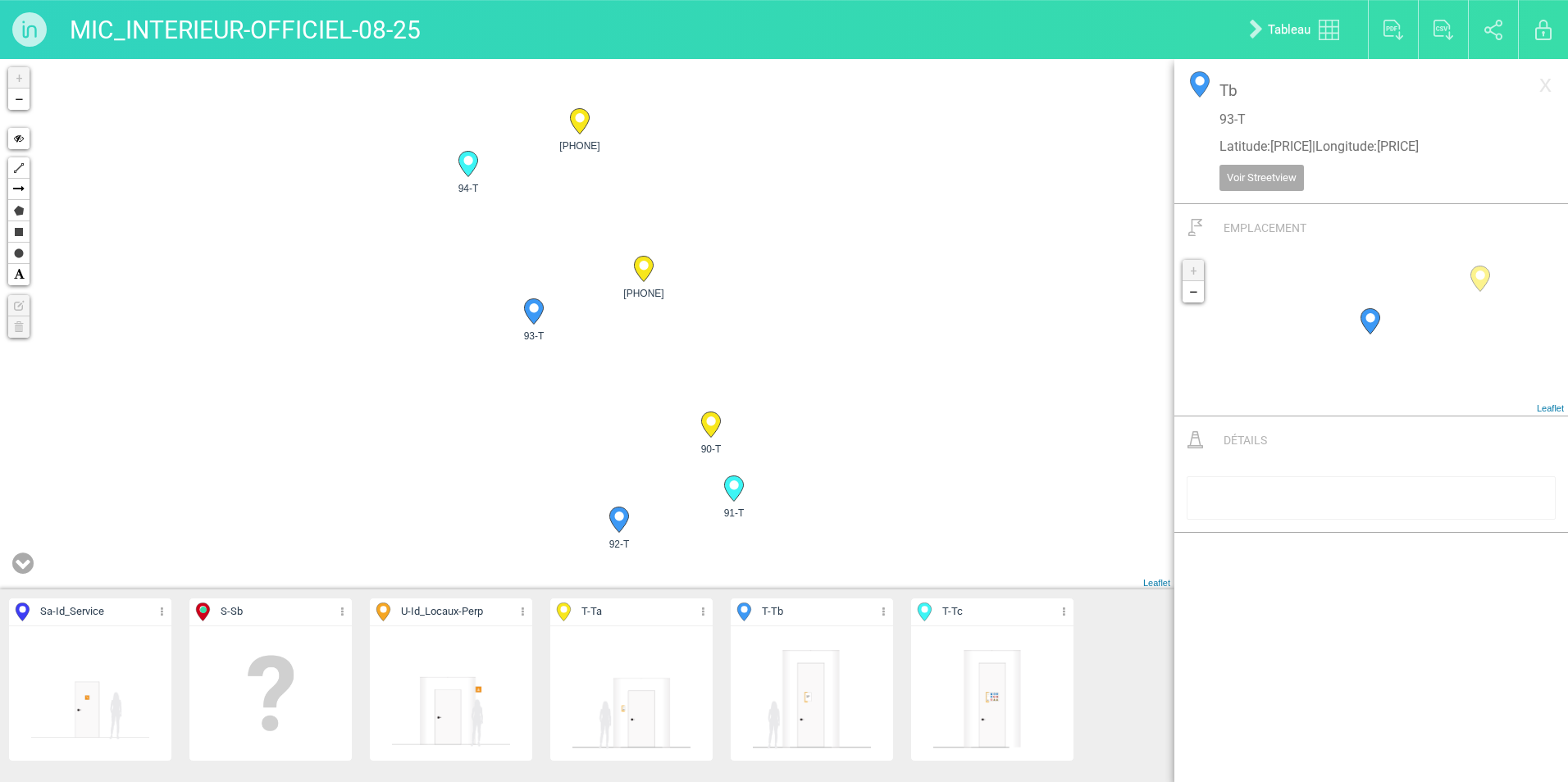 drag, startPoint x: 614, startPoint y: 421, endPoint x: 606, endPoint y: 368, distance: 53.60037 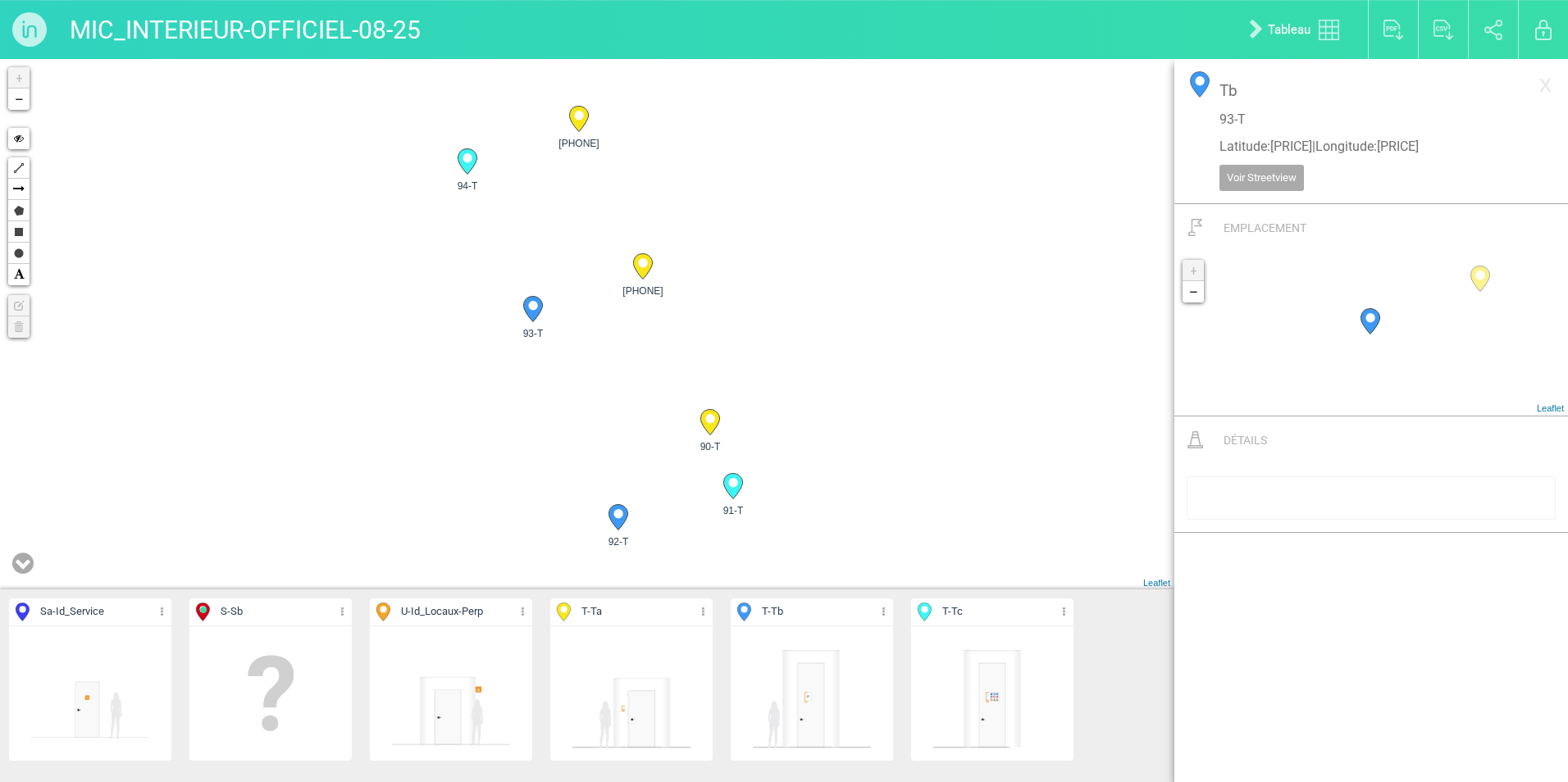 drag, startPoint x: 540, startPoint y: 289, endPoint x: 671, endPoint y: 460, distance: 215.41123 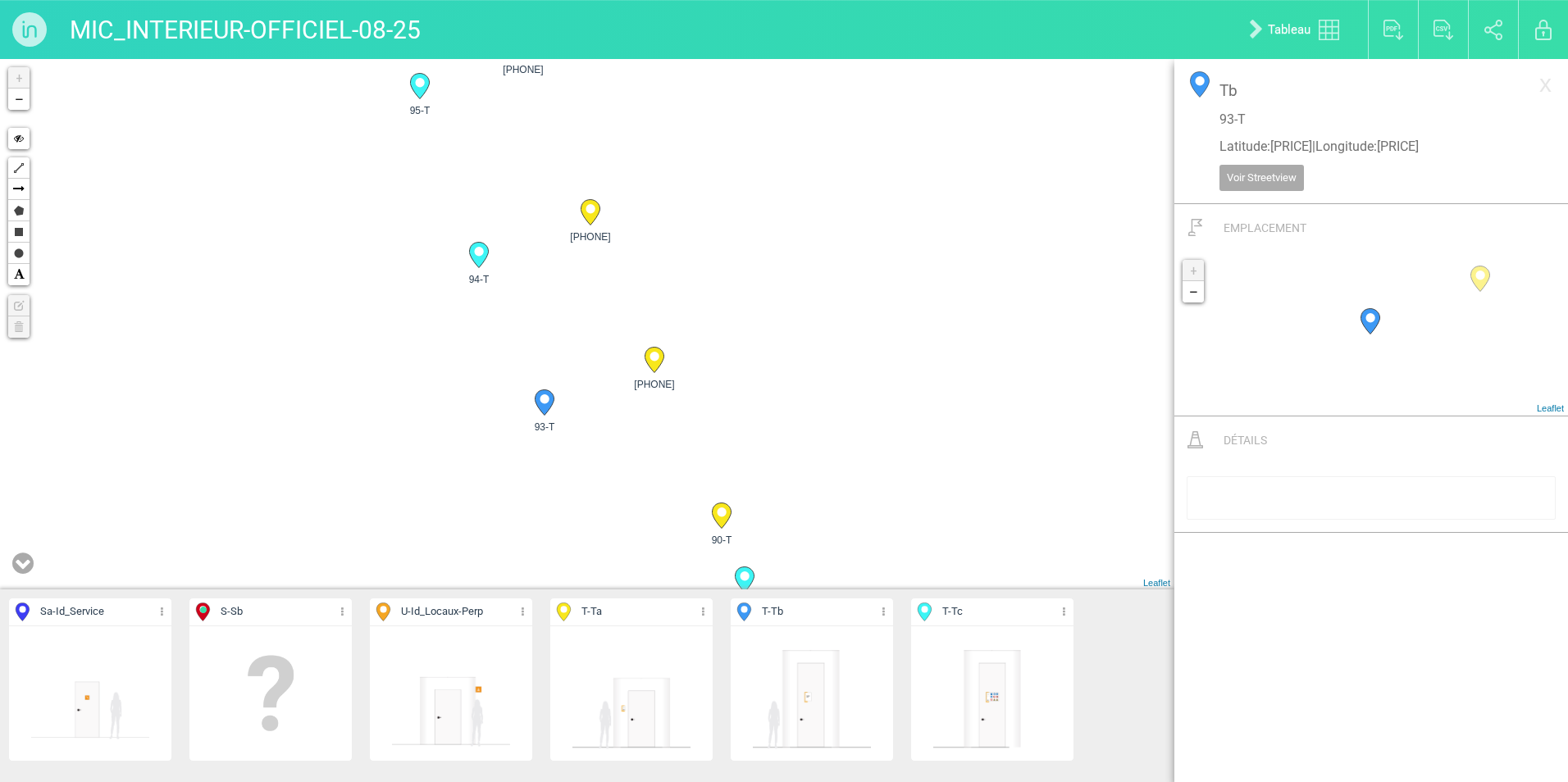 drag, startPoint x: 652, startPoint y: 299, endPoint x: 673, endPoint y: 456, distance: 158.3982 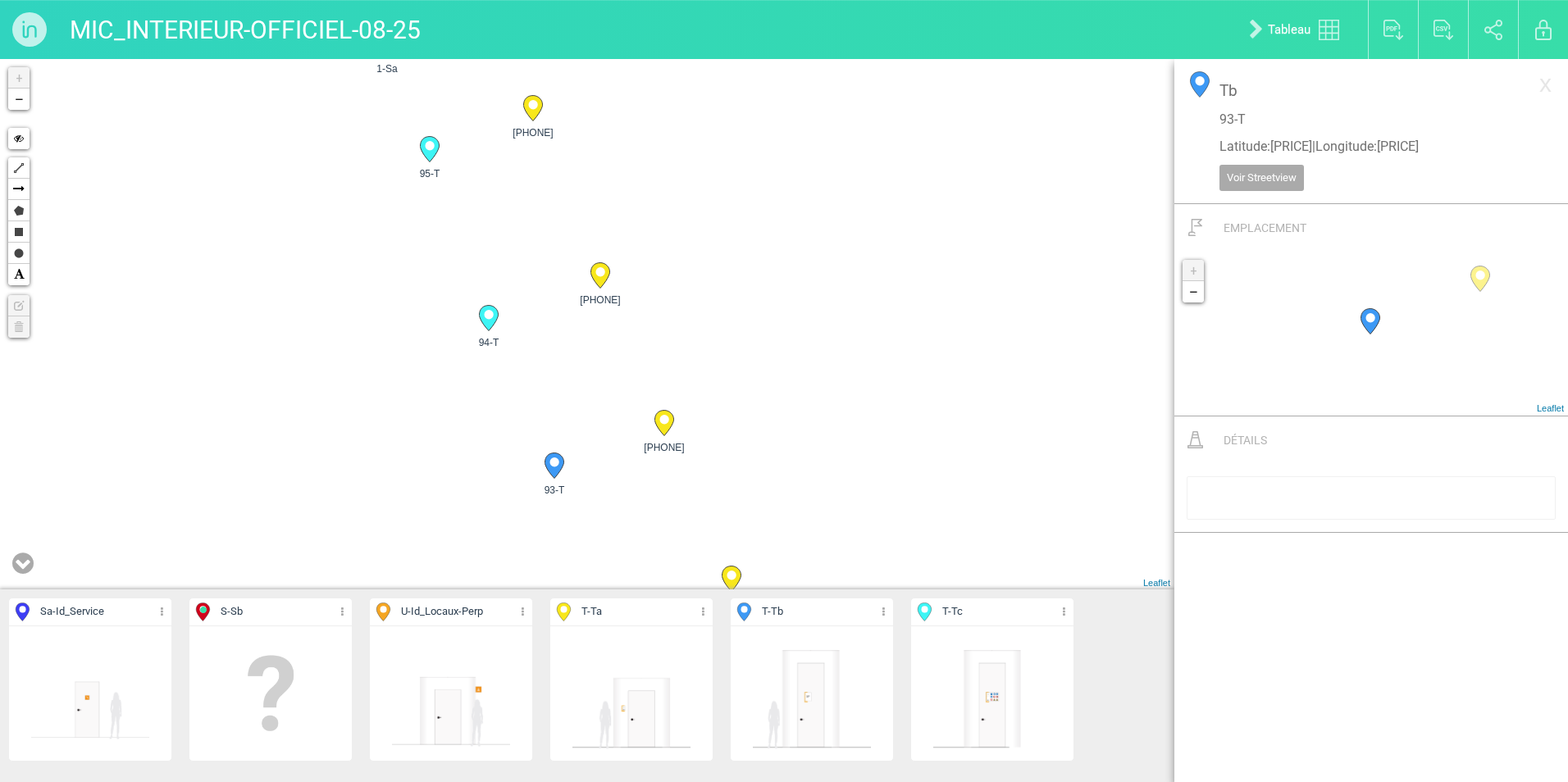 drag, startPoint x: 619, startPoint y: 297, endPoint x: 589, endPoint y: 298, distance: 30.016662 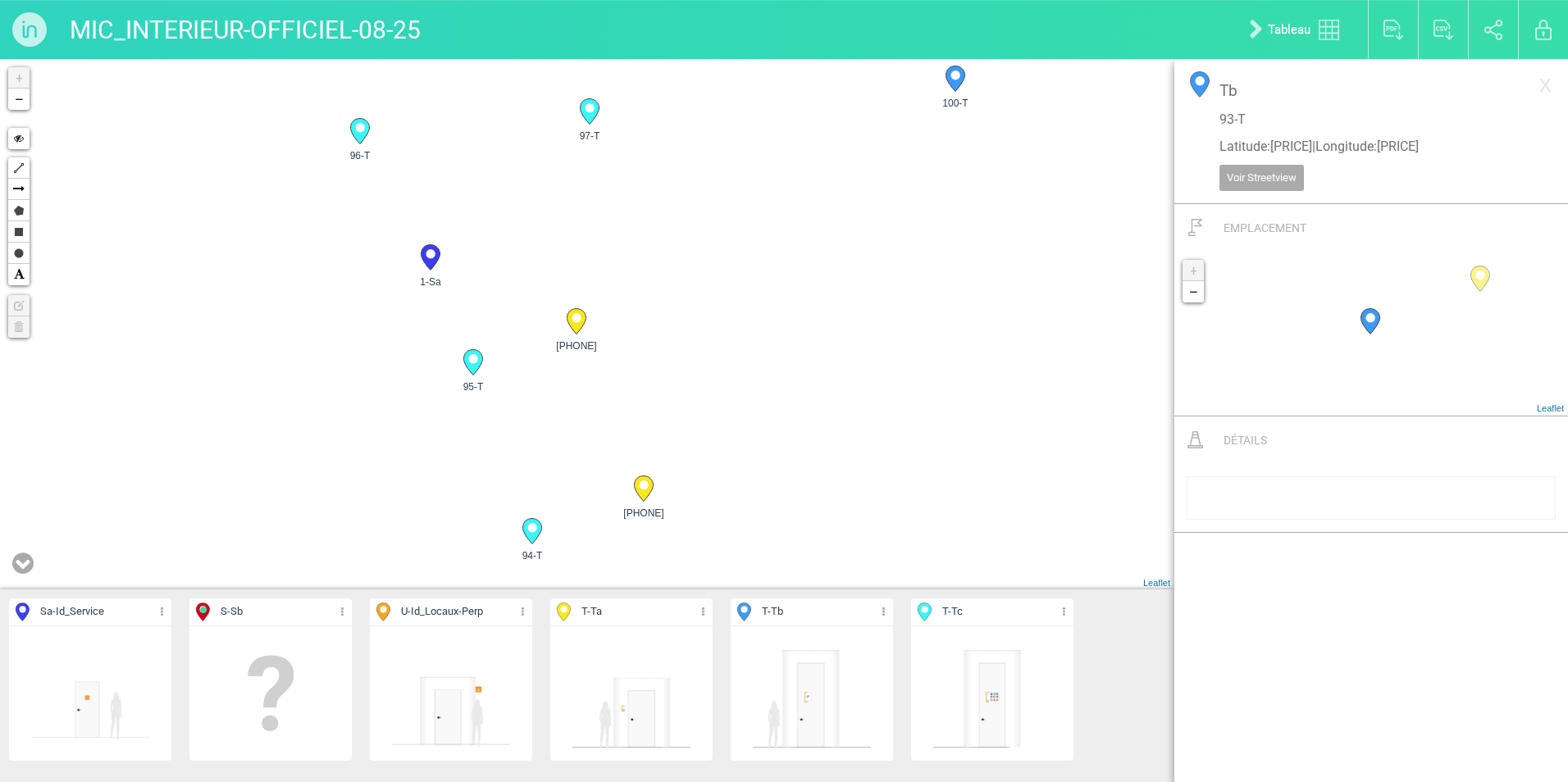 drag, startPoint x: 616, startPoint y: 249, endPoint x: 652, endPoint y: 373, distance: 129.12 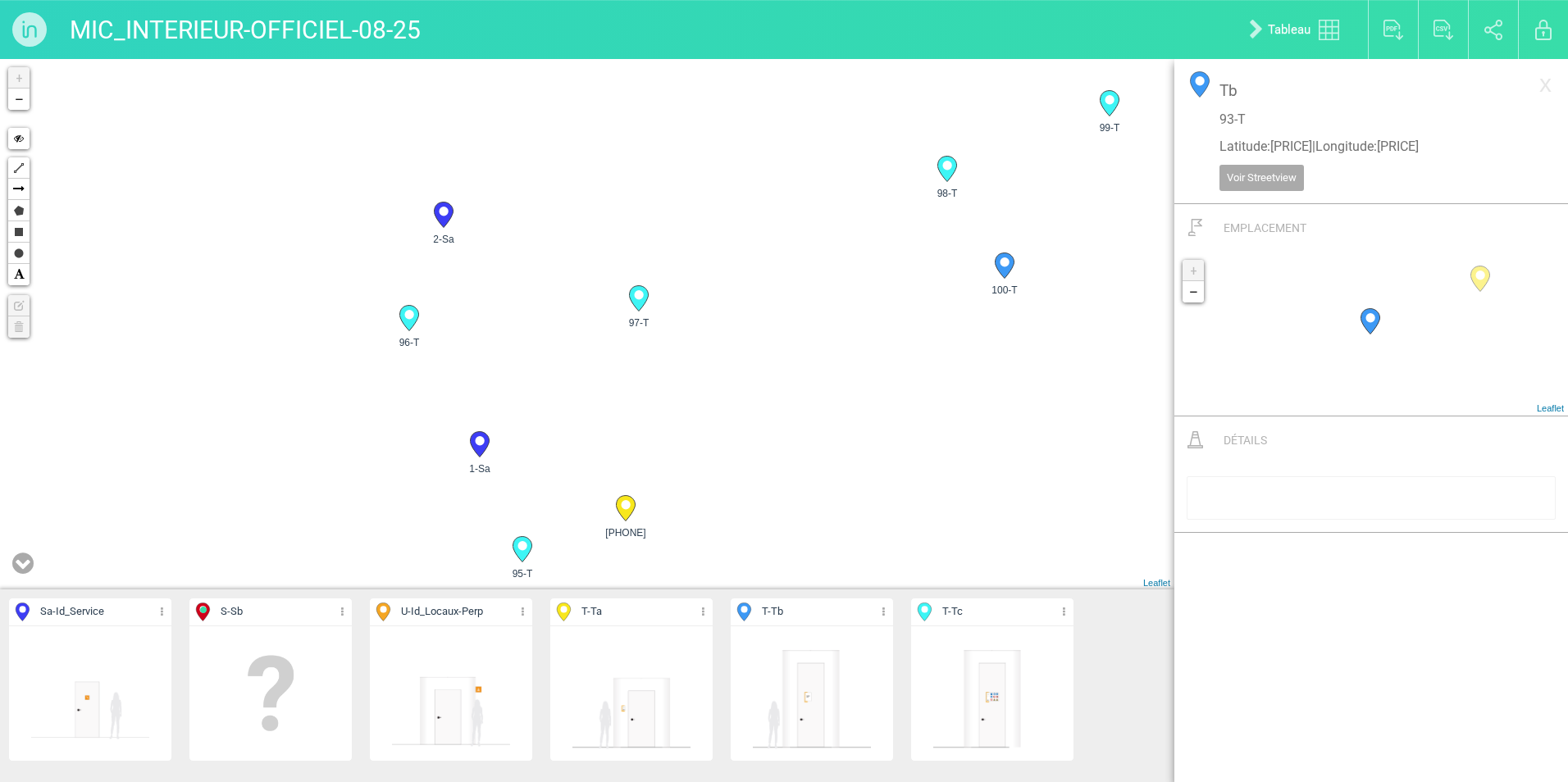 drag, startPoint x: 599, startPoint y: 249, endPoint x: 650, endPoint y: 443, distance: 200.5916 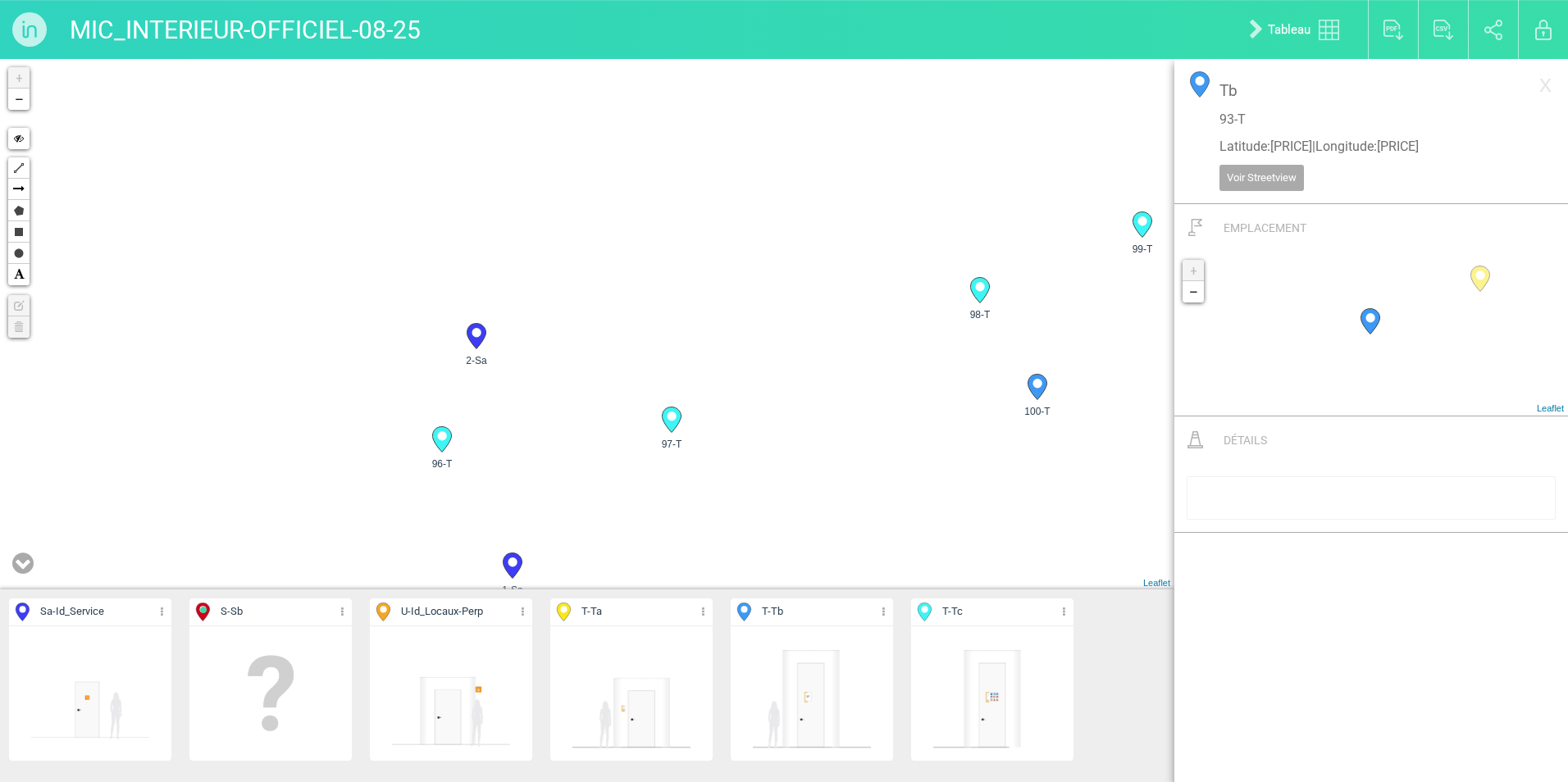 drag, startPoint x: 612, startPoint y: 343, endPoint x: 645, endPoint y: 470, distance: 131.21738 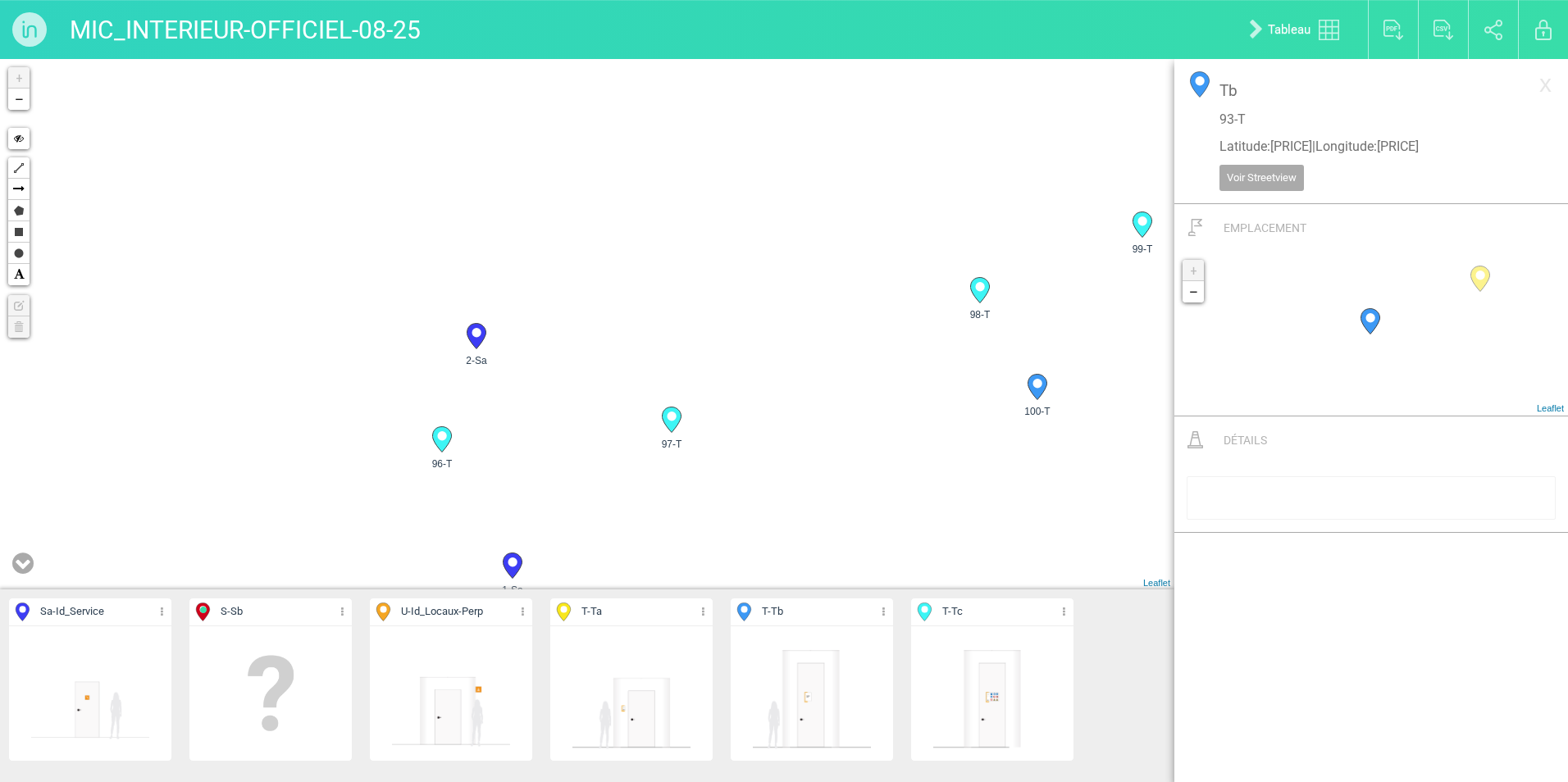 click on "1-Sa
2-Sa
87-T
88-T" at bounding box center [587, 324] 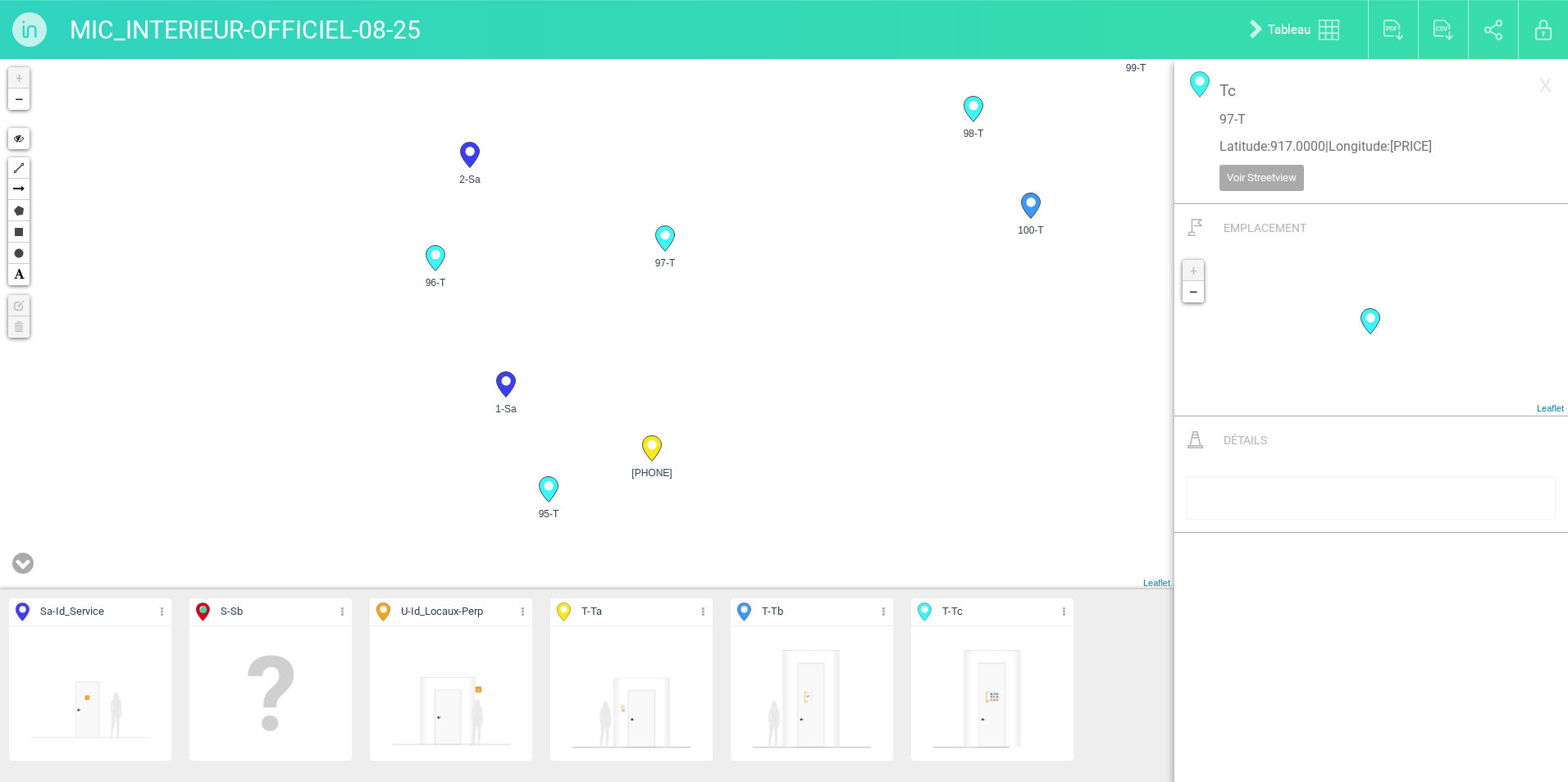 drag, startPoint x: 886, startPoint y: 334, endPoint x: 883, endPoint y: 250, distance: 84.053554 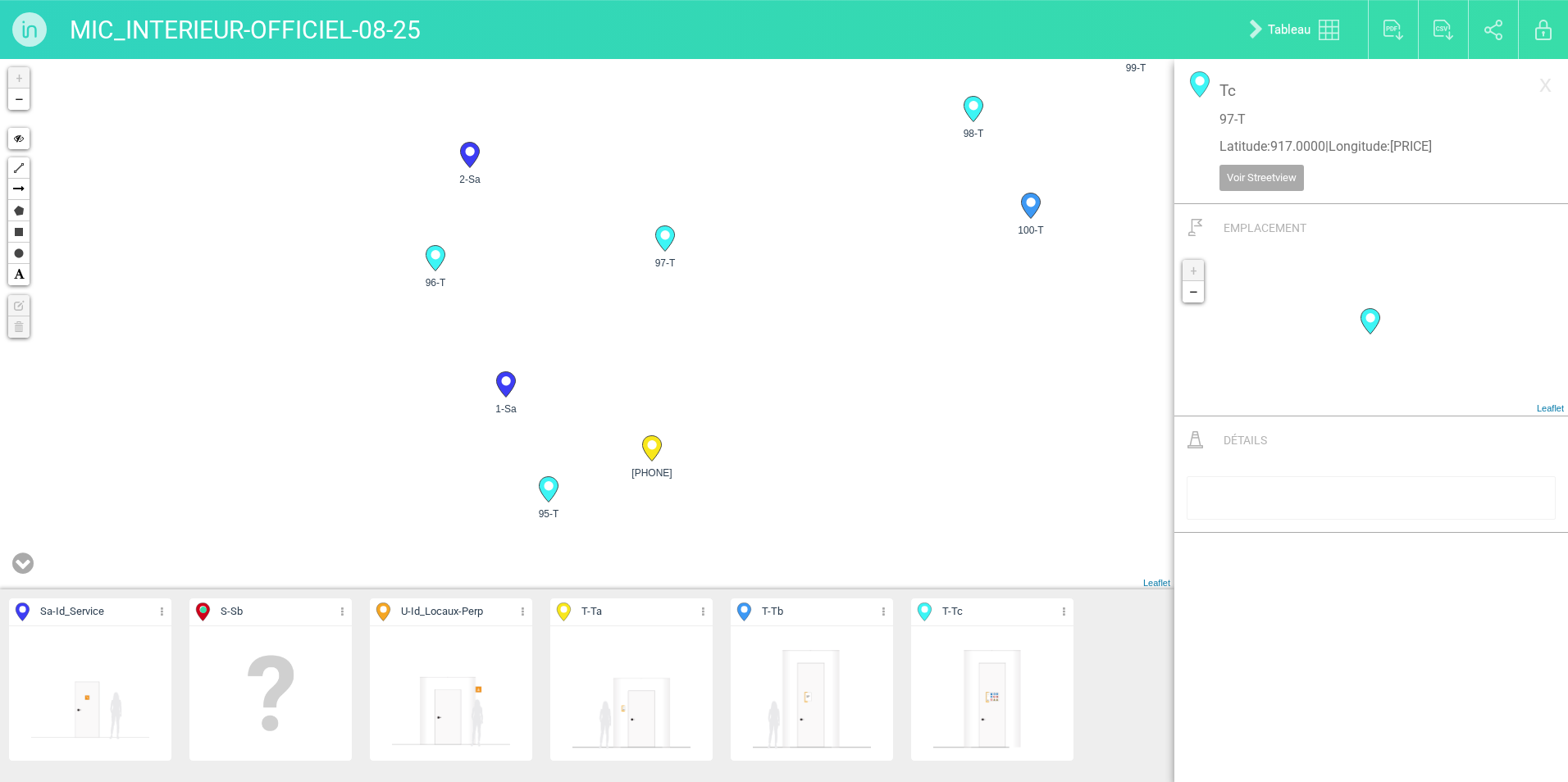 click on "93-T
1-Sa
2-Sa
3-Sa" at bounding box center [587, 324] 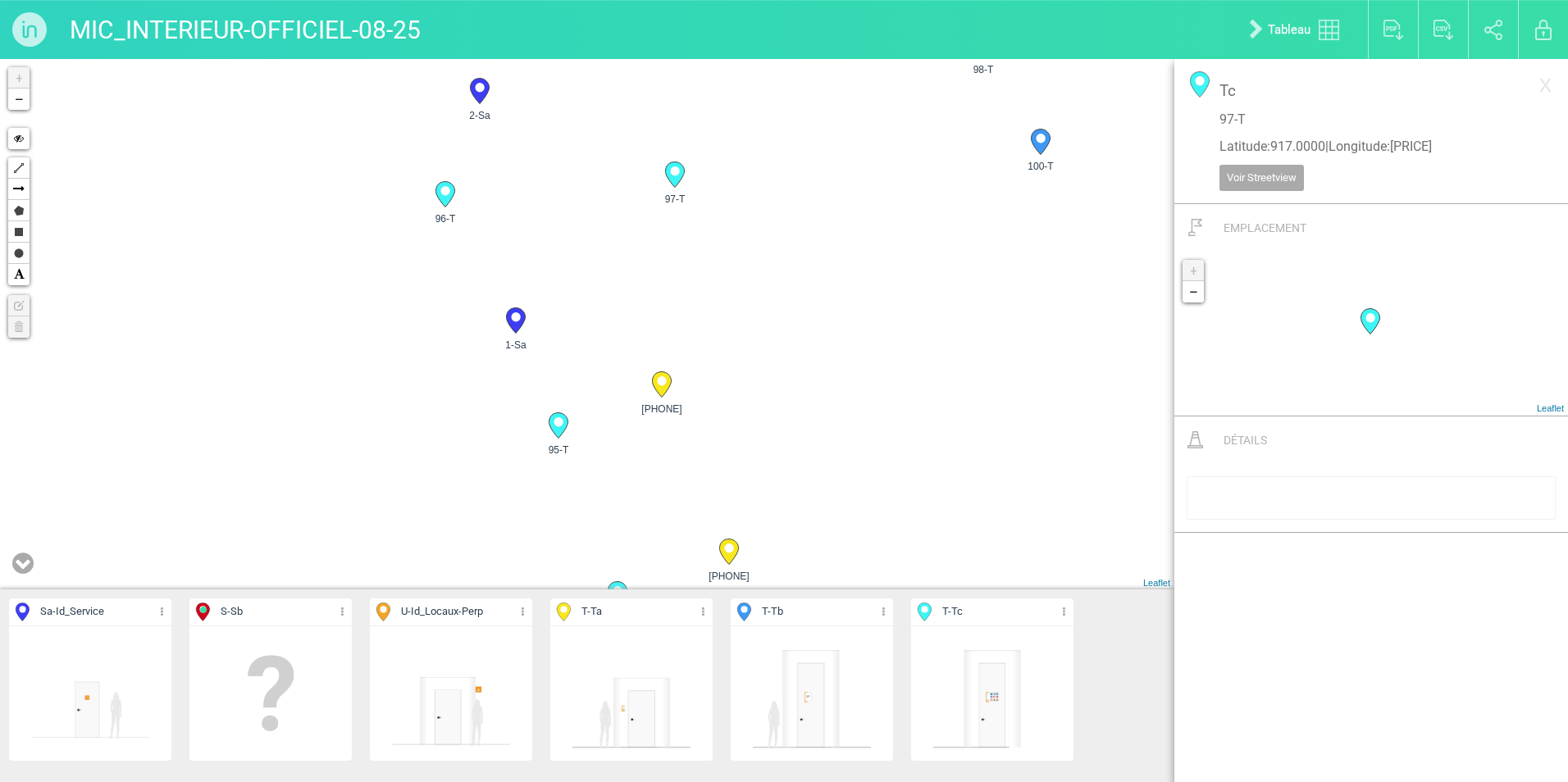drag, startPoint x: 887, startPoint y: 386, endPoint x: 899, endPoint y: 338, distance: 49.477268 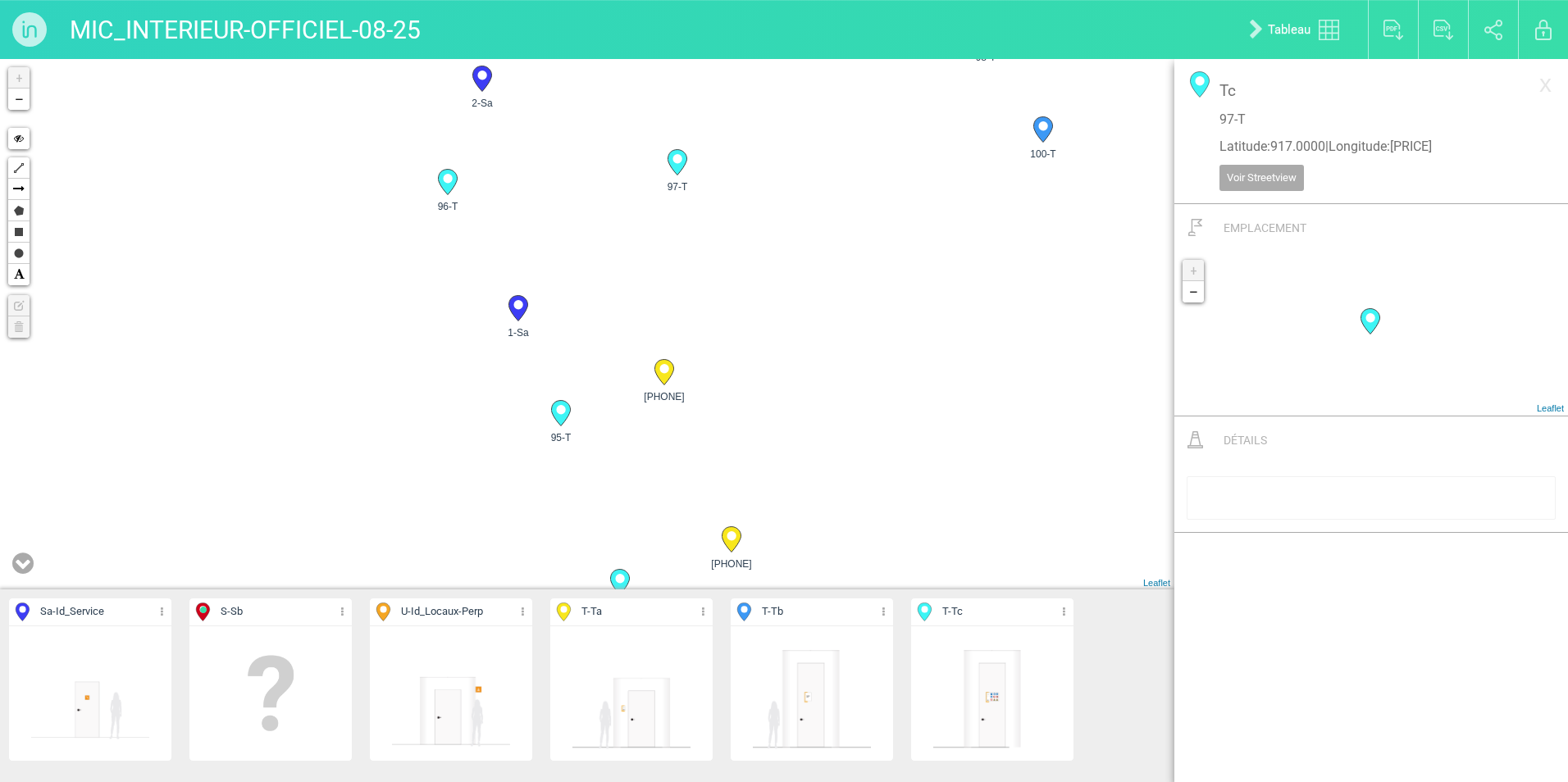 click 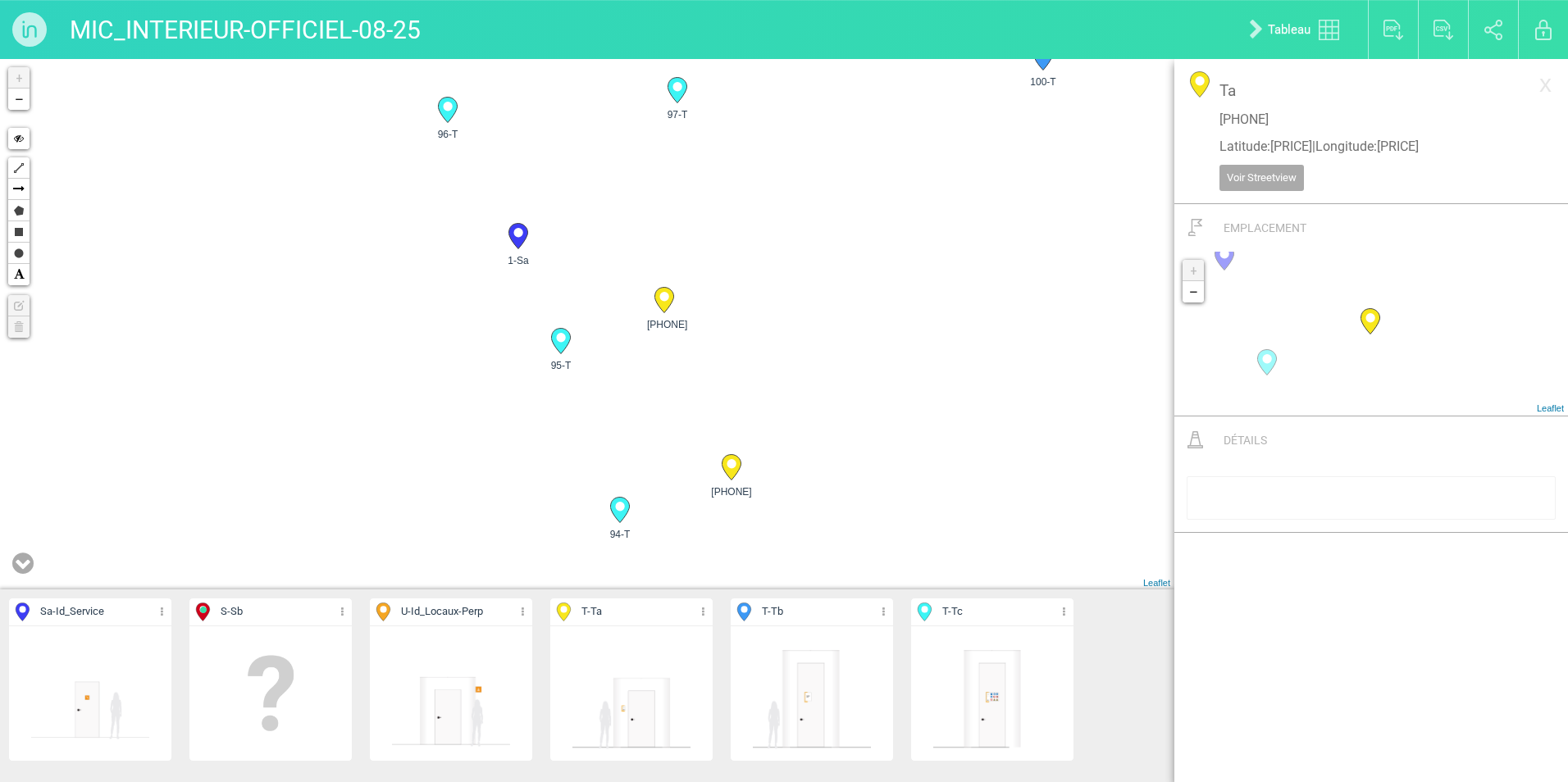 drag, startPoint x: 982, startPoint y: 443, endPoint x: 990, endPoint y: 402, distance: 41.77 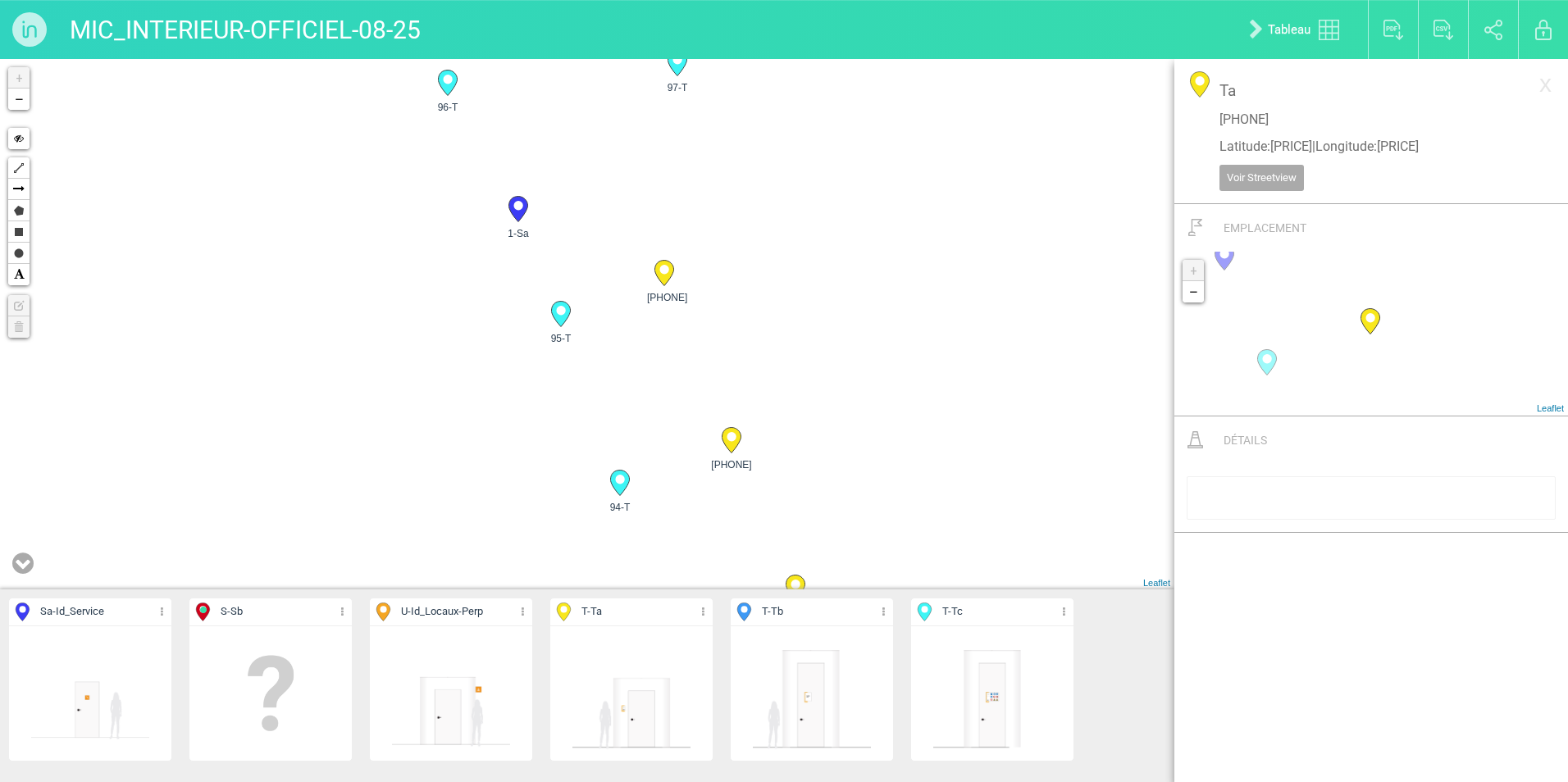 drag, startPoint x: 814, startPoint y: 364, endPoint x: 795, endPoint y: 395, distance: 36.35932 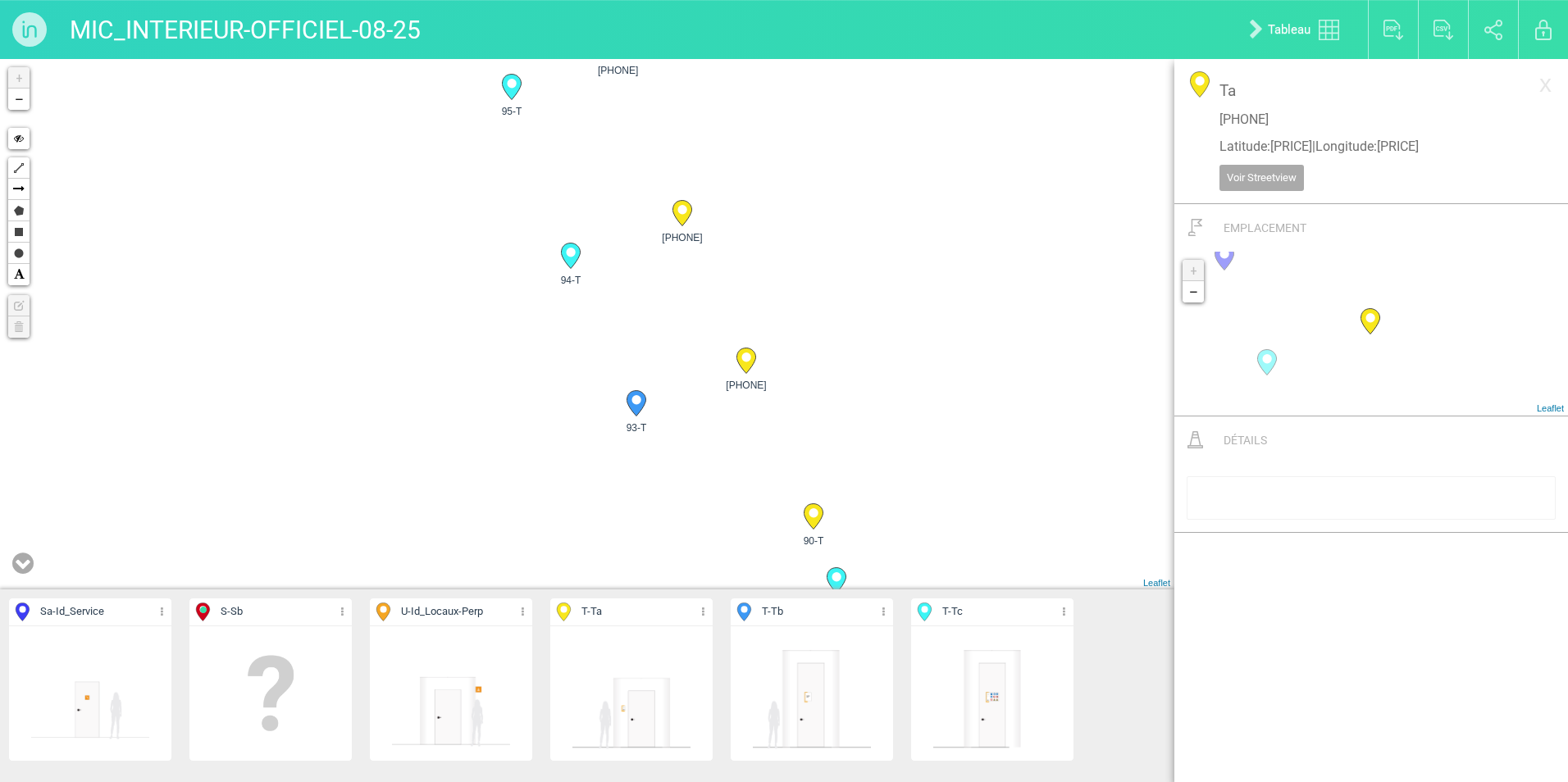 click 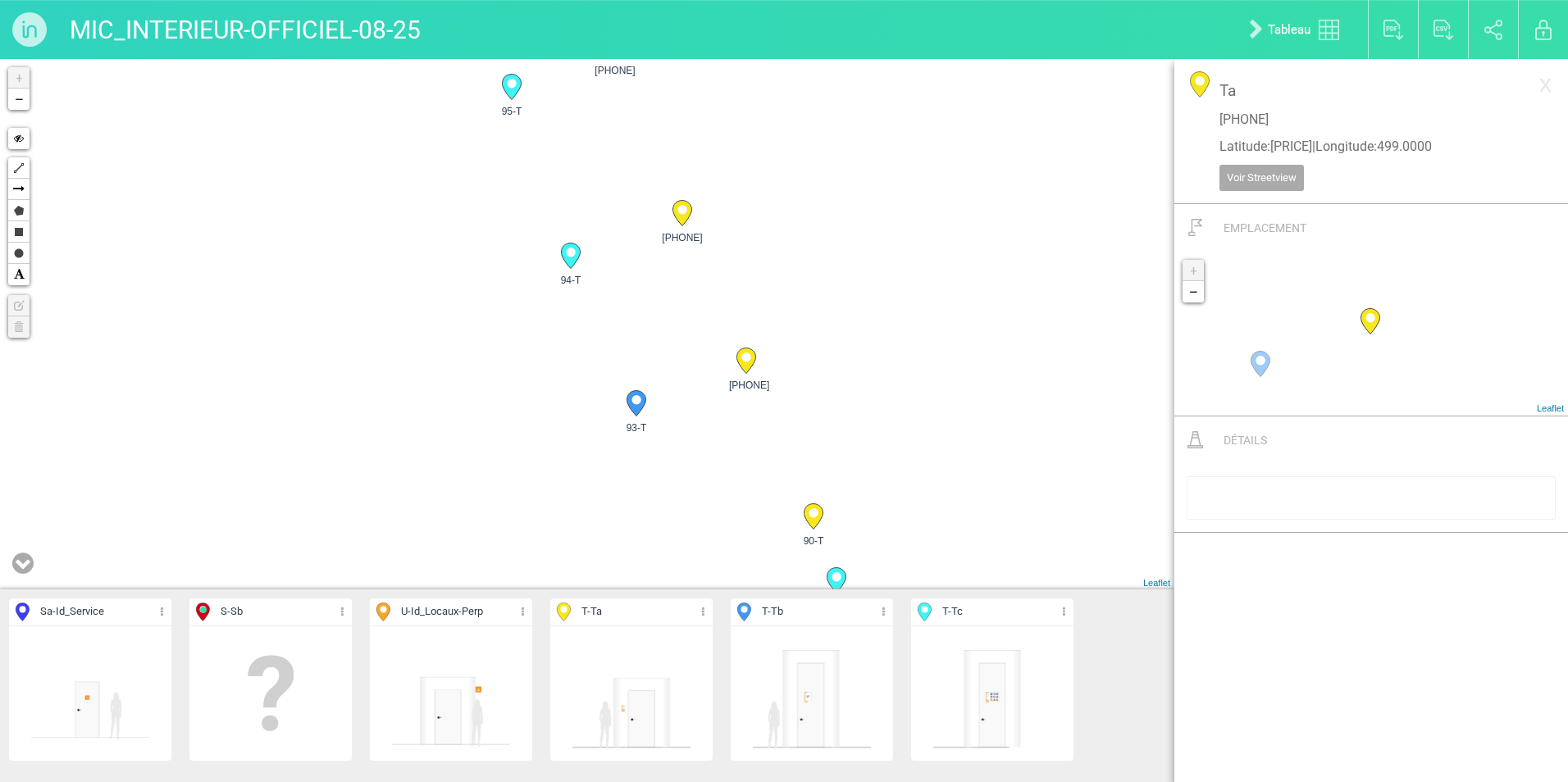 drag, startPoint x: 938, startPoint y: 341, endPoint x: 937, endPoint y: 361, distance: 20.024984 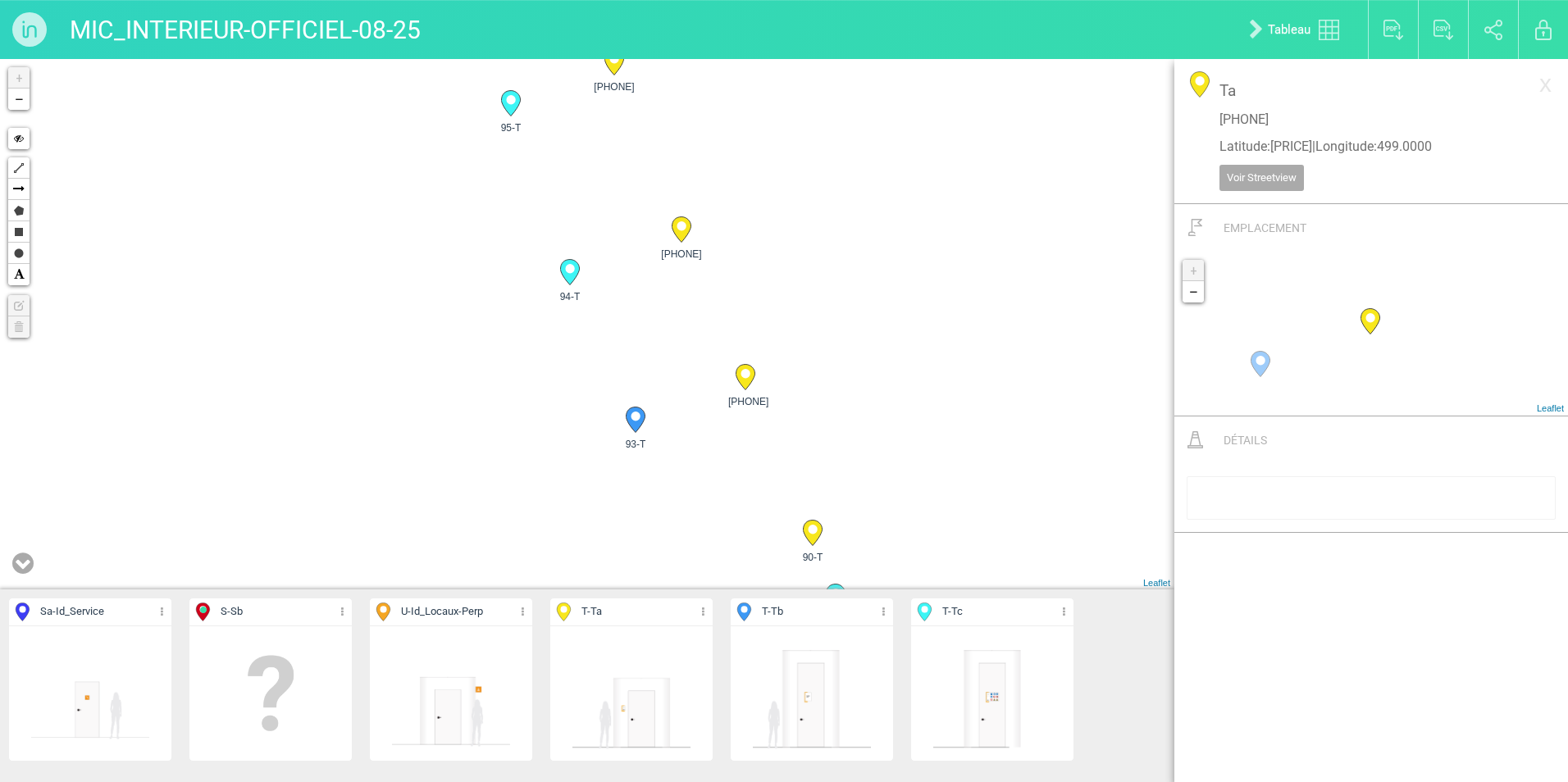 drag, startPoint x: 922, startPoint y: 345, endPoint x: 879, endPoint y: 321, distance: 49.2443 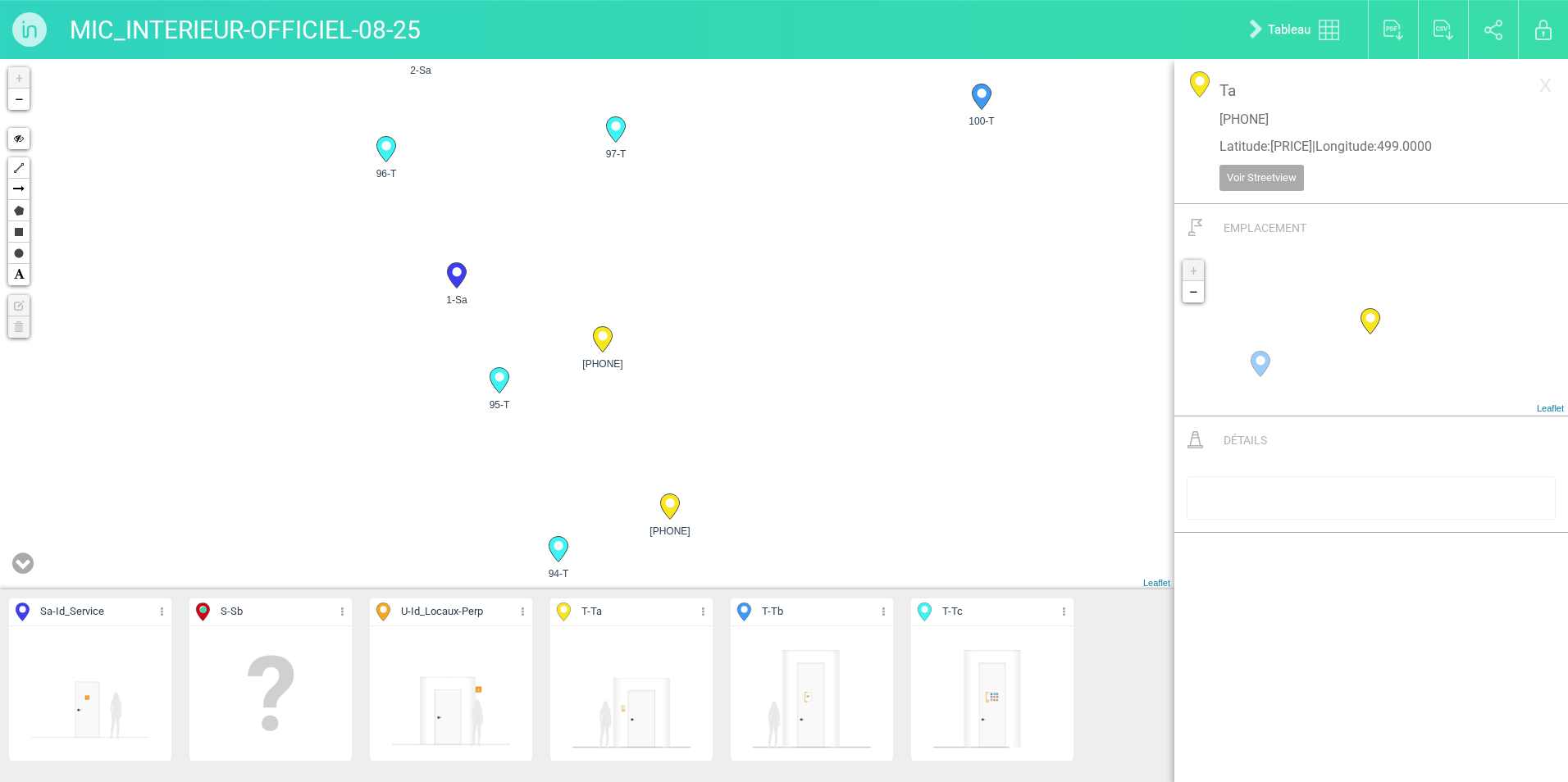 drag, startPoint x: 872, startPoint y: 258, endPoint x: 879, endPoint y: 469, distance: 211.11608 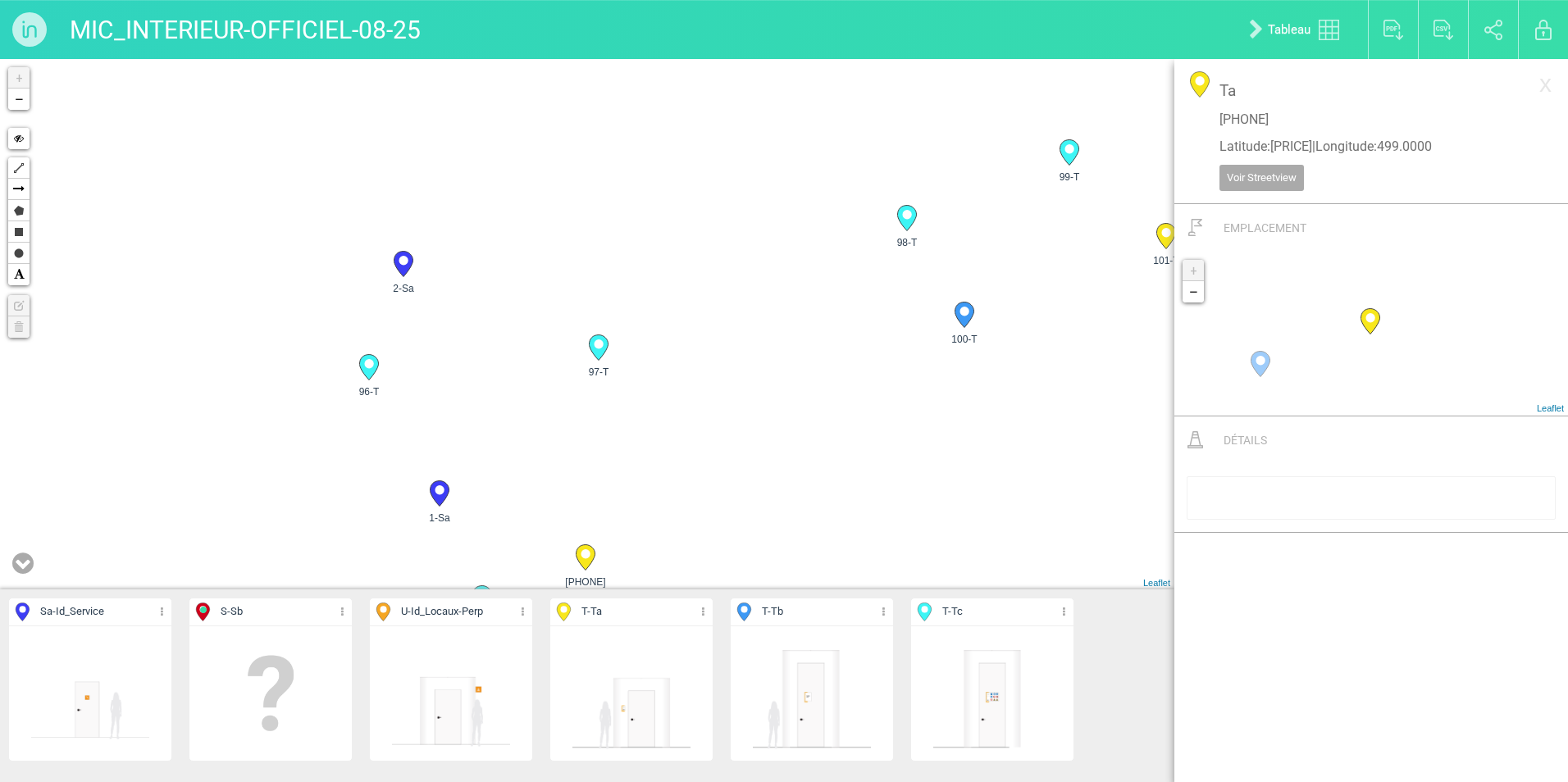 drag, startPoint x: 899, startPoint y: 334, endPoint x: 873, endPoint y: 448, distance: 116.92733 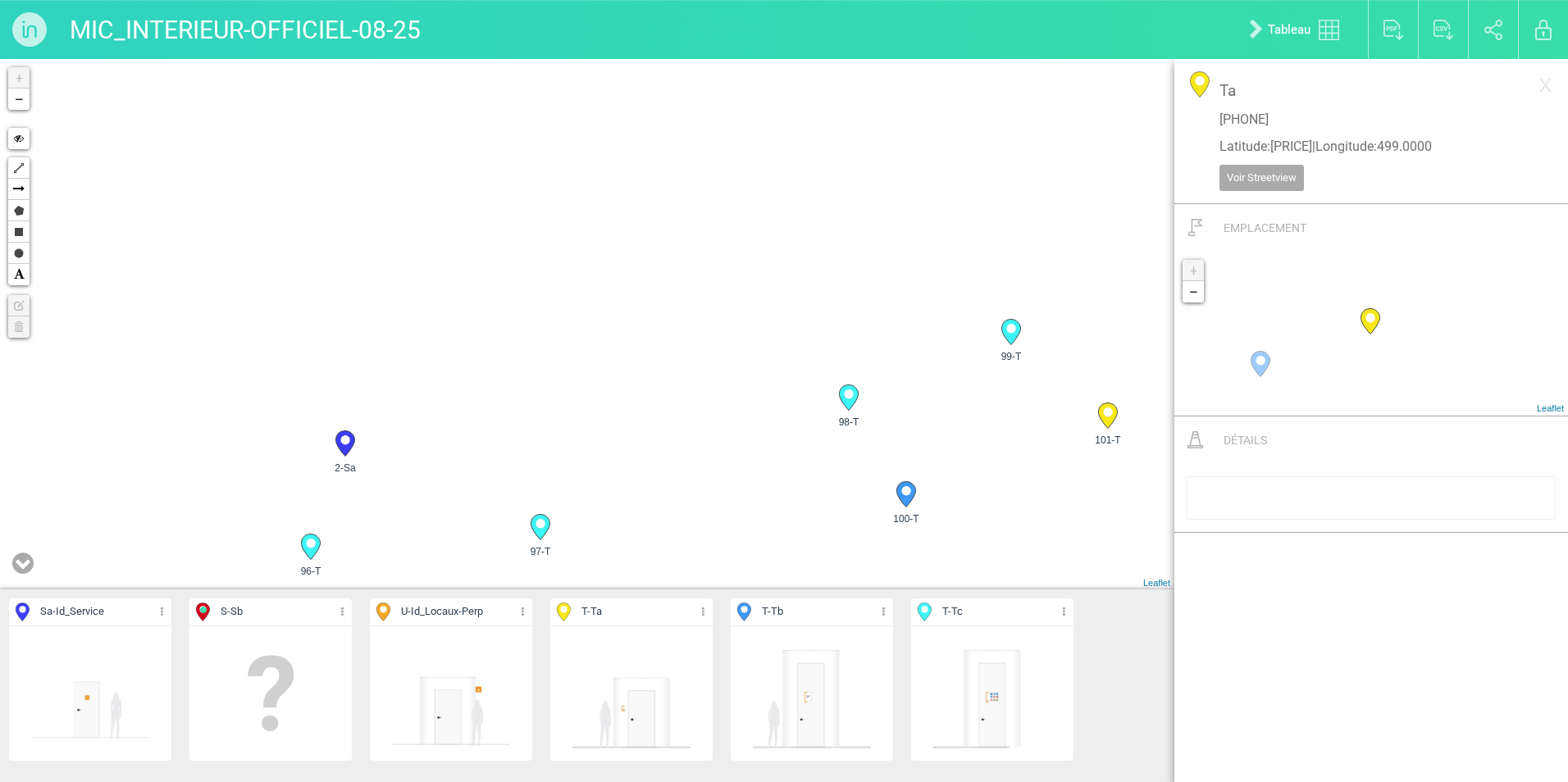 drag, startPoint x: 855, startPoint y: 298, endPoint x: 795, endPoint y: 478, distance: 189.73666 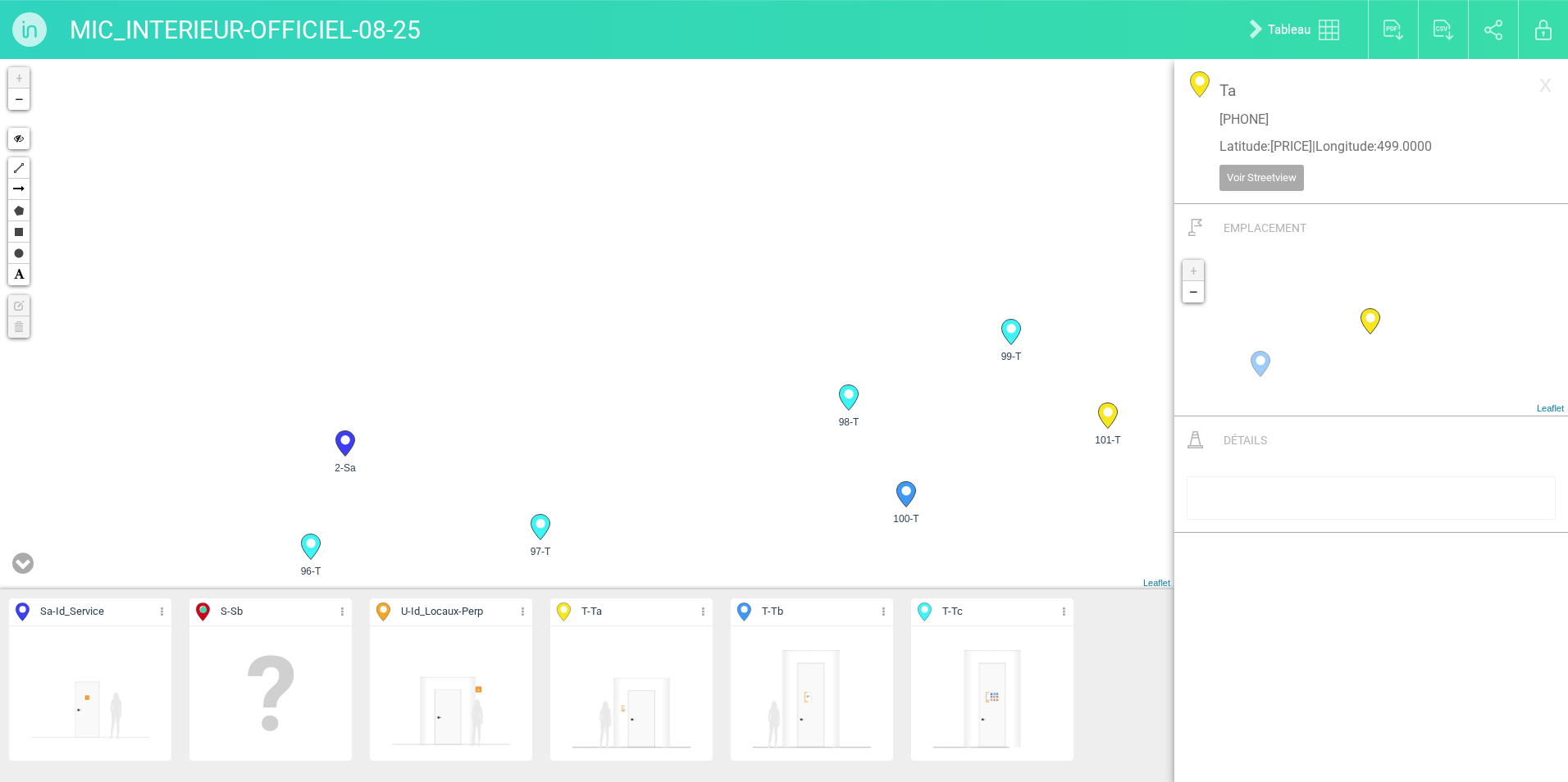 click on "93-T
1-Sa
2-Sa
87-T" at bounding box center (587, 324) 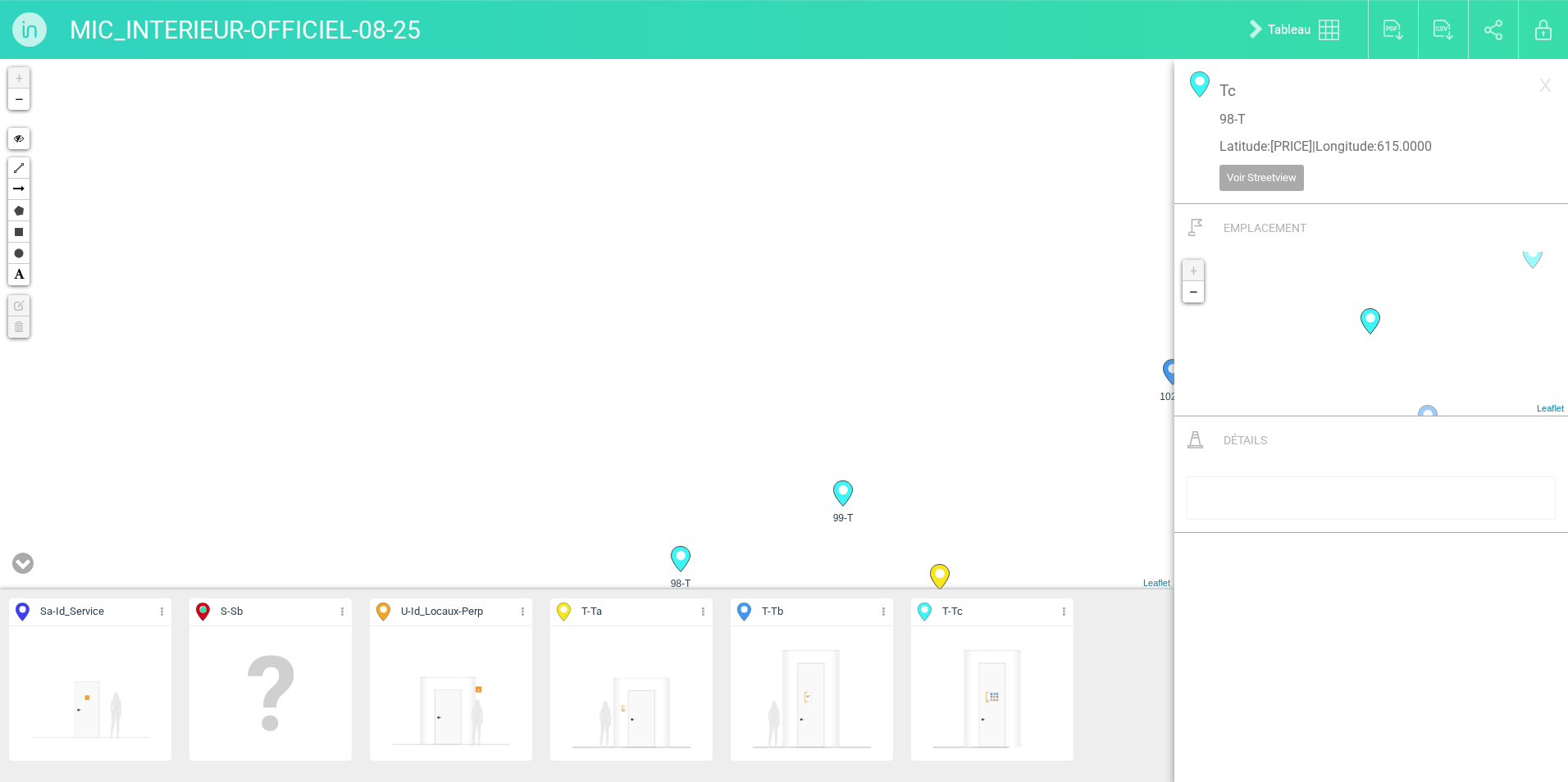 drag, startPoint x: 896, startPoint y: 311, endPoint x: 731, endPoint y: 448, distance: 214.46212 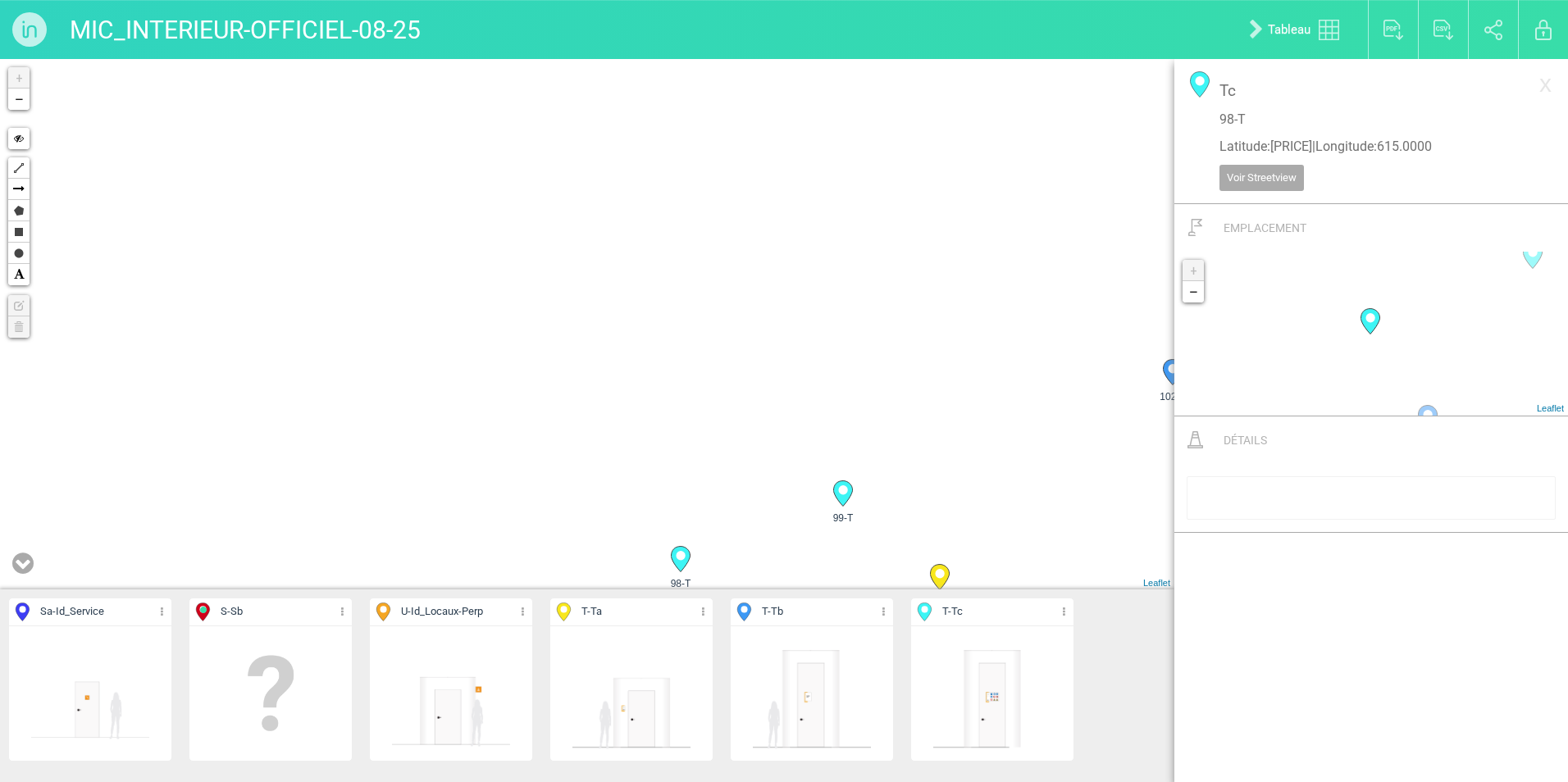 click on "93-T
1-Sa
2-Sa
3-Sa" at bounding box center [587, 324] 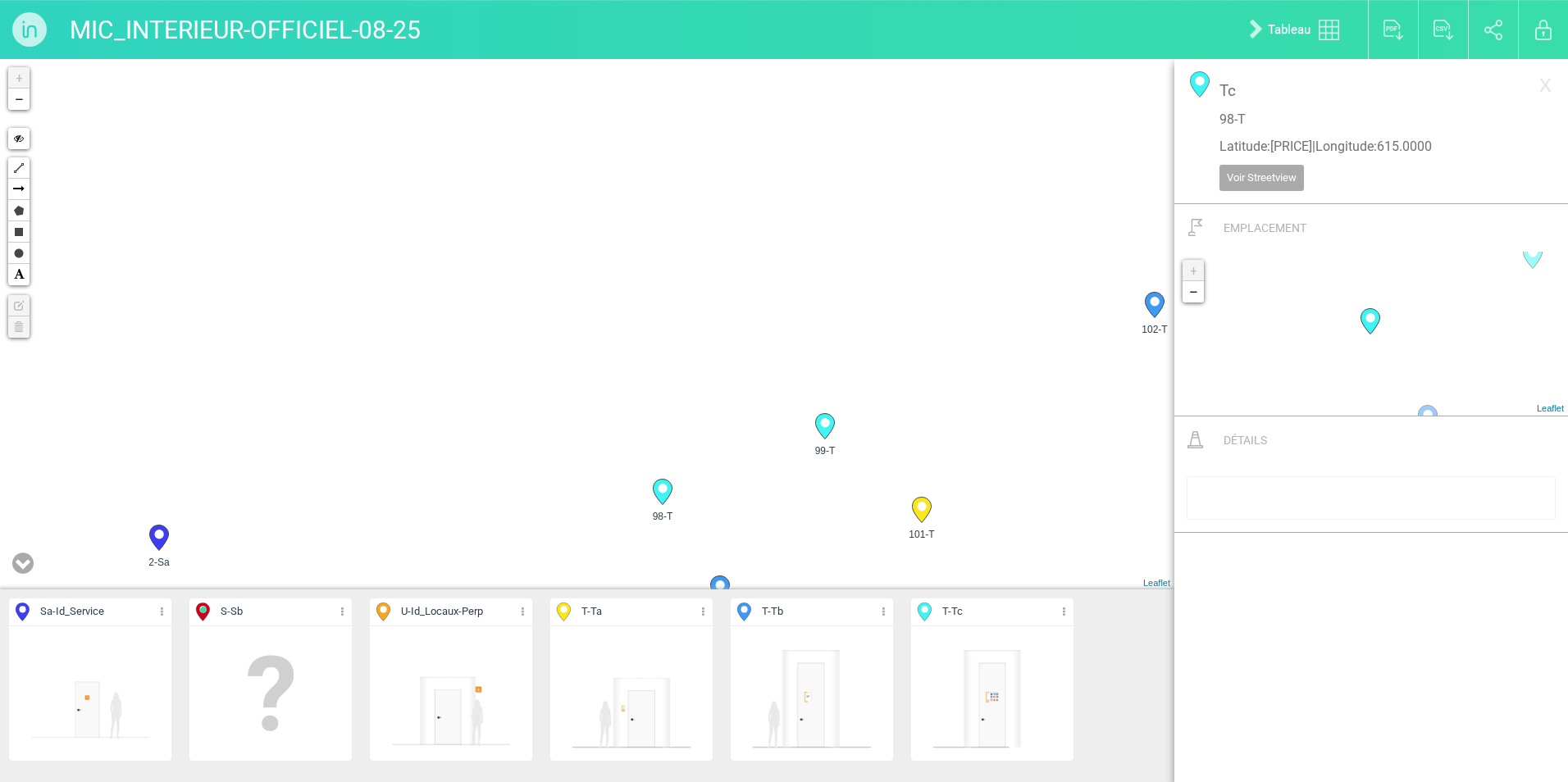 drag, startPoint x: 809, startPoint y: 383, endPoint x: 781, endPoint y: 325, distance: 64.40497 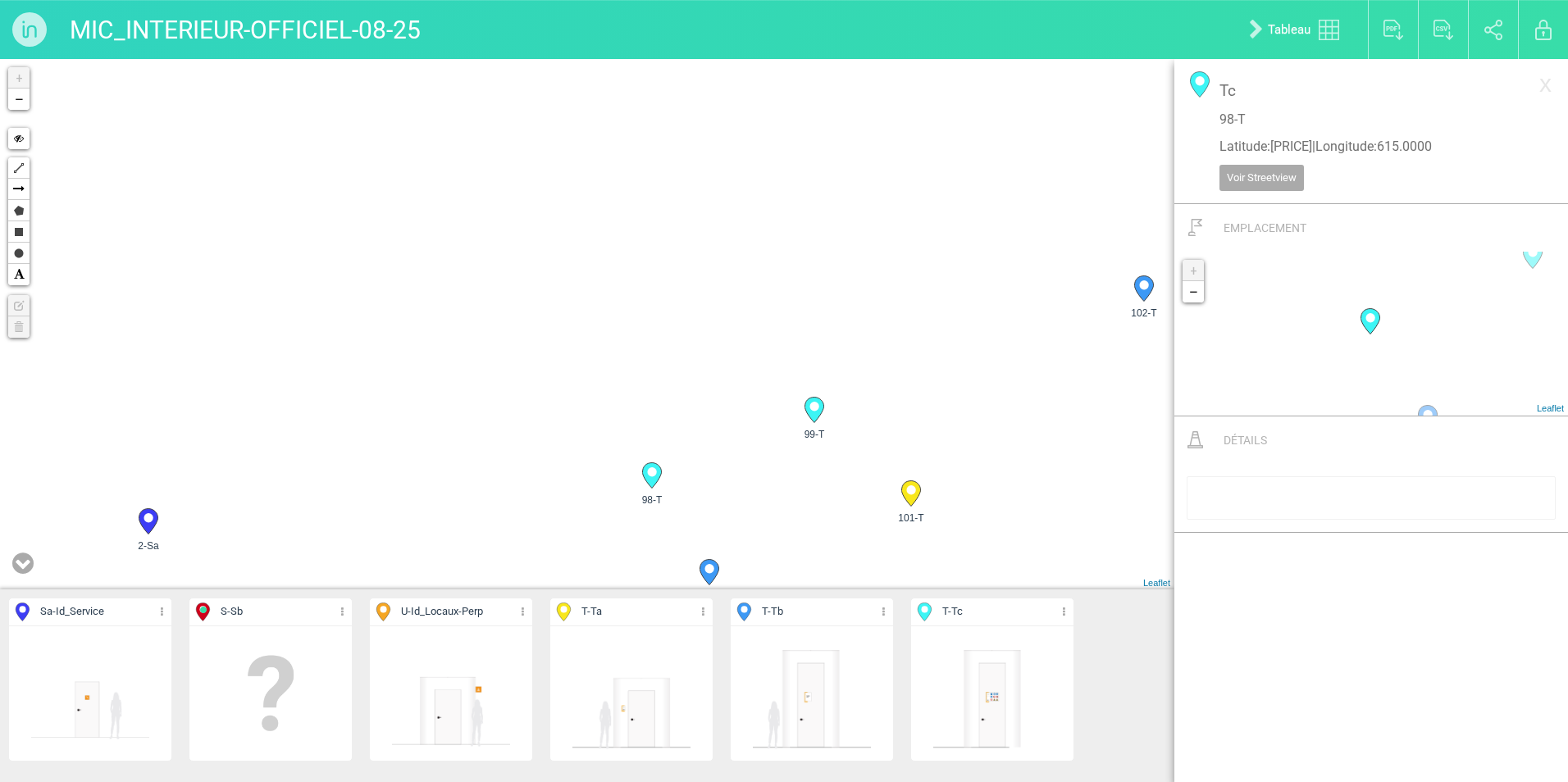 click 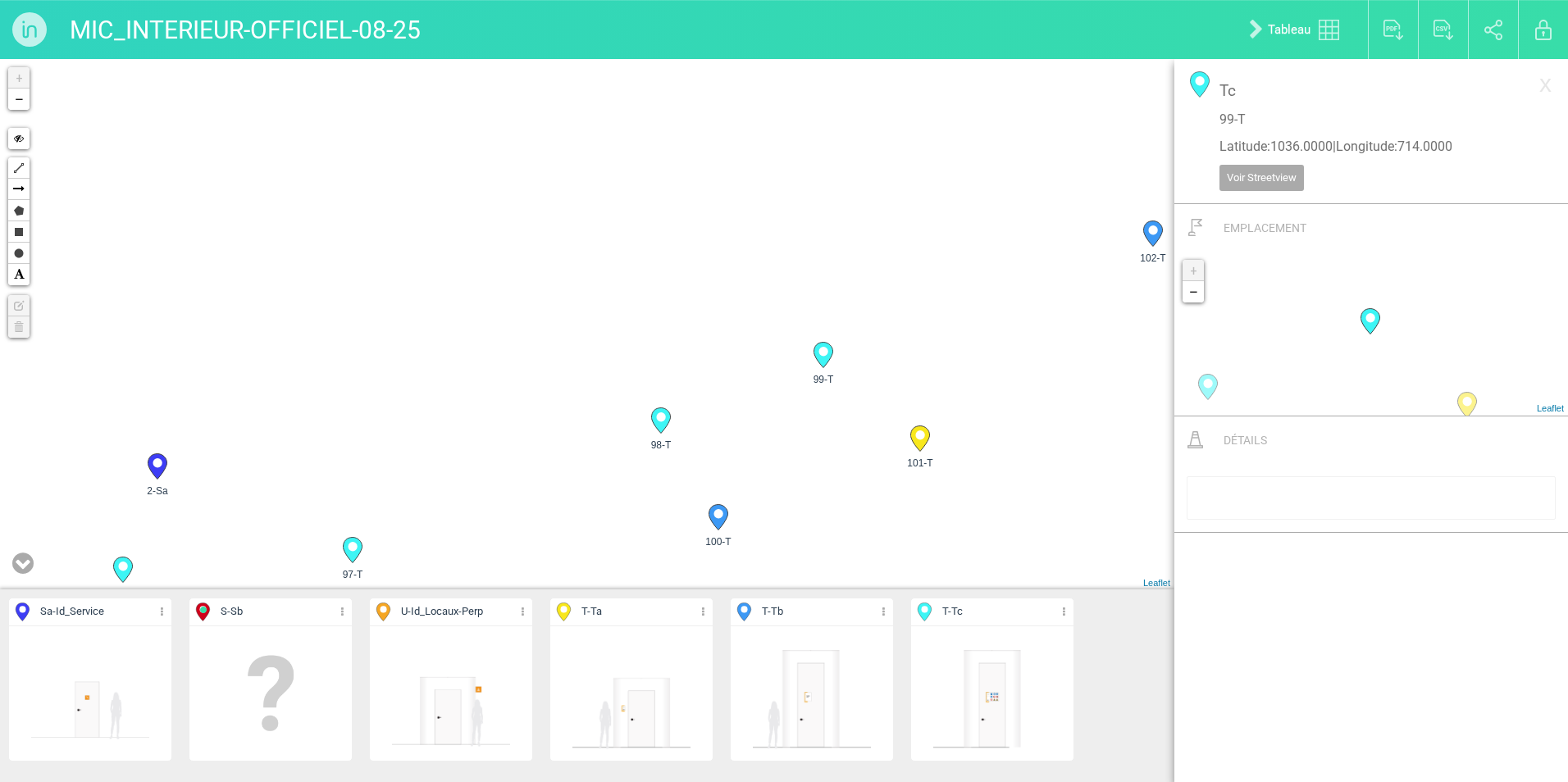 drag, startPoint x: 1028, startPoint y: 402, endPoint x: 830, endPoint y: 498, distance: 220.04545 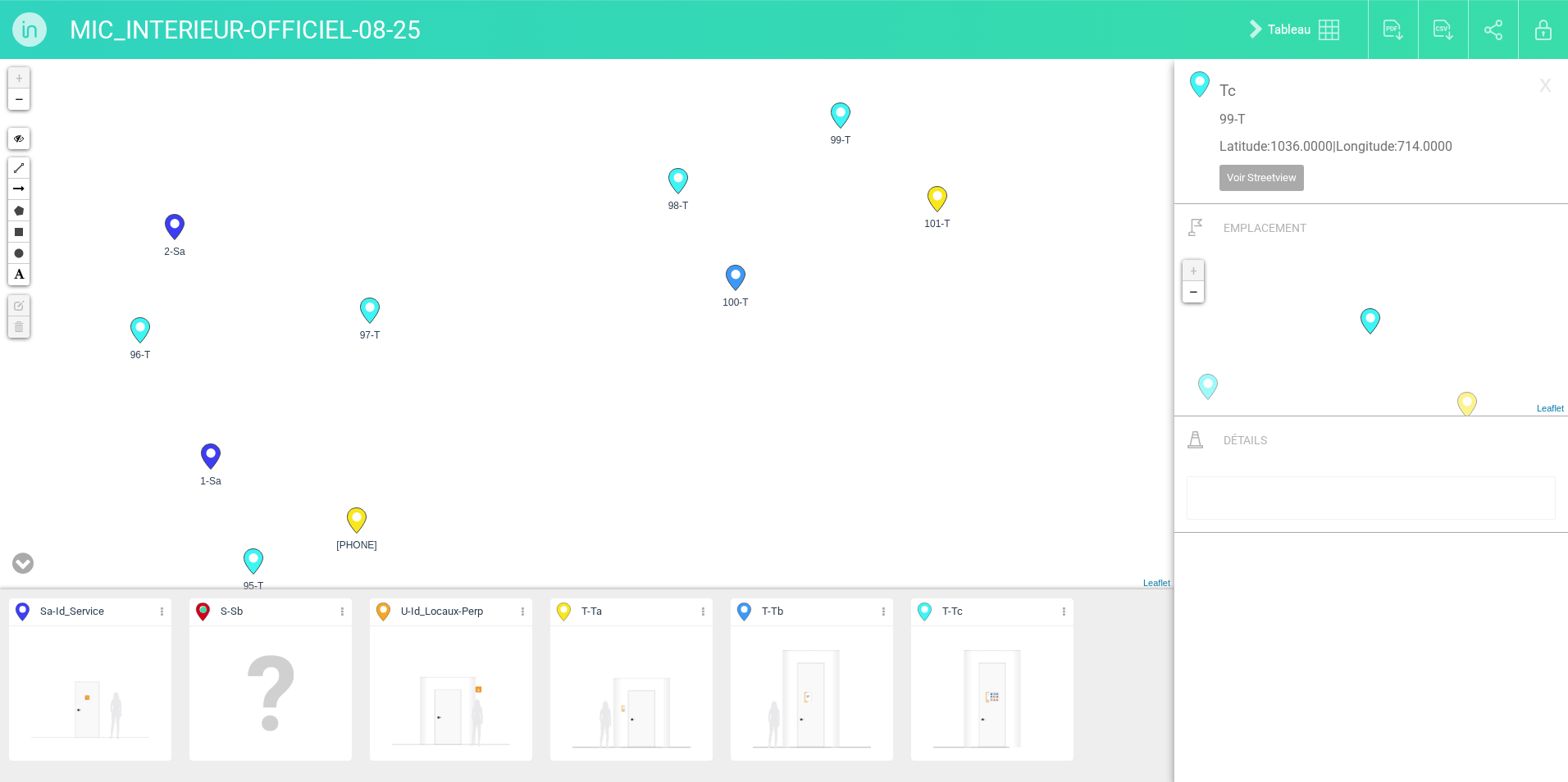 drag, startPoint x: 830, startPoint y: 498, endPoint x: 859, endPoint y: 240, distance: 259.62473 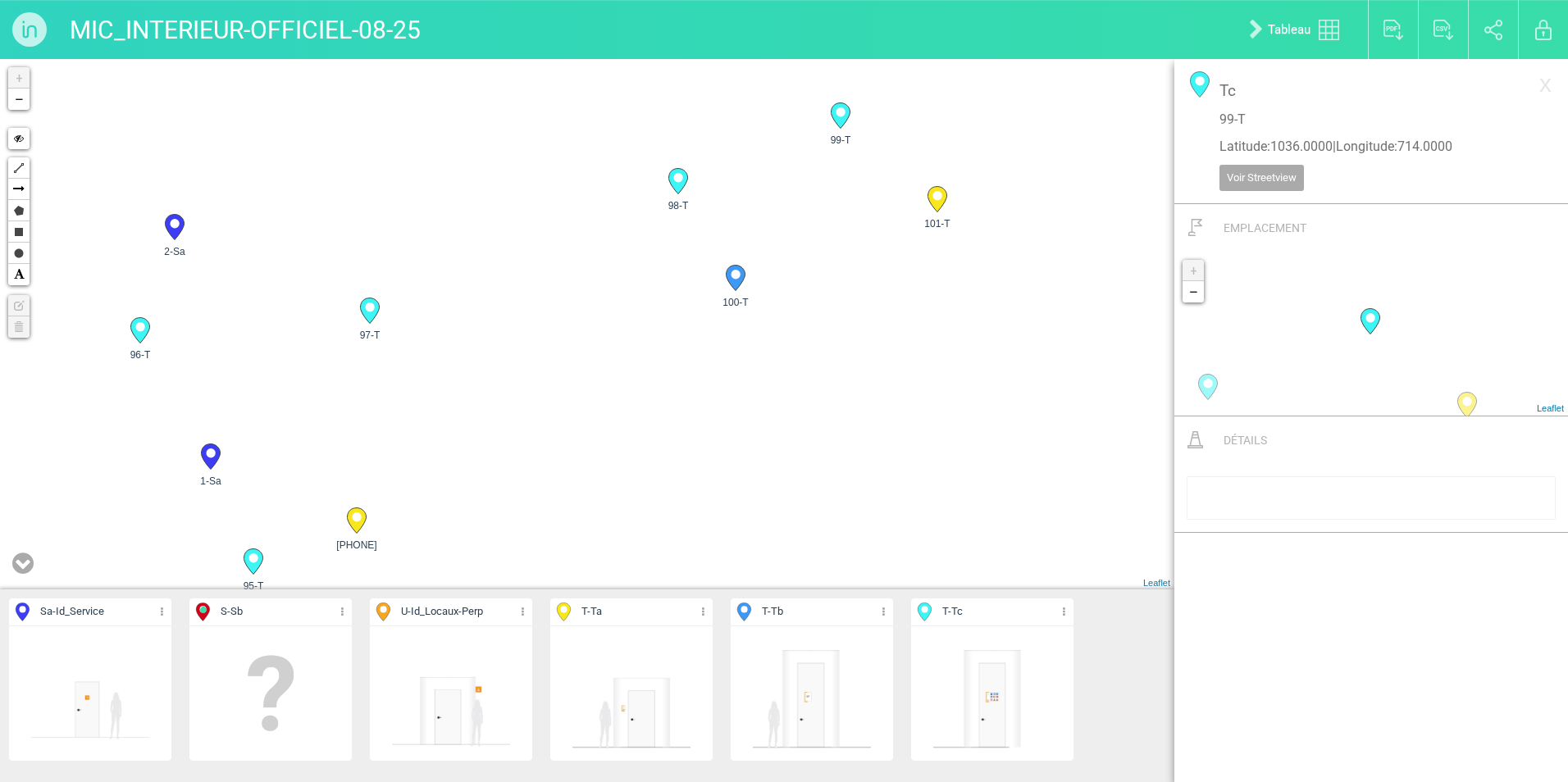 click on "1-Sa
2-Sa
3-Sa
87-T" at bounding box center [587, 324] 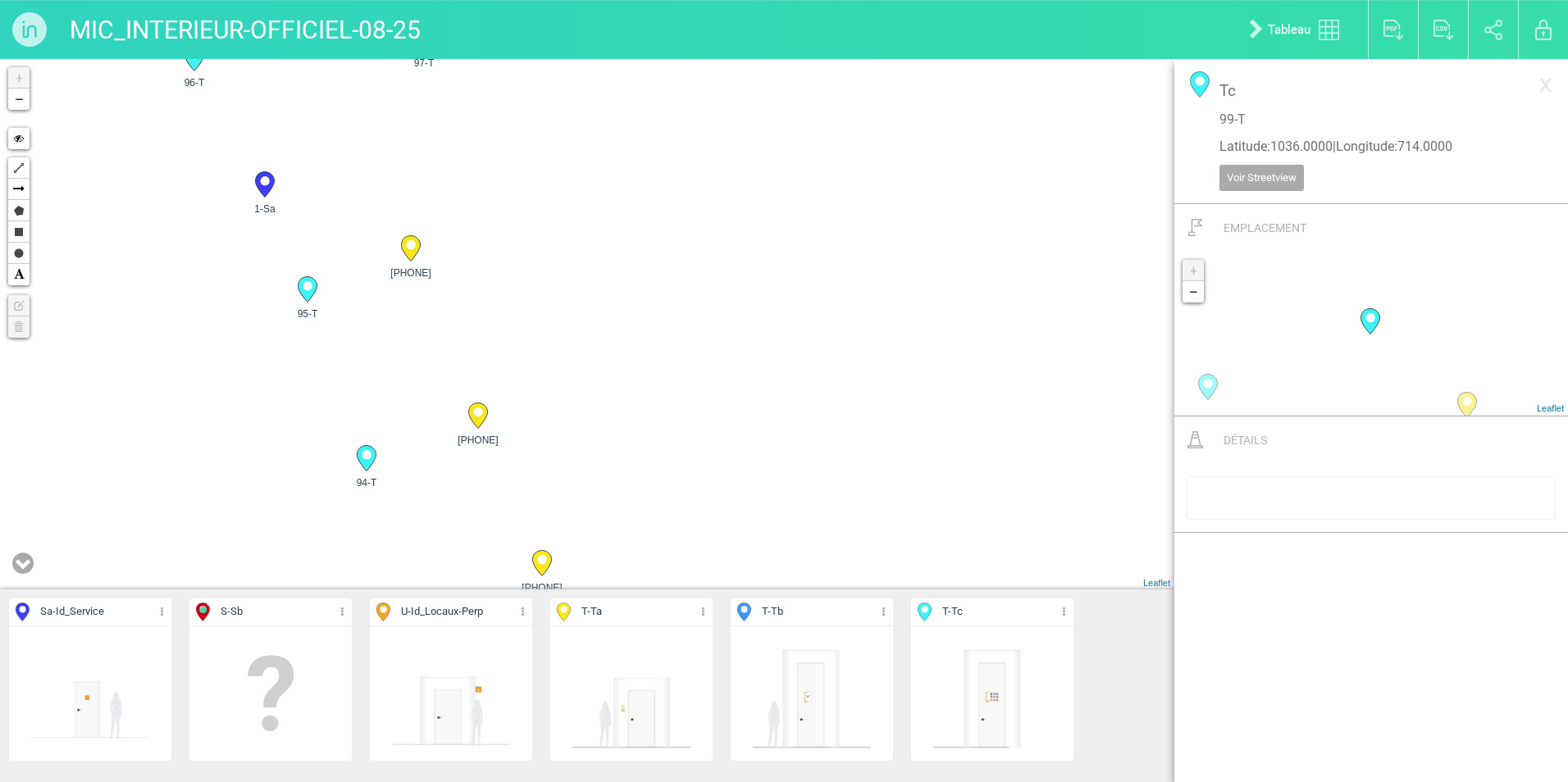 drag, startPoint x: 809, startPoint y: 419, endPoint x: 843, endPoint y: 300, distance: 123.76187 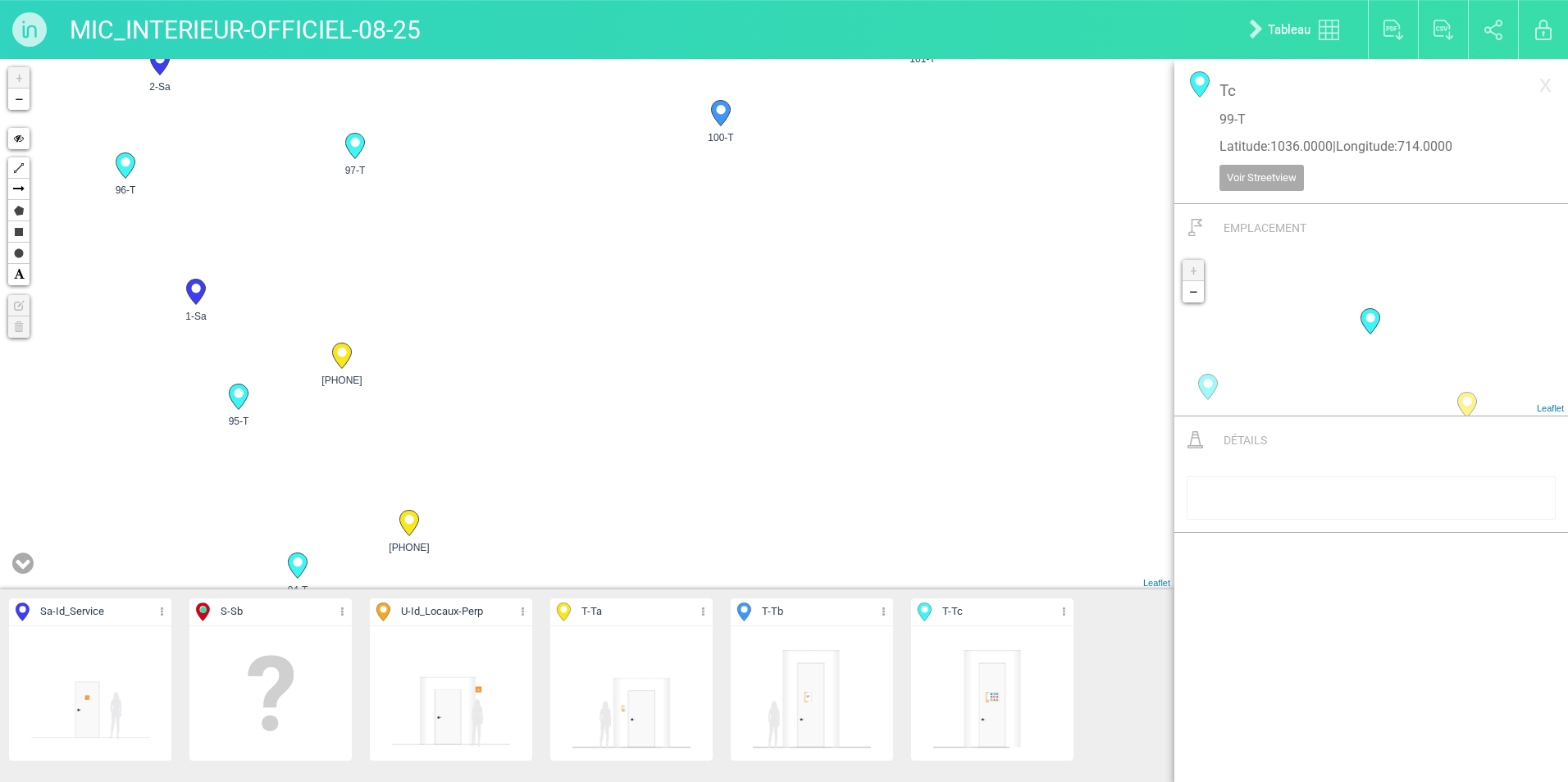 drag, startPoint x: 1064, startPoint y: 371, endPoint x: 936, endPoint y: 531, distance: 204.89998 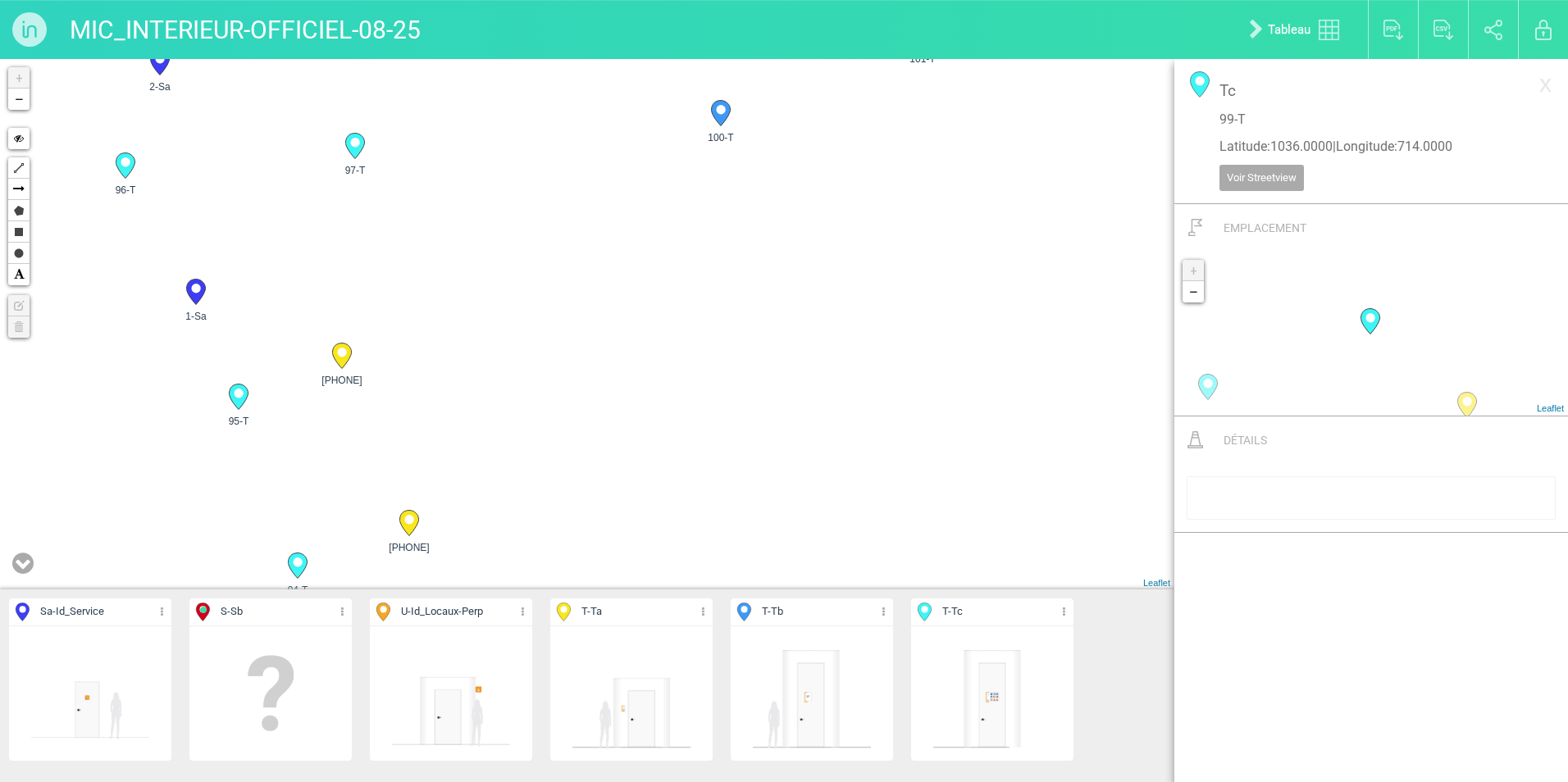 click on "1-Sa
2-Sa
3-Sa
87-T" at bounding box center [587, 324] 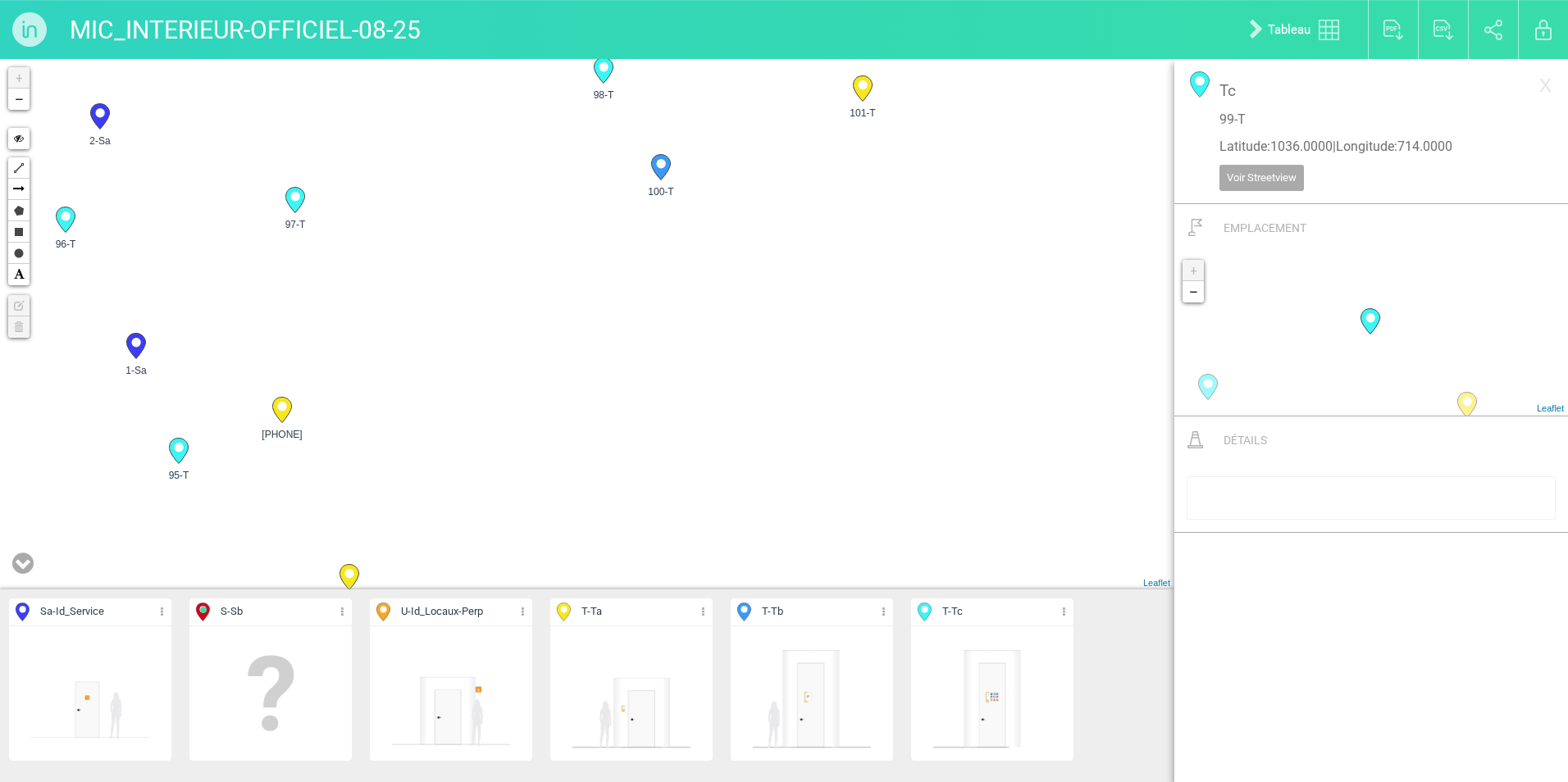 click 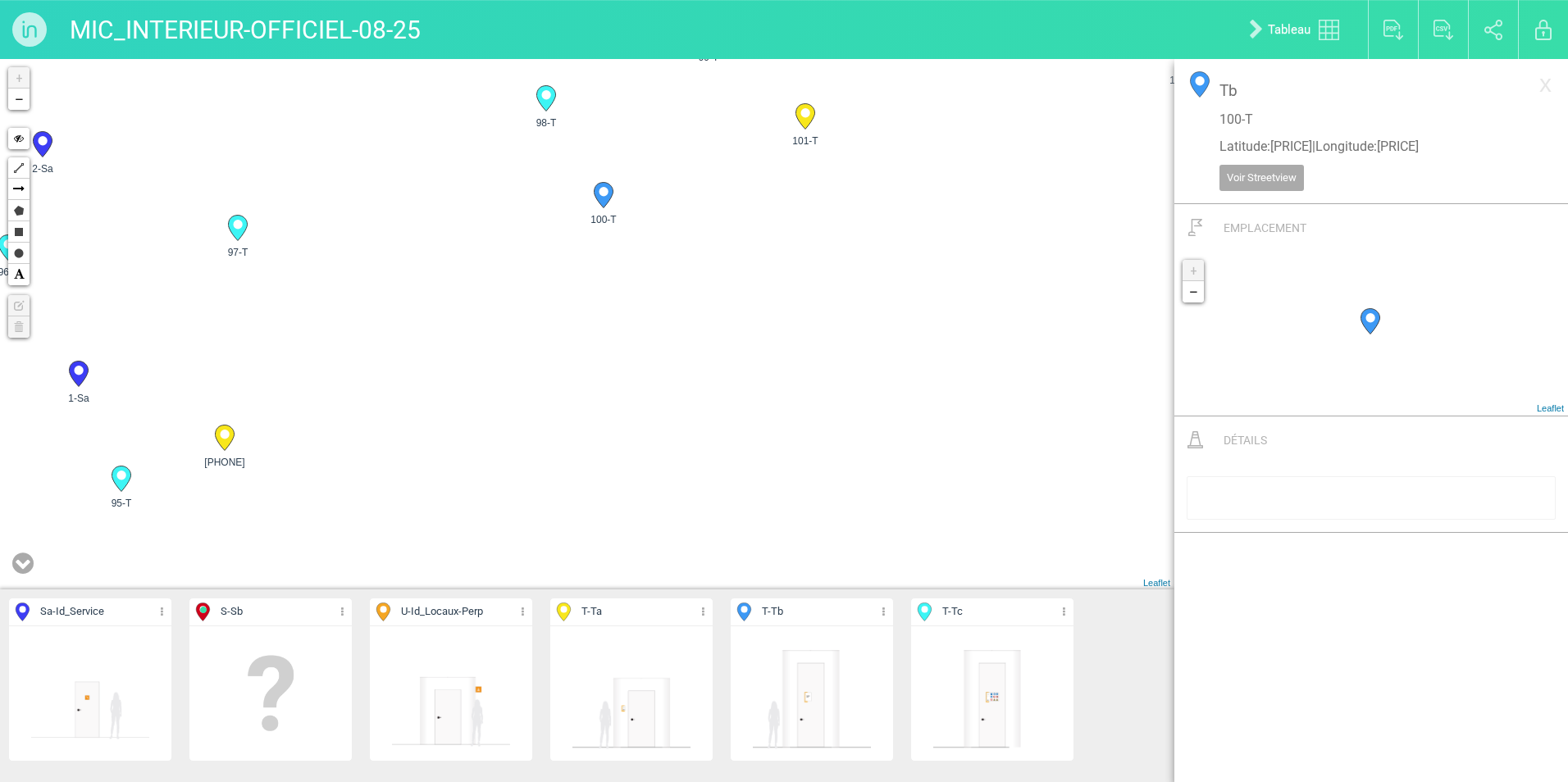 drag, startPoint x: 740, startPoint y: 475, endPoint x: 678, endPoint y: 499, distance: 66.48308 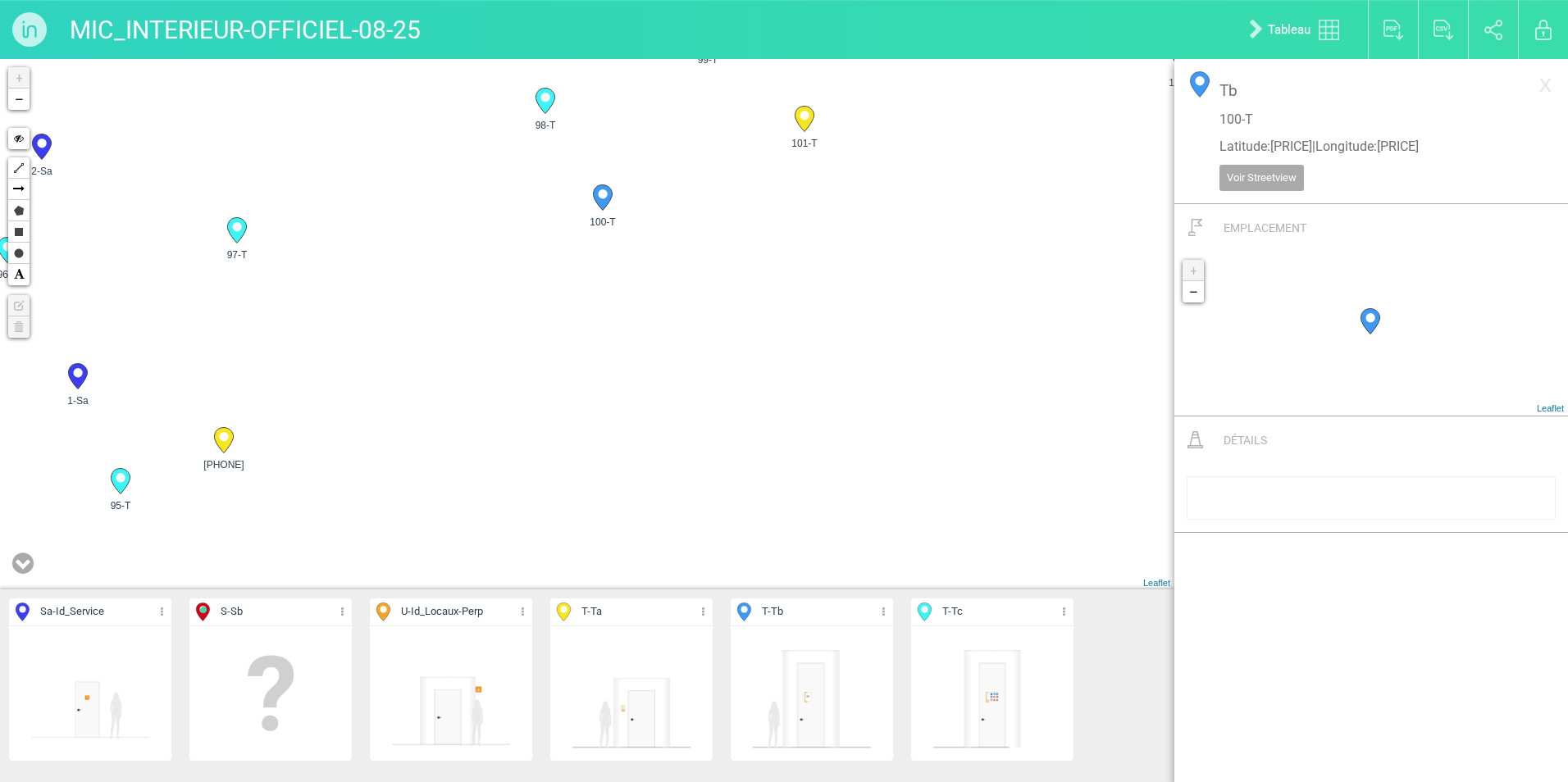click 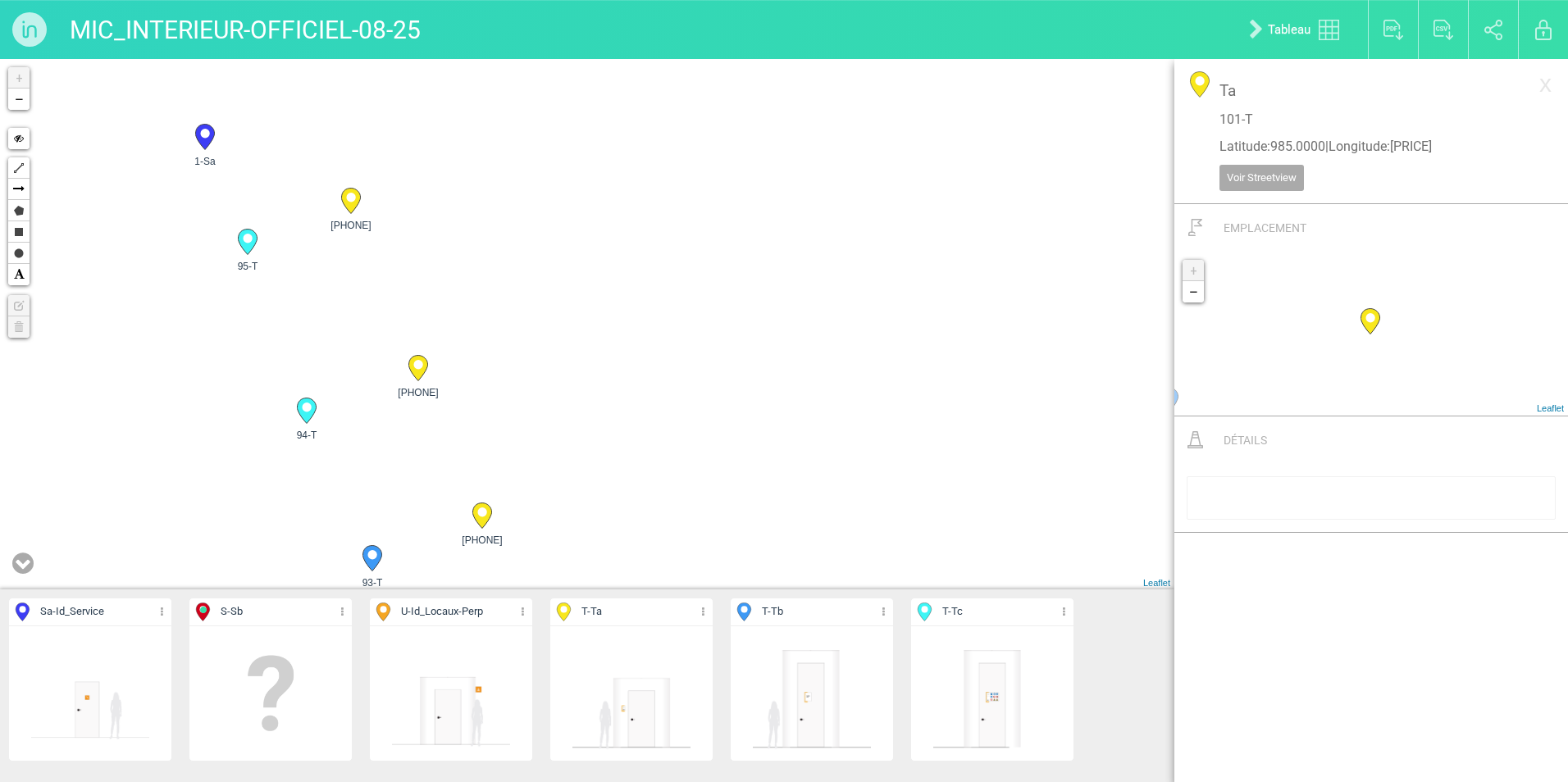 drag, startPoint x: 686, startPoint y: 336, endPoint x: 740, endPoint y: 198, distance: 148.18907 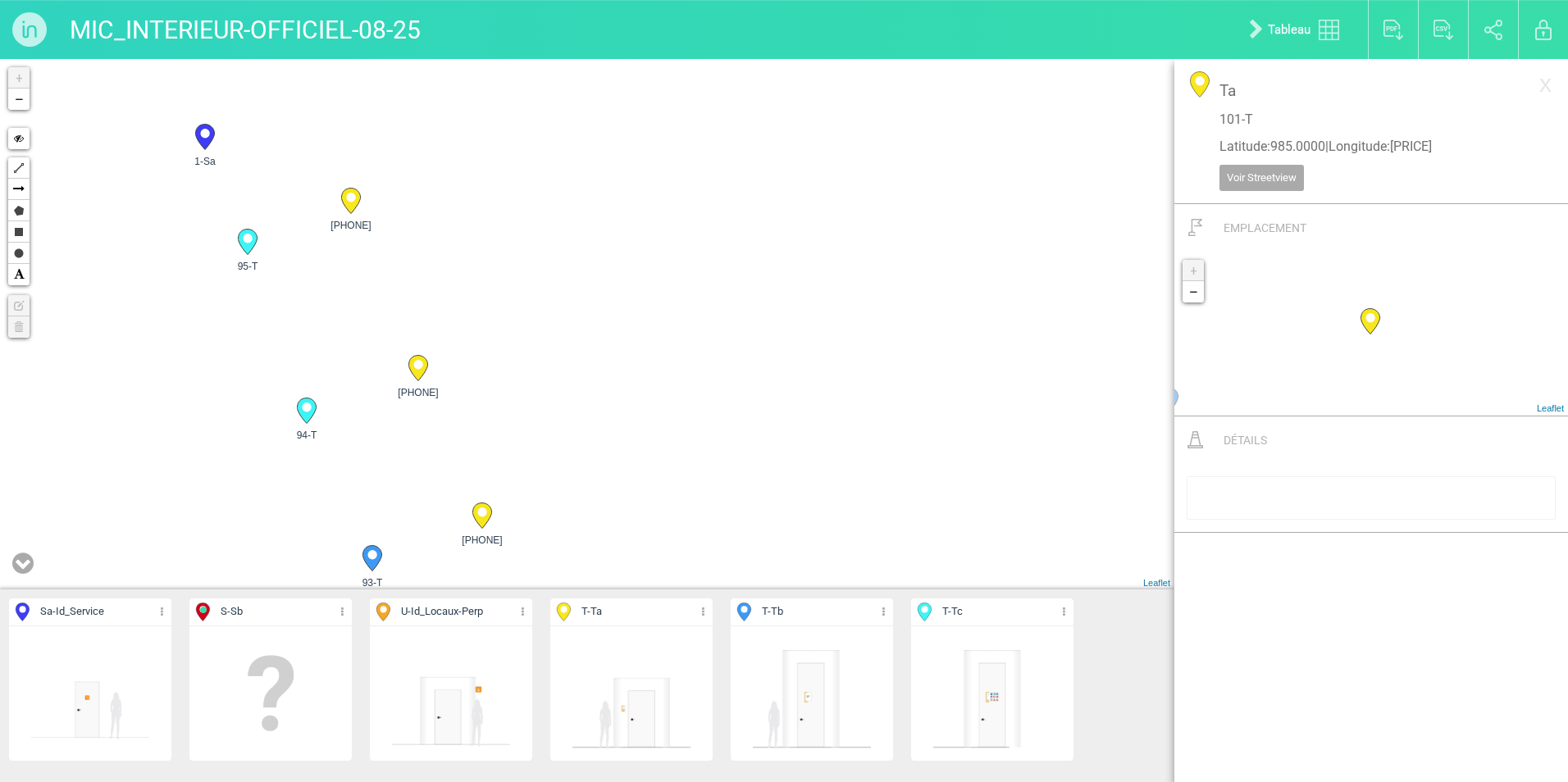 click on "93-T
1-Sa
2-Sa
3-Sa" at bounding box center (587, 324) 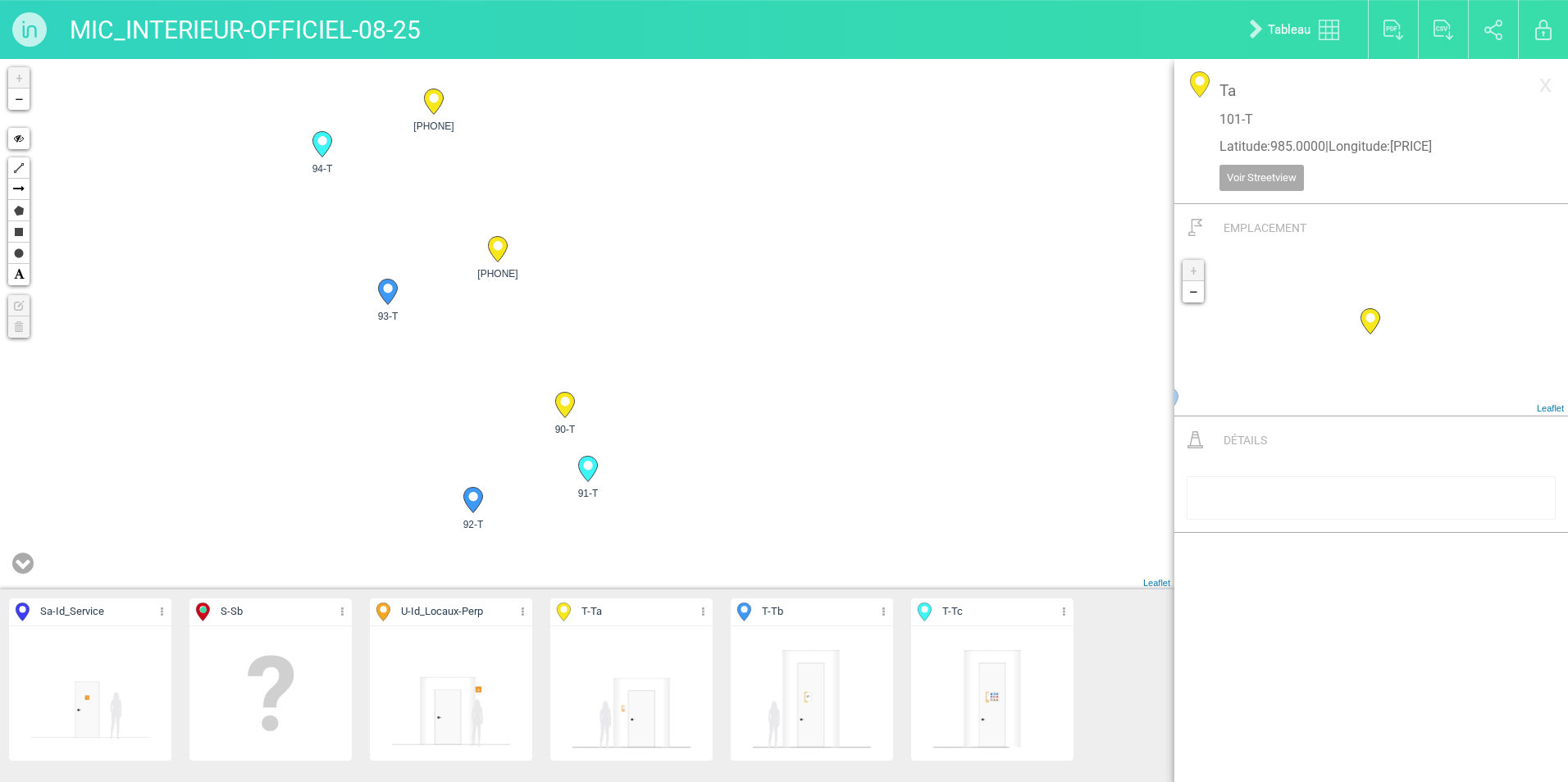 drag, startPoint x: 723, startPoint y: 375, endPoint x: 730, endPoint y: 148, distance: 227.1079 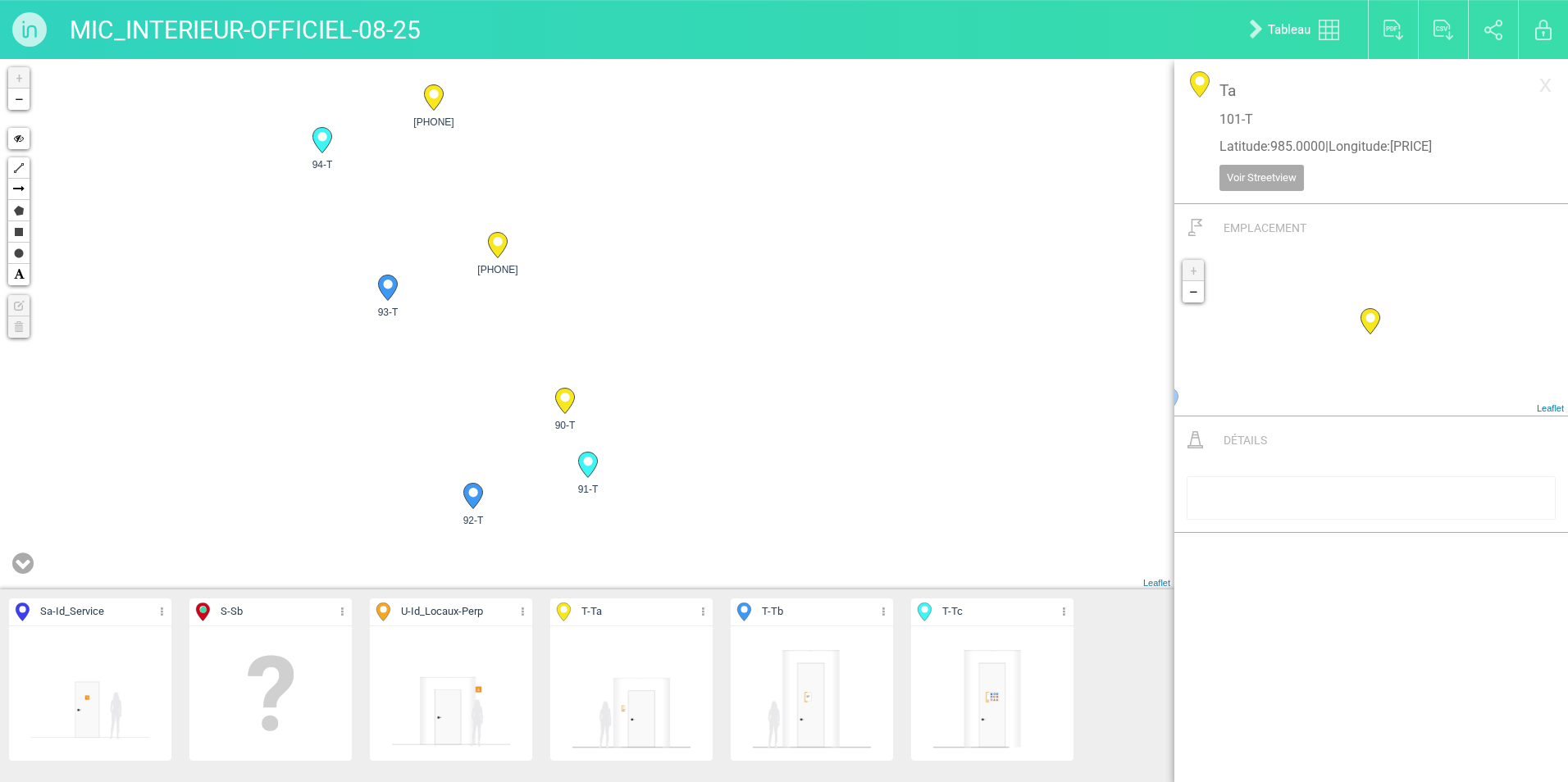 click 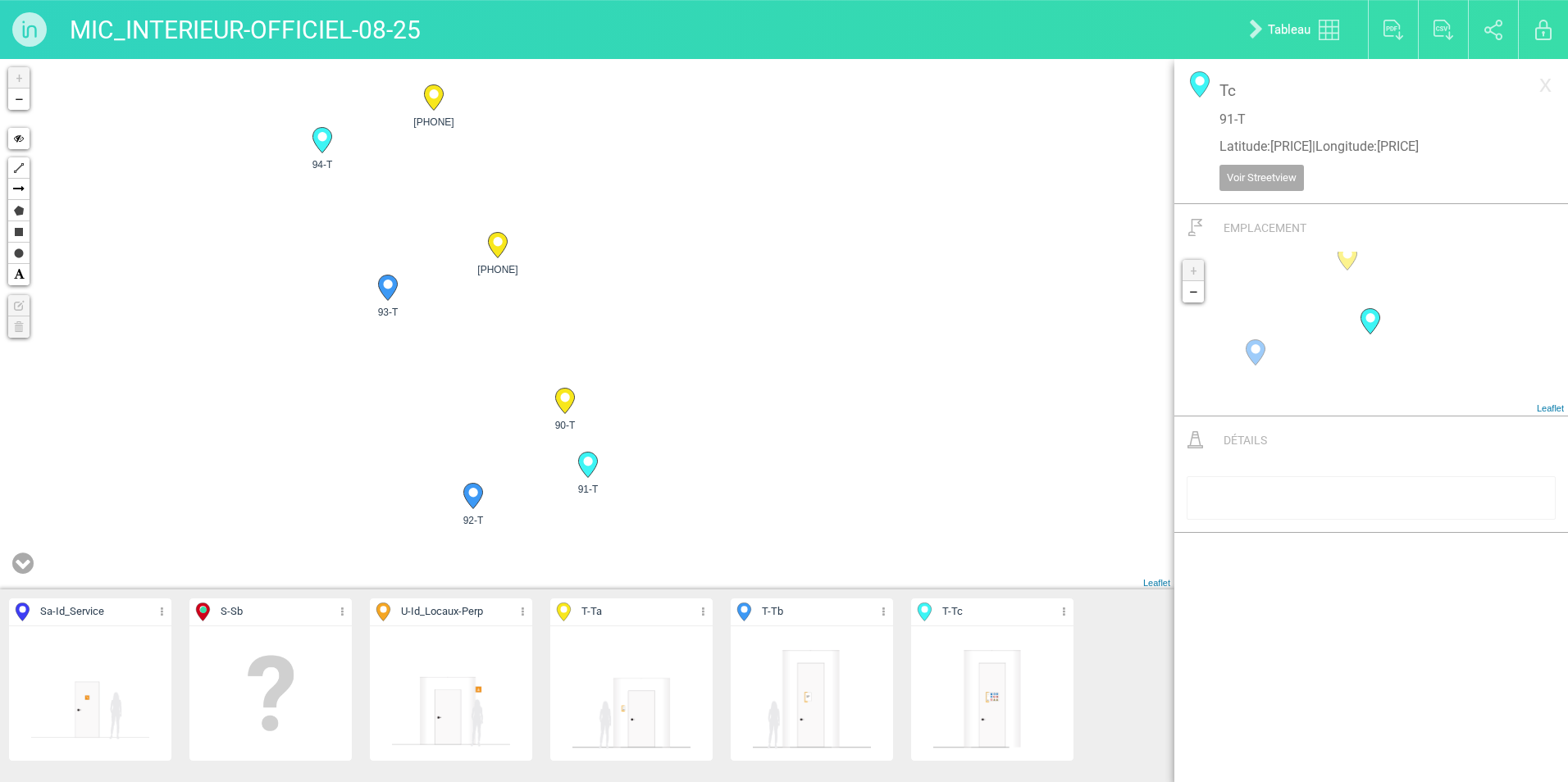 click 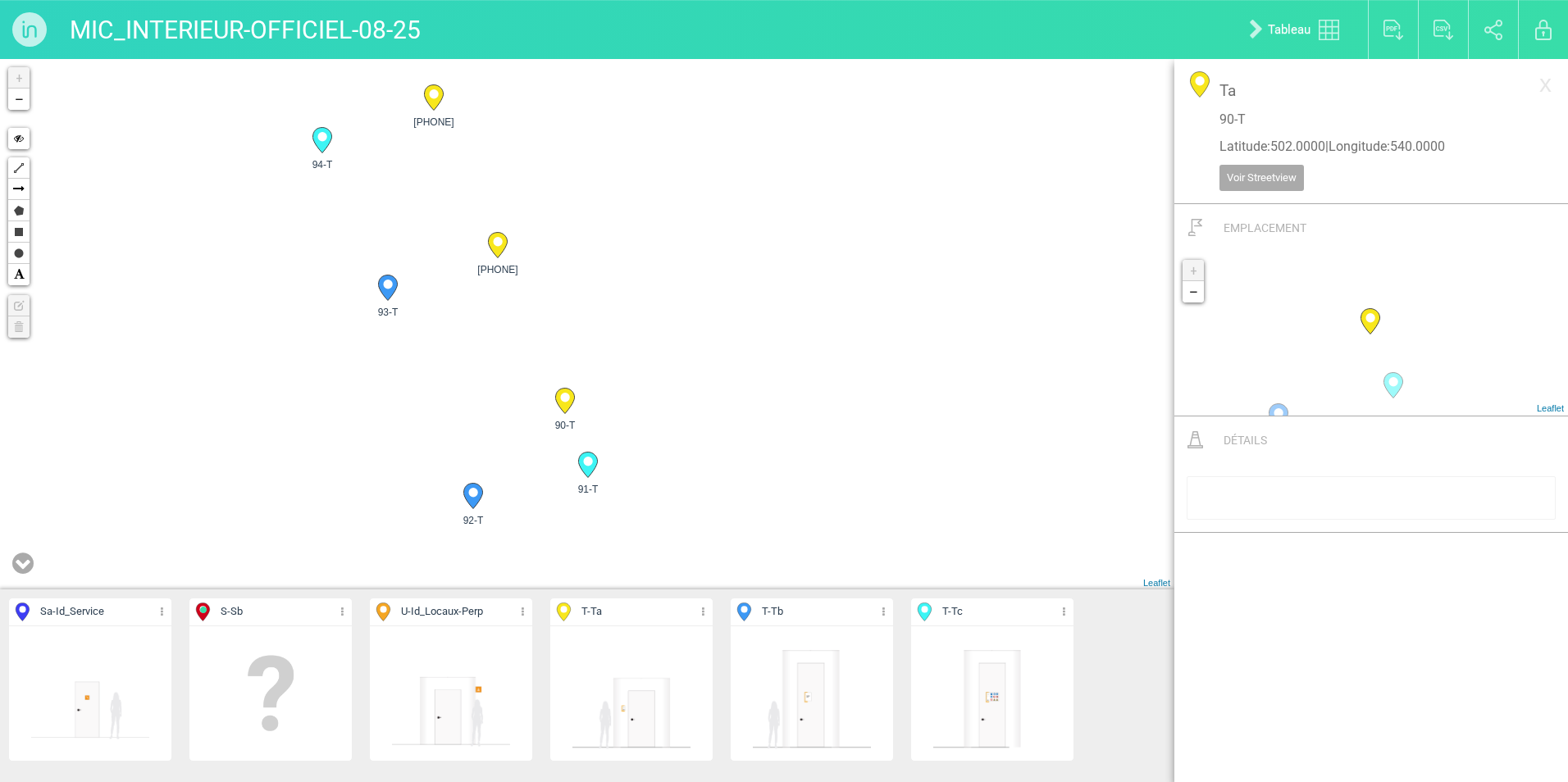click 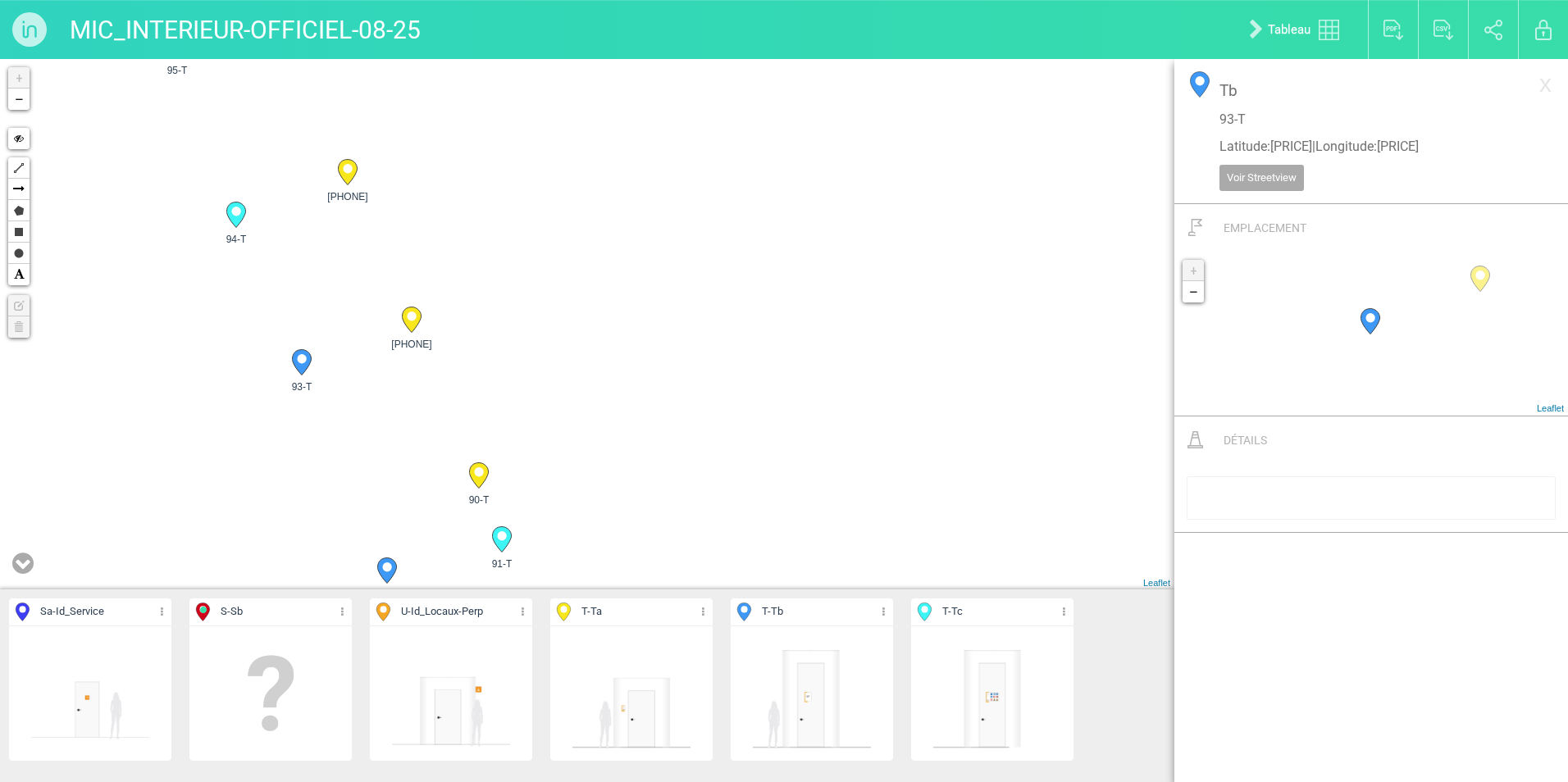 drag, startPoint x: 760, startPoint y: 322, endPoint x: 713, endPoint y: 474, distance: 159.1006 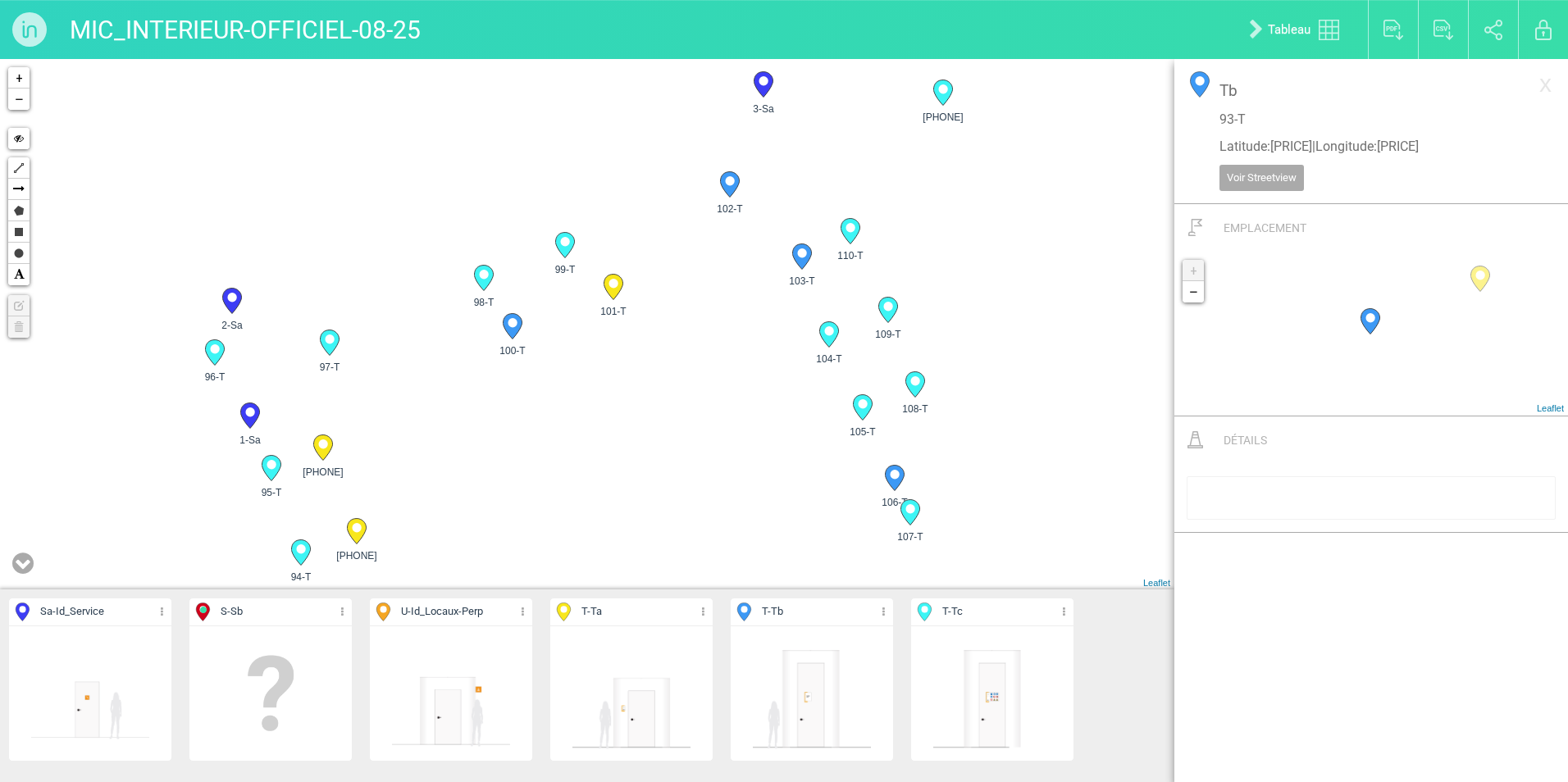 drag, startPoint x: 571, startPoint y: 254, endPoint x: 551, endPoint y: 458, distance: 204.97805 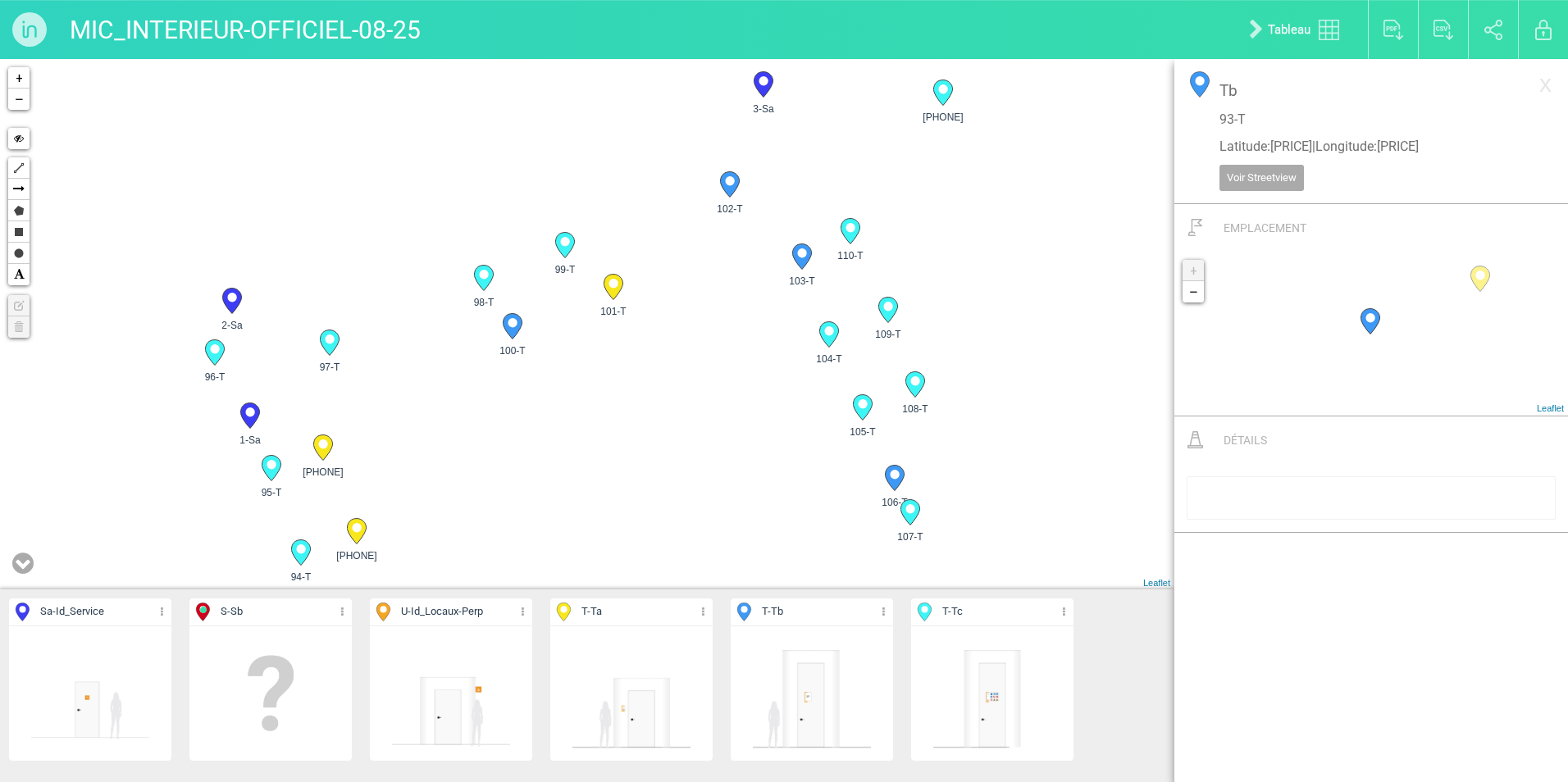 click on "93-T
1-Sa
2-Sa
87-T" at bounding box center [587, 324] 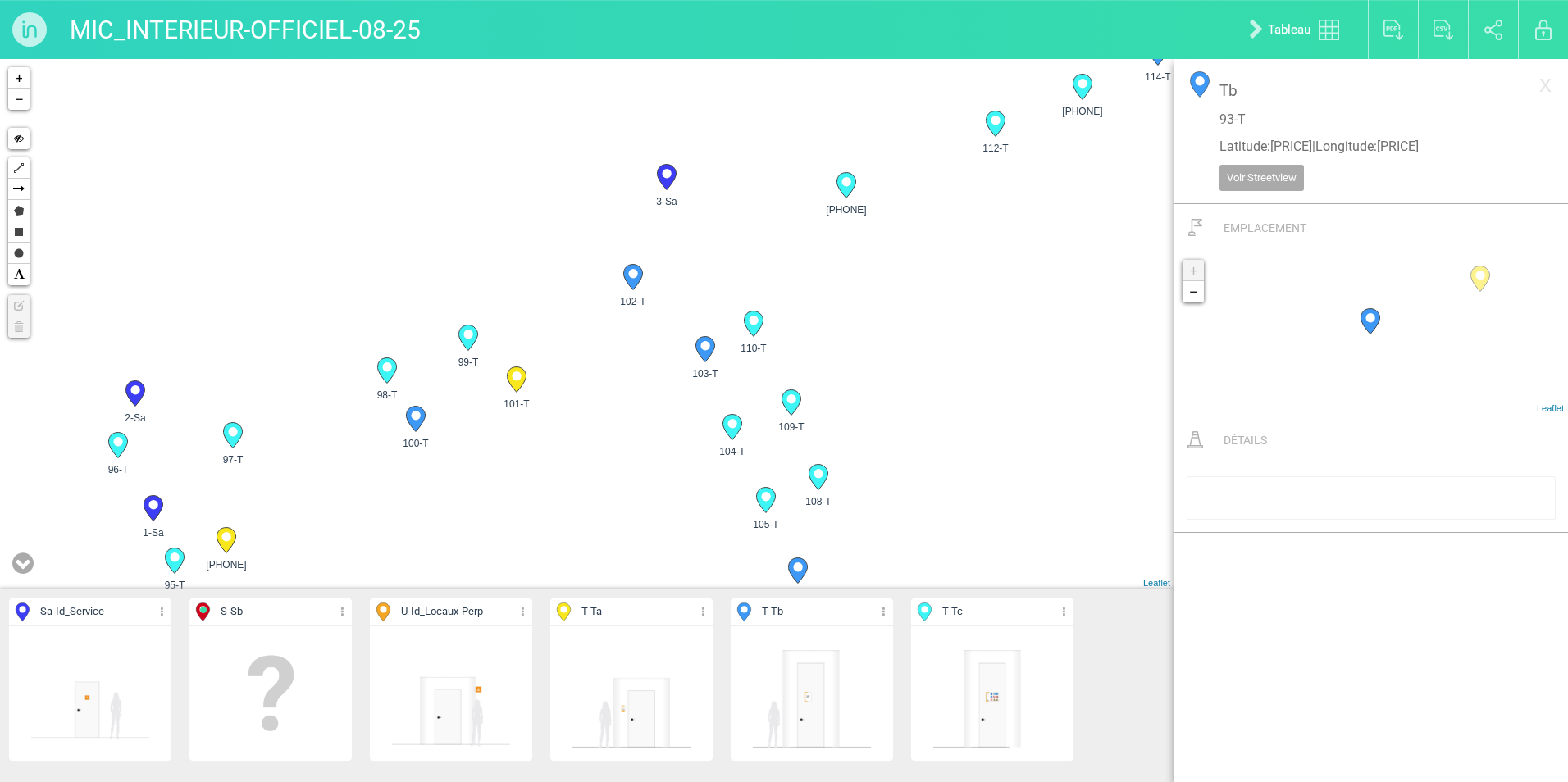 drag, startPoint x: 695, startPoint y: 377, endPoint x: 591, endPoint y: 463, distance: 134.95184 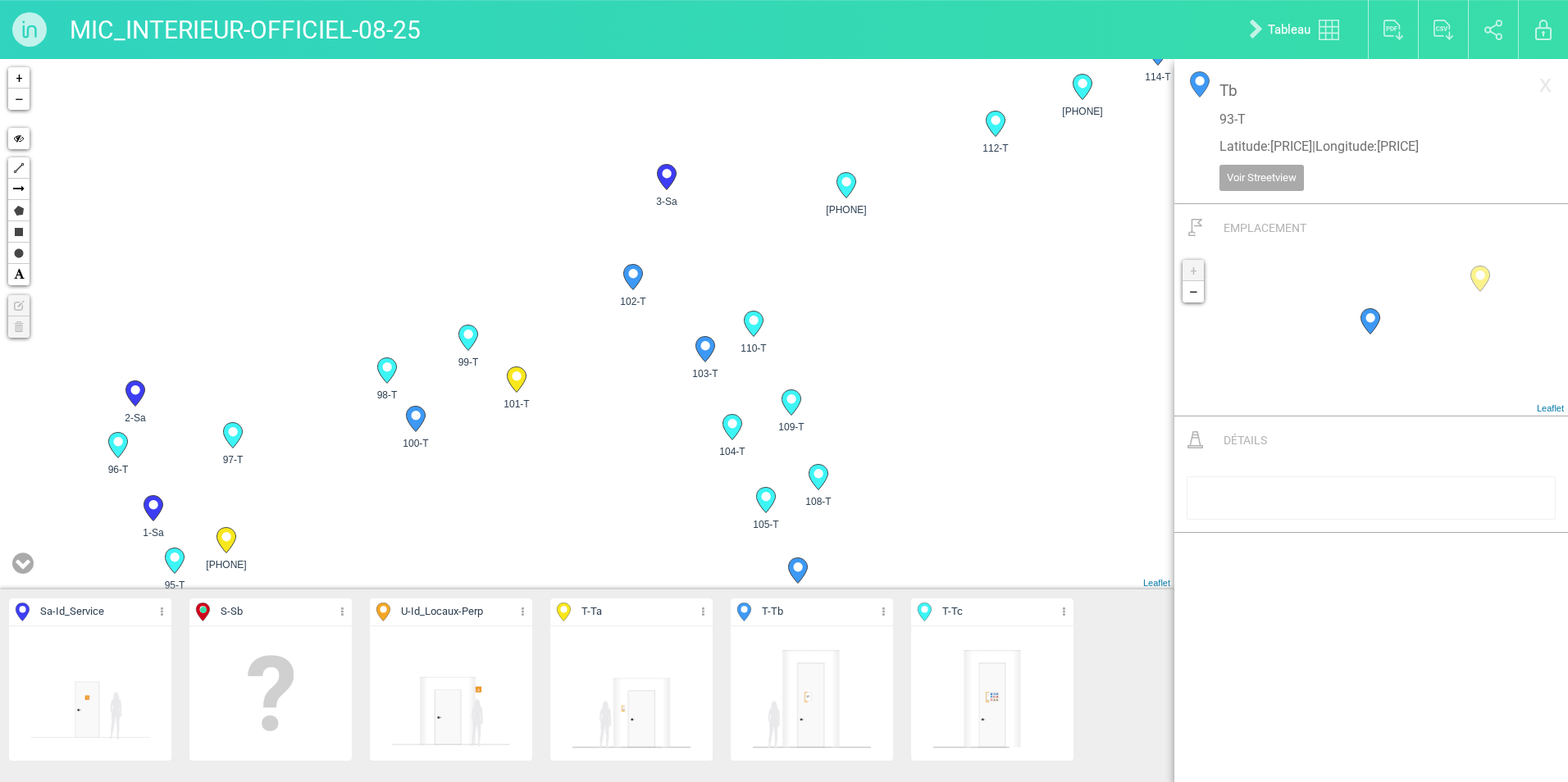 click on "93-T
1-Sa
2-Sa
87-T" at bounding box center (587, 324) 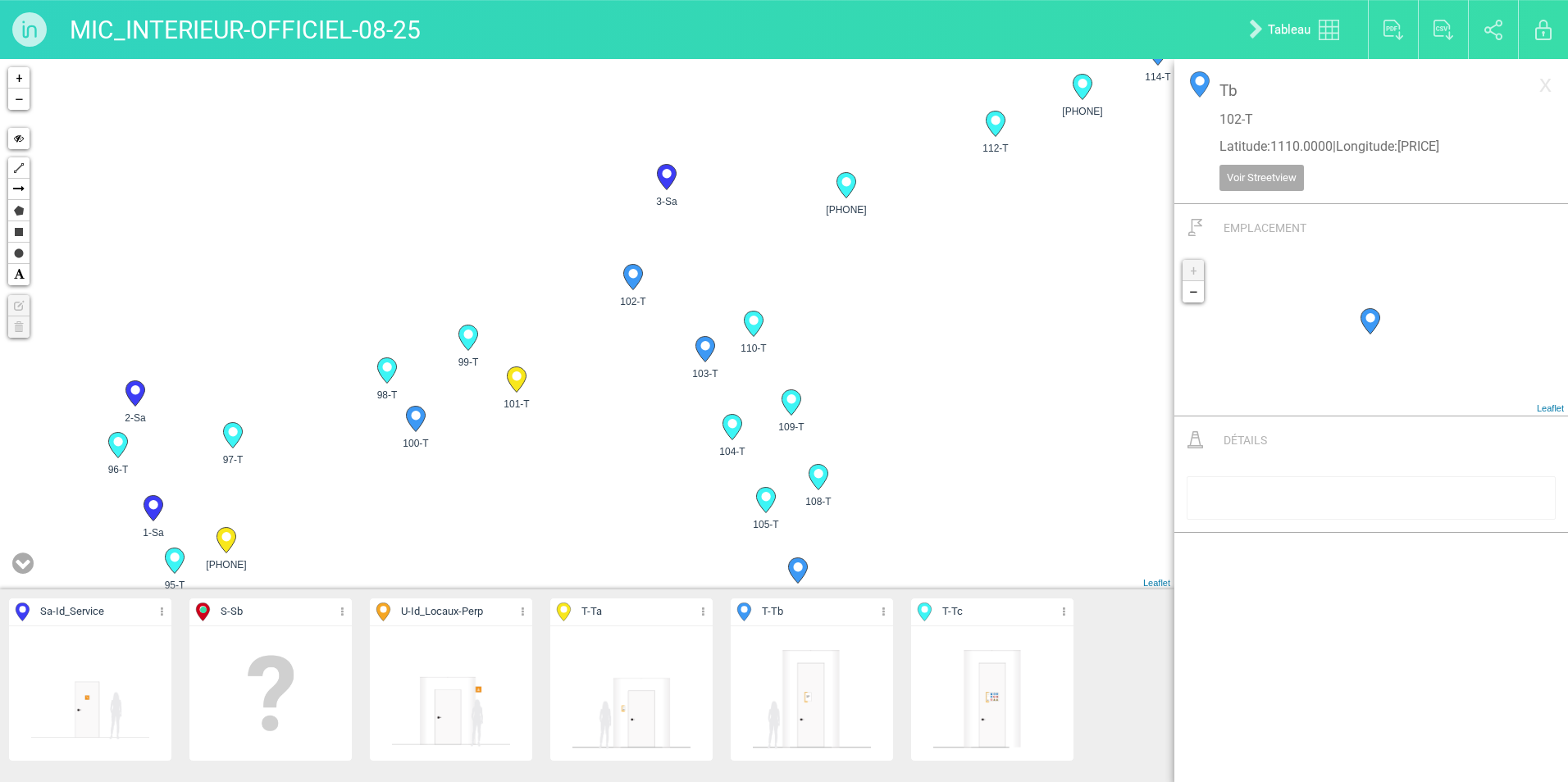 click 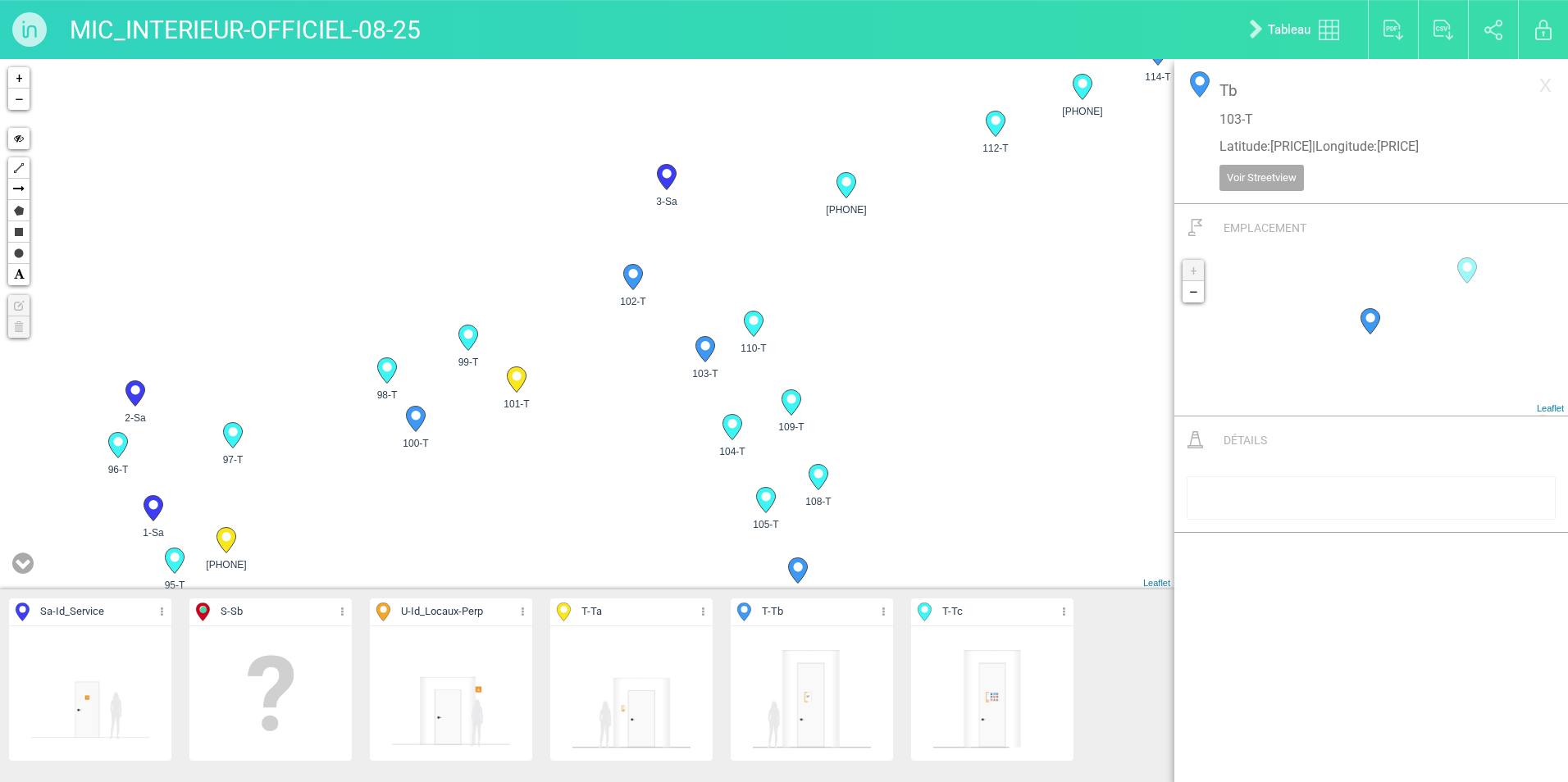click 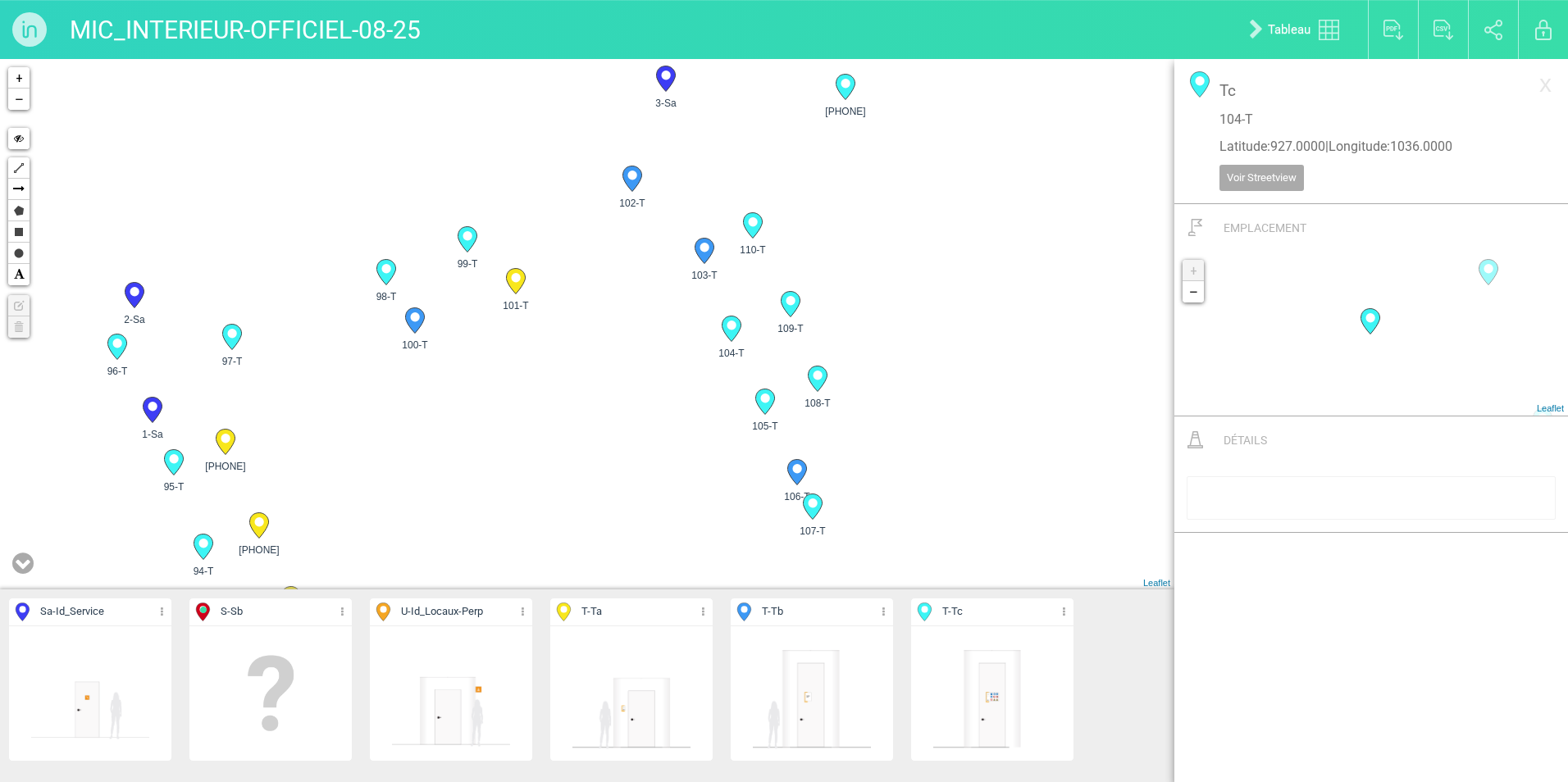 drag, startPoint x: 980, startPoint y: 497, endPoint x: 979, endPoint y: 387, distance: 110.00455 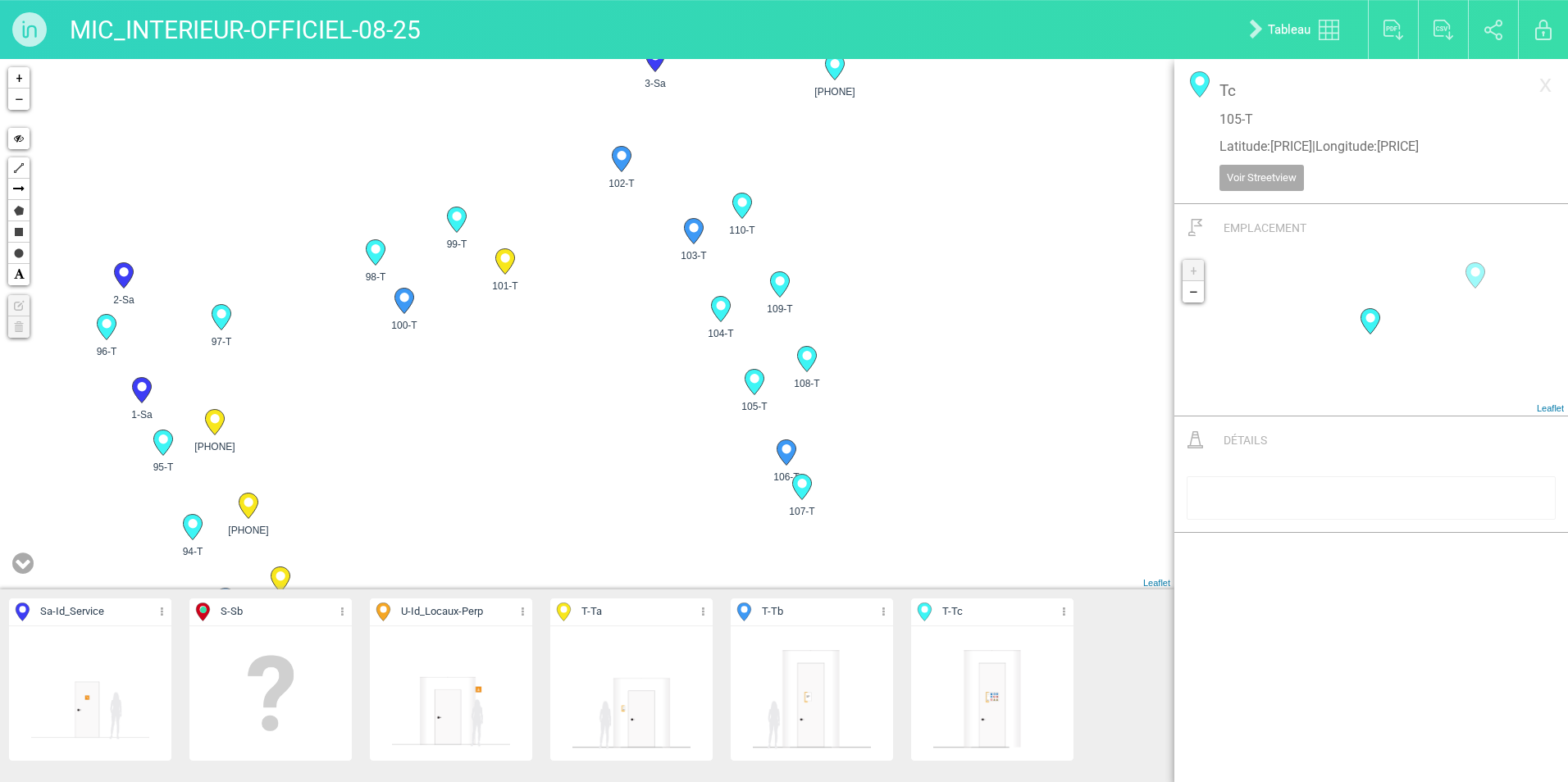 drag, startPoint x: 877, startPoint y: 437, endPoint x: 856, endPoint y: 401, distance: 41.677332 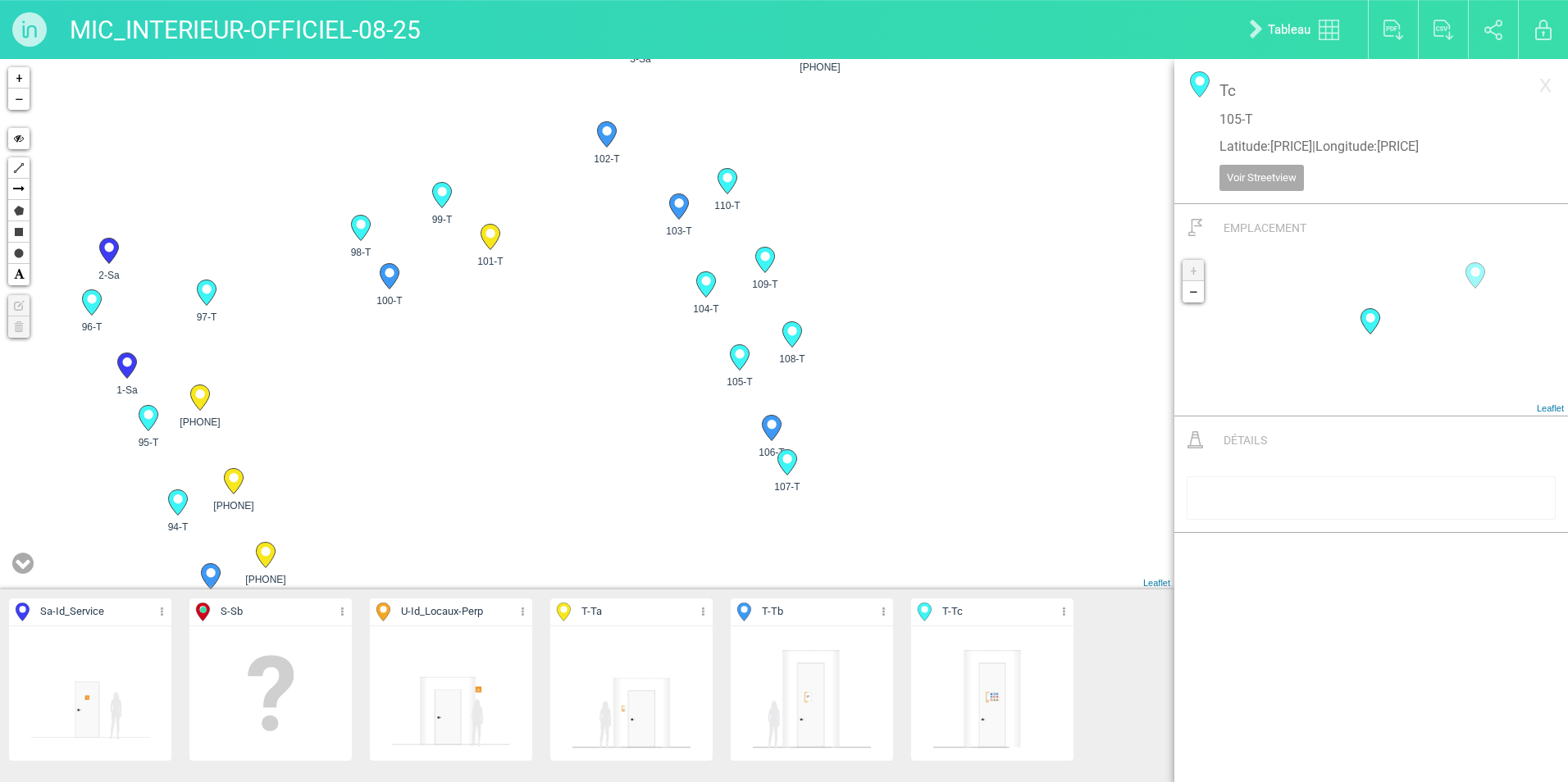 click 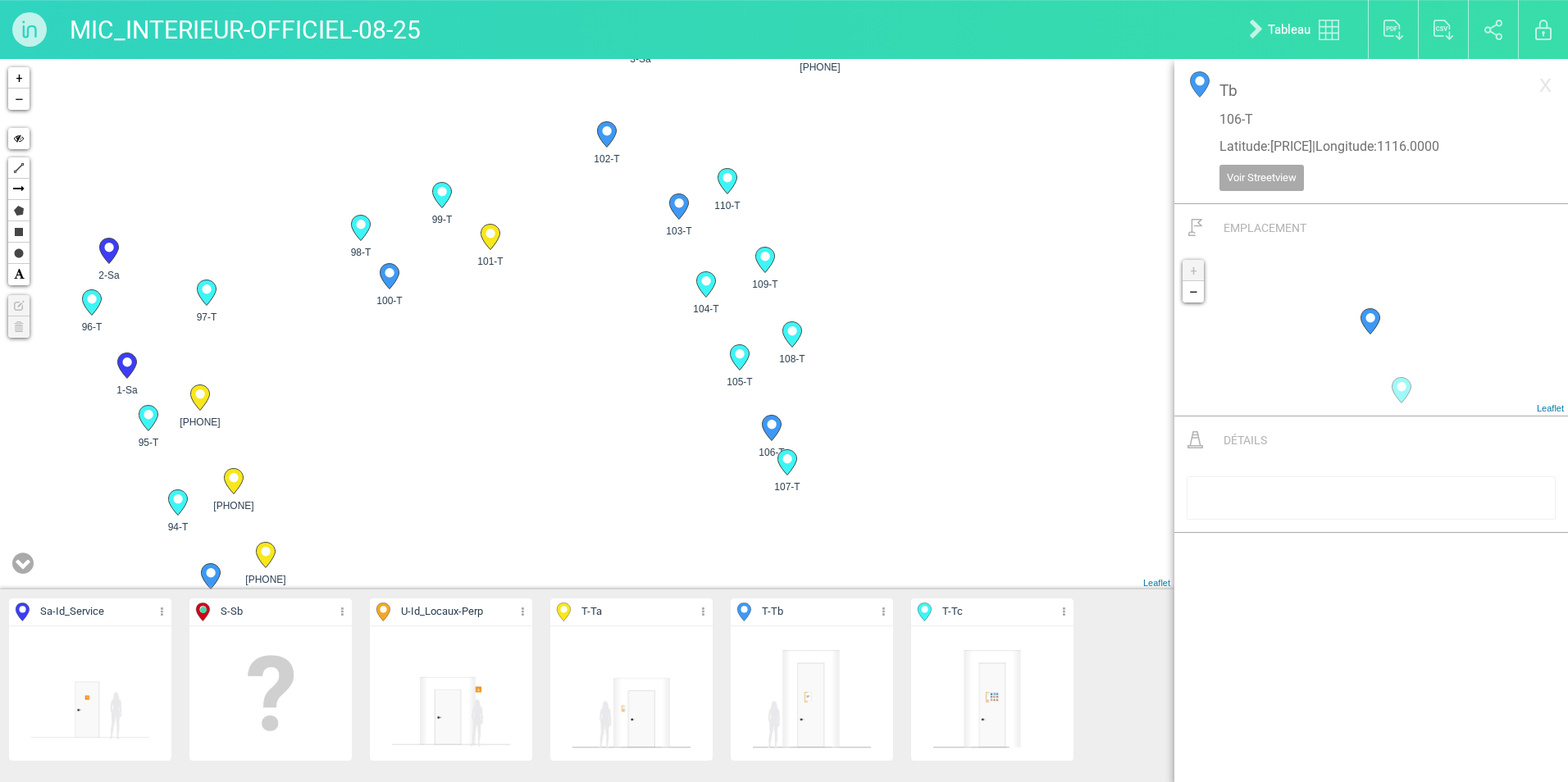 click 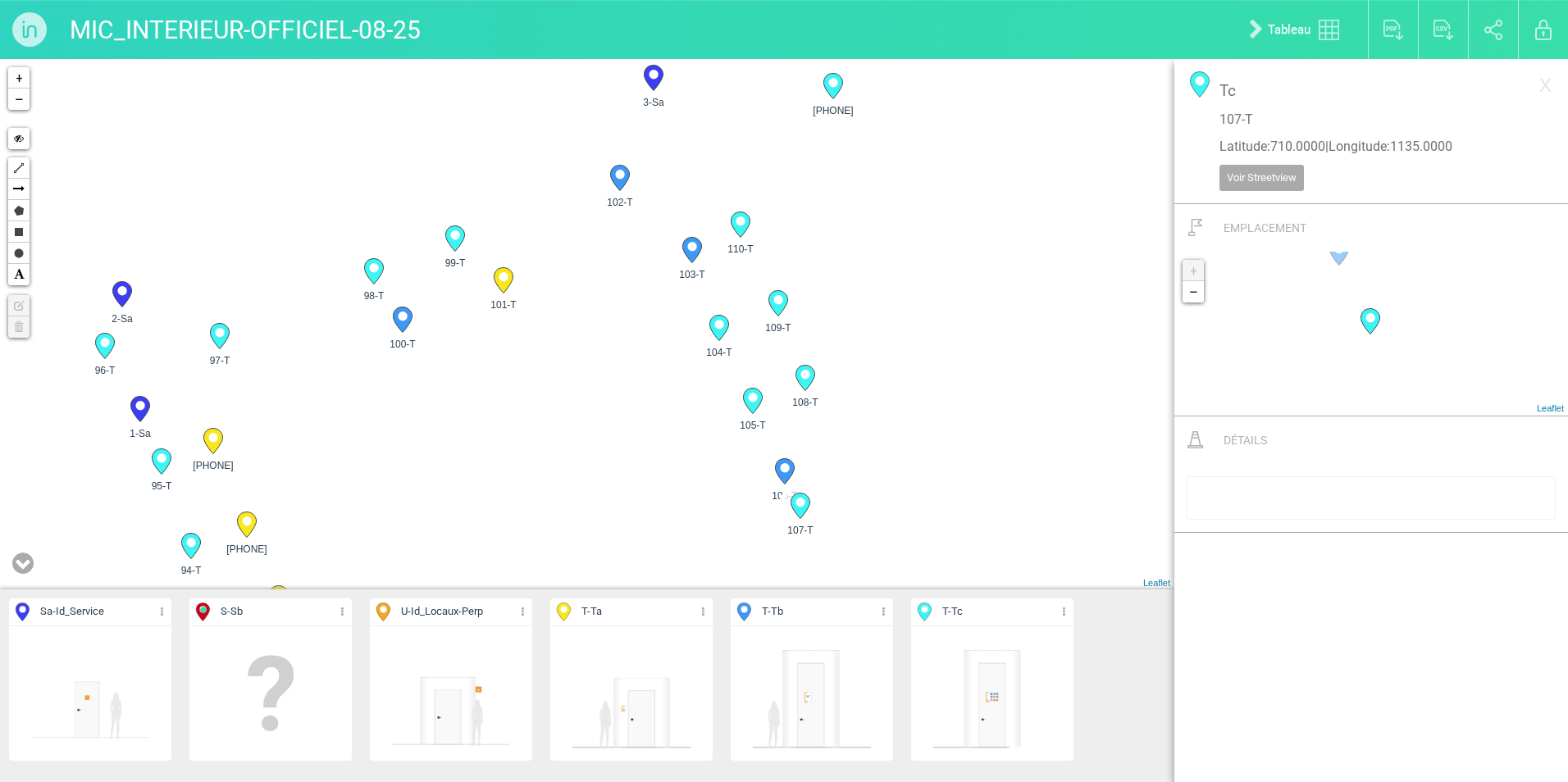 drag, startPoint x: 956, startPoint y: 306, endPoint x: 990, endPoint y: 466, distance: 163.57261 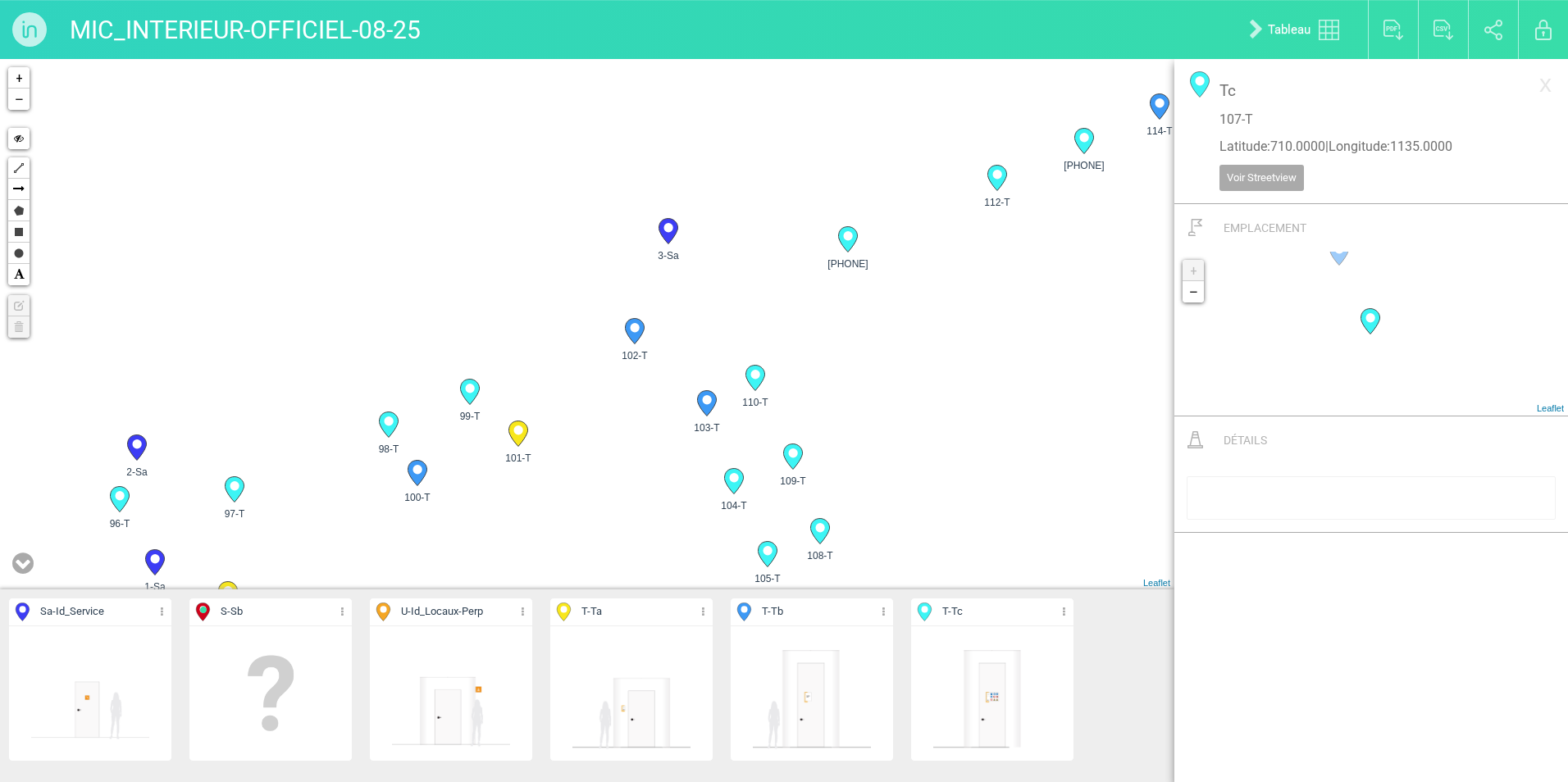 drag, startPoint x: 902, startPoint y: 336, endPoint x: 816, endPoint y: 271, distance: 107.80074 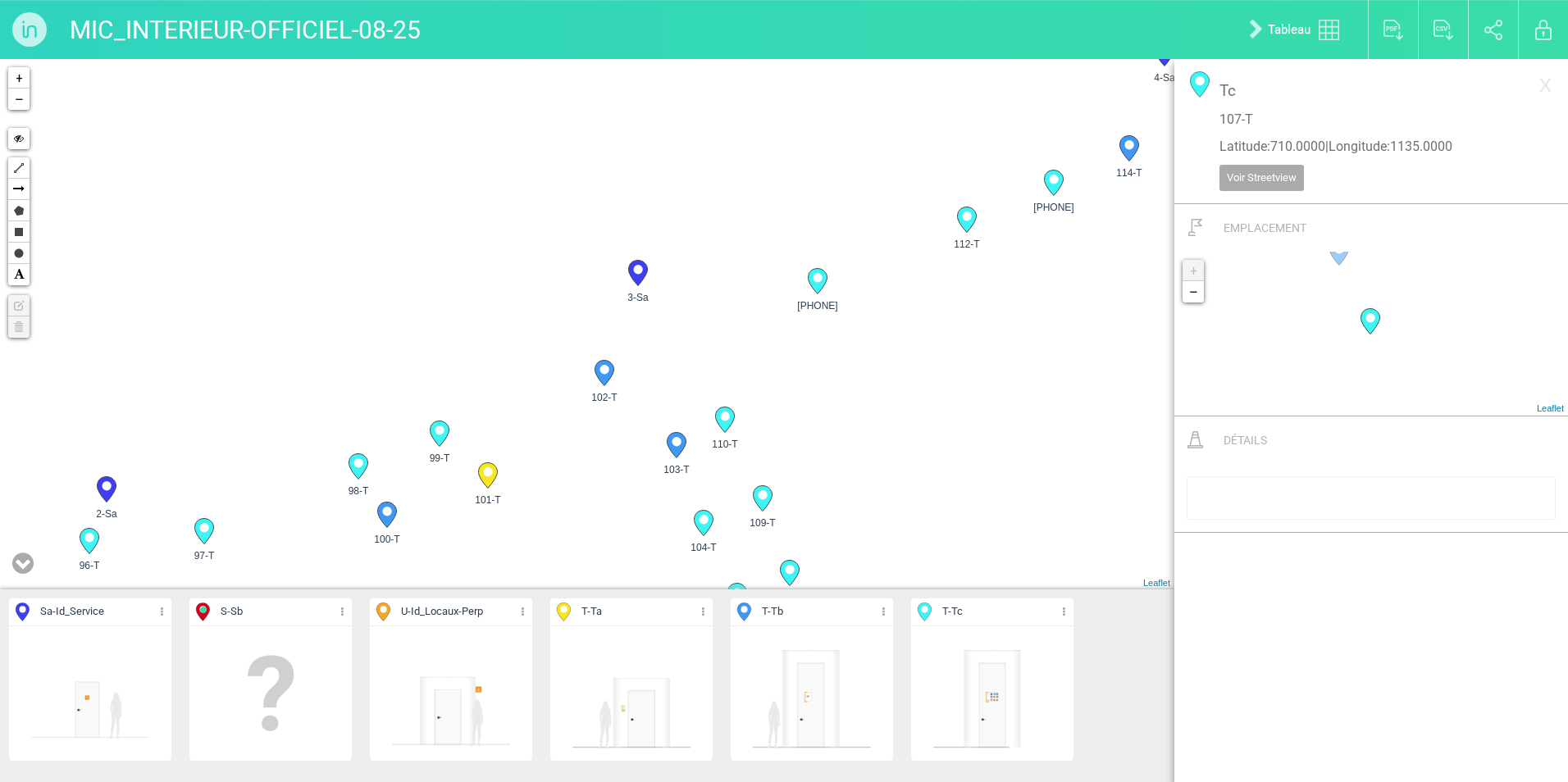 click 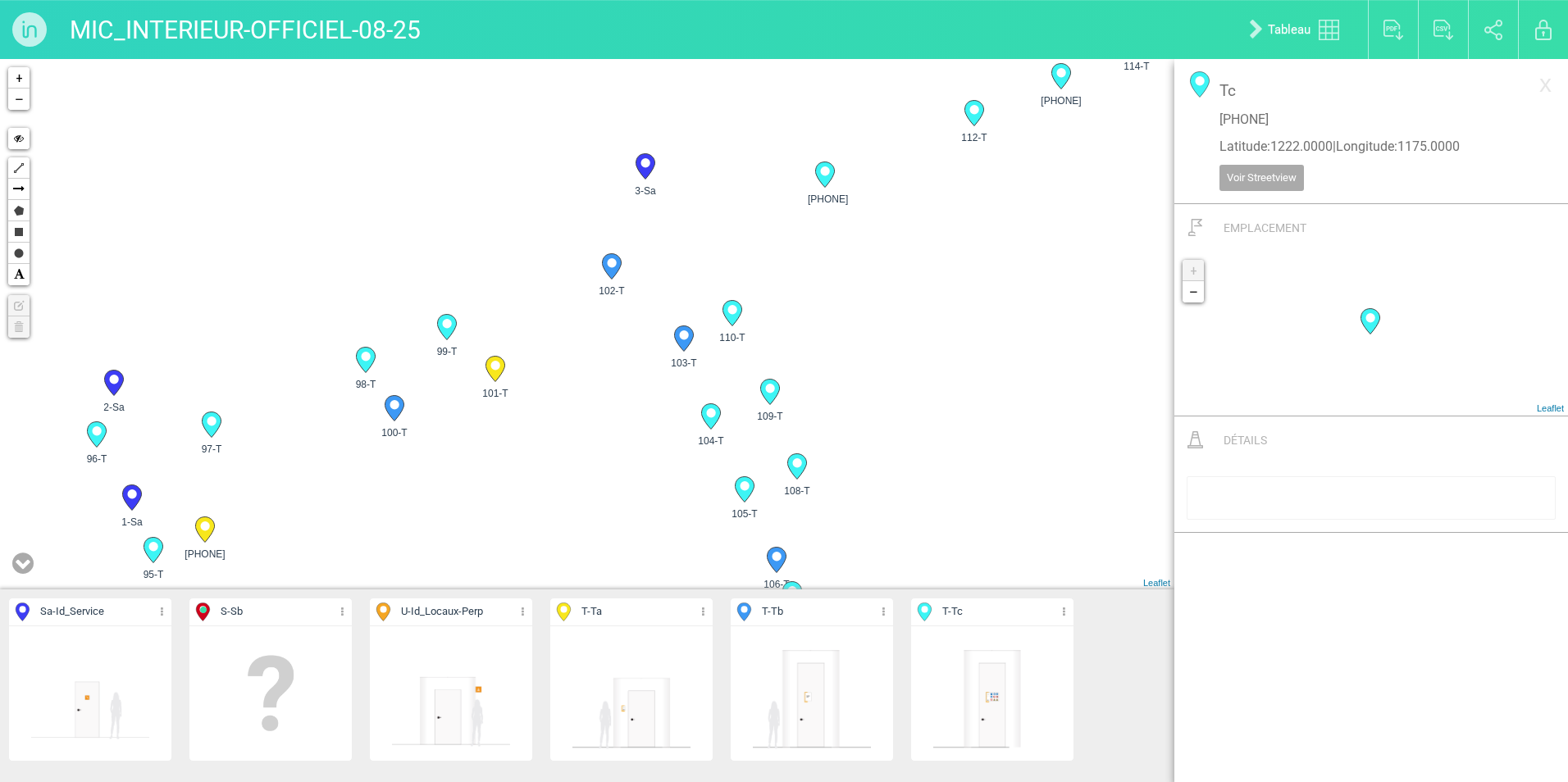 drag, startPoint x: 937, startPoint y: 430, endPoint x: 944, endPoint y: 336, distance: 94.26028 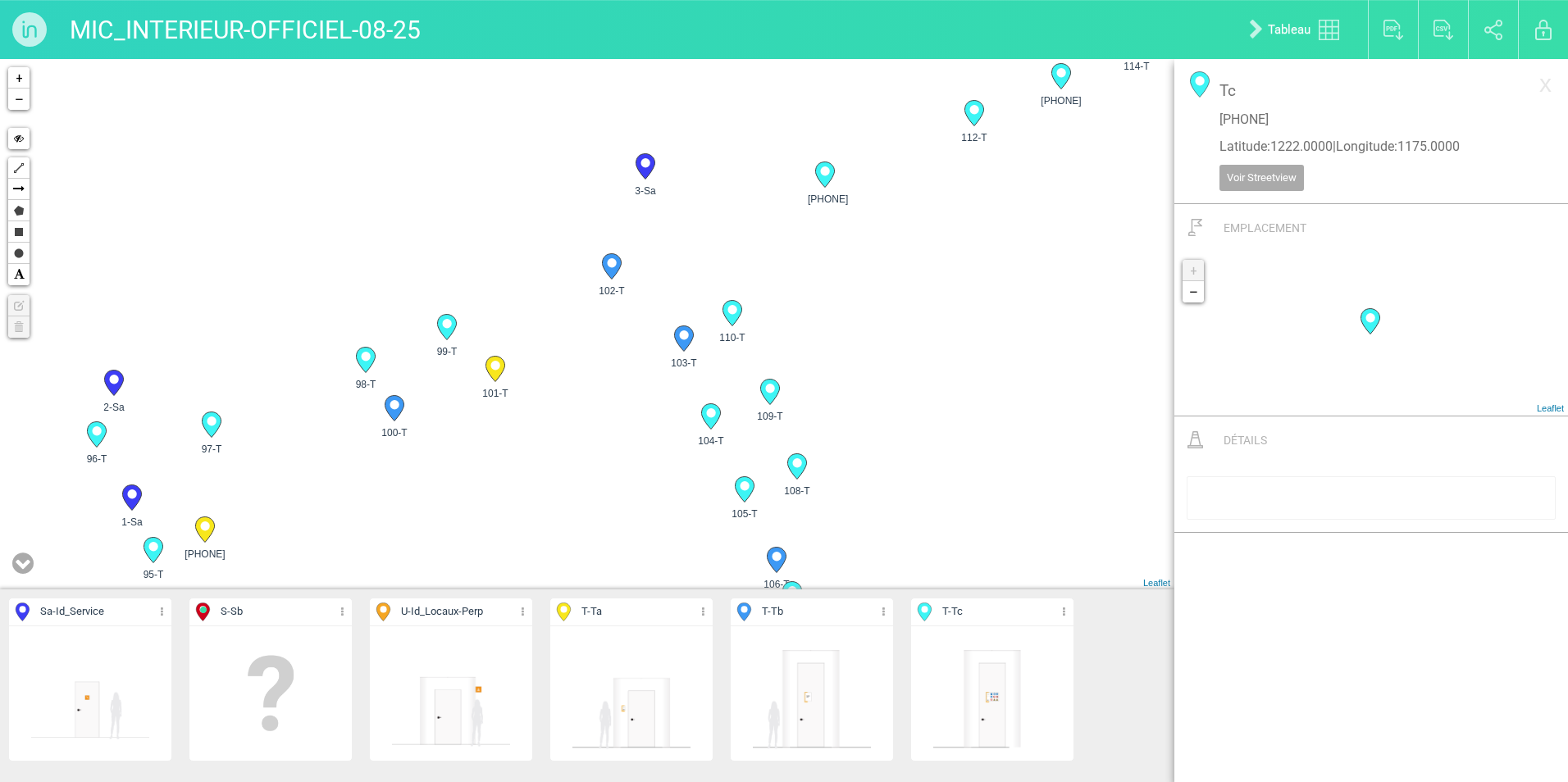 click on "93-T
1-Sa
2-Sa
3-Sa" at bounding box center (587, 324) 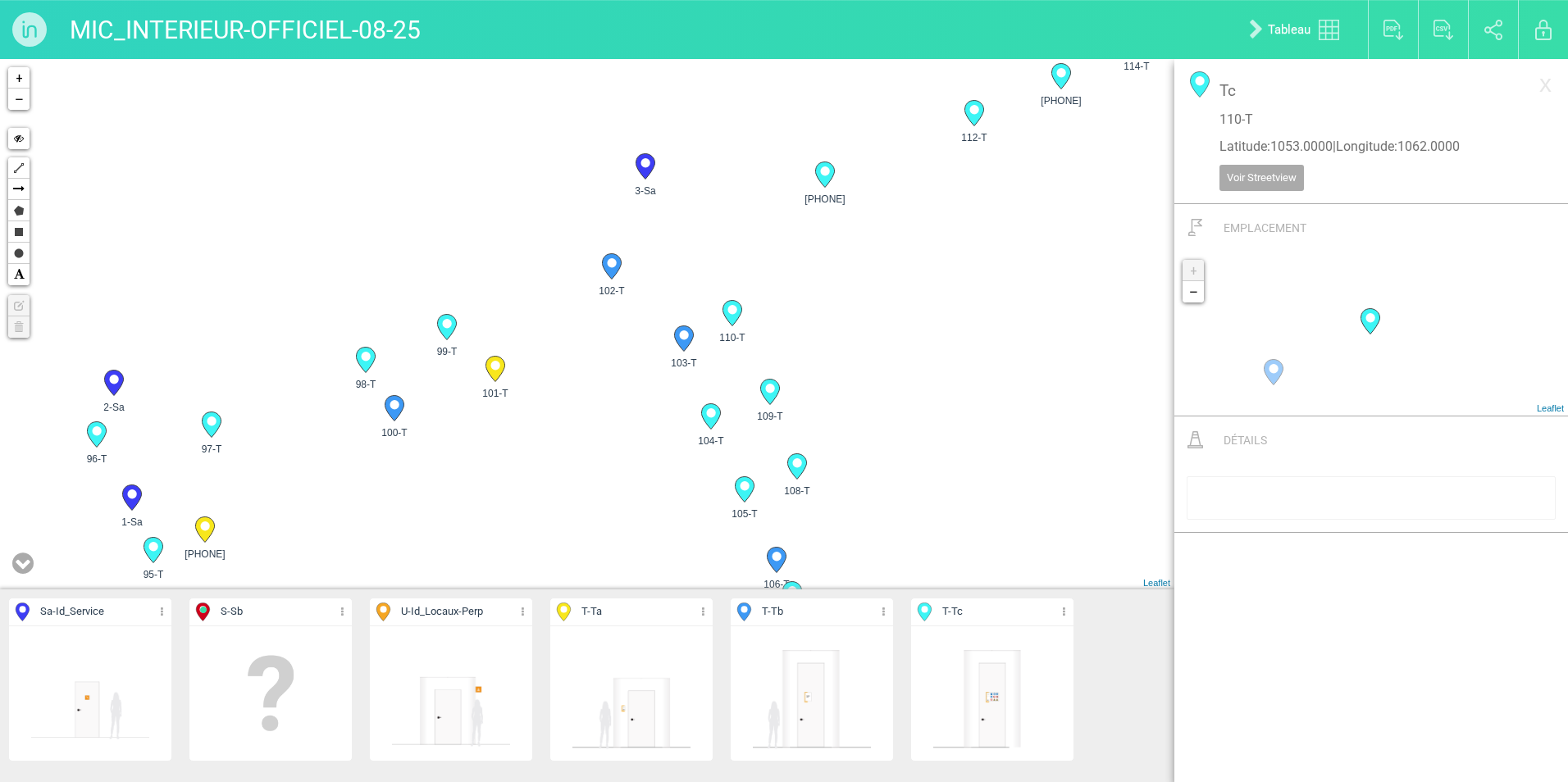 click 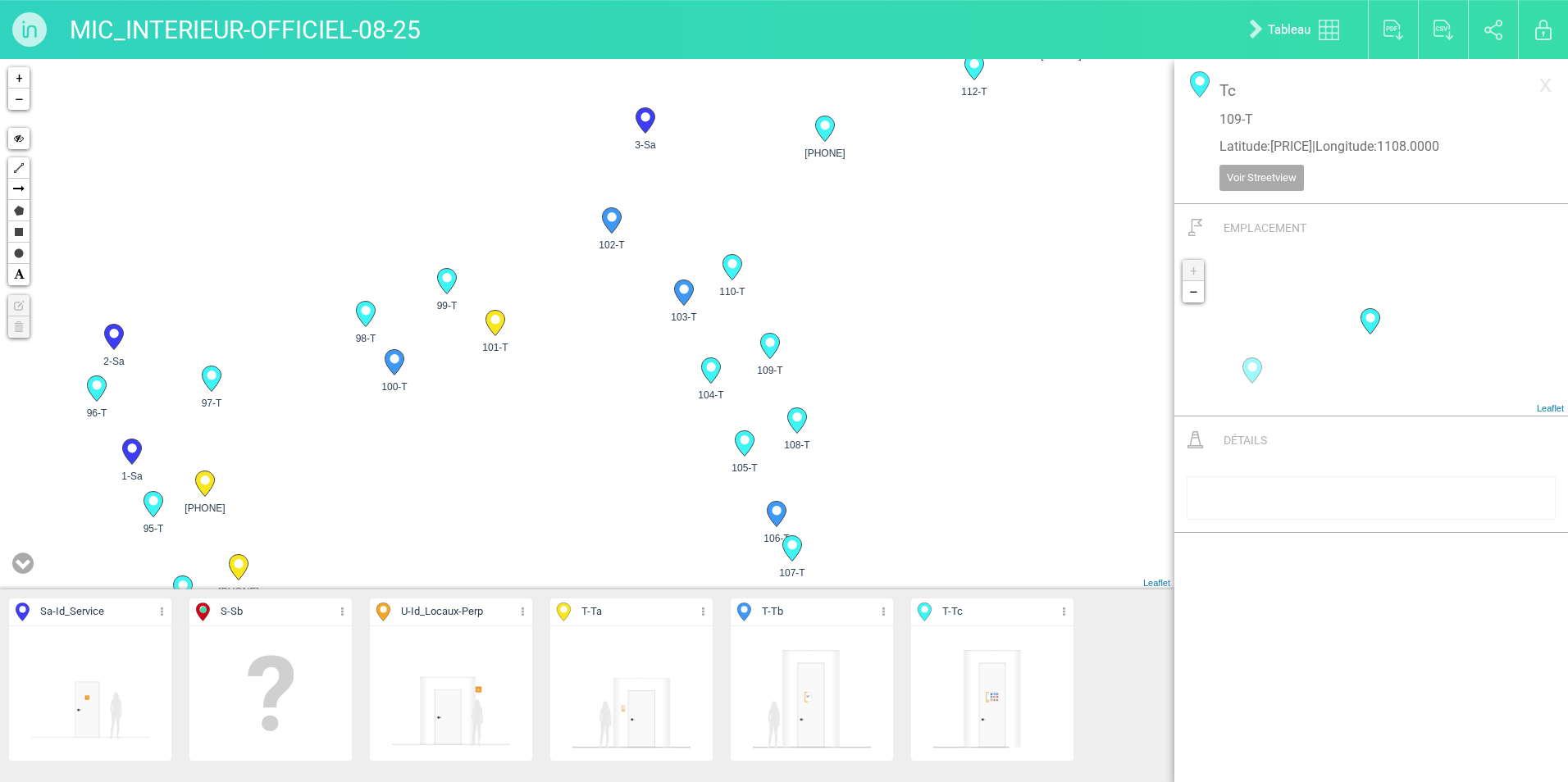 drag, startPoint x: 1014, startPoint y: 471, endPoint x: 1011, endPoint y: 349, distance: 122.03688 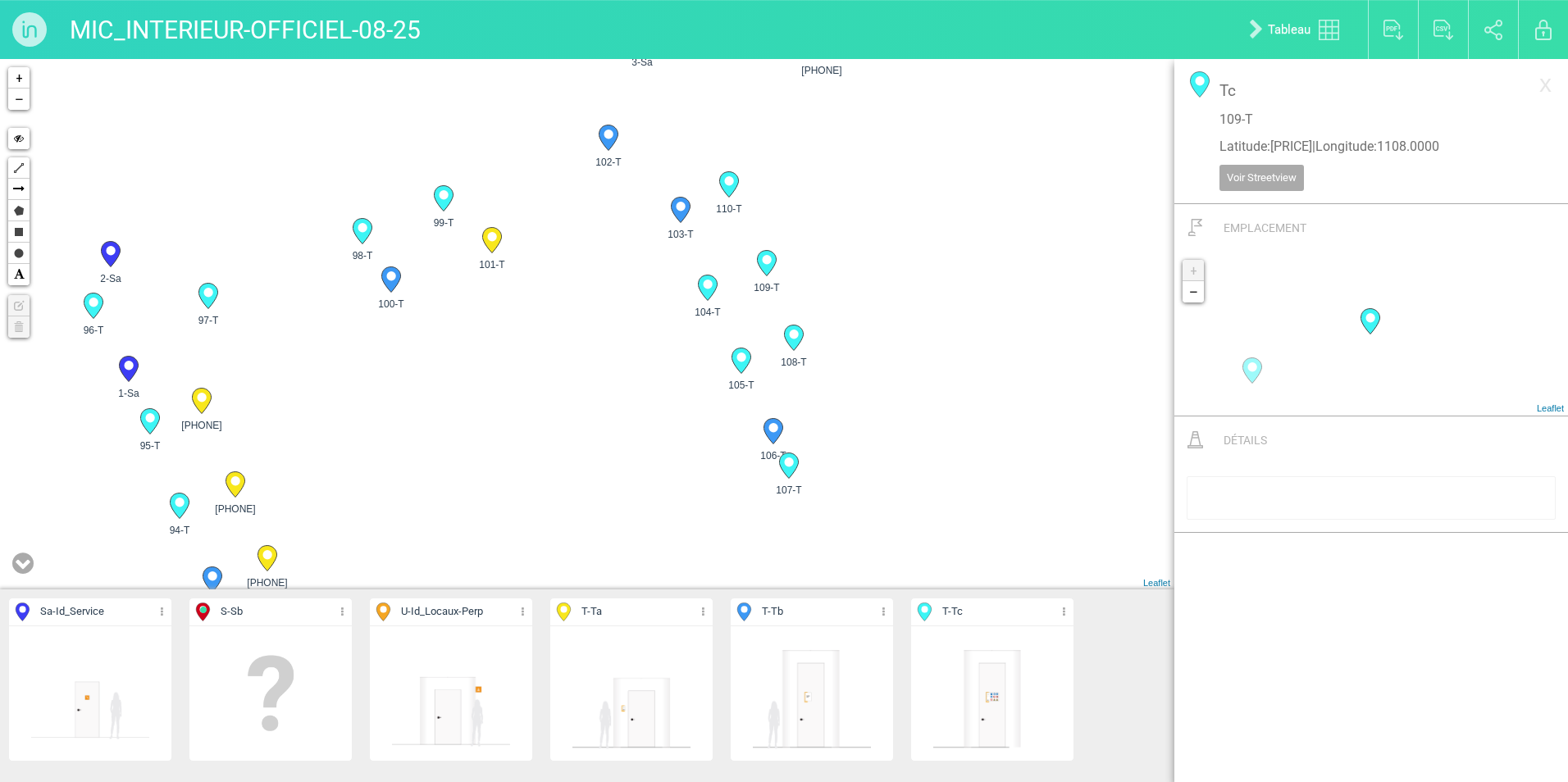 click on "93-T
1-Sa
2-Sa
3-Sa" at bounding box center (587, 324) 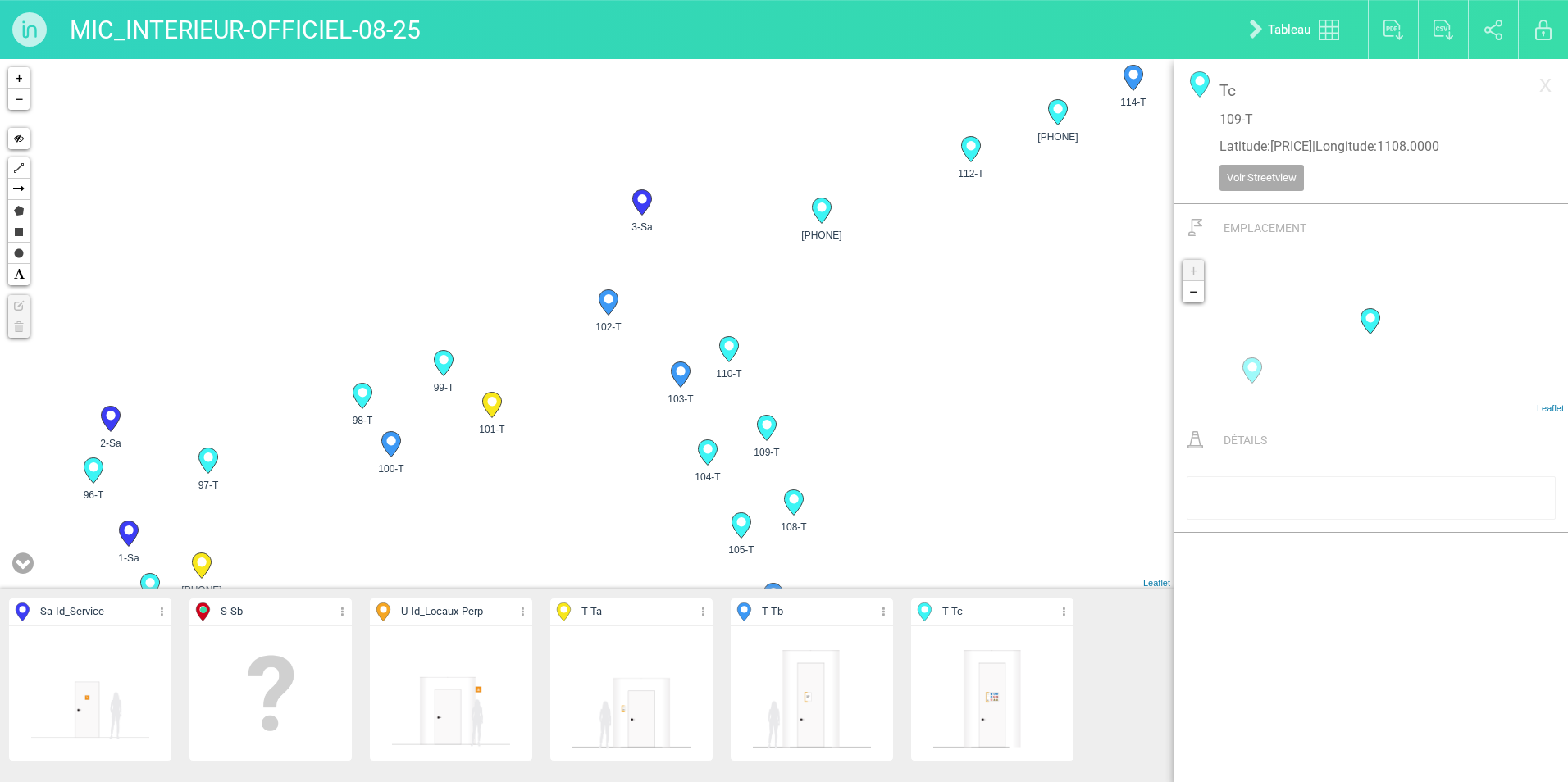 drag, startPoint x: 859, startPoint y: 302, endPoint x: 859, endPoint y: 484, distance: 182 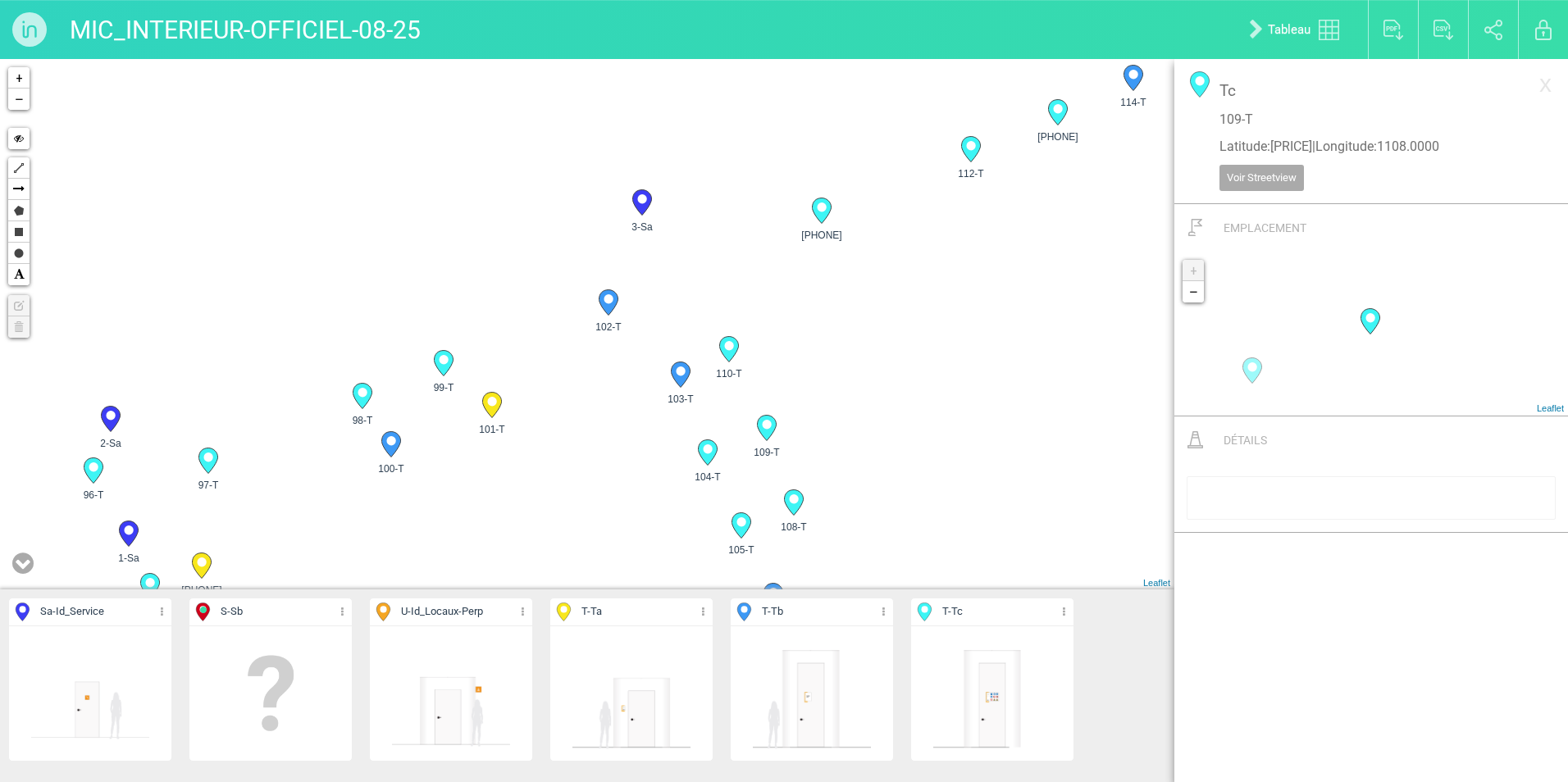 click on "93-T
1-Sa
2-Sa
3-Sa" at bounding box center [587, 324] 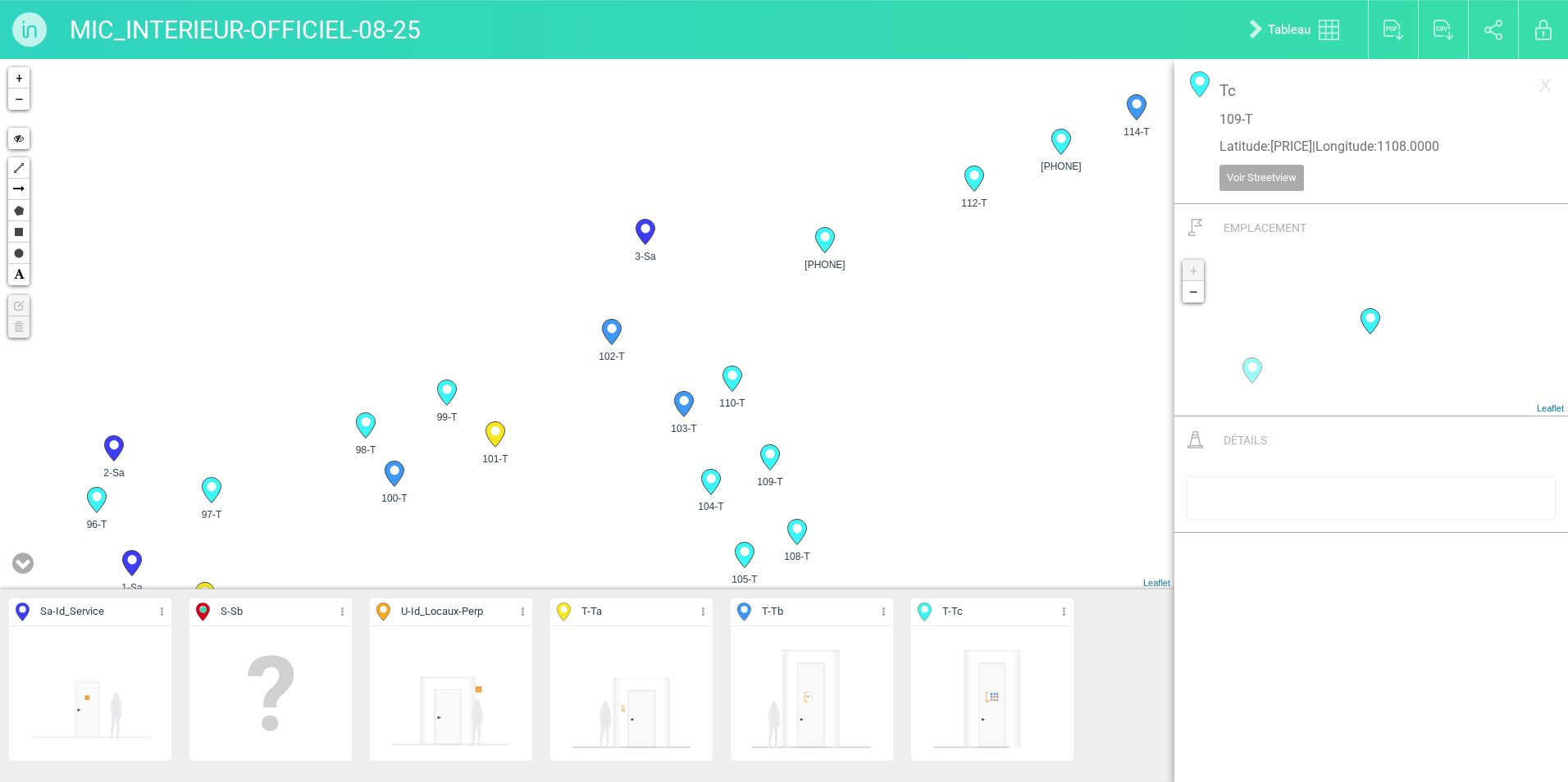 drag, startPoint x: 828, startPoint y: 318, endPoint x: 809, endPoint y: 165, distance: 154.17522 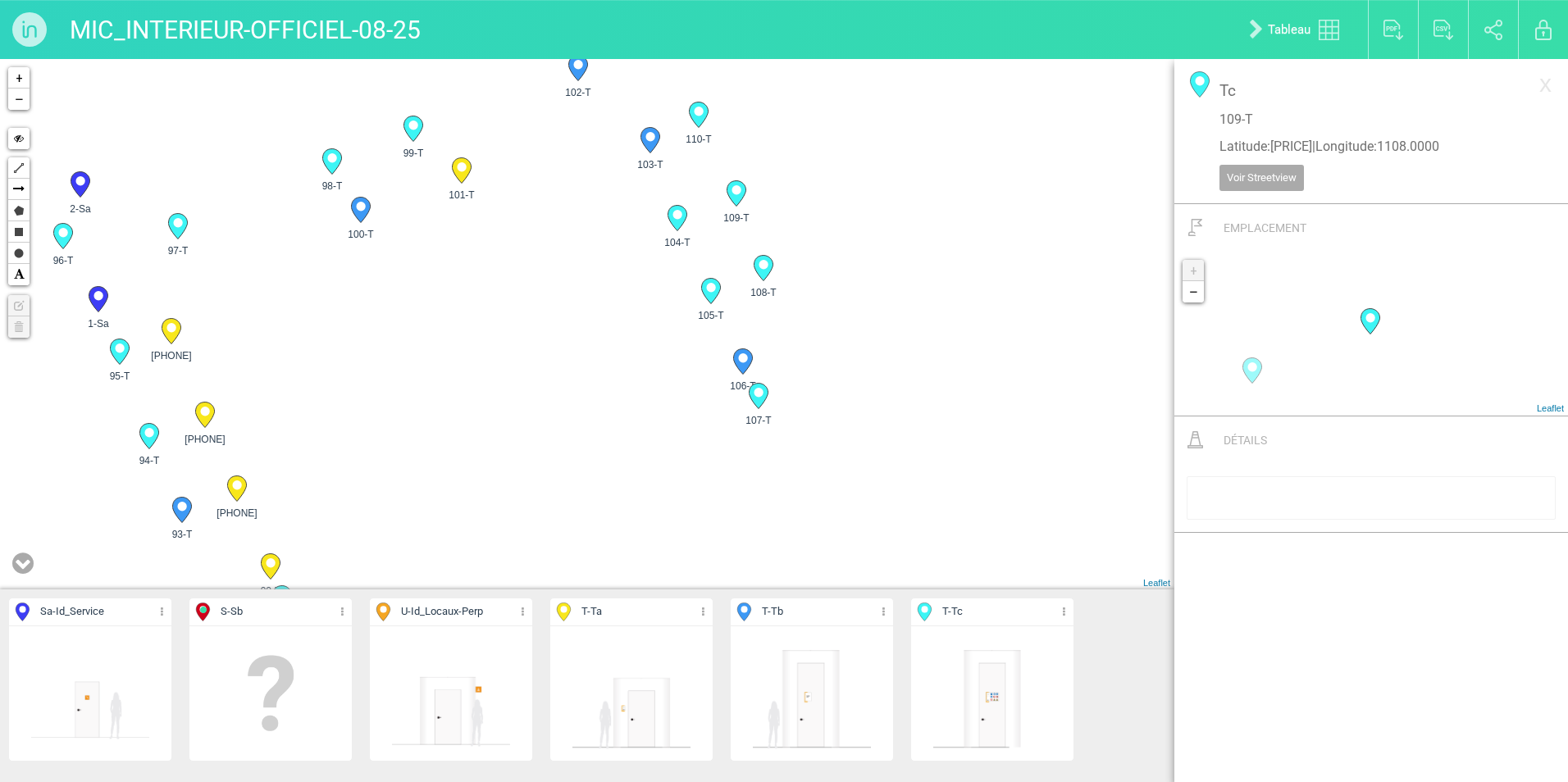drag, startPoint x: 818, startPoint y: 367, endPoint x: 805, endPoint y: 264, distance: 103.81715 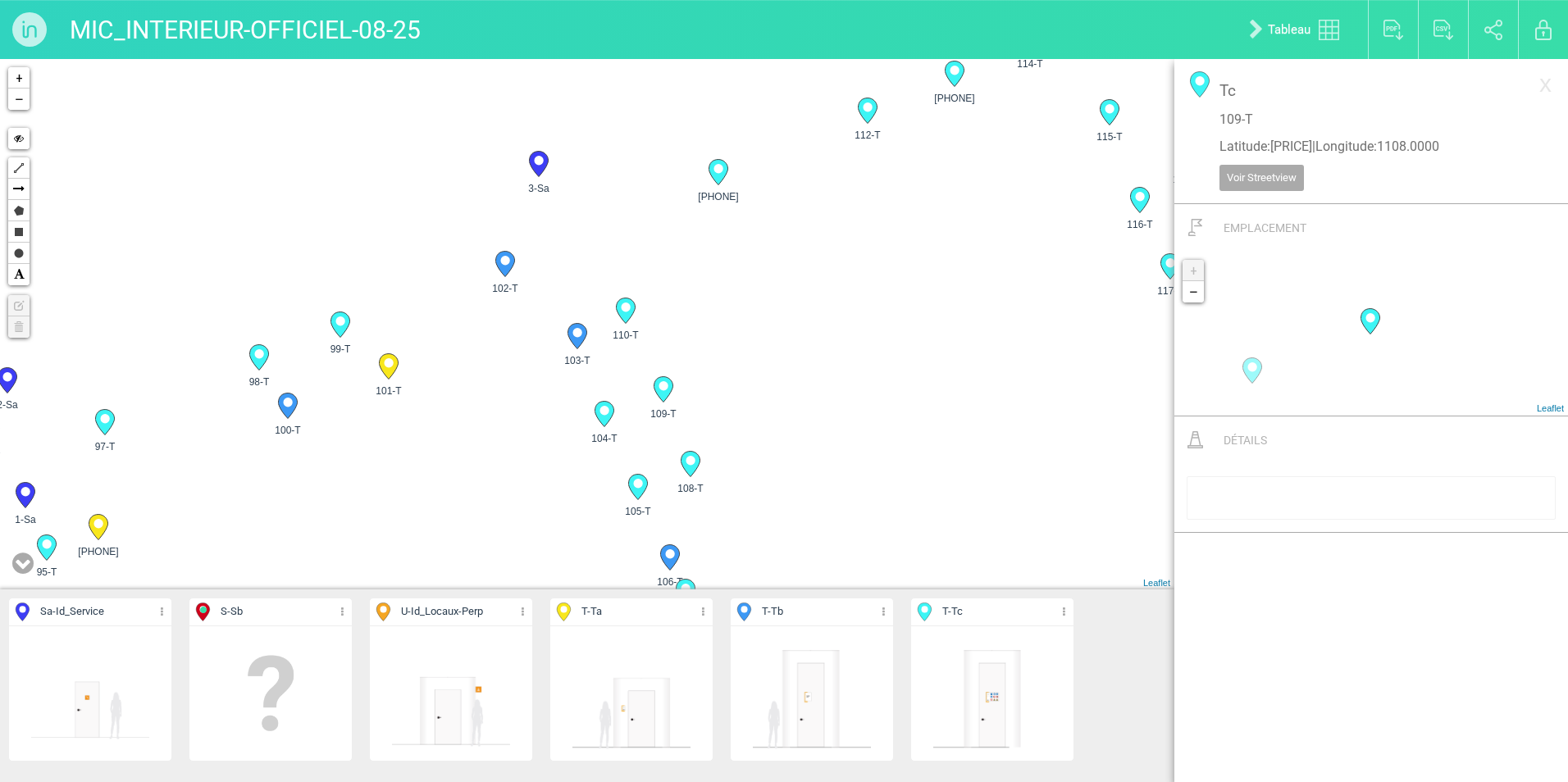 drag, startPoint x: 959, startPoint y: 218, endPoint x: 883, endPoint y: 423, distance: 218.6344 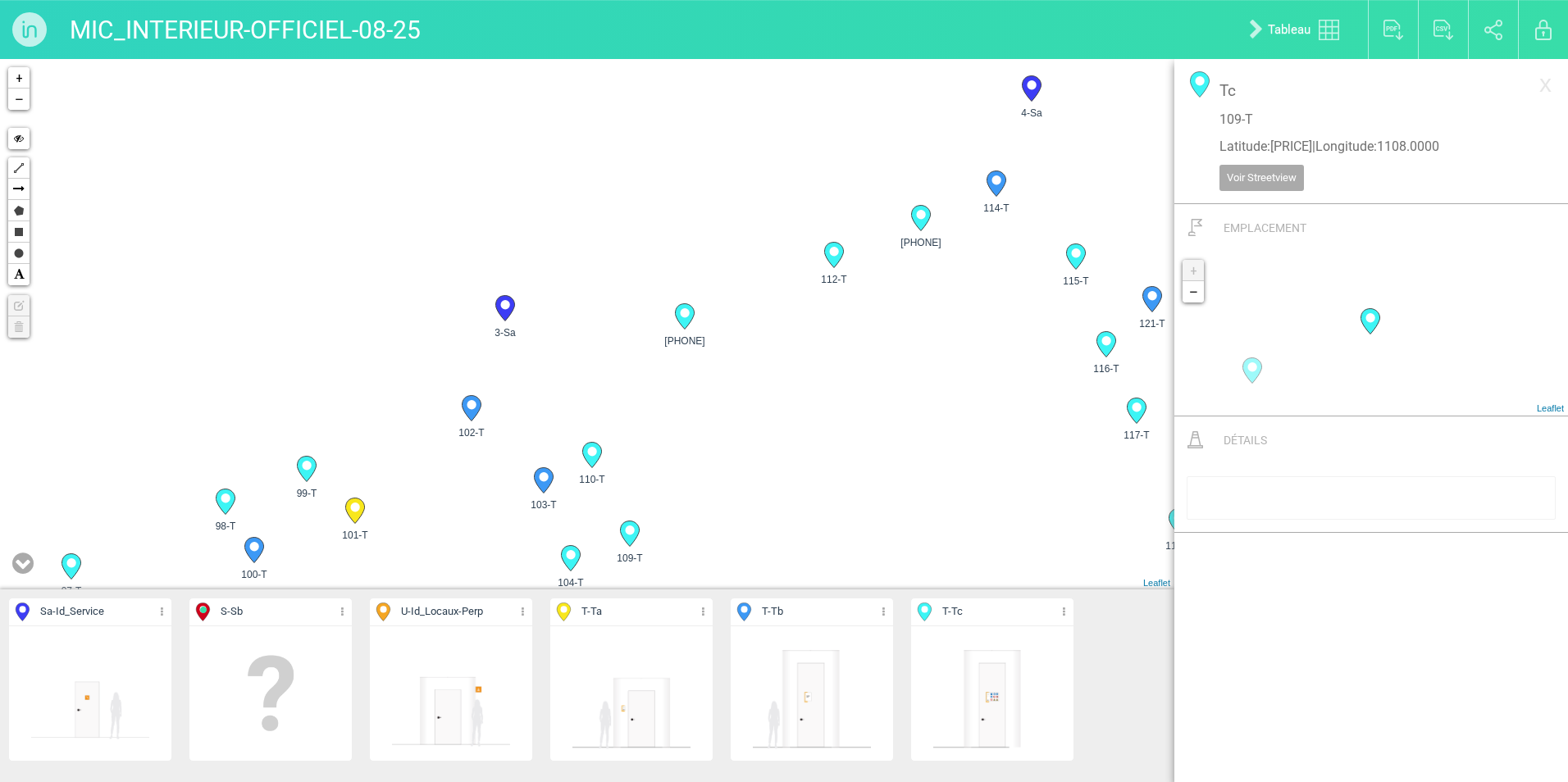 drag, startPoint x: 827, startPoint y: 290, endPoint x: 795, endPoint y: 436, distance: 149.46572 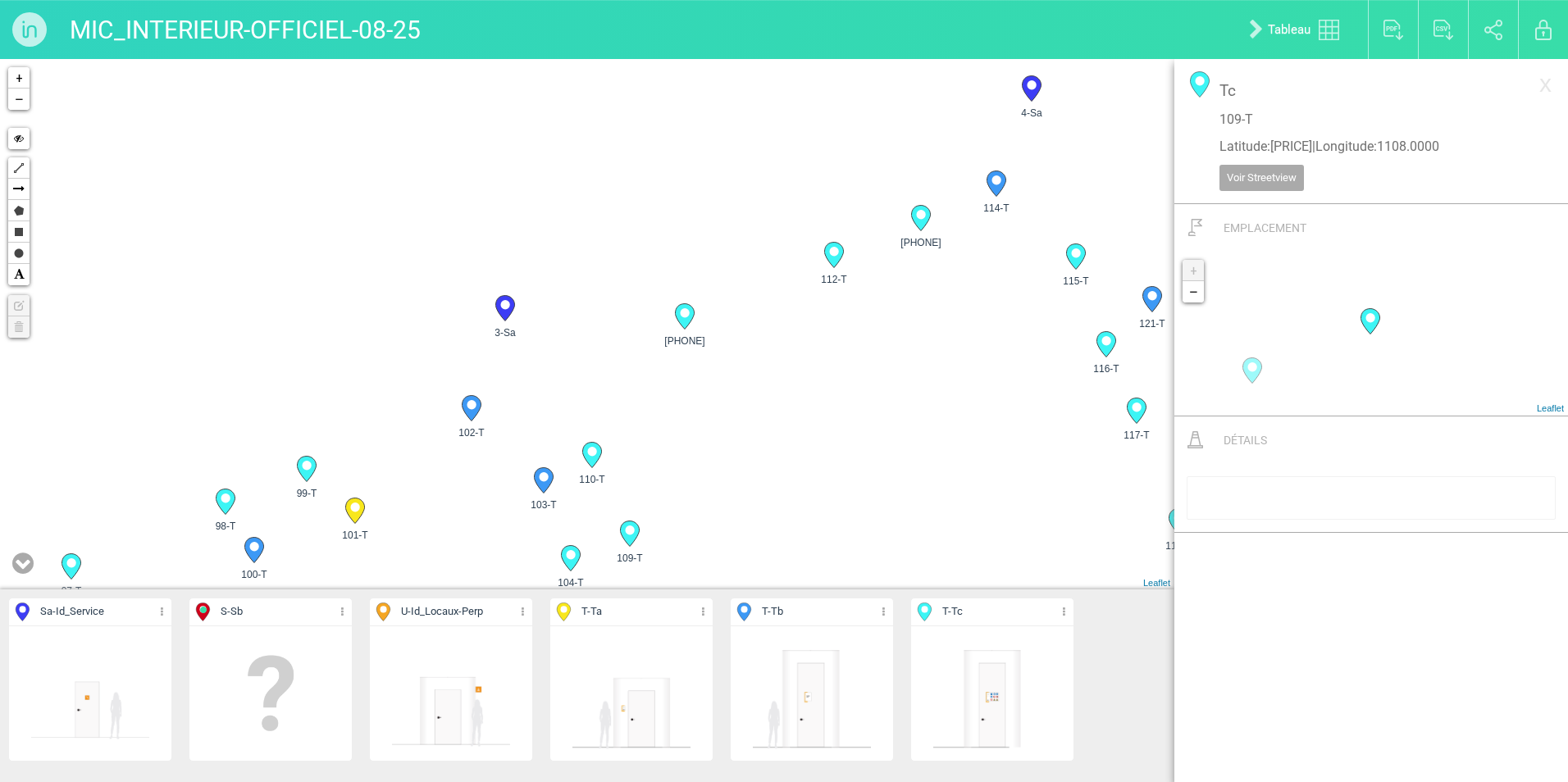click on "93-T
1-Sa
2-Sa
3-Sa" at bounding box center [587, 324] 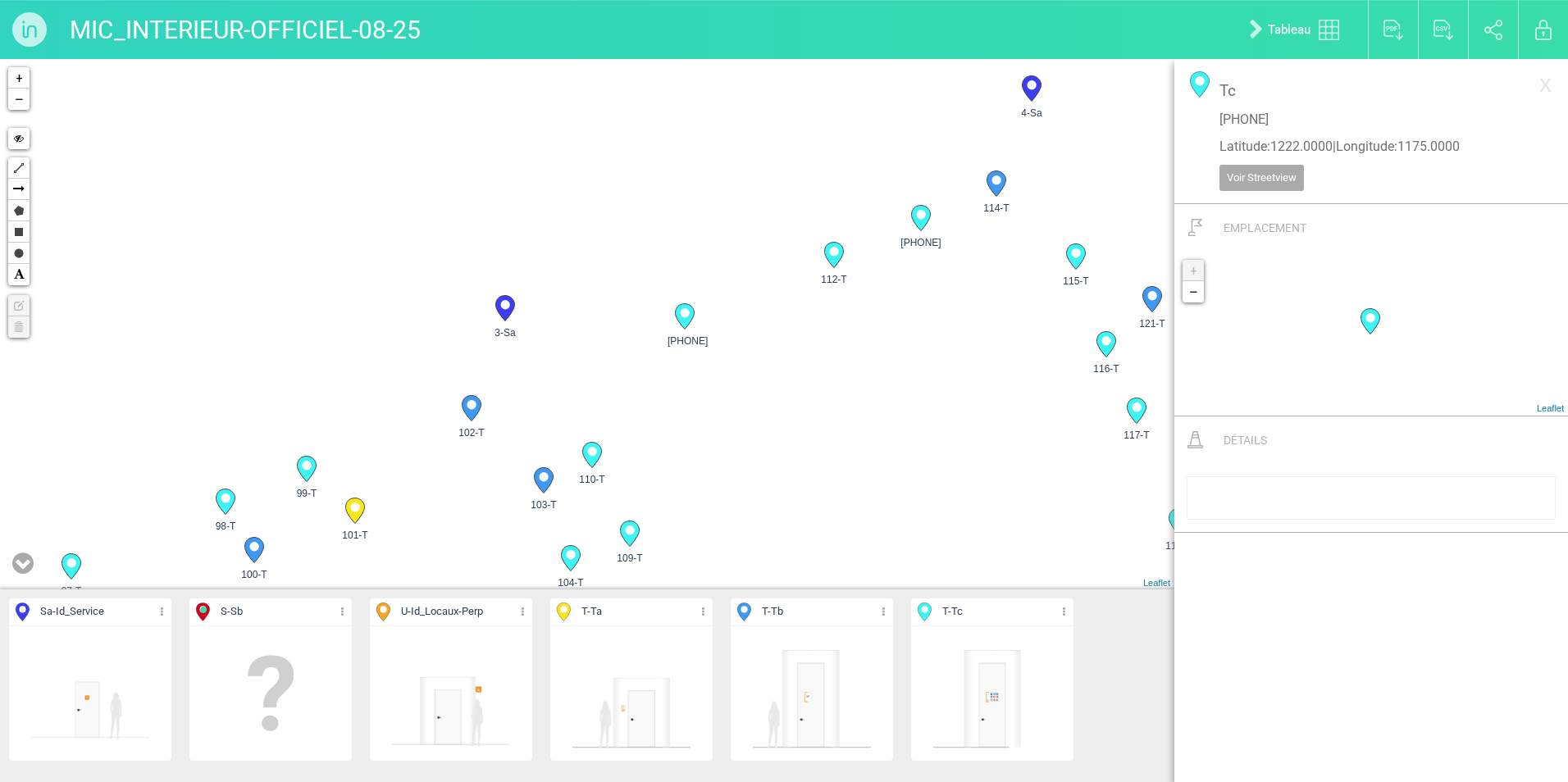 click on "Détails" at bounding box center (1245, 440) 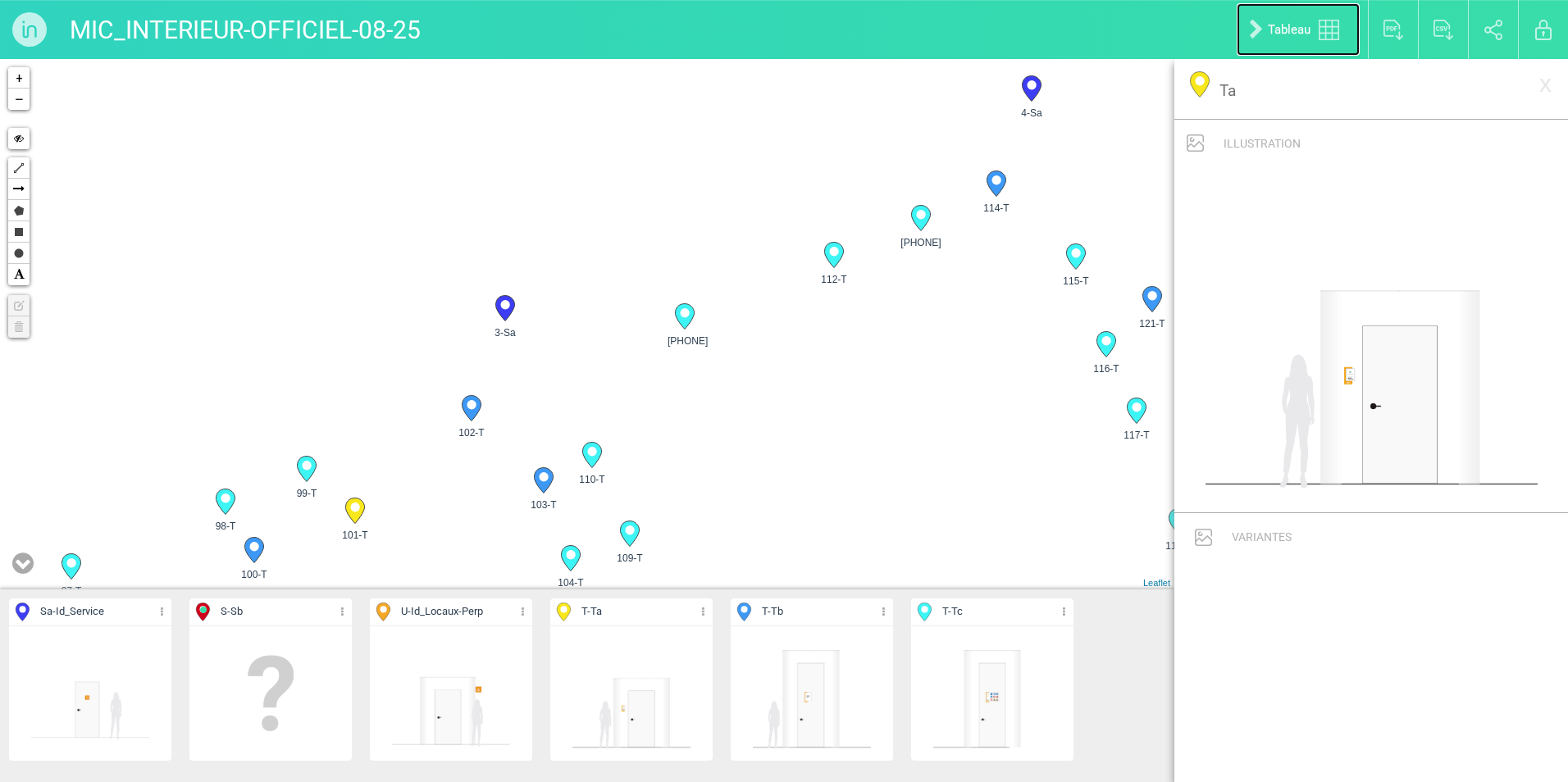 click at bounding box center (1329, 30) 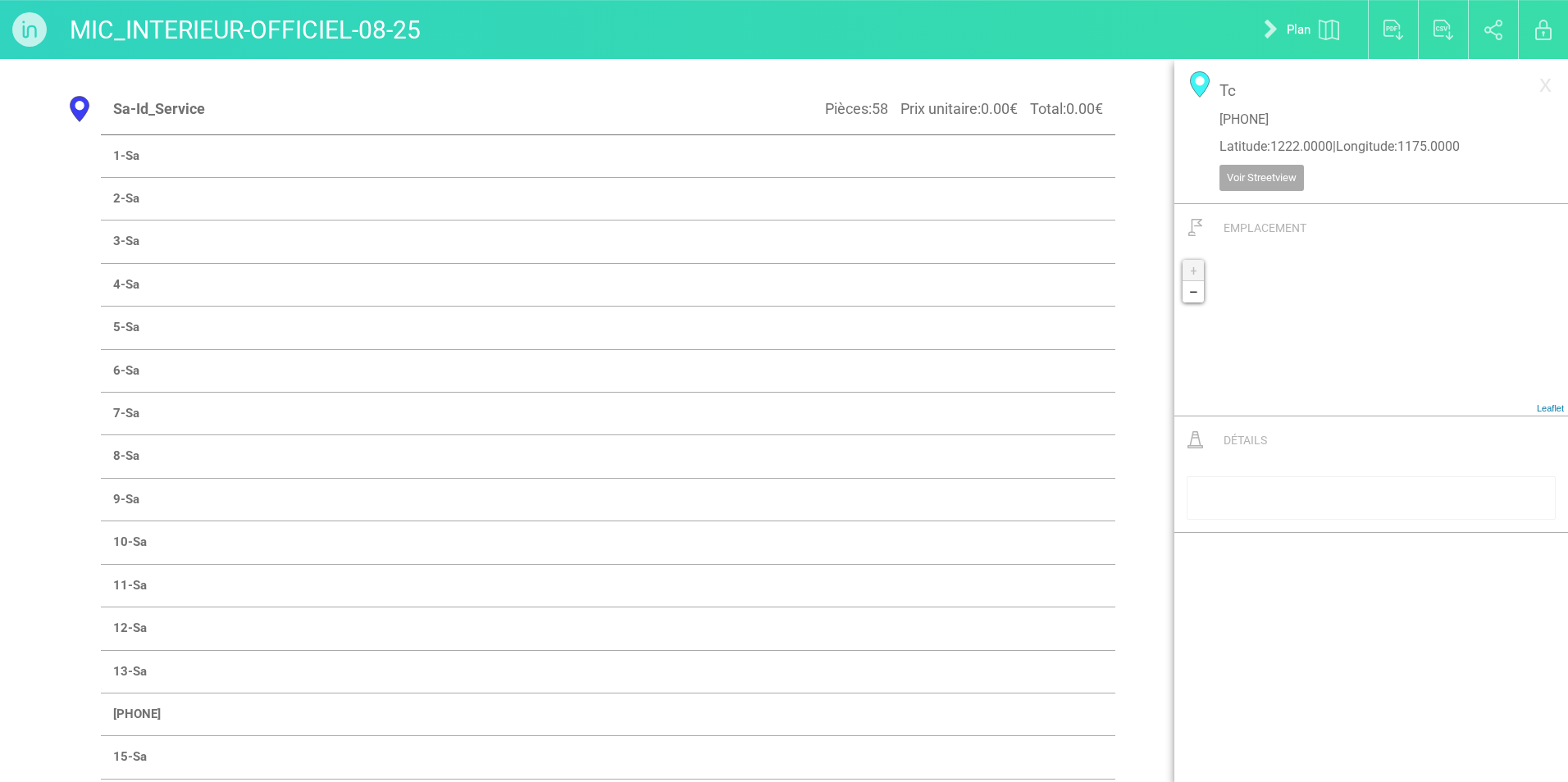 click on "Détails" at bounding box center [1245, 440] 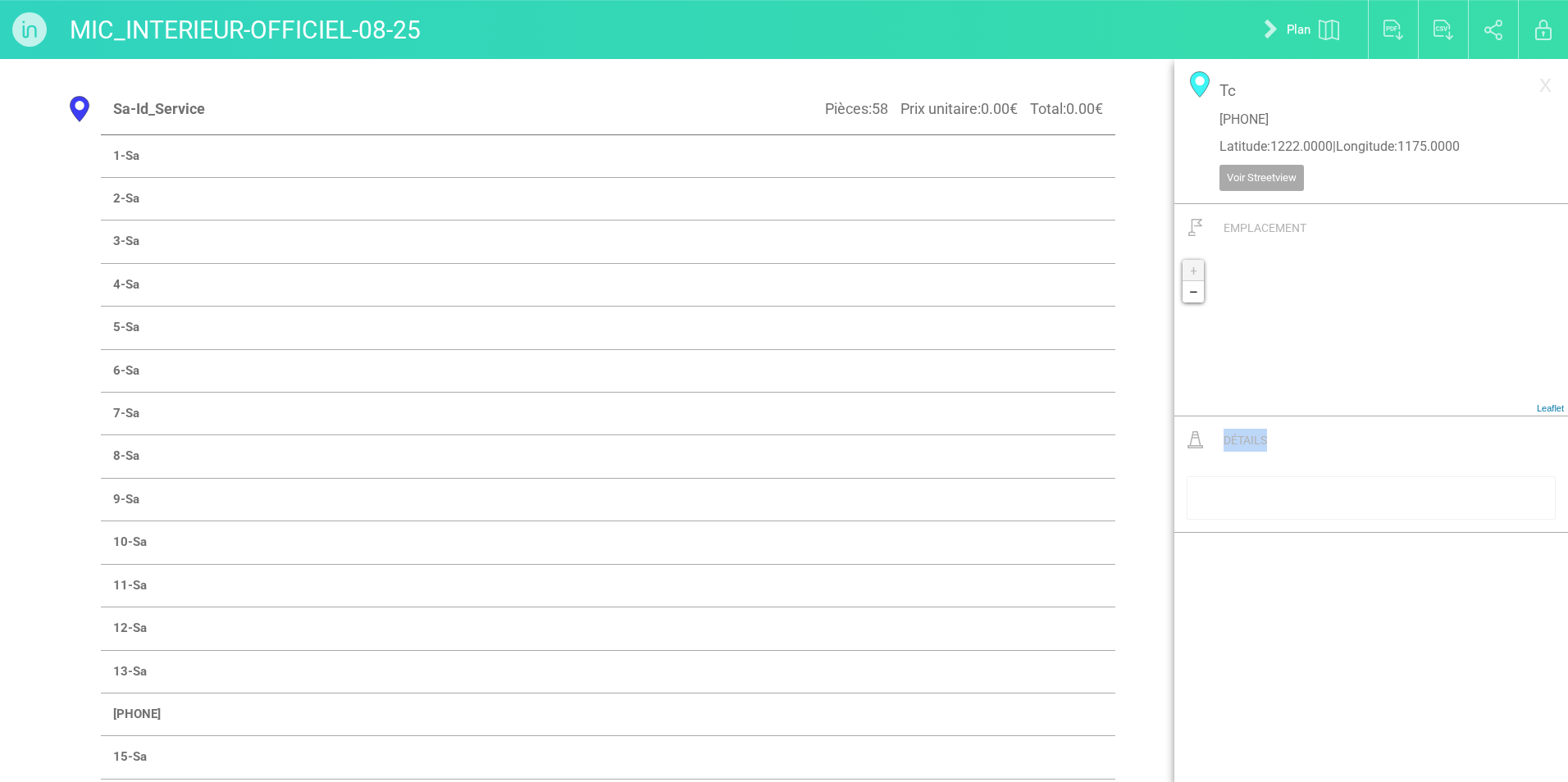 click on "Détails" at bounding box center [1245, 440] 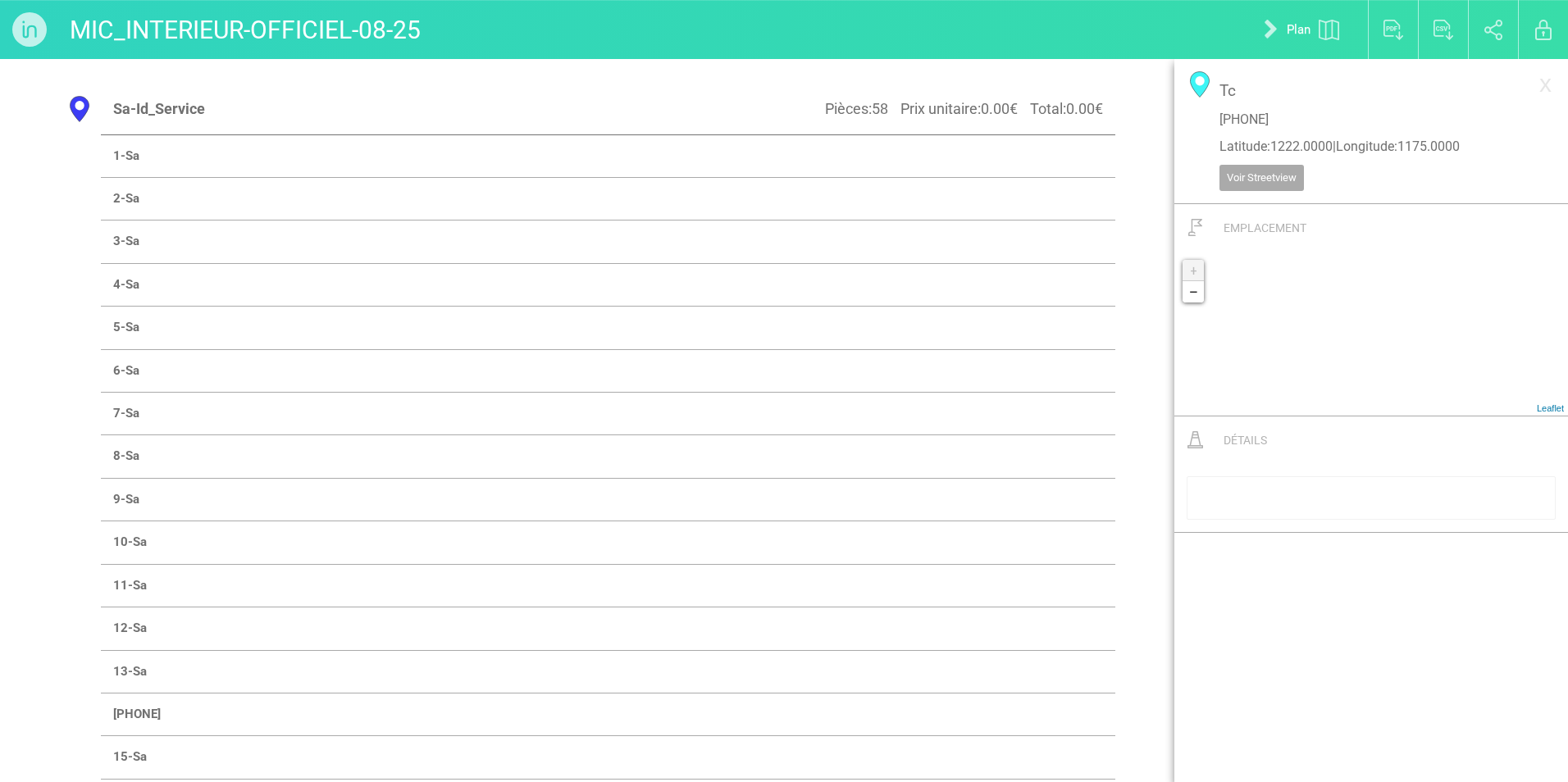 click at bounding box center (1371, 498) 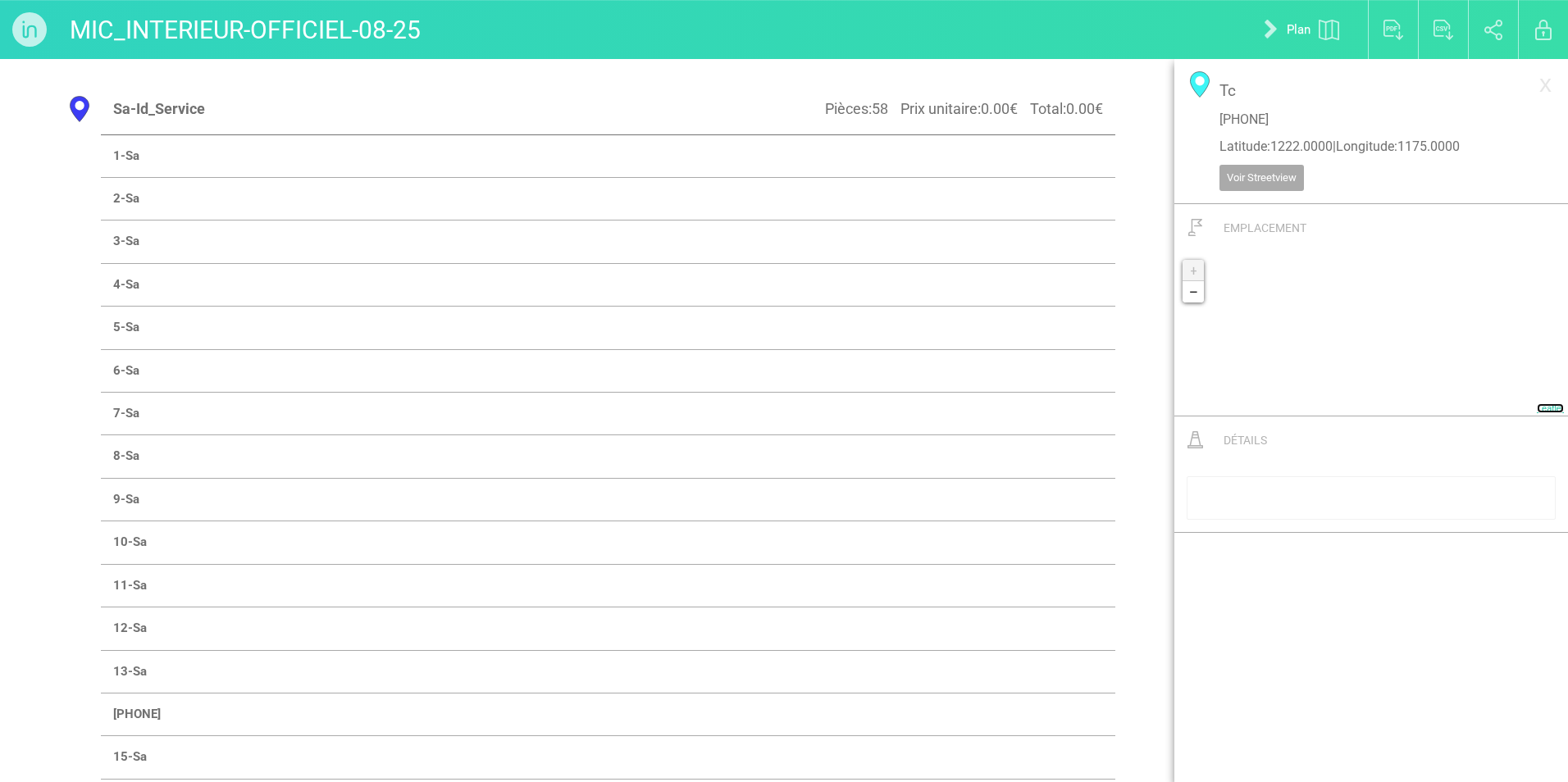 click on "Leaflet" at bounding box center [1550, 408] 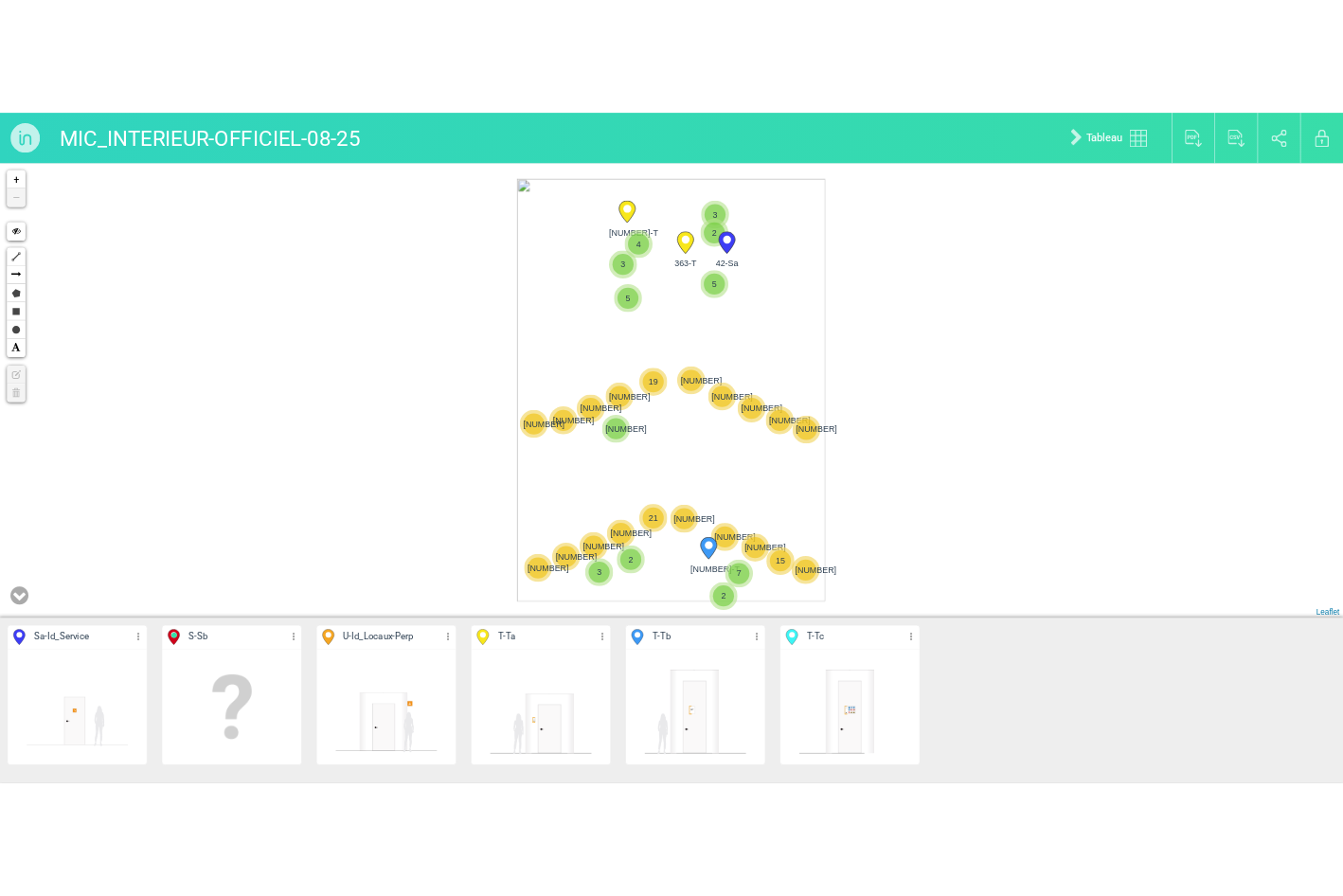 scroll, scrollTop: 0, scrollLeft: 0, axis: both 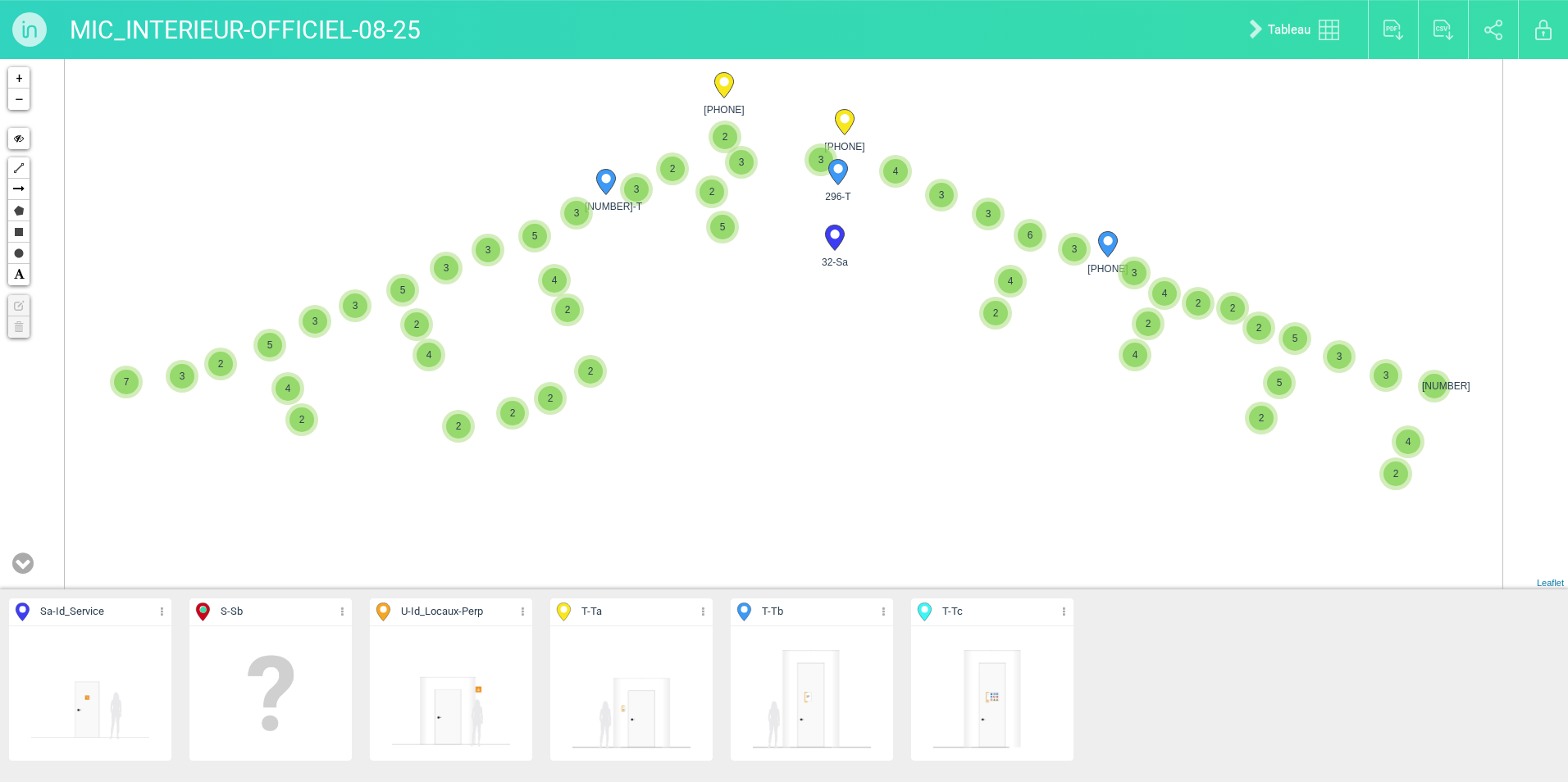 click at bounding box center [162, 612] 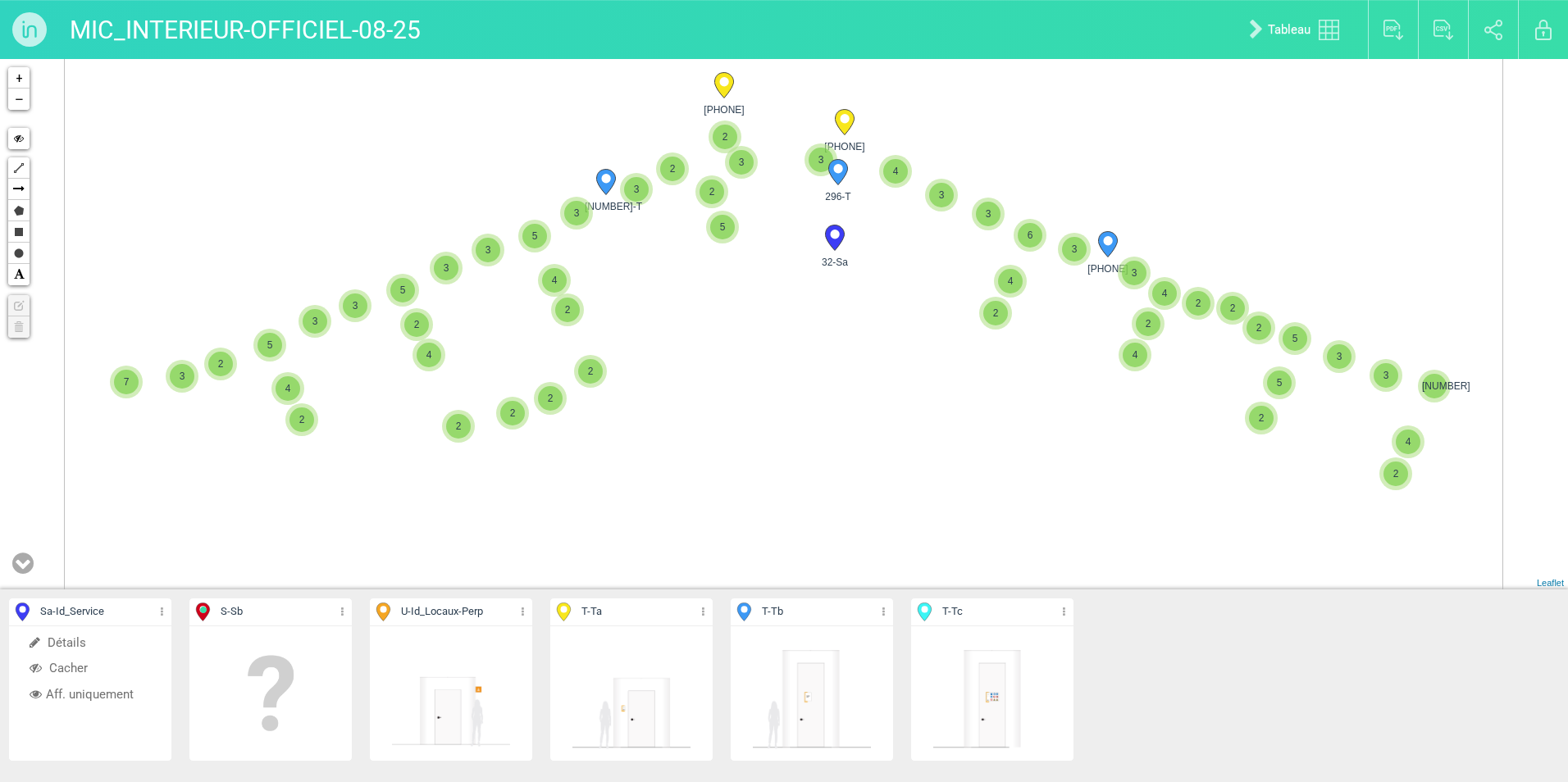 click at bounding box center (162, 612) 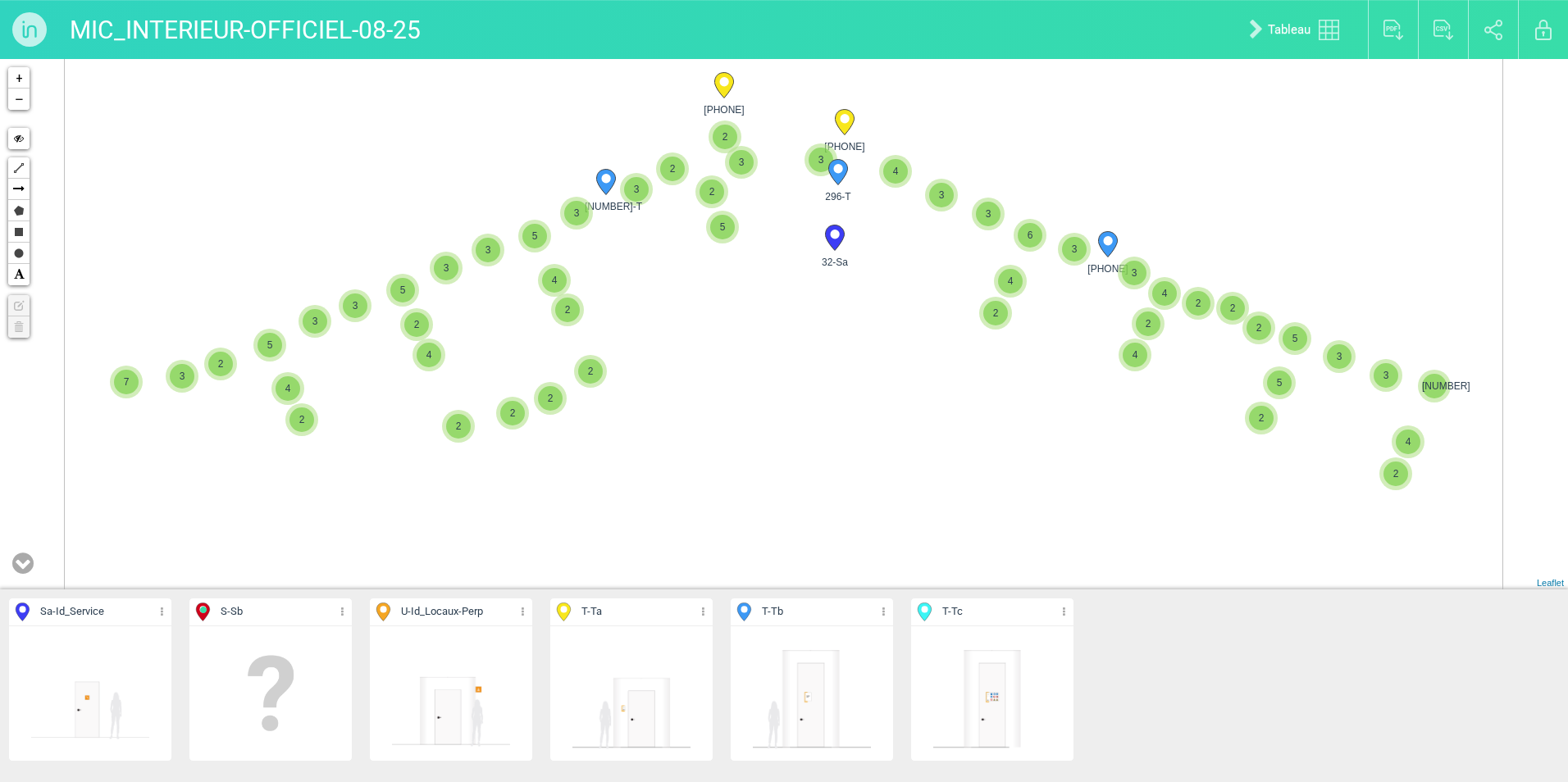 click at bounding box center [162, 612] 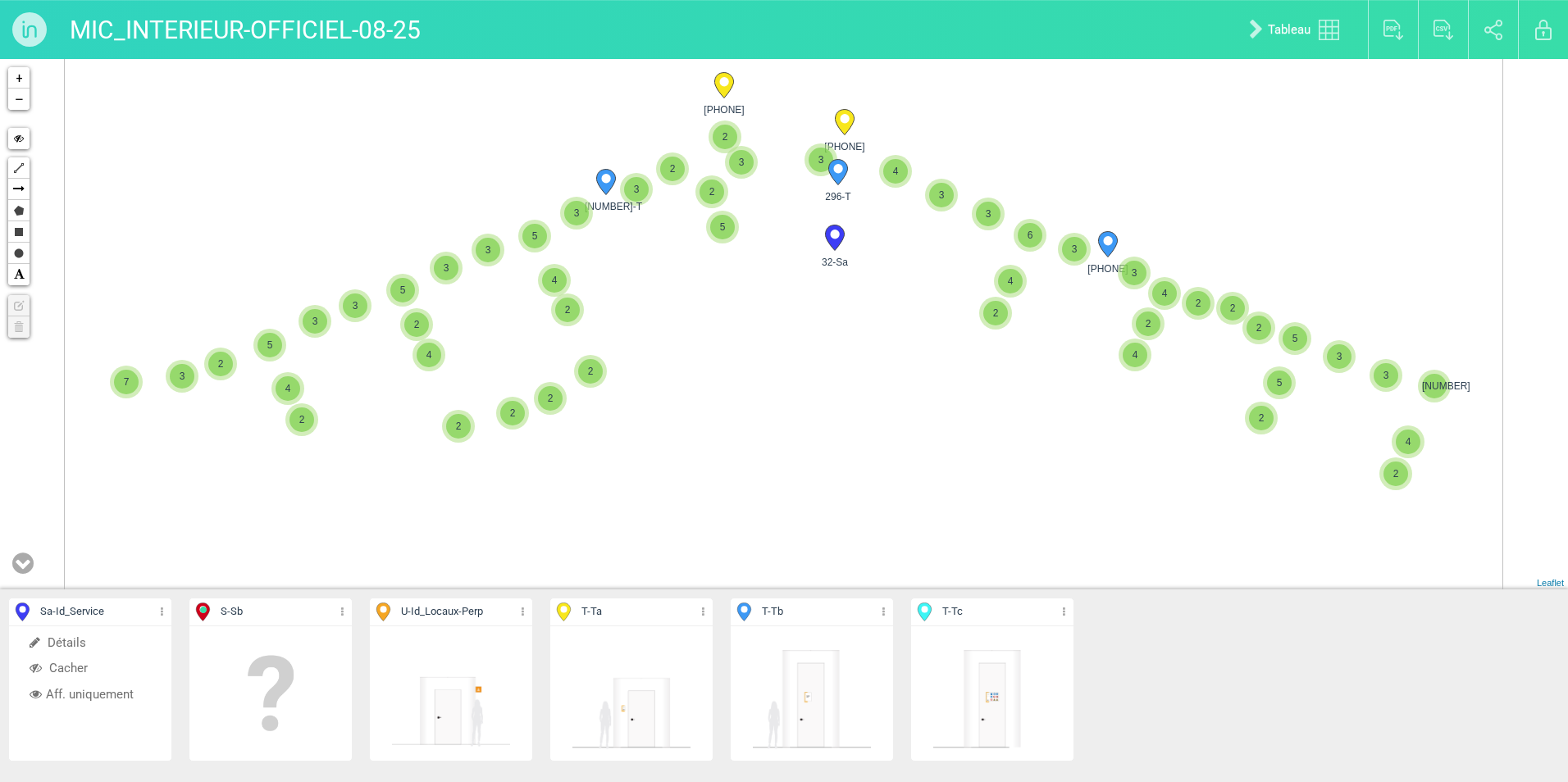 click on "Détails" at bounding box center [90, 643] 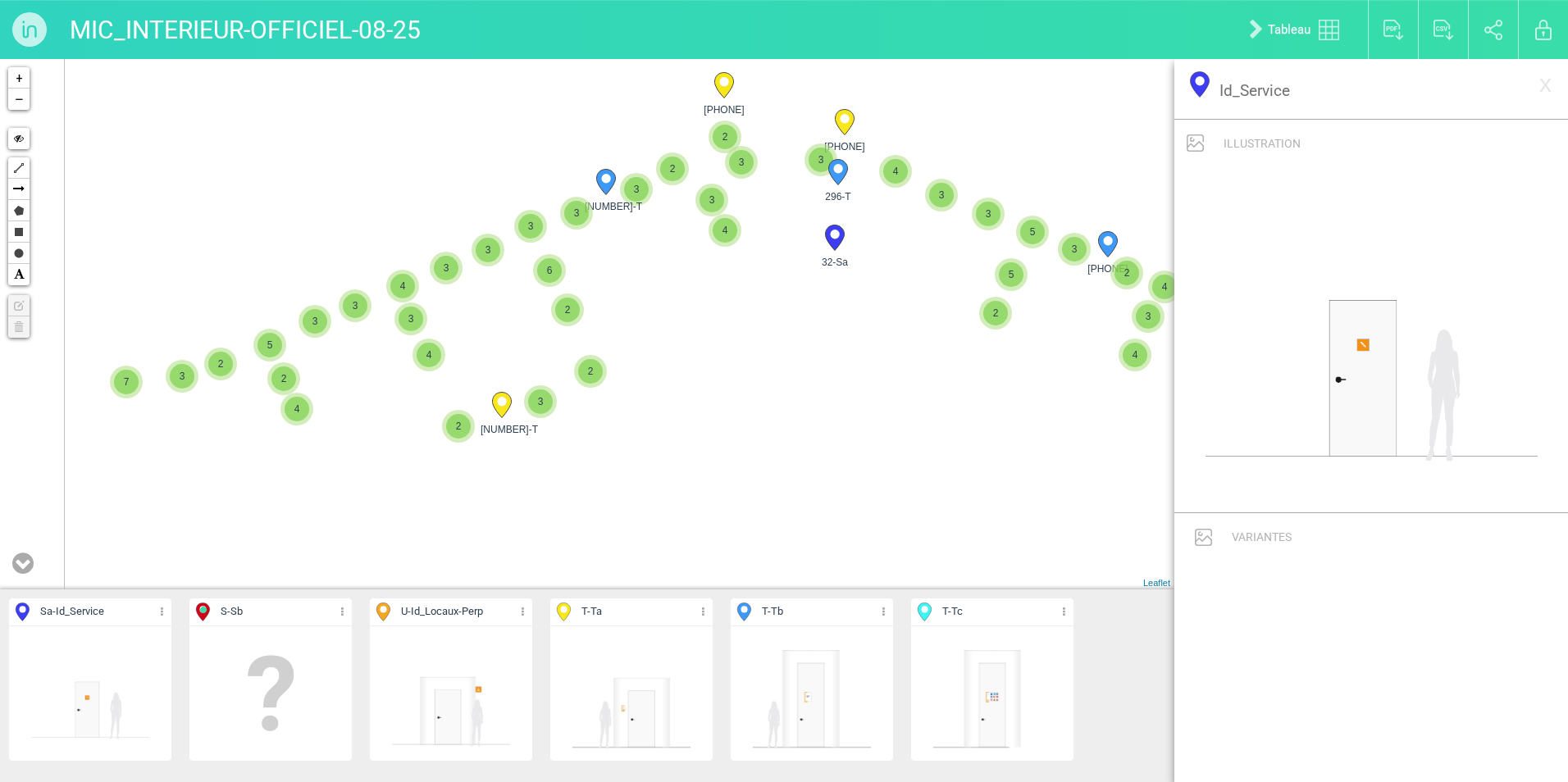 click on "Variantes" at bounding box center (1261, 537) 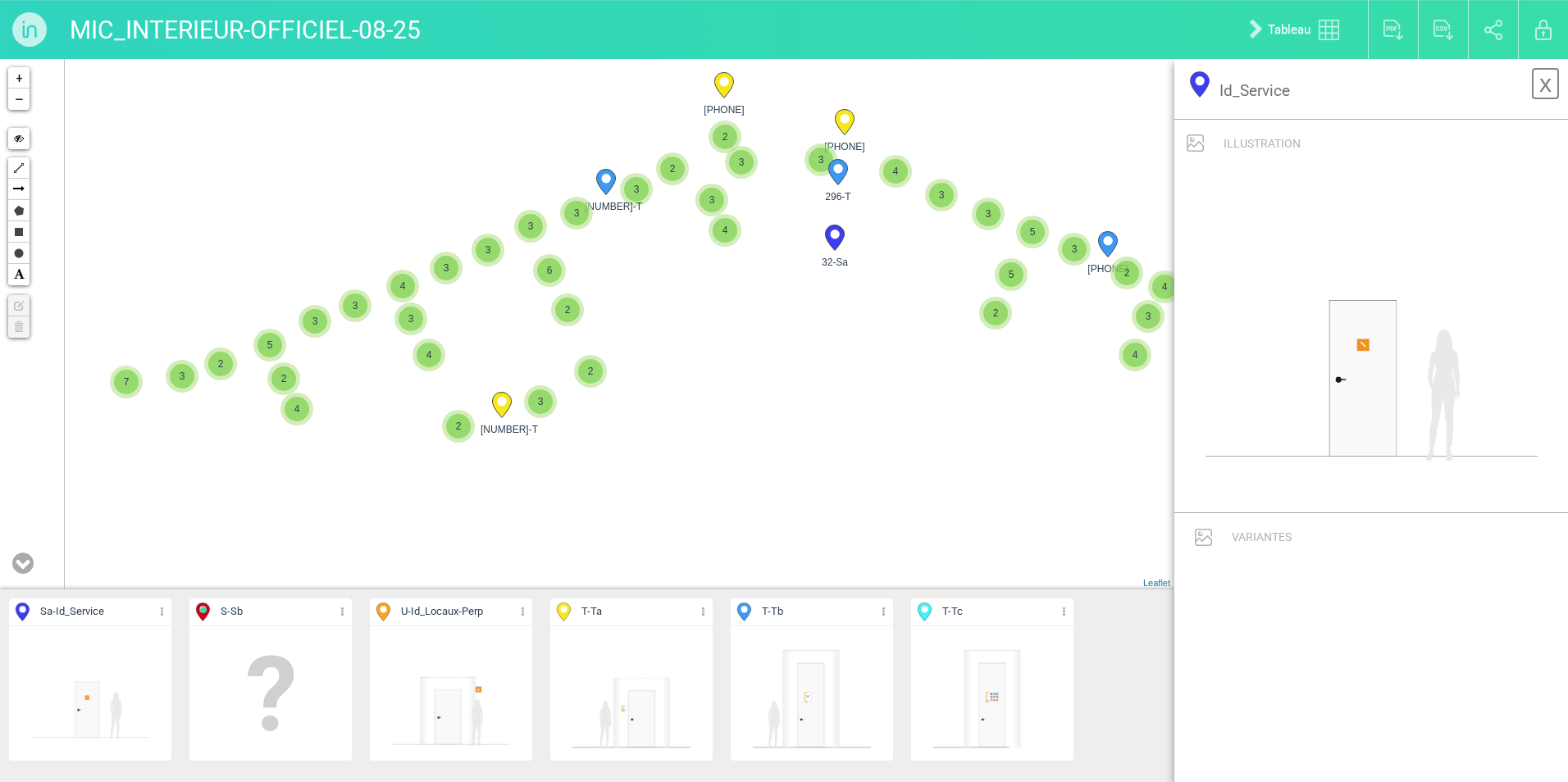 click on "x" at bounding box center [1545, 84] 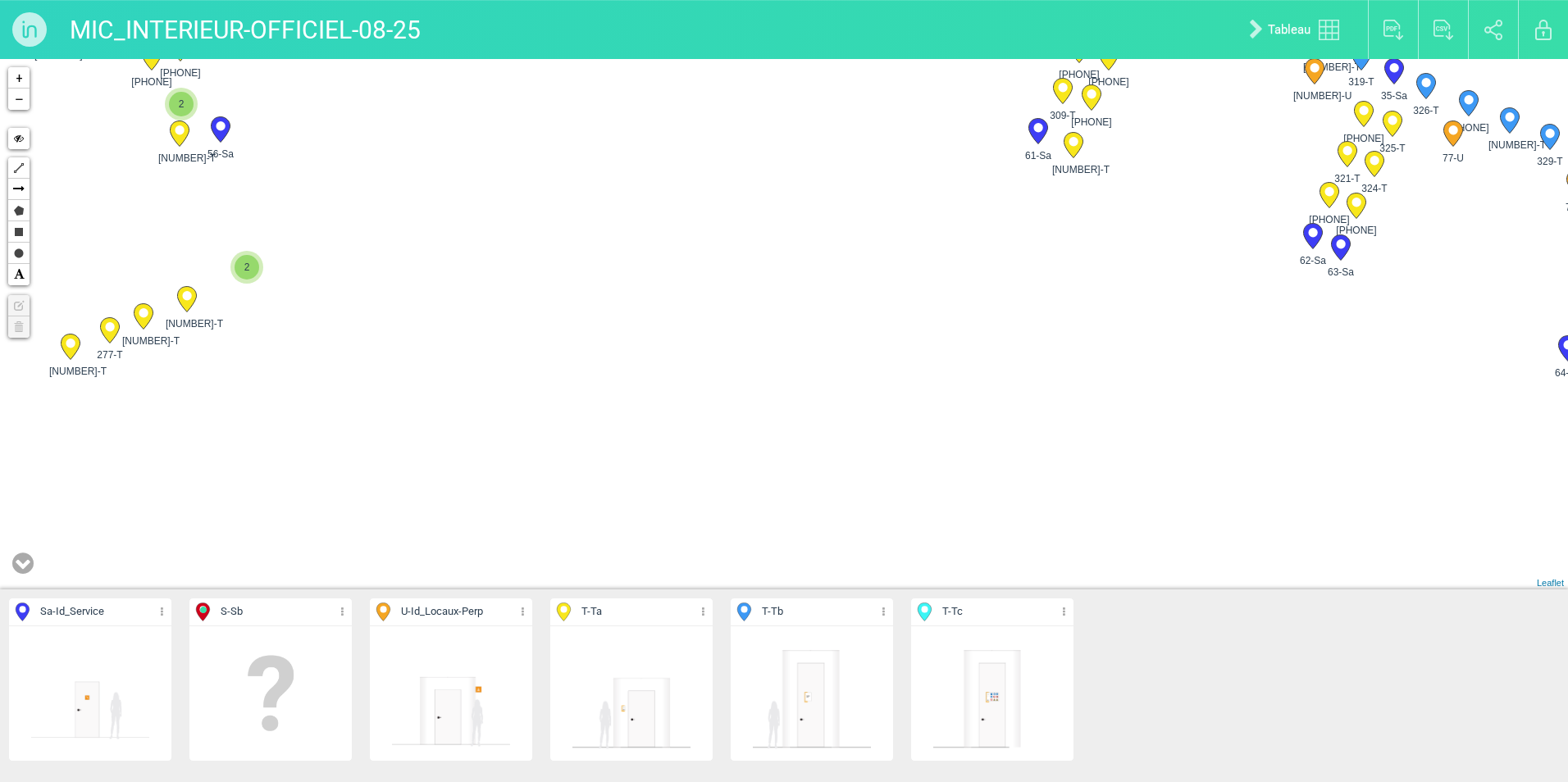 drag, startPoint x: 977, startPoint y: 437, endPoint x: 1047, endPoint y: 493, distance: 89.64374 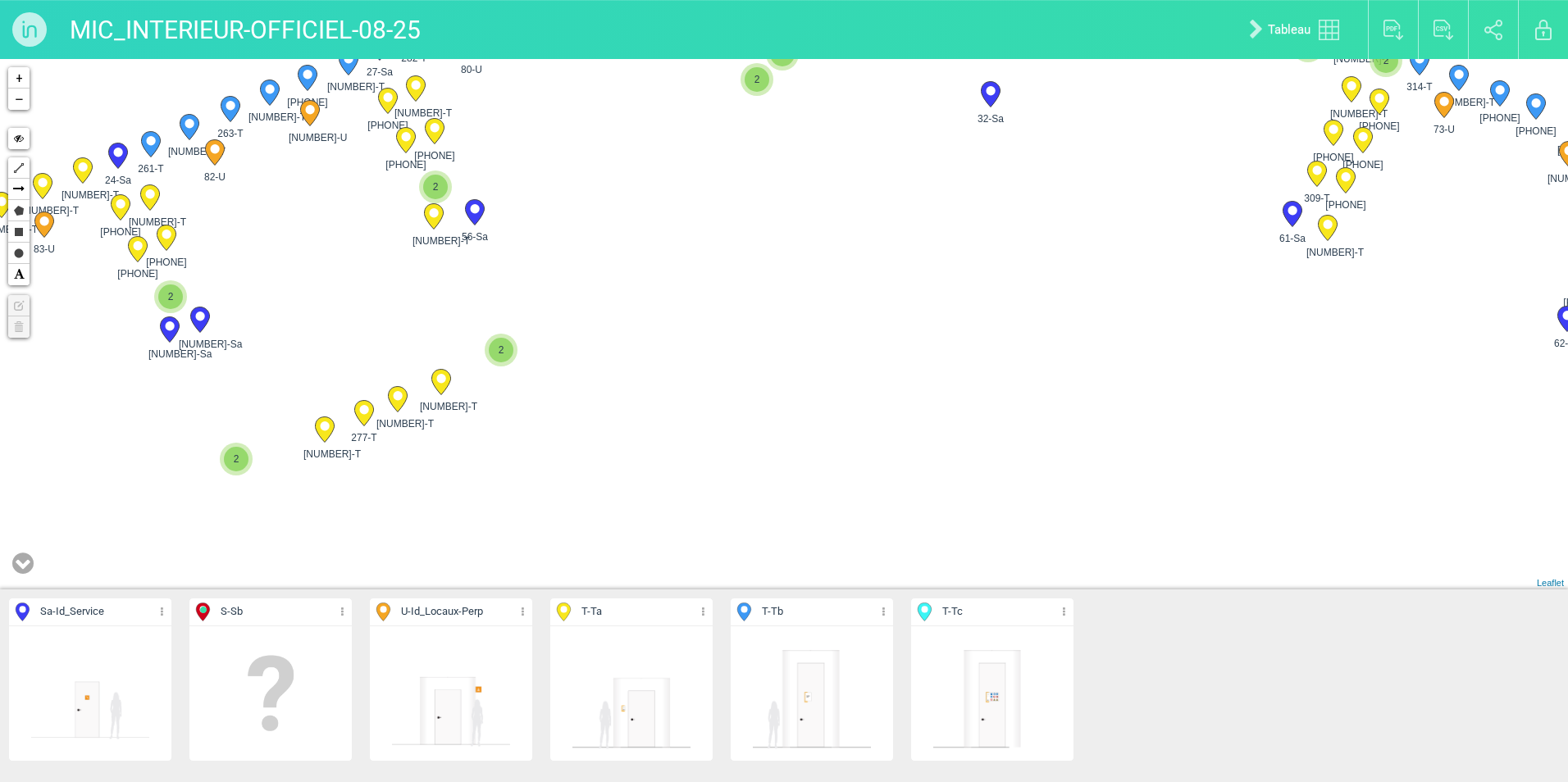 drag, startPoint x: 604, startPoint y: 216, endPoint x: 1026, endPoint y: 388, distance: 455.706 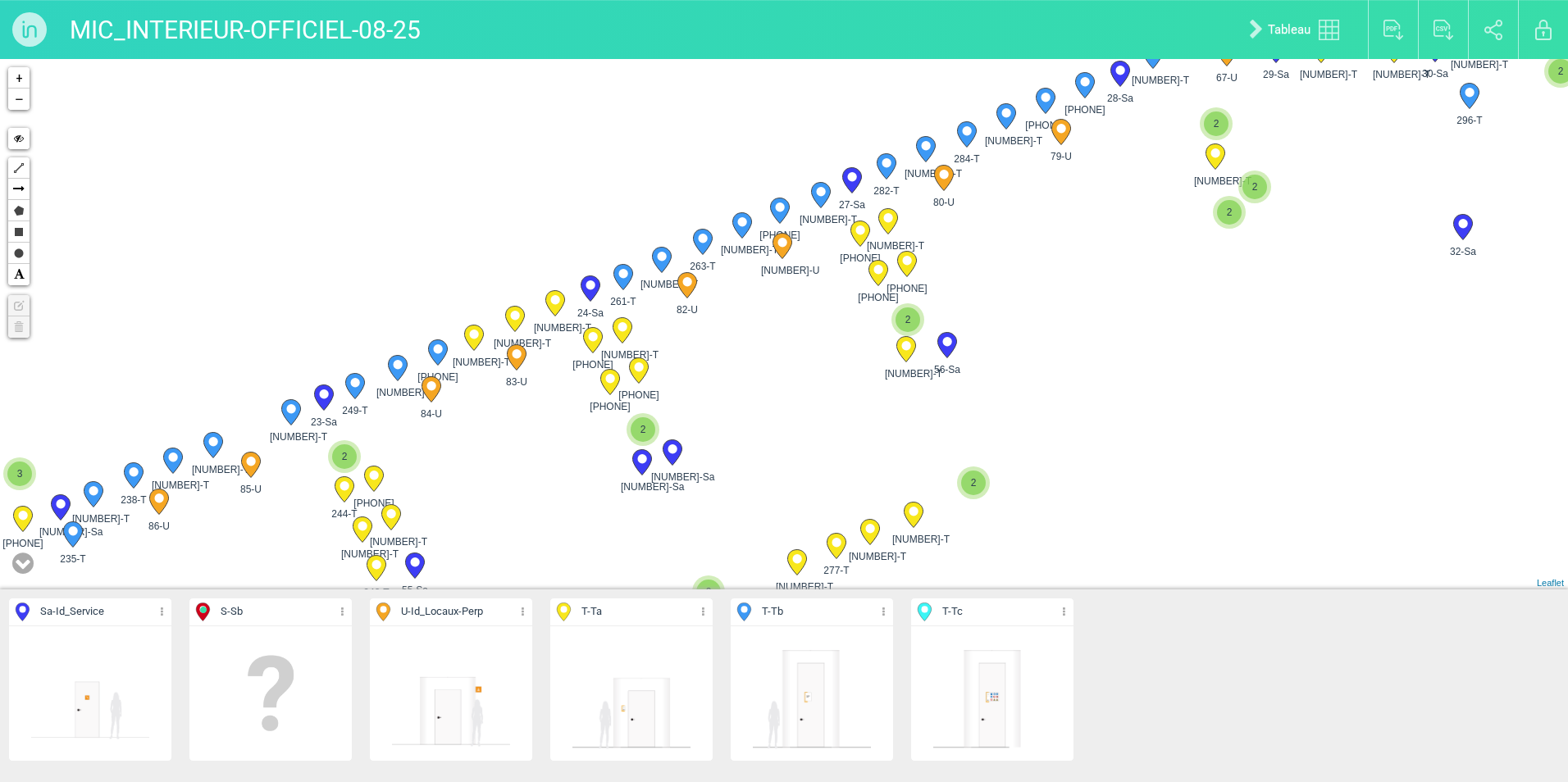 drag, startPoint x: 609, startPoint y: 304, endPoint x: 1016, endPoint y: 373, distance: 412.80746 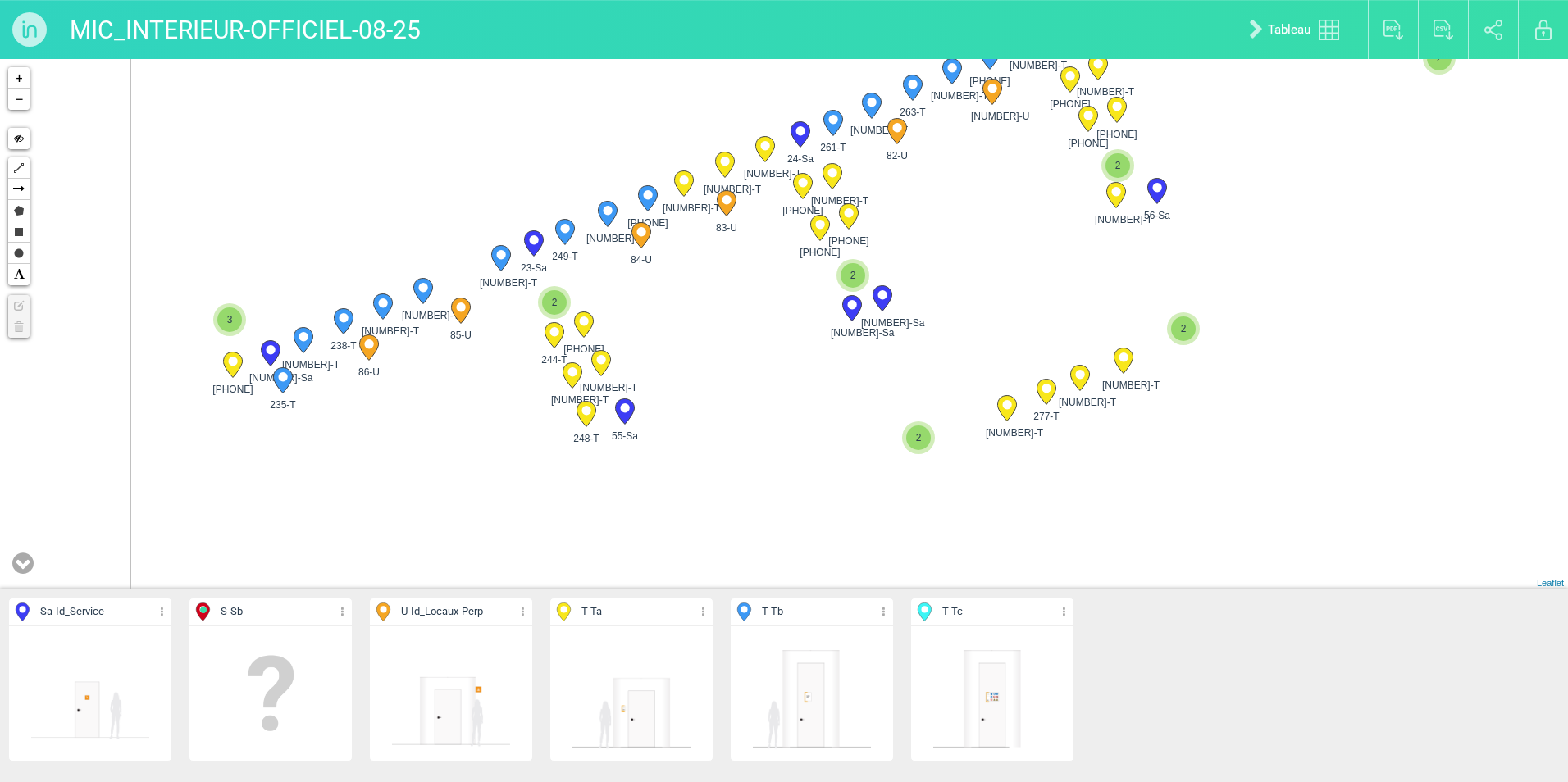 drag, startPoint x: 750, startPoint y: 366, endPoint x: 966, endPoint y: 215, distance: 263.54696 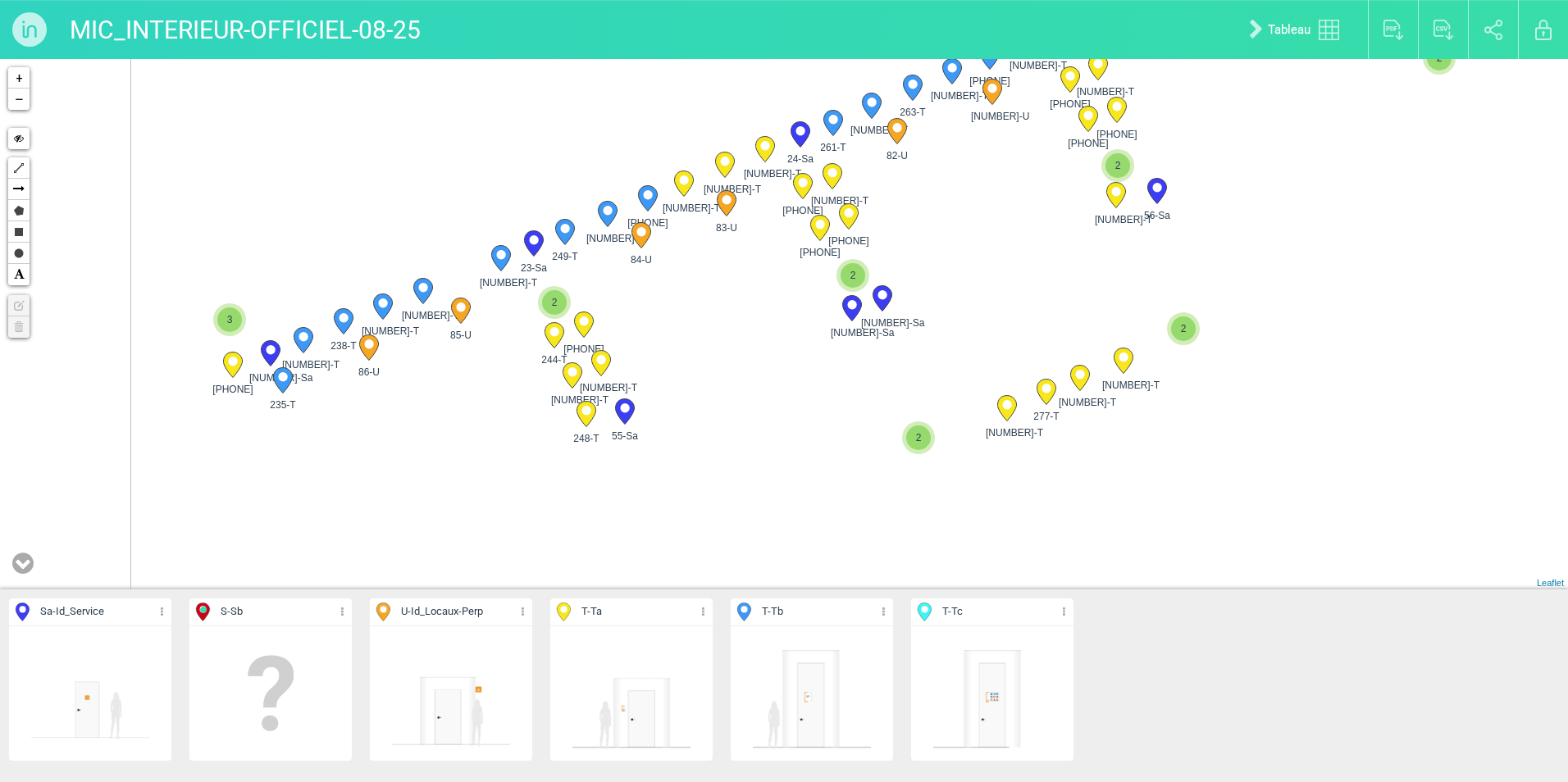 click on "32-Sa
276-T
285-T
328-T" at bounding box center (784, 324) 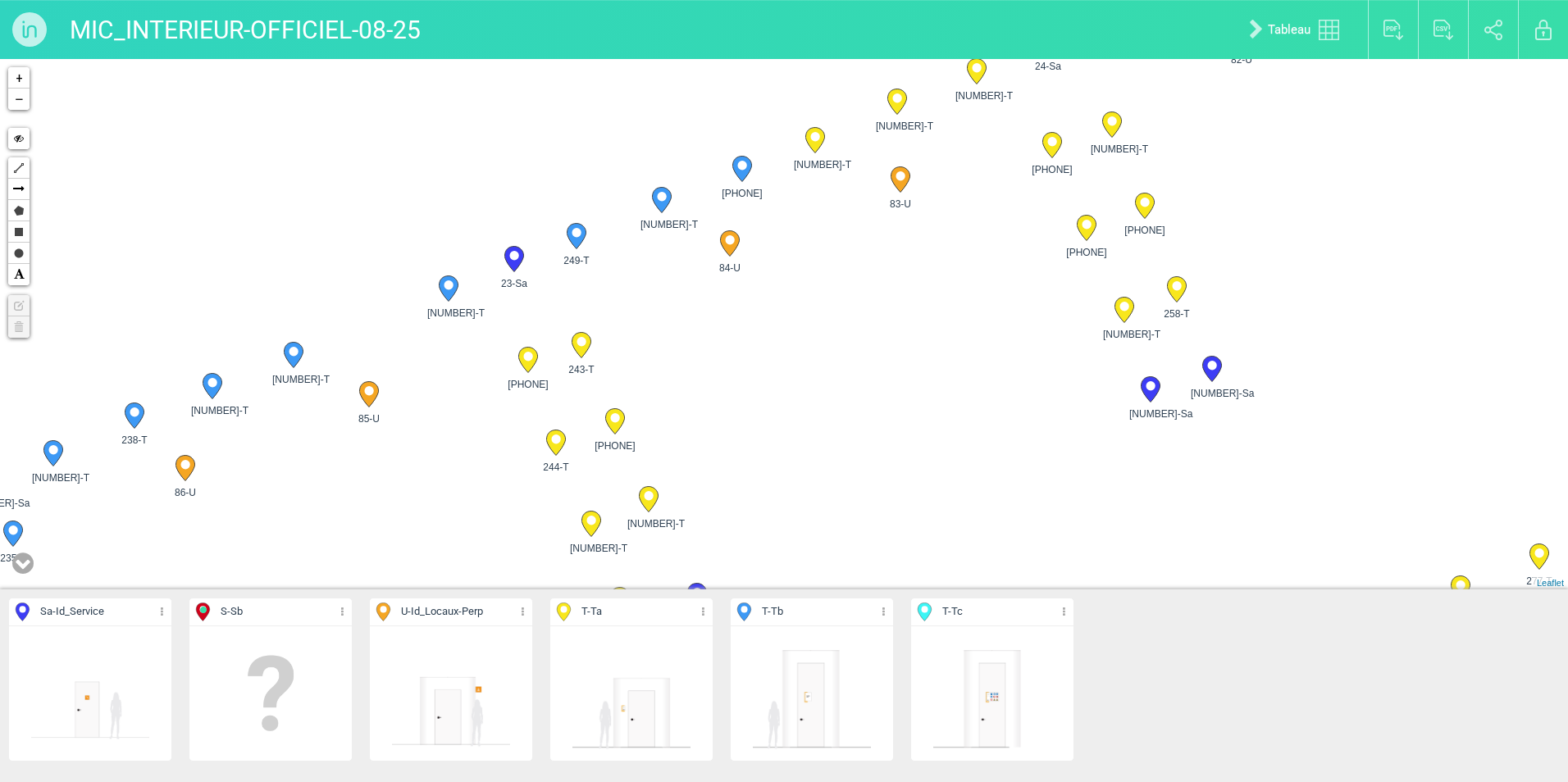 drag, startPoint x: 415, startPoint y: 197, endPoint x: 775, endPoint y: 361, distance: 395.59575 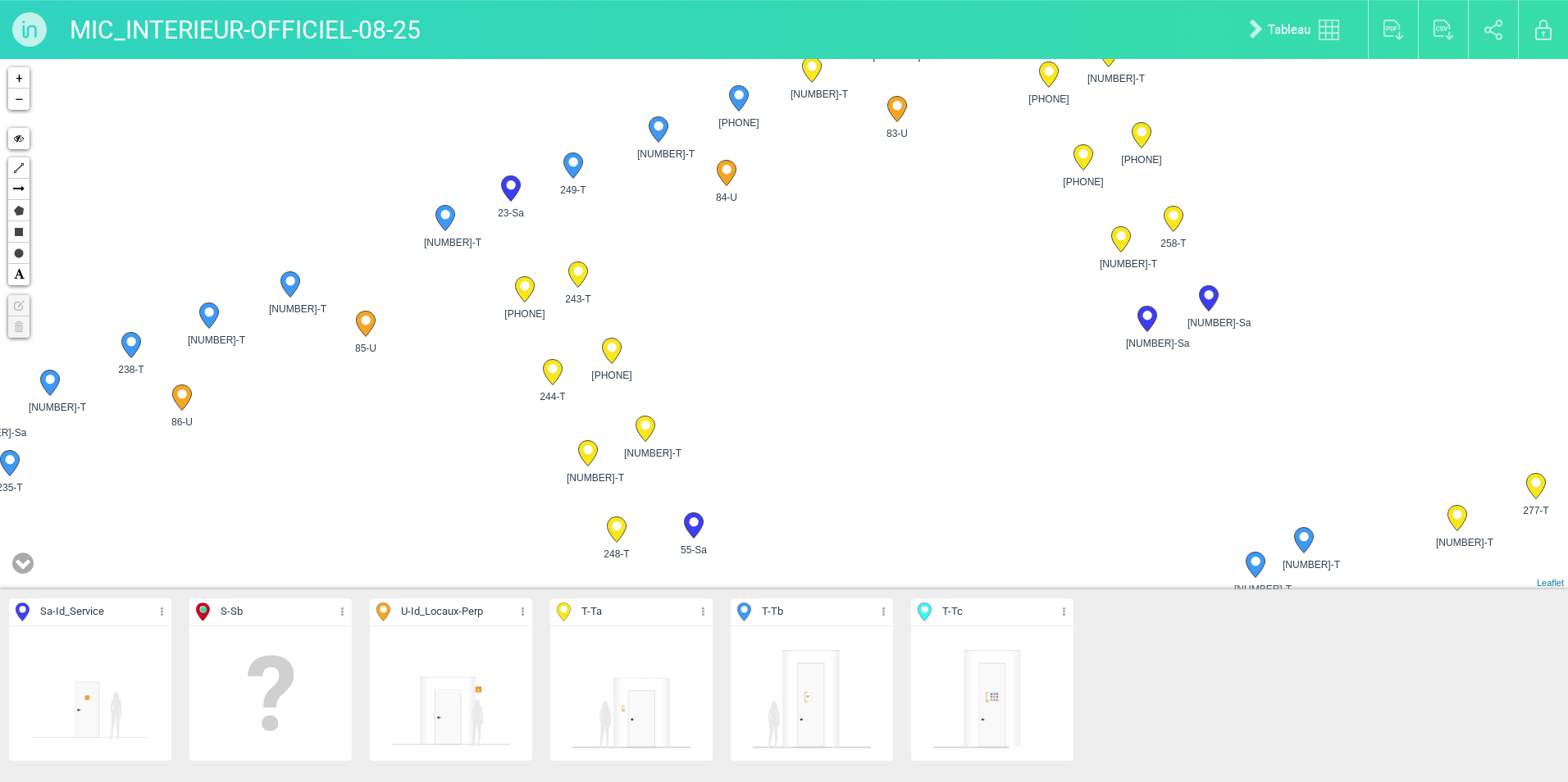 drag, startPoint x: 900, startPoint y: 365, endPoint x: 849, endPoint y: 280, distance: 99.12618 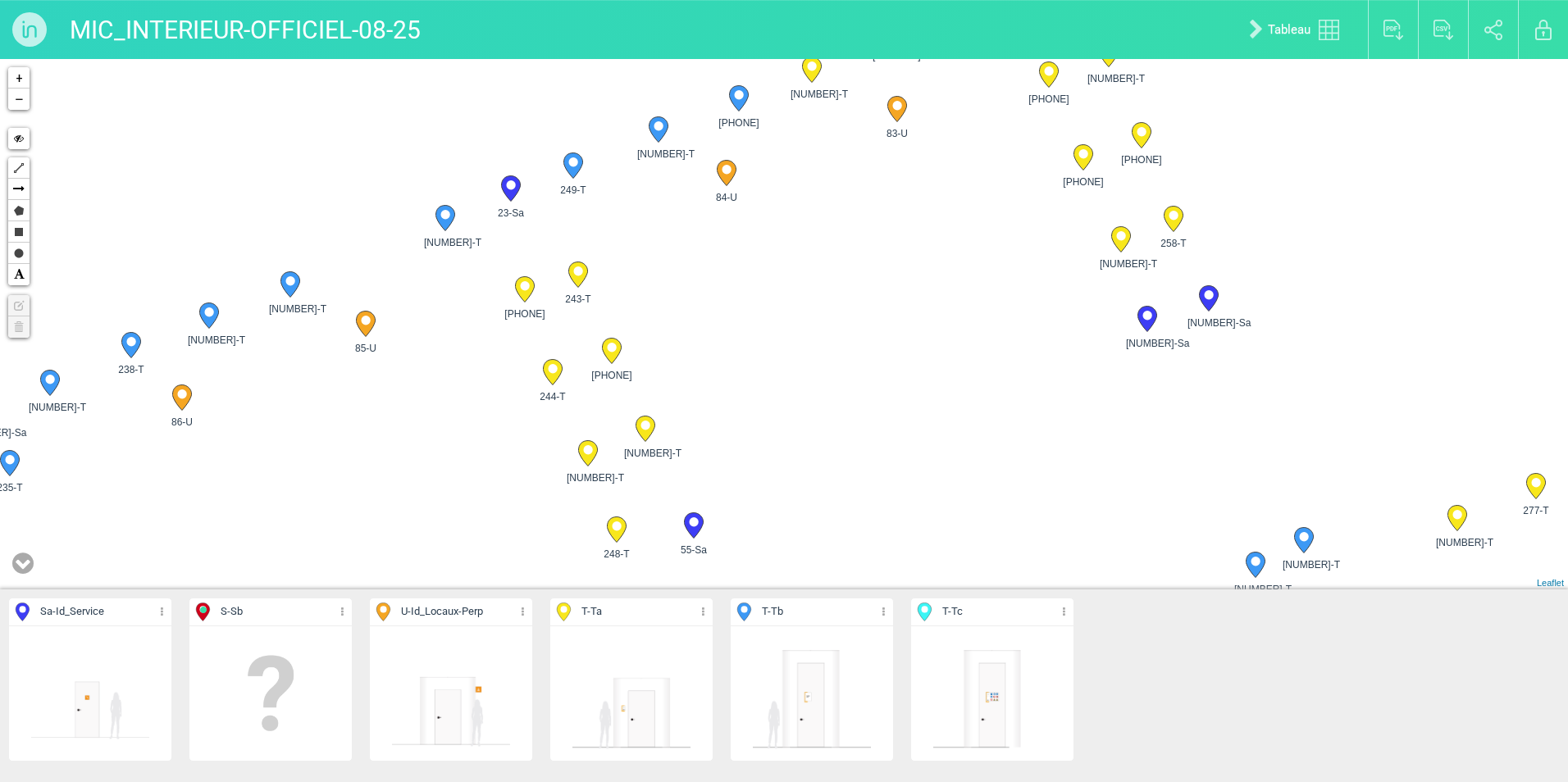 click on "32-Sa
276-T
285-T
279-T" at bounding box center (784, 324) 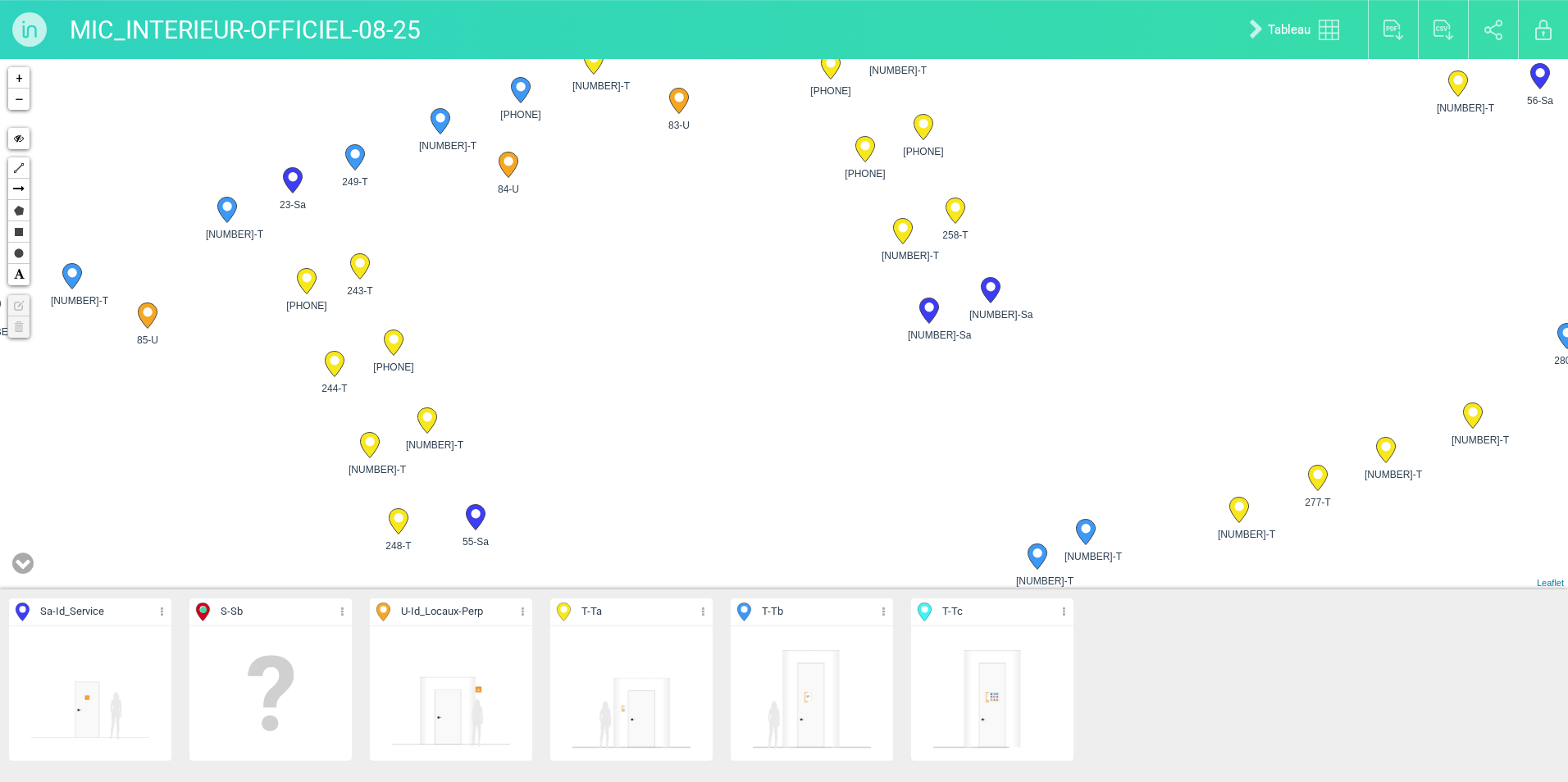 drag, startPoint x: 972, startPoint y: 352, endPoint x: 745, endPoint y: 330, distance: 228.0636 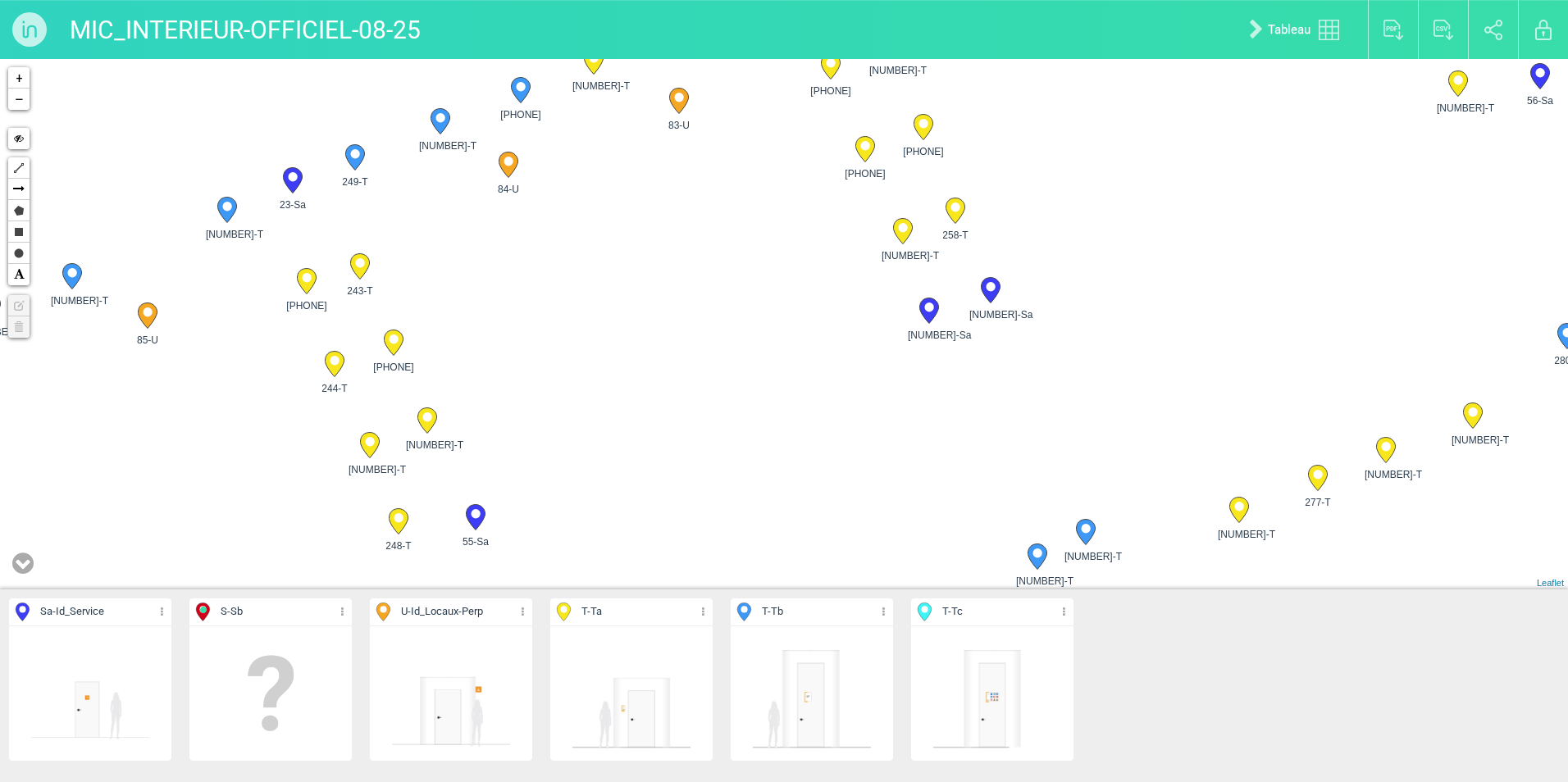 click on "32-Sa
276-T
285-T
279-T" at bounding box center (784, 324) 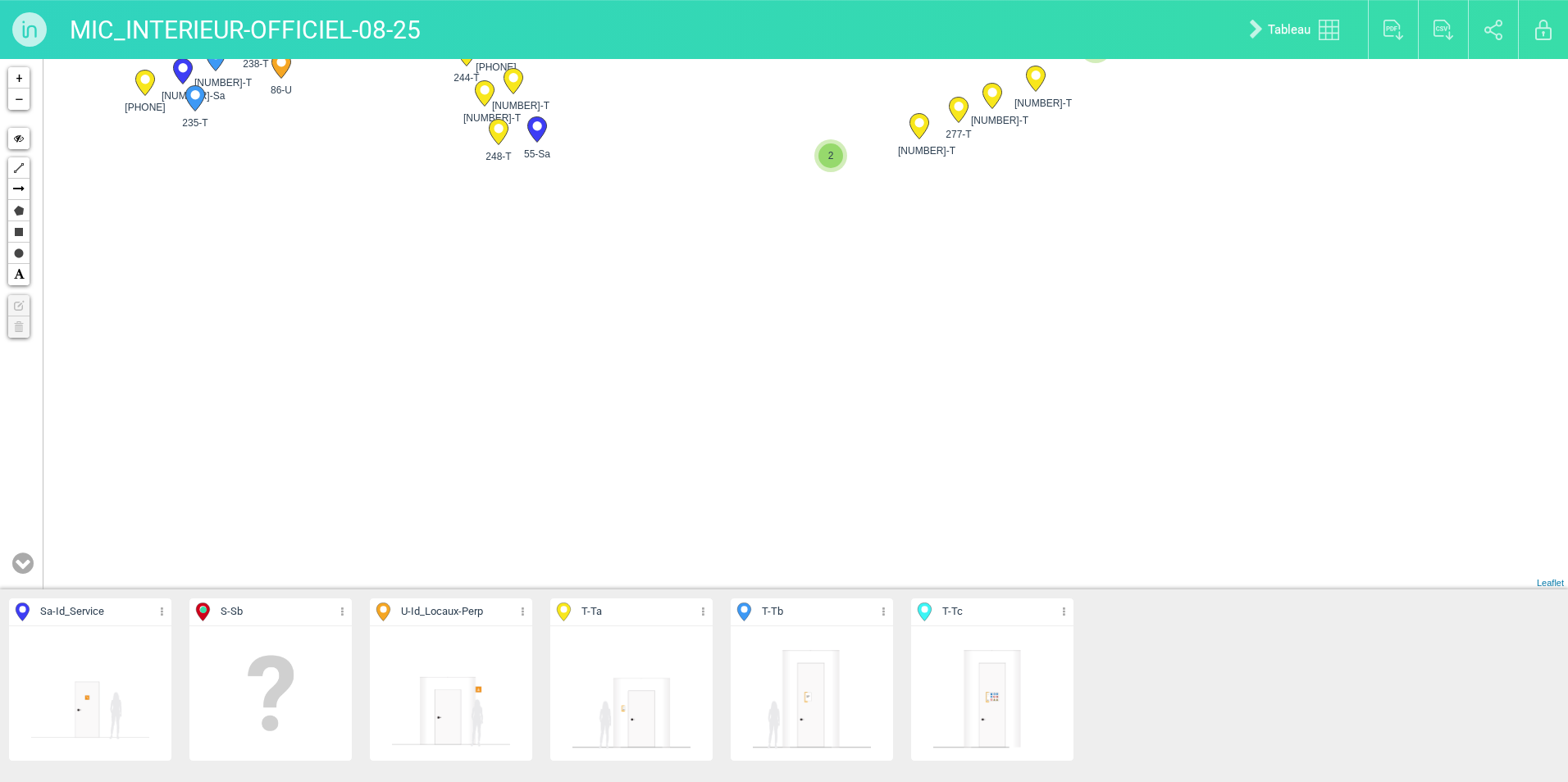 drag, startPoint x: 628, startPoint y: 495, endPoint x: 676, endPoint y: 105, distance: 392.9427 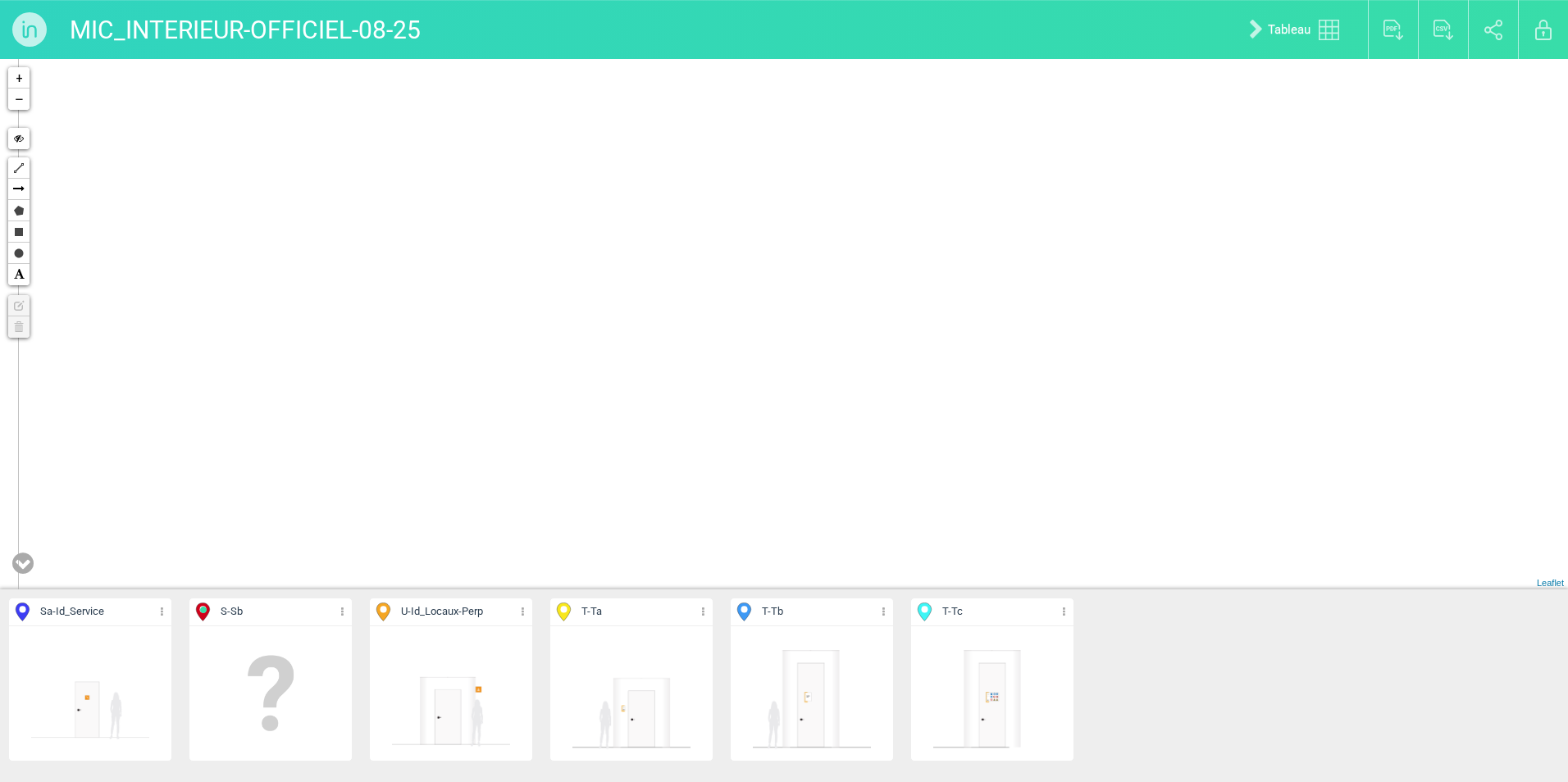 drag, startPoint x: 644, startPoint y: 360, endPoint x: 687, endPoint y: 26, distance: 336.75659 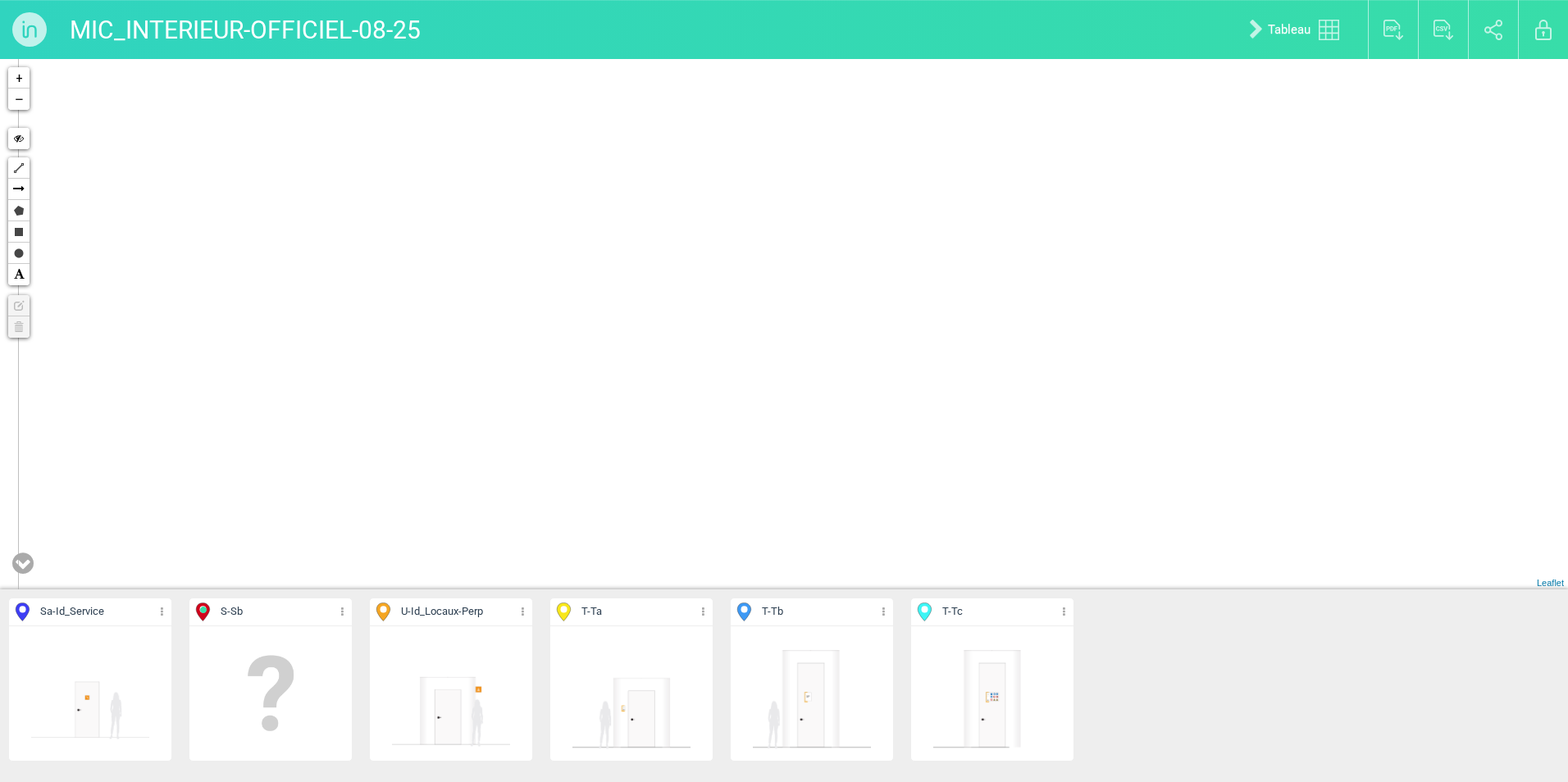 click on "MIC_INTERIEUR-OFFICIEL-08-25 Tableau   Exporter au format PDF Exporter au format CSV Partager Verrouiller Sa  -  Id_Service   Détails   Cacher Aff. uniquement S  -  Sb   Détails   Cacher Aff. uniquement U  -  Id_Locaux-Perp   Détails   Cacher Aff. uniquement T  -  Ta   Détails   Cacher Aff. uniquement T  -  Tb   Détails   Cacher Aff. uniquement T  -  Tc   Détails   Cacher Aff. uniquement
276-T
279-T
278-T 277-T 273-T 56-Sa" at bounding box center (784, 391) 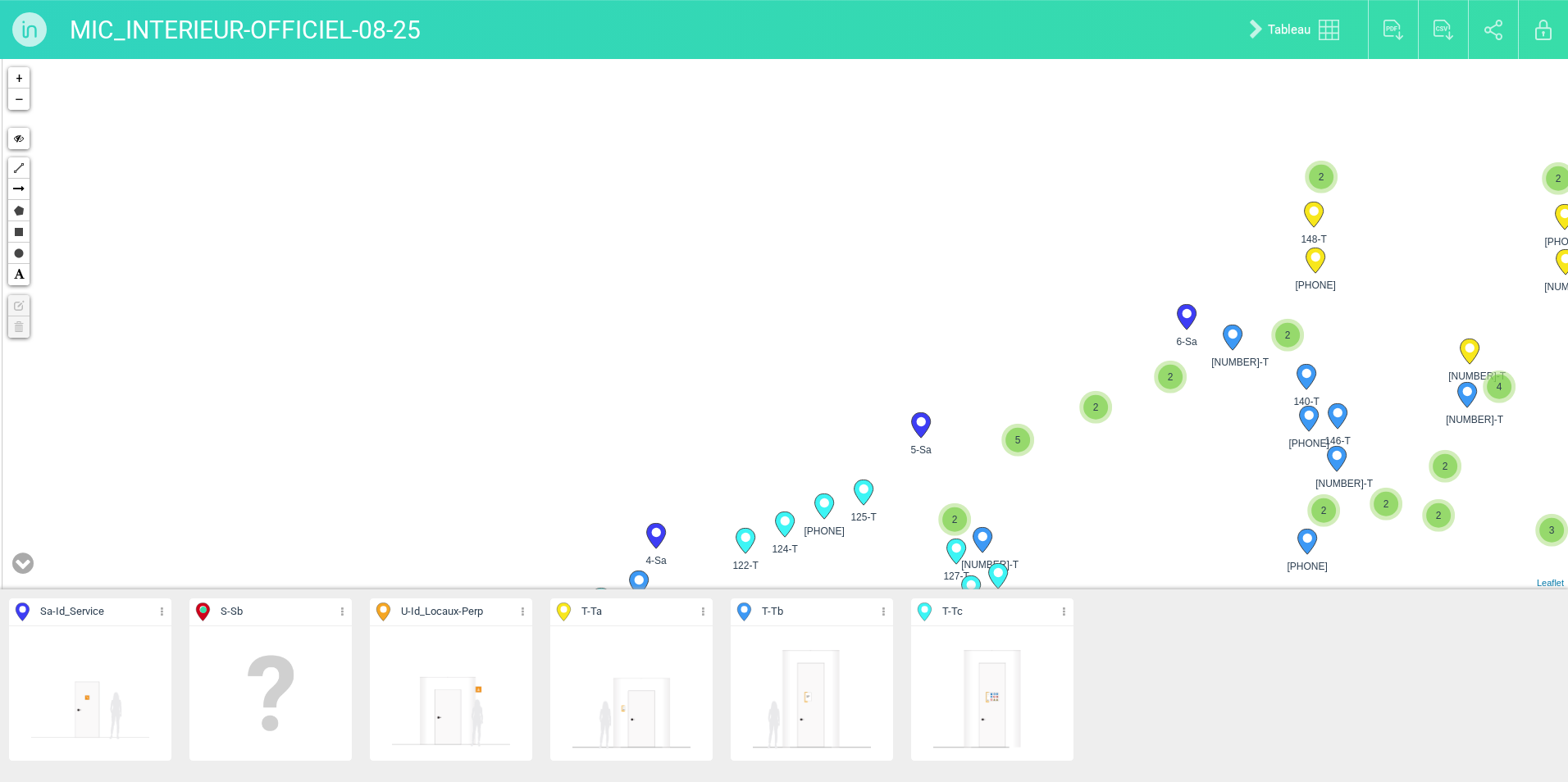 drag, startPoint x: 691, startPoint y: 371, endPoint x: 709, endPoint y: 66, distance: 305.53069 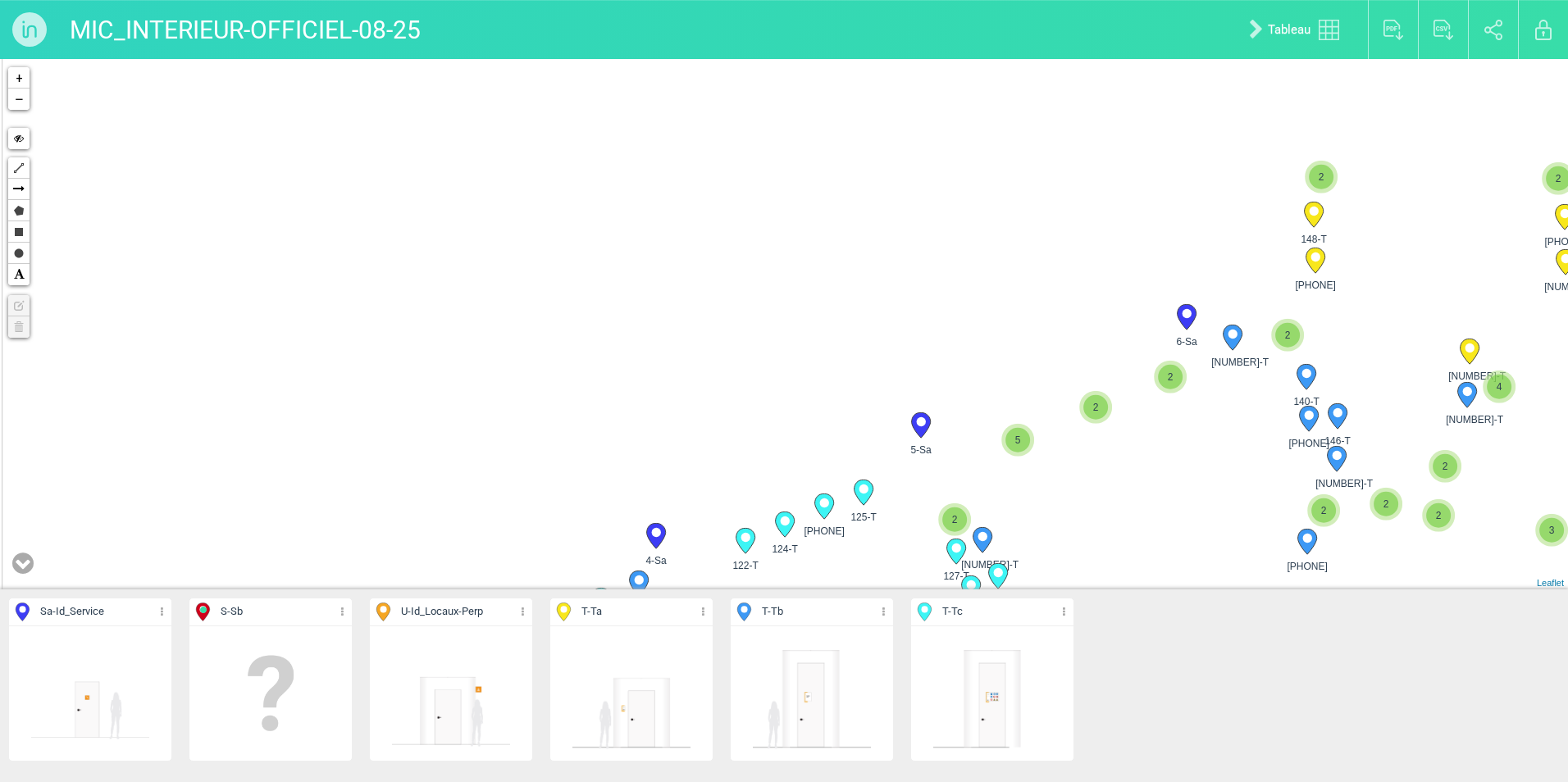 click on "276-T
279-T
278-T
277-T" at bounding box center [784, 324] 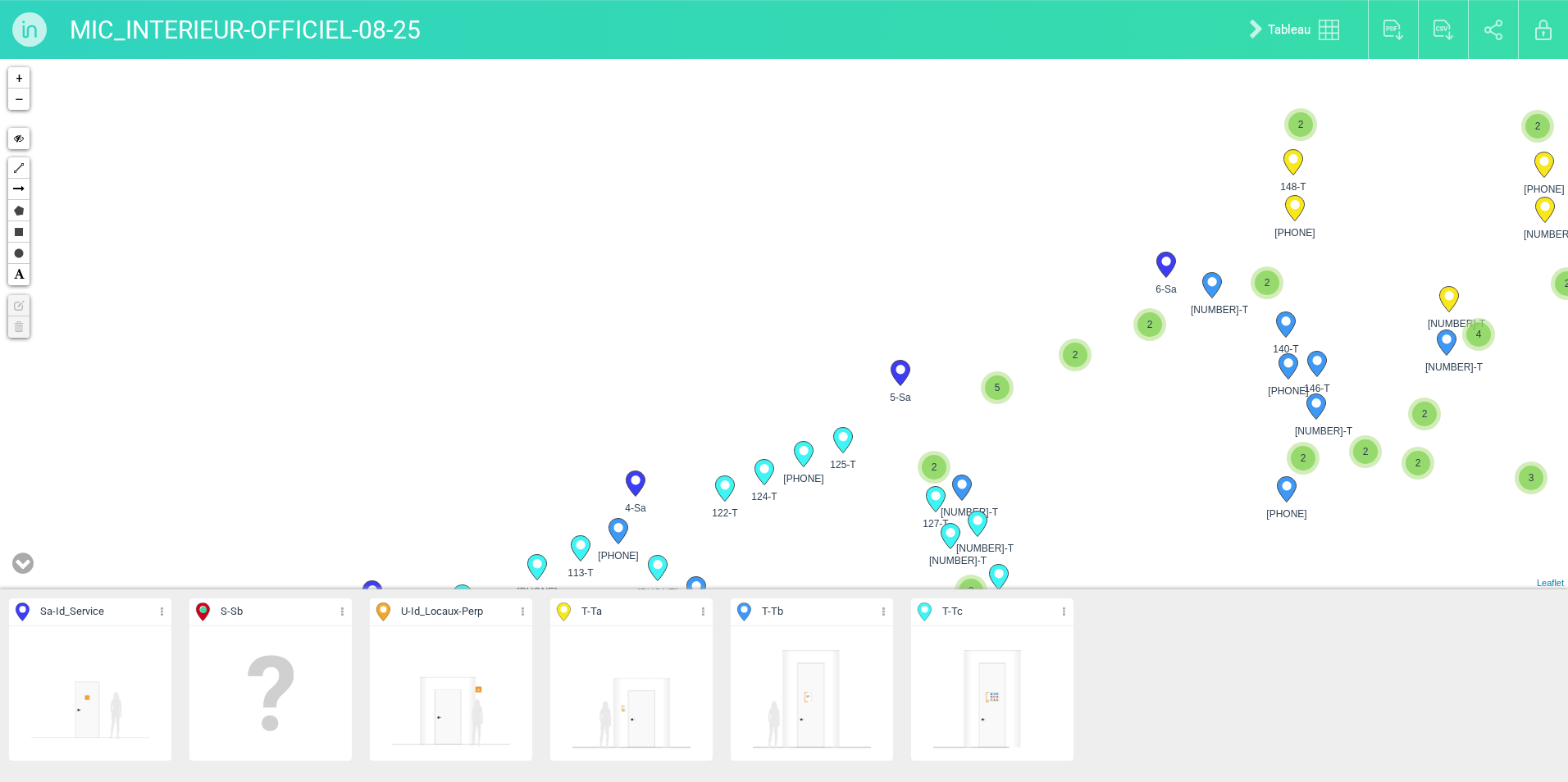 drag, startPoint x: 712, startPoint y: 444, endPoint x: 666, endPoint y: 130, distance: 317.35154 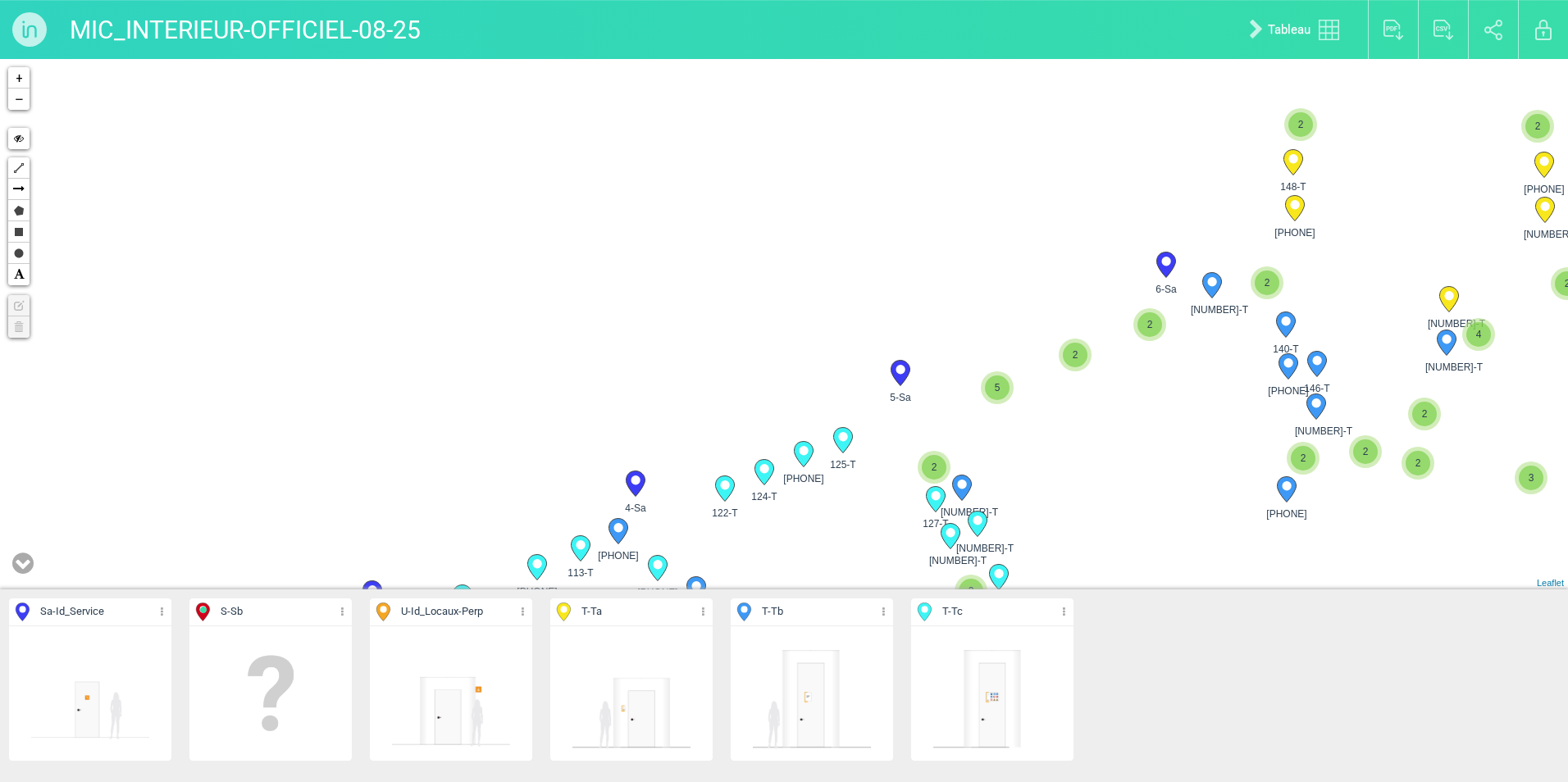 click on "276-T
278-T
277-T
248-T" at bounding box center (784, 324) 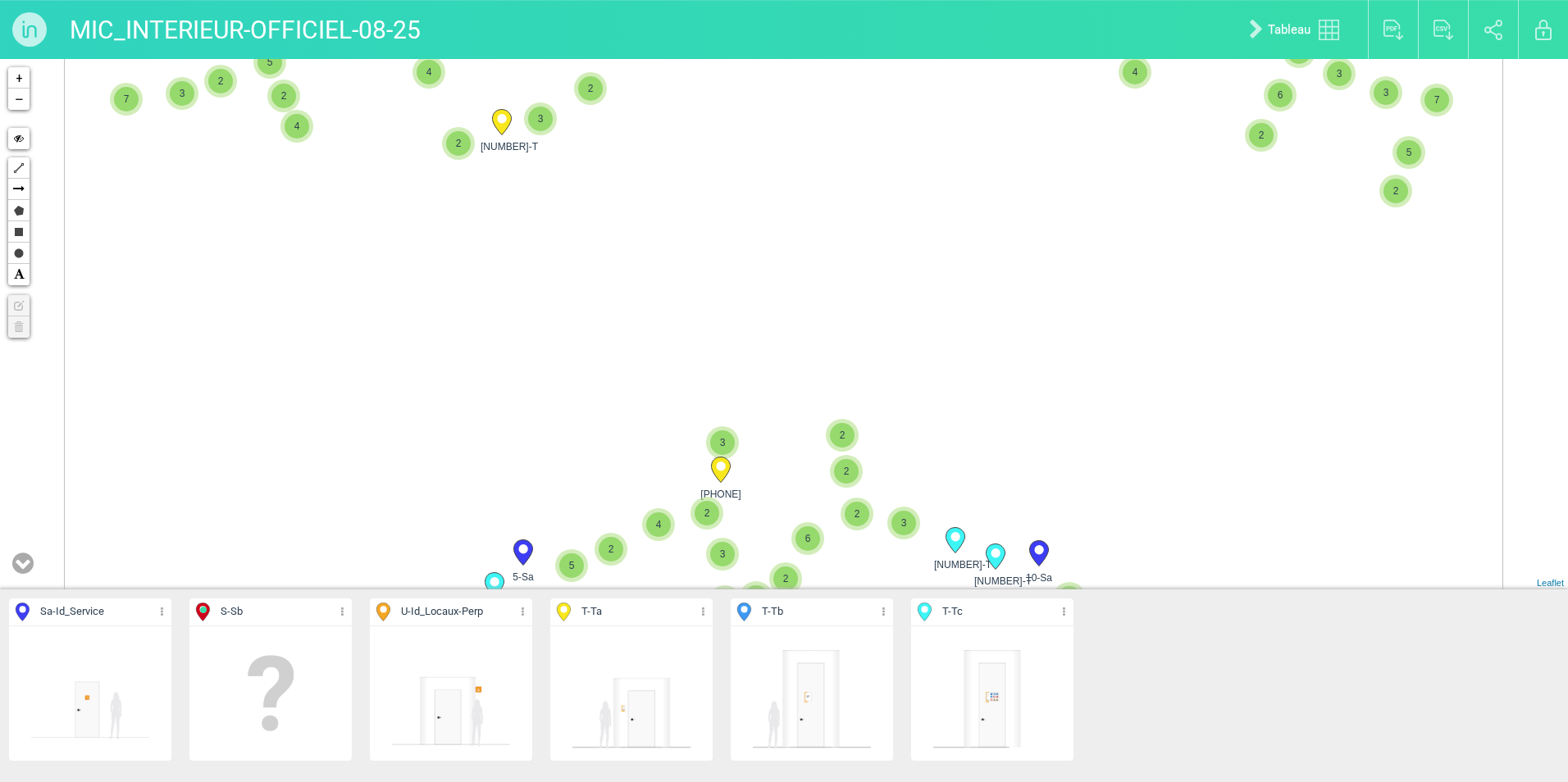drag, startPoint x: 863, startPoint y: 312, endPoint x: 741, endPoint y: 64, distance: 276.3838 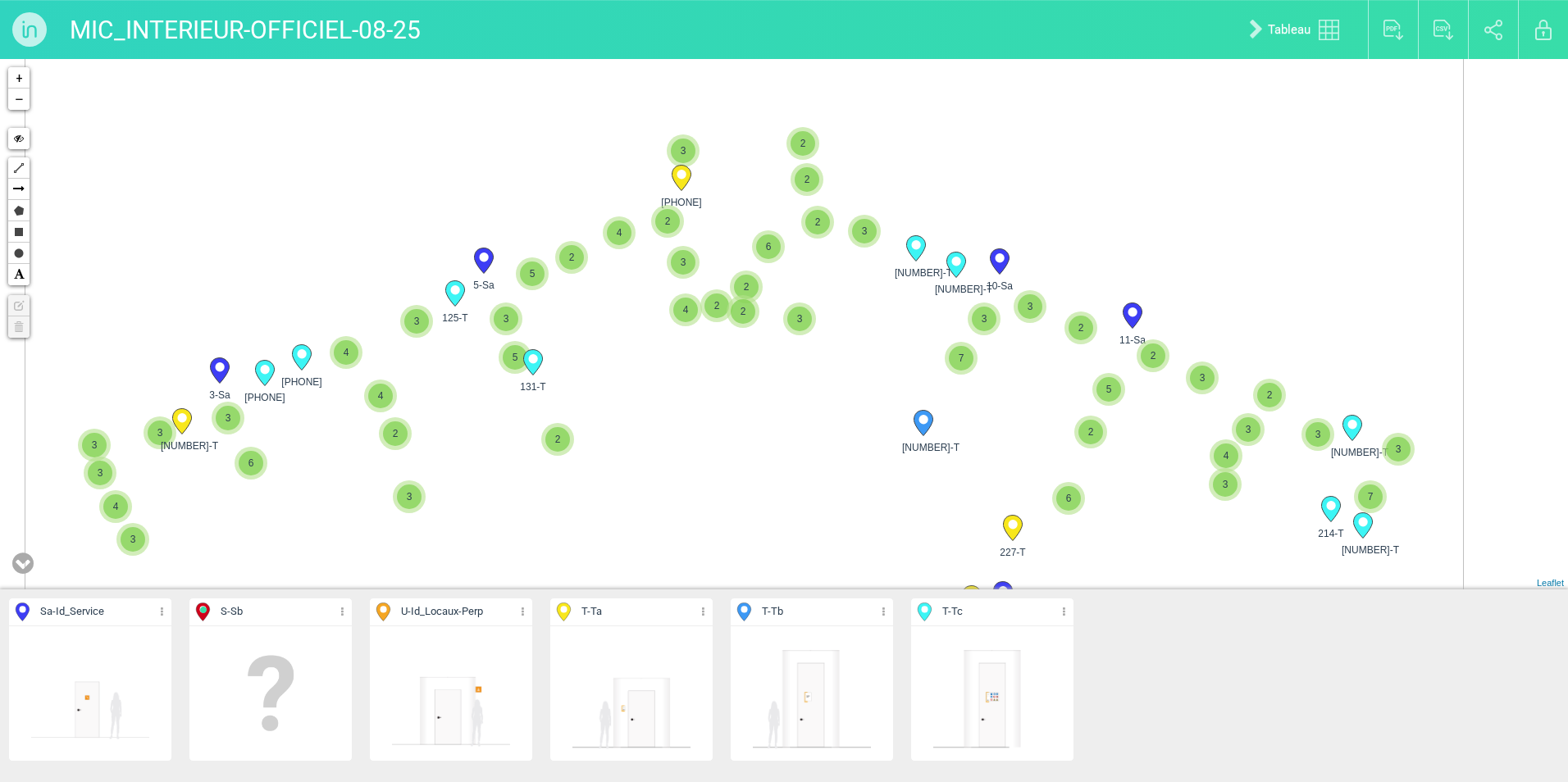 drag, startPoint x: 1114, startPoint y: 226, endPoint x: 1068, endPoint y: 193, distance: 56.6127 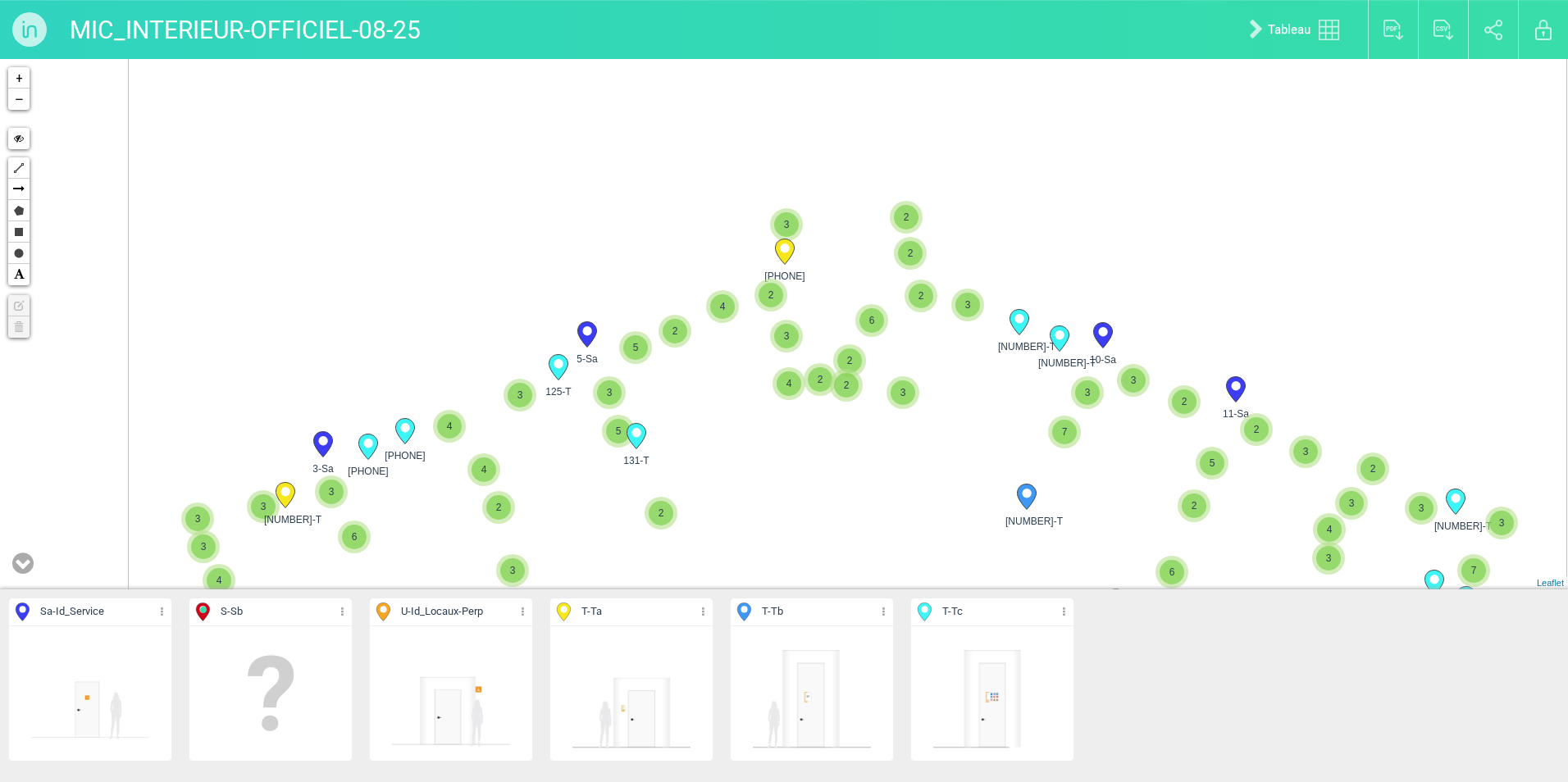 drag, startPoint x: 1094, startPoint y: 197, endPoint x: 1217, endPoint y: 247, distance: 132.774 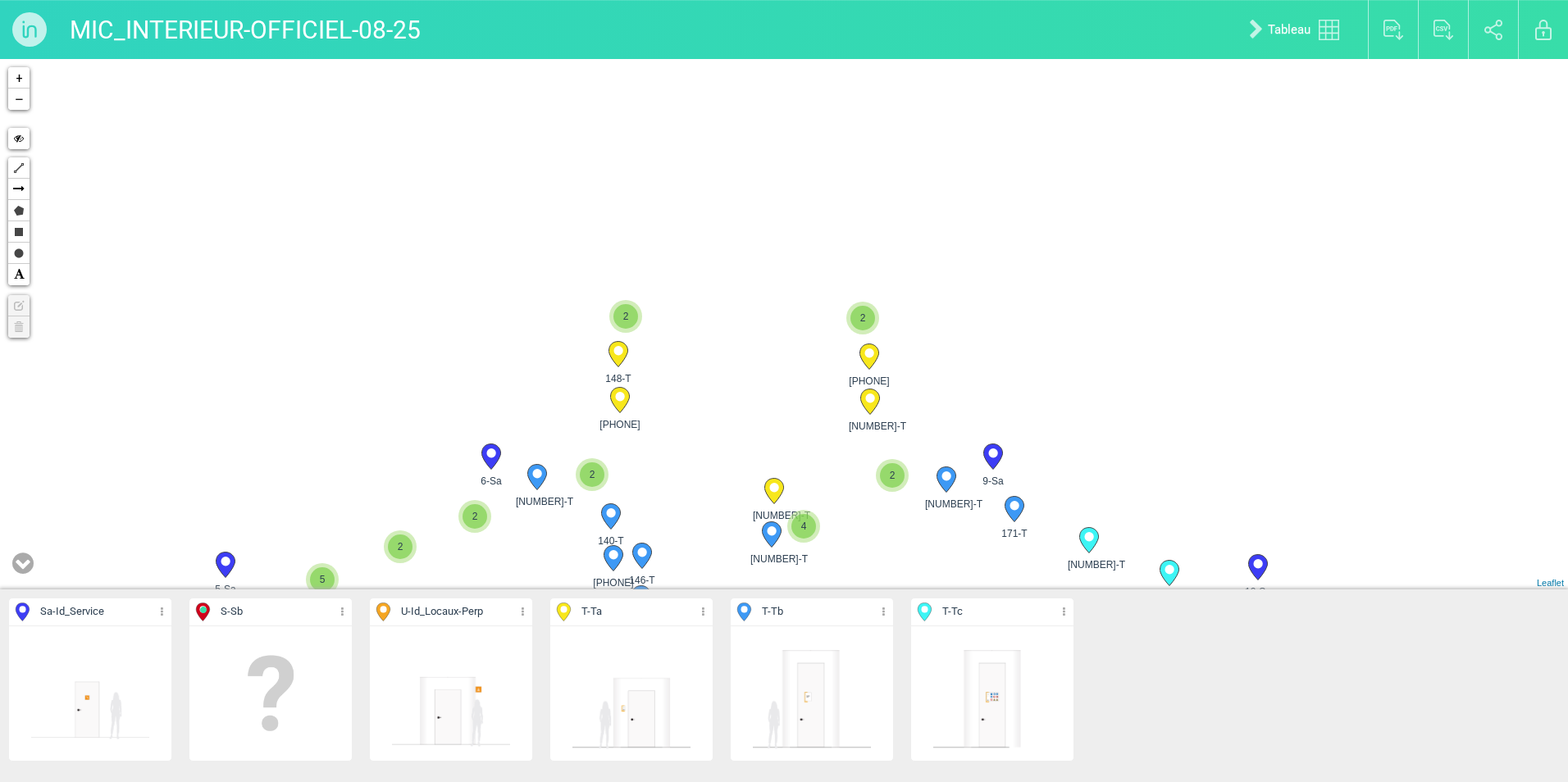 drag, startPoint x: 818, startPoint y: 182, endPoint x: 833, endPoint y: 253, distance: 72.56721 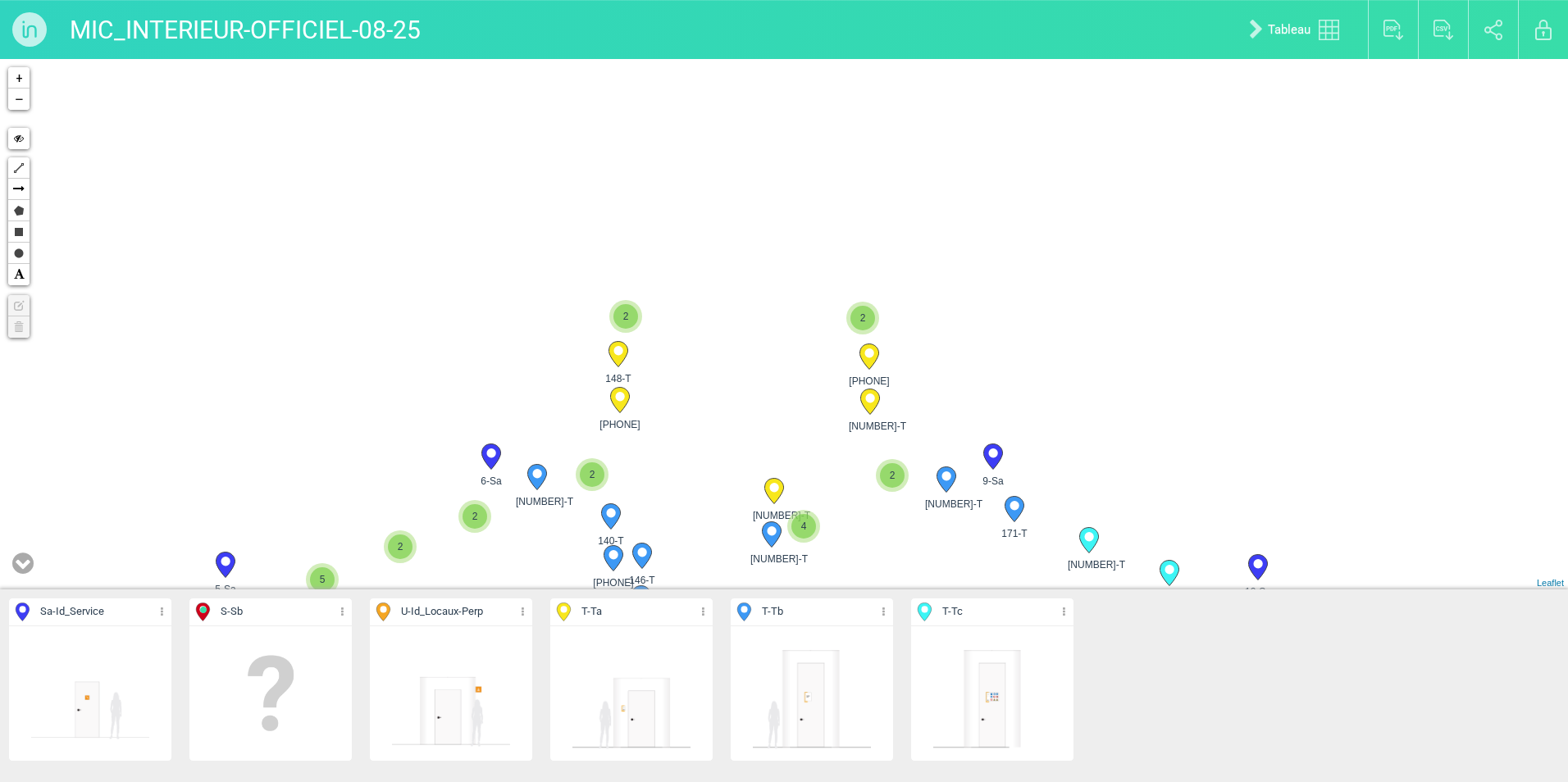 click on "172-T
223-T
112-T
227-T" at bounding box center [784, 324] 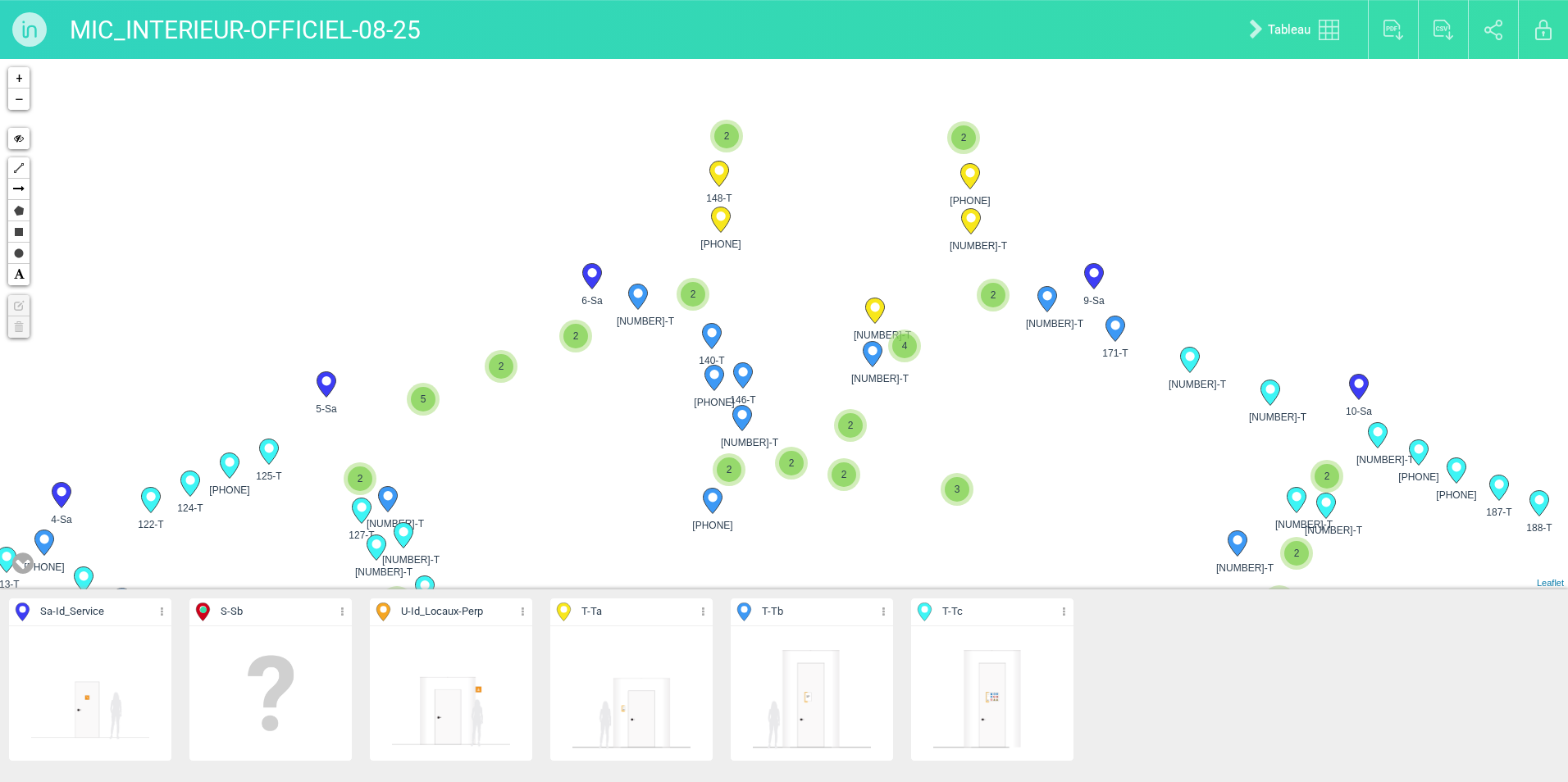 drag, startPoint x: 736, startPoint y: 396, endPoint x: 841, endPoint y: 210, distance: 213.59073 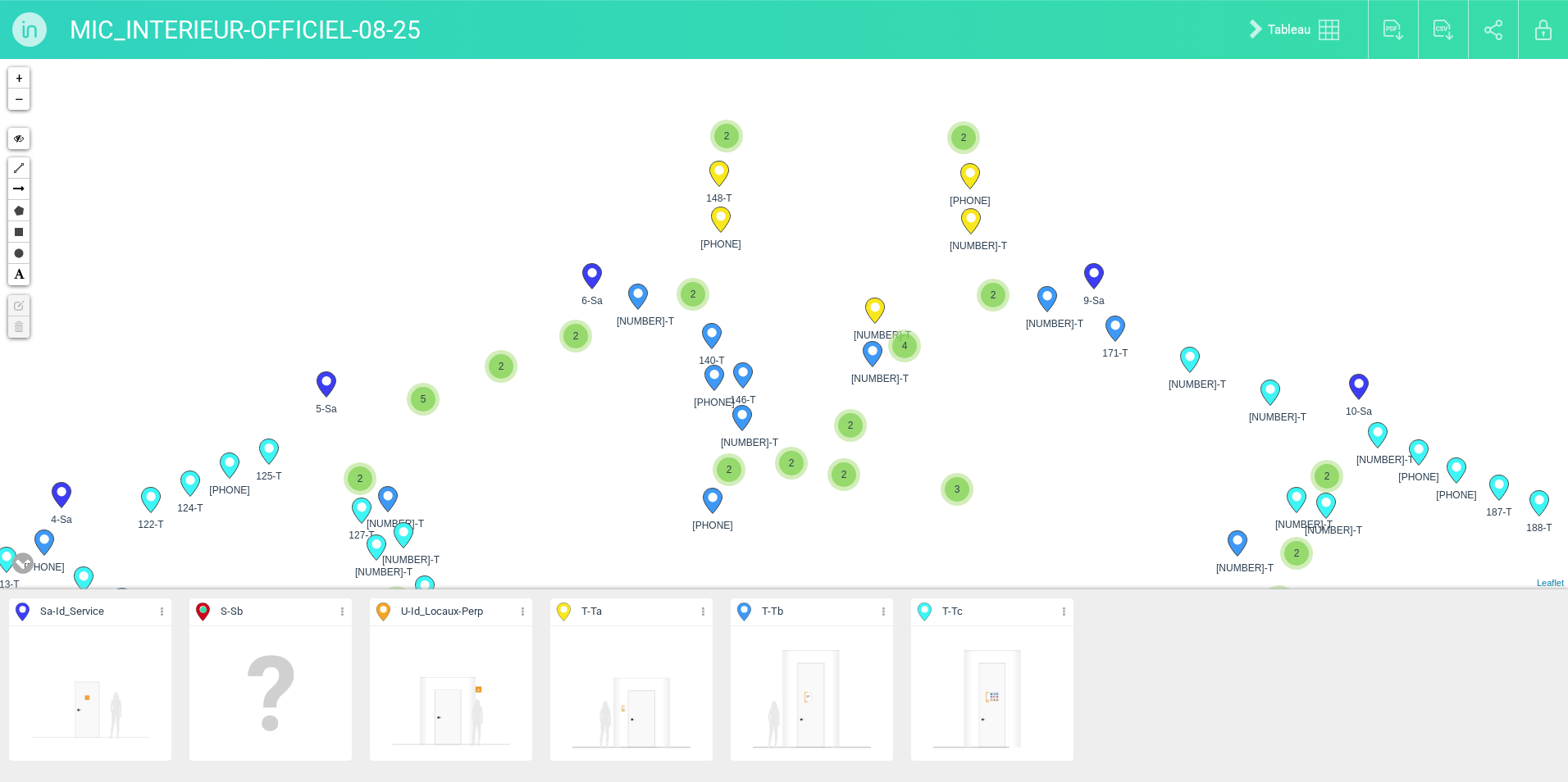 click on "172-T
223-T
112-T
227-T" at bounding box center [784, 324] 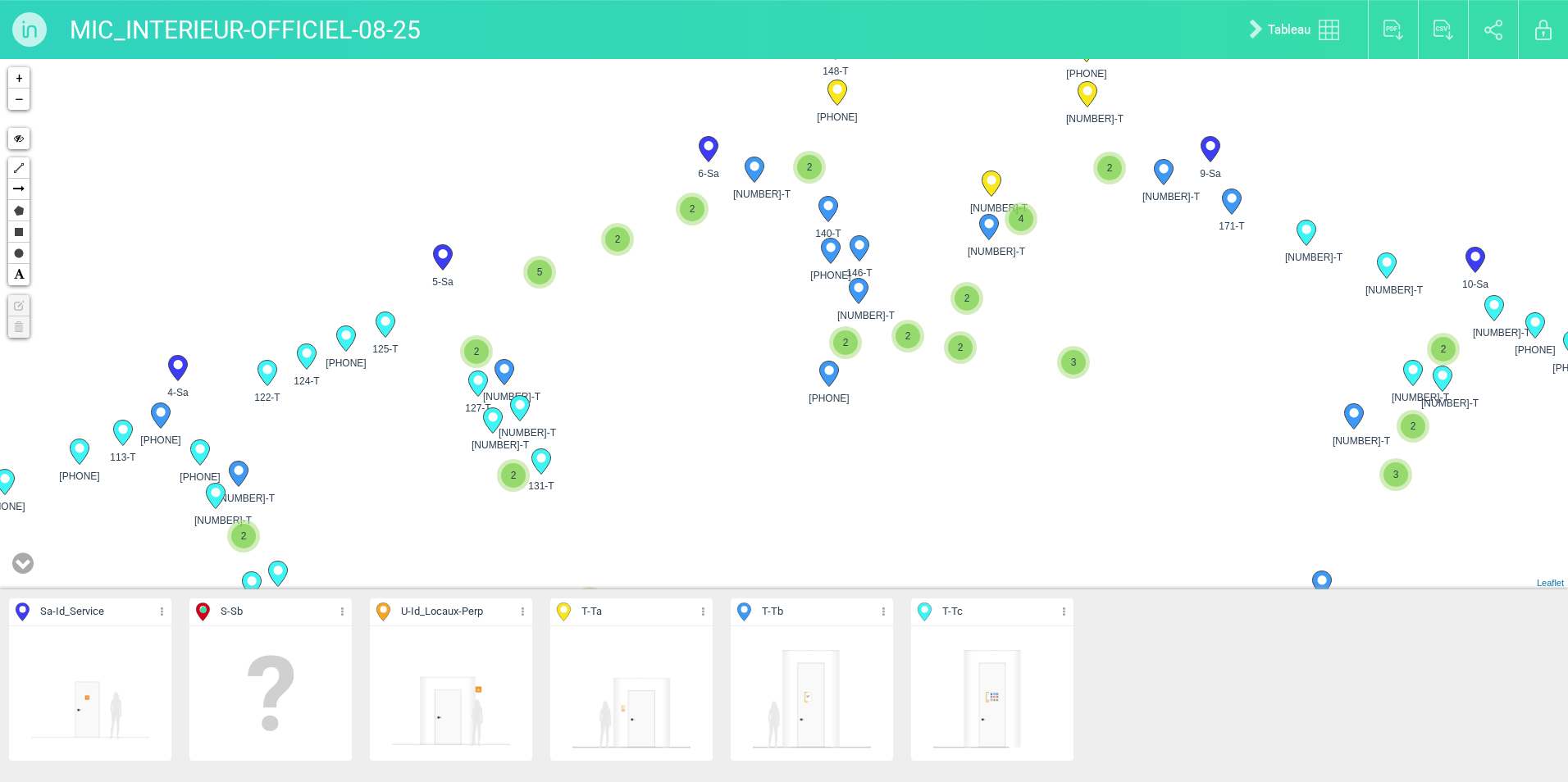 drag, startPoint x: 629, startPoint y: 460, endPoint x: 750, endPoint y: 326, distance: 180.54639 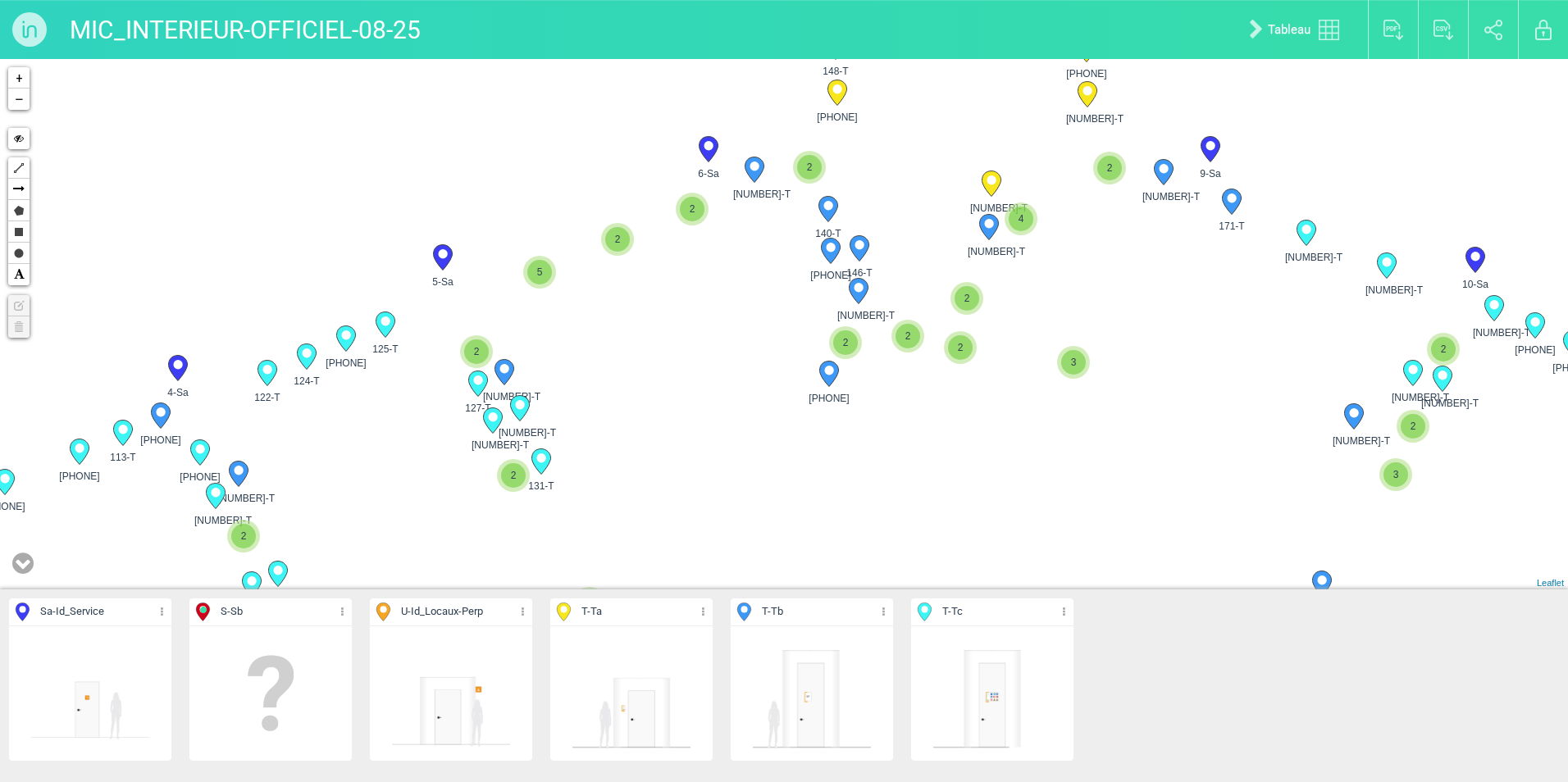 click on "172-T
223-T
112-T
227-T" at bounding box center (784, 324) 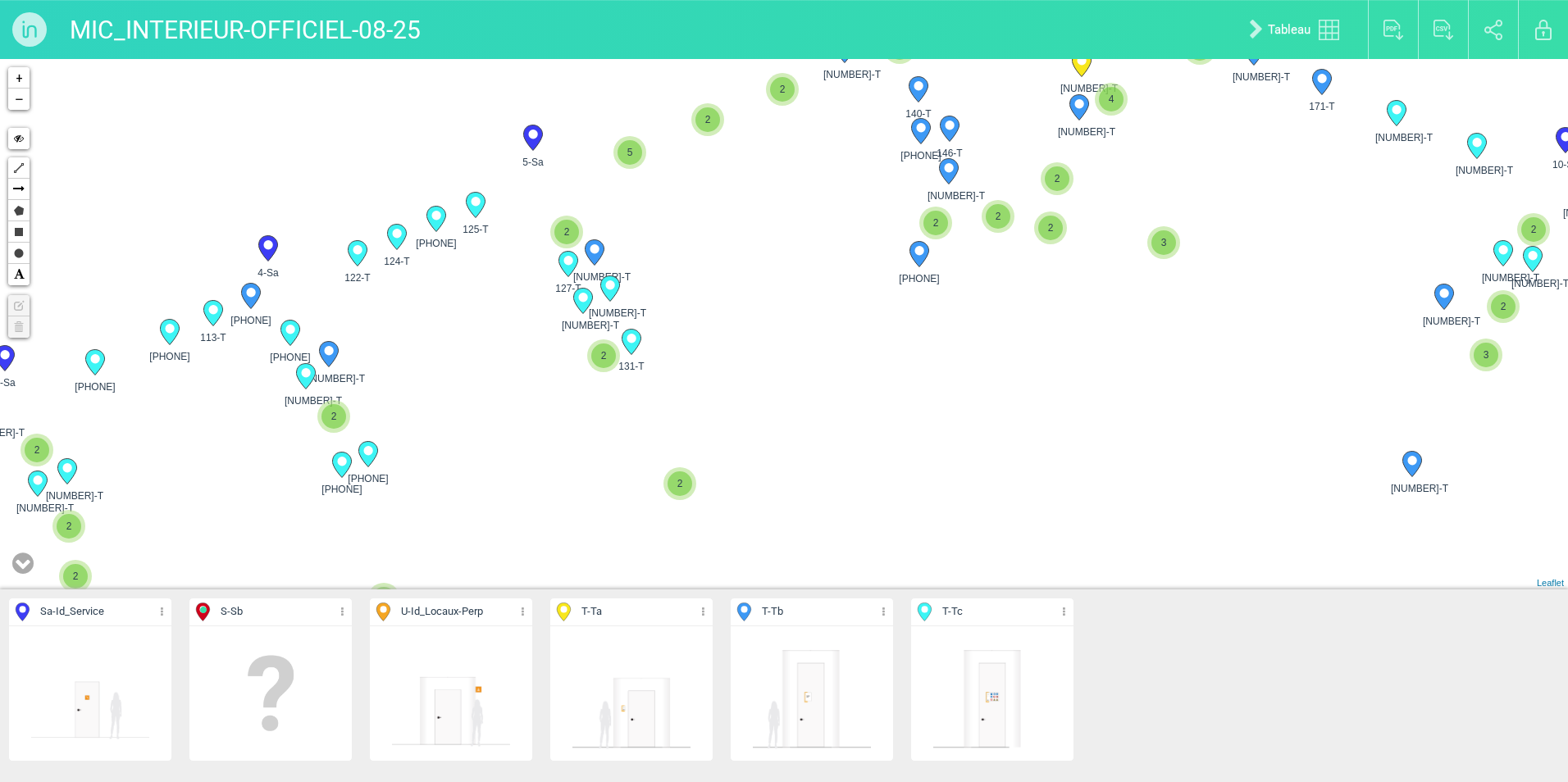 drag, startPoint x: 718, startPoint y: 359, endPoint x: 786, endPoint y: 256, distance: 123.42204 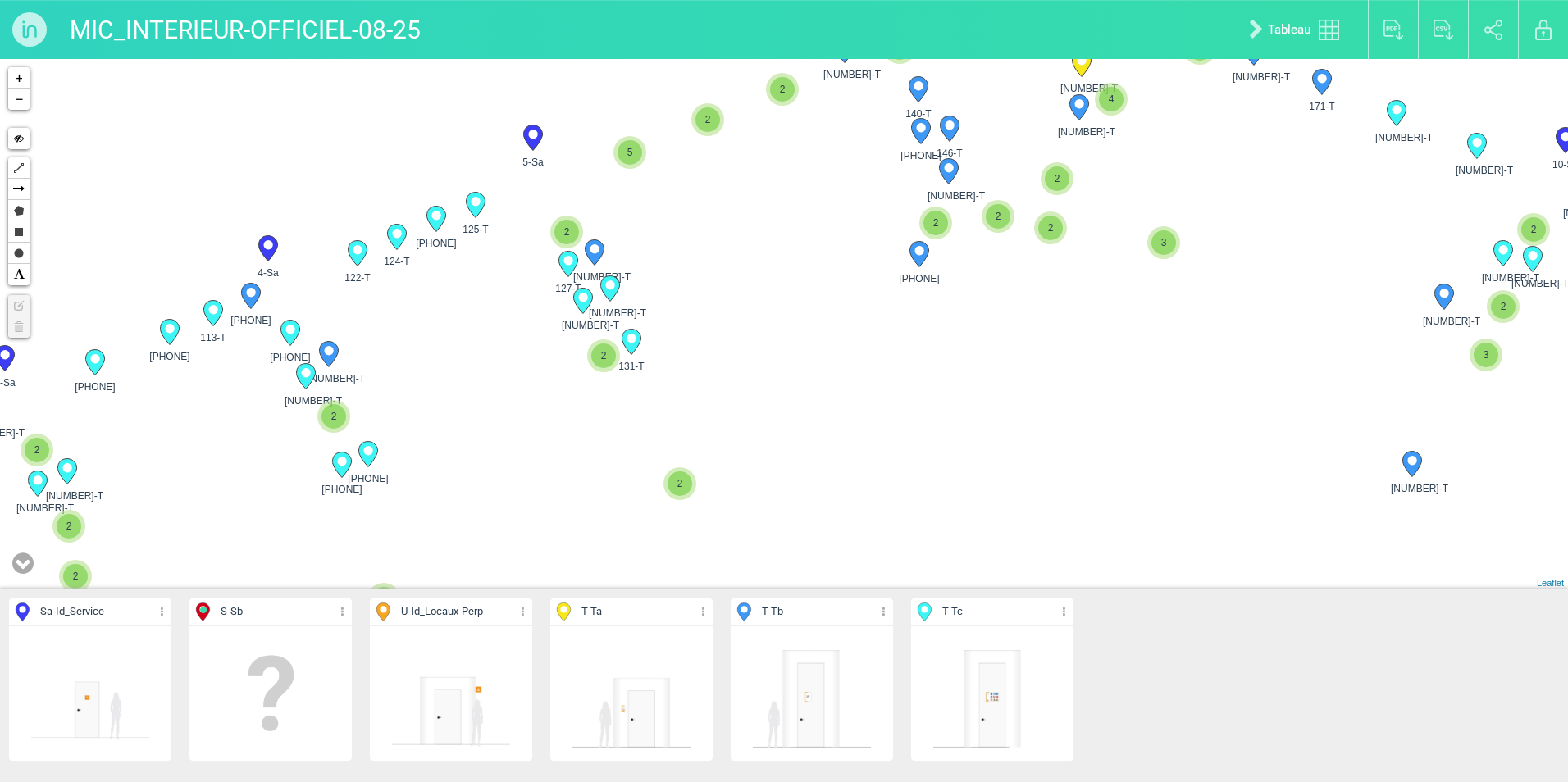 click on "172-T
223-T
112-T
227-T" at bounding box center [784, 324] 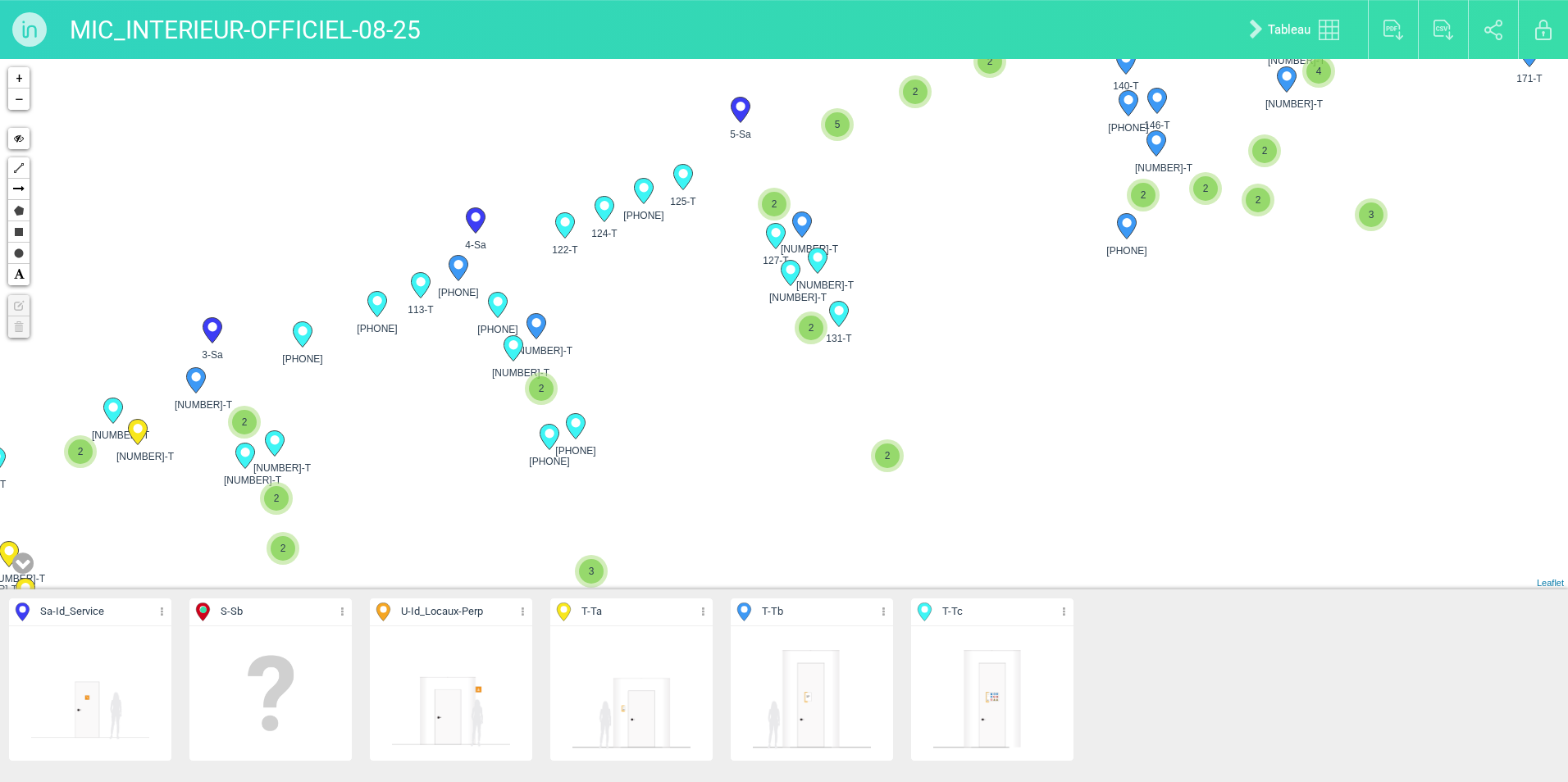 drag, startPoint x: 467, startPoint y: 389, endPoint x: 673, endPoint y: 366, distance: 207.28 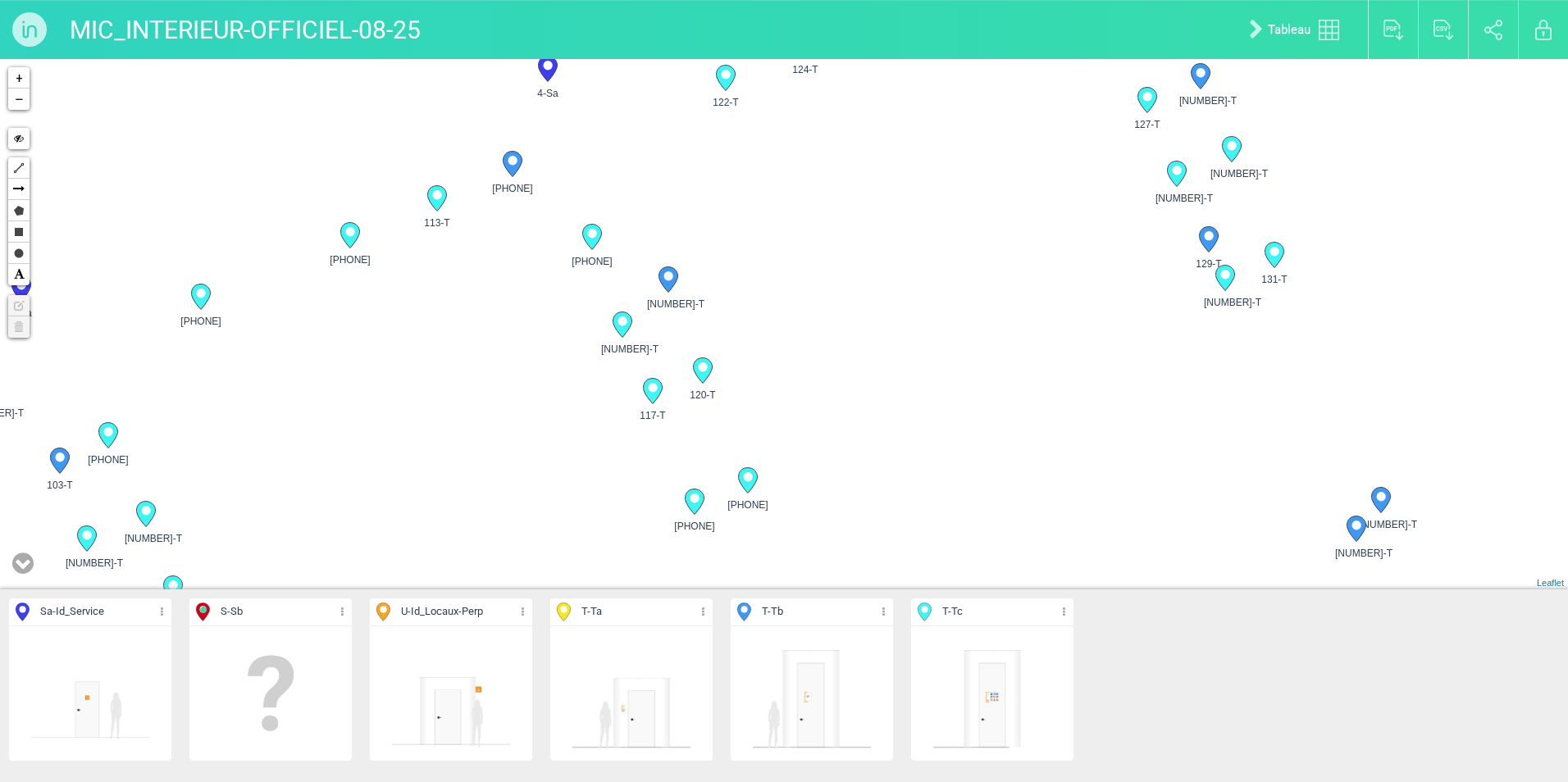 drag, startPoint x: 810, startPoint y: 252, endPoint x: 1109, endPoint y: 358, distance: 317.2334 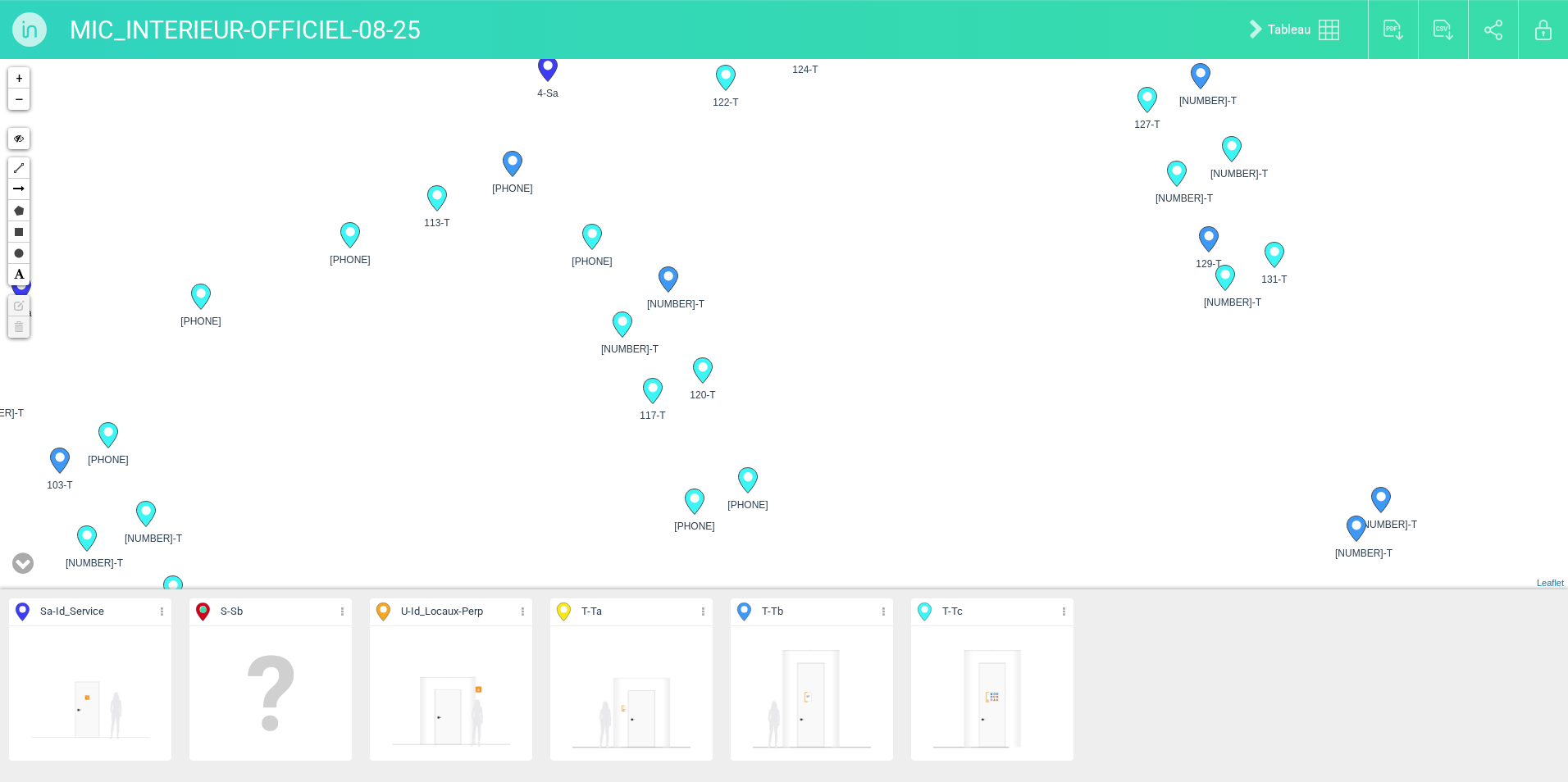 click on "172-T
223-T
112-T
227-T" at bounding box center (784, 324) 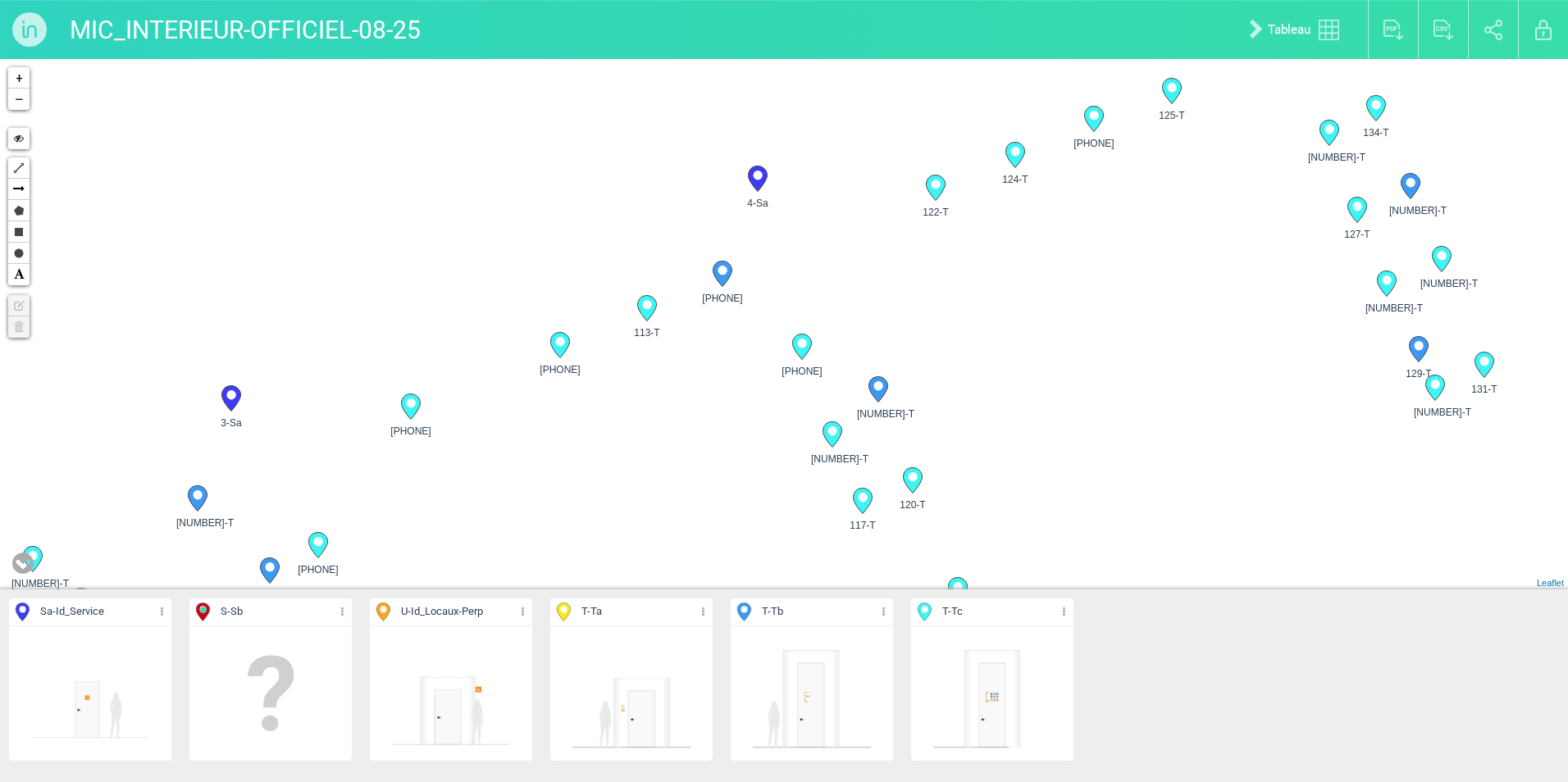 drag, startPoint x: 805, startPoint y: 299, endPoint x: 912, endPoint y: 392, distance: 141.76742 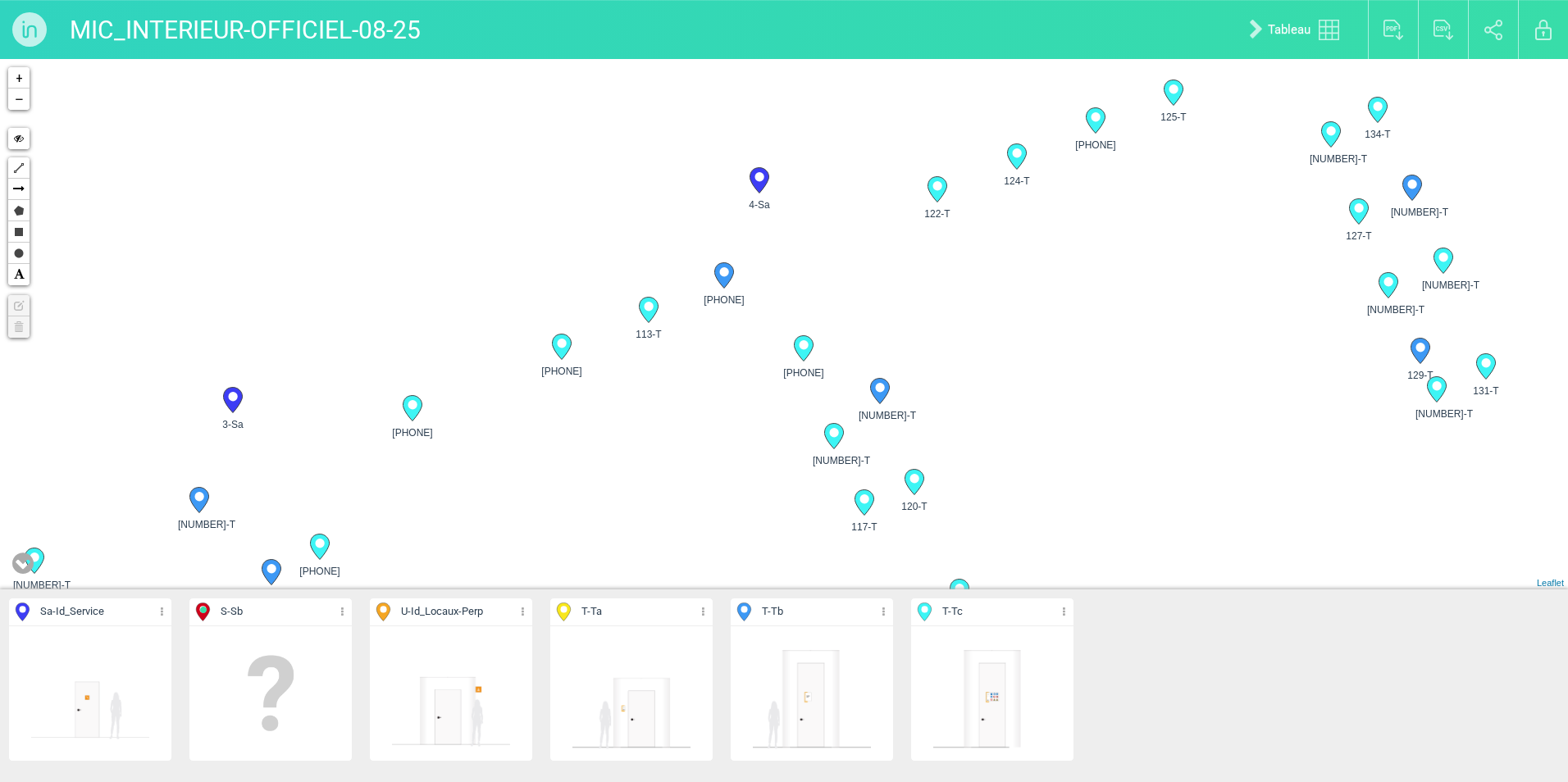 click 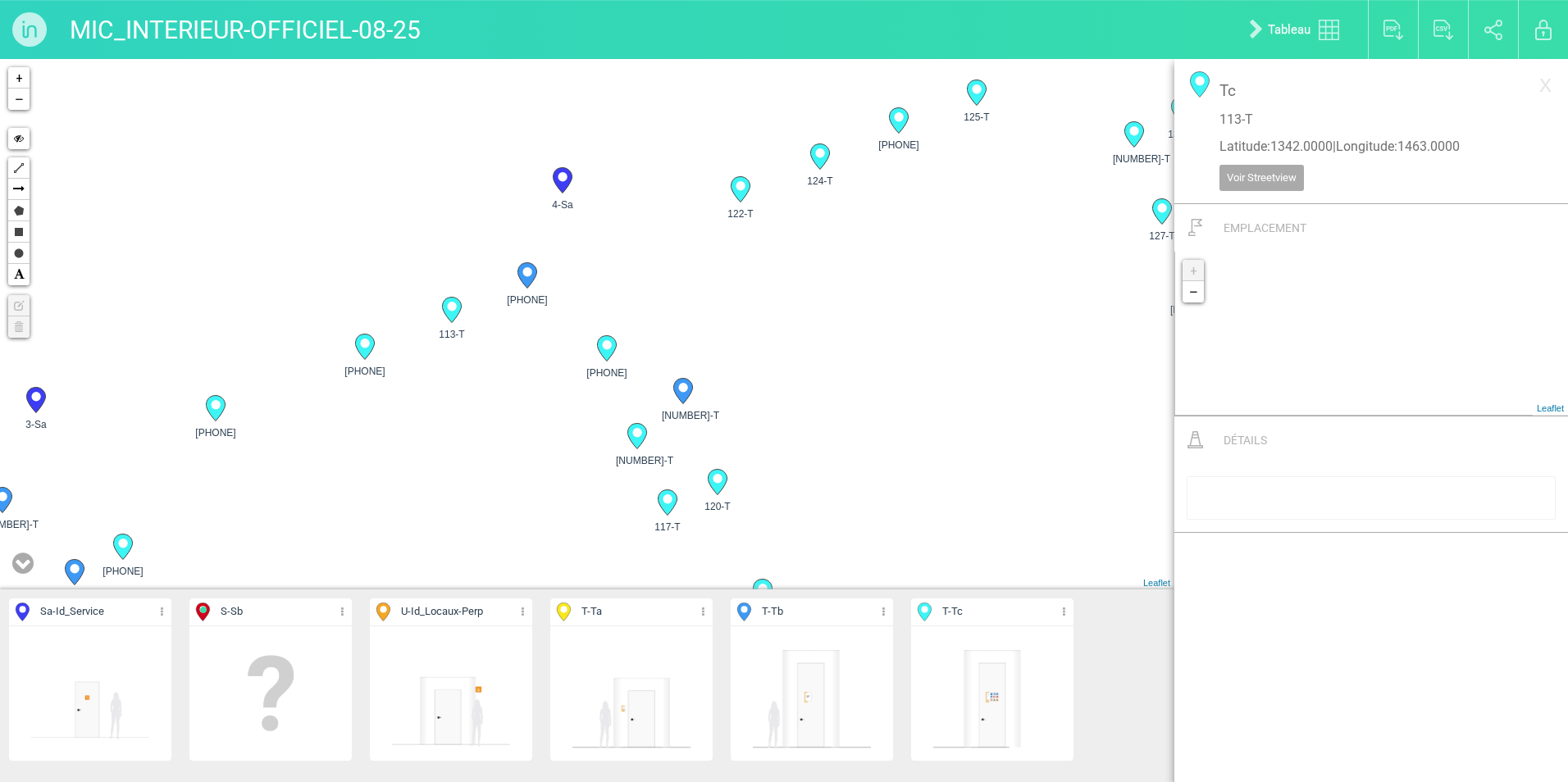 click 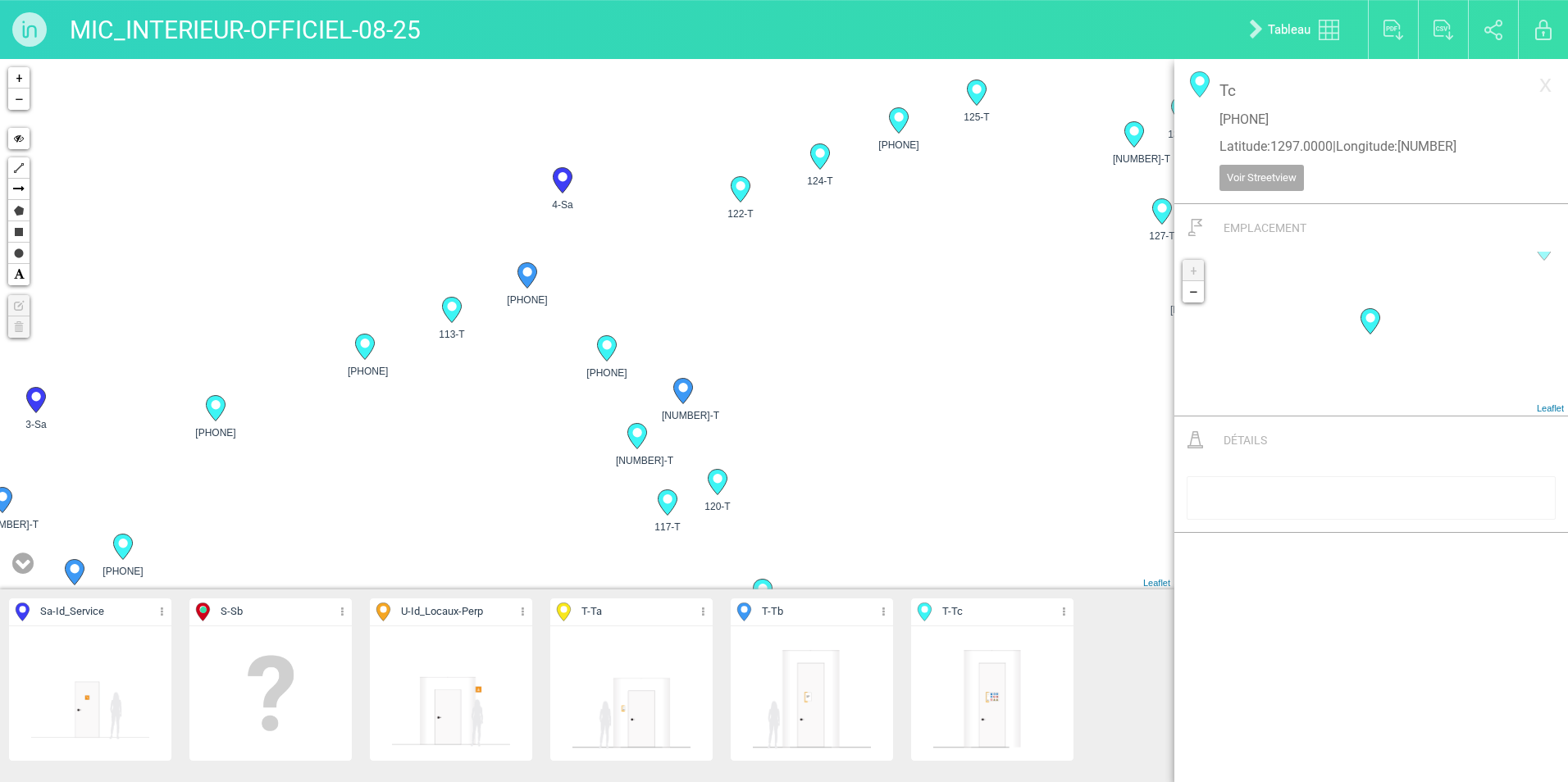 click 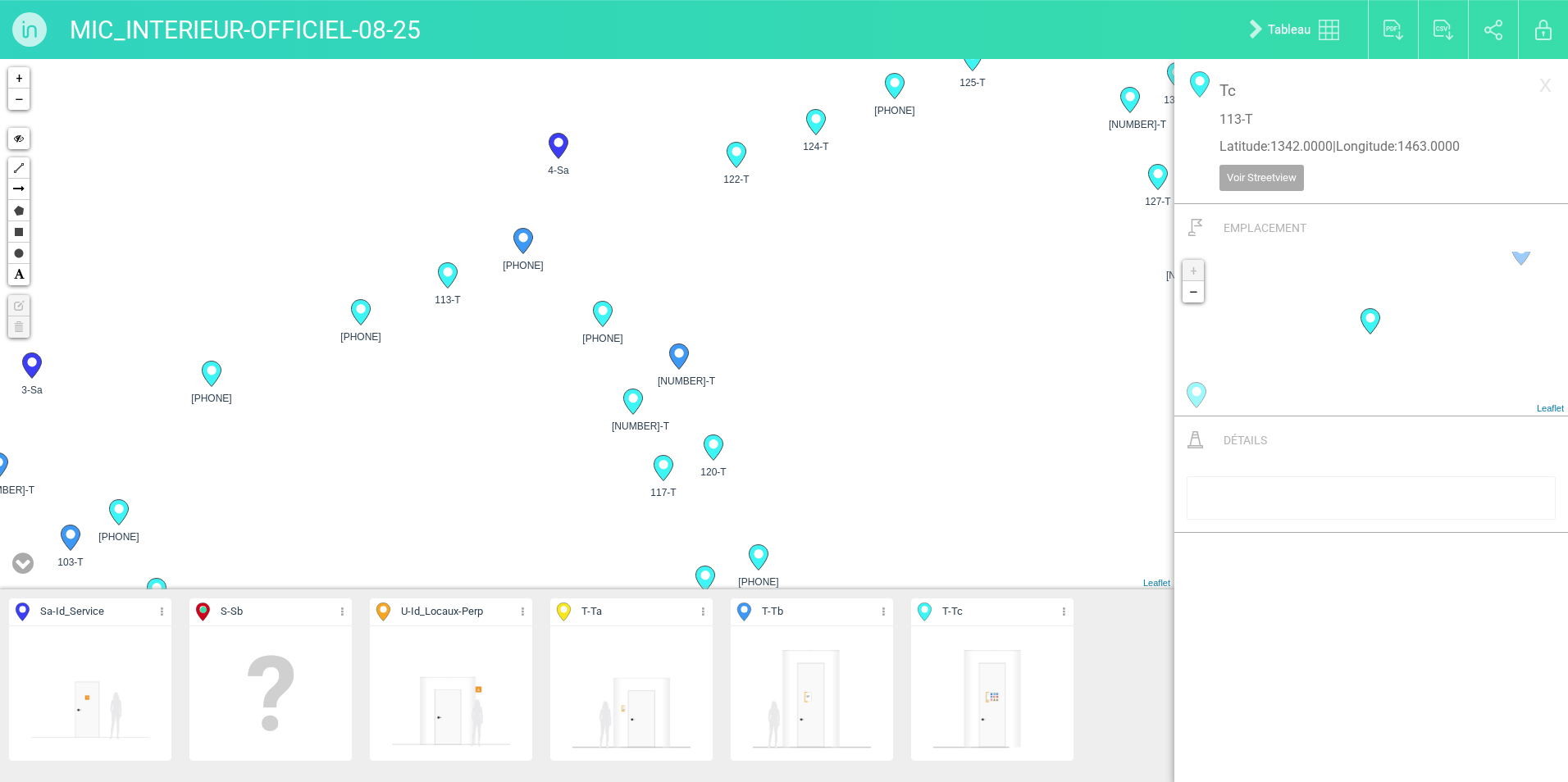drag, startPoint x: 621, startPoint y: 202, endPoint x: 617, endPoint y: 175, distance: 27.29469 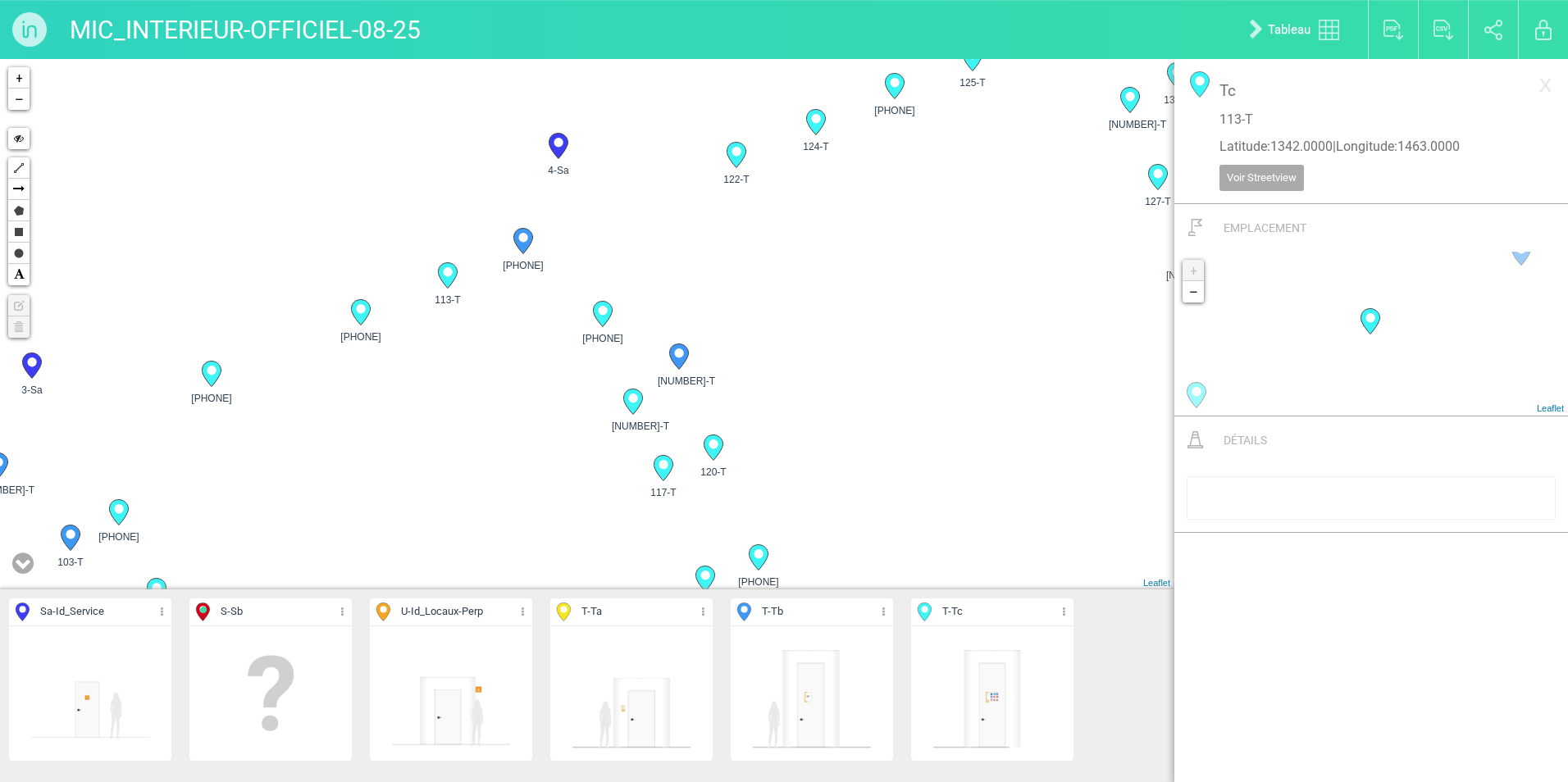 click on "1-Sa
2-Sa
3-Sa
4-Sa" at bounding box center (587, 324) 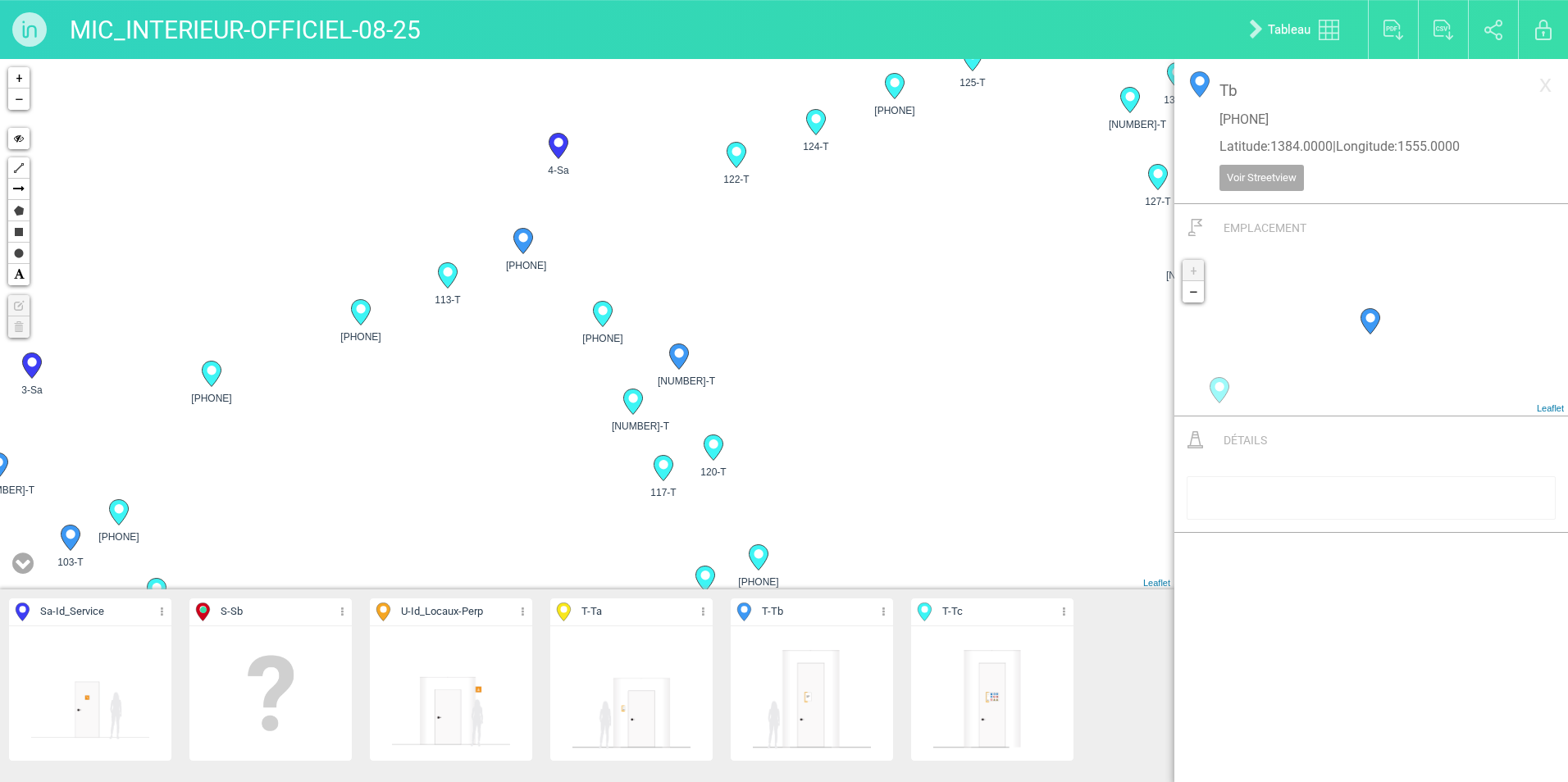 click 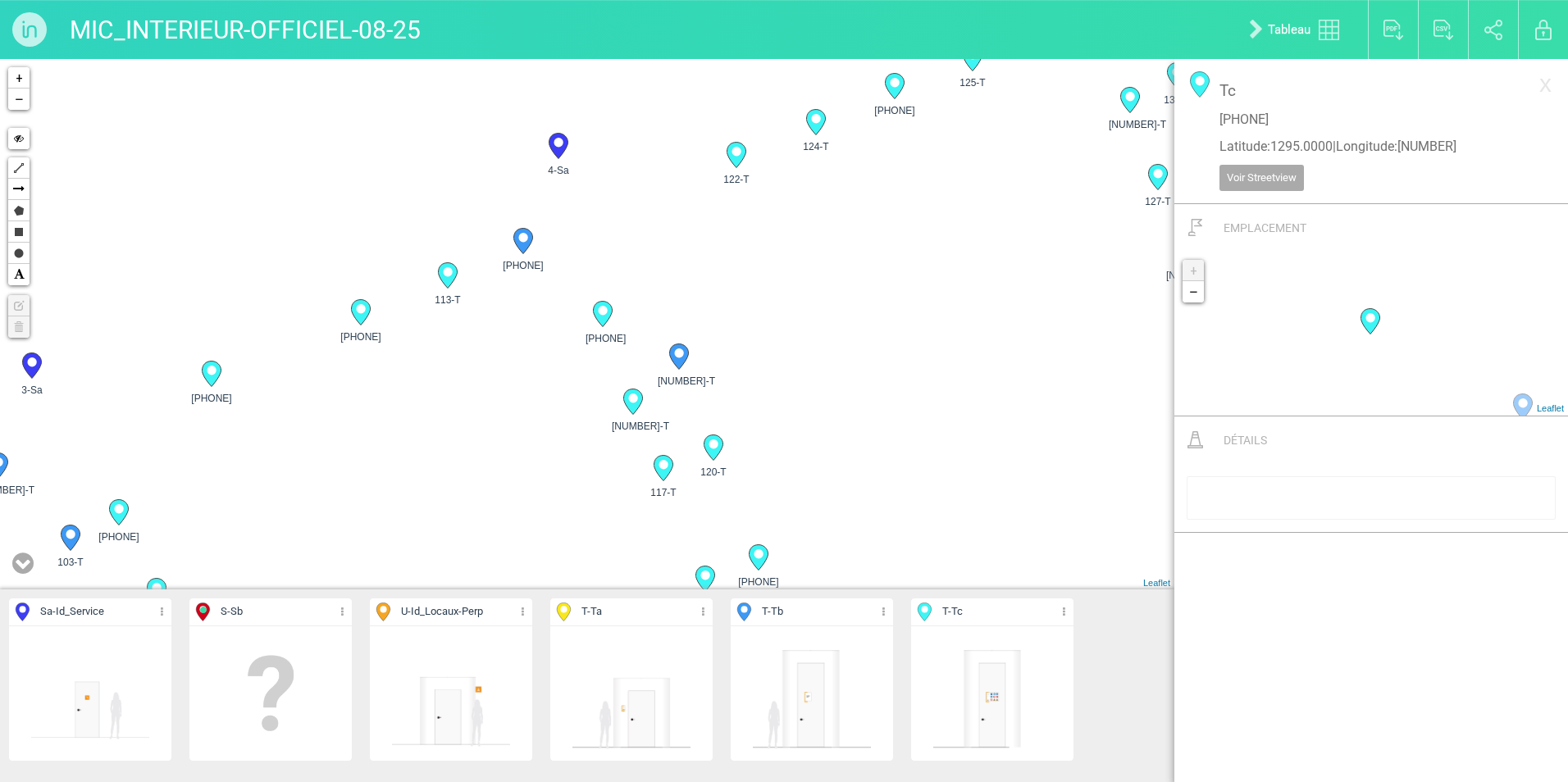 click on "+ − Leaflet" at bounding box center [1371, 334] 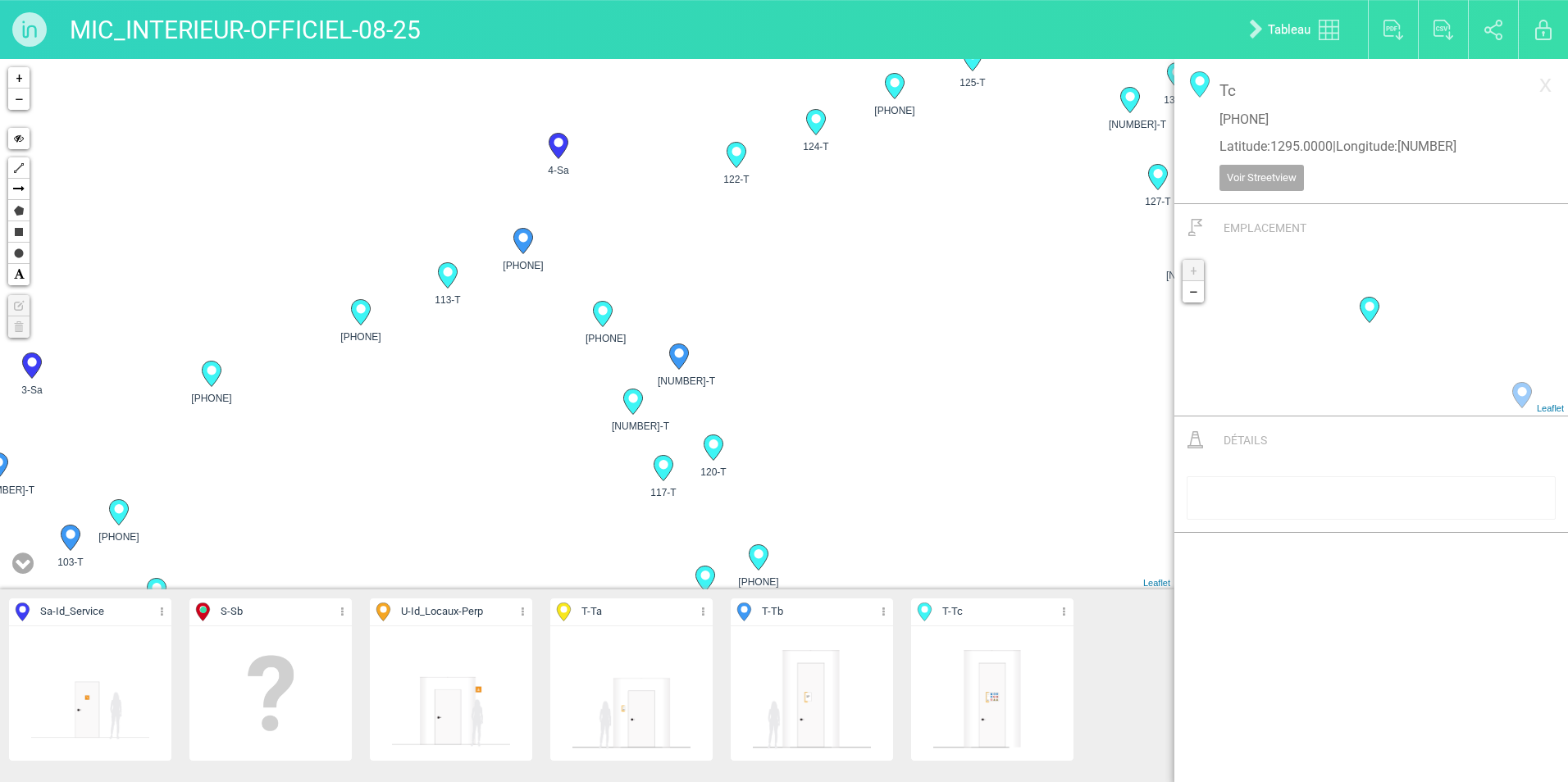 drag, startPoint x: 1339, startPoint y: 363, endPoint x: 1255, endPoint y: 316, distance: 96.25487 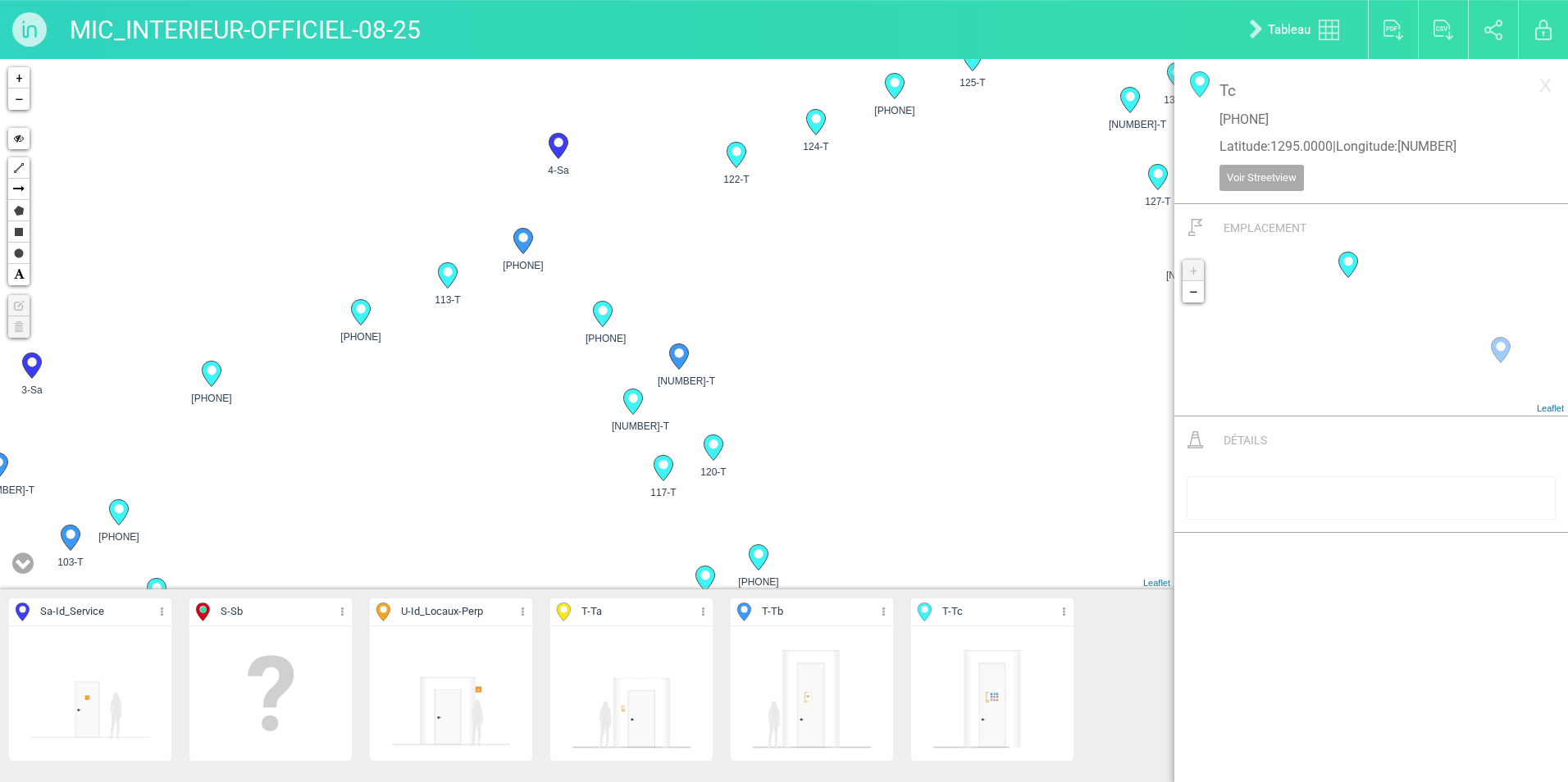 drag, startPoint x: 1298, startPoint y: 315, endPoint x: 1261, endPoint y: 254, distance: 71.344236 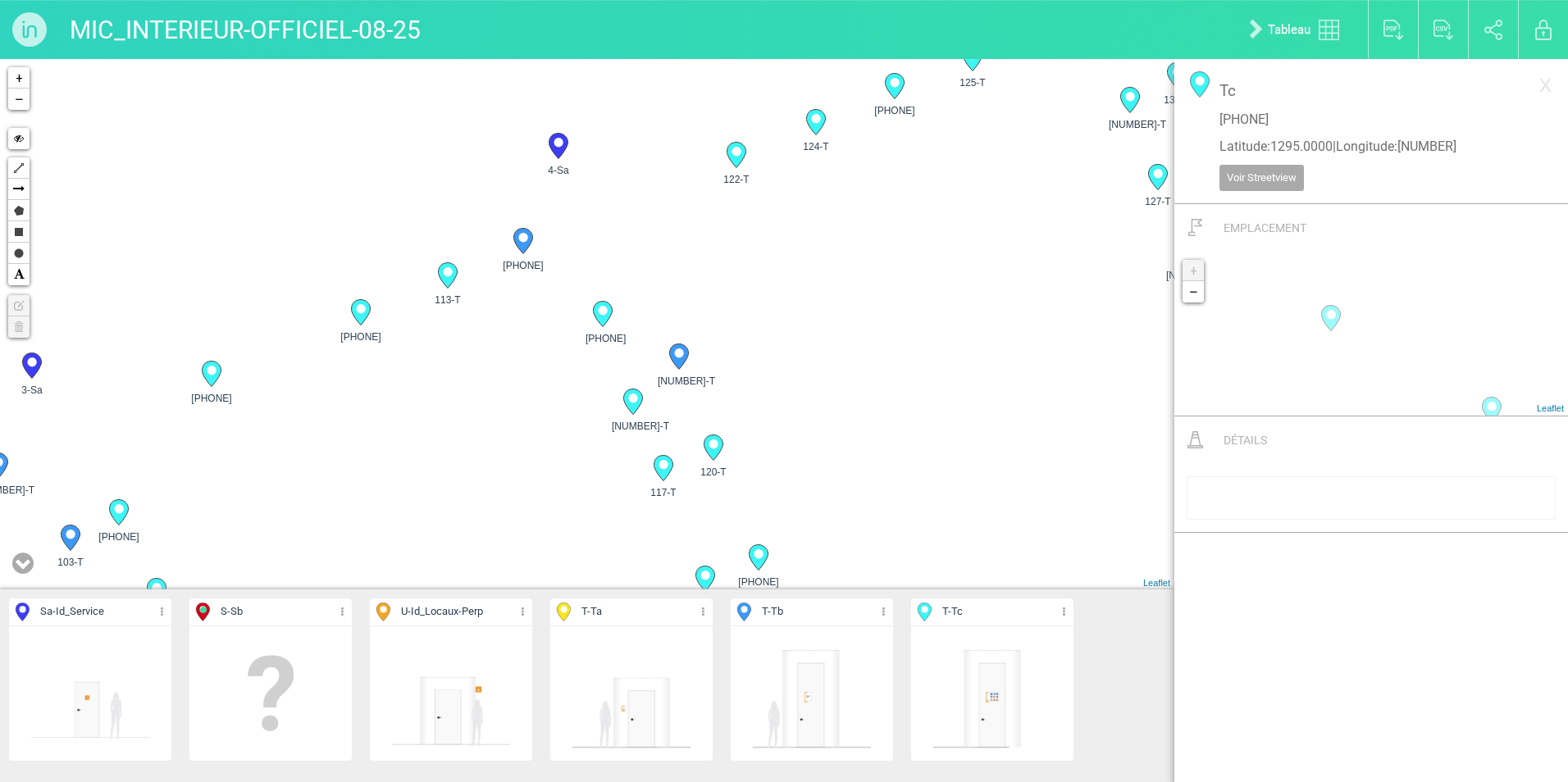 drag, startPoint x: 1345, startPoint y: 390, endPoint x: 1283, endPoint y: 281, distance: 125.39936 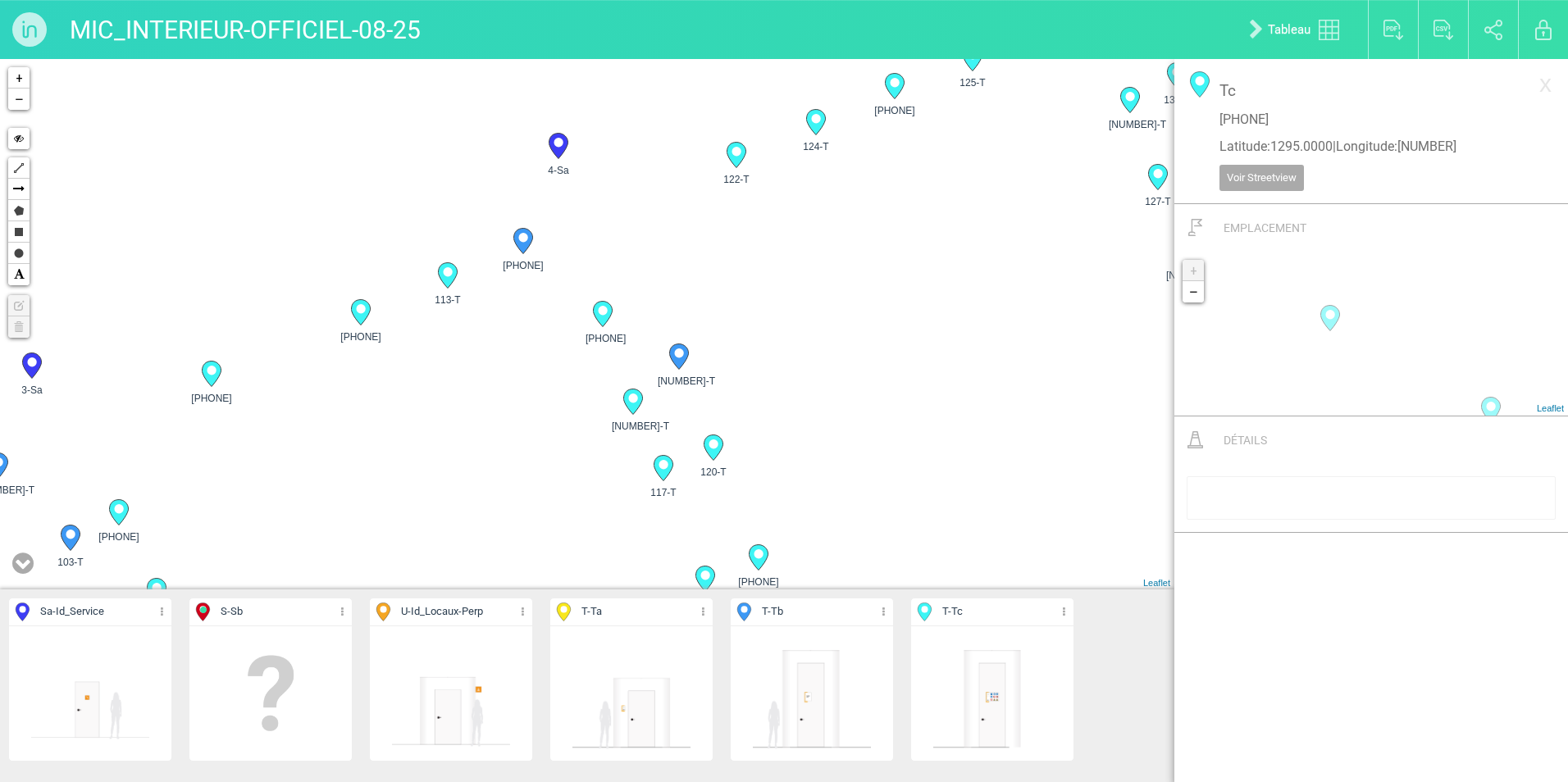 click 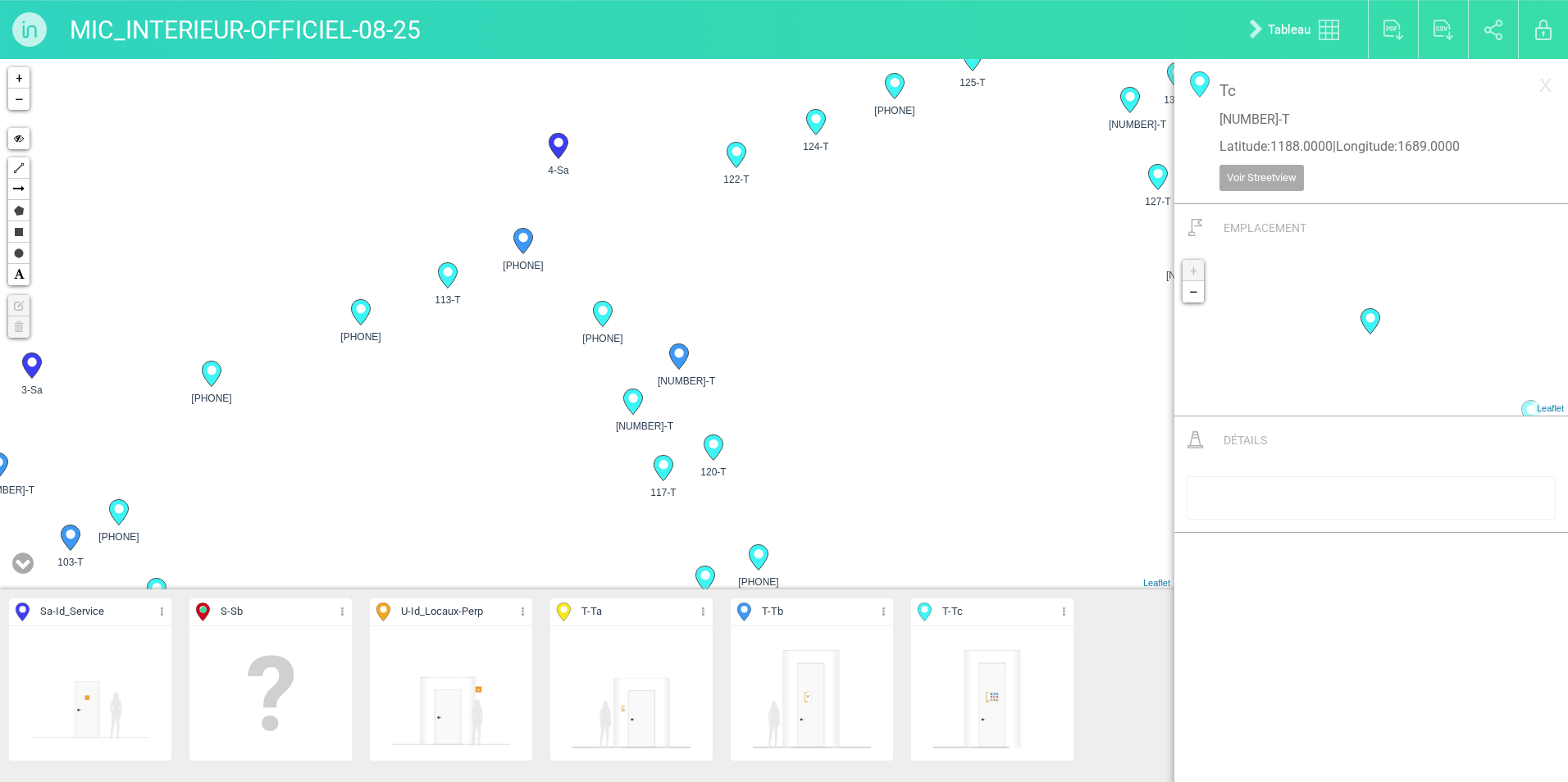 click 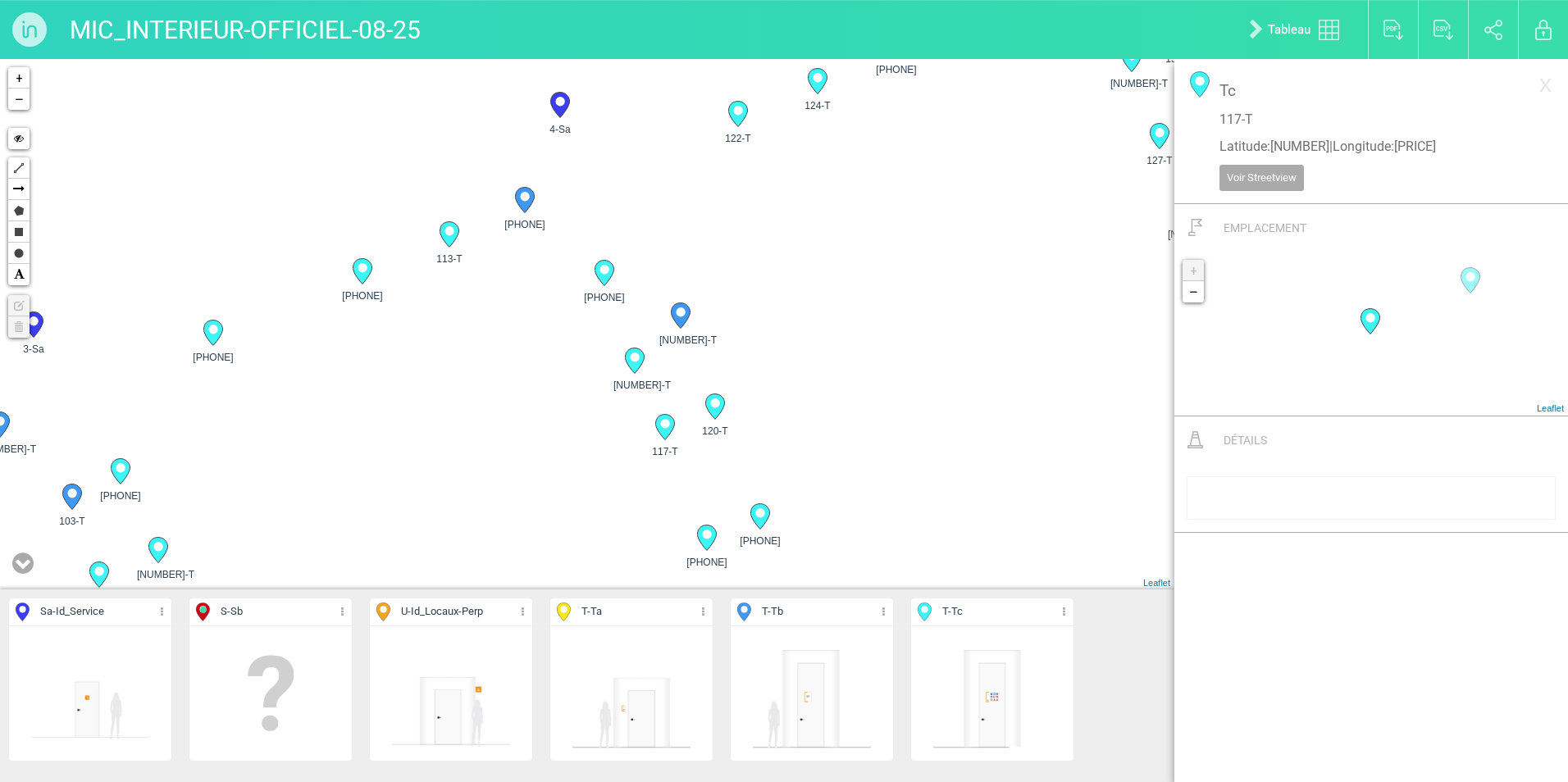 drag, startPoint x: 885, startPoint y: 383, endPoint x: 892, endPoint y: 364, distance: 20.248457 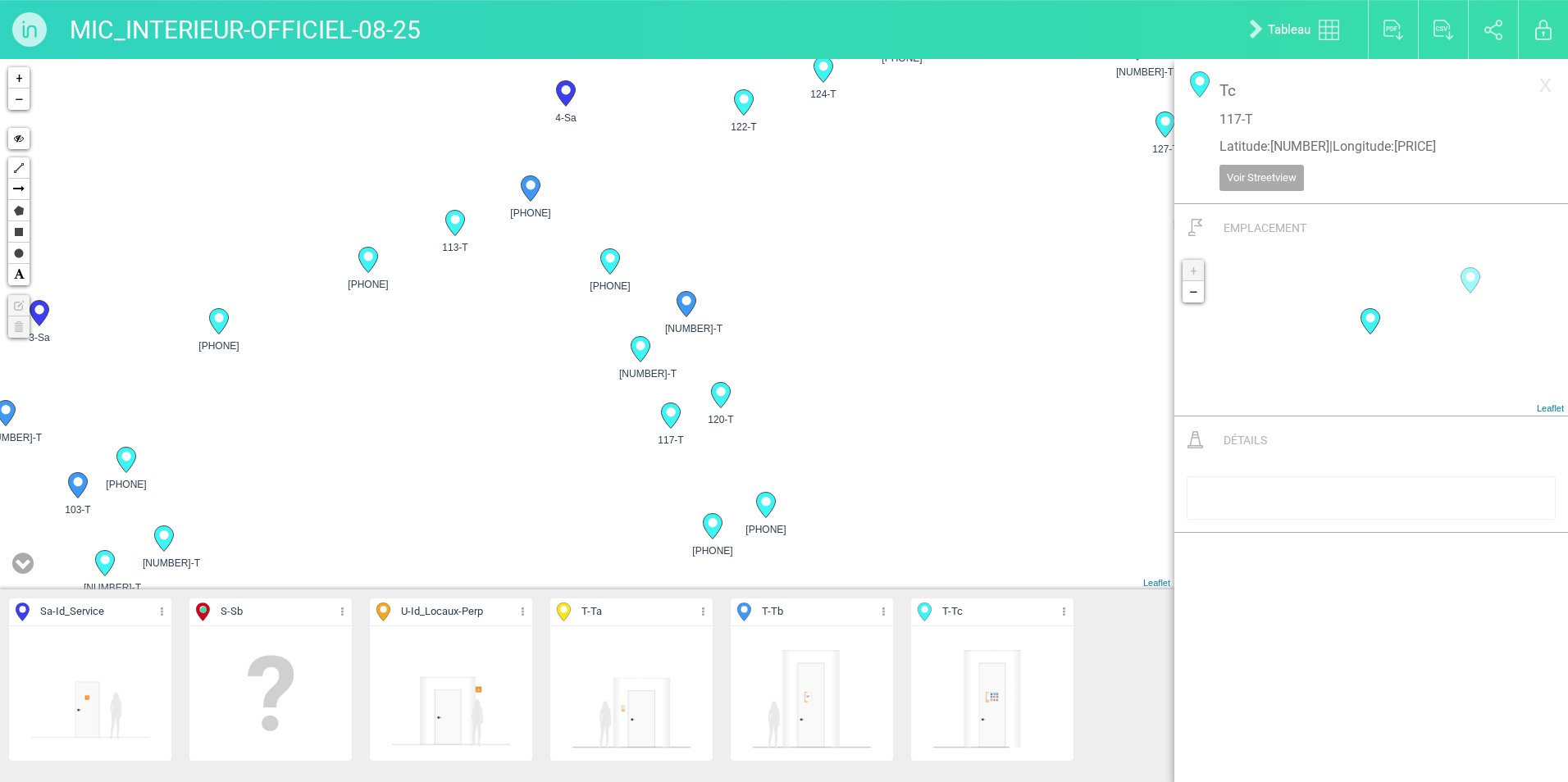 click 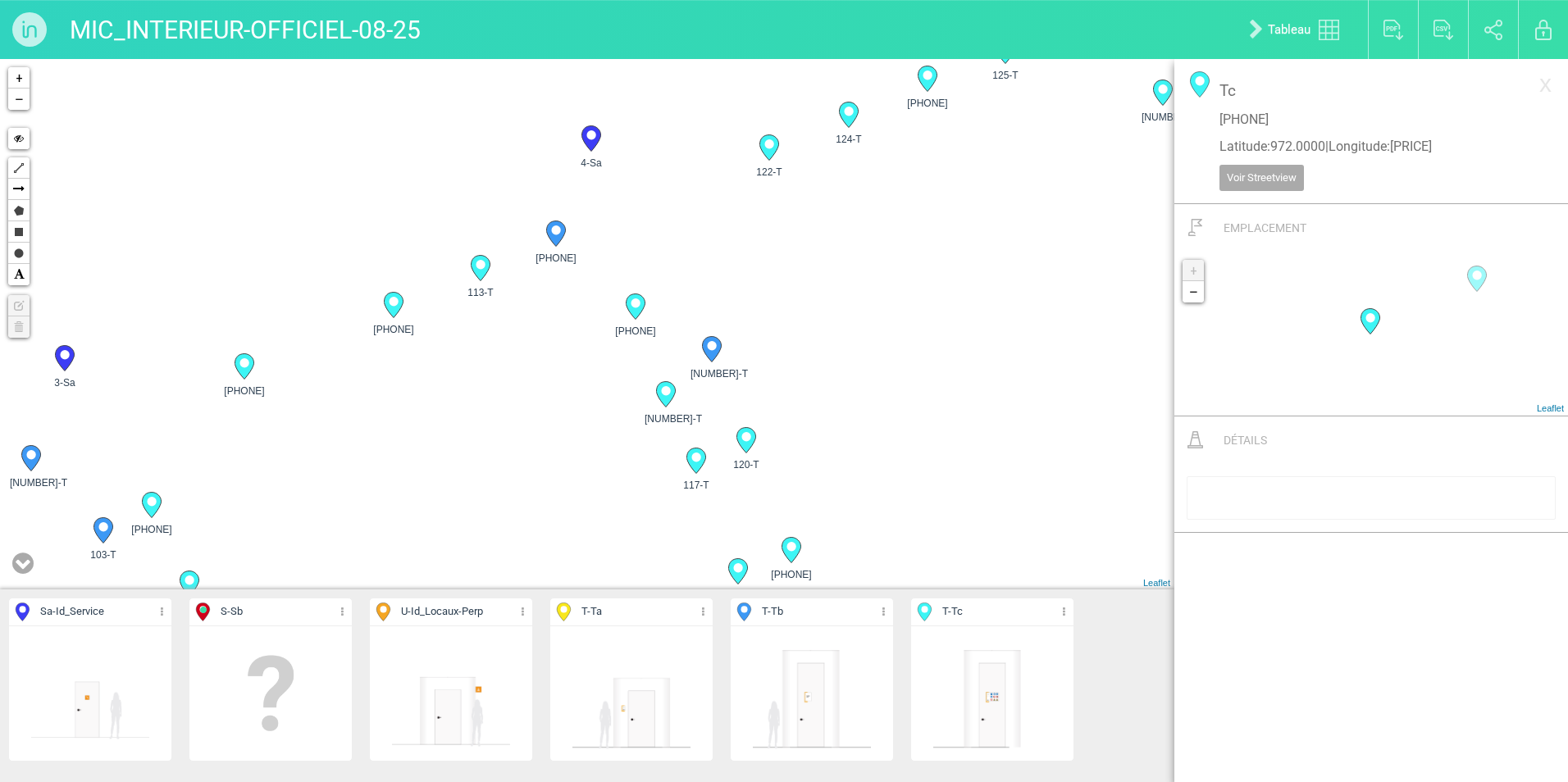 drag, startPoint x: 741, startPoint y: 219, endPoint x: 767, endPoint y: 266, distance: 53.7122 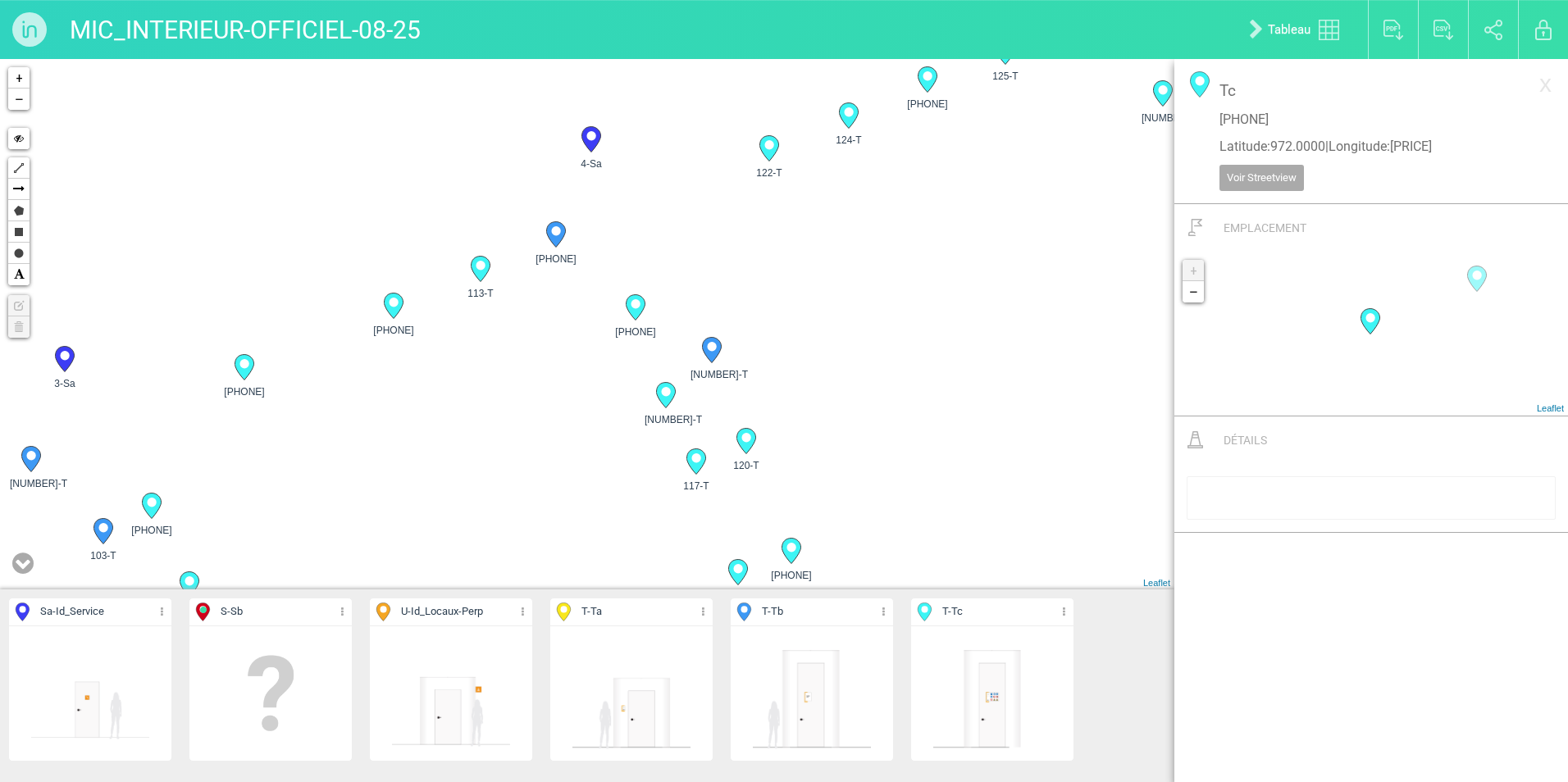 click on "1-Sa
2-Sa
3-Sa
4-Sa" at bounding box center (587, 324) 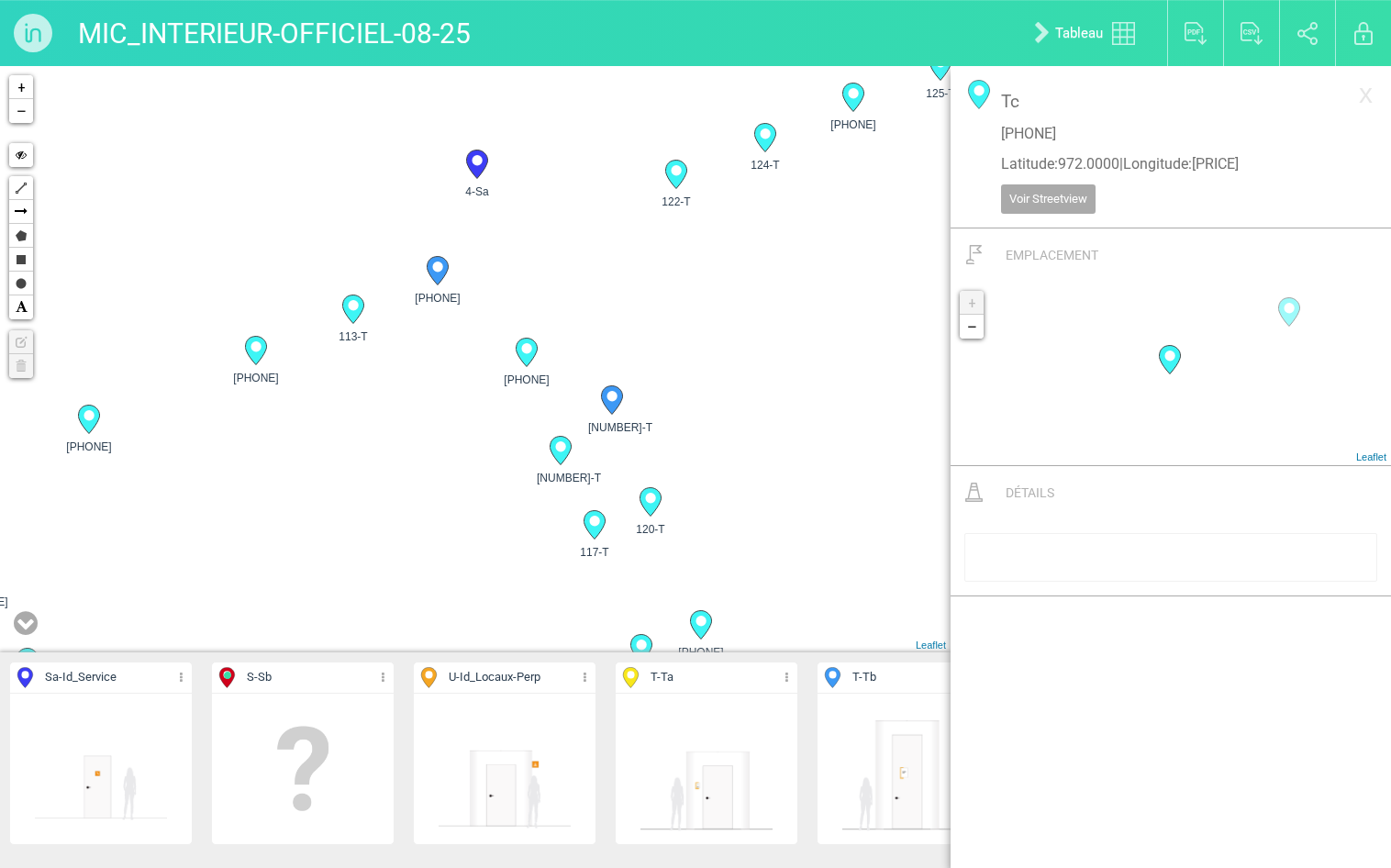 drag, startPoint x: 743, startPoint y: 352, endPoint x: 633, endPoint y: 350, distance: 110.01818 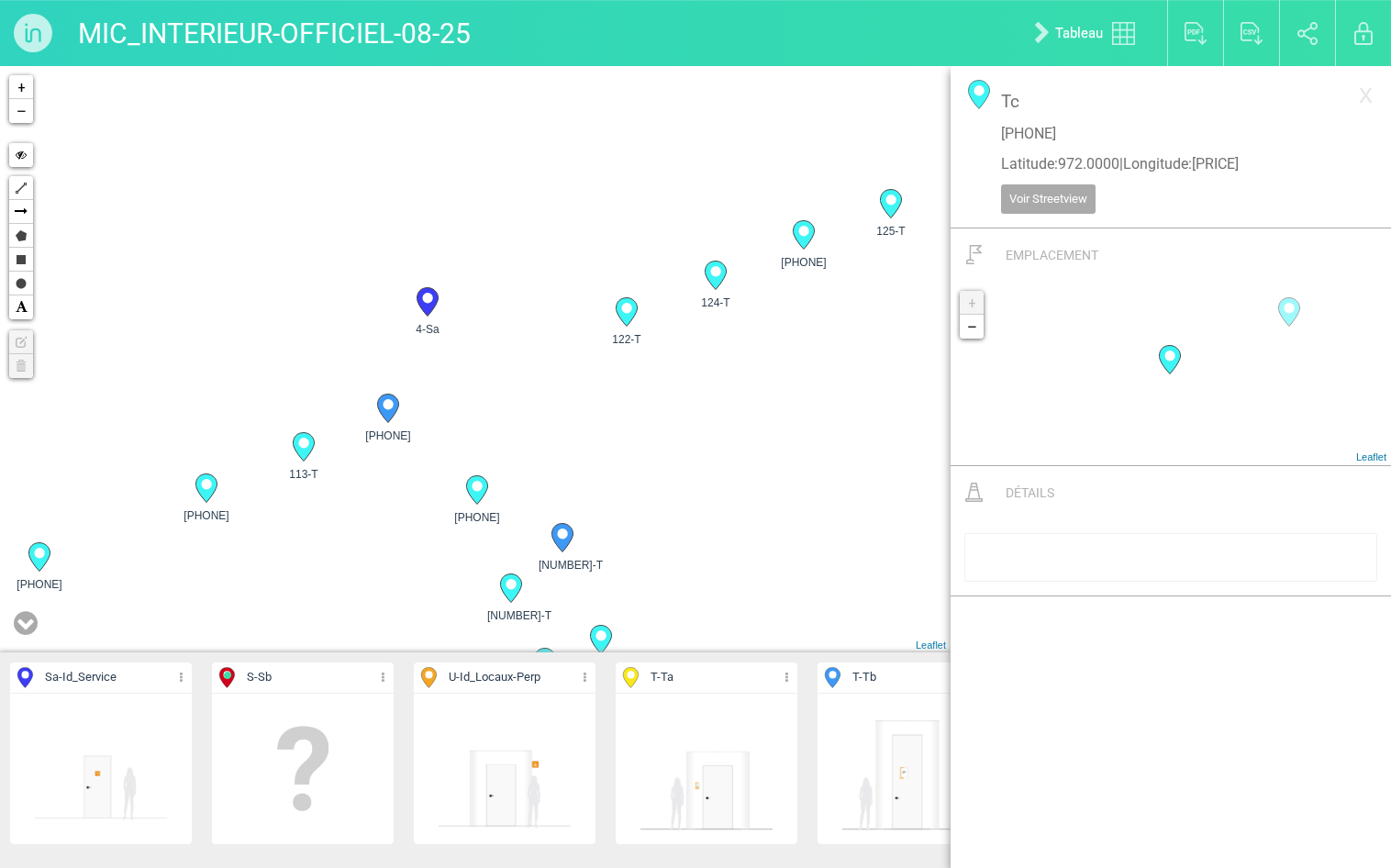 click 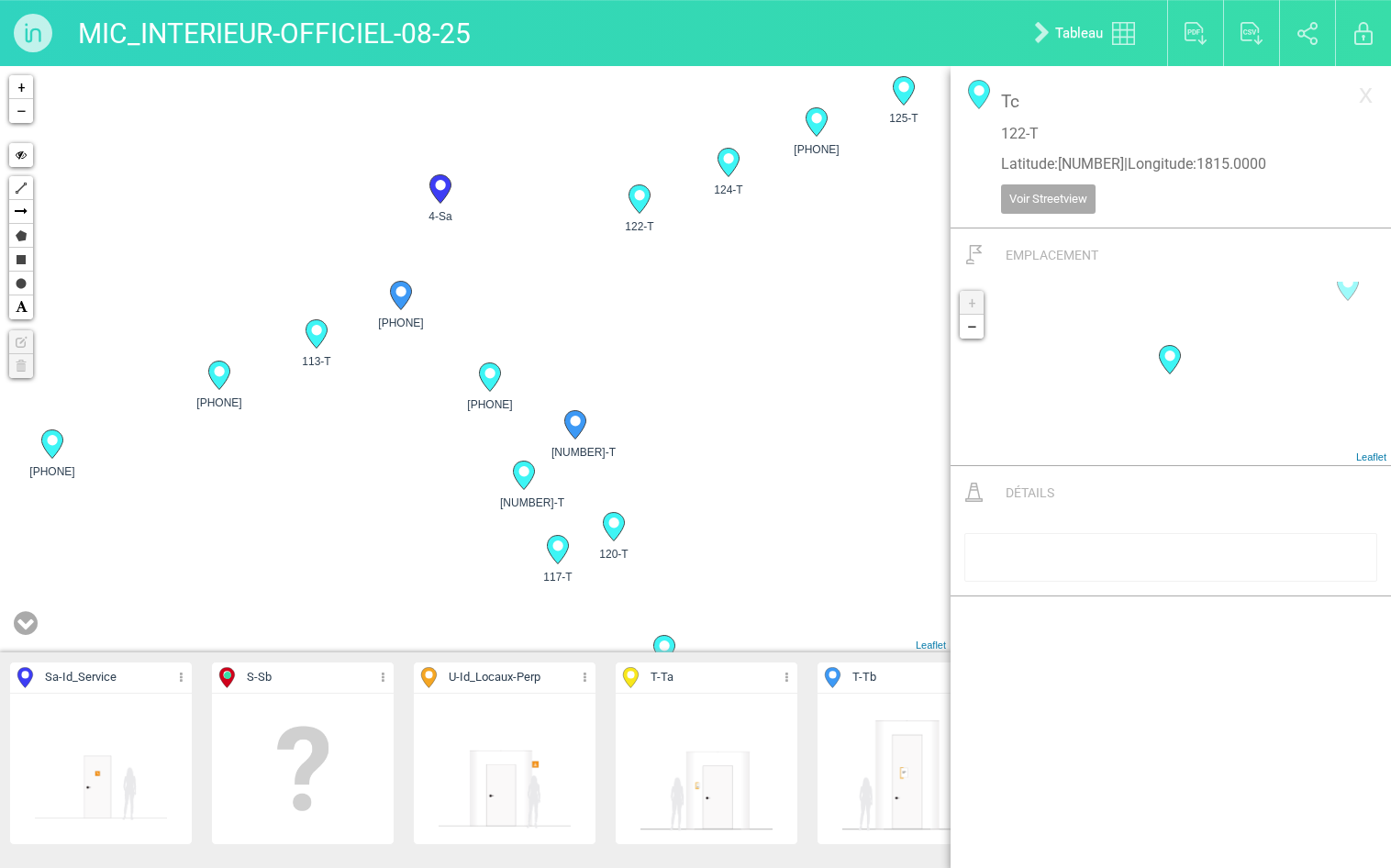 drag, startPoint x: 838, startPoint y: 495, endPoint x: 851, endPoint y: 374, distance: 121.69634 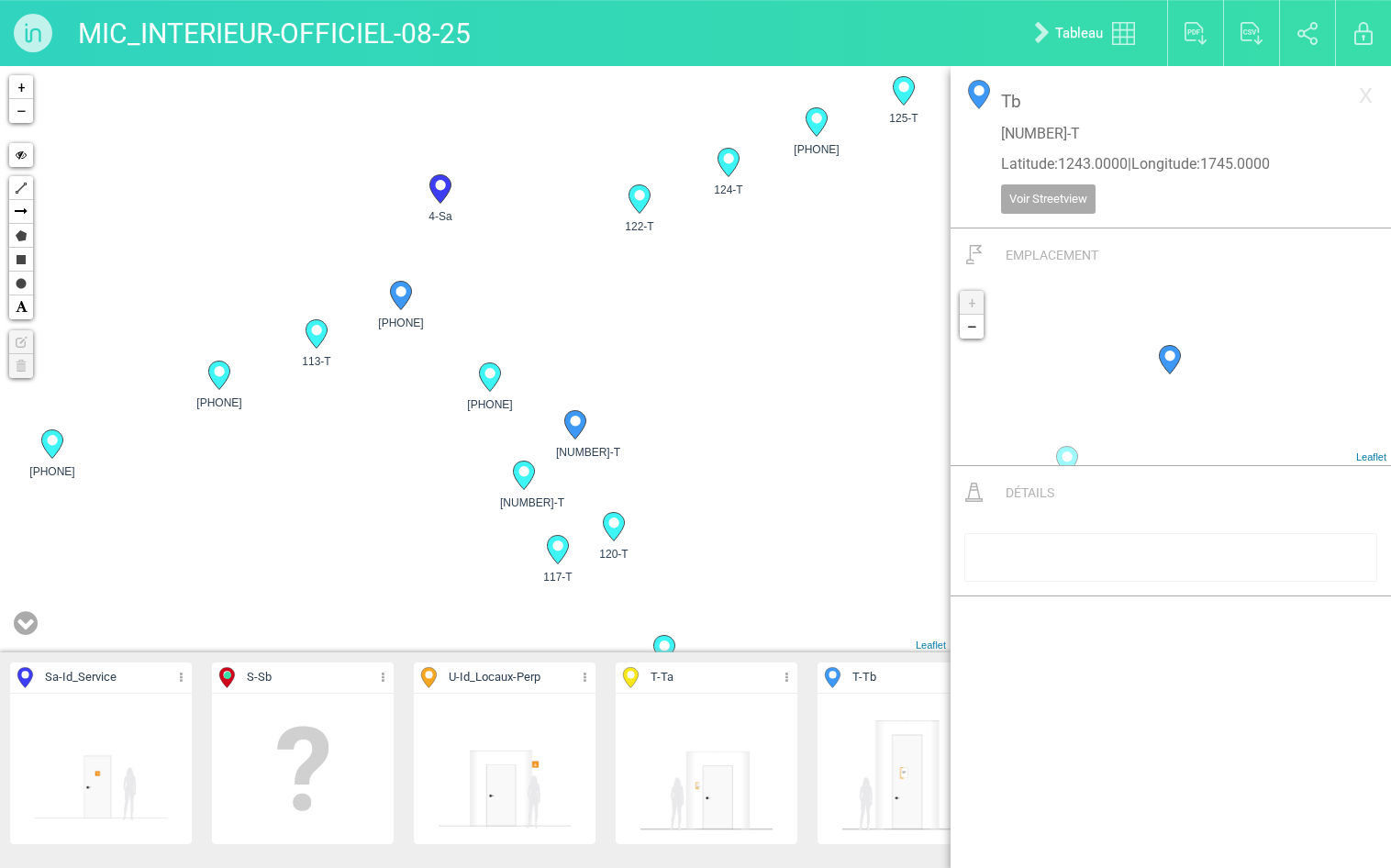 drag, startPoint x: 618, startPoint y: 519, endPoint x: 719, endPoint y: 516, distance: 101.0445 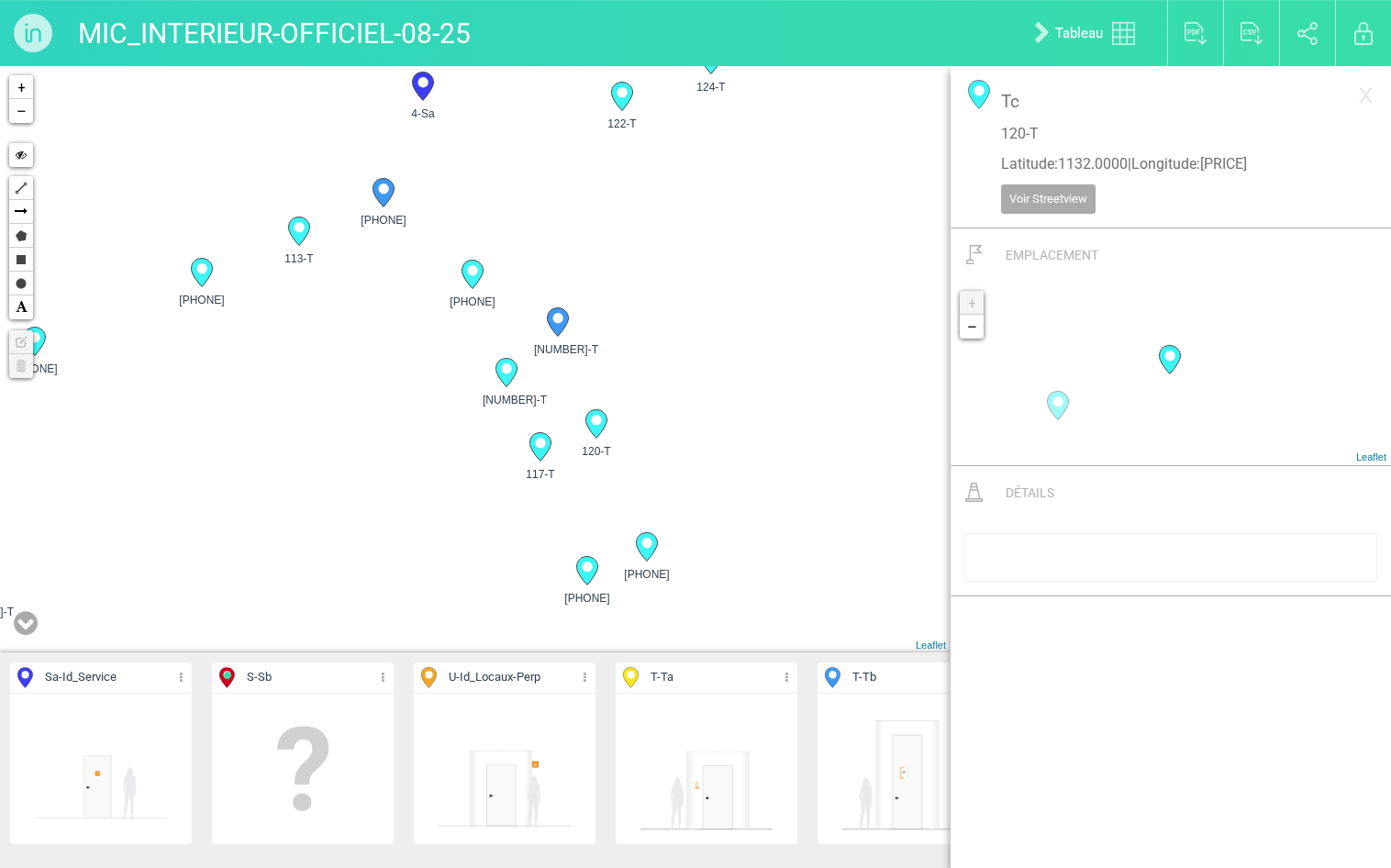 drag, startPoint x: 765, startPoint y: 459, endPoint x: 742, endPoint y: 366, distance: 95.801879 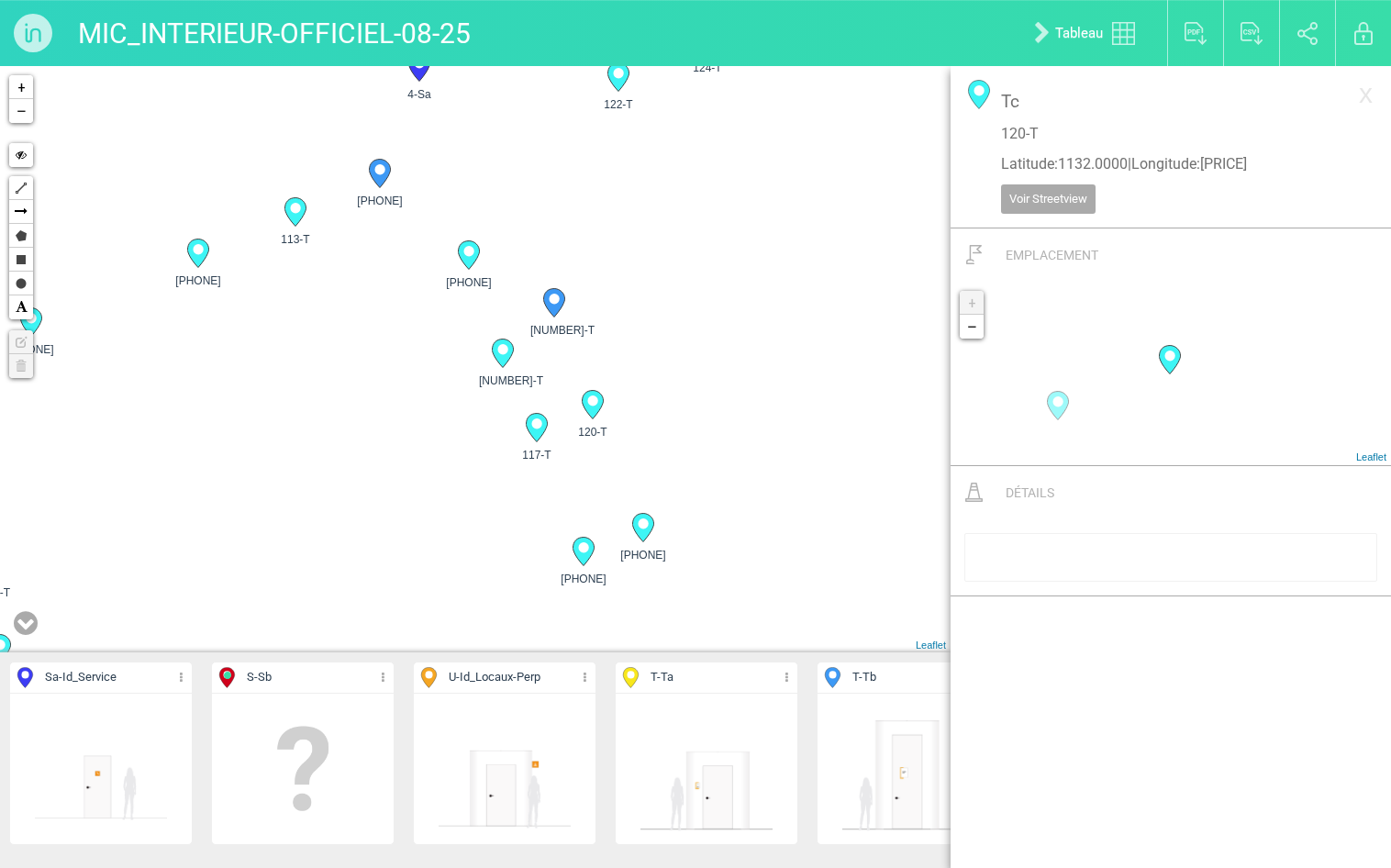 click 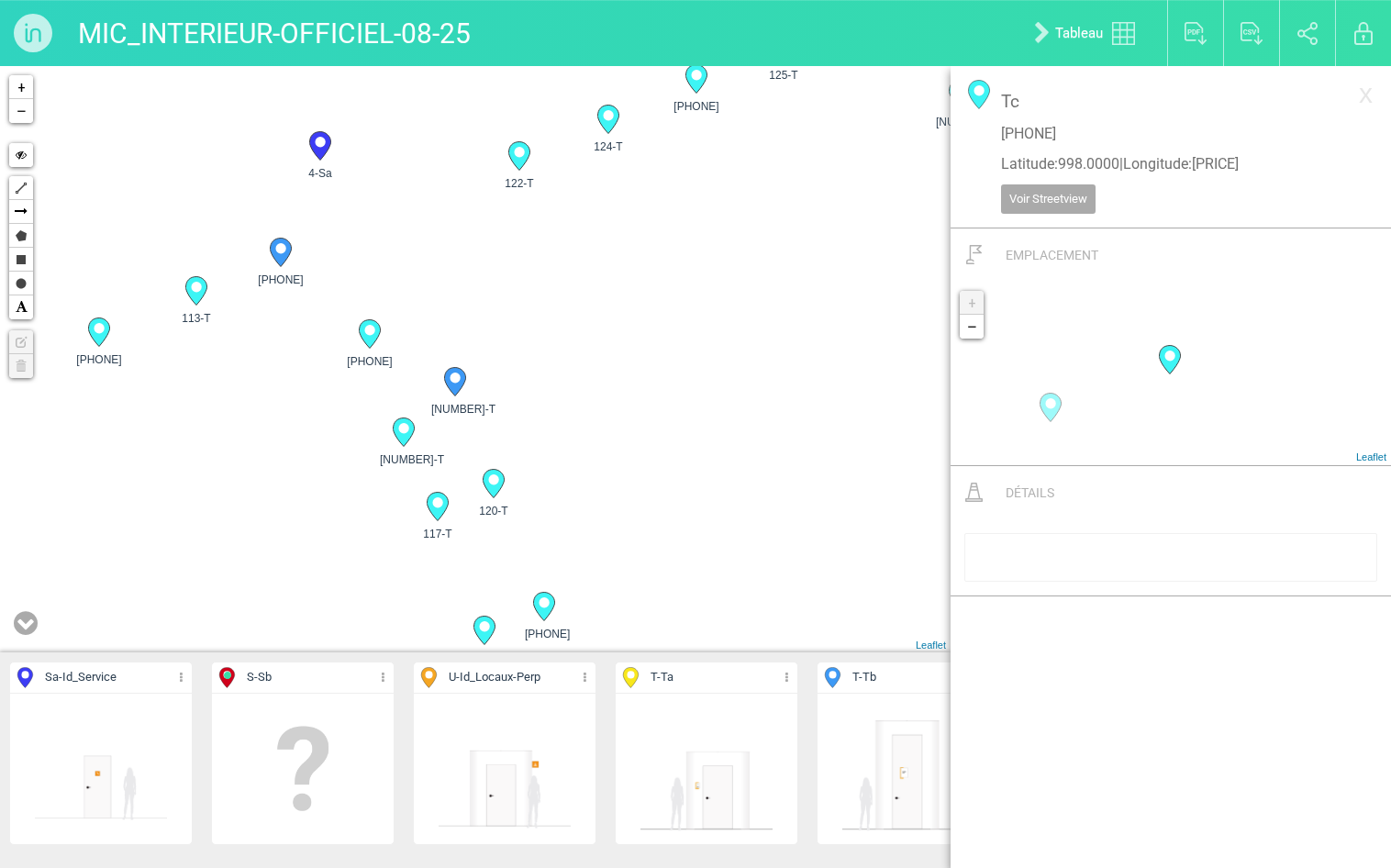 drag, startPoint x: 779, startPoint y: 269, endPoint x: 630, endPoint y: 499, distance: 274.046 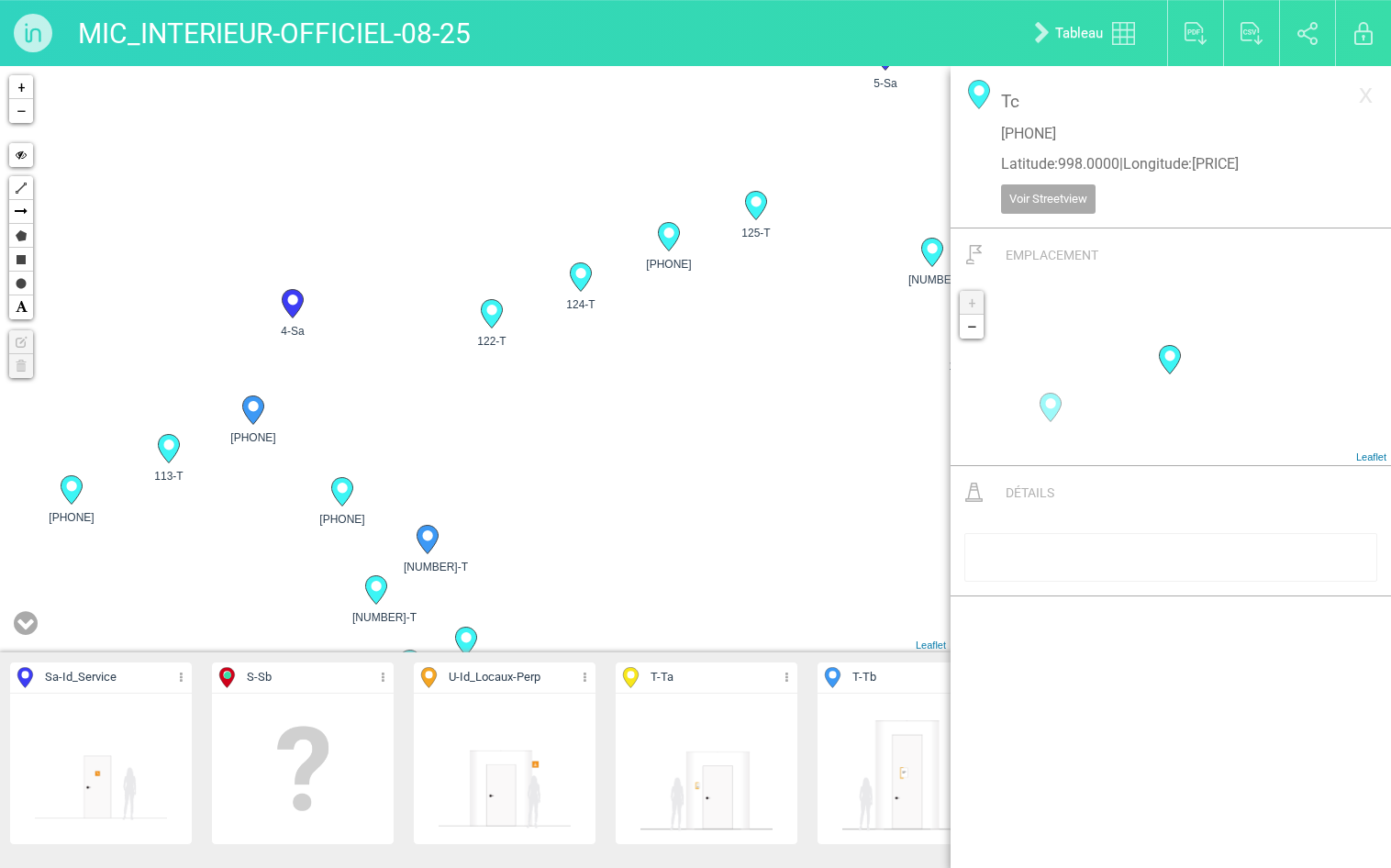 drag, startPoint x: 622, startPoint y: 341, endPoint x: 617, endPoint y: 479, distance: 138.09055 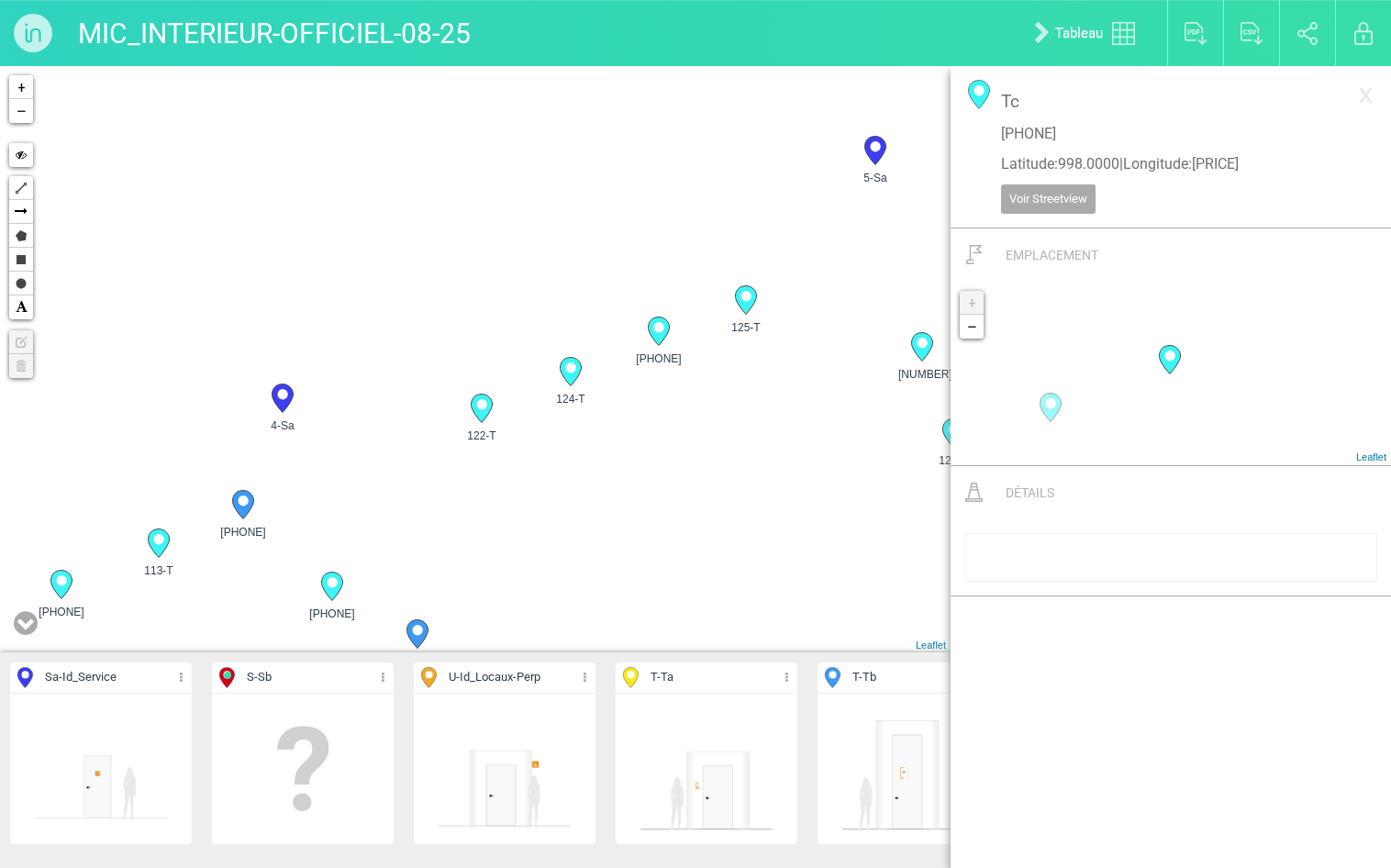 drag, startPoint x: 646, startPoint y: 355, endPoint x: 640, endPoint y: 447, distance: 92.19544 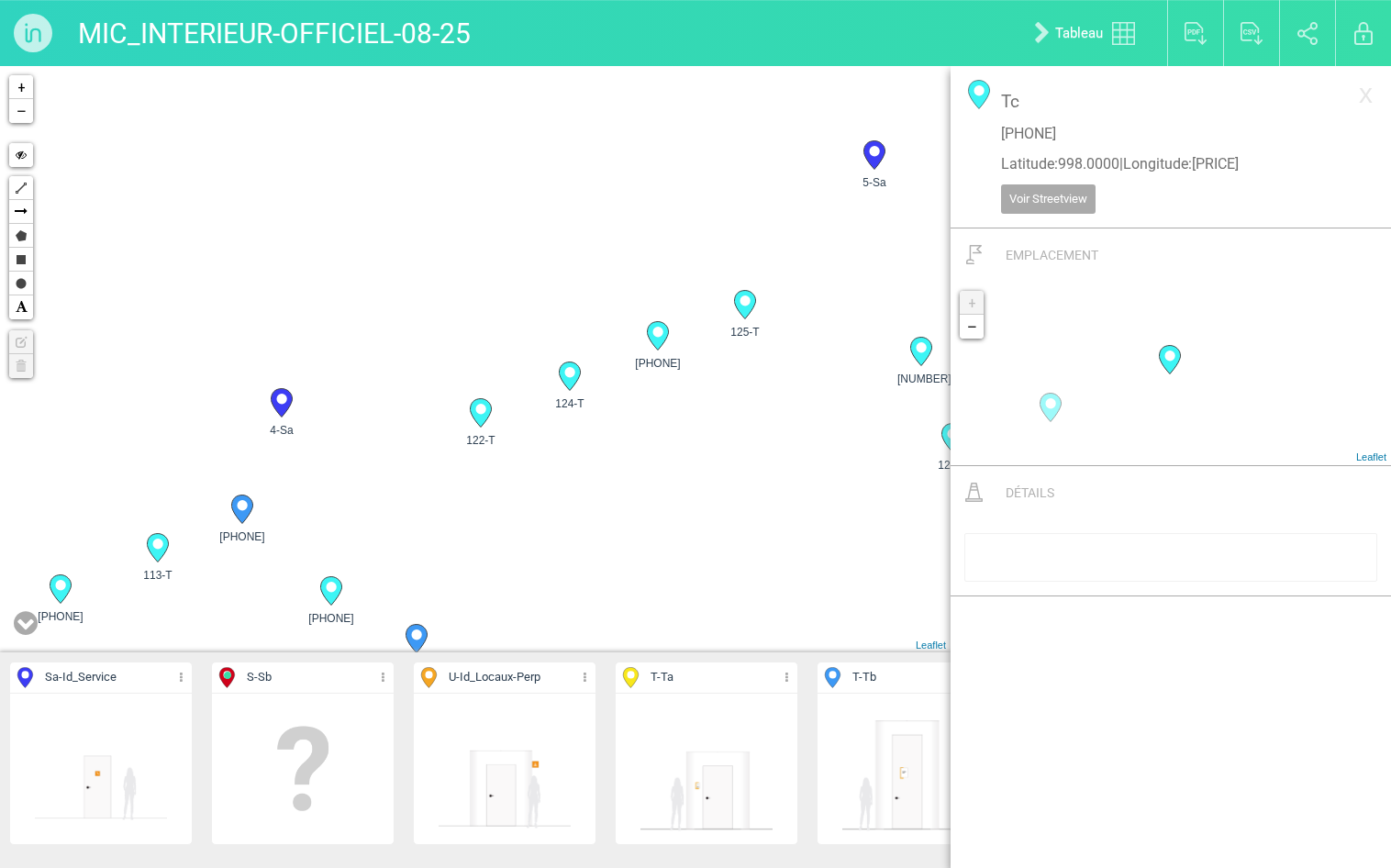 click 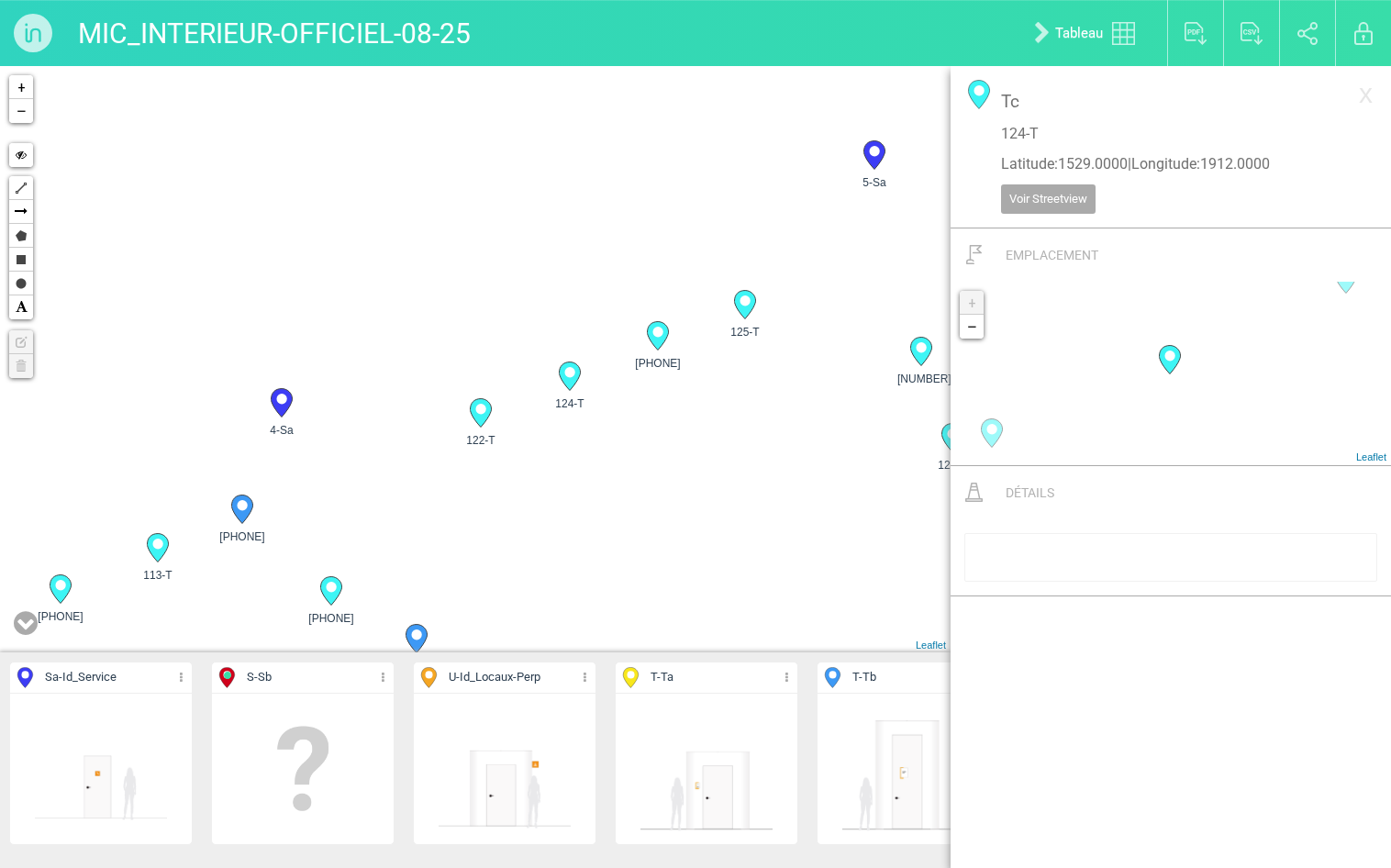 click 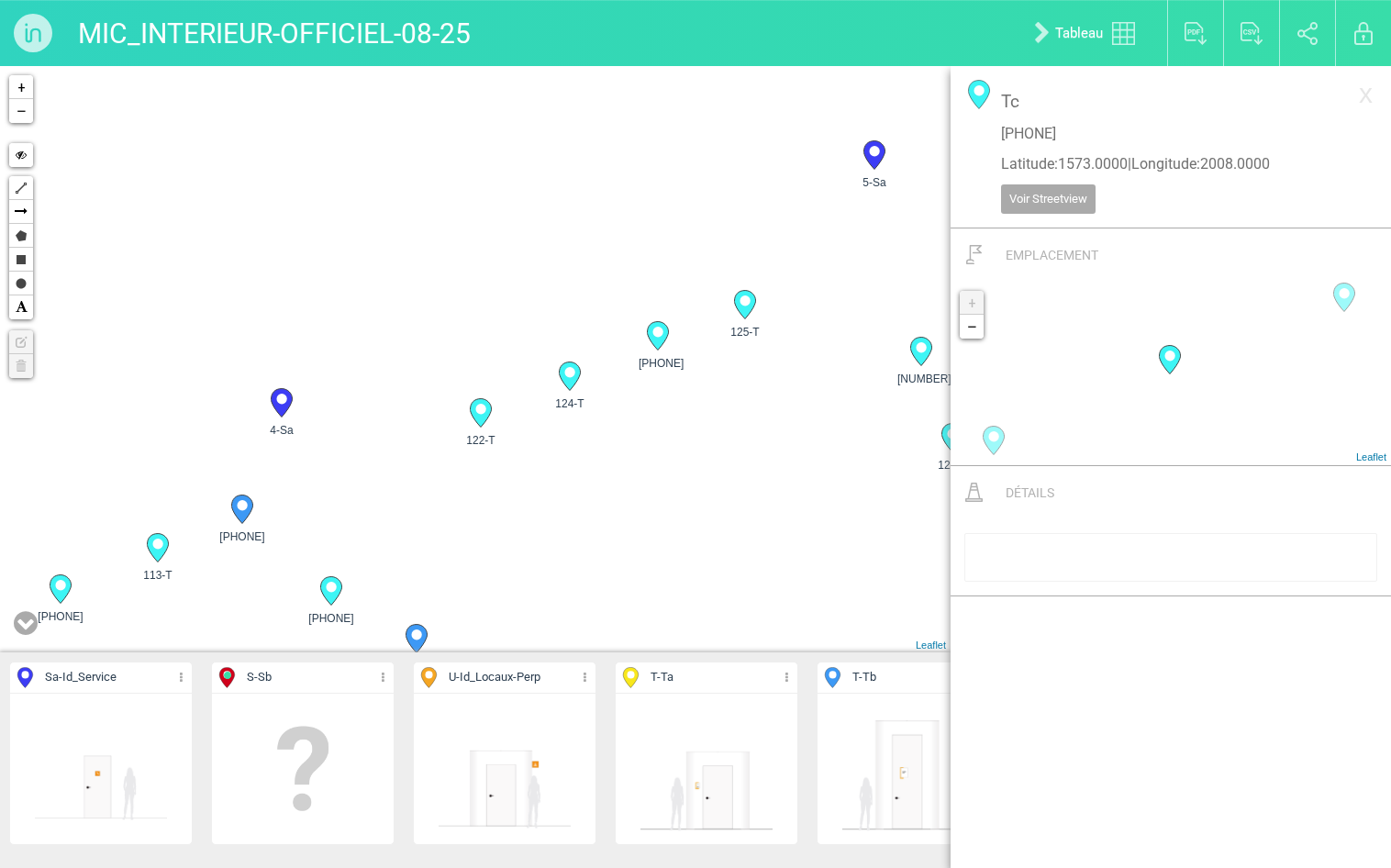 click 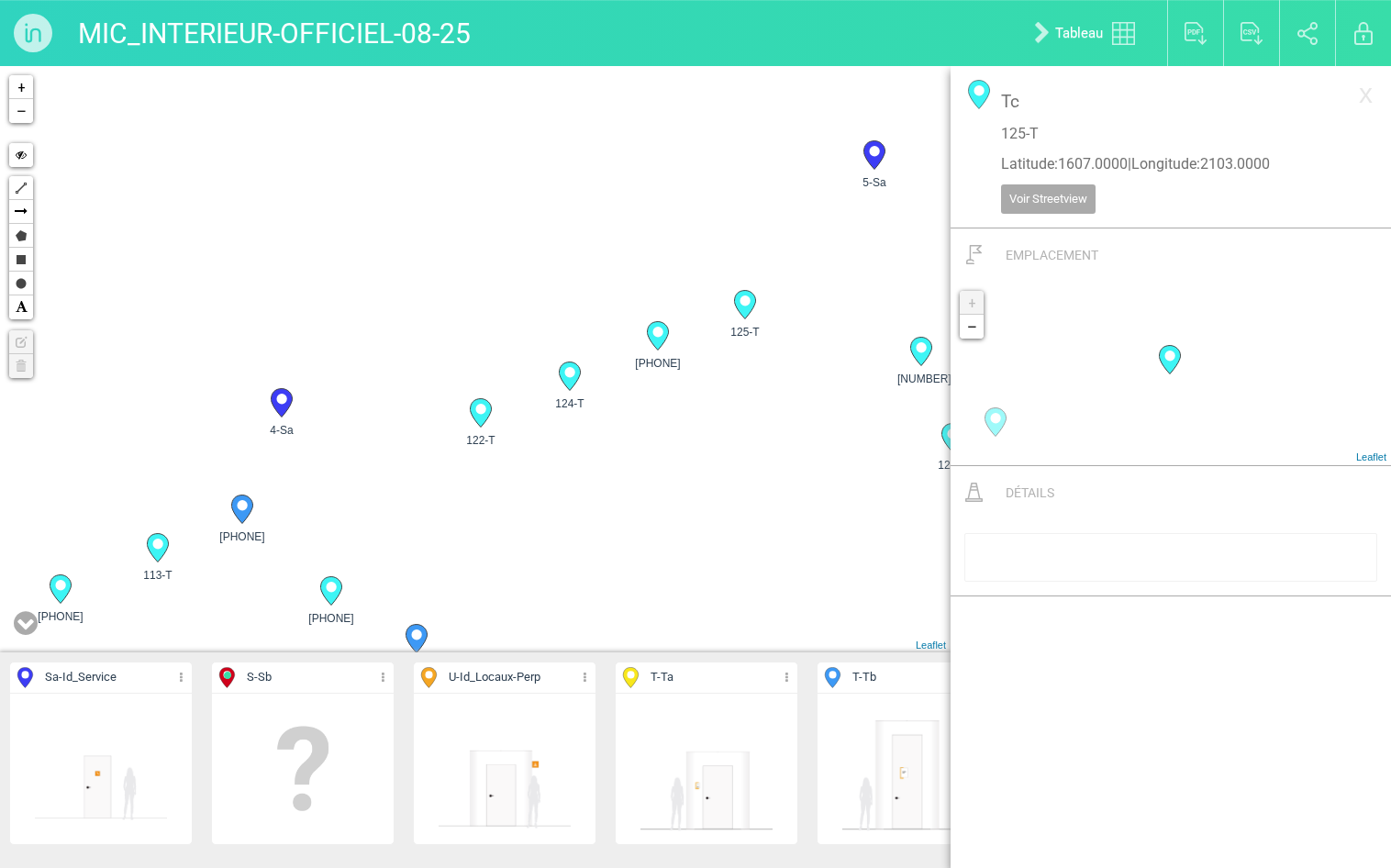 click 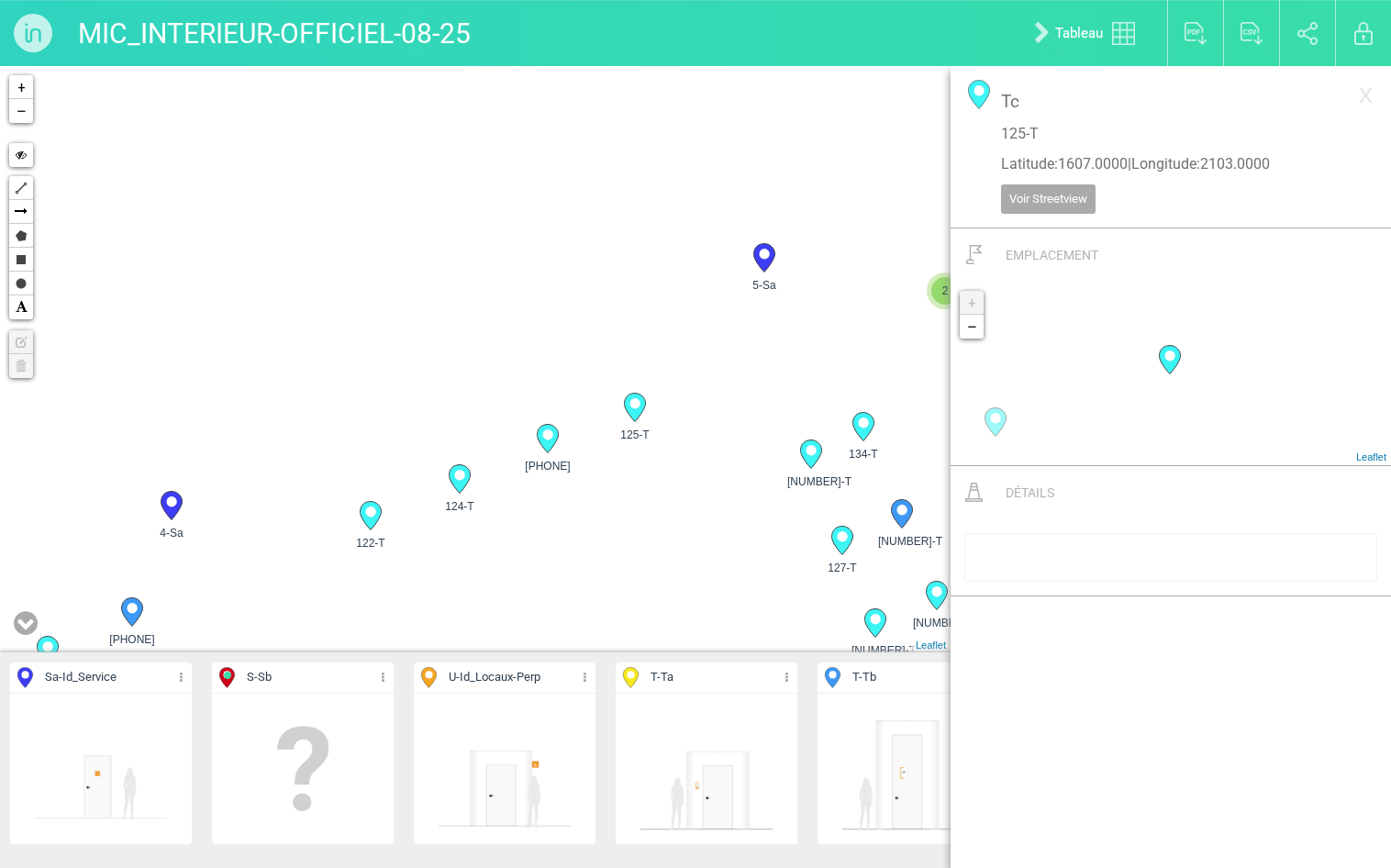 drag, startPoint x: 770, startPoint y: 242, endPoint x: 641, endPoint y: 351, distance: 168.8846 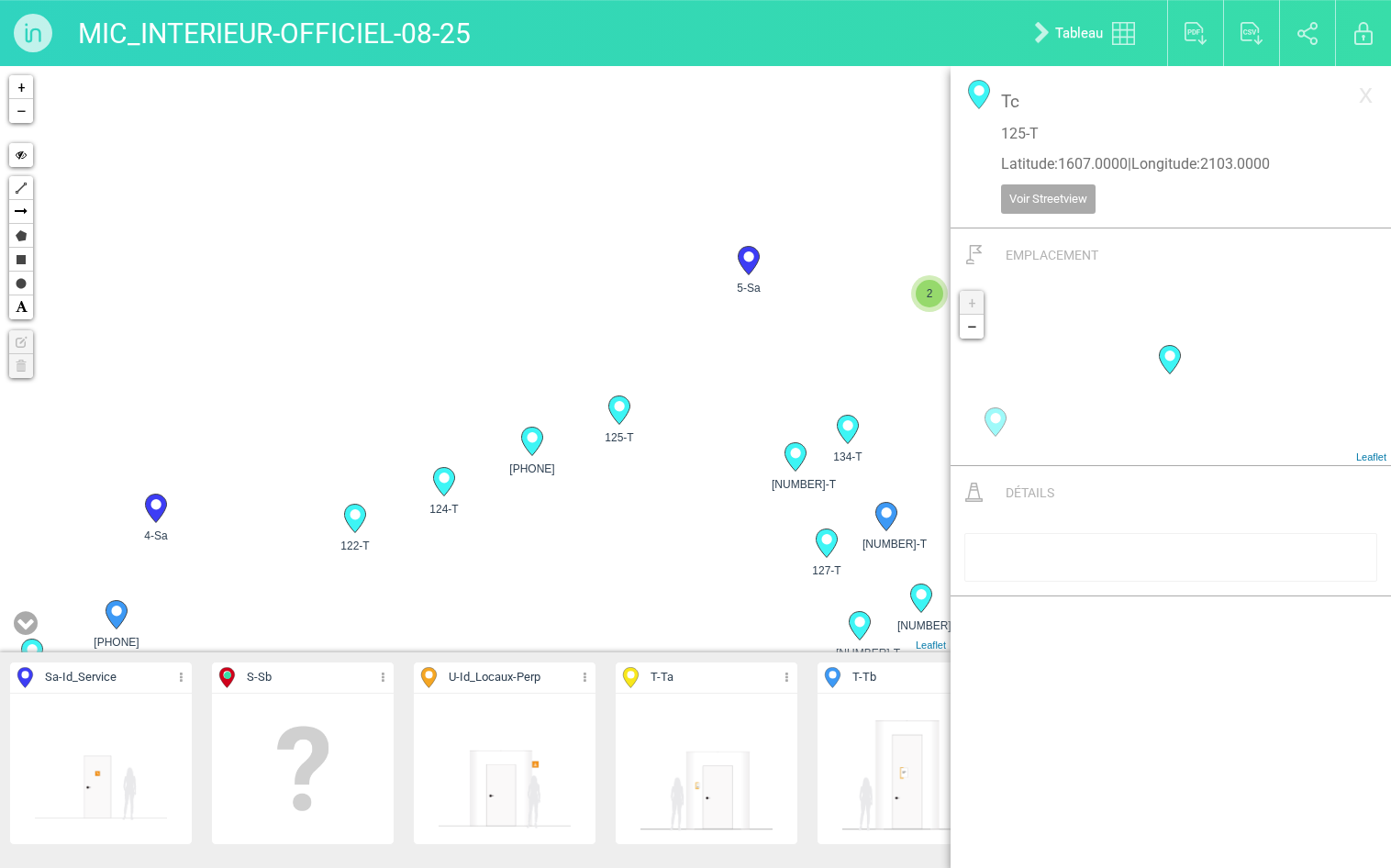 click 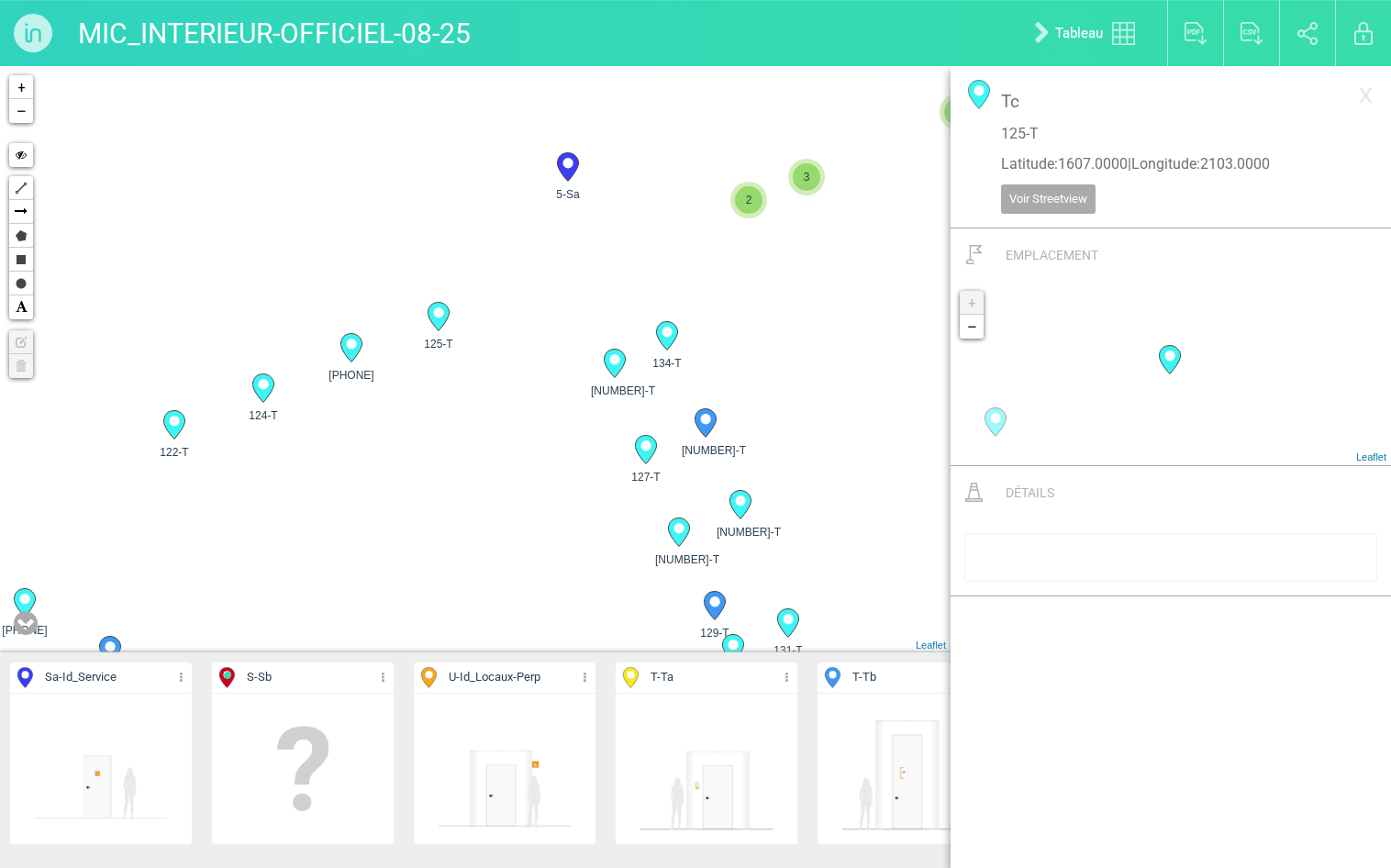 drag, startPoint x: 786, startPoint y: 384, endPoint x: 603, endPoint y: 288, distance: 206.65188 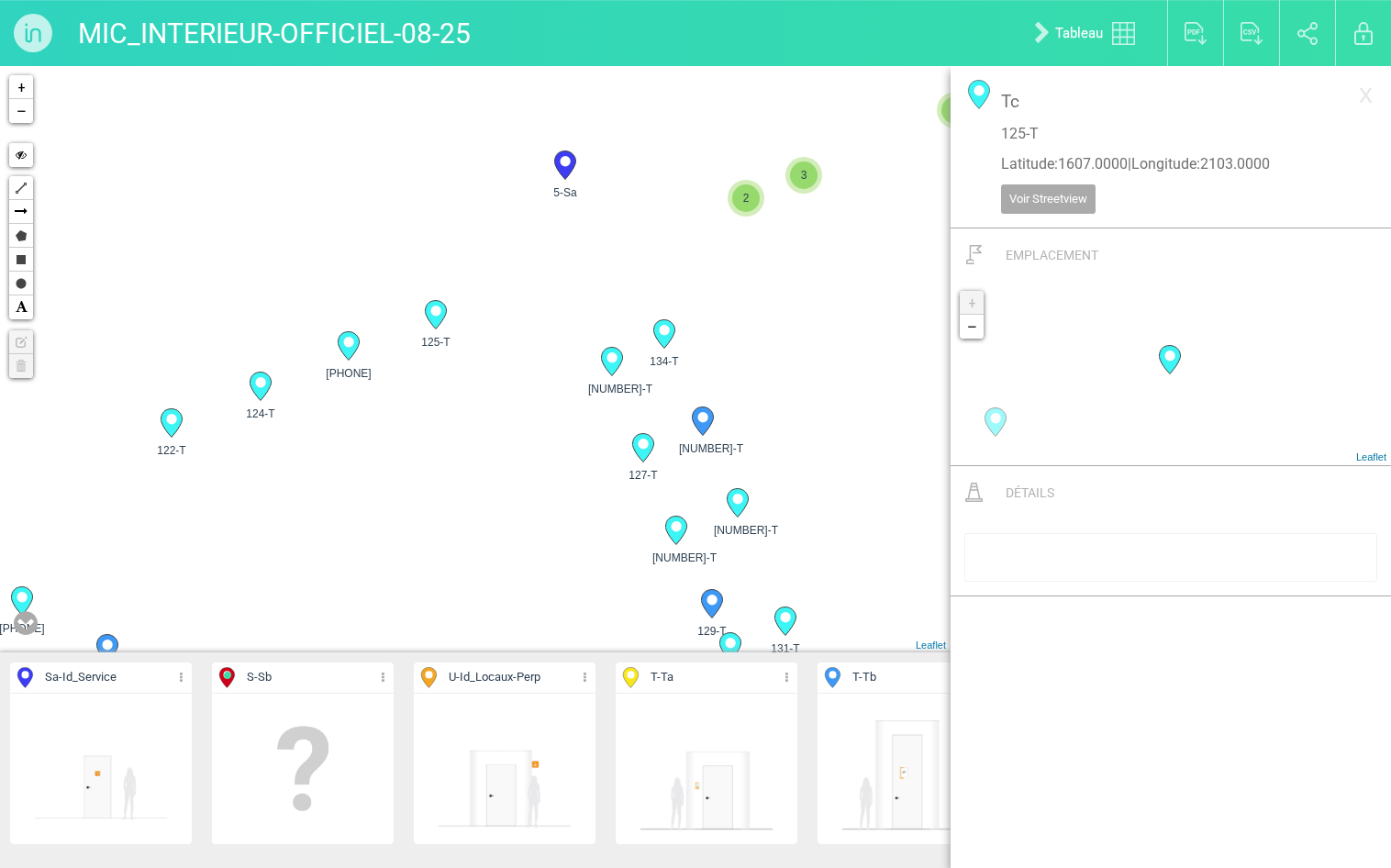 drag, startPoint x: 575, startPoint y: 441, endPoint x: 594, endPoint y: 370, distance: 73.498299 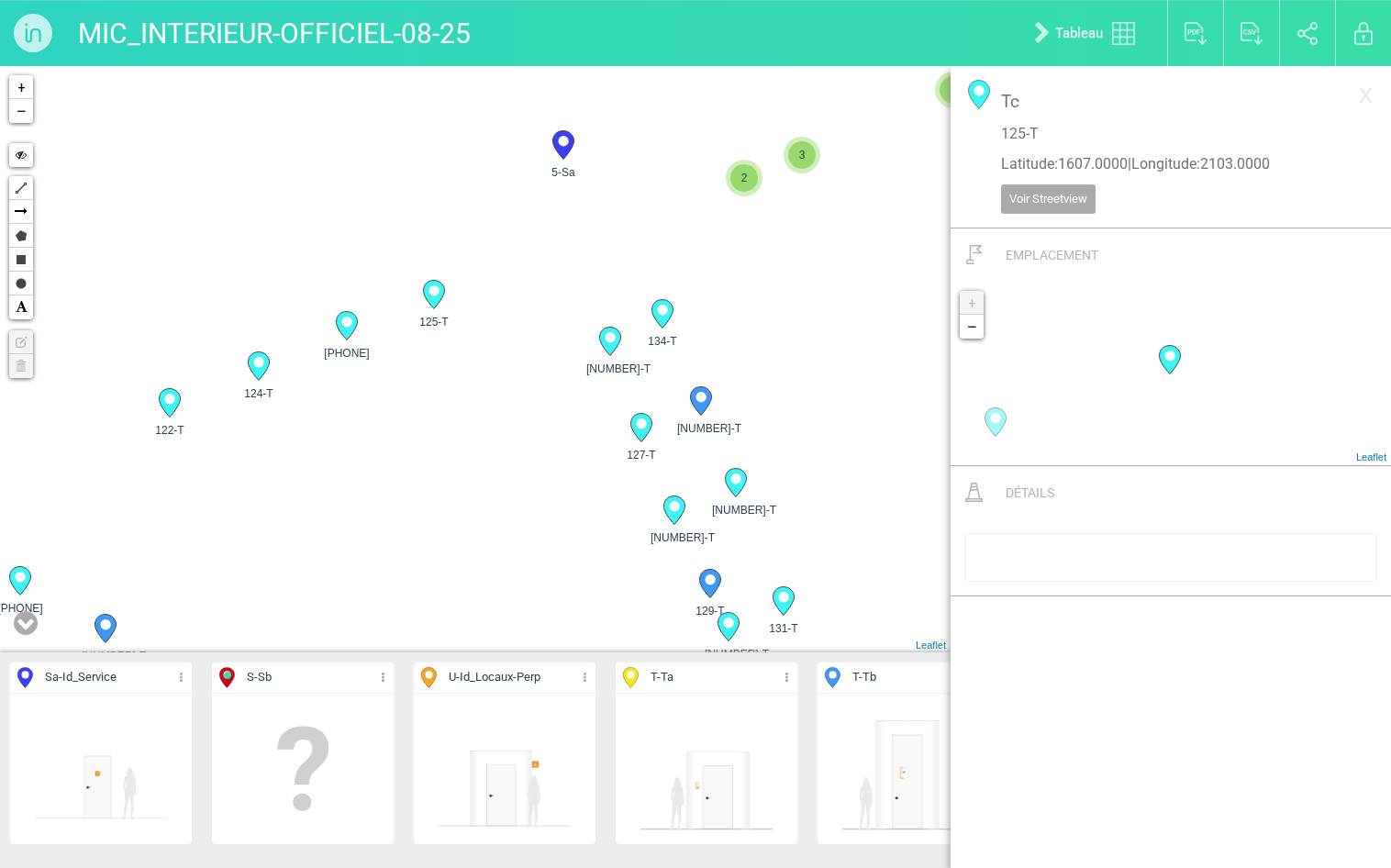 click 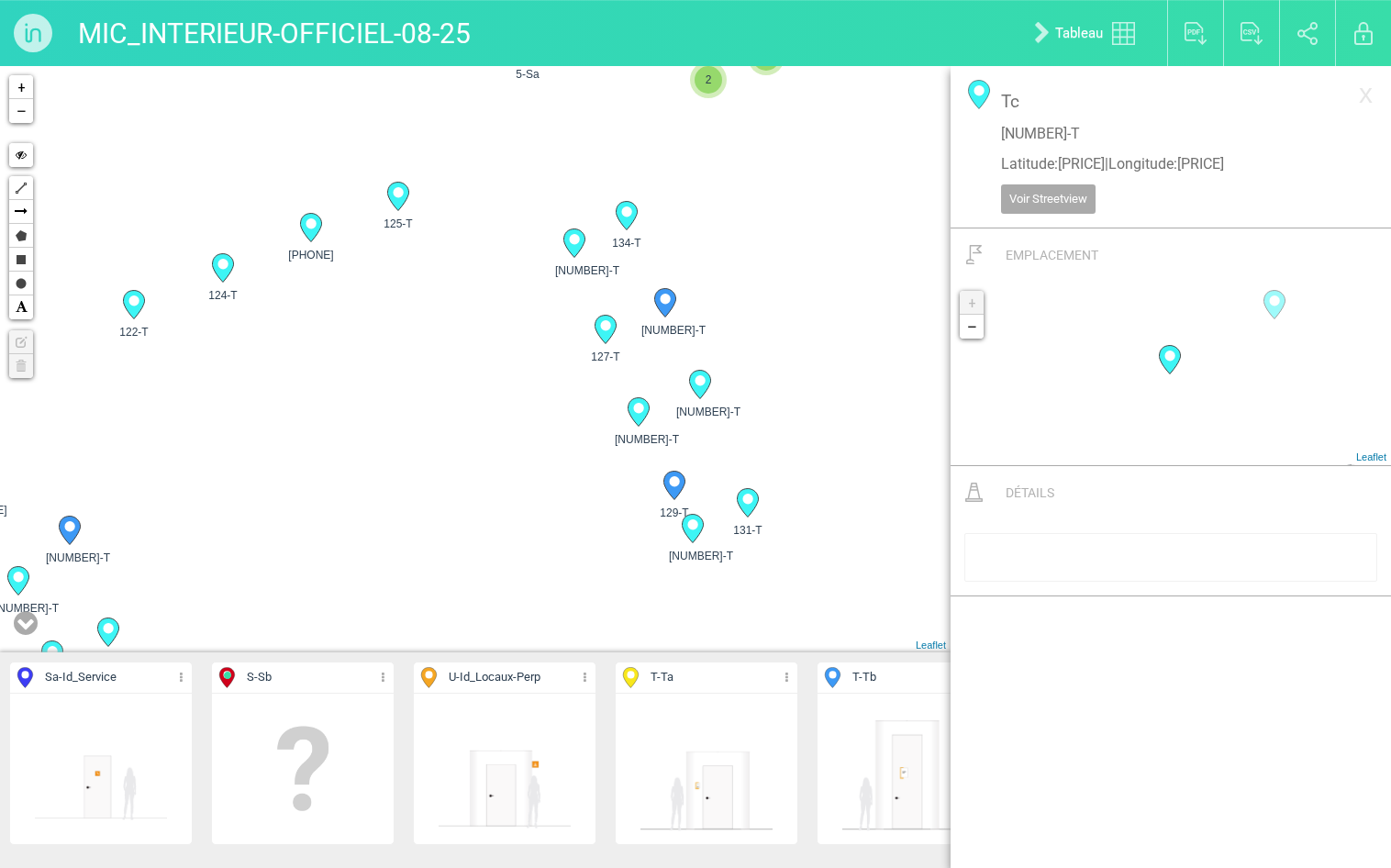 drag, startPoint x: 829, startPoint y: 449, endPoint x: 786, endPoint y: 337, distance: 119.9708 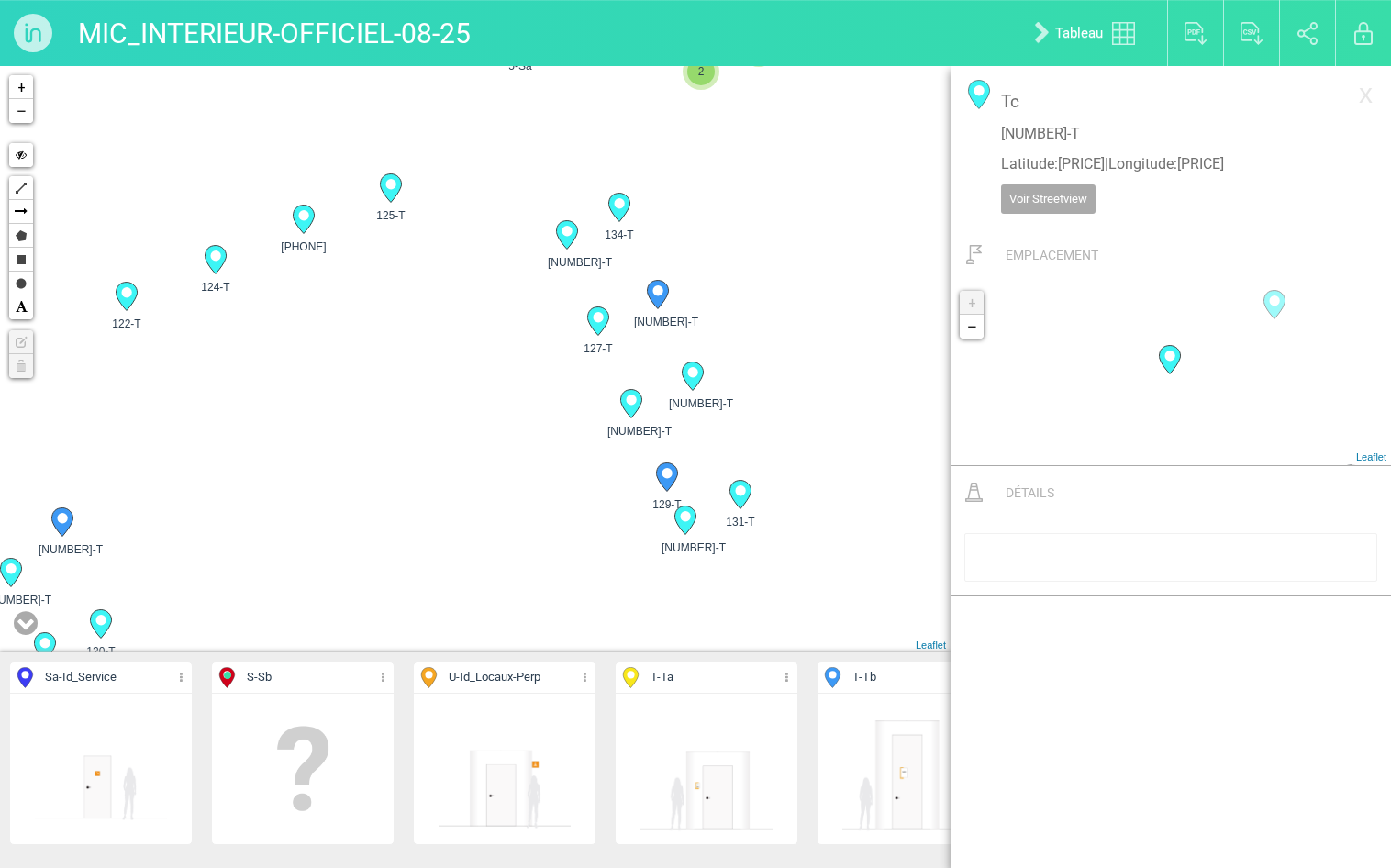 click 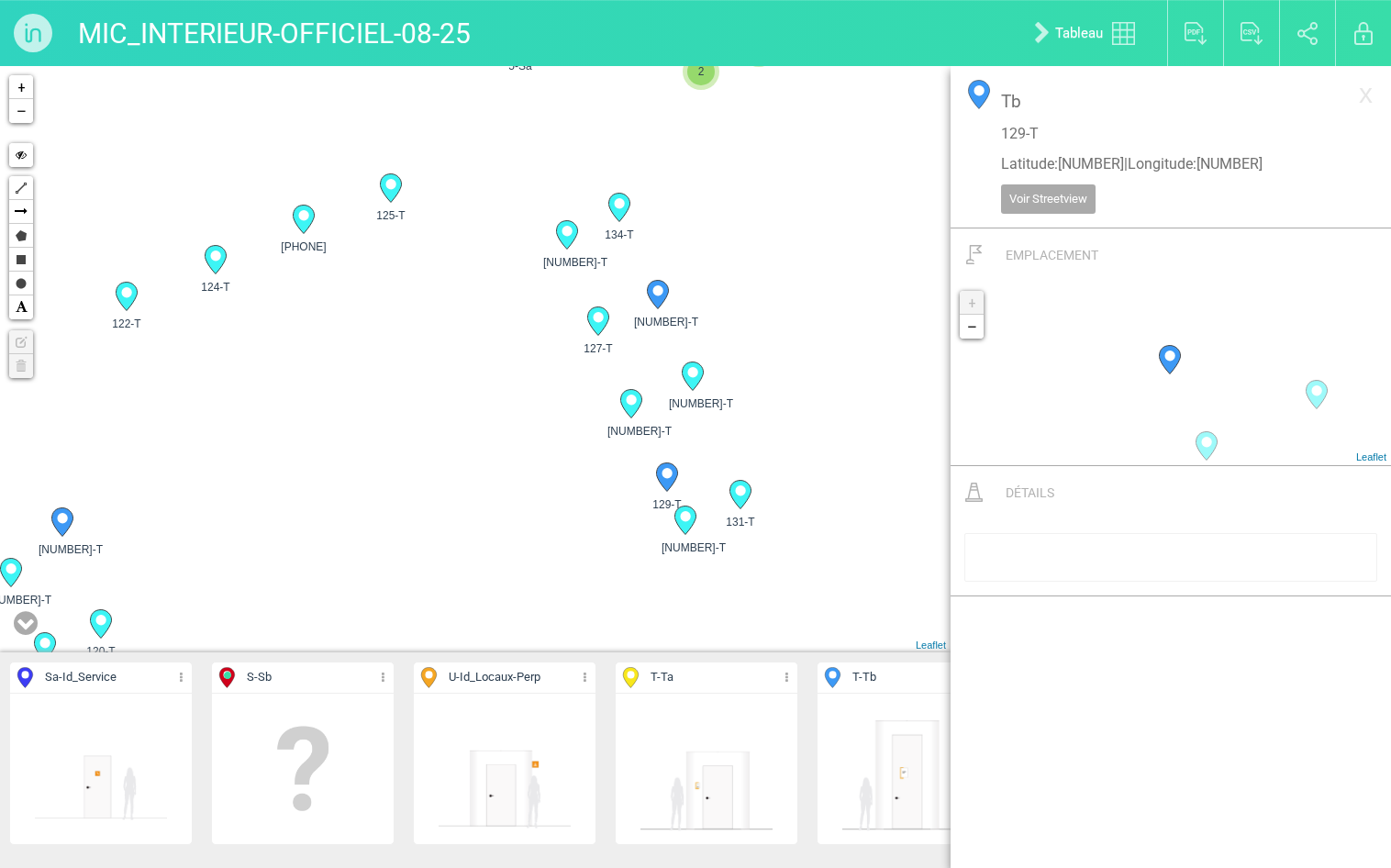 click 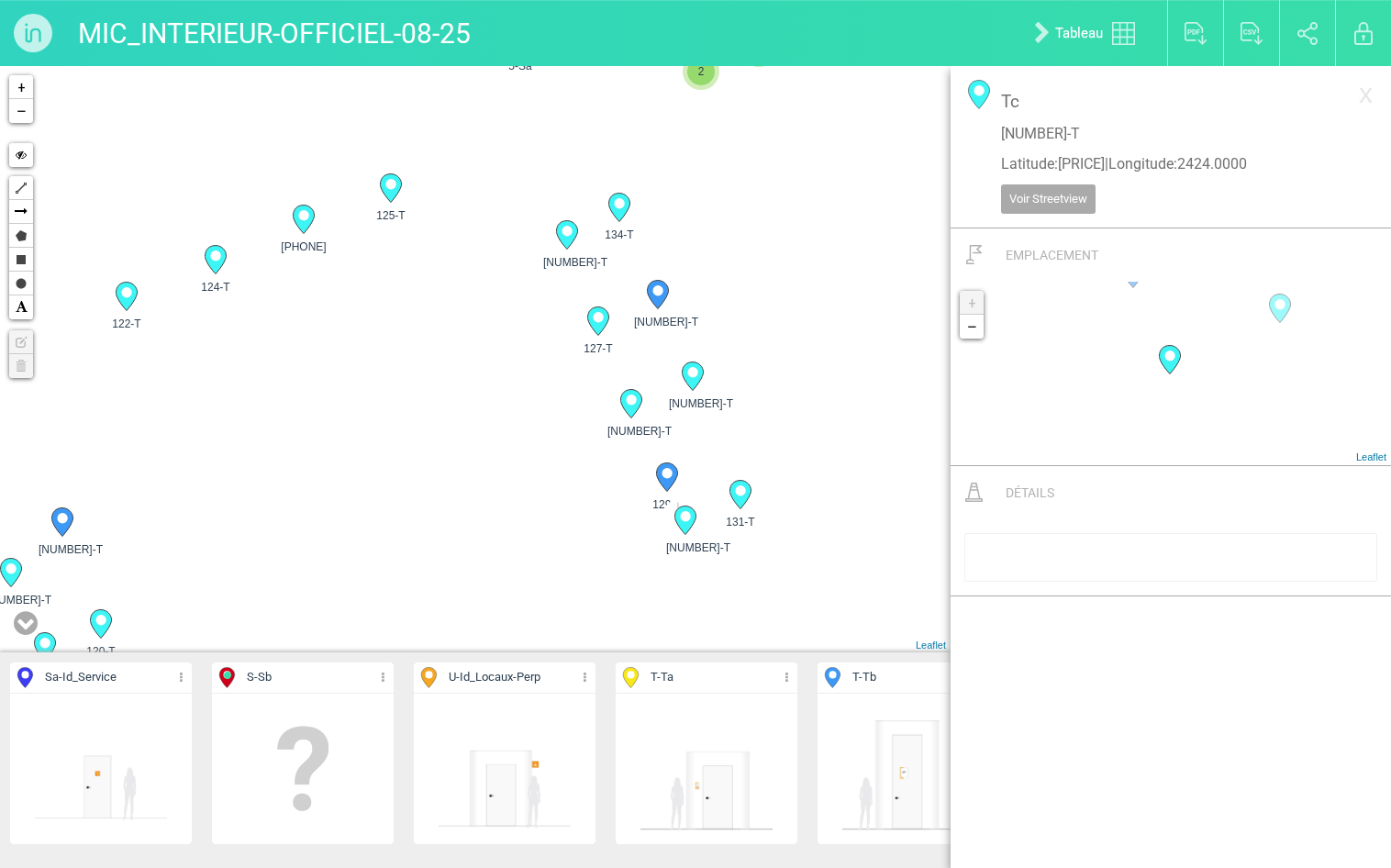 drag, startPoint x: 714, startPoint y: 212, endPoint x: 658, endPoint y: 390, distance: 186.60118 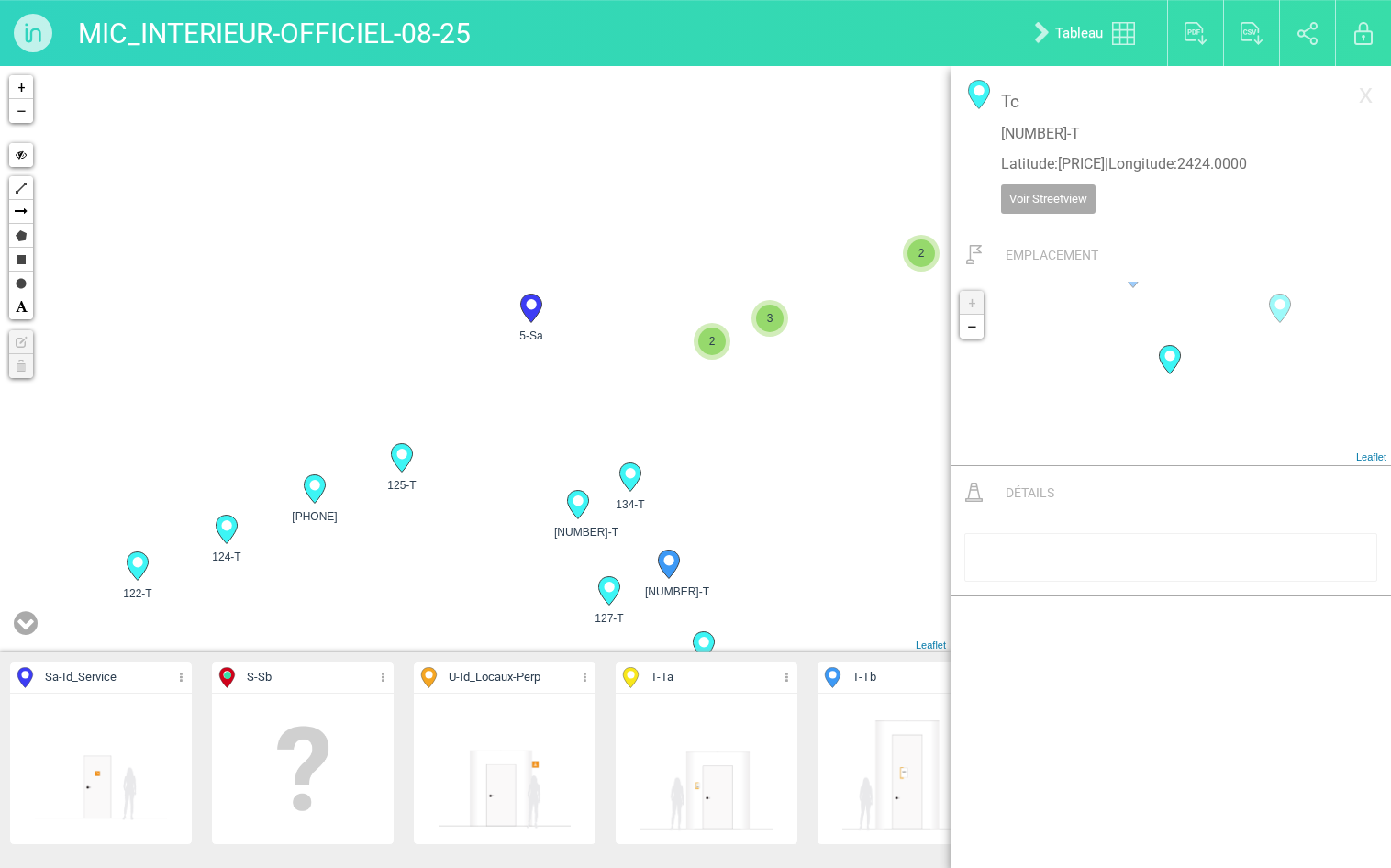drag, startPoint x: 824, startPoint y: 398, endPoint x: 761, endPoint y: 398, distance: 63 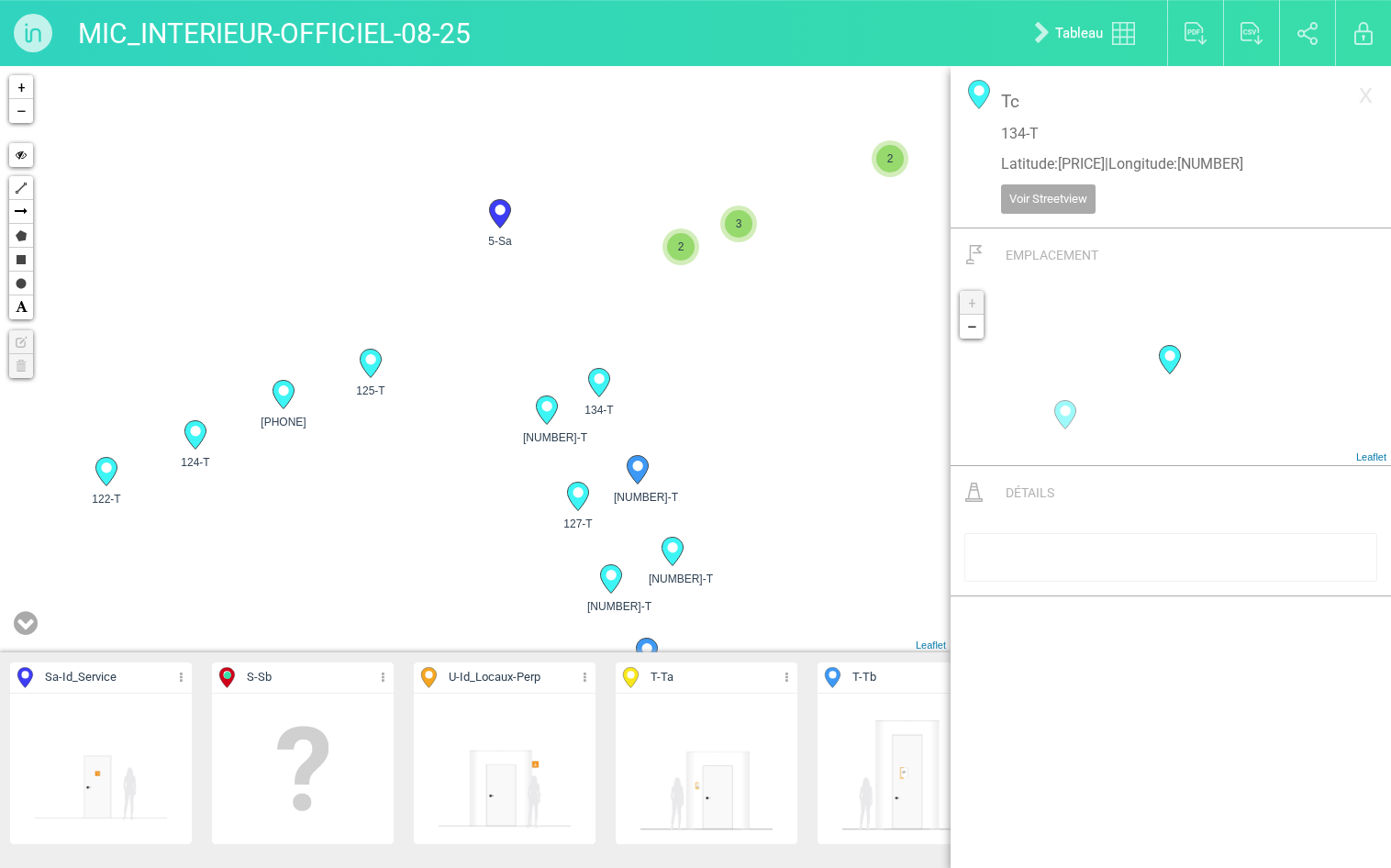 drag, startPoint x: 831, startPoint y: 533, endPoint x: 790, endPoint y: 414, distance: 125.86501 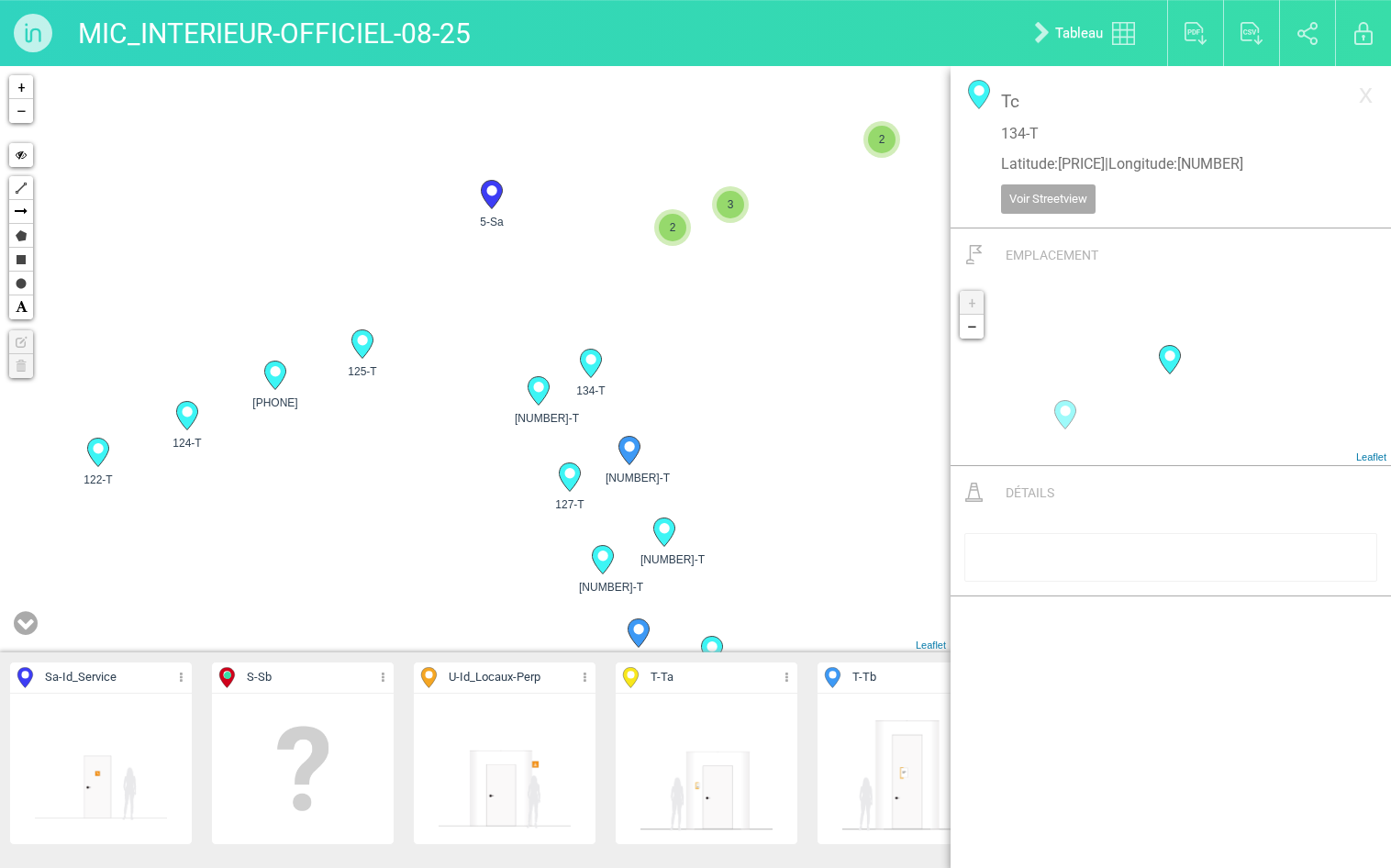 click 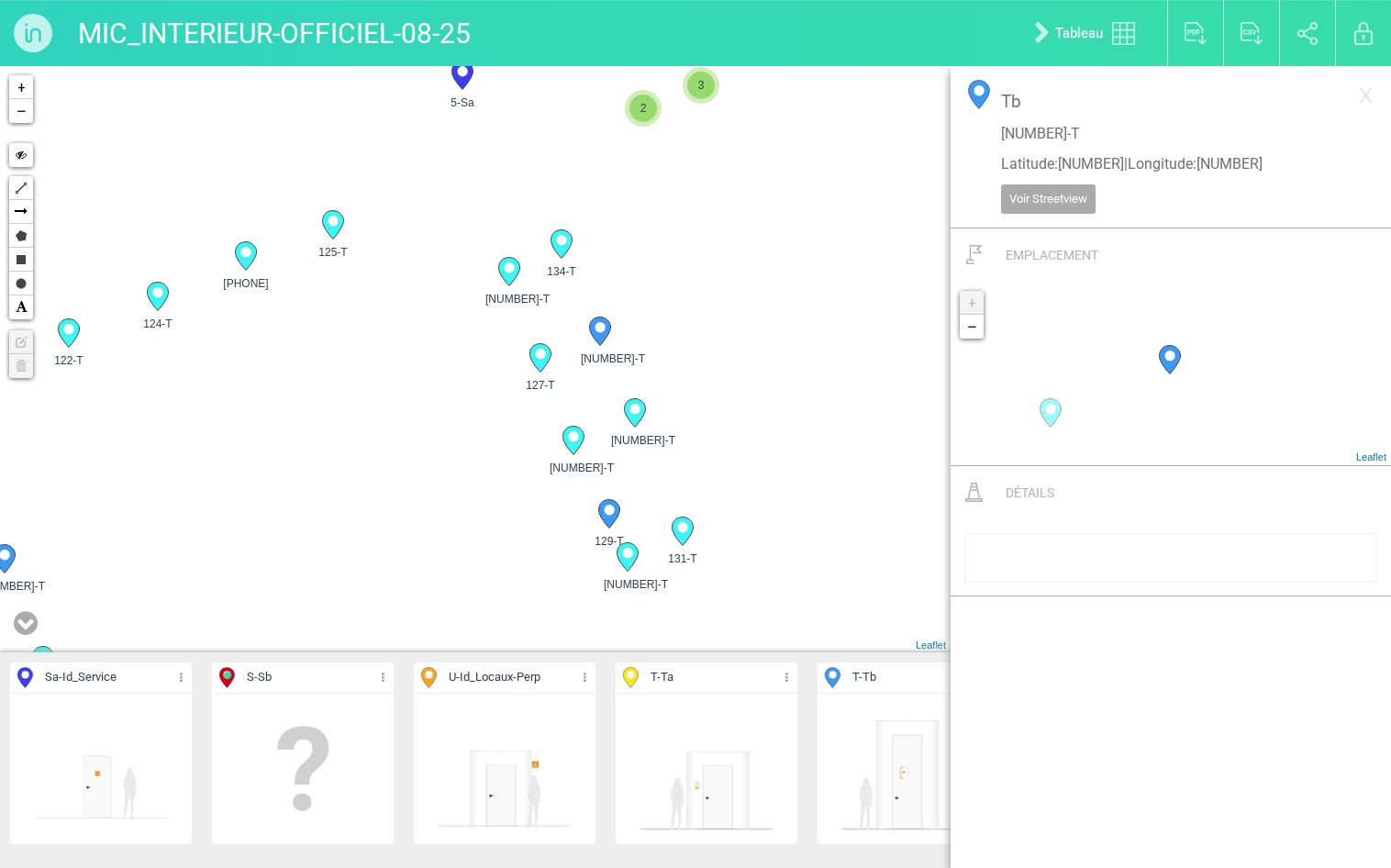 drag, startPoint x: 751, startPoint y: 539, endPoint x: 700, endPoint y: 383, distance: 164.12495 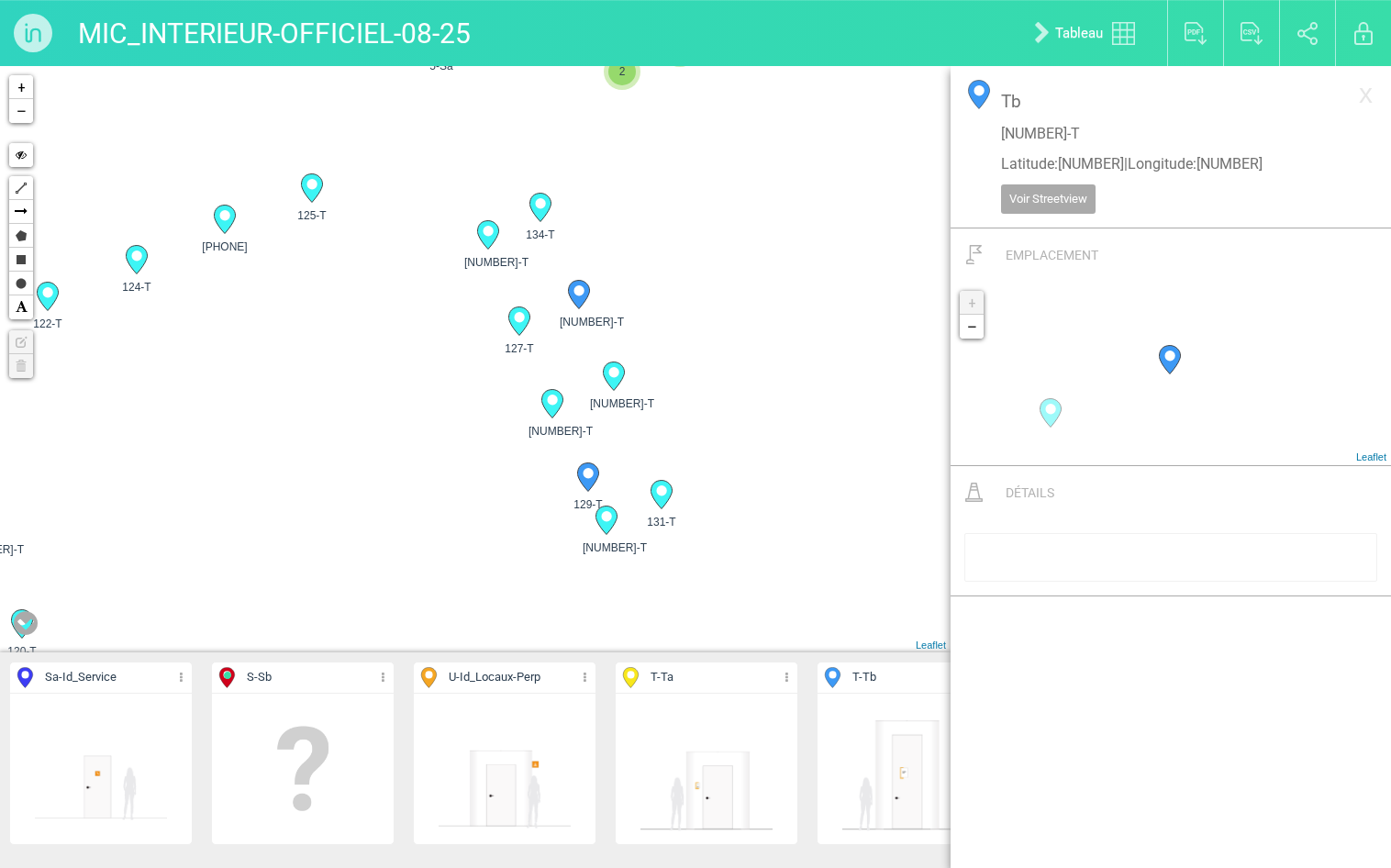 click 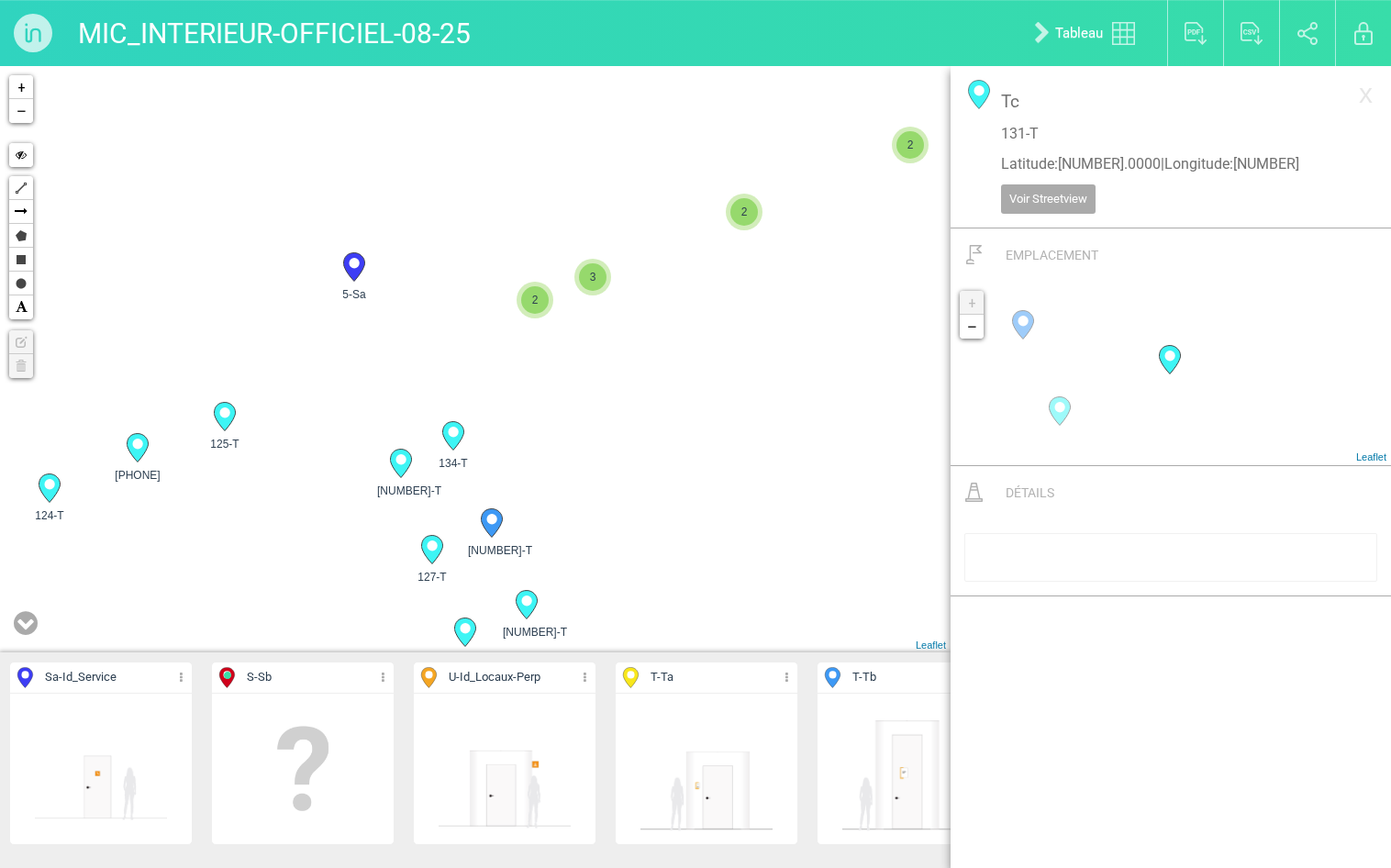 drag, startPoint x: 757, startPoint y: 252, endPoint x: 680, endPoint y: 506, distance: 265.41477 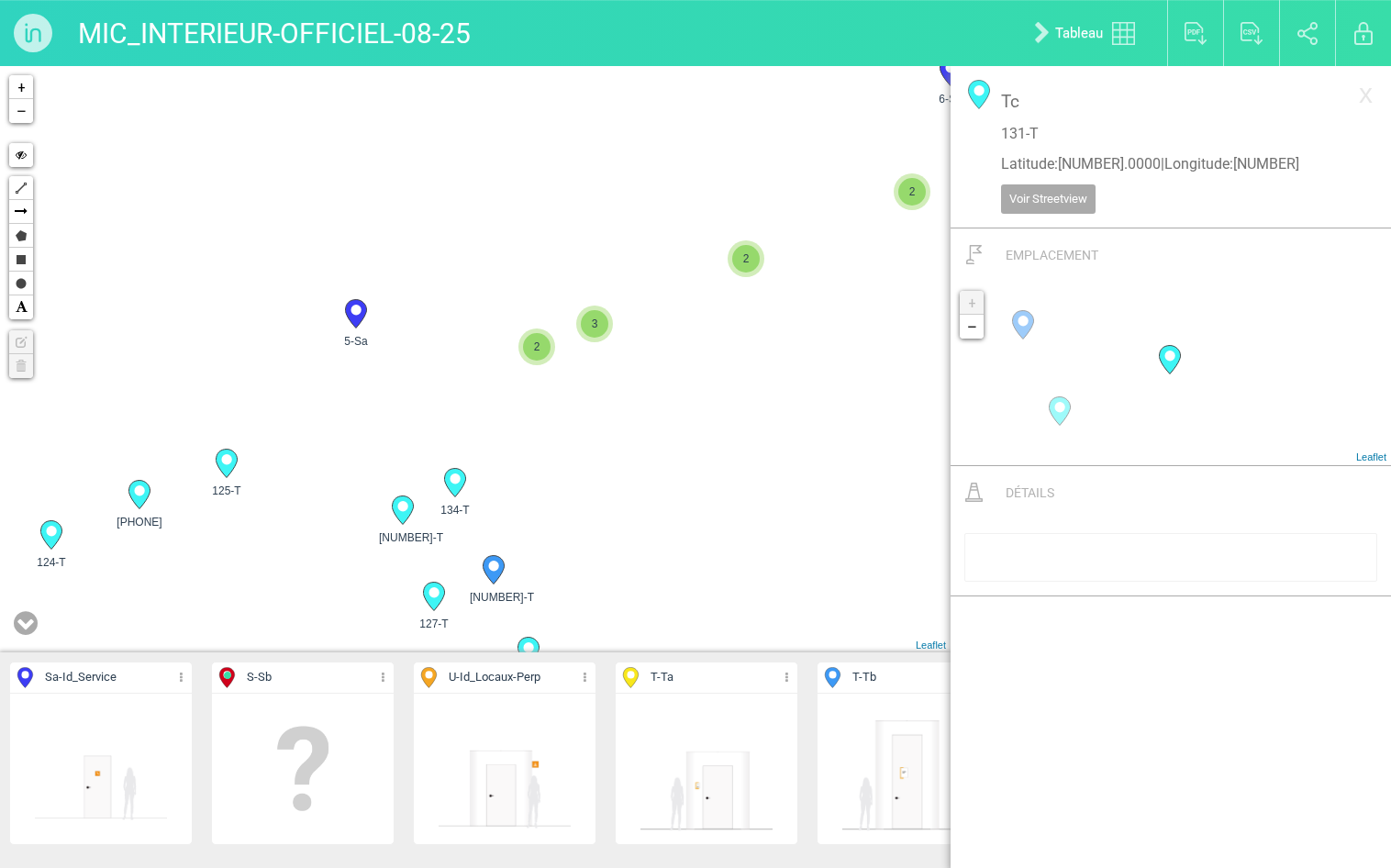 click on "2" at bounding box center [537, 347] 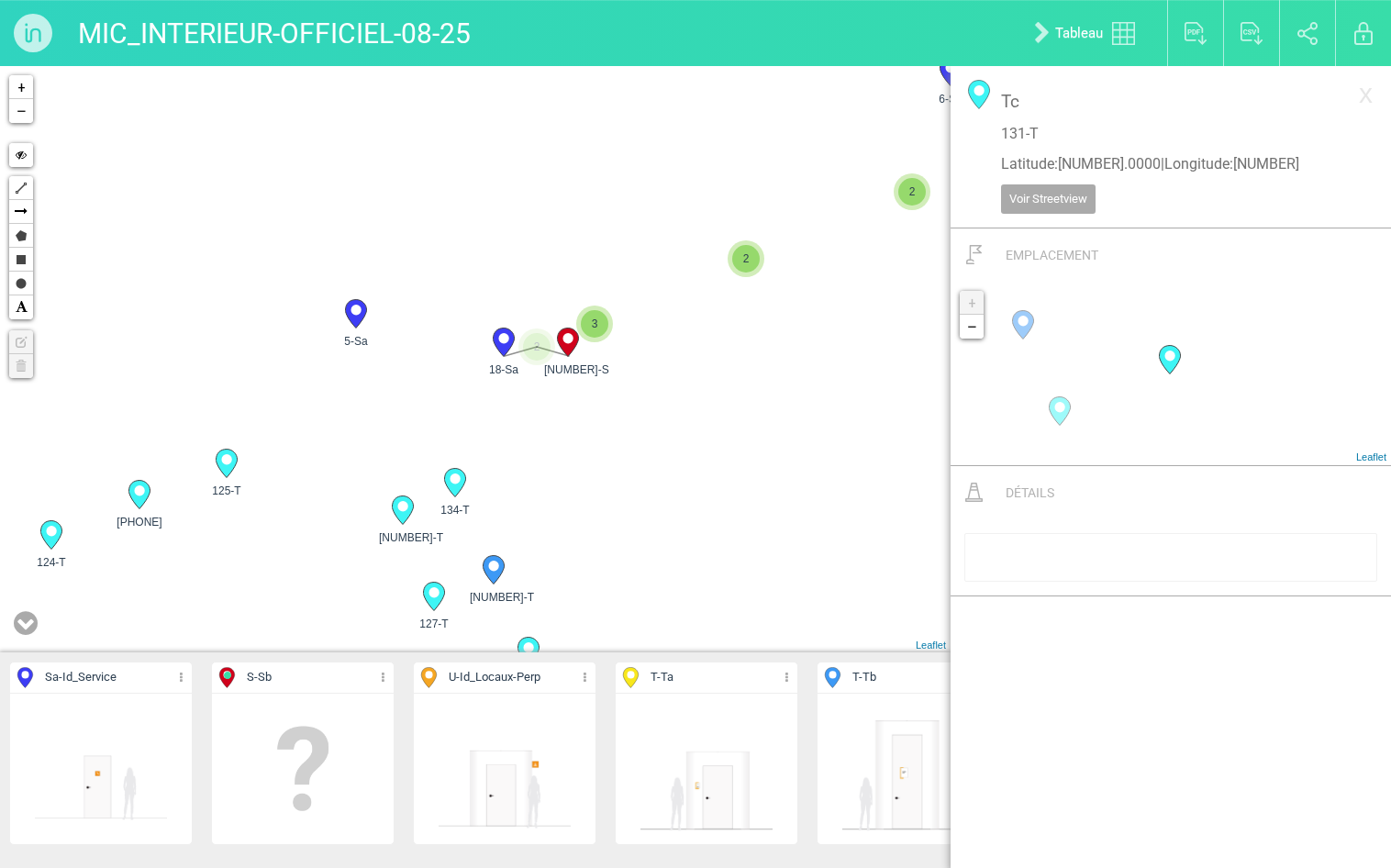 click 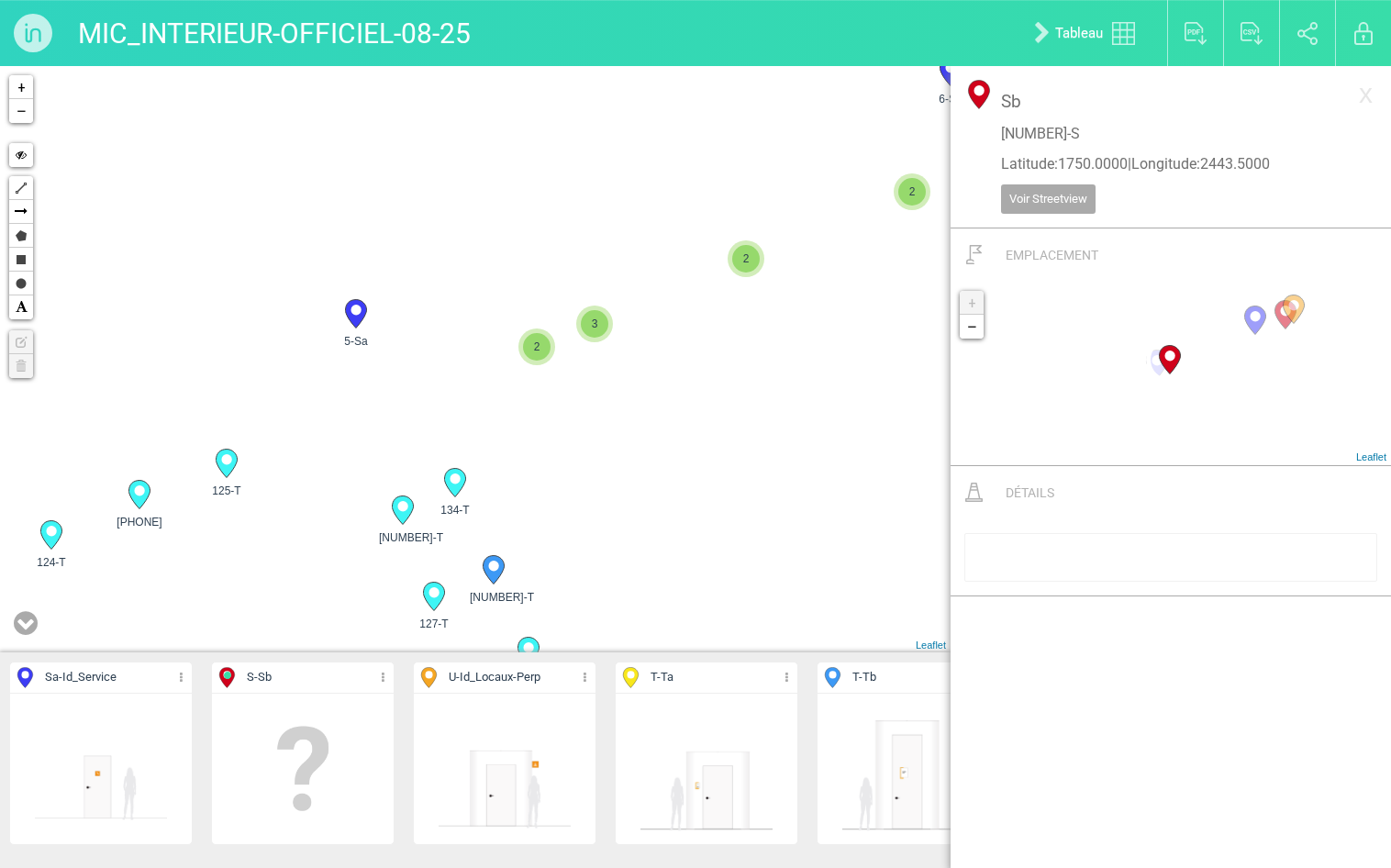 click on "2" at bounding box center (537, 347) 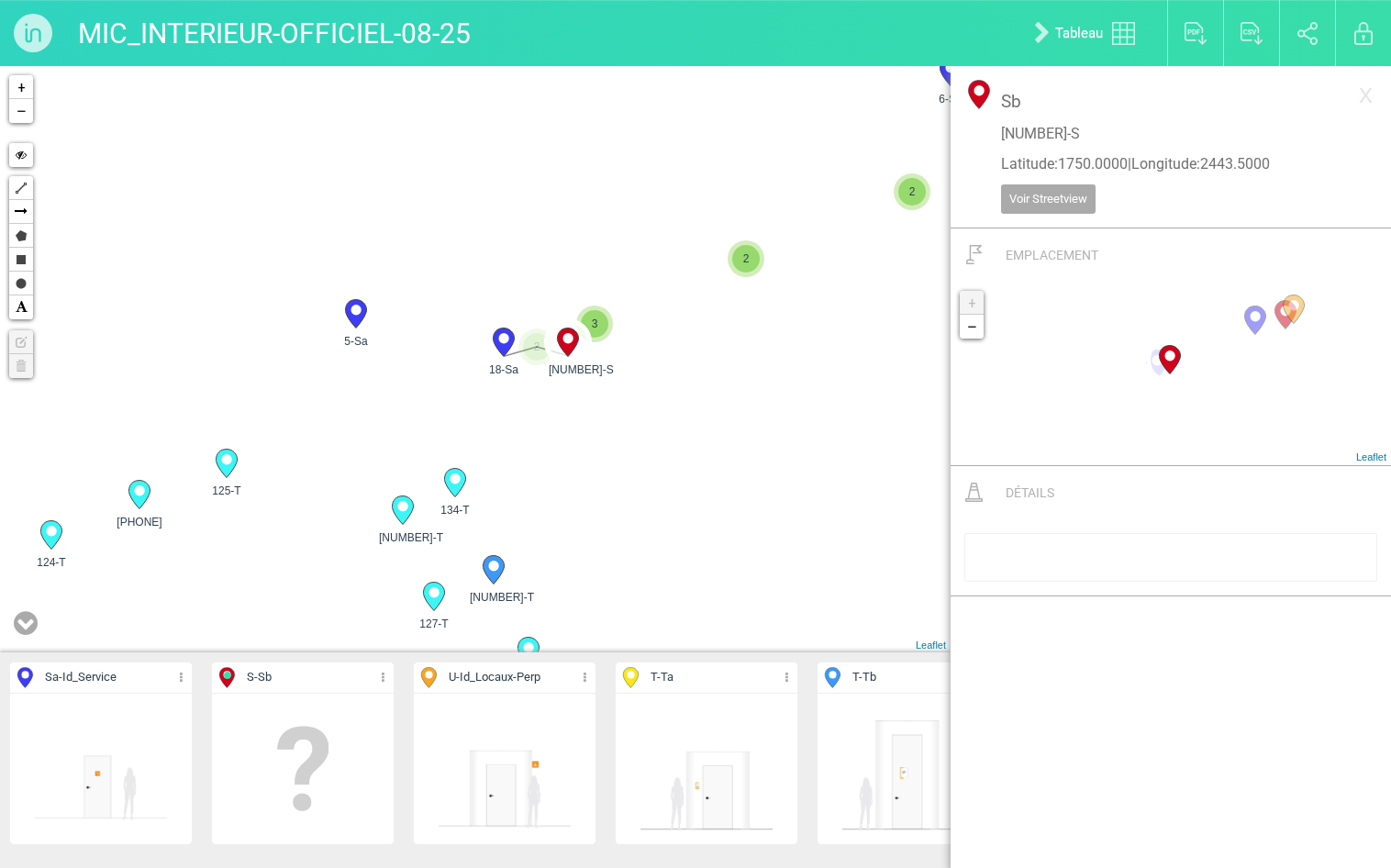 click 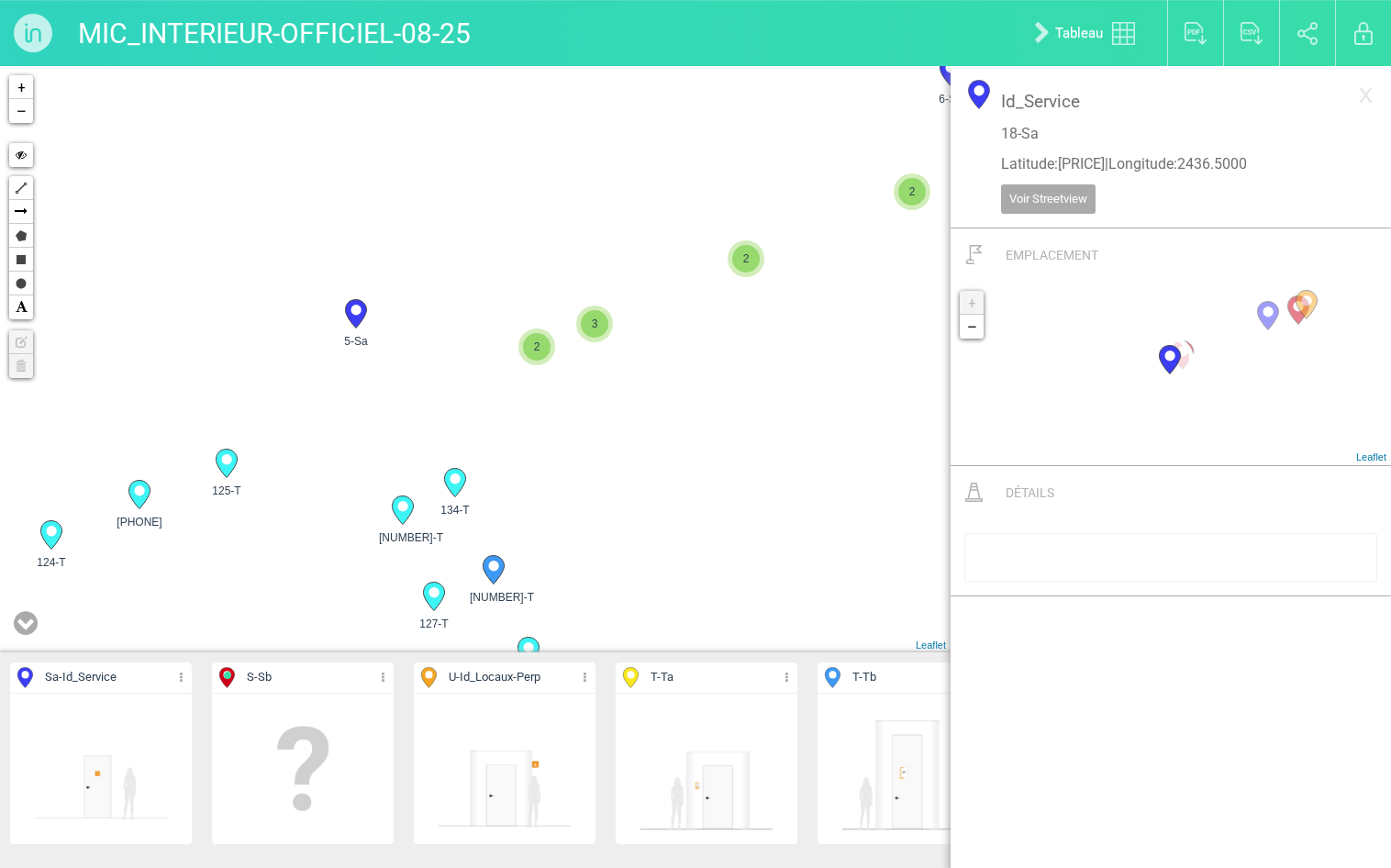 click on "3-Sa
4-Sa
5-Sa
6-Sa 2 2 2 3
102-T 103-T 104-T 2 2" at bounding box center (475, 359) 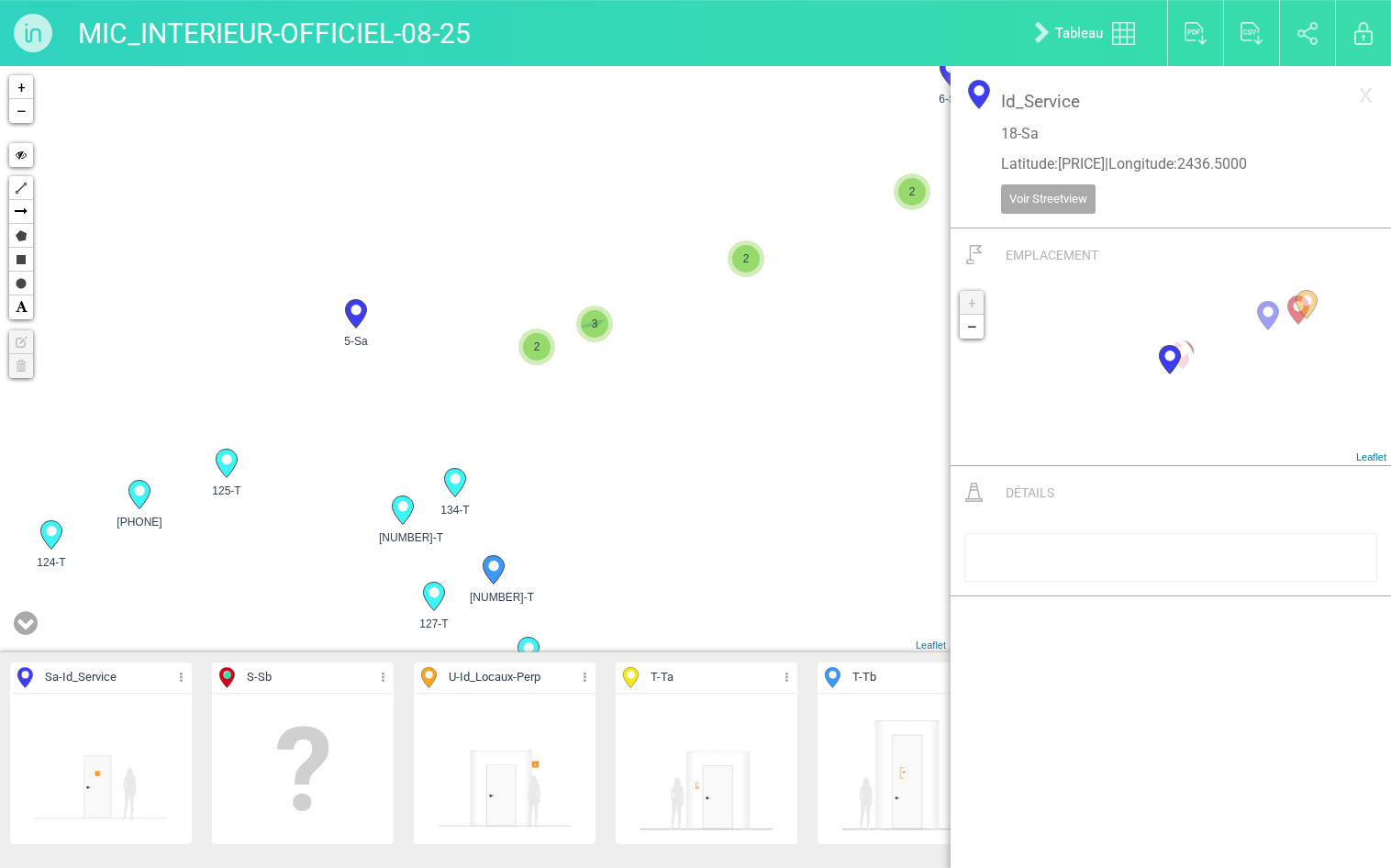 click on "3" at bounding box center [595, 324] 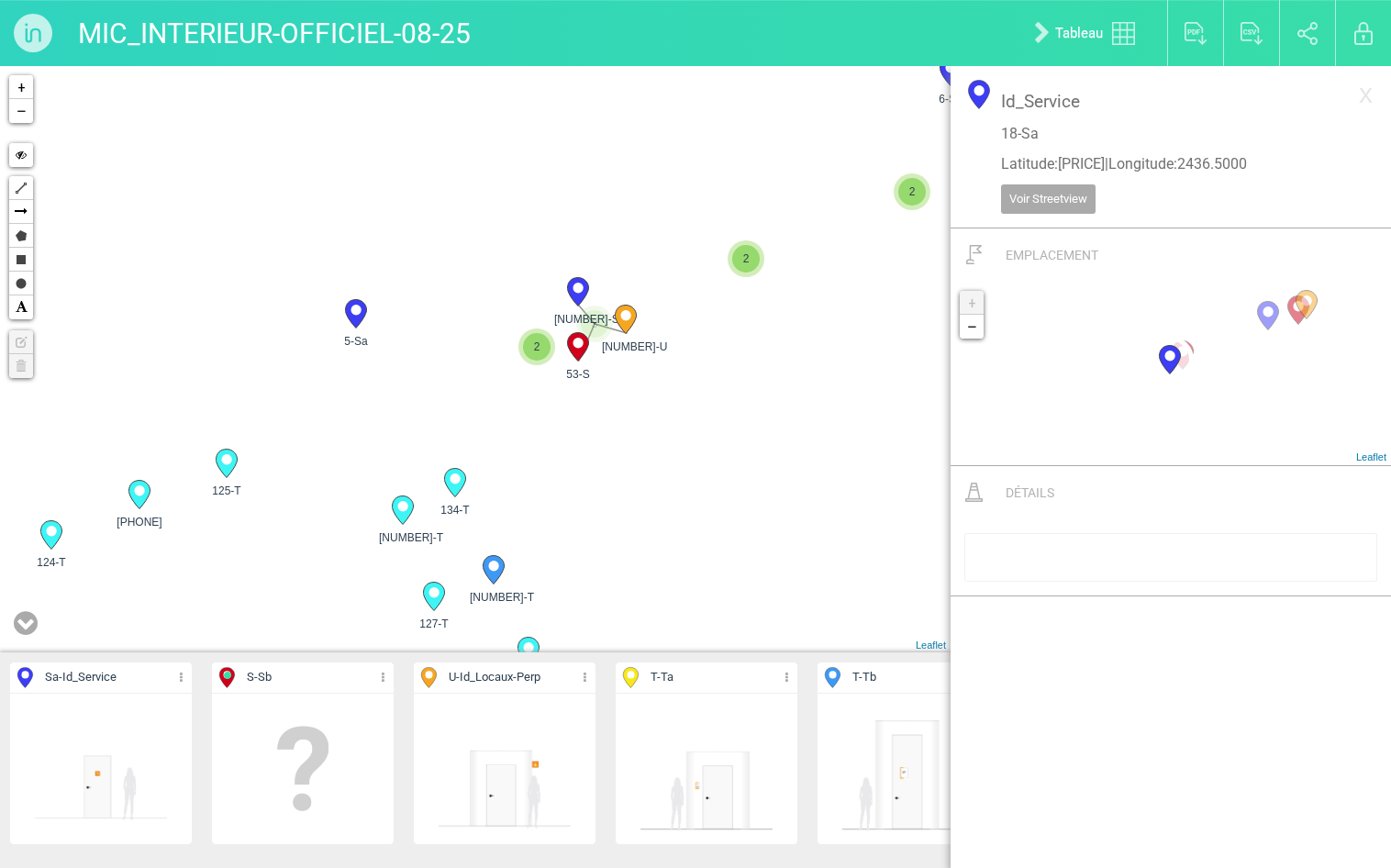 click 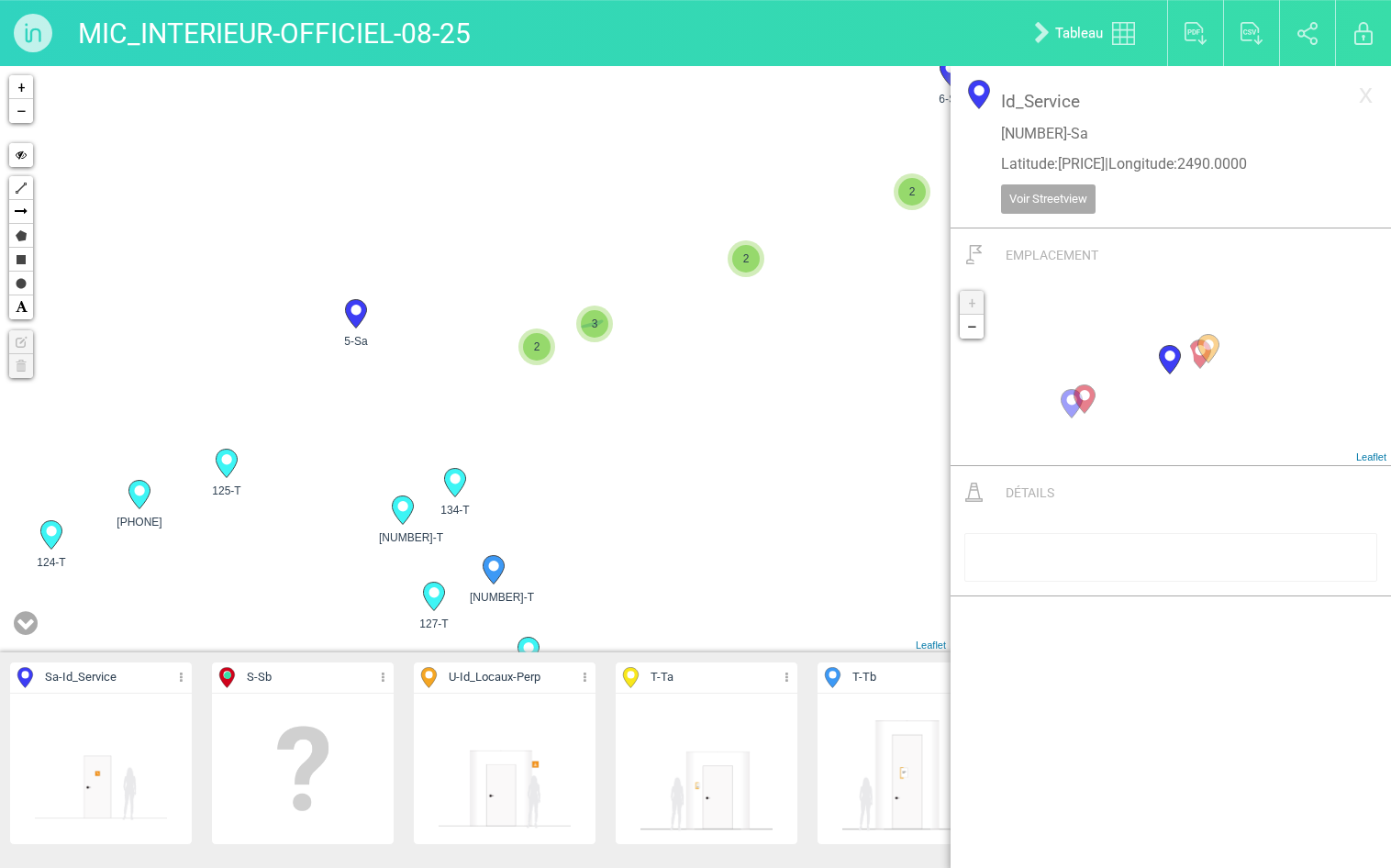 click on "3" at bounding box center (595, 324) 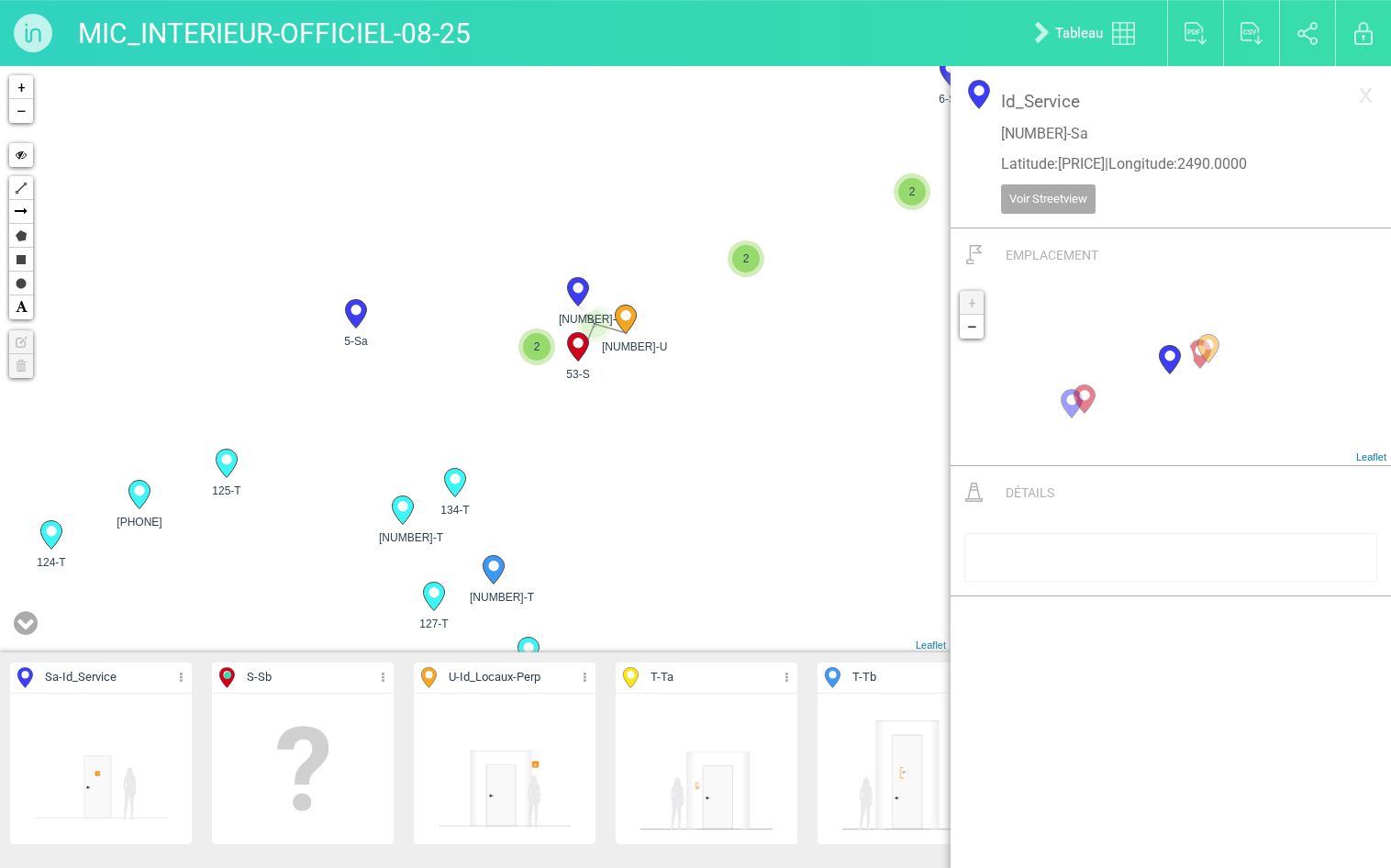 click 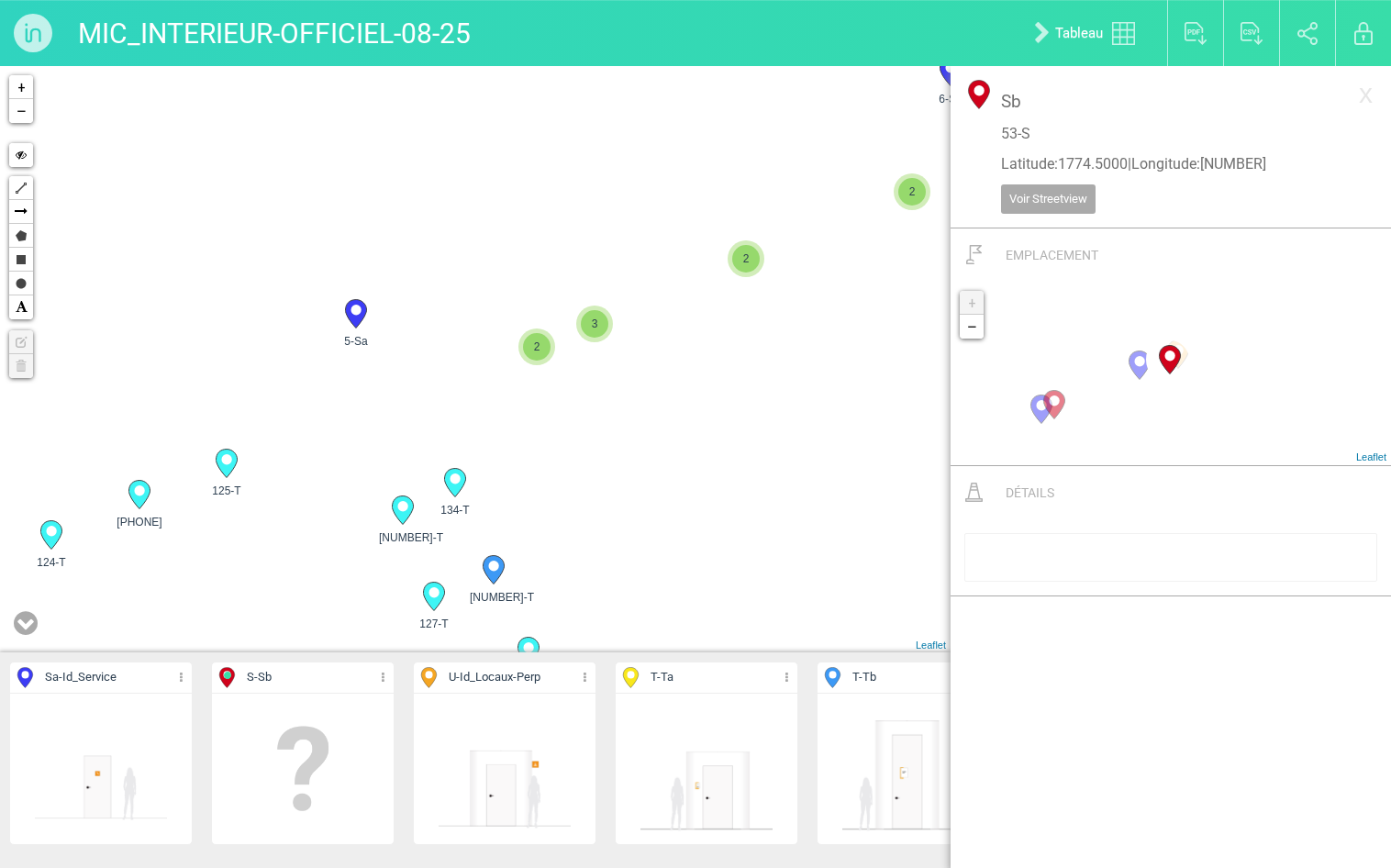 click on "3-Sa
4-Sa
5-Sa
6-Sa 2 2 2 3
102-T 103-T 104-T 2 2" at bounding box center (475, 359) 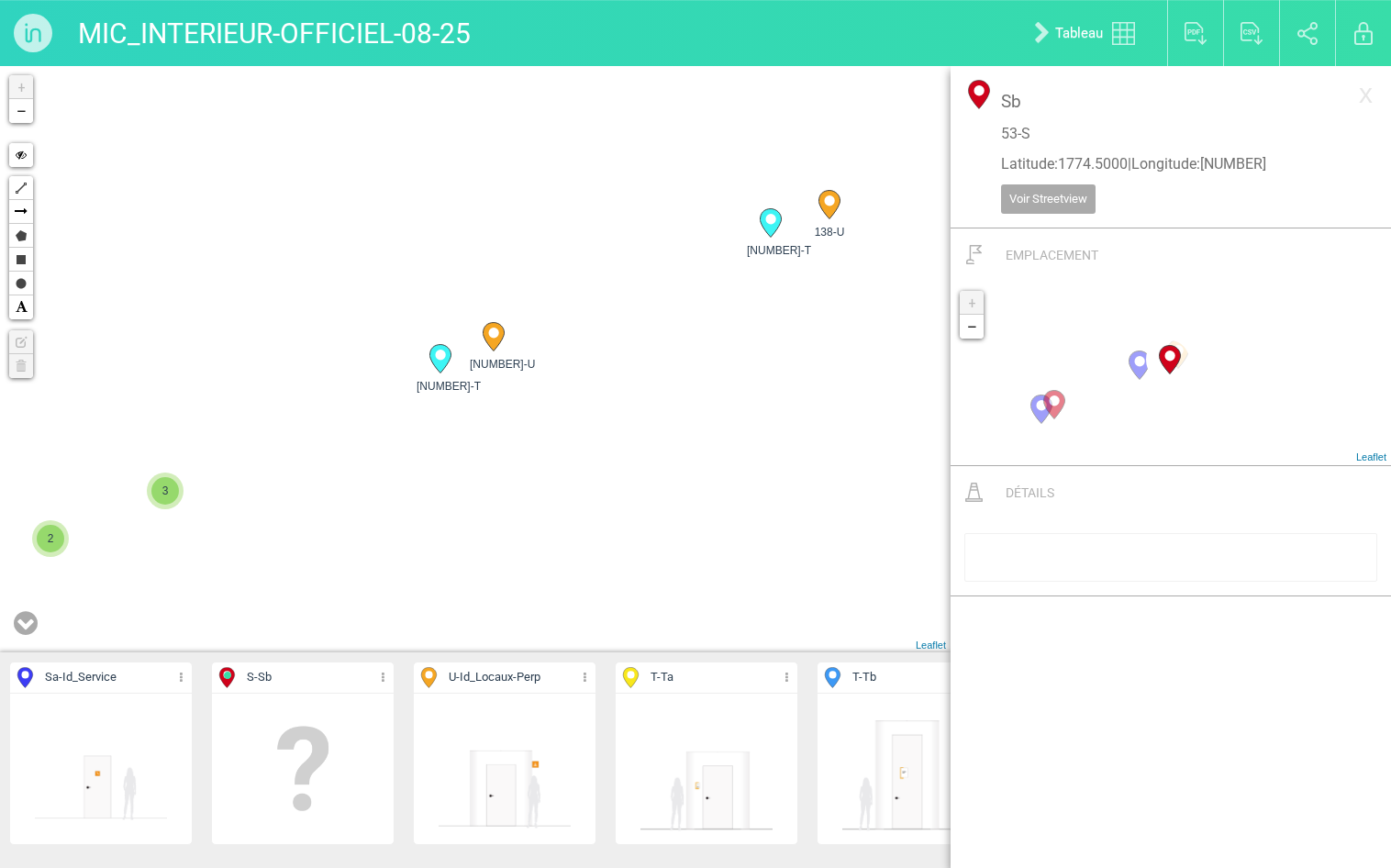 click 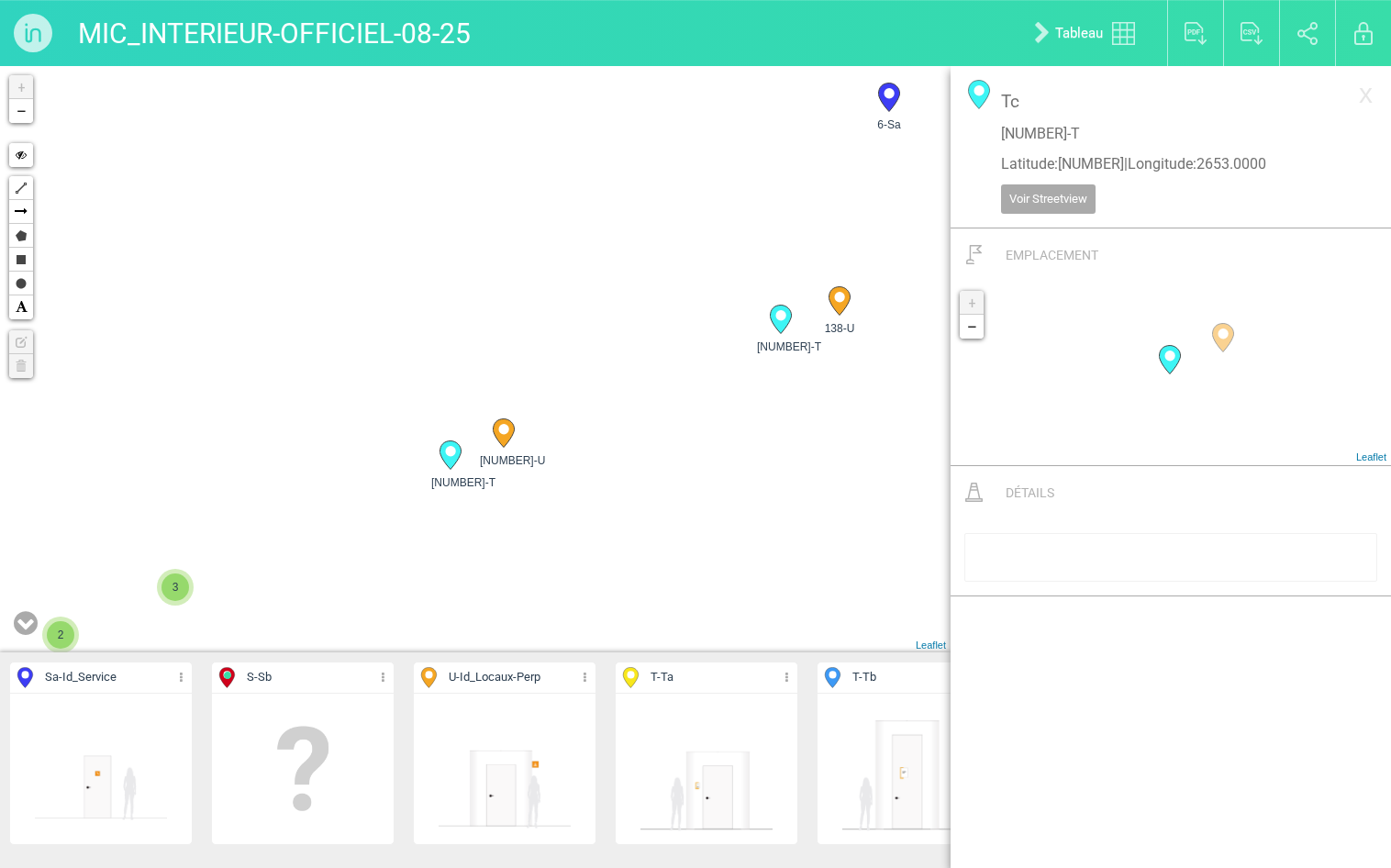 drag, startPoint x: 751, startPoint y: 350, endPoint x: 763, endPoint y: 468, distance: 118.6086 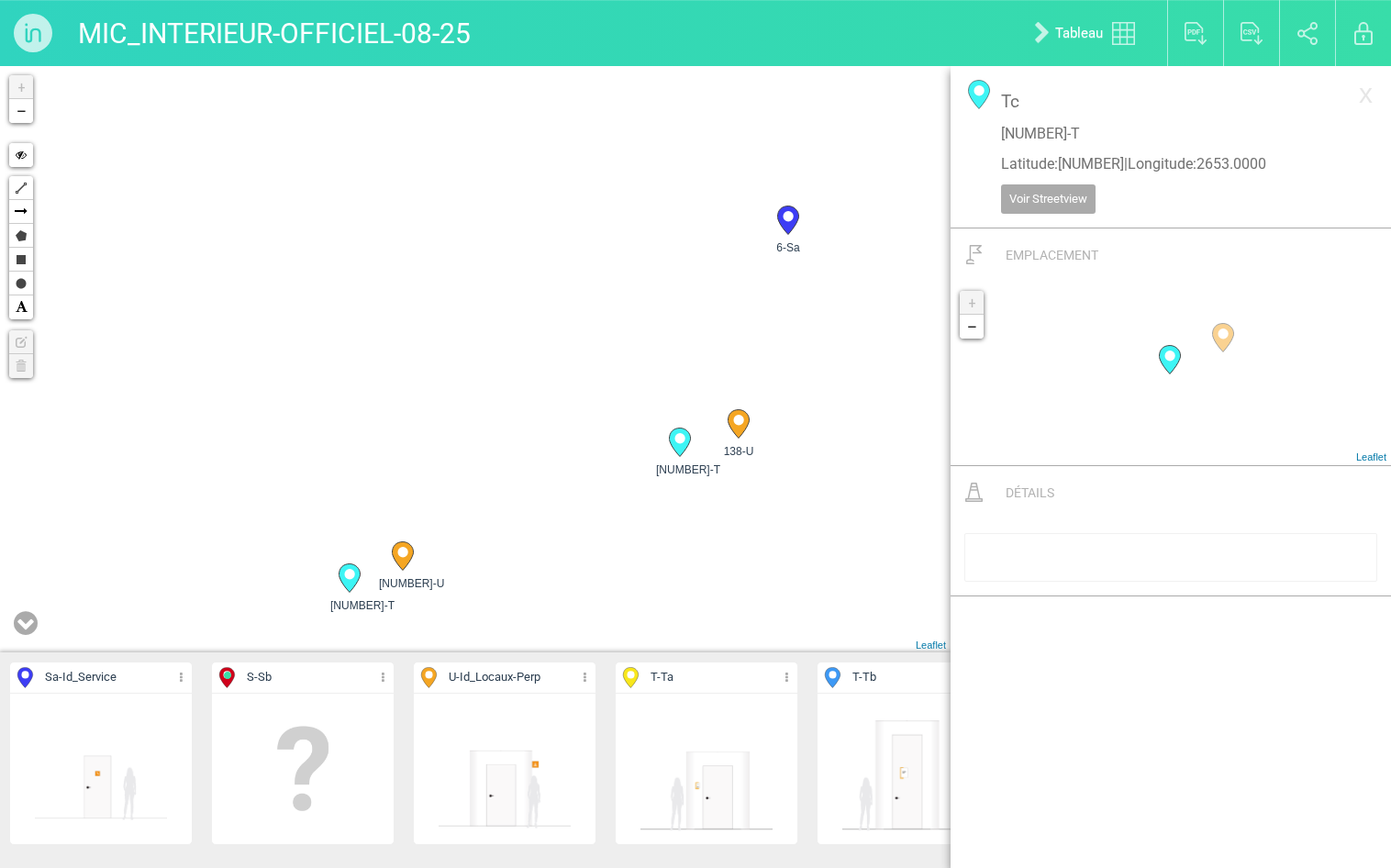 drag, startPoint x: 663, startPoint y: 273, endPoint x: 562, endPoint y: 372, distance: 141.42843 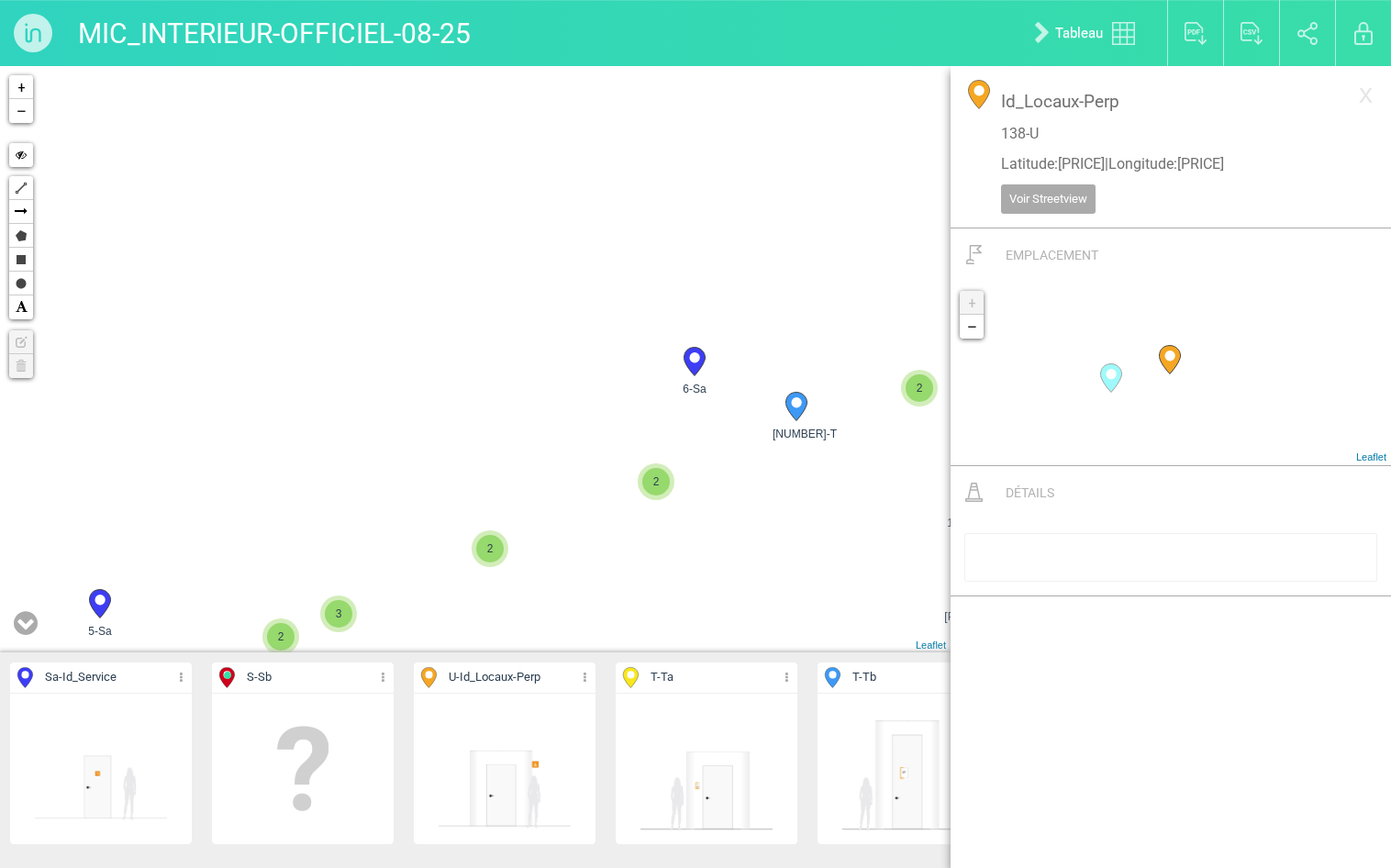 drag, startPoint x: 797, startPoint y: 420, endPoint x: 682, endPoint y: 444, distance: 117.47766 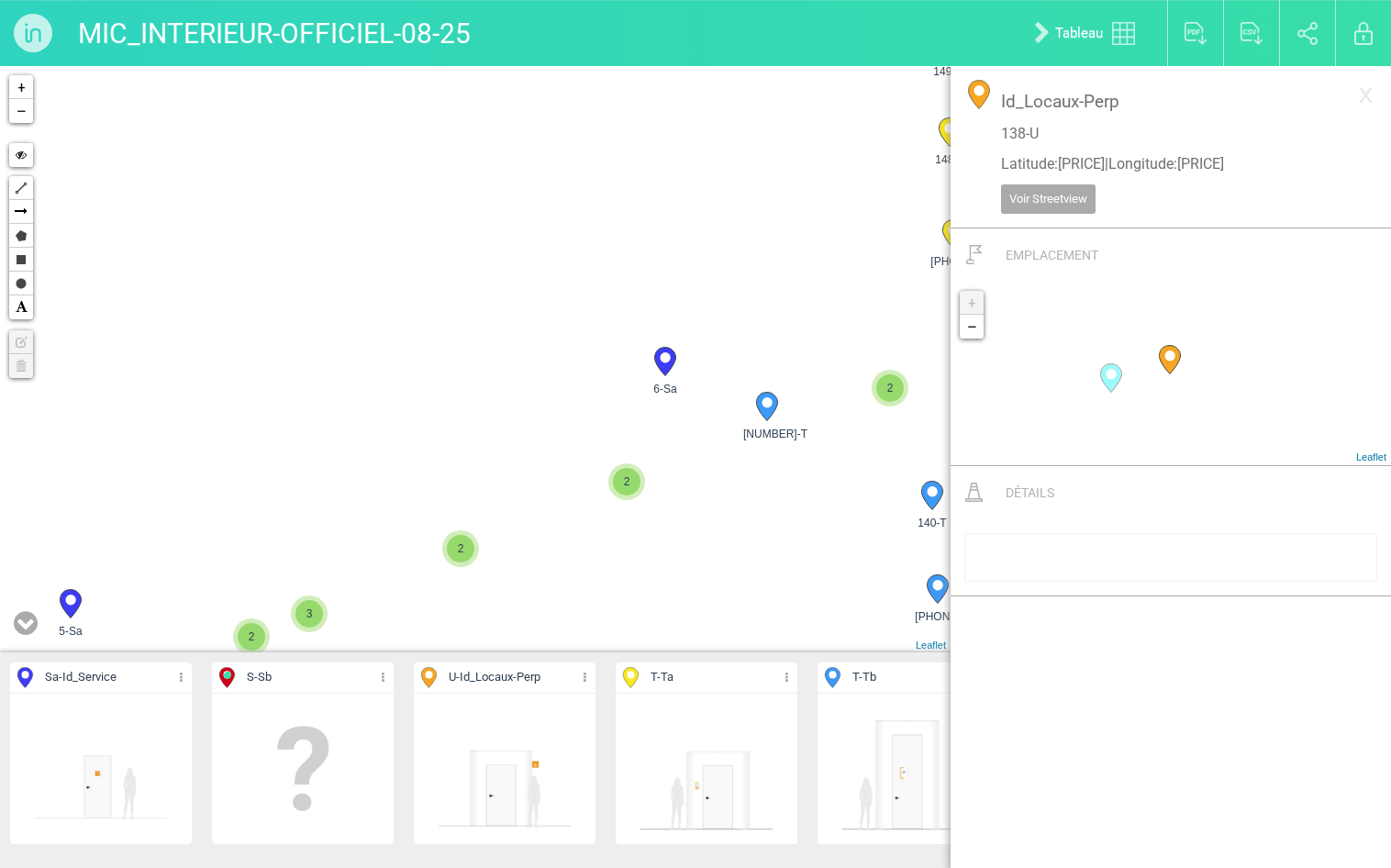 drag, startPoint x: 494, startPoint y: 541, endPoint x: 472, endPoint y: 272, distance: 269.89813 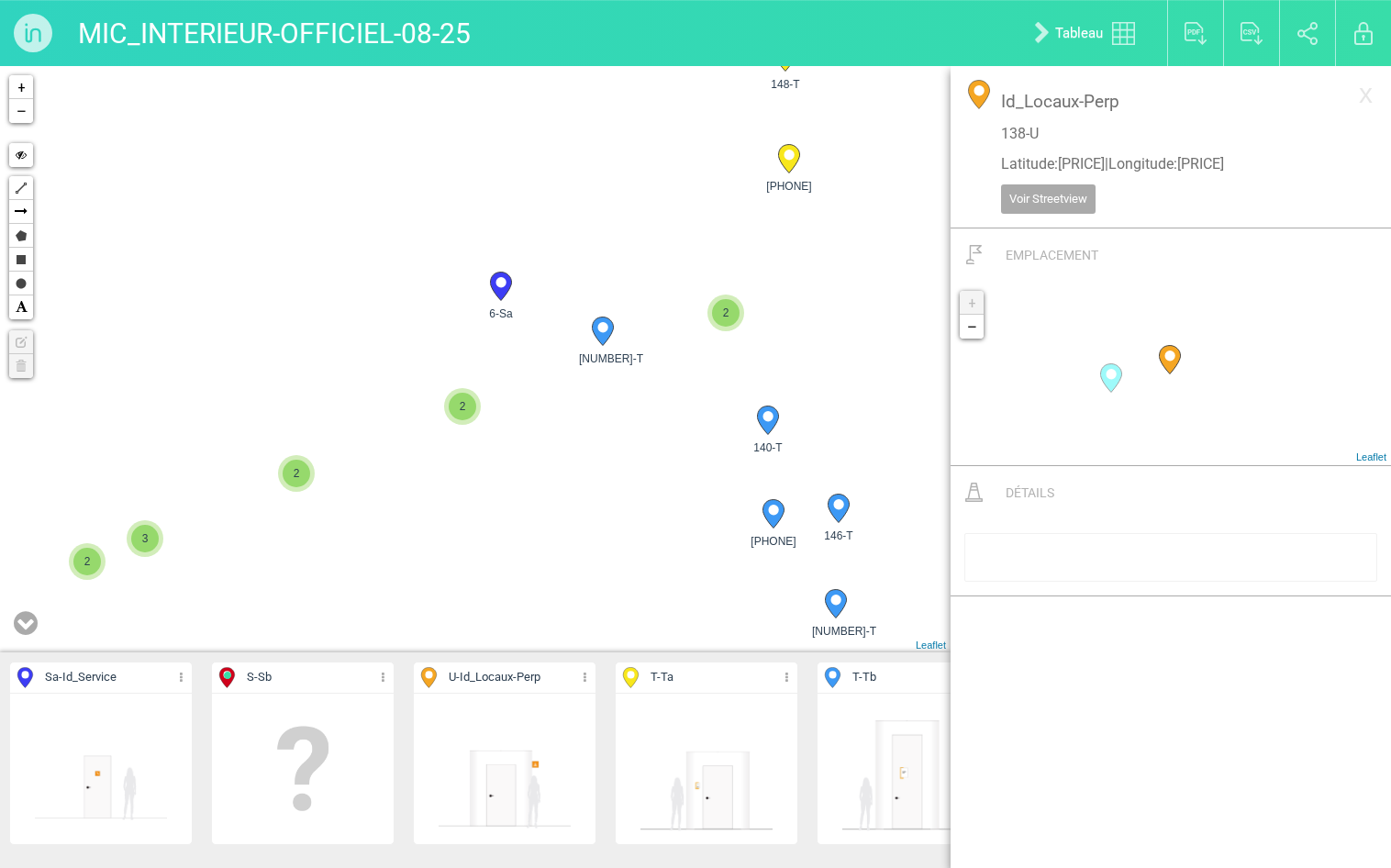 drag, startPoint x: 602, startPoint y: 268, endPoint x: 466, endPoint y: 505, distance: 273.249 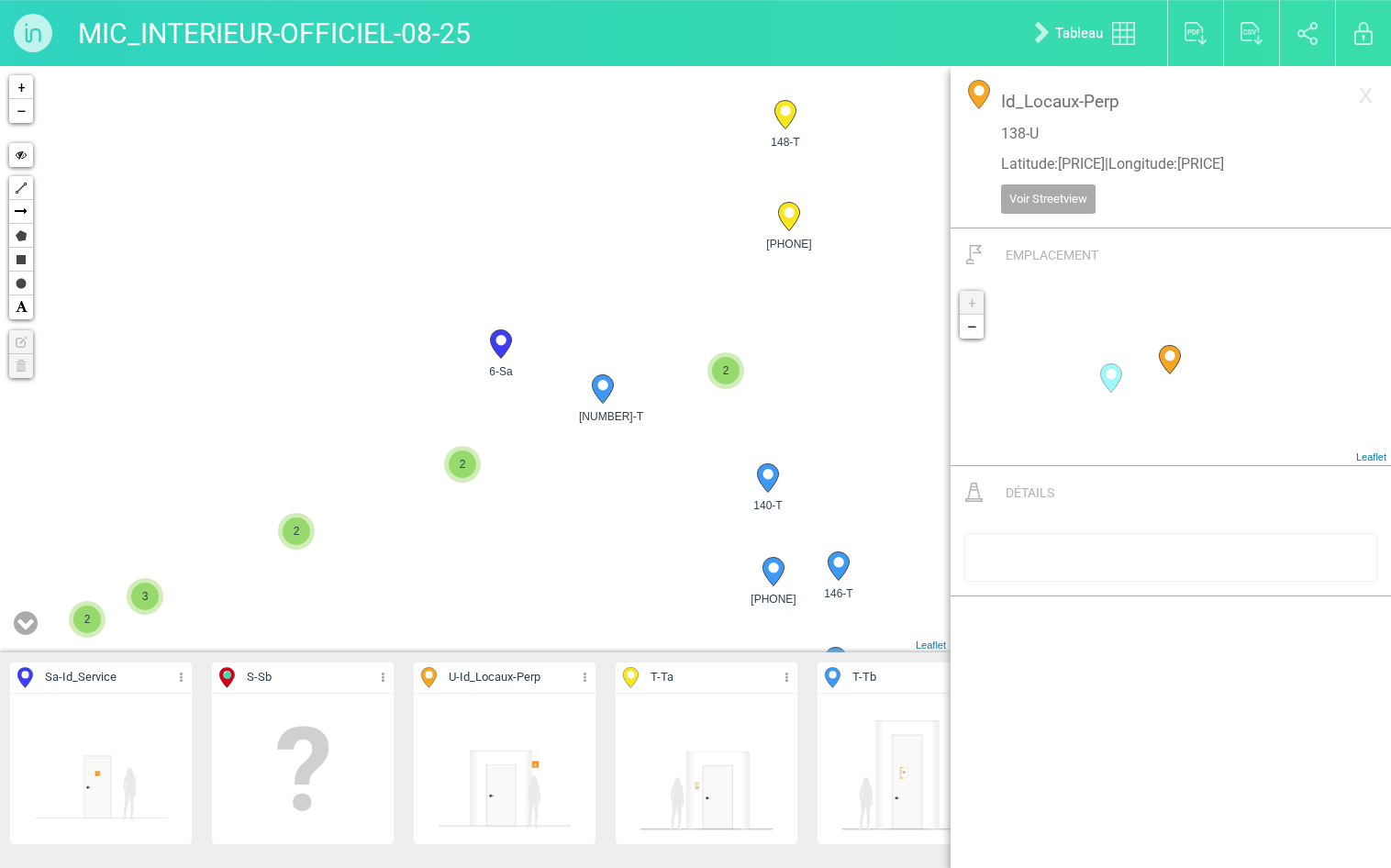 click 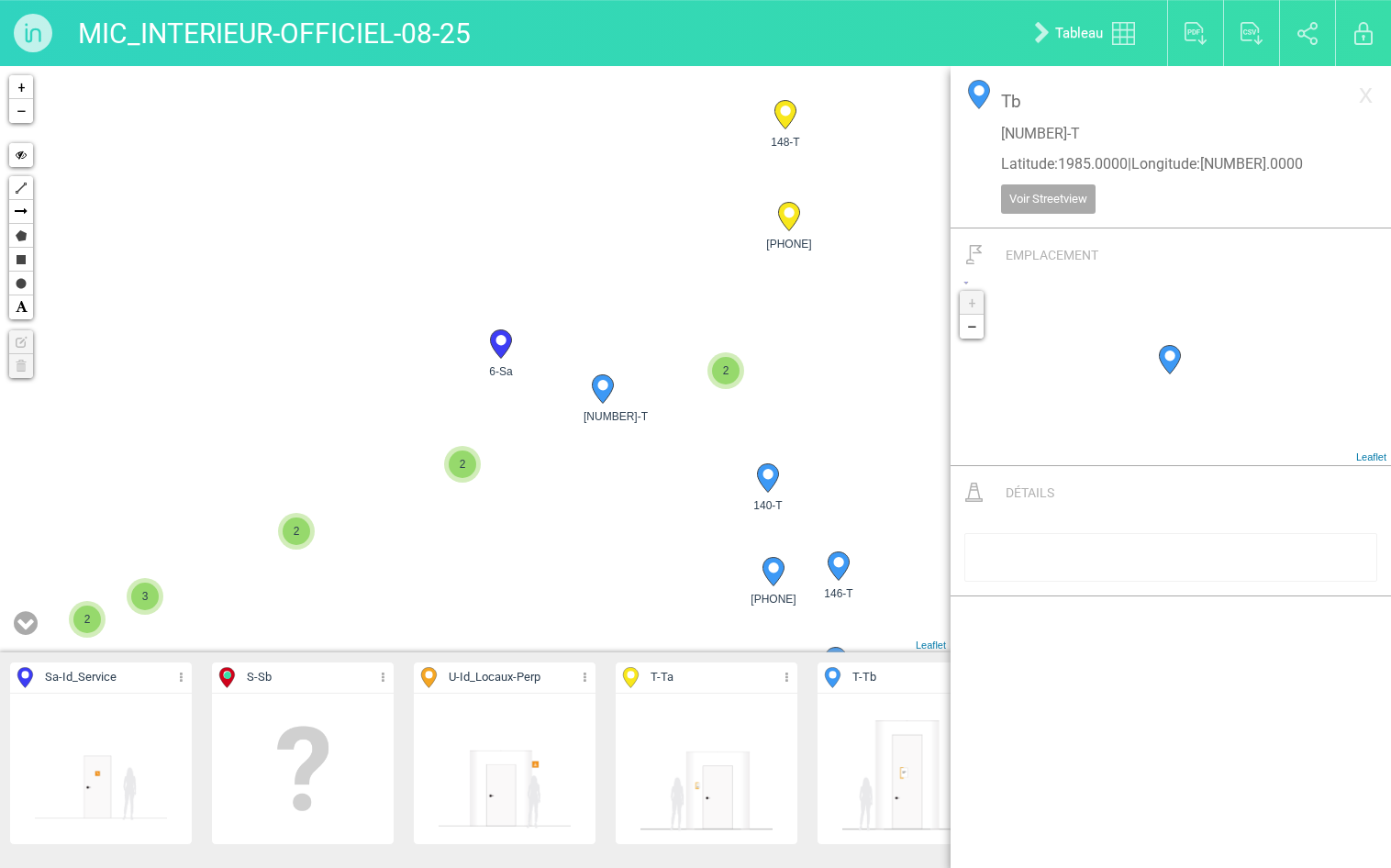 click on "4-Sa
5-Sa
6-Sa
9-Sa 2 2 2 3
112-T 113-T 114-T 2 2" at bounding box center [475, 359] 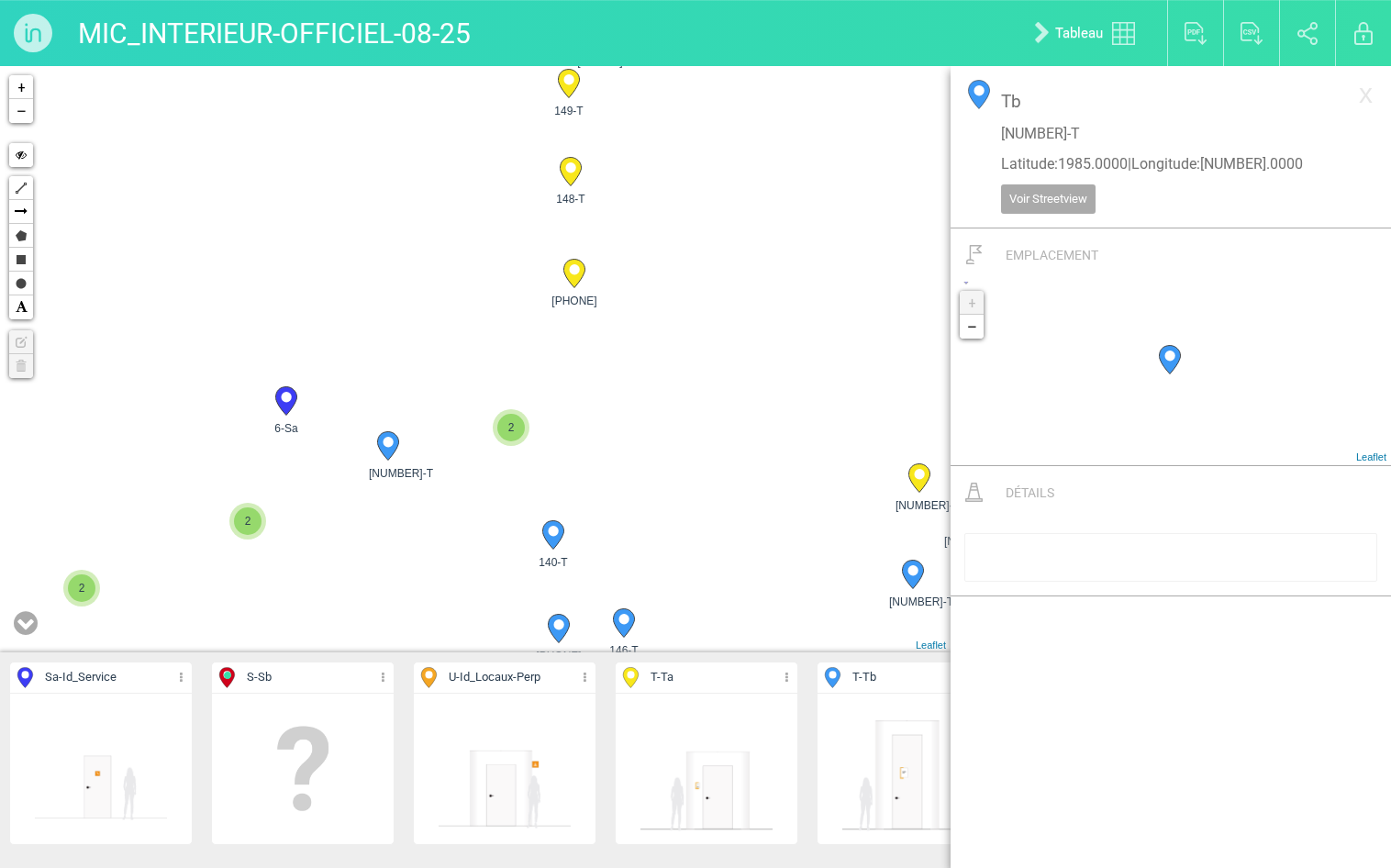 drag, startPoint x: 757, startPoint y: 449, endPoint x: 546, endPoint y: 490, distance: 214.9465 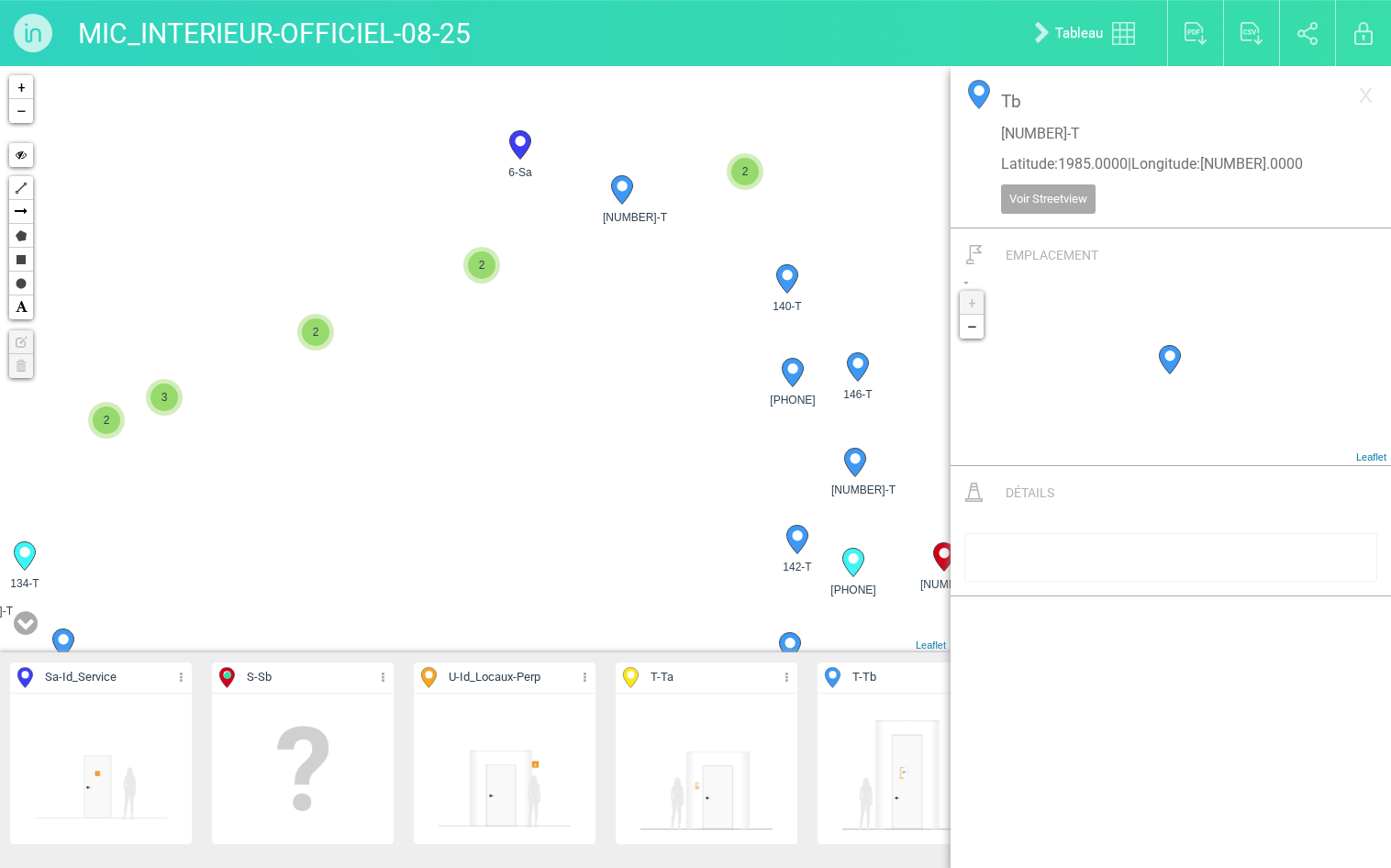 drag, startPoint x: 377, startPoint y: 558, endPoint x: 567, endPoint y: 459, distance: 214.2452 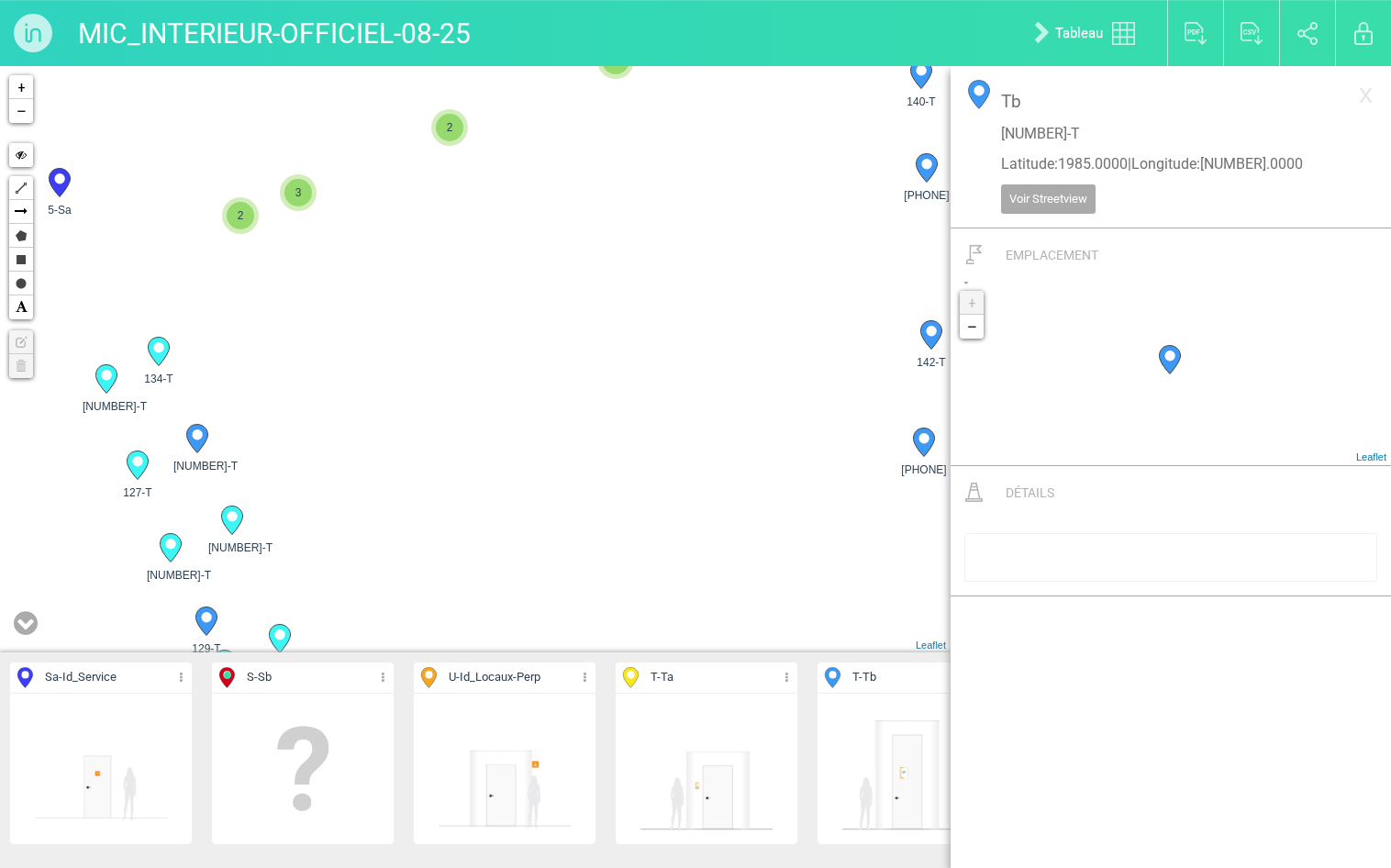 drag, startPoint x: 518, startPoint y: 462, endPoint x: 648, endPoint y: 257, distance: 242.74472 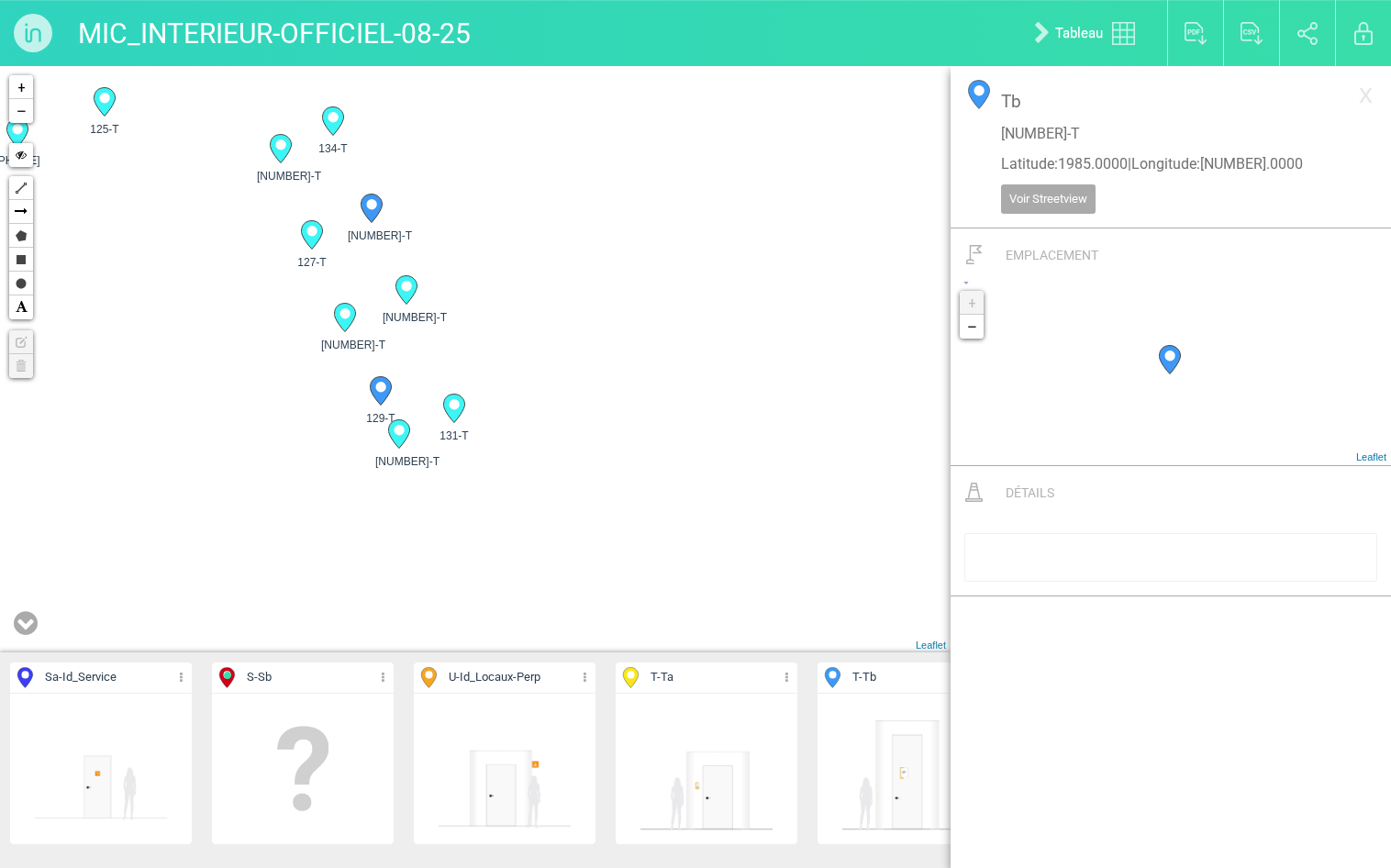 drag, startPoint x: 411, startPoint y: 524, endPoint x: 674, endPoint y: 206, distance: 412.66572 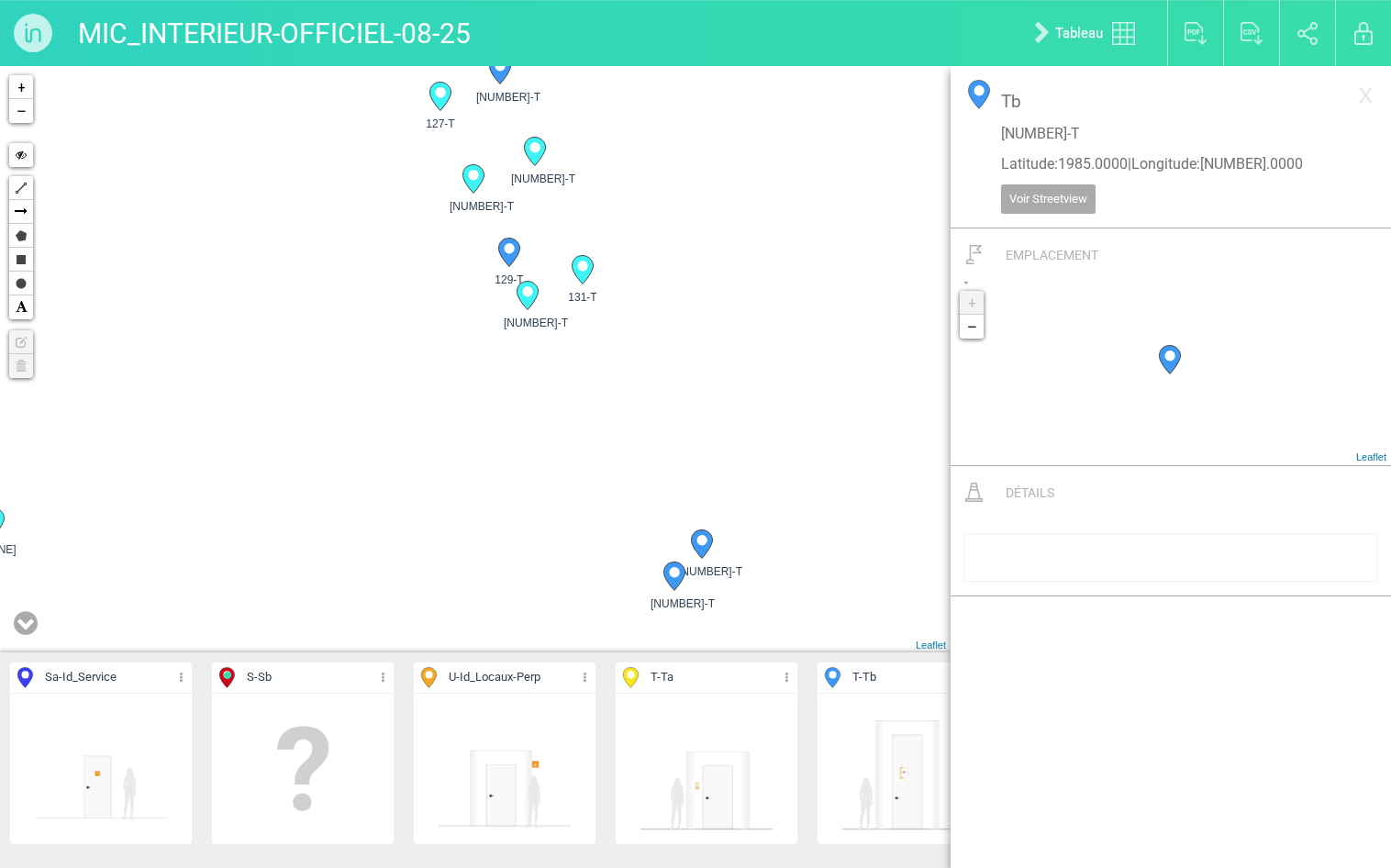 drag, startPoint x: 581, startPoint y: 477, endPoint x: 768, endPoint y: 57, distance: 459.7488 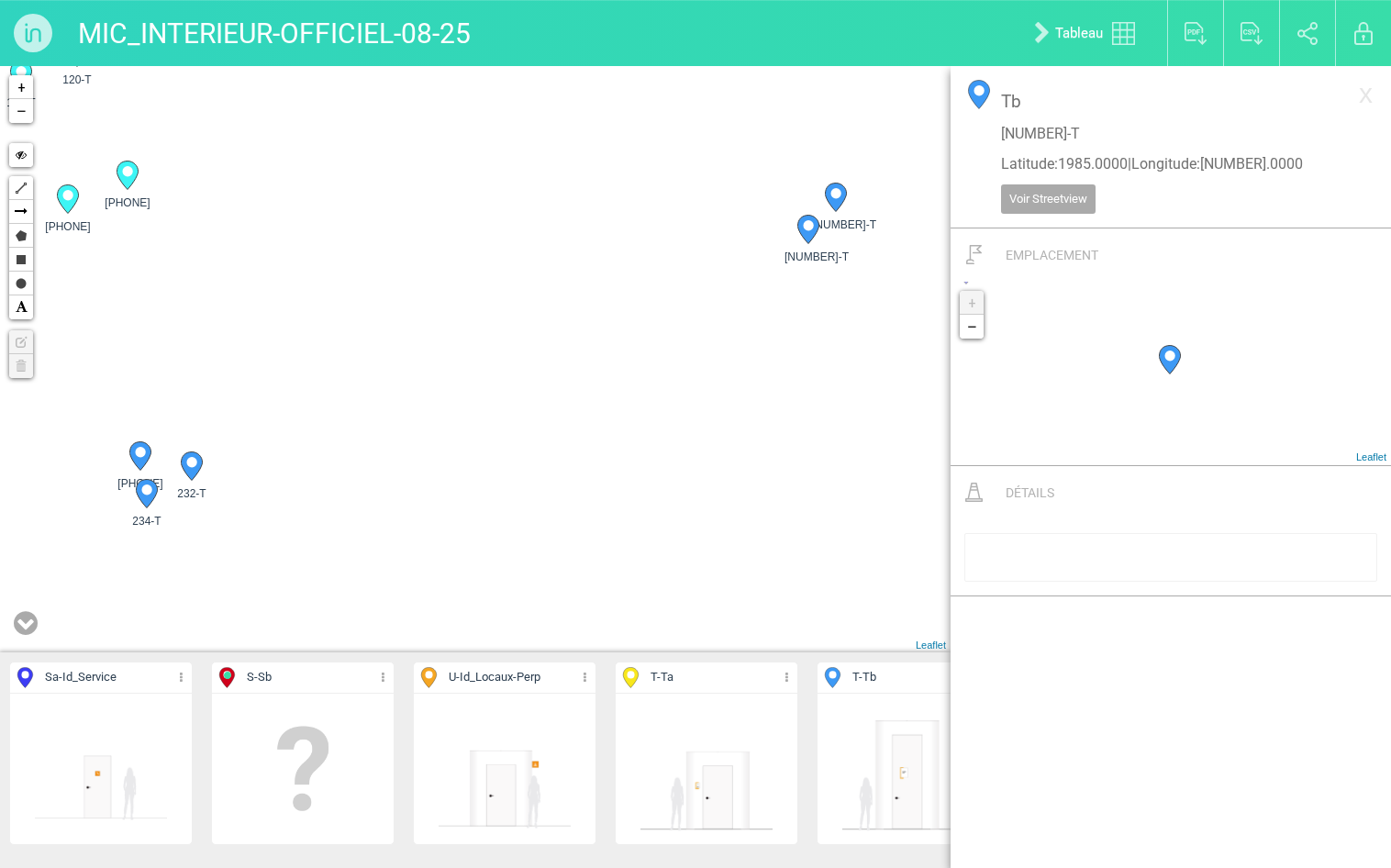 drag, startPoint x: 697, startPoint y: 319, endPoint x: 586, endPoint y: 503, distance: 214.88834 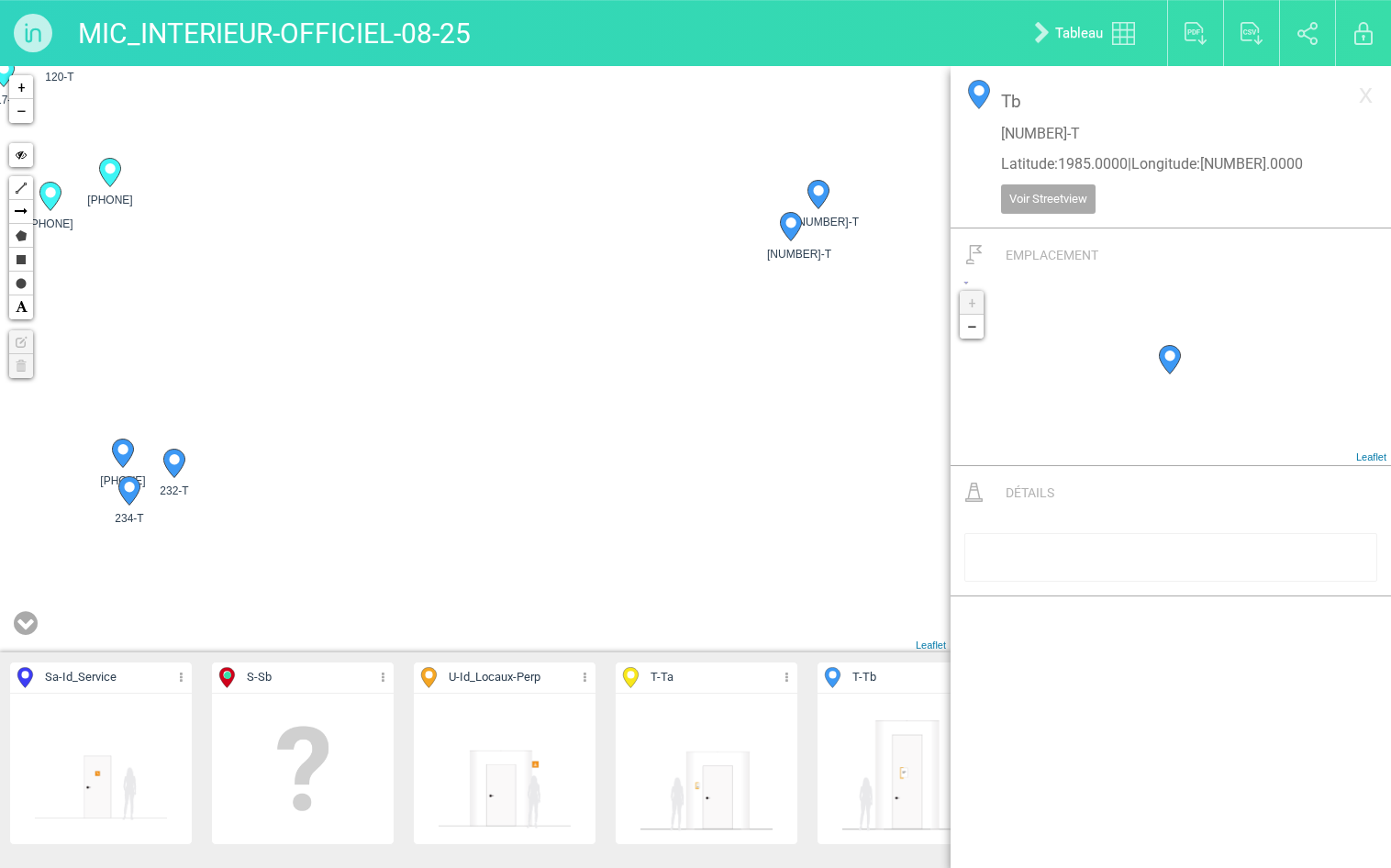 drag, startPoint x: 778, startPoint y: 444, endPoint x: 753, endPoint y: 441, distance: 25.179357 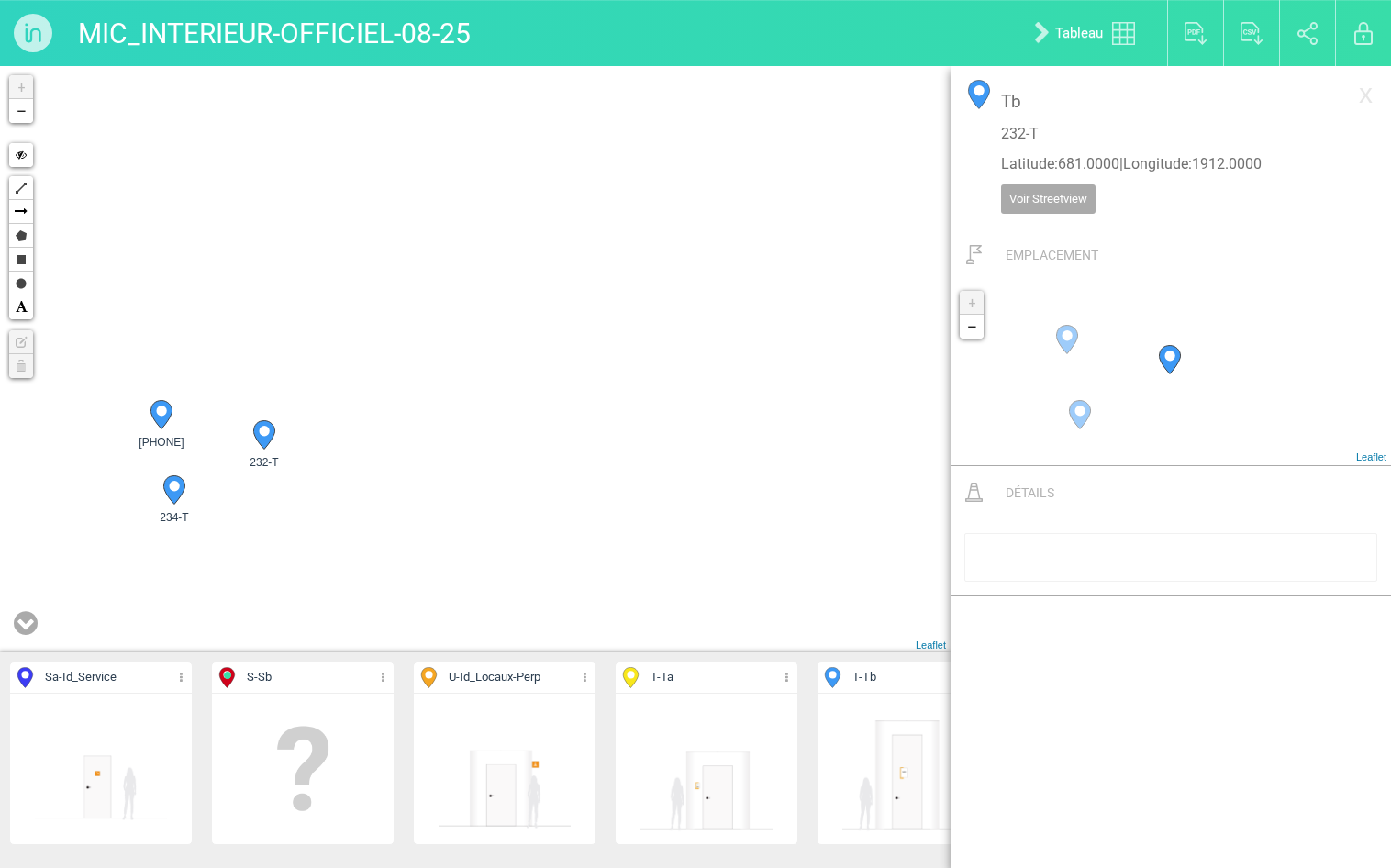 drag, startPoint x: 243, startPoint y: 514, endPoint x: 396, endPoint y: 494, distance: 154.30165 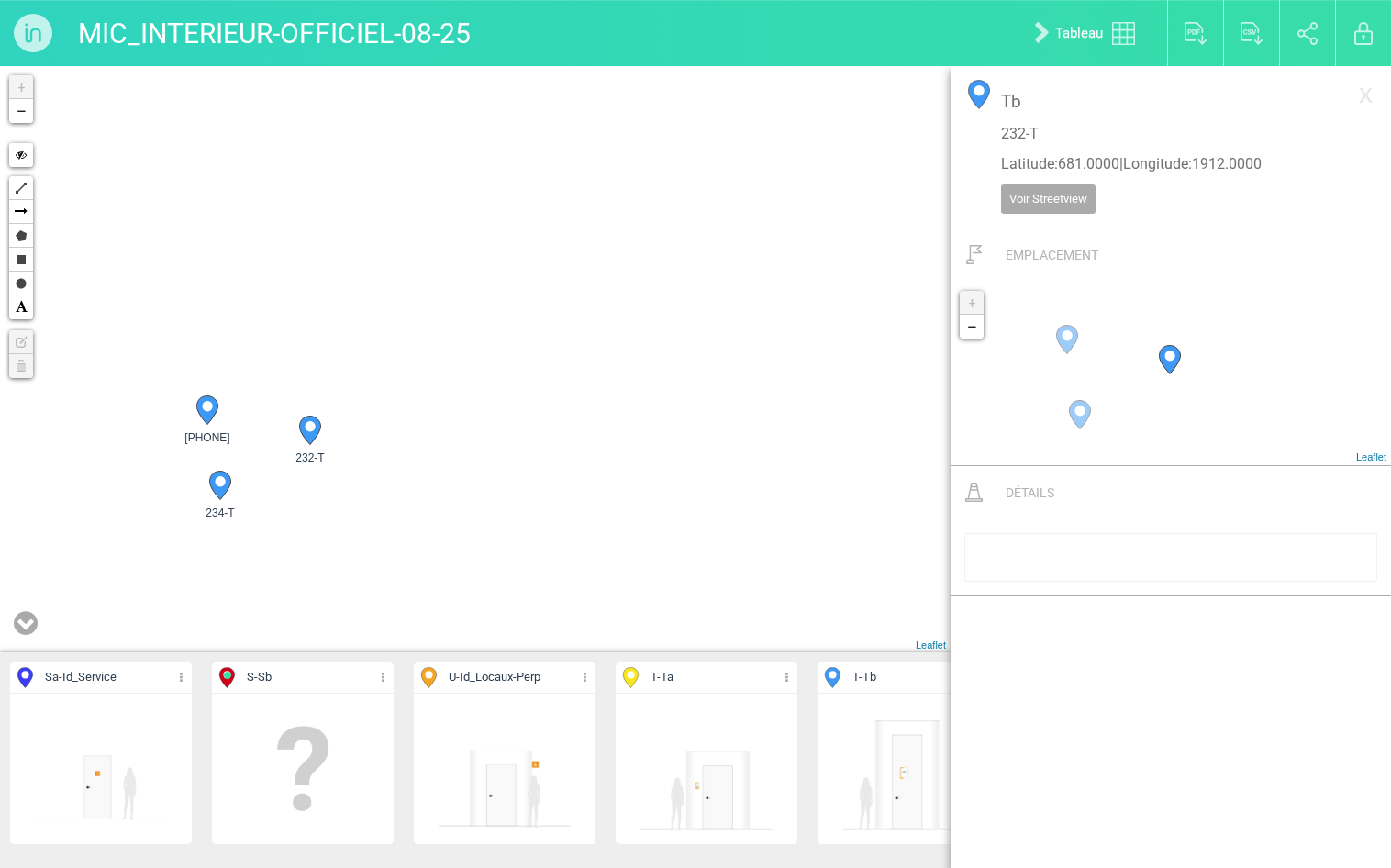 drag, startPoint x: 385, startPoint y: 473, endPoint x: 410, endPoint y: 474, distance: 25.019992 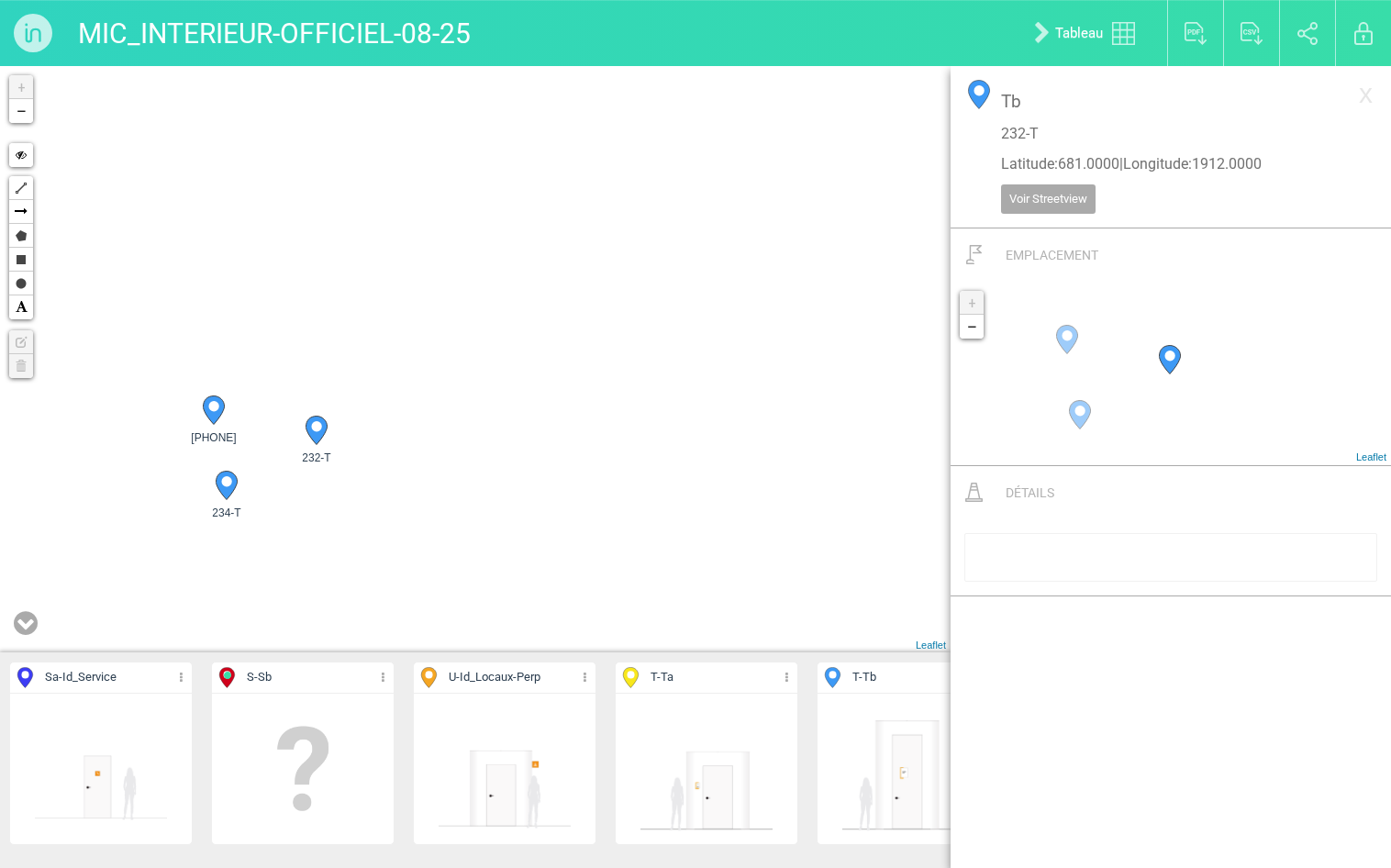 click 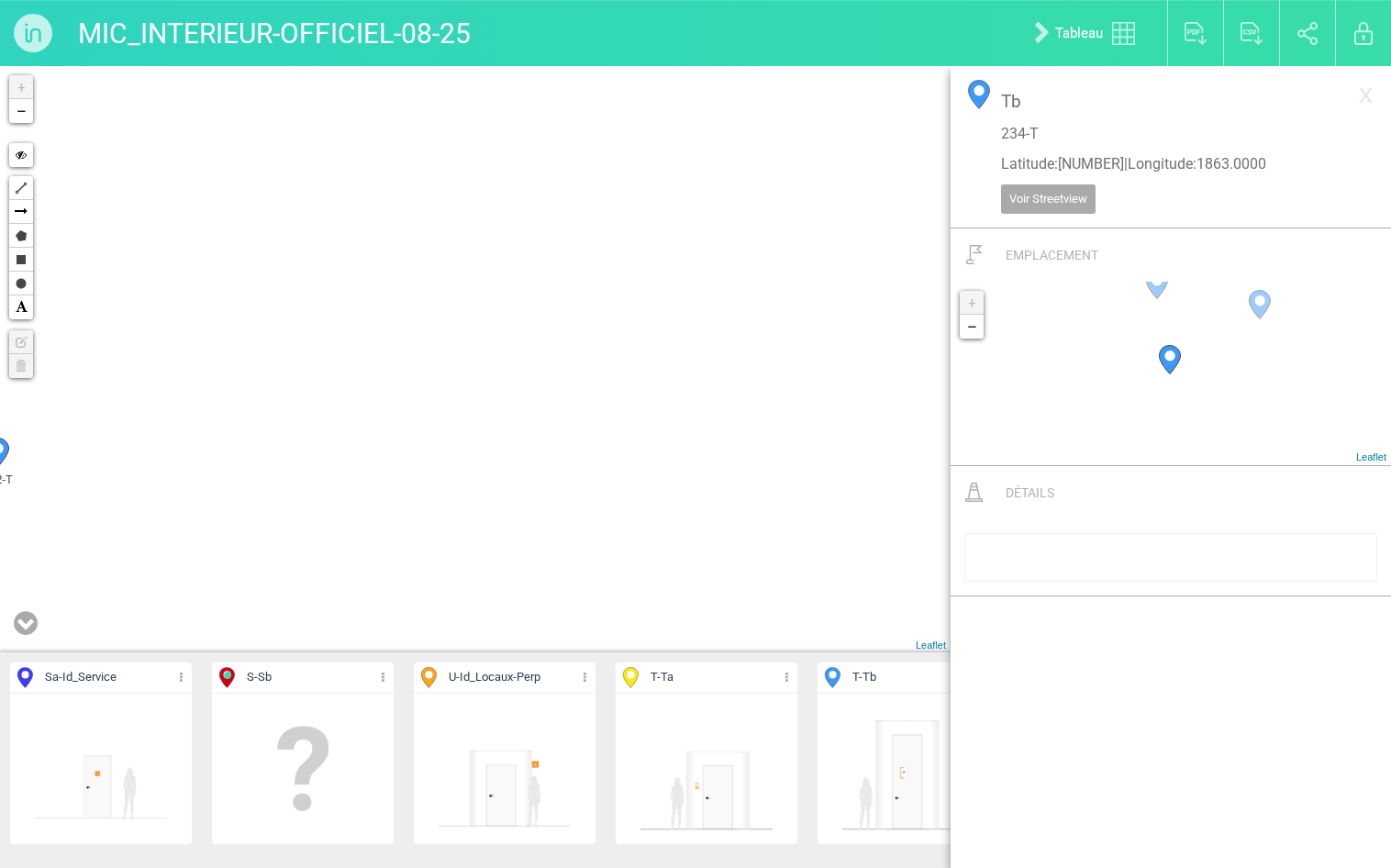 drag, startPoint x: 339, startPoint y: 444, endPoint x: 91, endPoint y: 561, distance: 274.2134 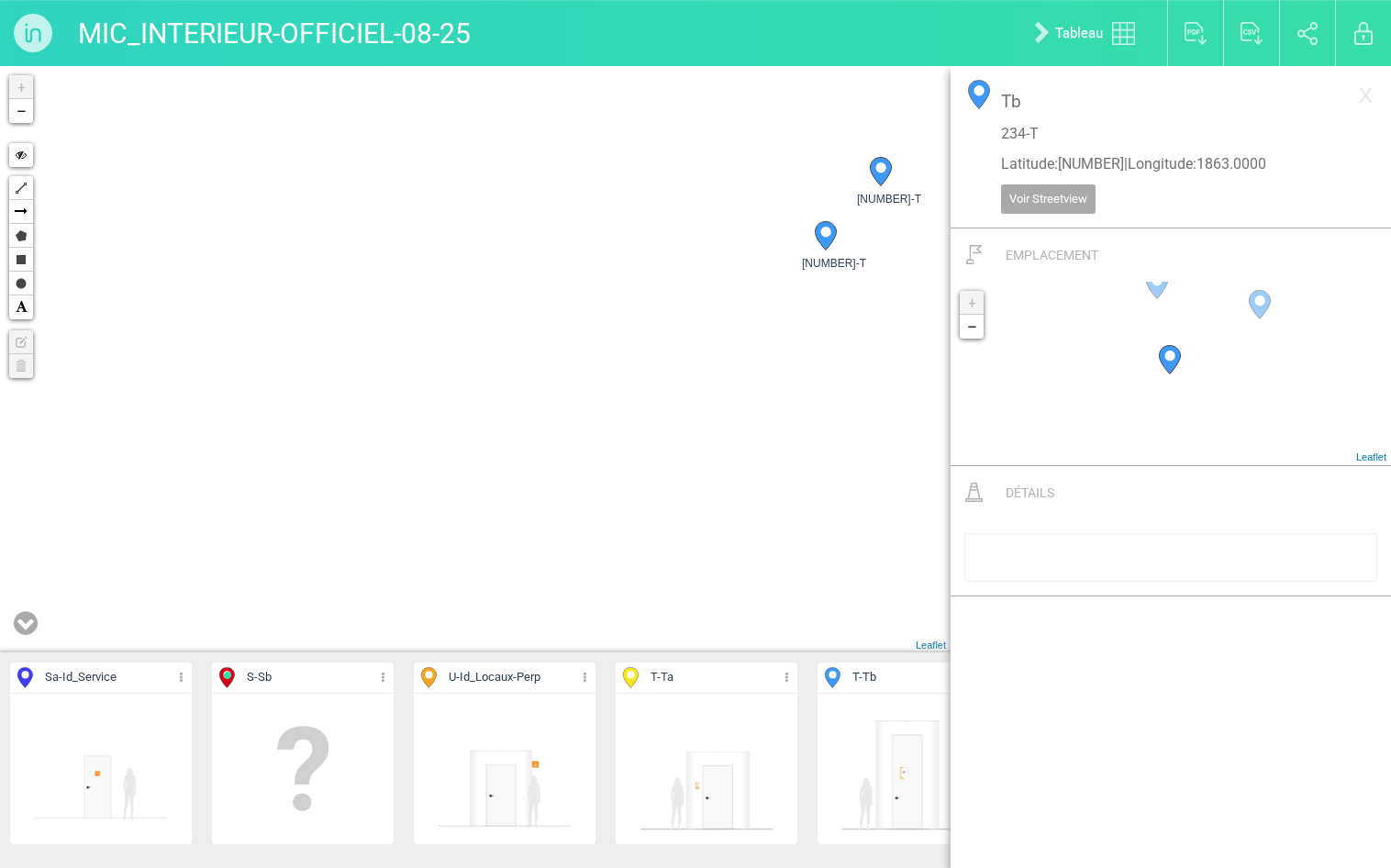 drag, startPoint x: 421, startPoint y: 452, endPoint x: 312, endPoint y: 522, distance: 129.5415 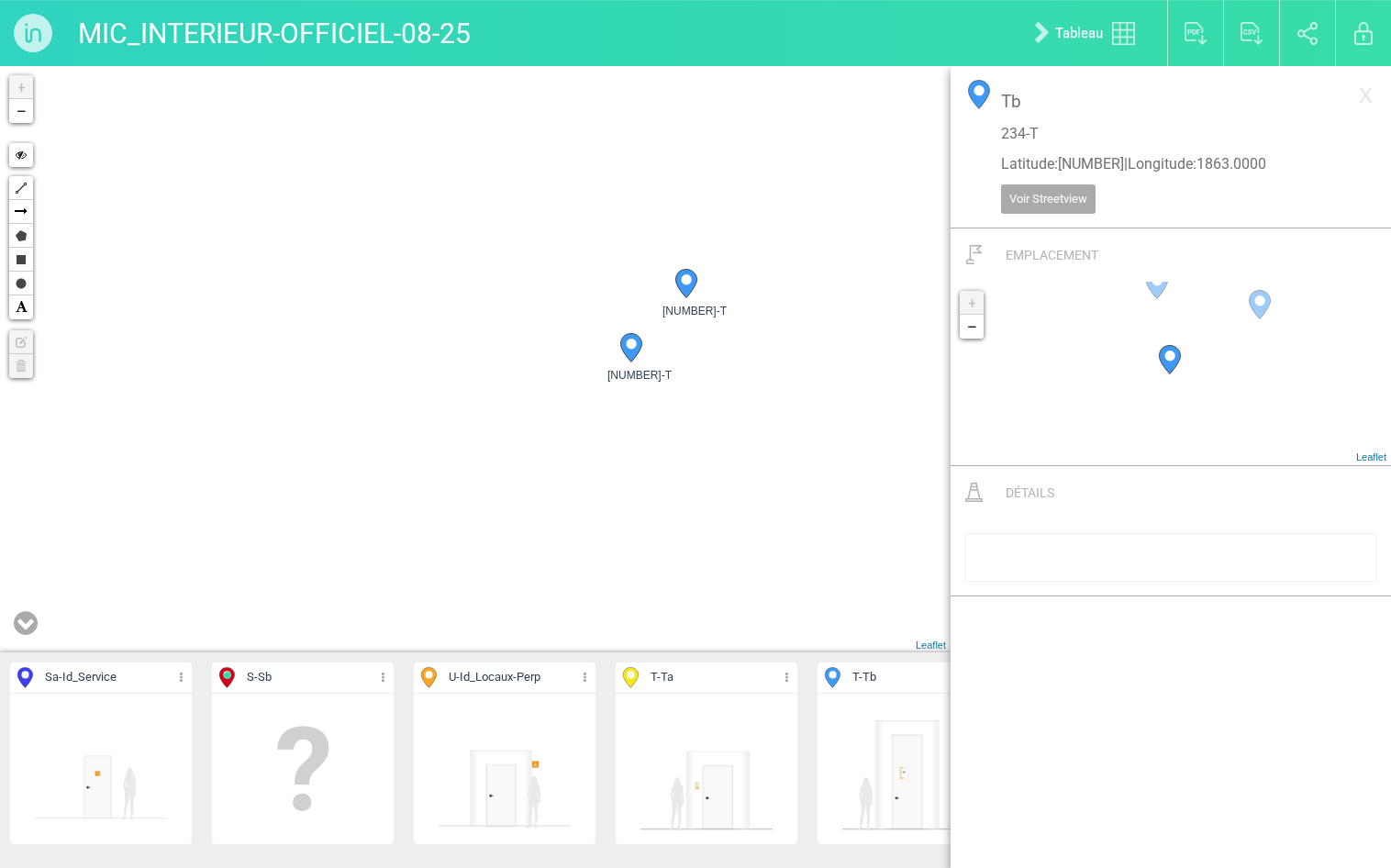 drag, startPoint x: 549, startPoint y: 391, endPoint x: 228, endPoint y: 410, distance: 321.56181 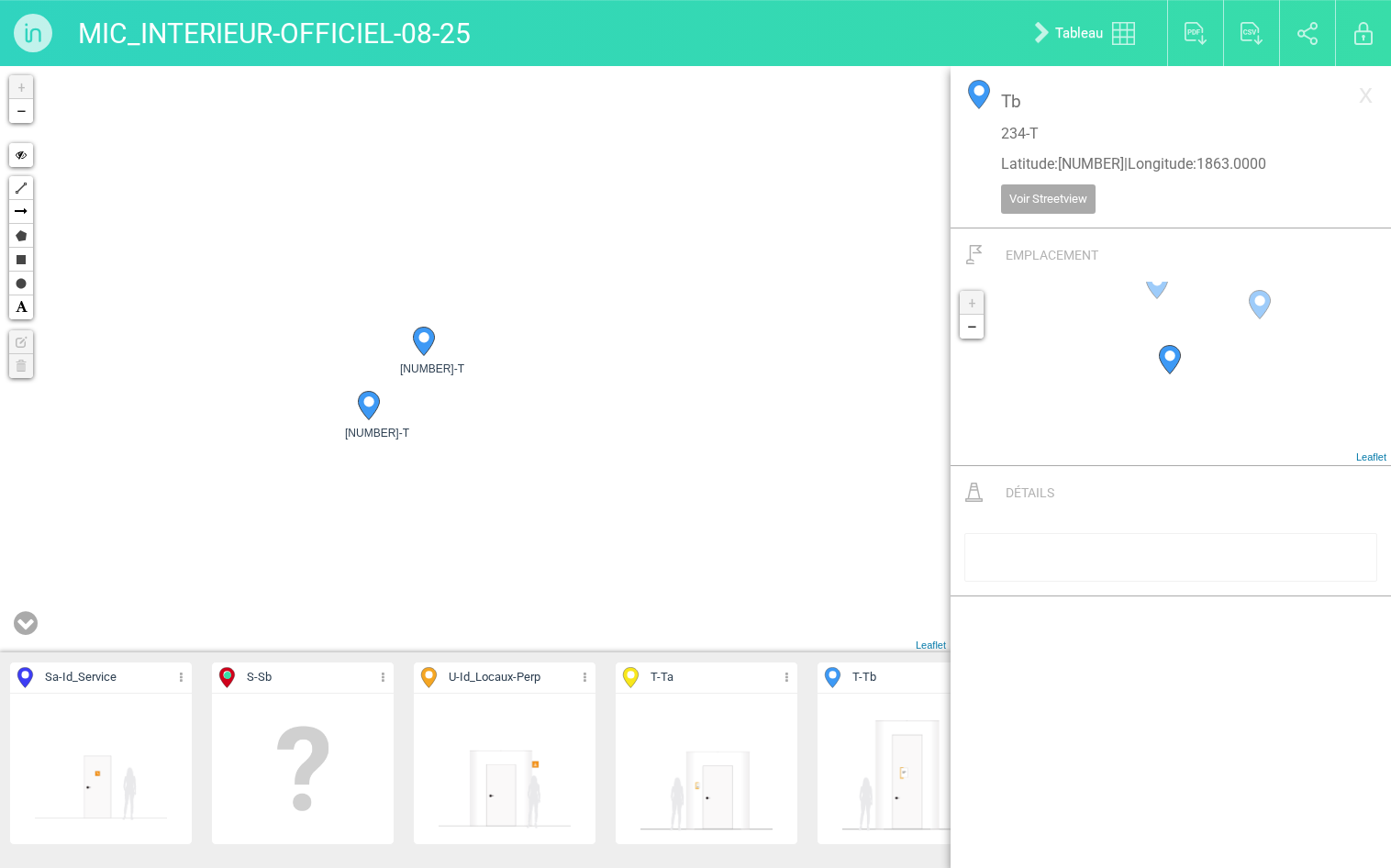 drag, startPoint x: 463, startPoint y: 460, endPoint x: 465, endPoint y: 484, distance: 24.083189 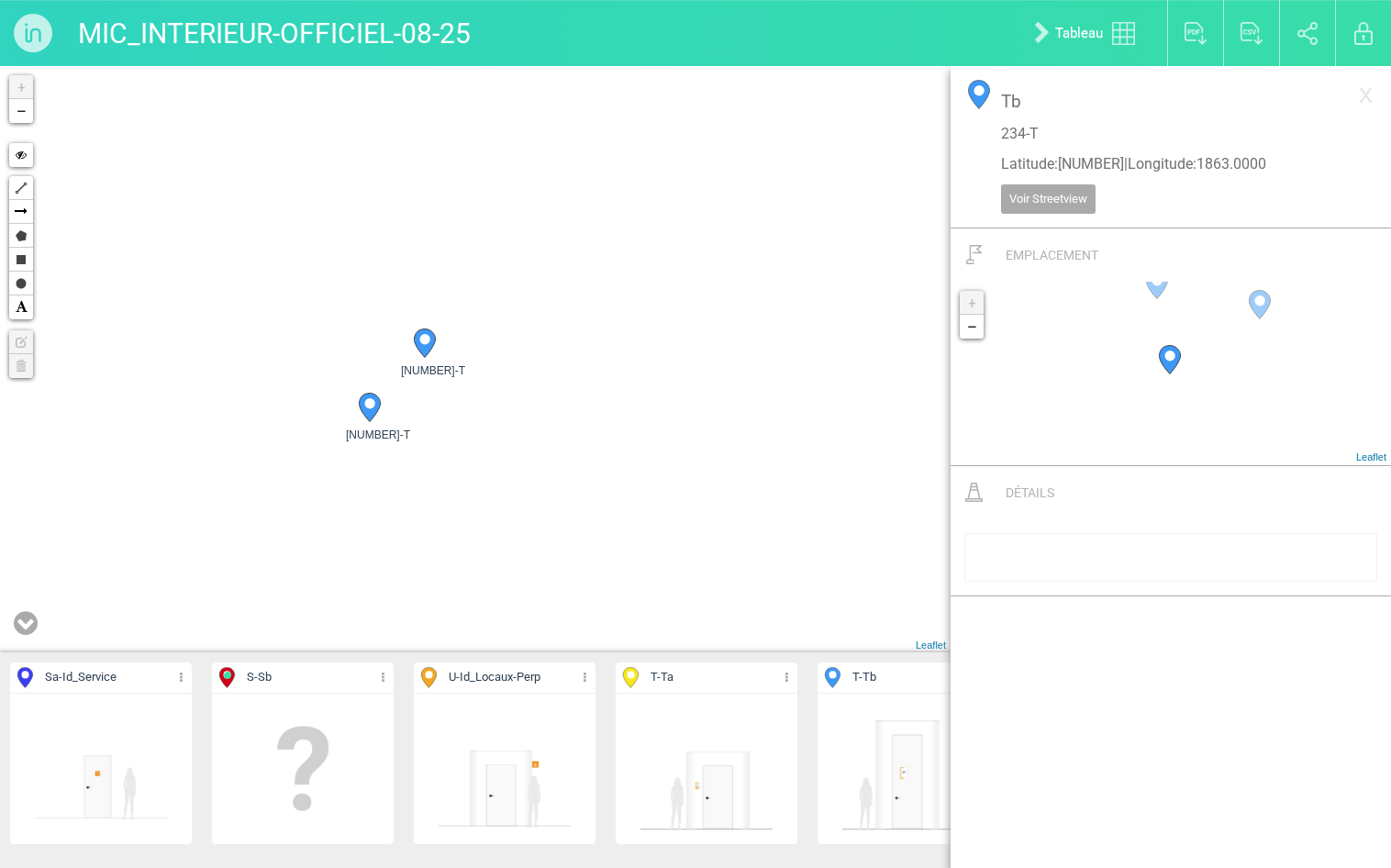 click 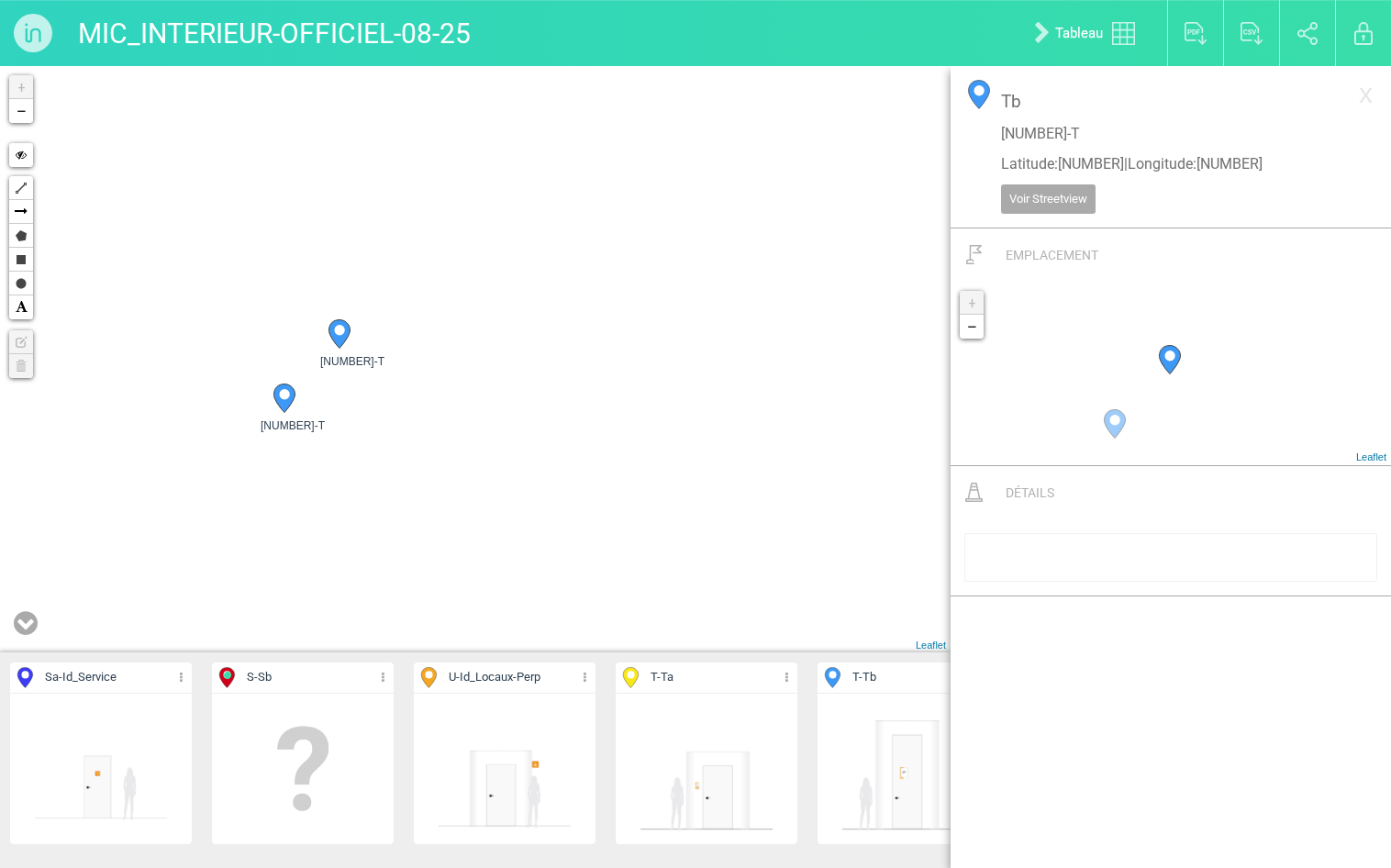 drag, startPoint x: 750, startPoint y: 382, endPoint x: 580, endPoint y: 369, distance: 170.49633 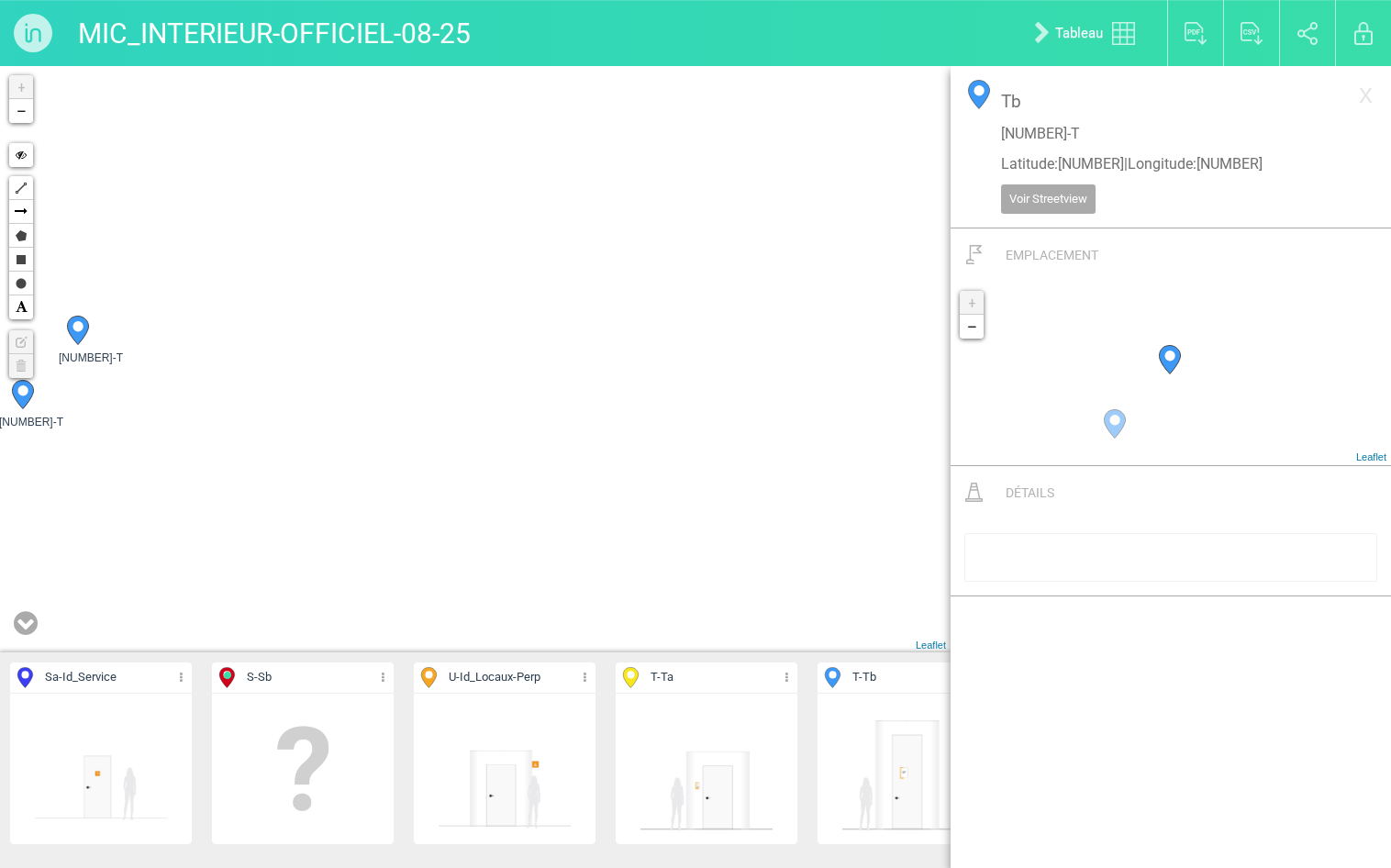 drag, startPoint x: 580, startPoint y: 369, endPoint x: 259, endPoint y: 326, distance: 323.8673 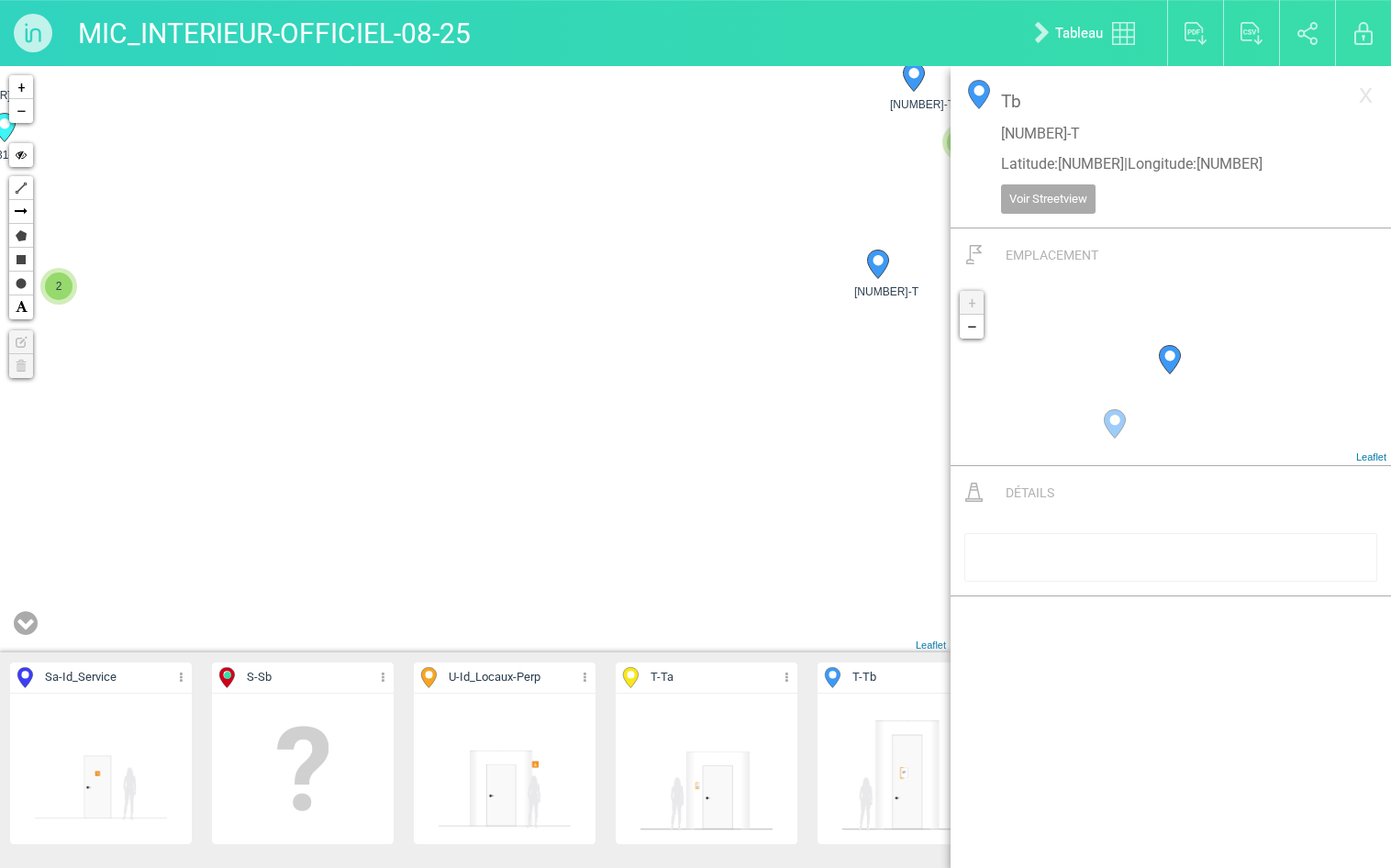 drag, startPoint x: 669, startPoint y: 357, endPoint x: 145, endPoint y: 295, distance: 527.65519 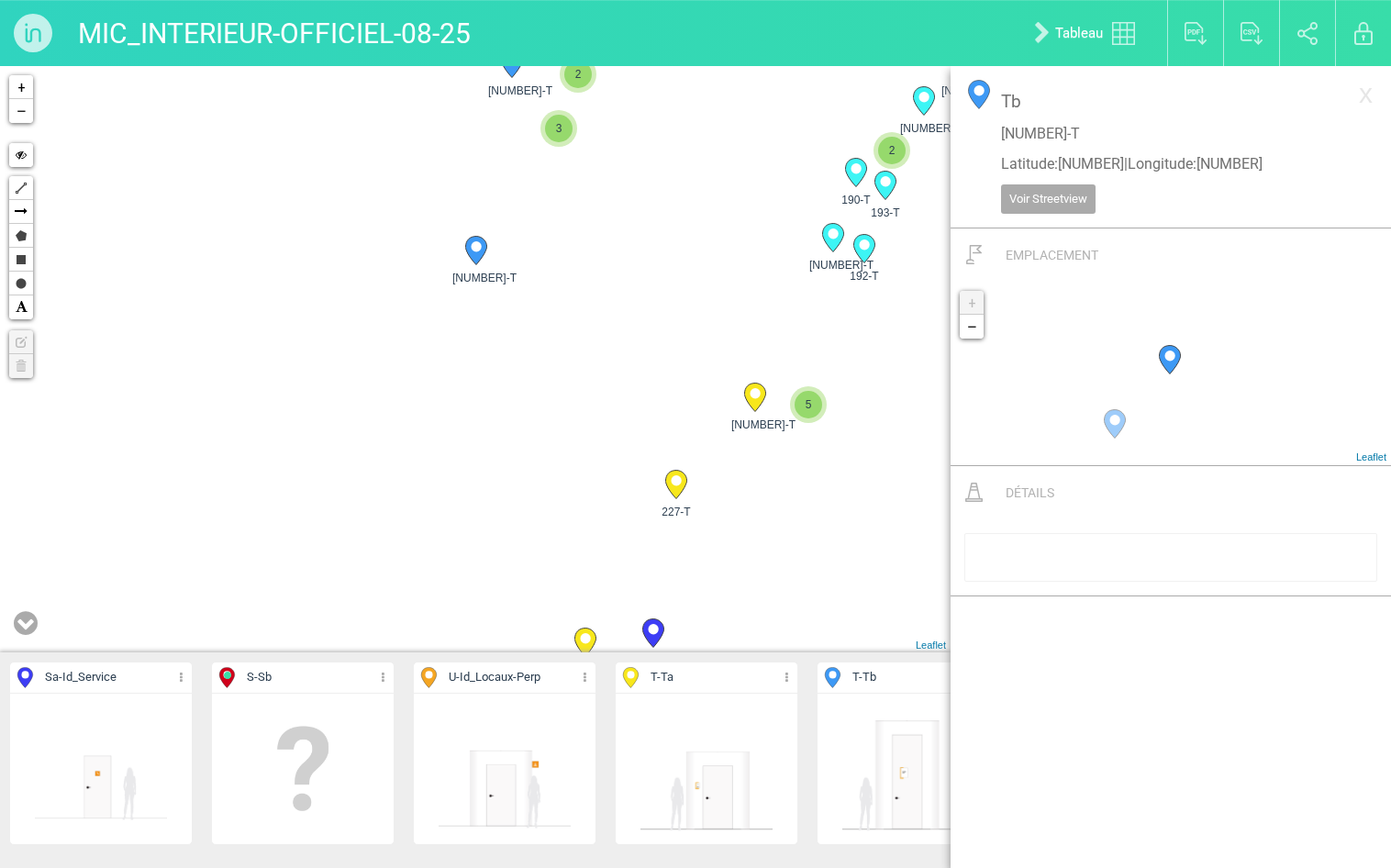 drag, startPoint x: 697, startPoint y: 403, endPoint x: 491, endPoint y: 473, distance: 217.56838 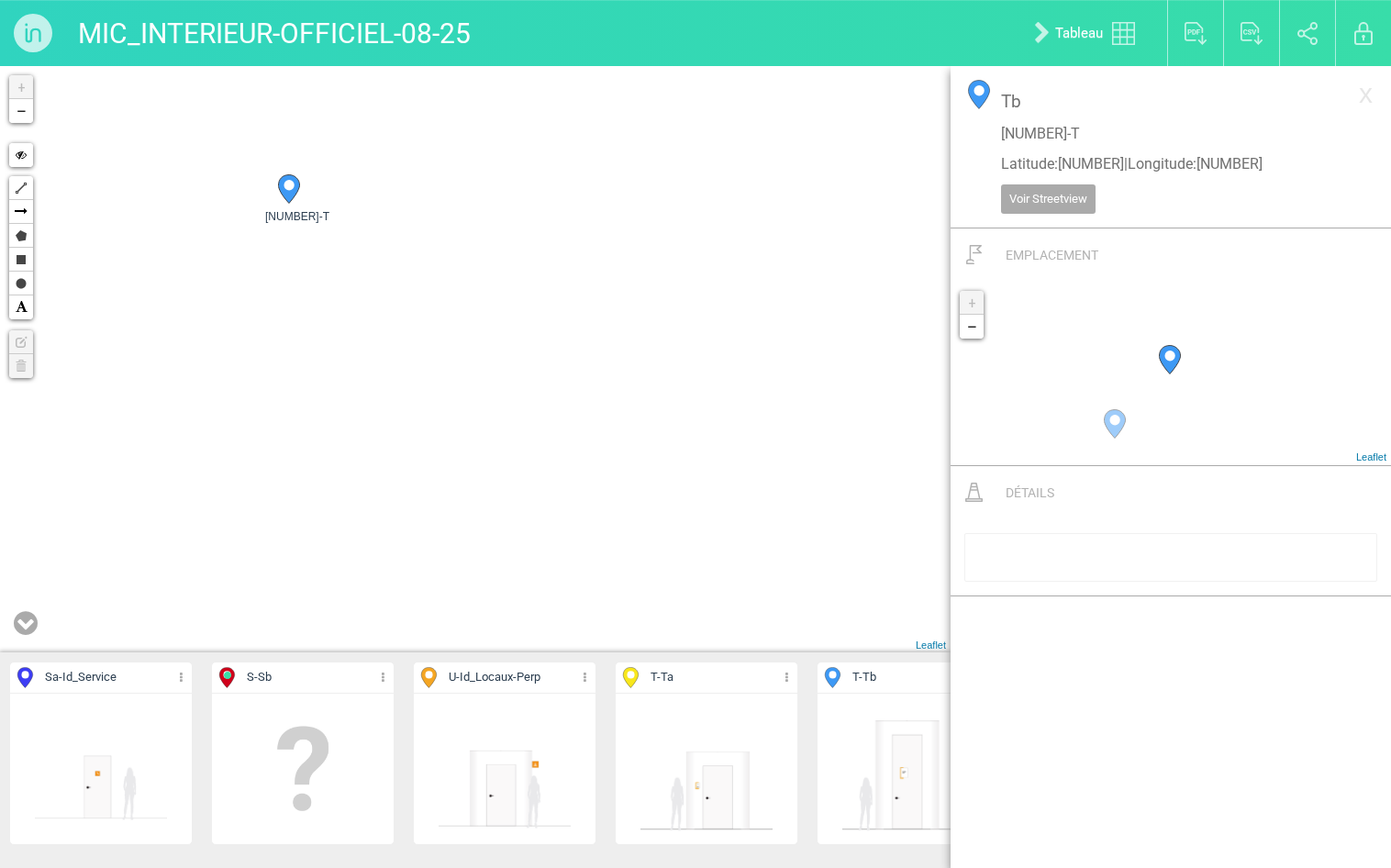 drag, startPoint x: 446, startPoint y: 349, endPoint x: 651, endPoint y: 508, distance: 259.434 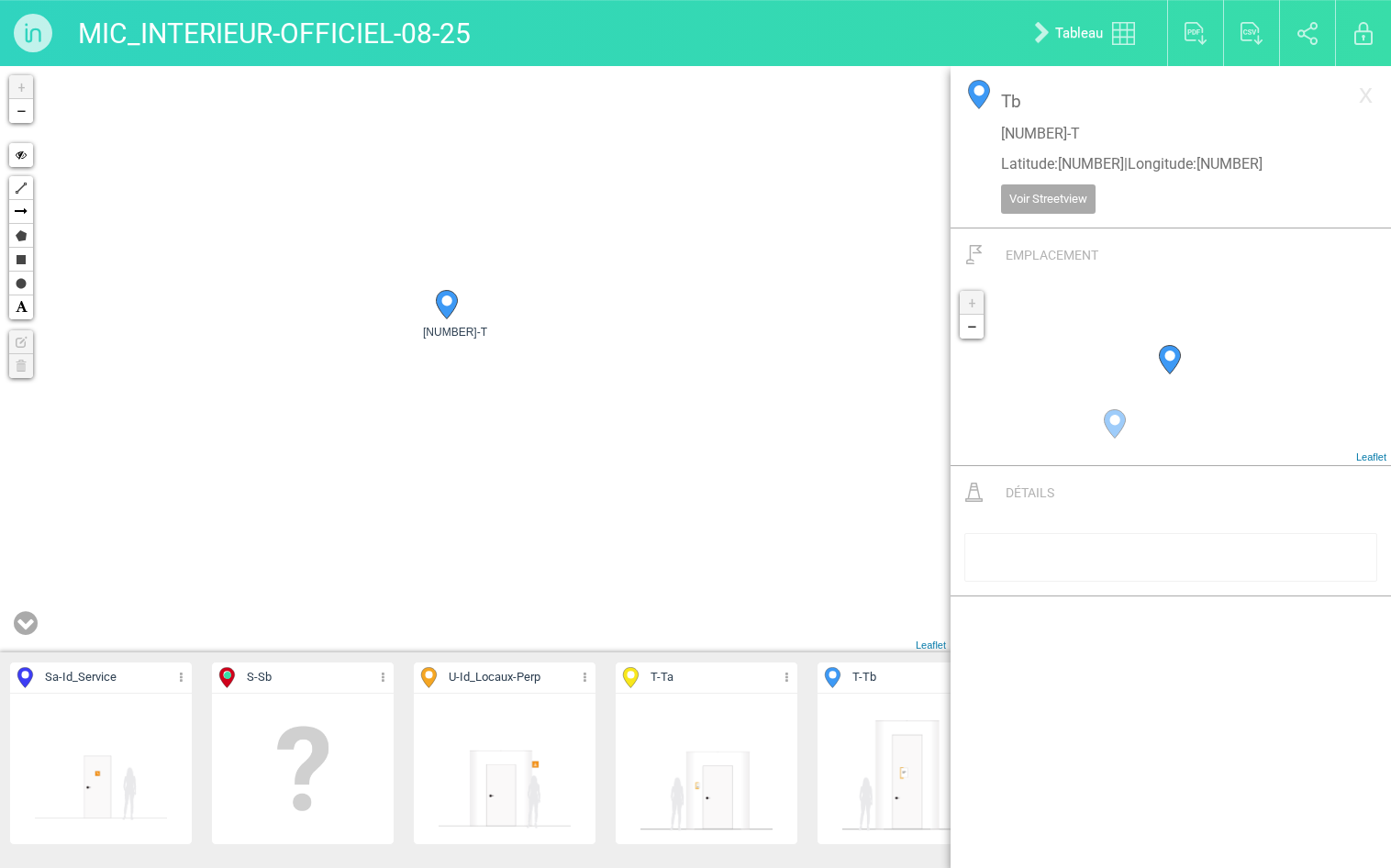 click 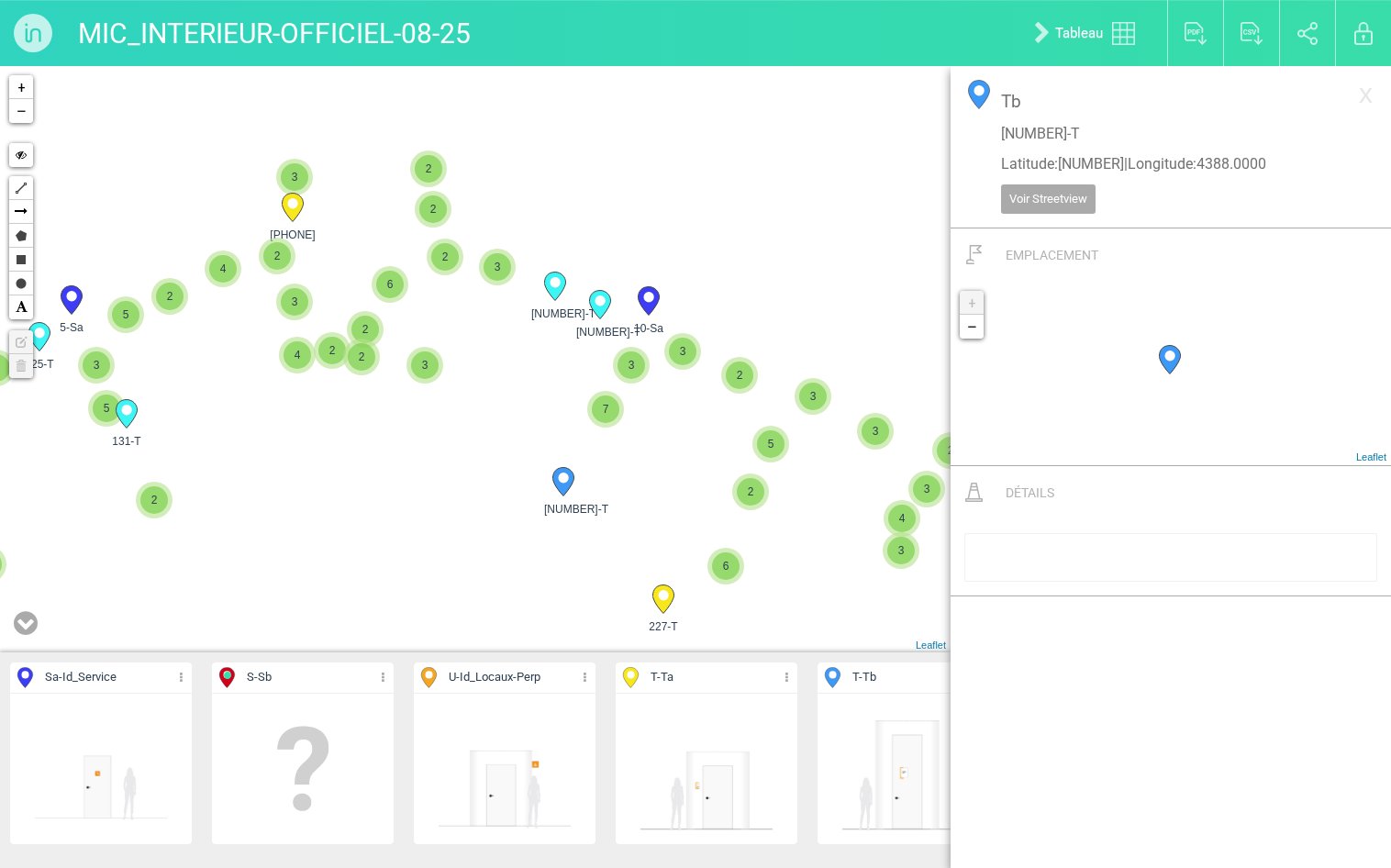 drag, startPoint x: 629, startPoint y: 575, endPoint x: 559, endPoint y: 562, distance: 71.19691 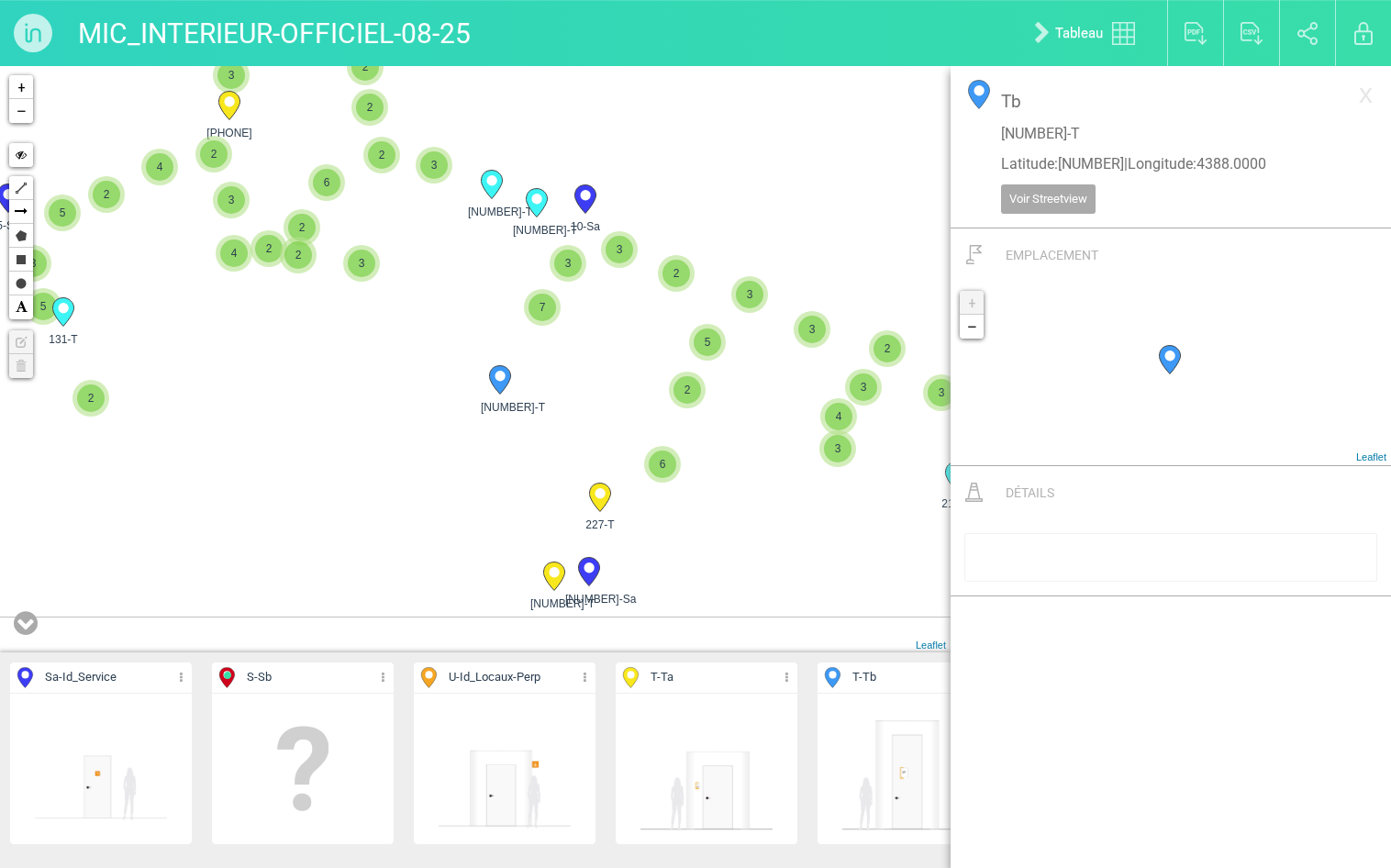 drag, startPoint x: 558, startPoint y: 518, endPoint x: 532, endPoint y: 494, distance: 35.3836 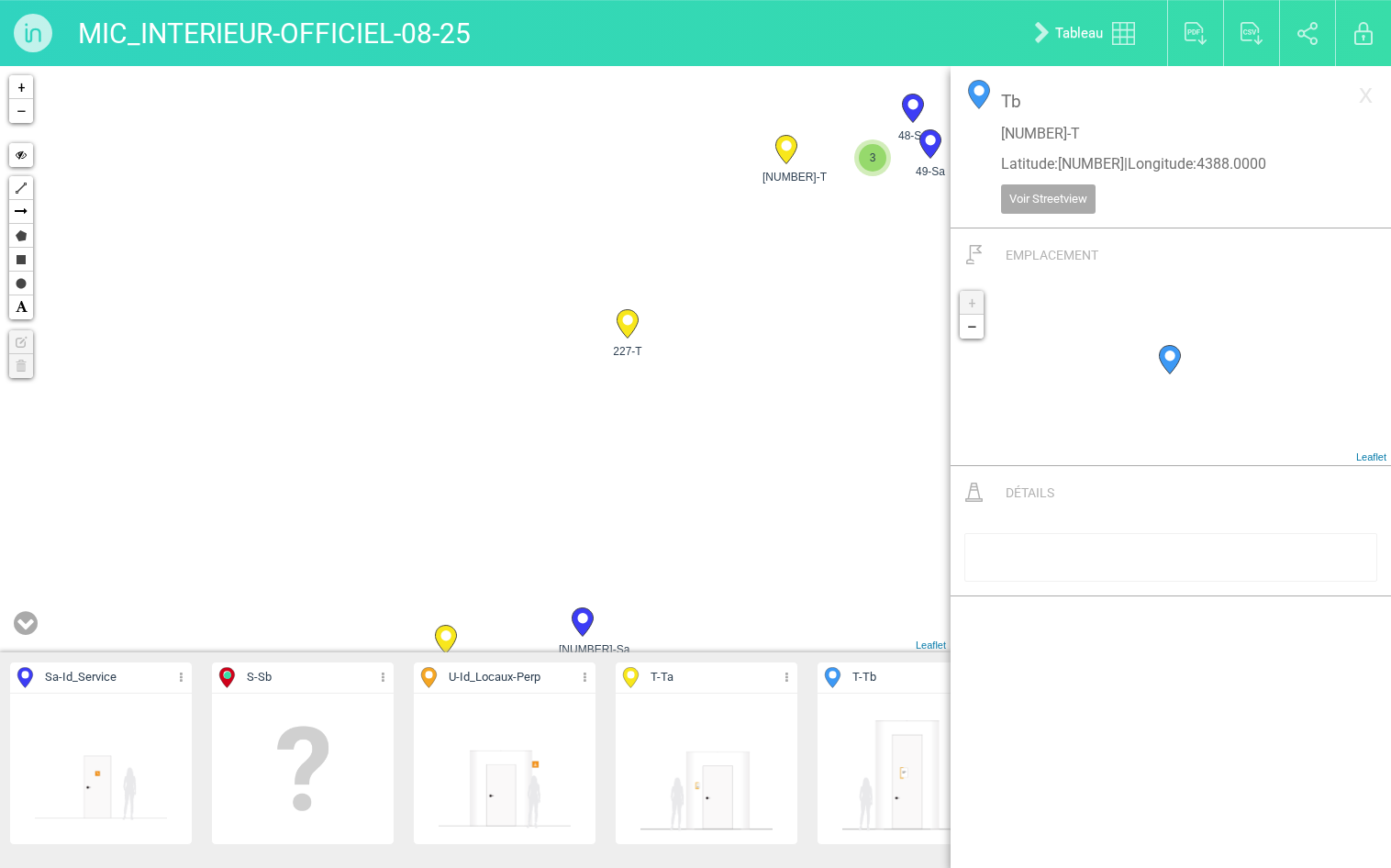 click on "223-T
229-Sa
228-T
227-T 3 4 2 3 3 2 5 7 6
205-T 3" at bounding box center [475, 359] 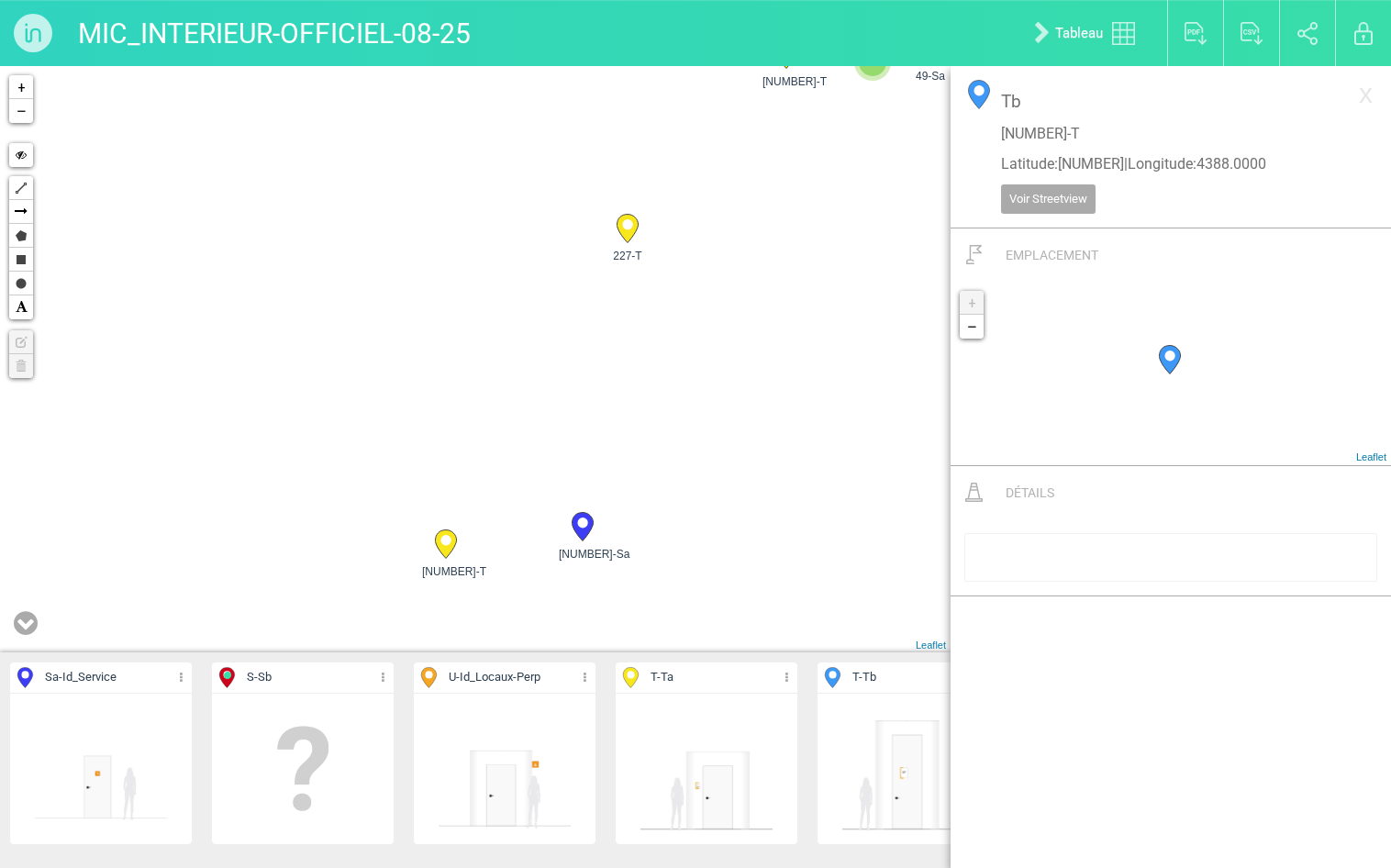 drag, startPoint x: 618, startPoint y: 417, endPoint x: 615, endPoint y: 390, distance: 27.166155 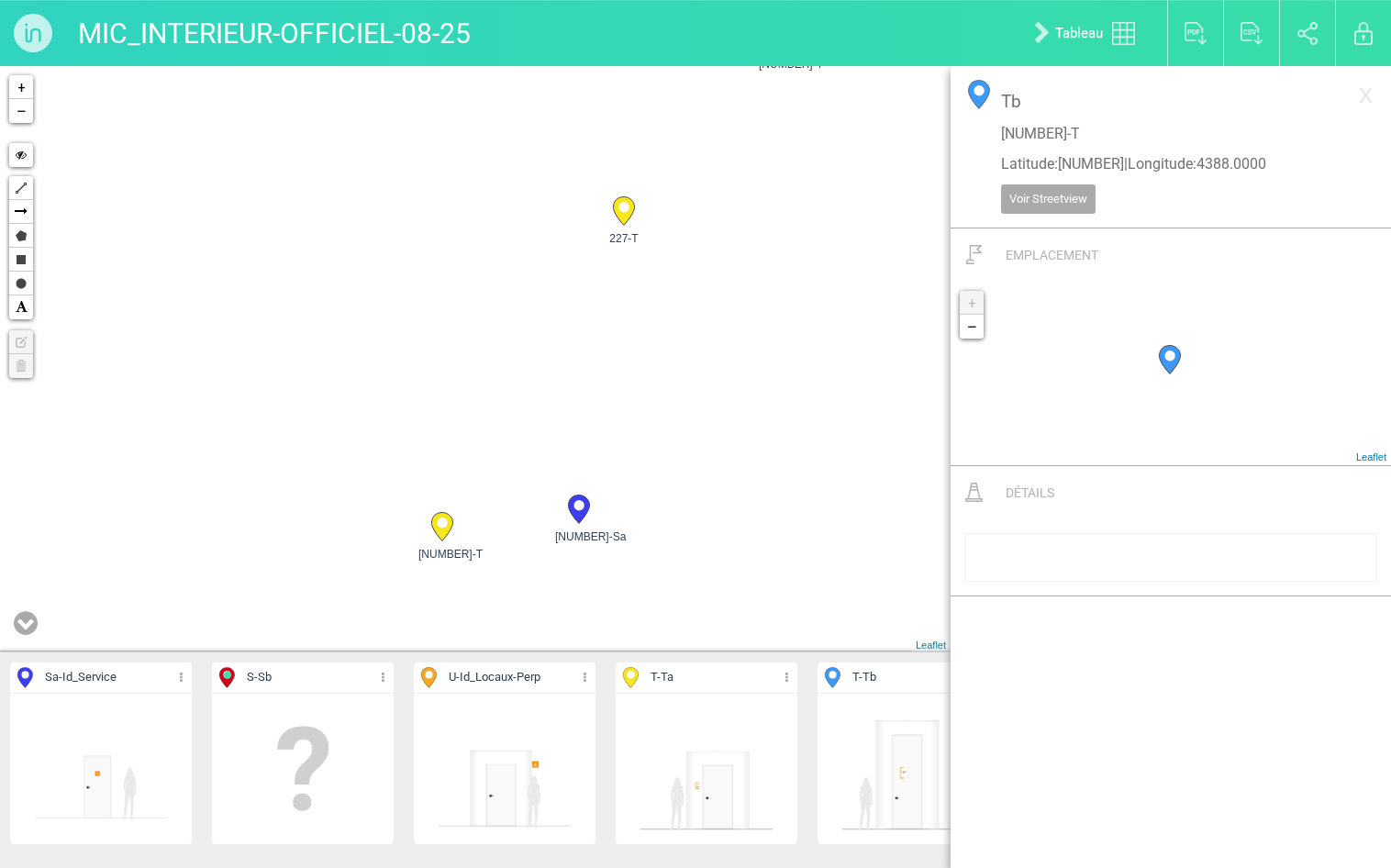 click 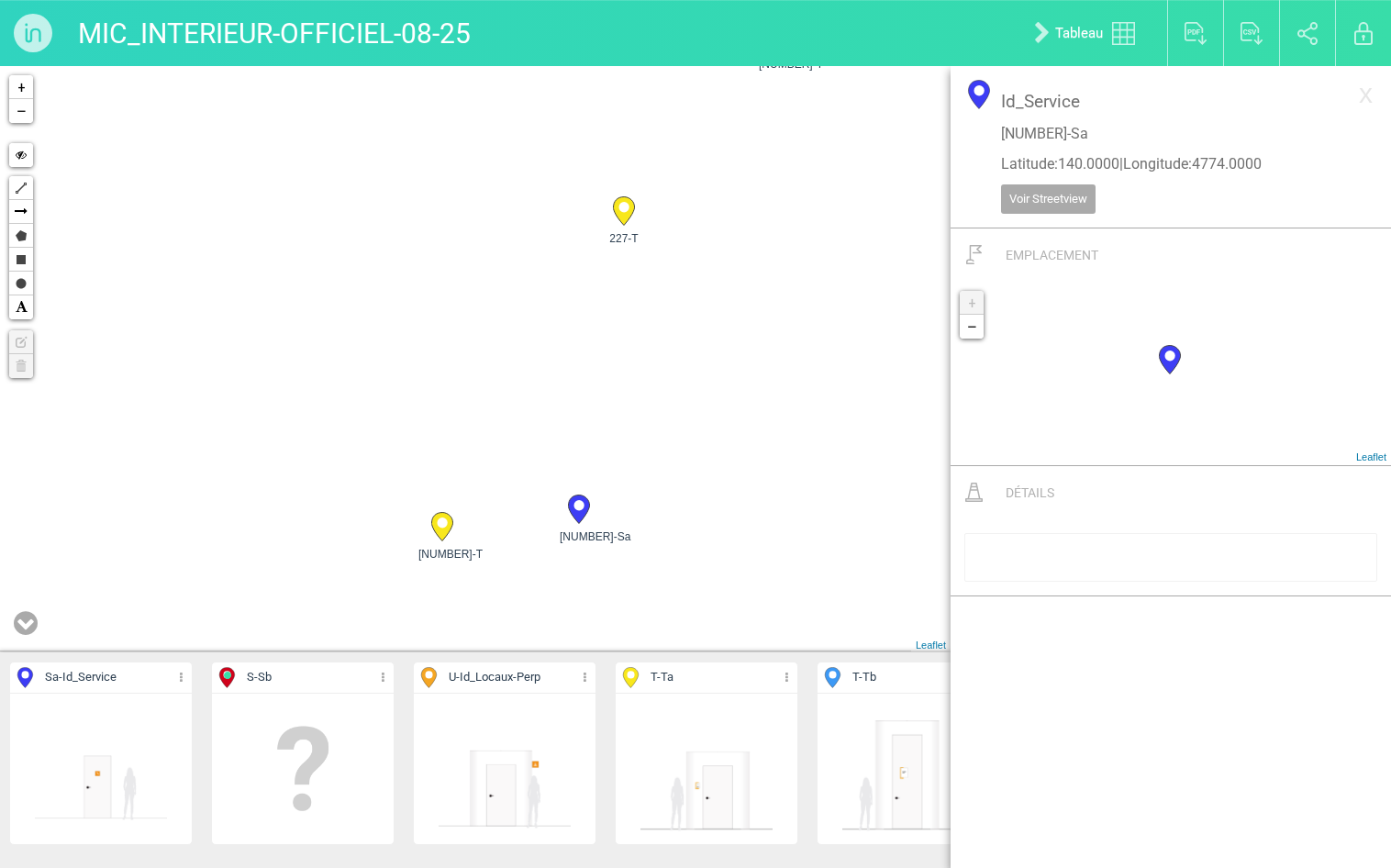 click 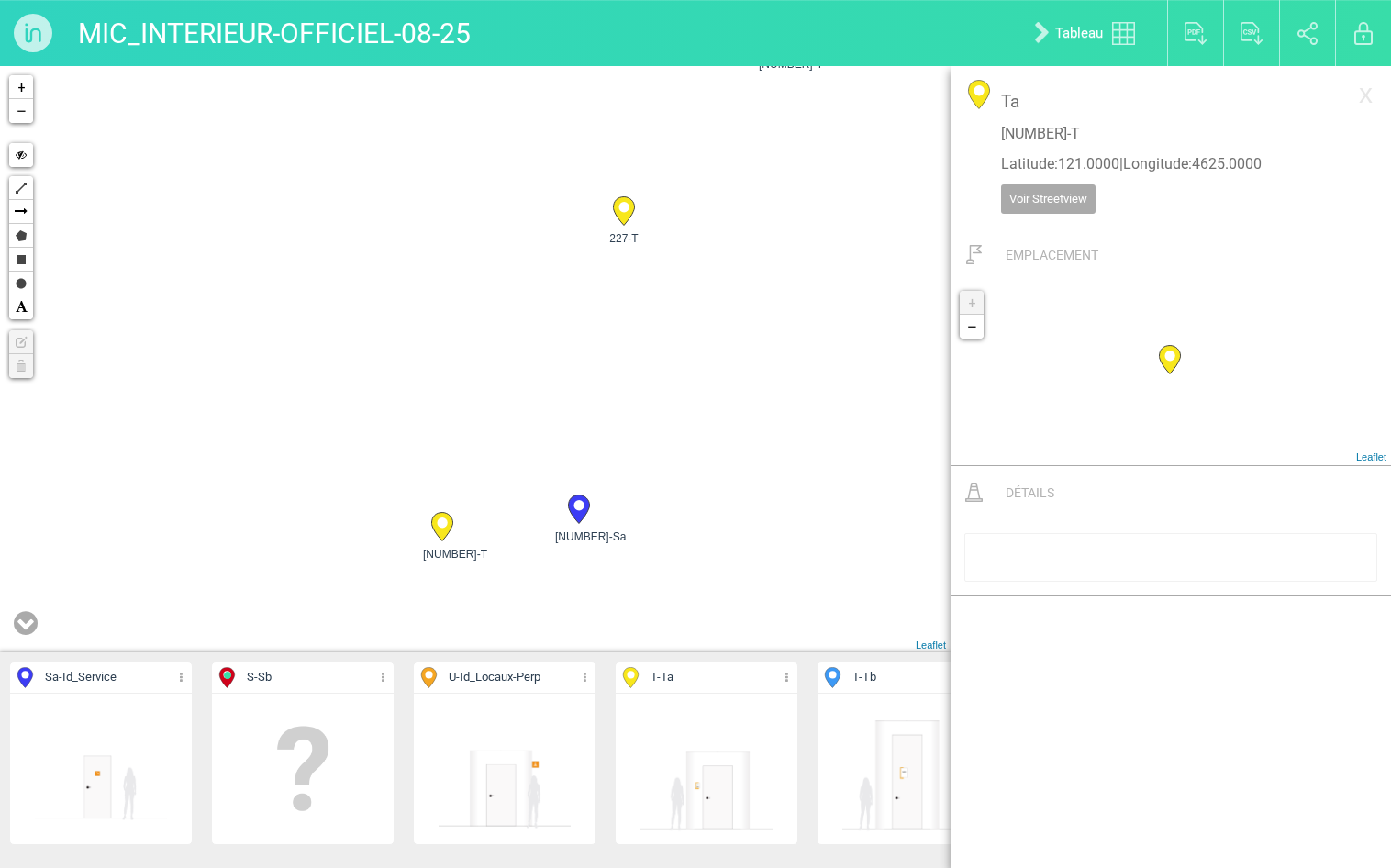 drag, startPoint x: 687, startPoint y: 349, endPoint x: 609, endPoint y: 518, distance: 186.13167 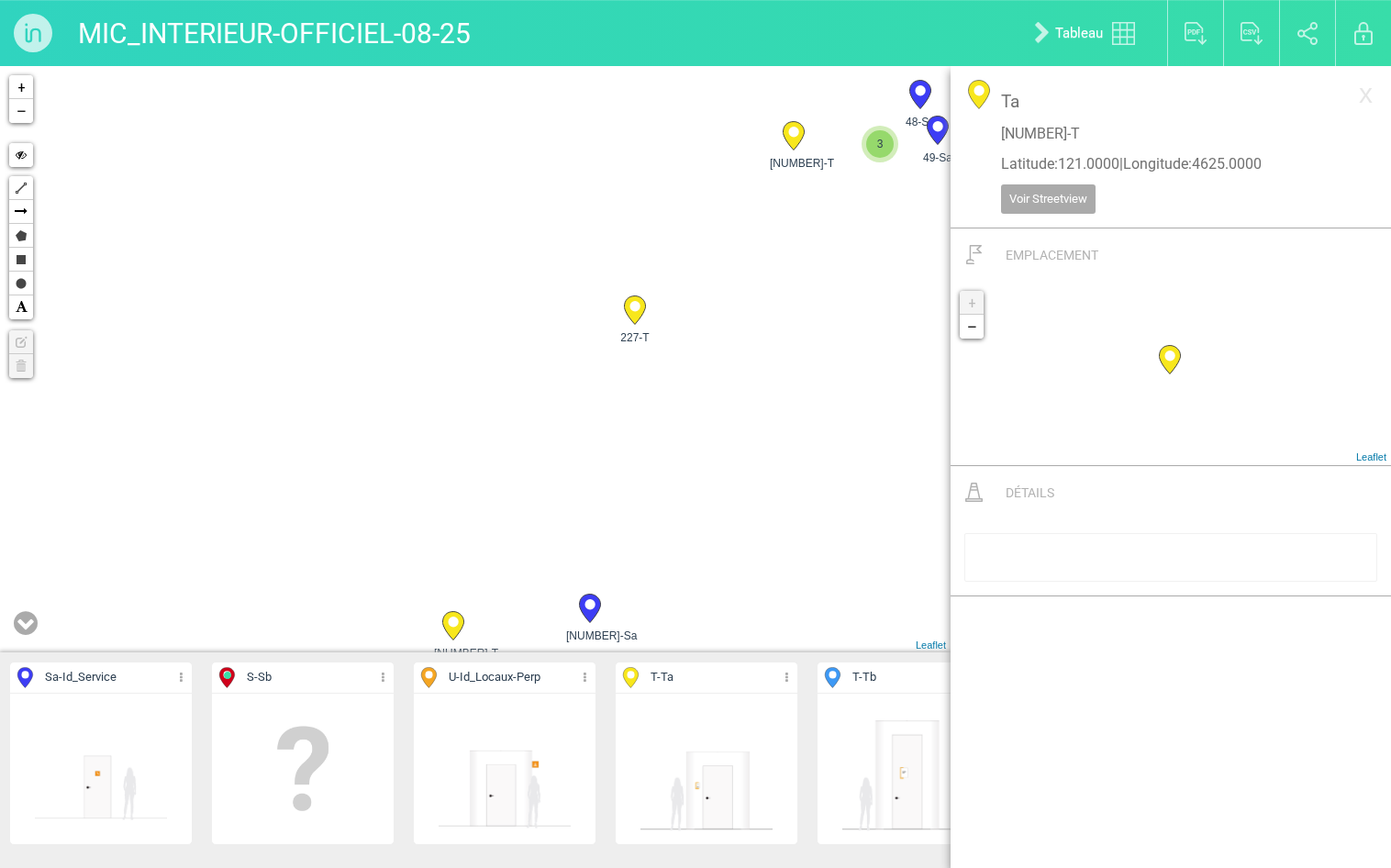 drag, startPoint x: 626, startPoint y: 468, endPoint x: 664, endPoint y: 416, distance: 64.40497 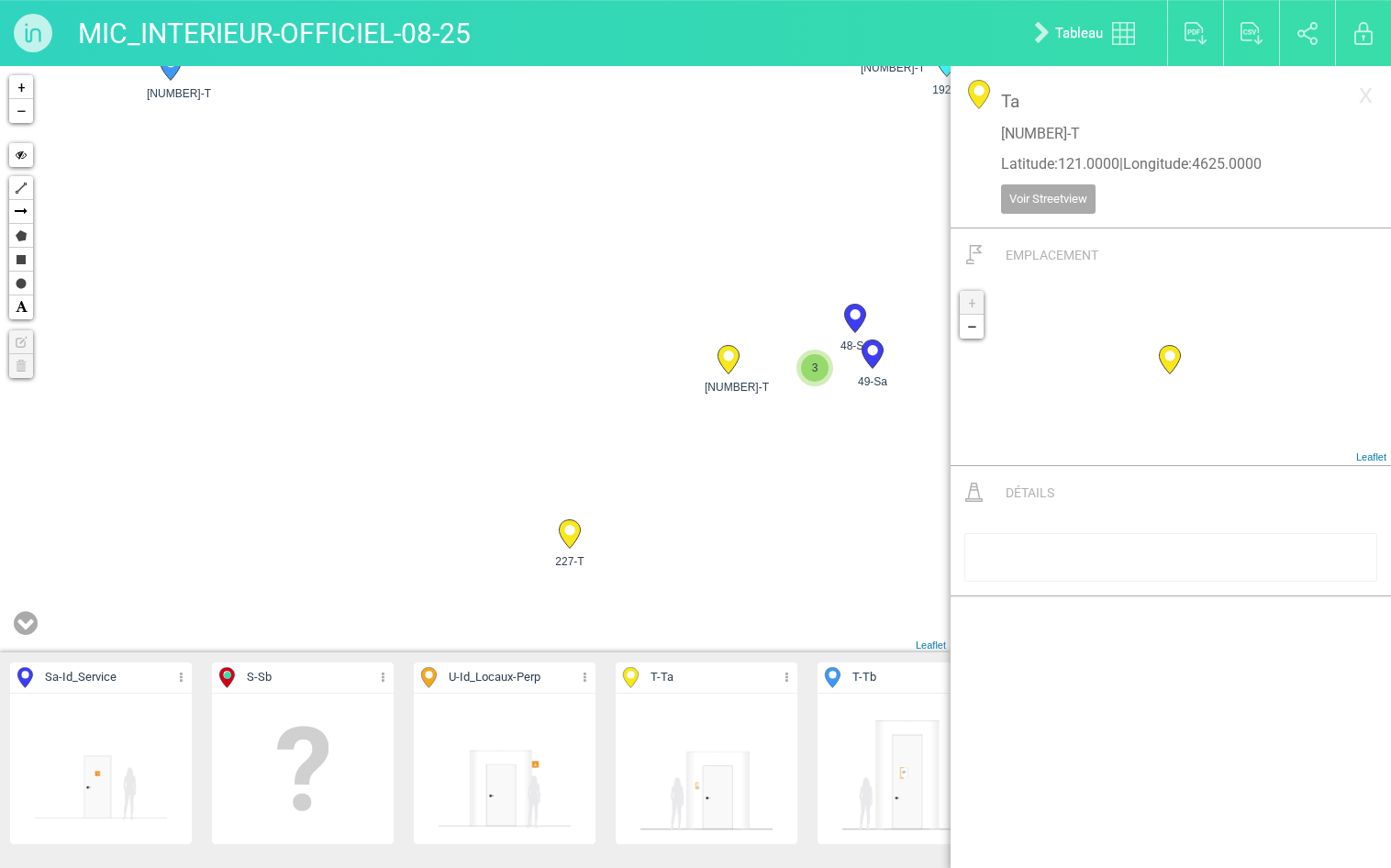 drag, startPoint x: 410, startPoint y: 300, endPoint x: 398, endPoint y: 490, distance: 190.3786 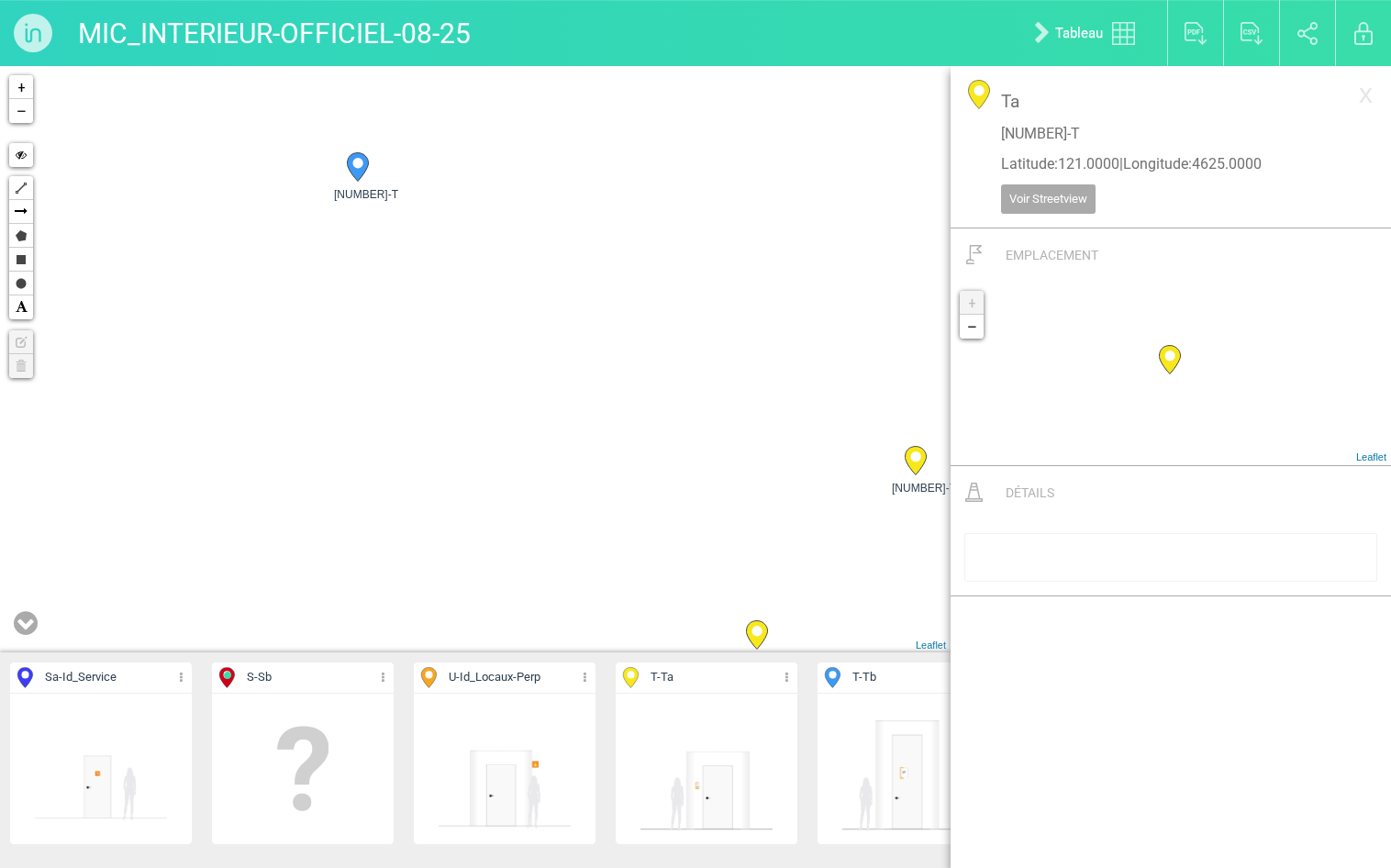 drag, startPoint x: 459, startPoint y: 382, endPoint x: 647, endPoint y: 480, distance: 212.00943 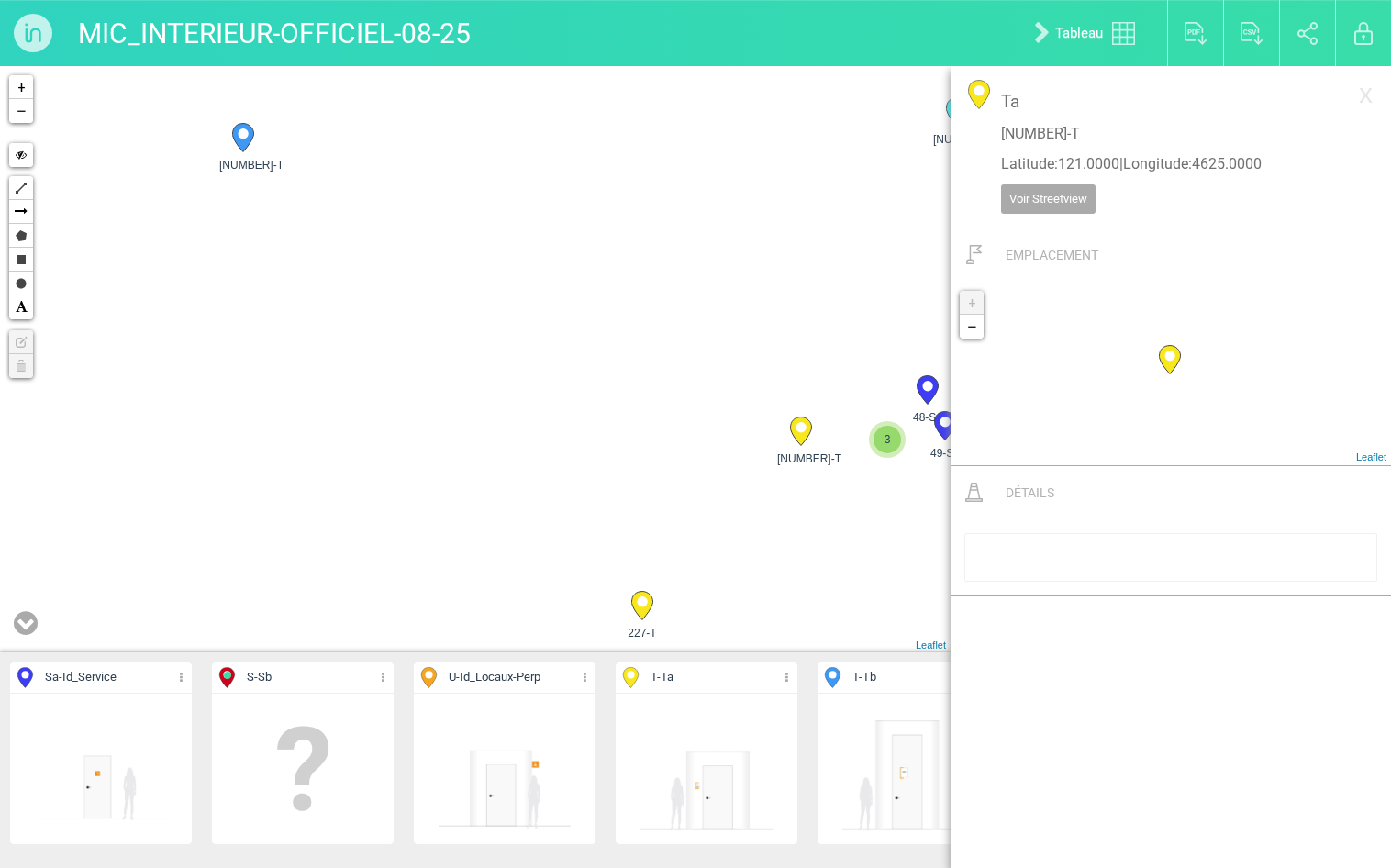 drag, startPoint x: 767, startPoint y: 483, endPoint x: 647, endPoint y: 448, distance: 125 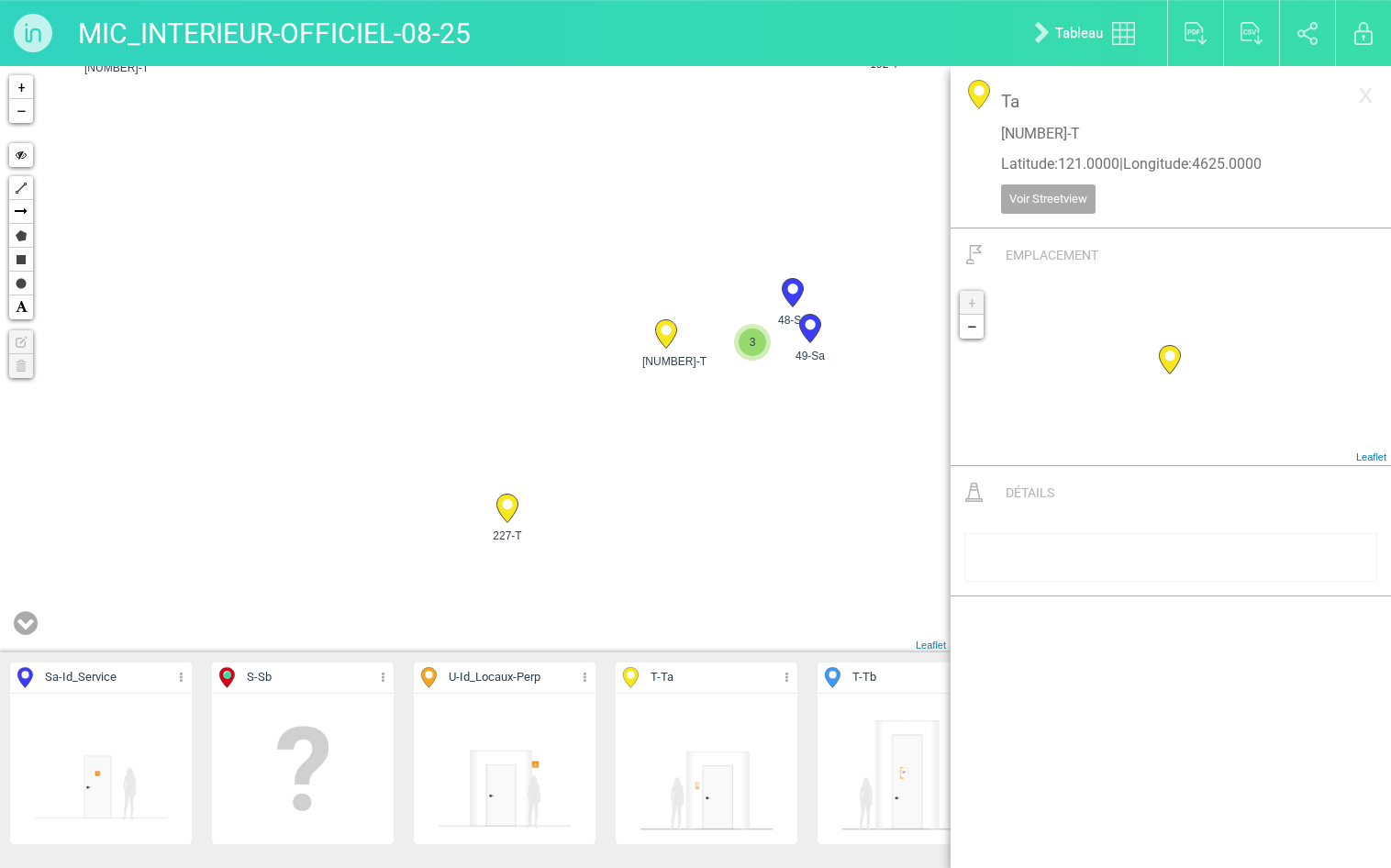 drag, startPoint x: 750, startPoint y: 471, endPoint x: 729, endPoint y: 416, distance: 58.87274 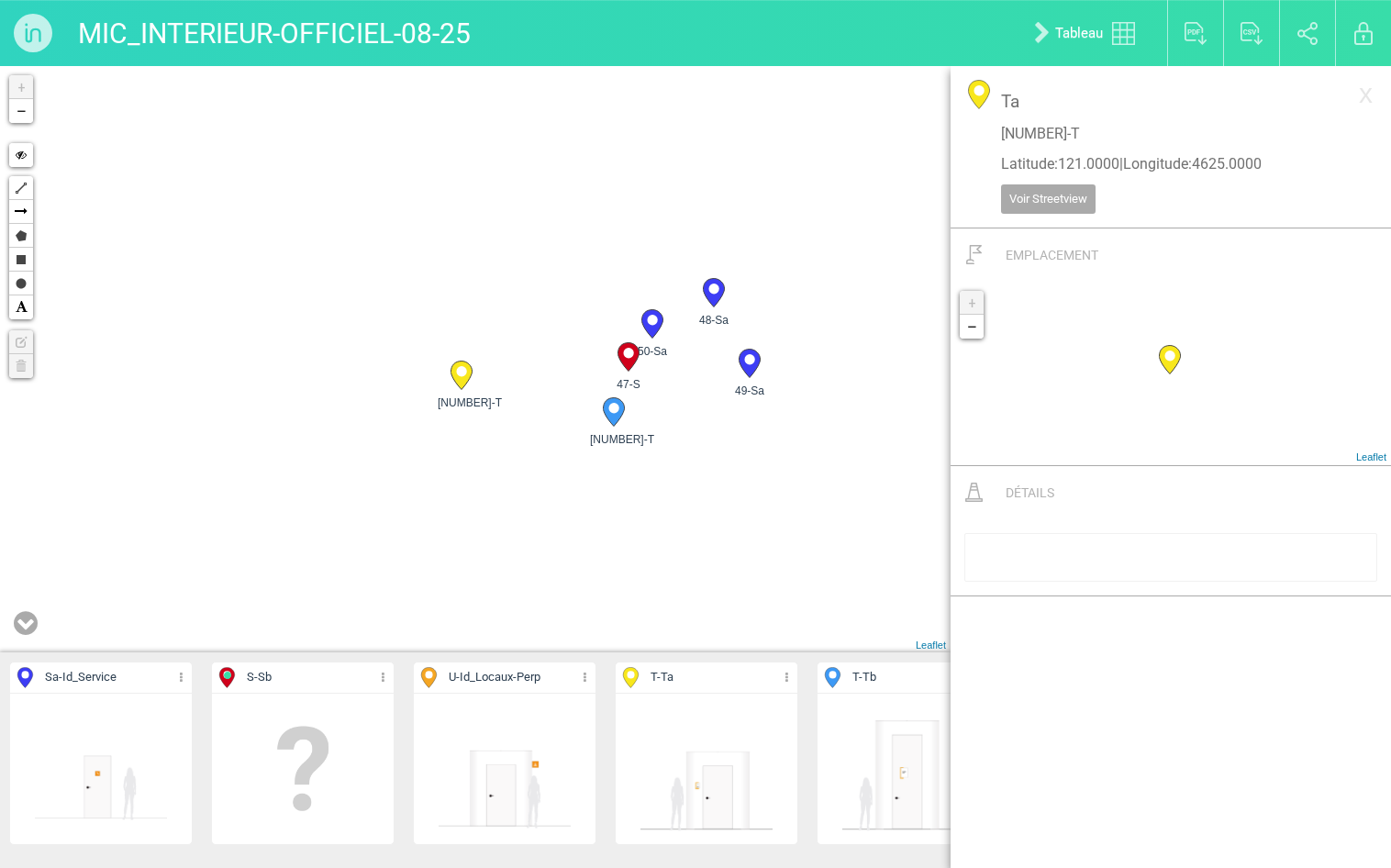 drag, startPoint x: 751, startPoint y: 423, endPoint x: 738, endPoint y: 467, distance: 45.880279 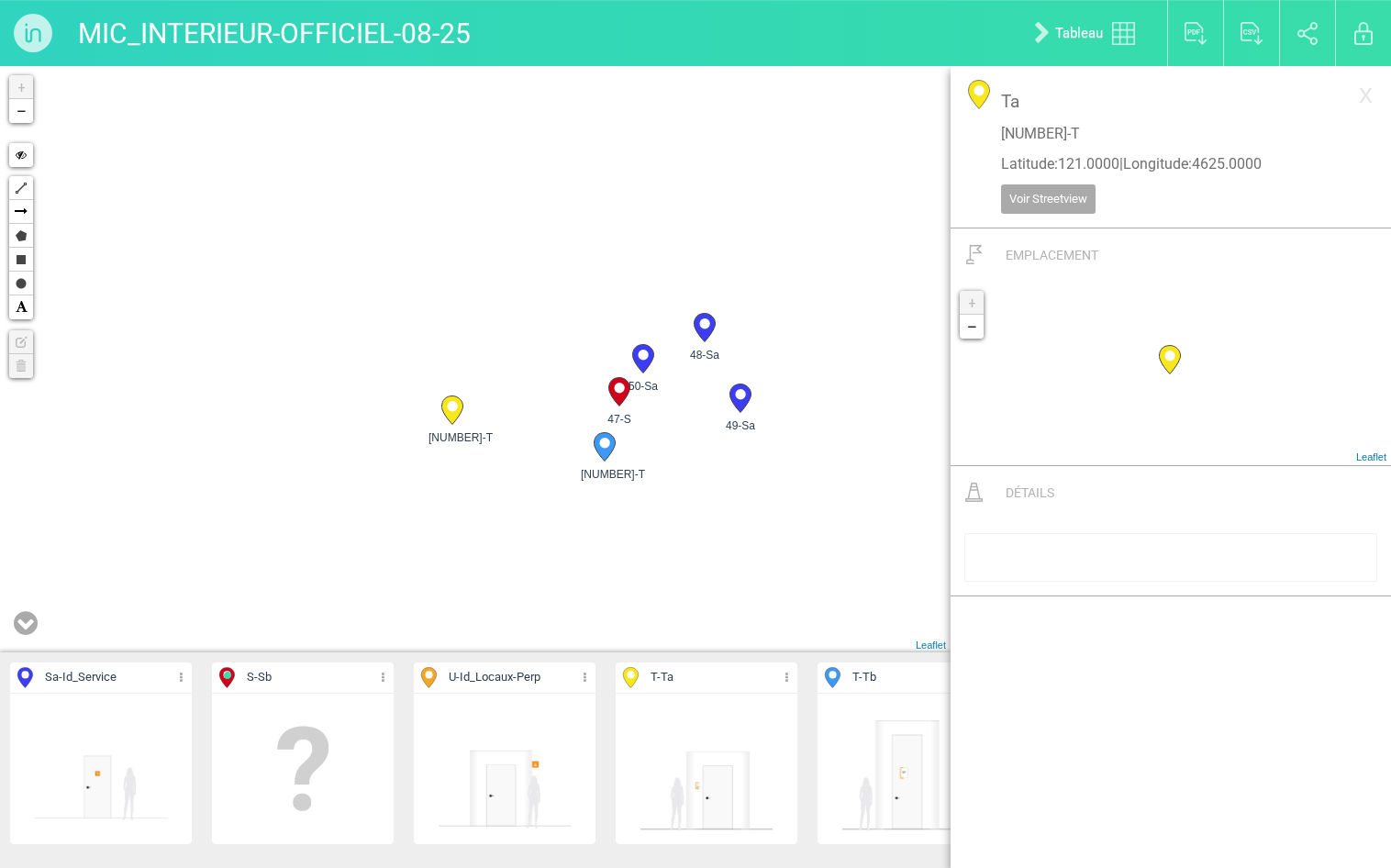 click 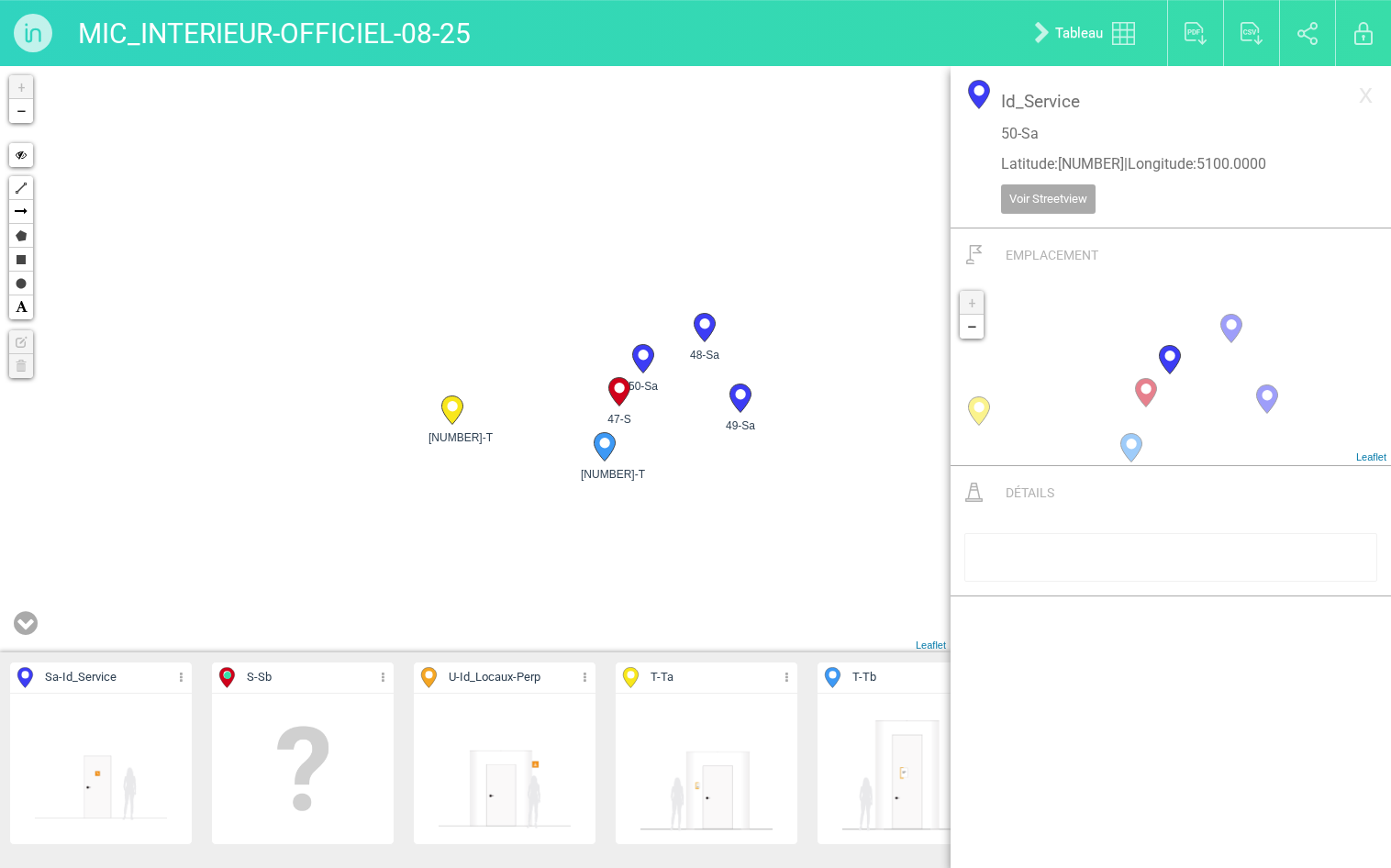 click 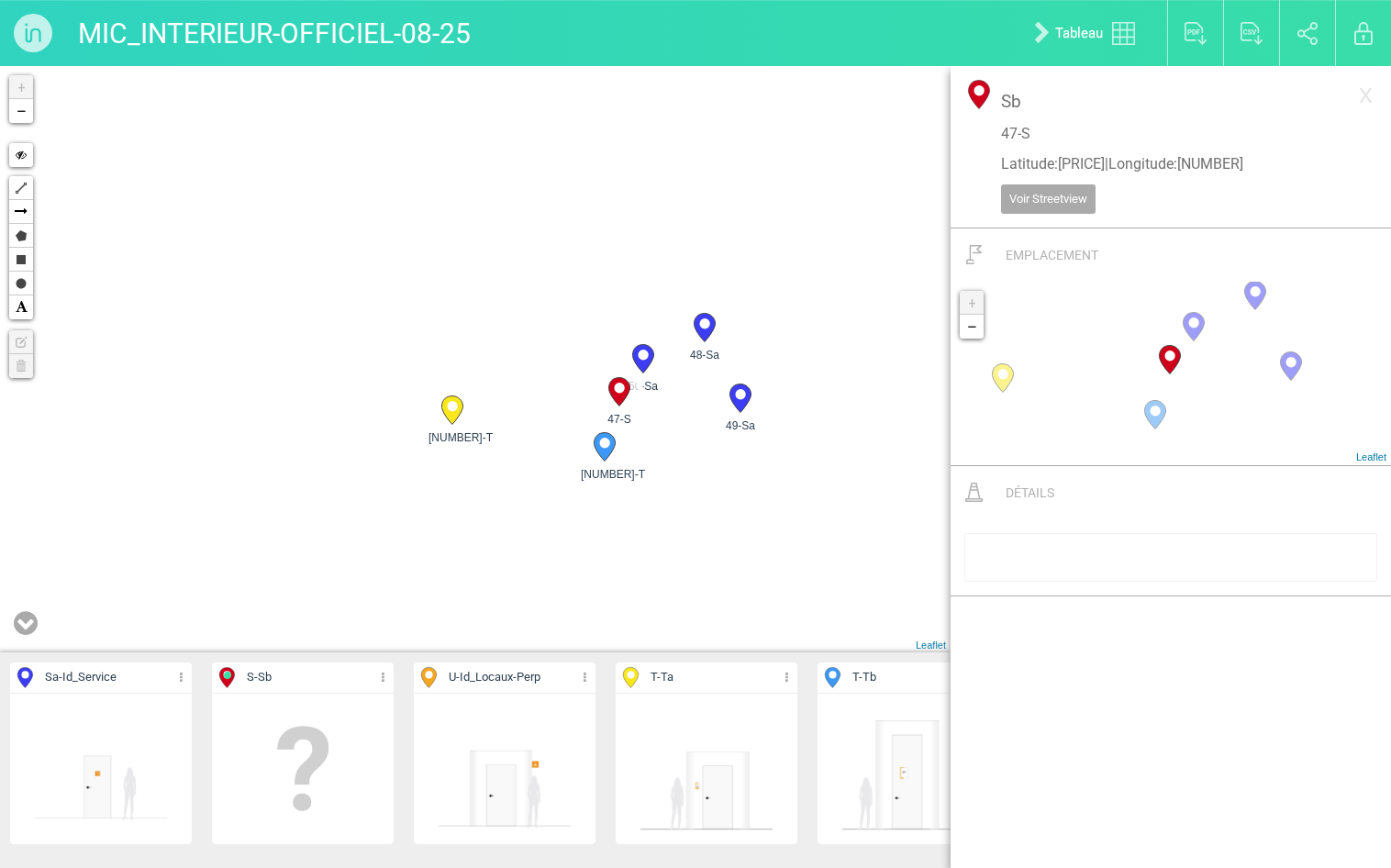 click 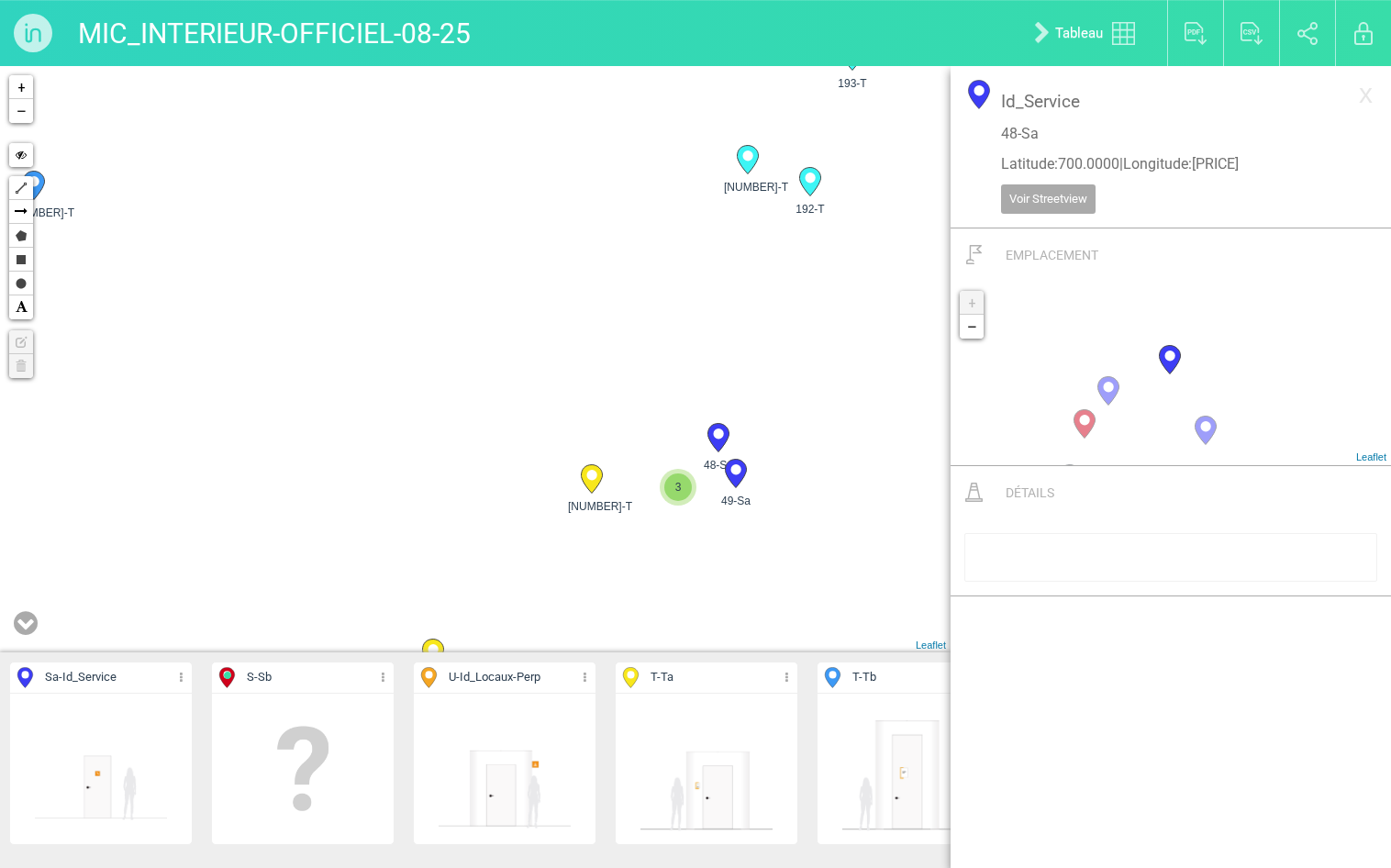 click on "48-Sa
49-Sa
190-T
191-T" at bounding box center [475, 359] 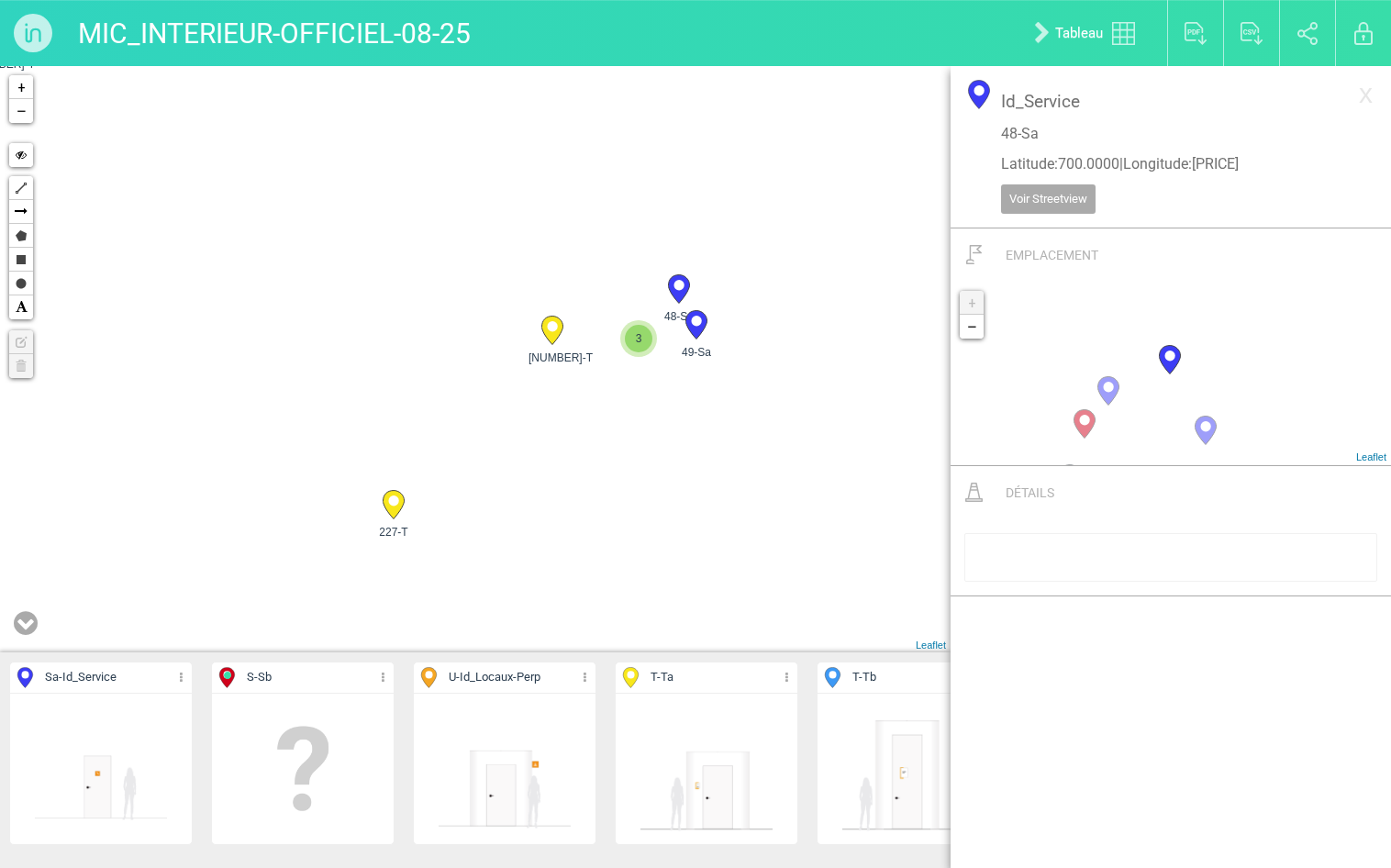 drag, startPoint x: 601, startPoint y: 491, endPoint x: 556, endPoint y: 418, distance: 85.75547 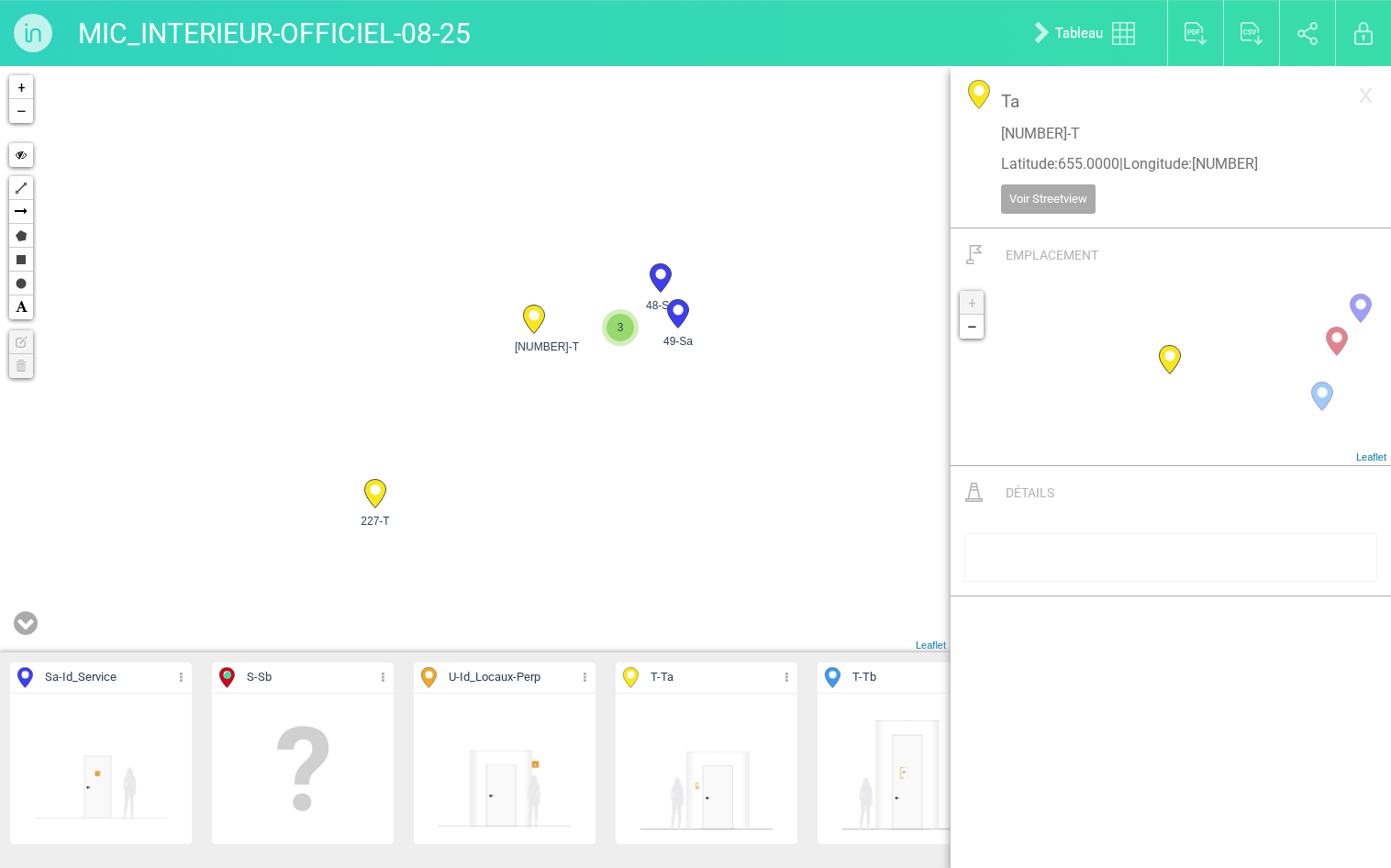 drag, startPoint x: 796, startPoint y: 490, endPoint x: 756, endPoint y: 462, distance: 48.82622 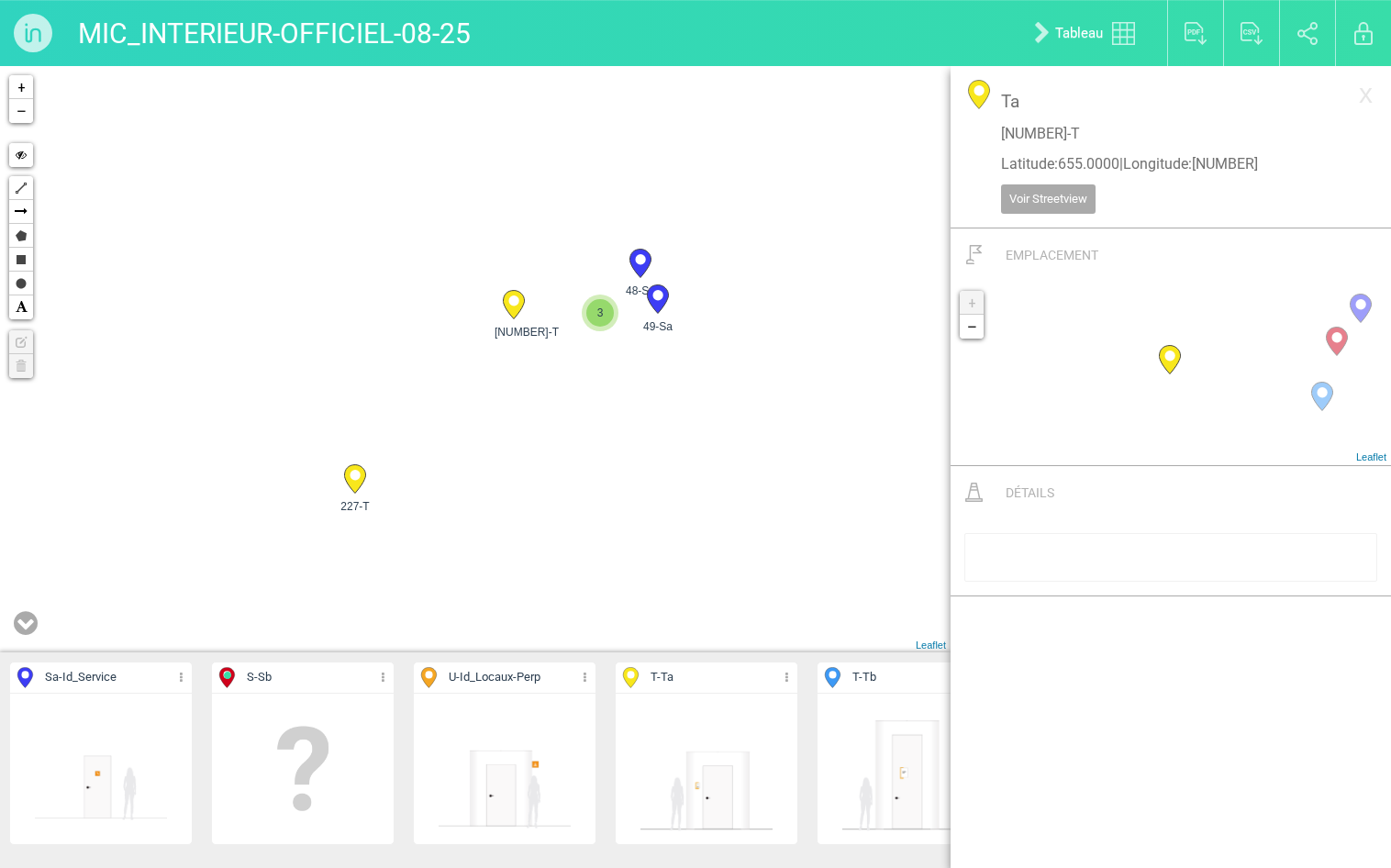 click on "11-Sa
12-Sa
48-Sa
49-Sa" at bounding box center (475, 359) 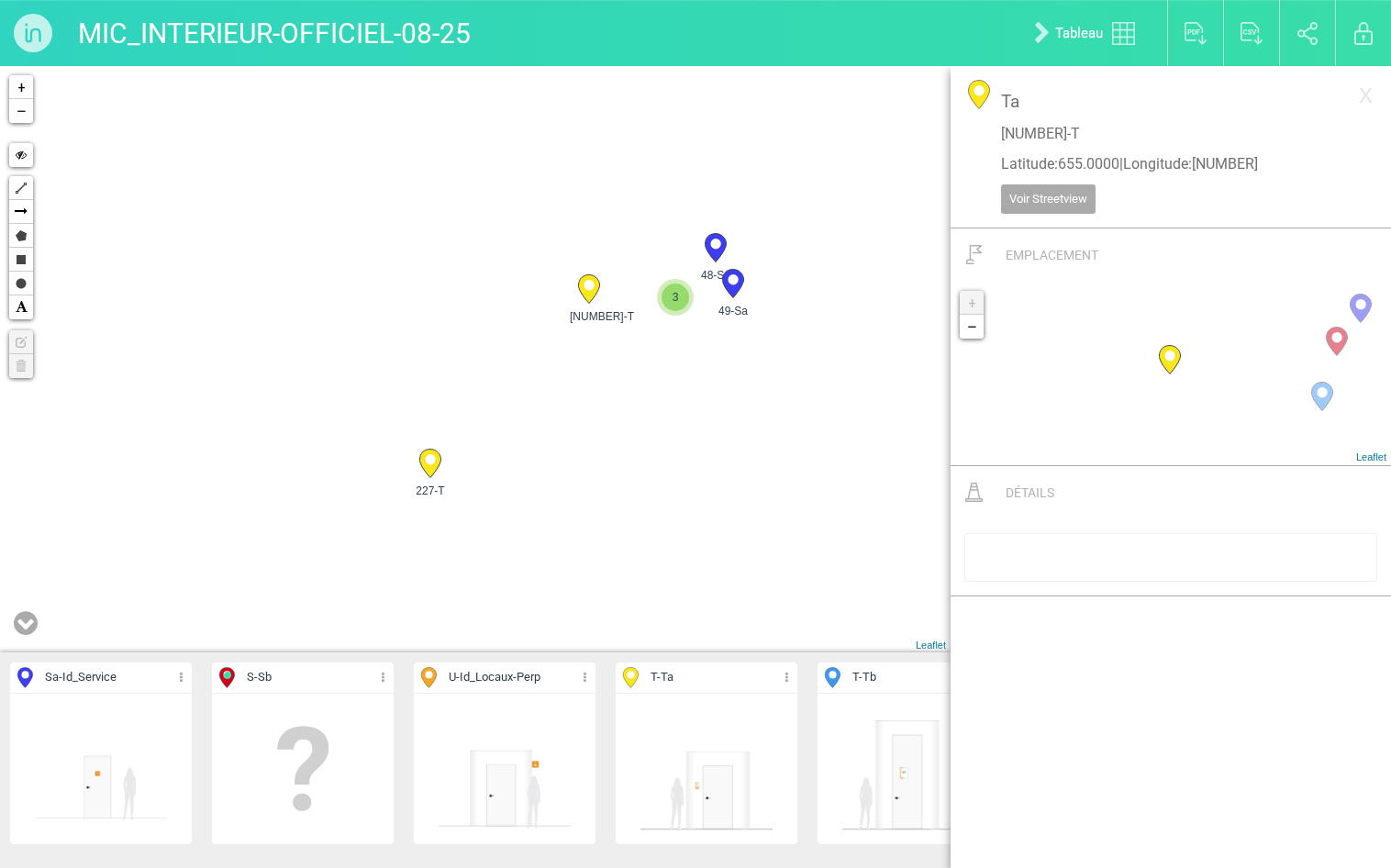 drag, startPoint x: 480, startPoint y: 459, endPoint x: 560, endPoint y: 443, distance: 81.58431 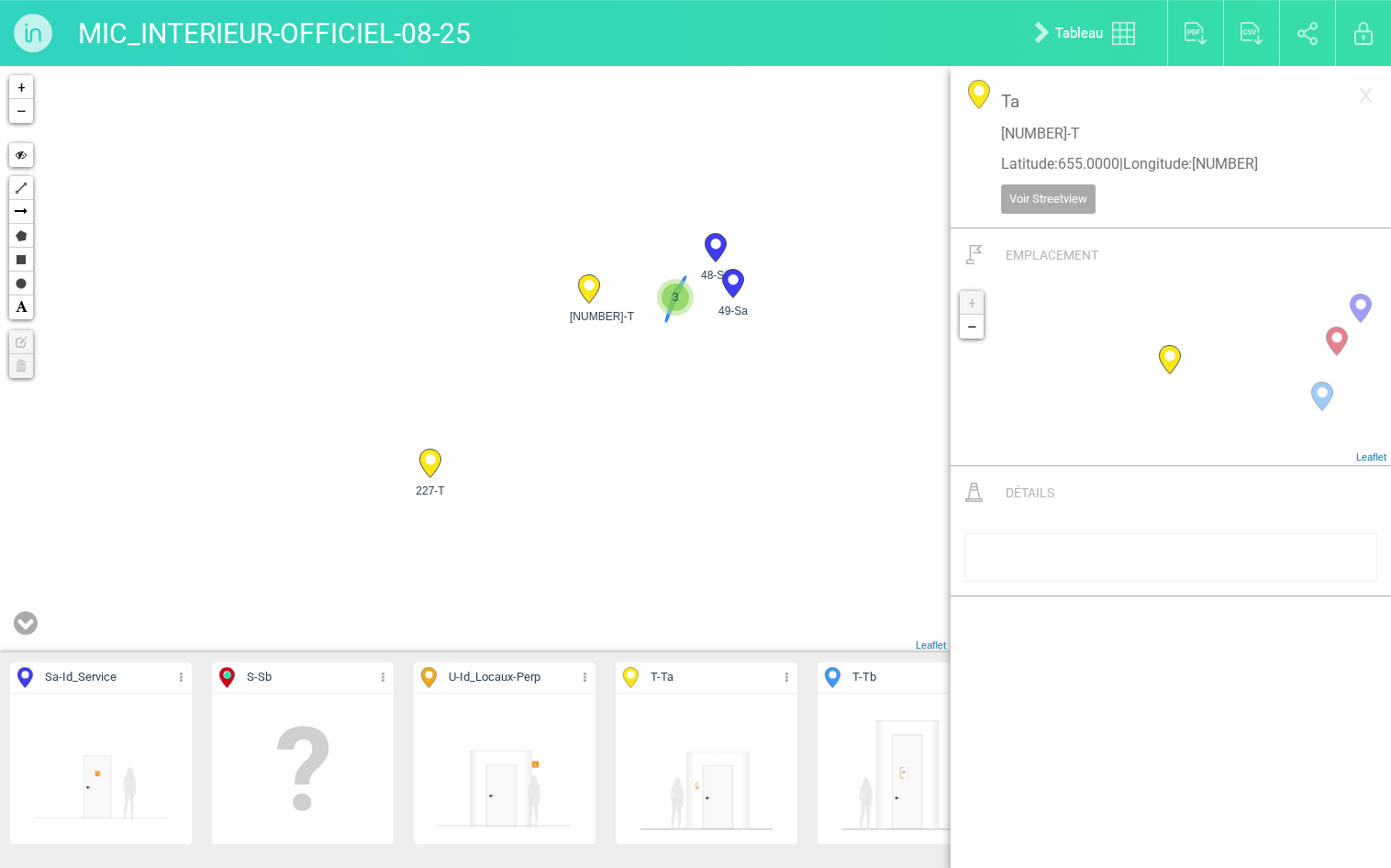 click on "3" at bounding box center (675, 297) 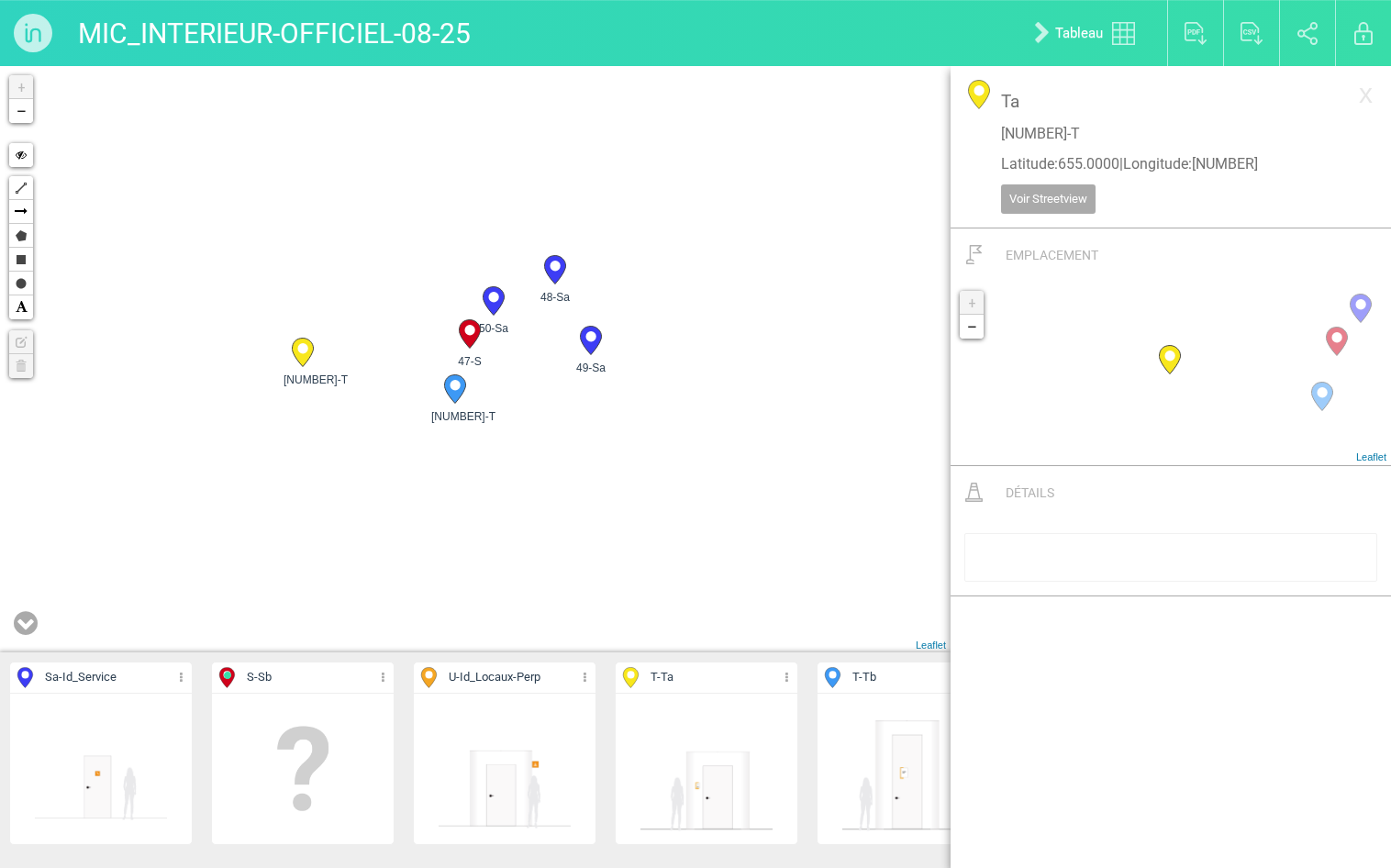 click on "47-S" at bounding box center [470, 362] 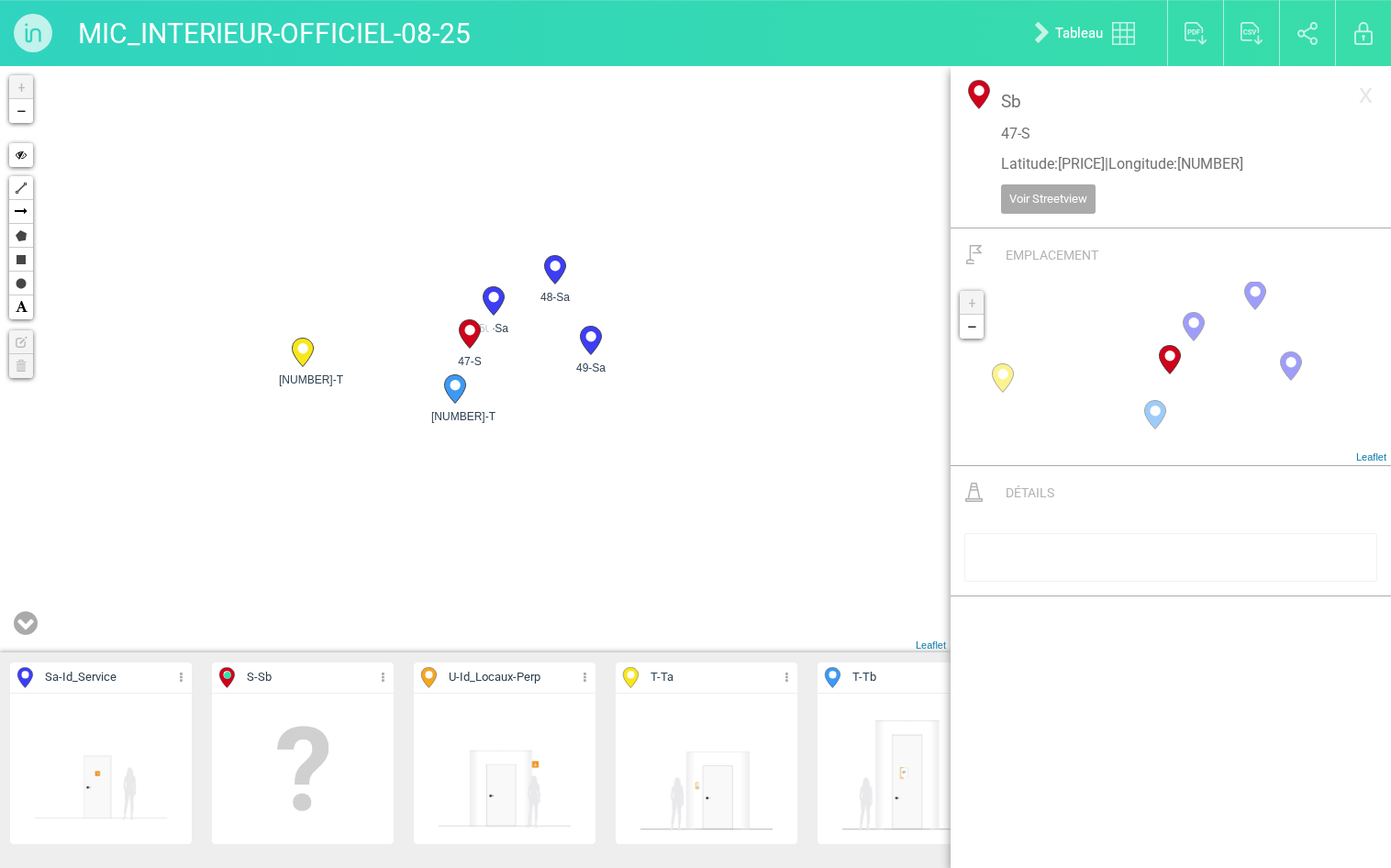 click 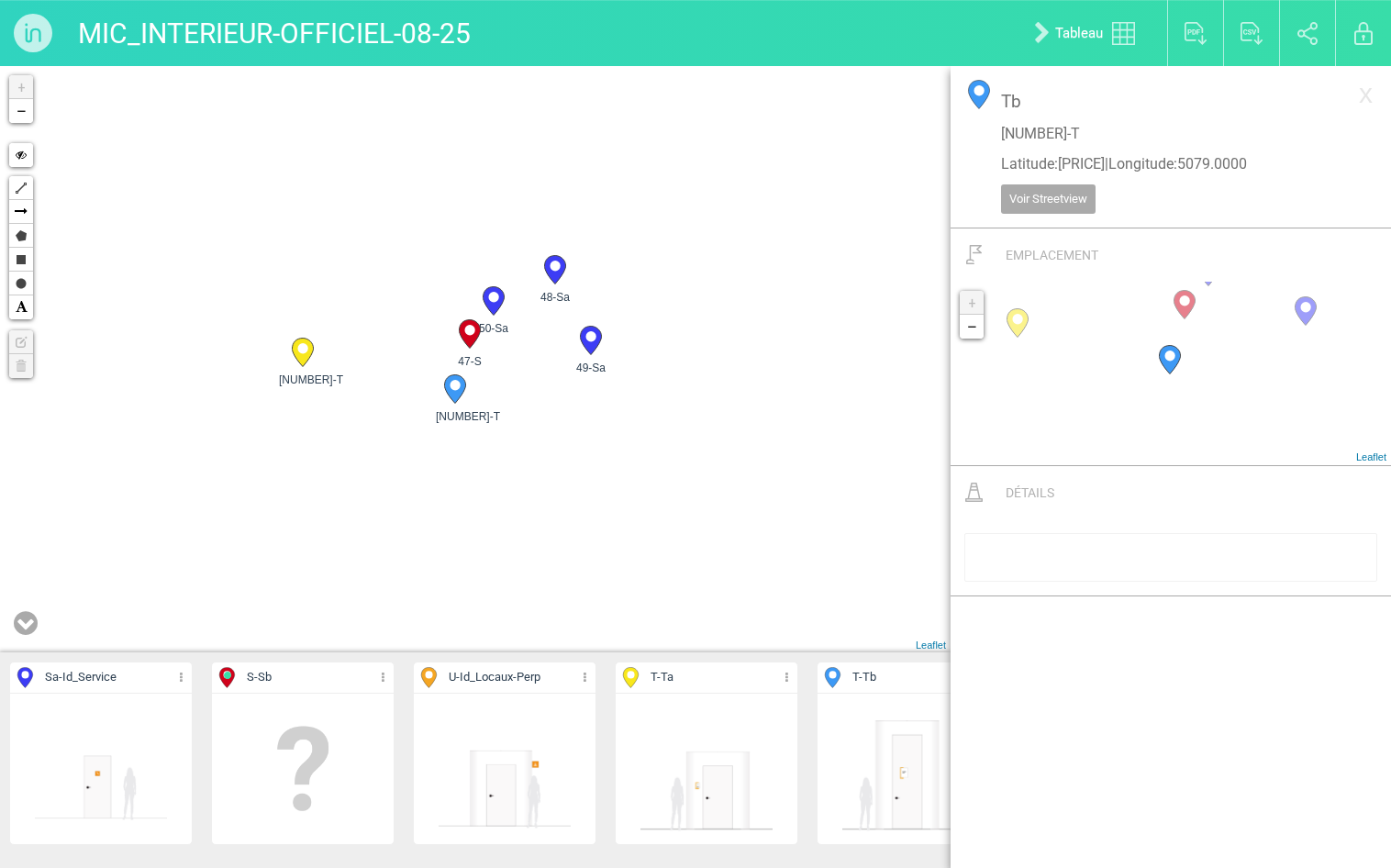 drag, startPoint x: 544, startPoint y: 475, endPoint x: 662, endPoint y: 504, distance: 121.51132 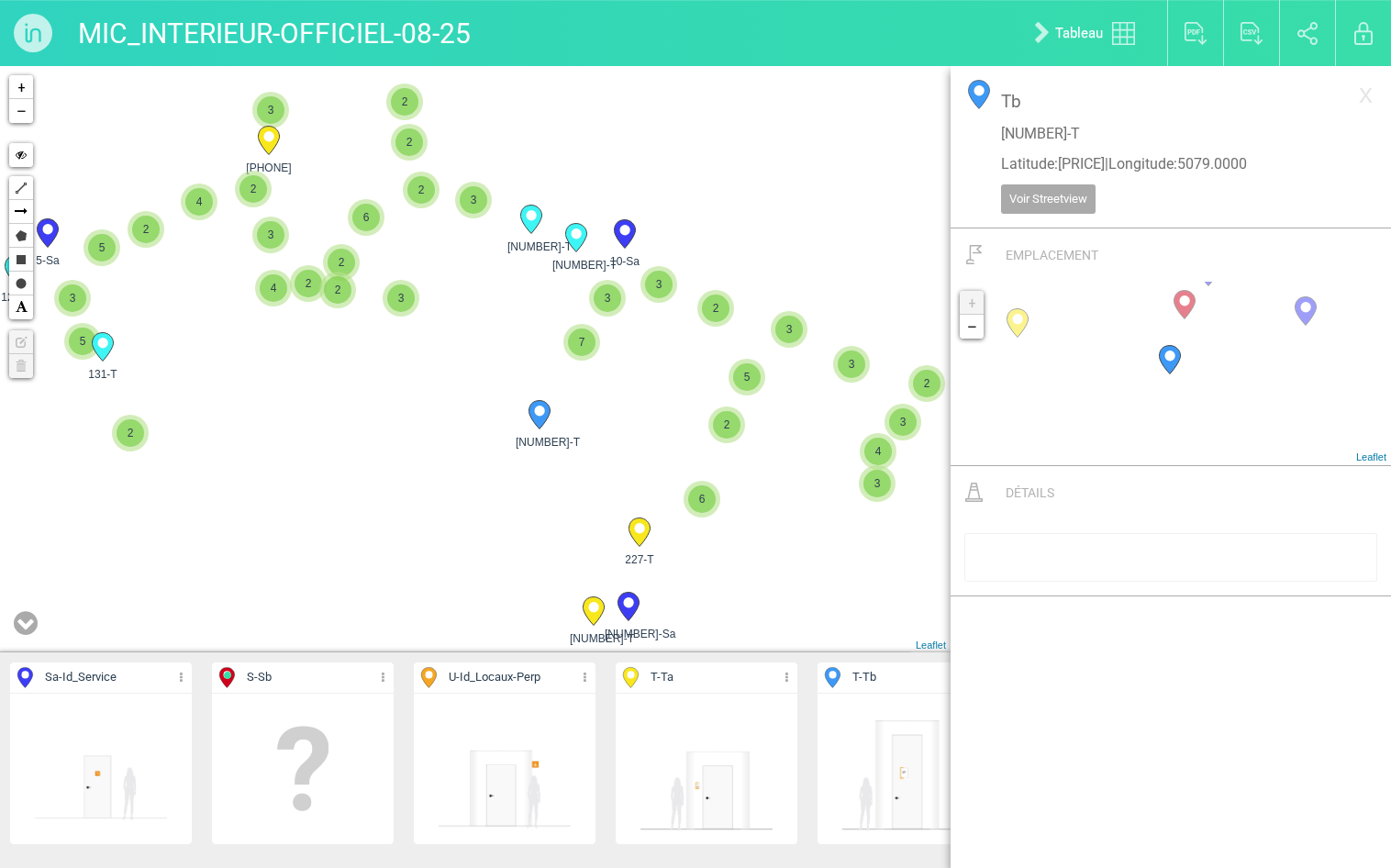 drag, startPoint x: 811, startPoint y: 428, endPoint x: 453, endPoint y: 306, distance: 378.21687 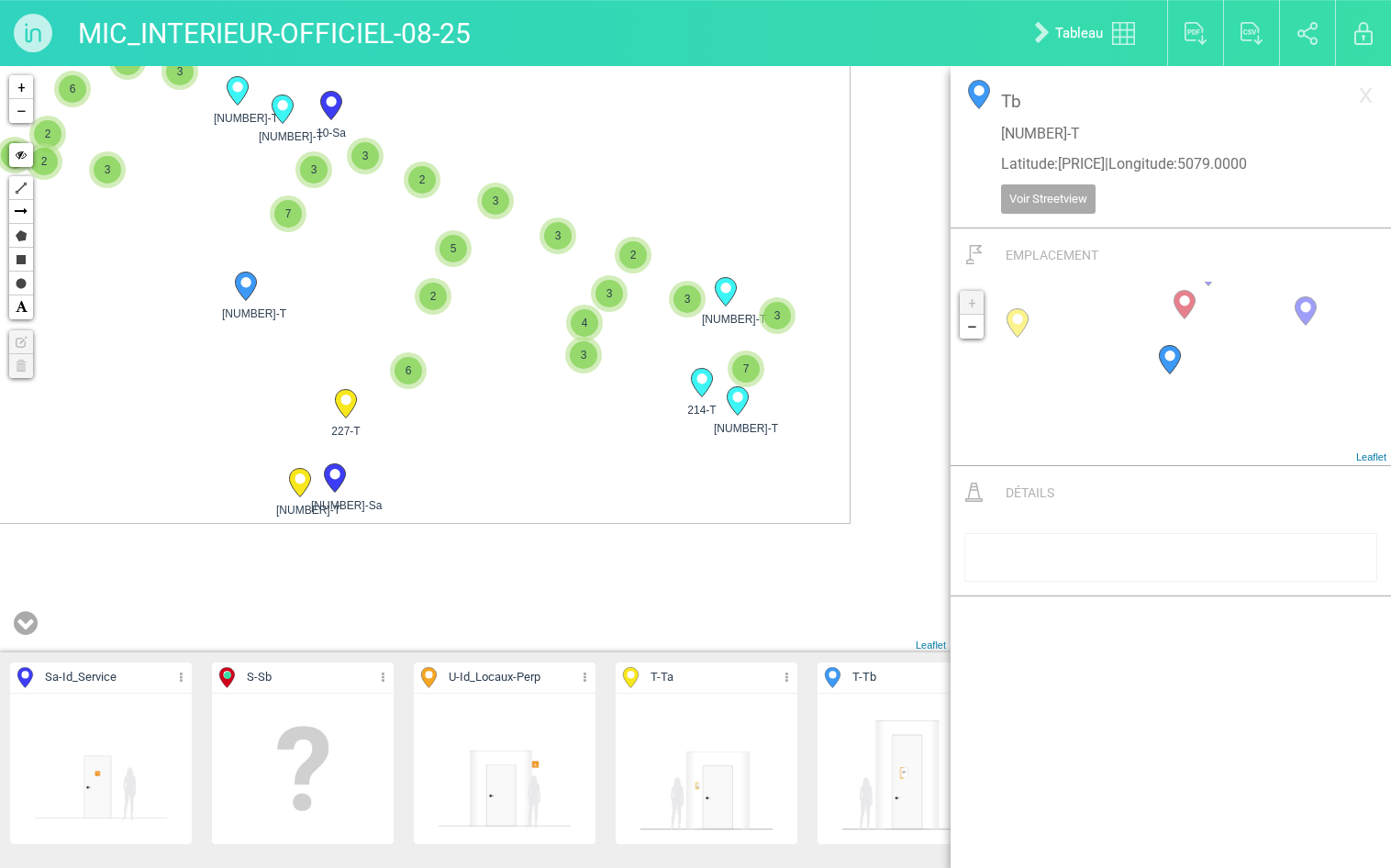 drag, startPoint x: 739, startPoint y: 415, endPoint x: 440, endPoint y: 283, distance: 326.84094 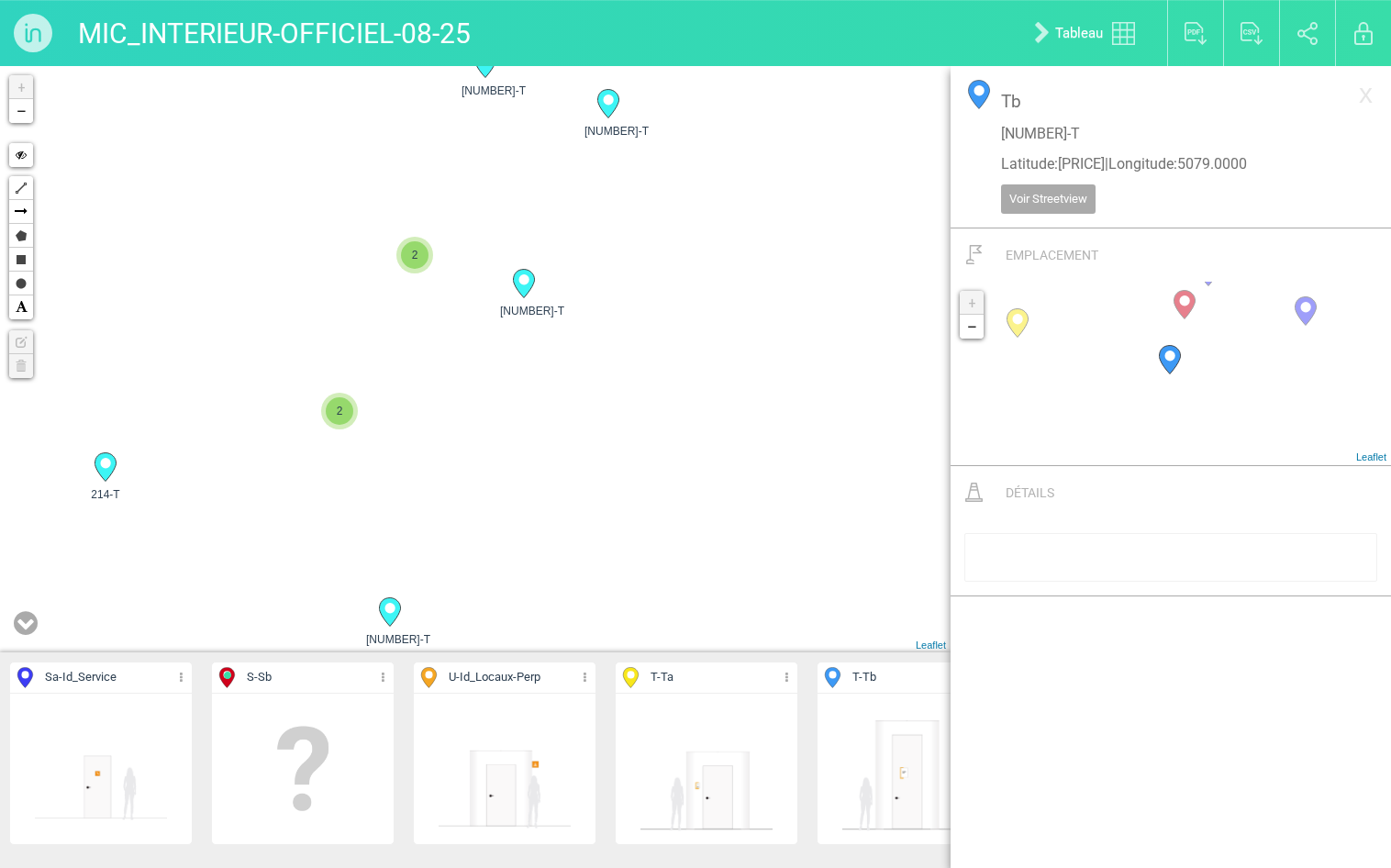 drag, startPoint x: 819, startPoint y: 272, endPoint x: 419, endPoint y: 658, distance: 555.8741 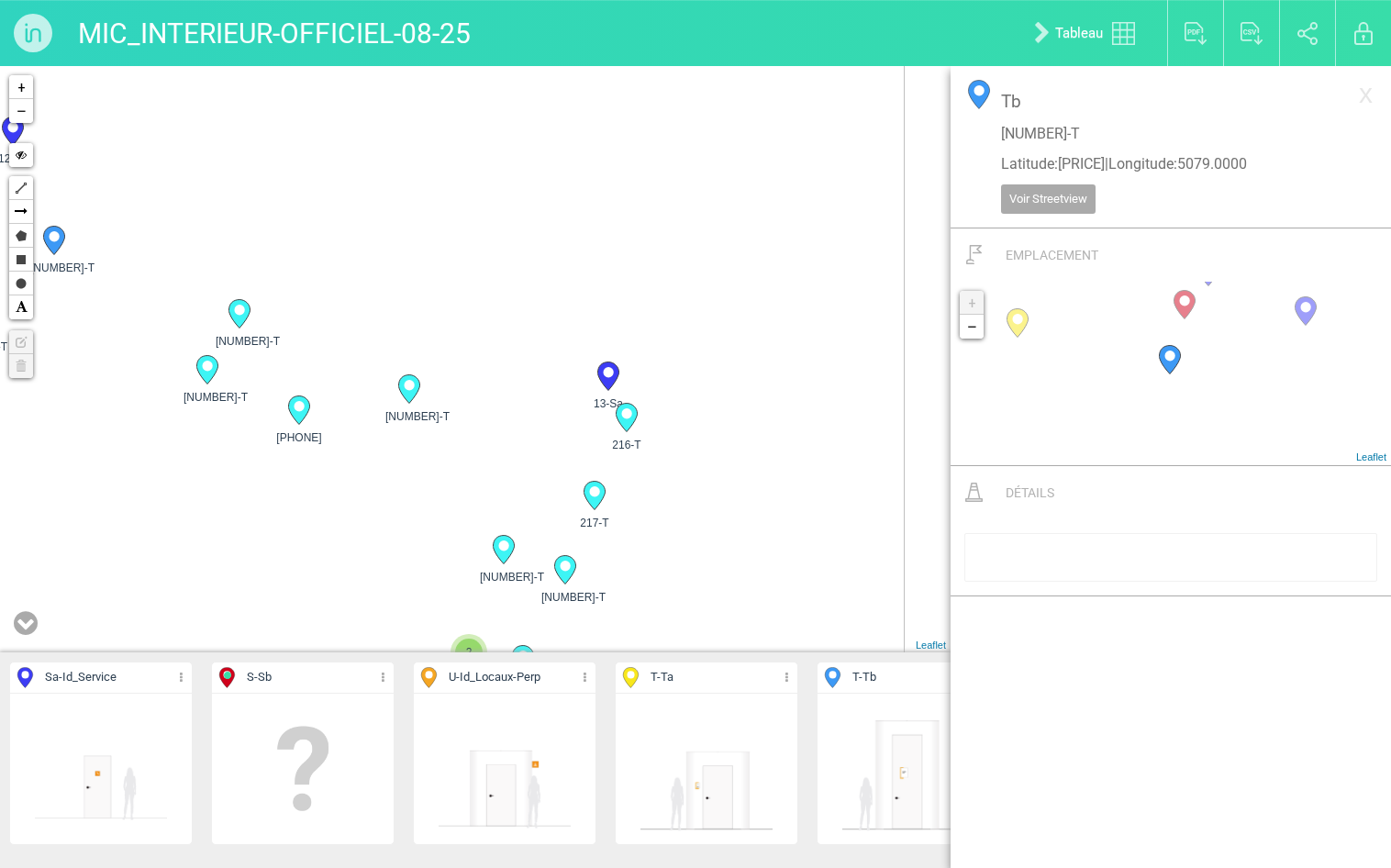 drag, startPoint x: 665, startPoint y: 339, endPoint x: 638, endPoint y: 538, distance: 200.82331 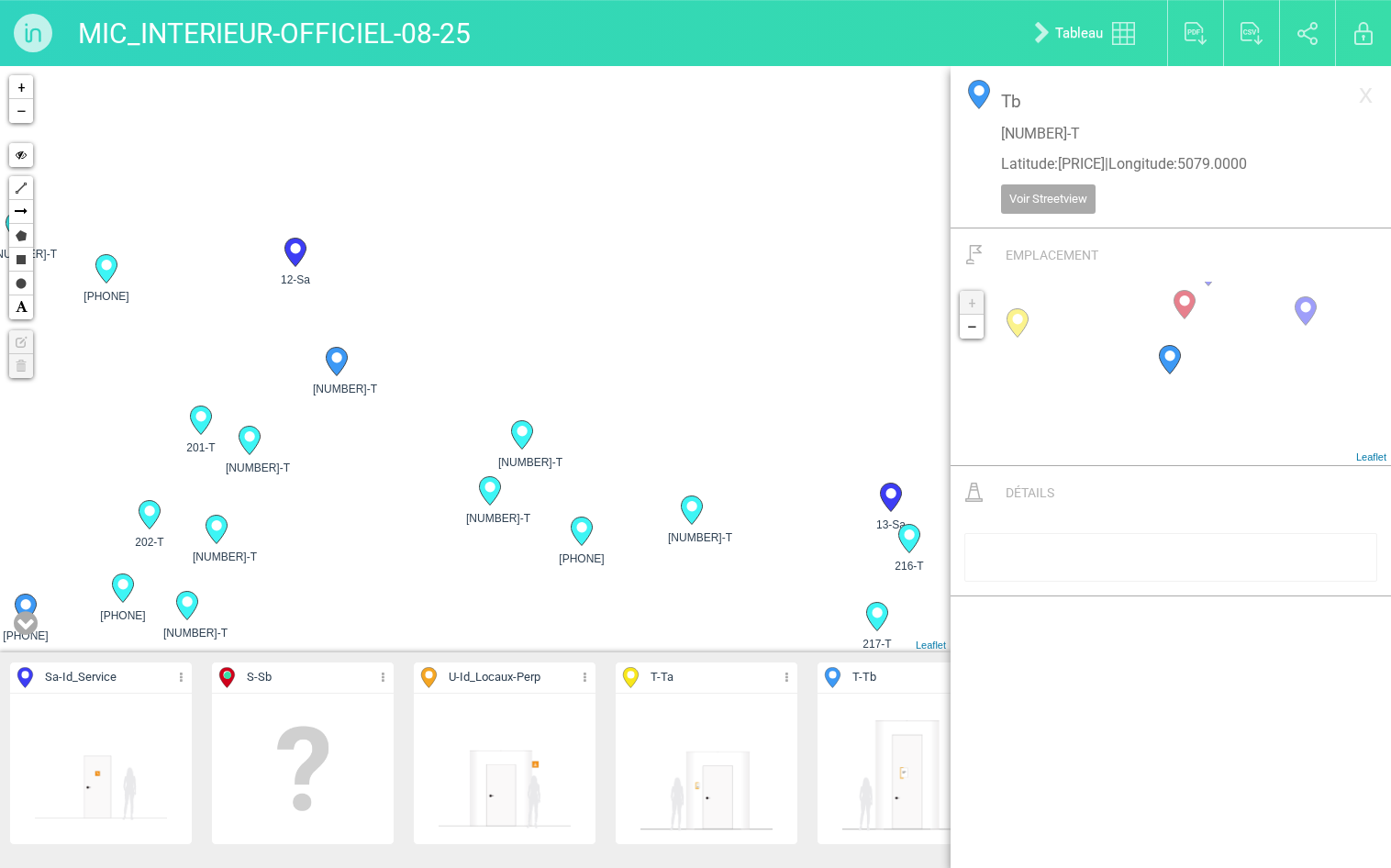 drag, startPoint x: 438, startPoint y: 395, endPoint x: 693, endPoint y: 476, distance: 267.5556 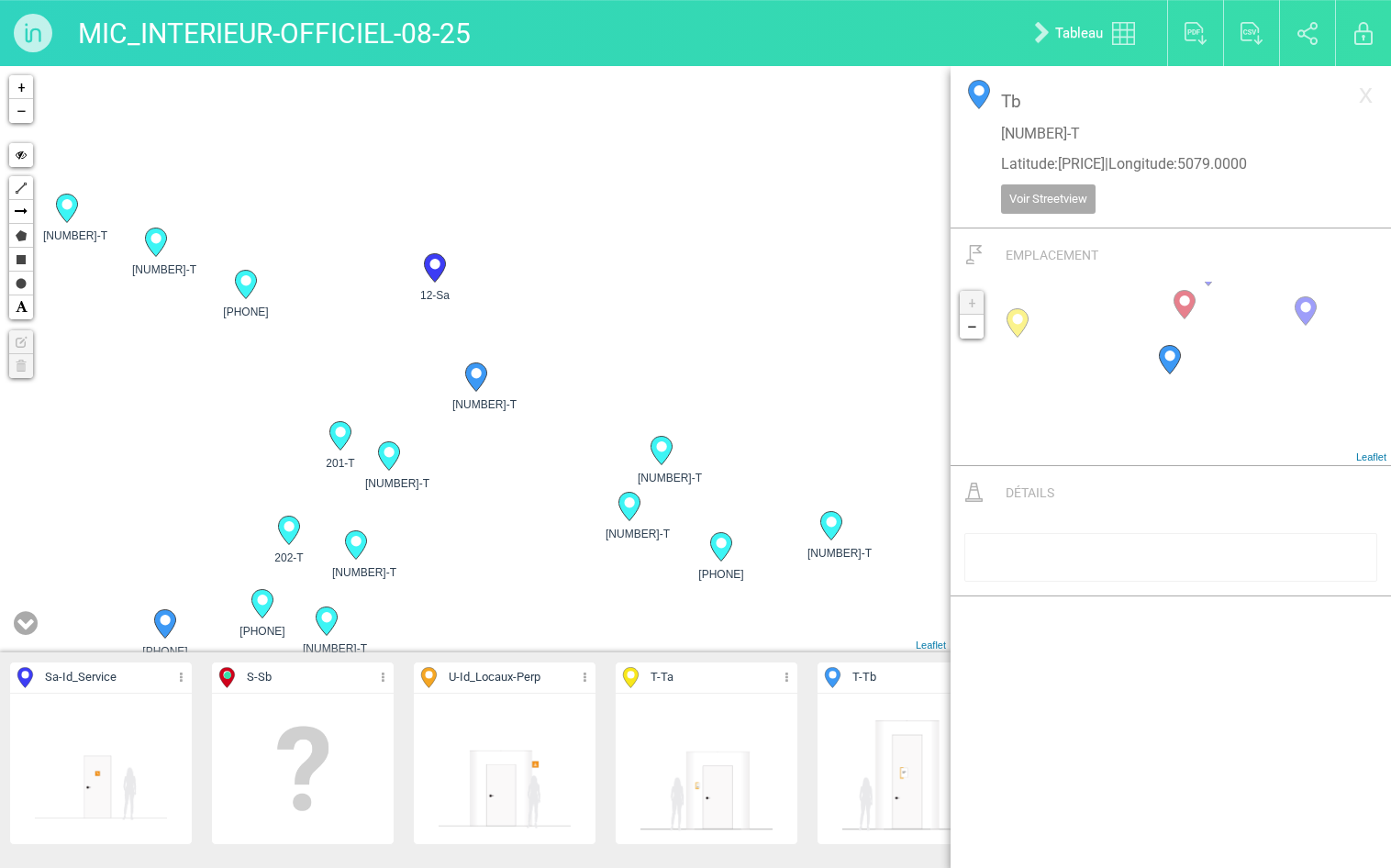 drag, startPoint x: 532, startPoint y: 375, endPoint x: 736, endPoint y: 385, distance: 204.24495 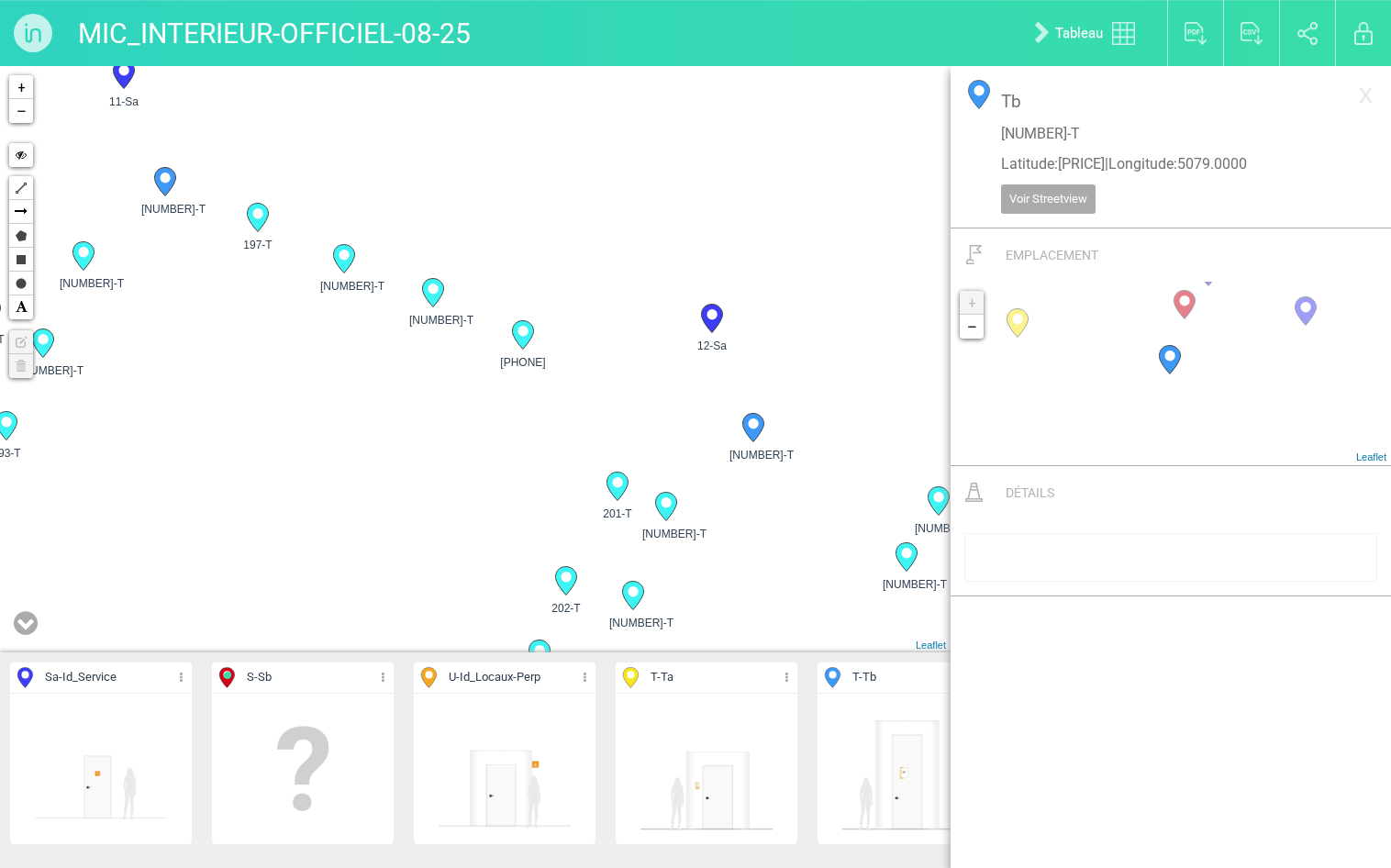 drag, startPoint x: 517, startPoint y: 367, endPoint x: 696, endPoint y: 404, distance: 182.78403 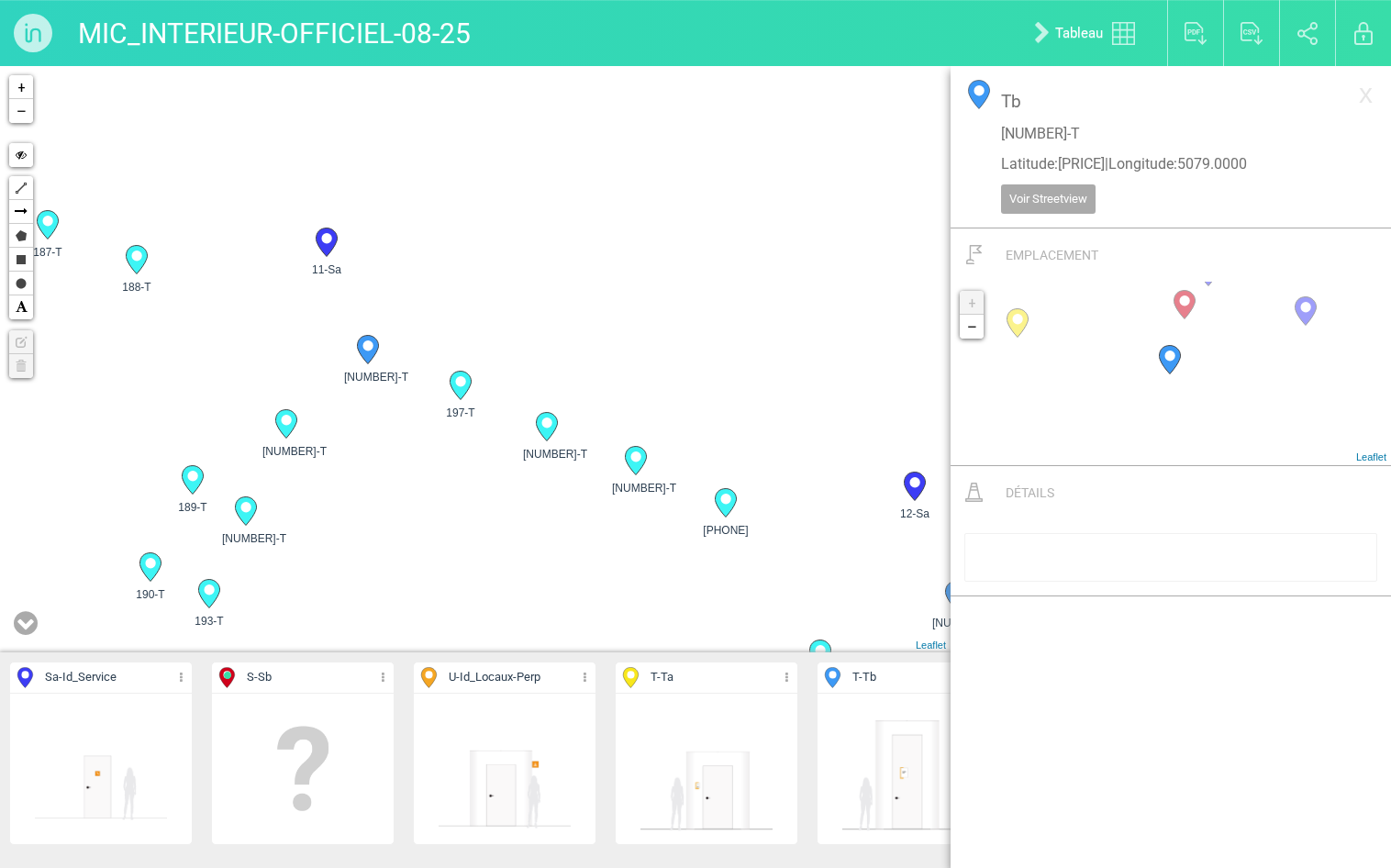 drag, startPoint x: 557, startPoint y: 277, endPoint x: 506, endPoint y: 50, distance: 232.65855 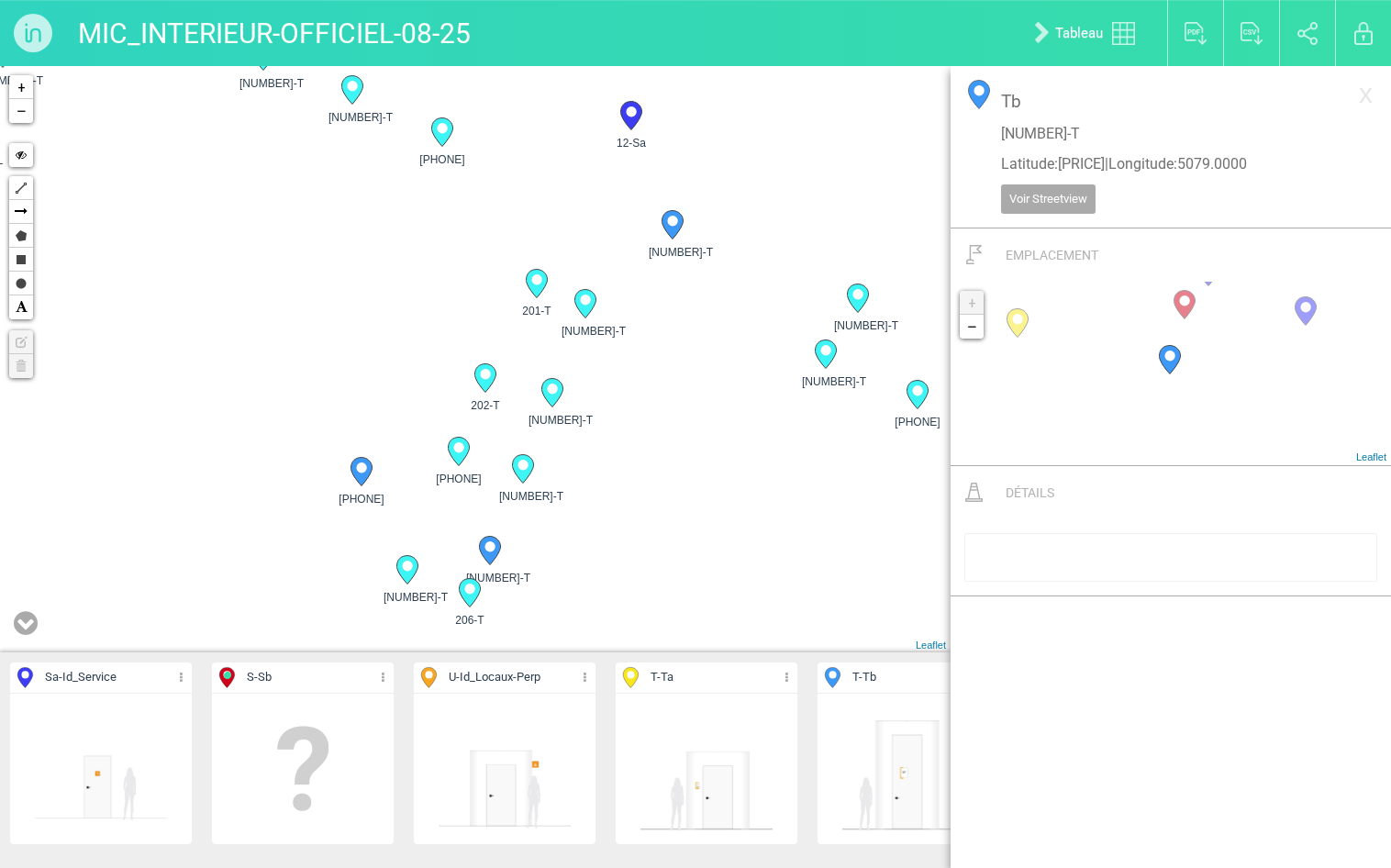 drag, startPoint x: 657, startPoint y: 362, endPoint x: 593, endPoint y: 372, distance: 64.77654 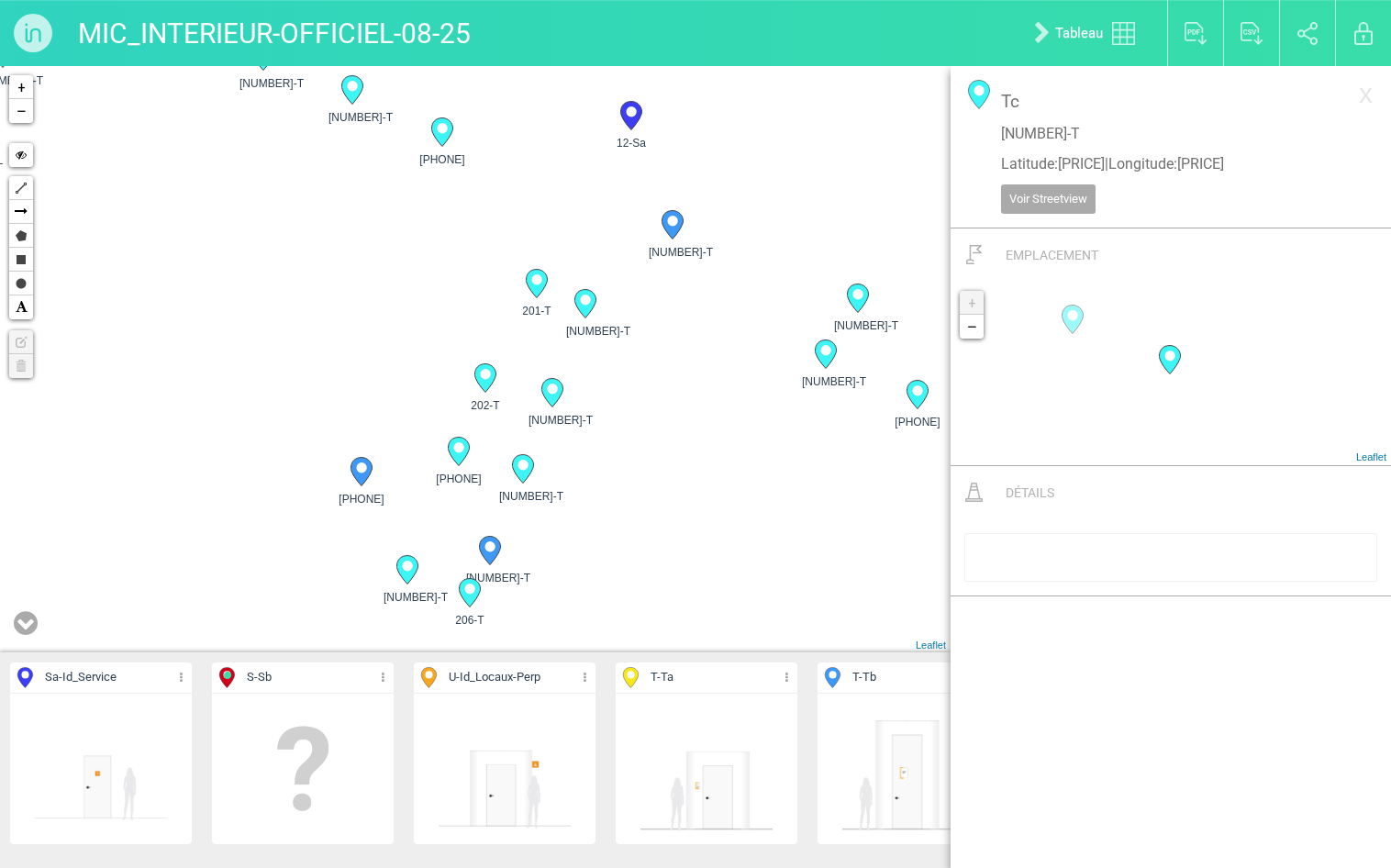drag, startPoint x: 558, startPoint y: 395, endPoint x: 591, endPoint y: 391, distance: 33.24154 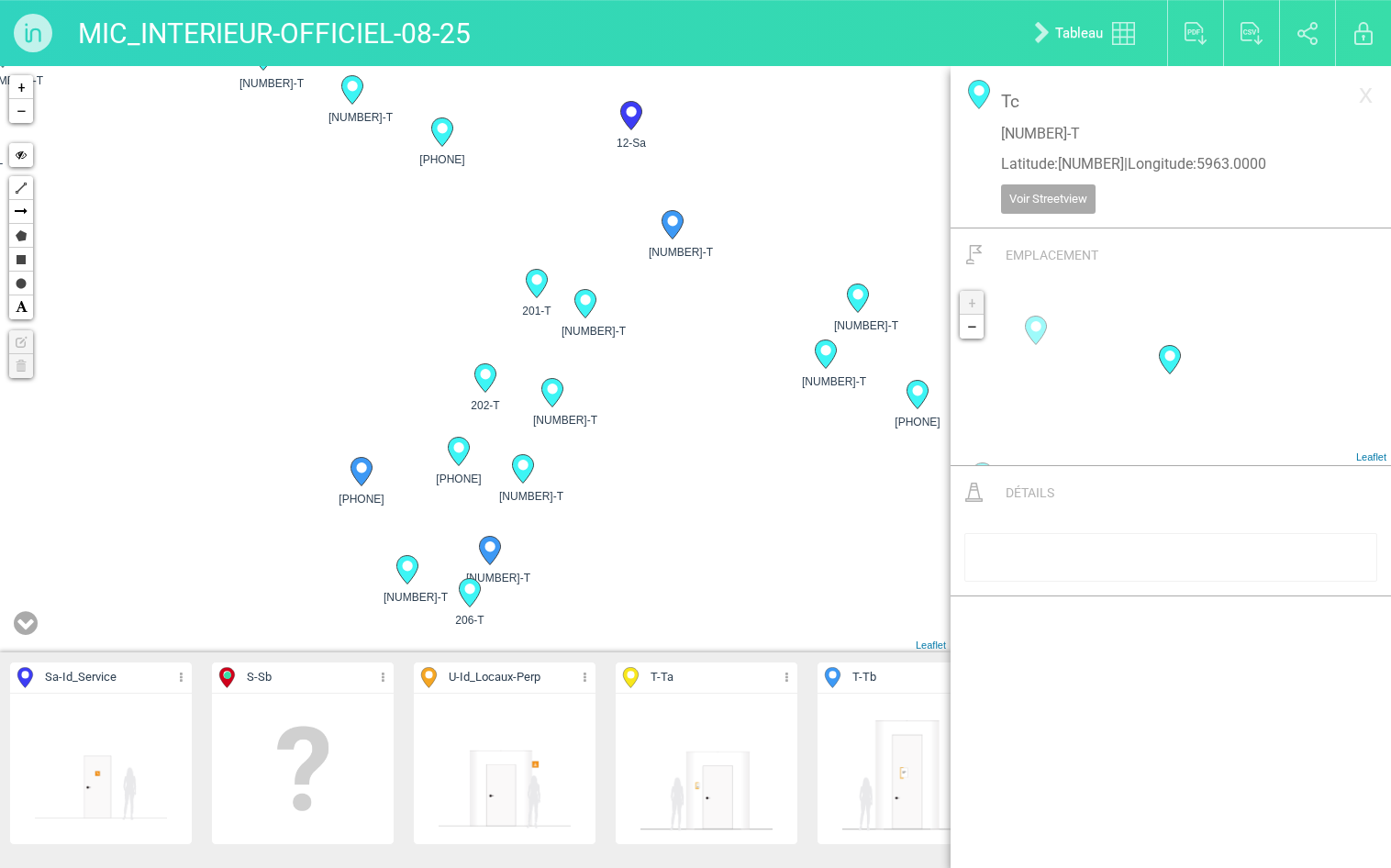 click 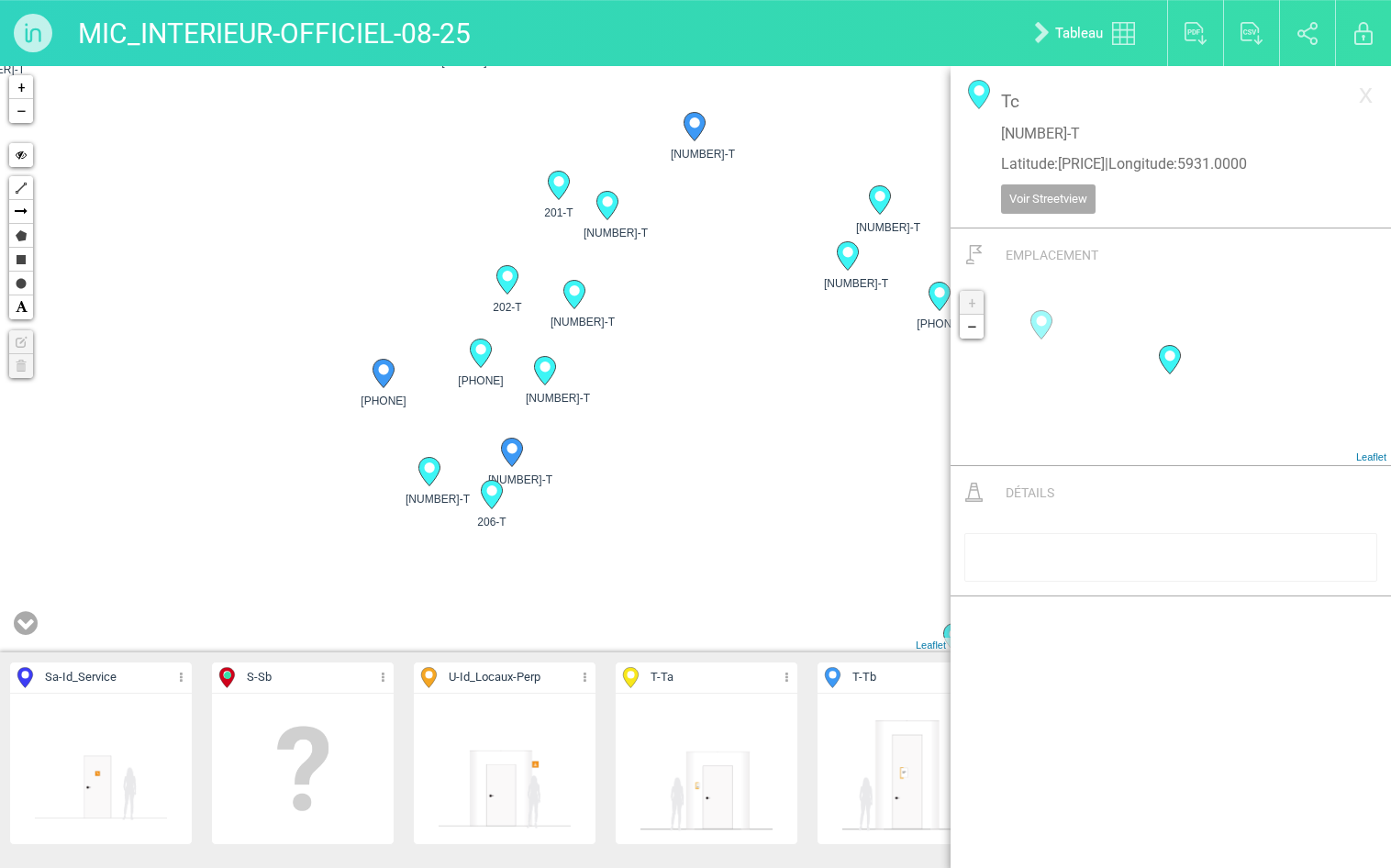 drag, startPoint x: 567, startPoint y: 495, endPoint x: 584, endPoint y: 426, distance: 71.06335 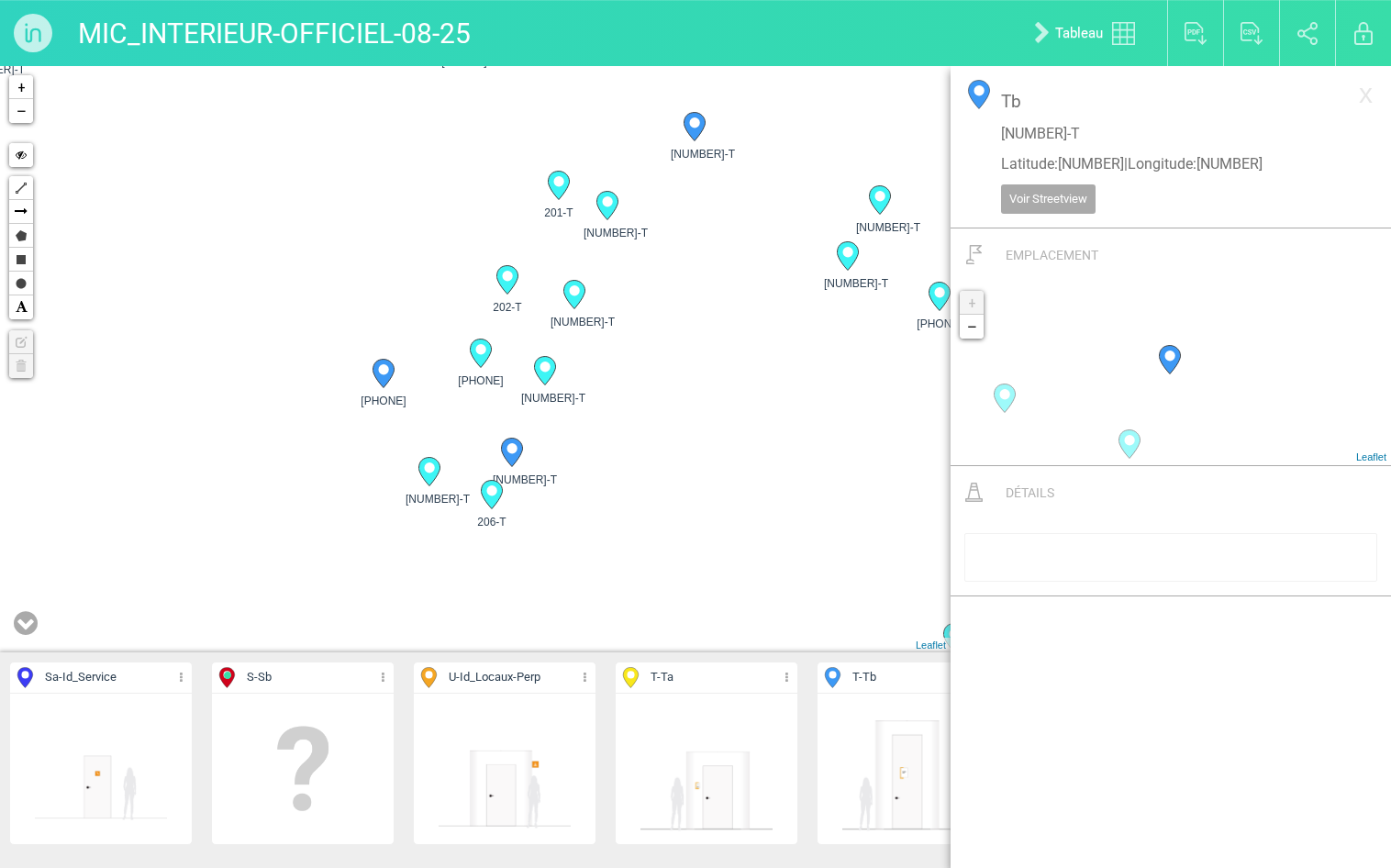 click 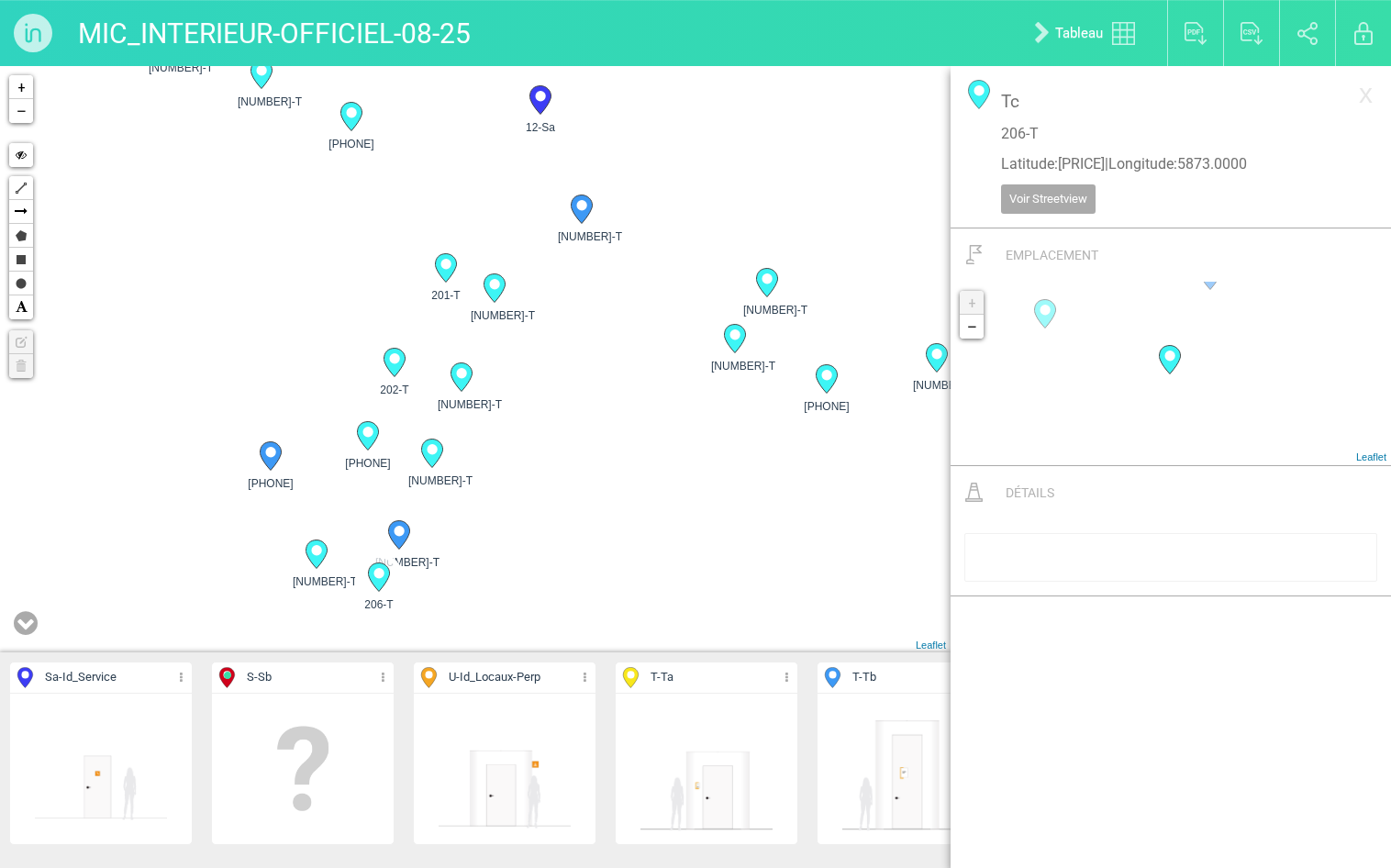 drag, startPoint x: 629, startPoint y: 530, endPoint x: 514, endPoint y: 616, distance: 143.60014 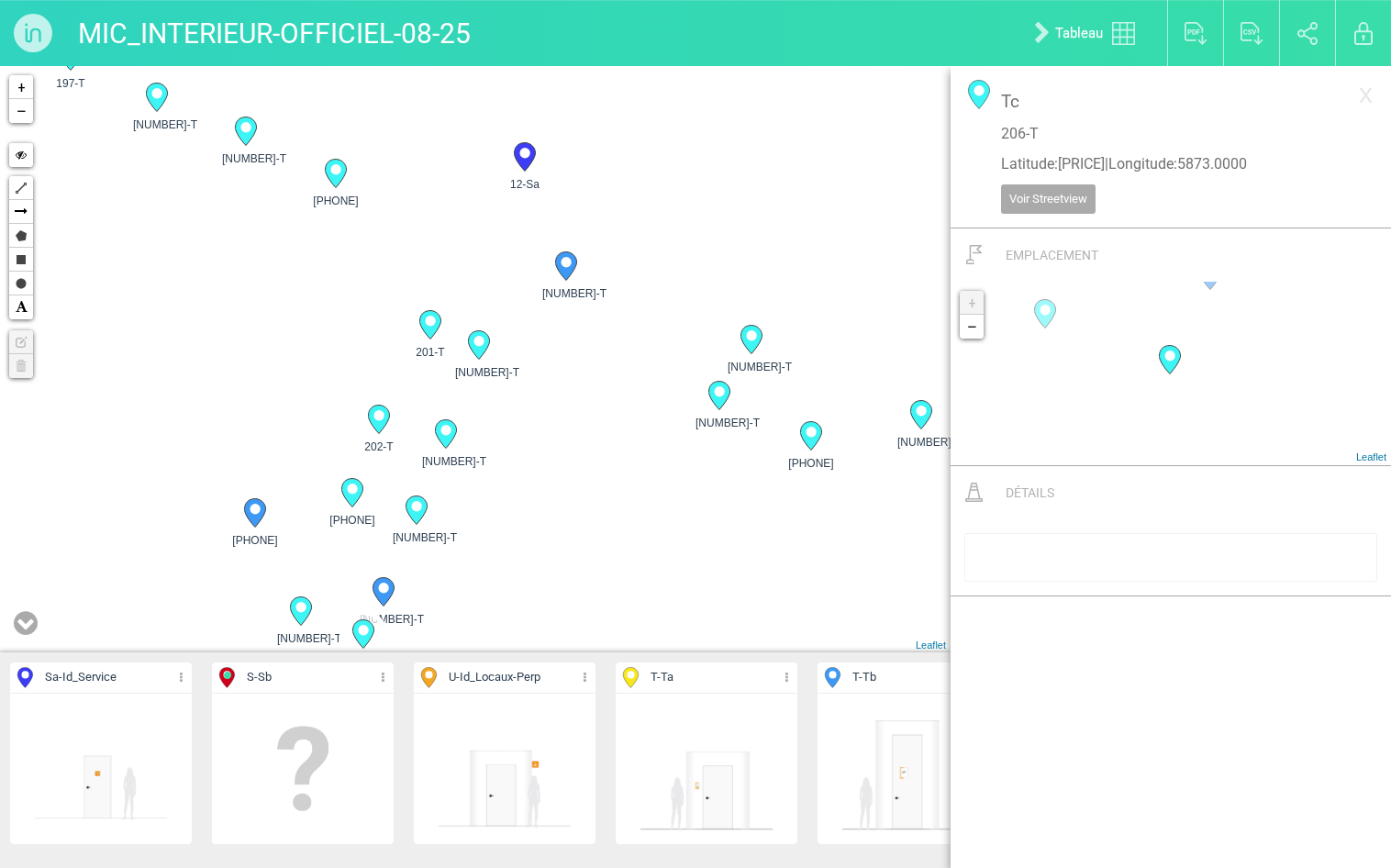 drag, startPoint x: 587, startPoint y: 522, endPoint x: 566, endPoint y: 604, distance: 84.64632 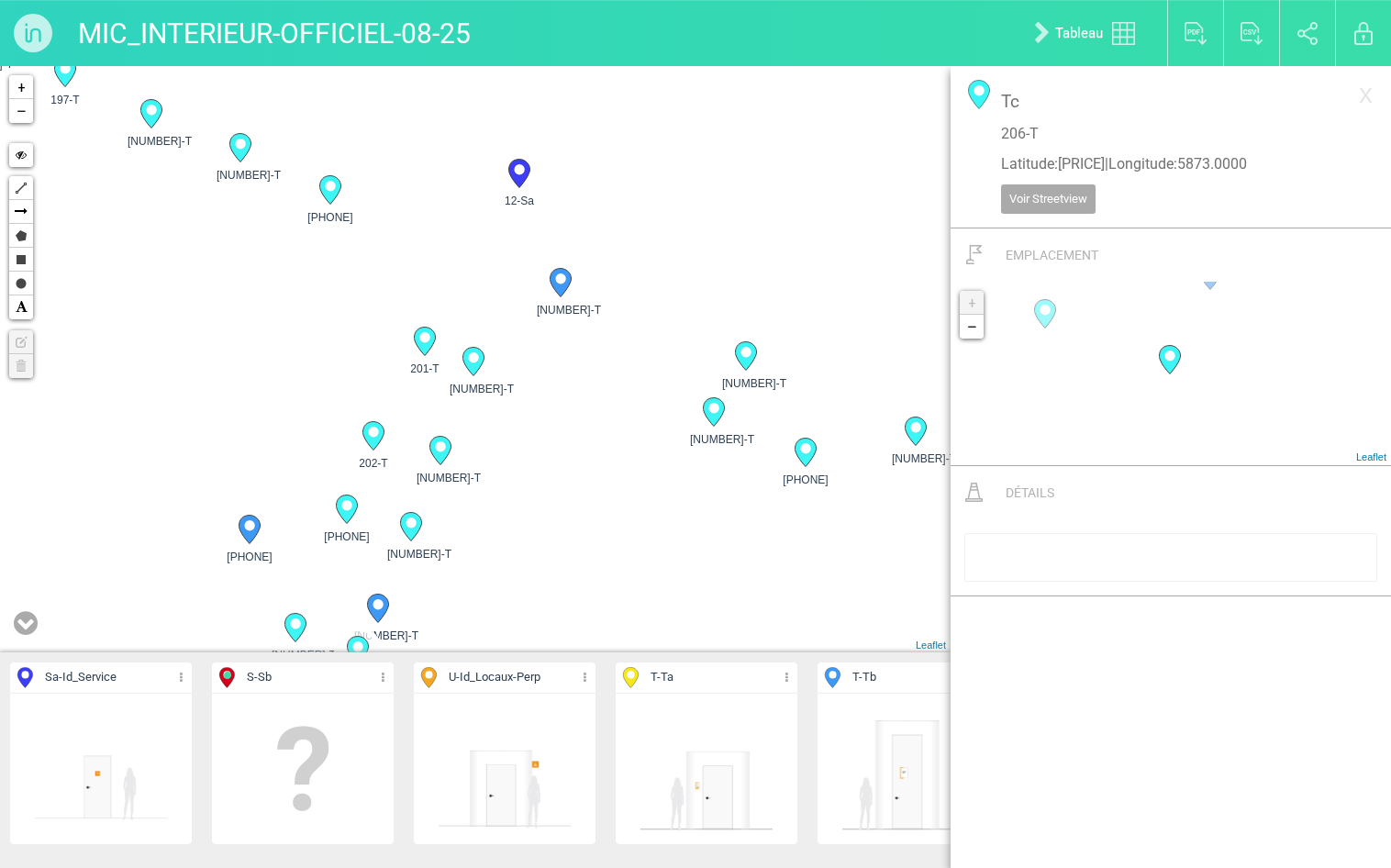 click 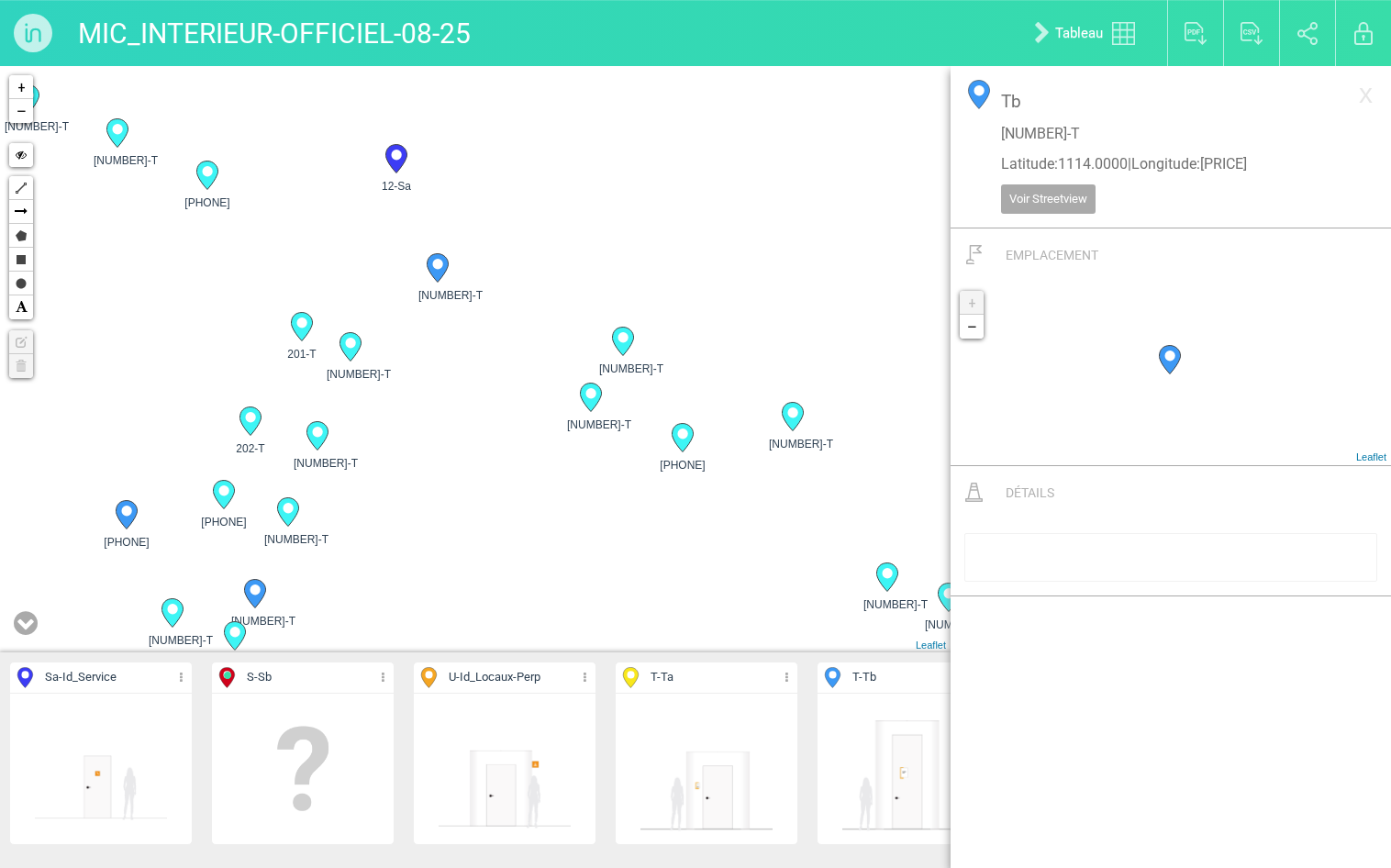 drag, startPoint x: 618, startPoint y: 364, endPoint x: 485, endPoint y: 352, distance: 133.54026 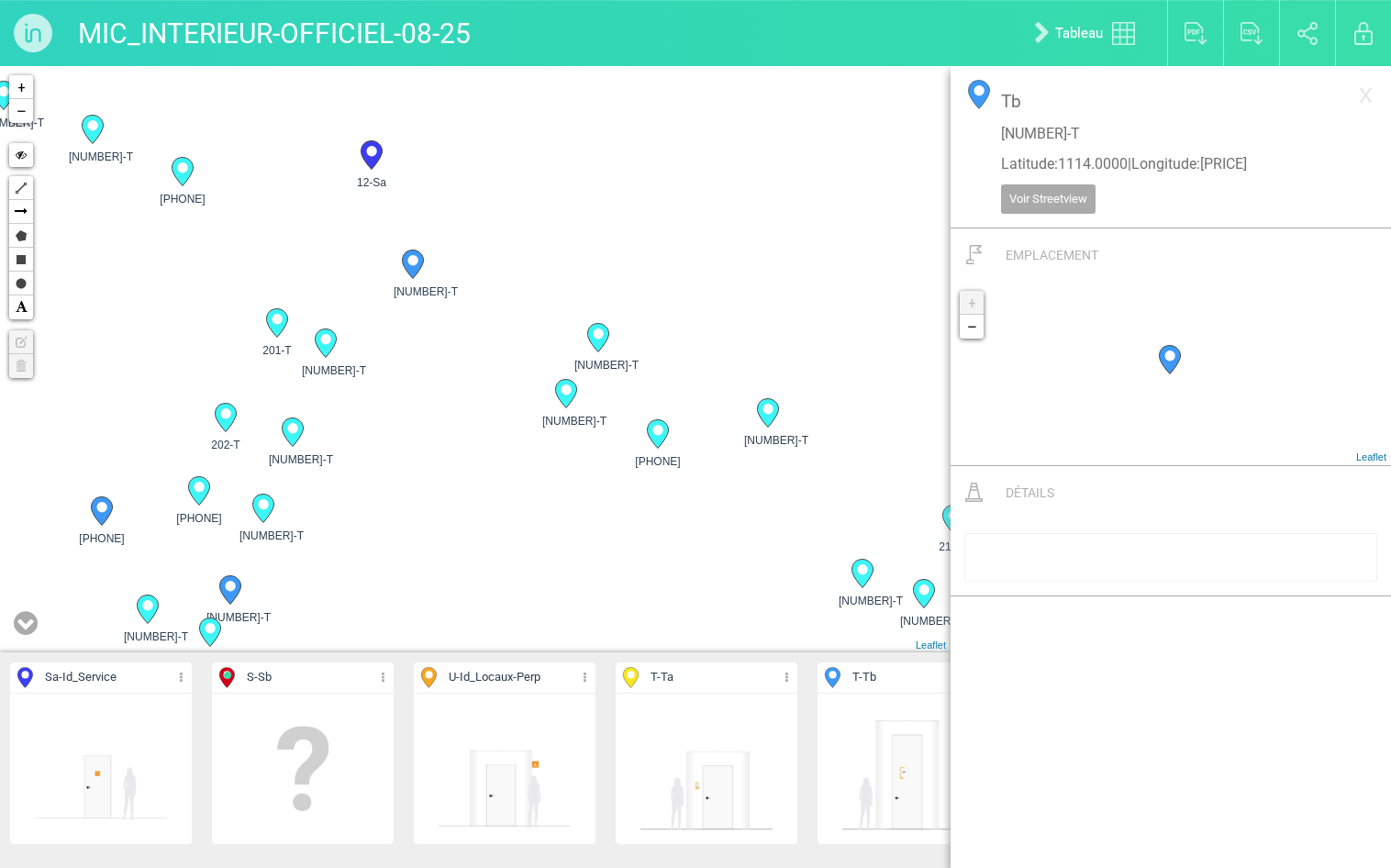 click 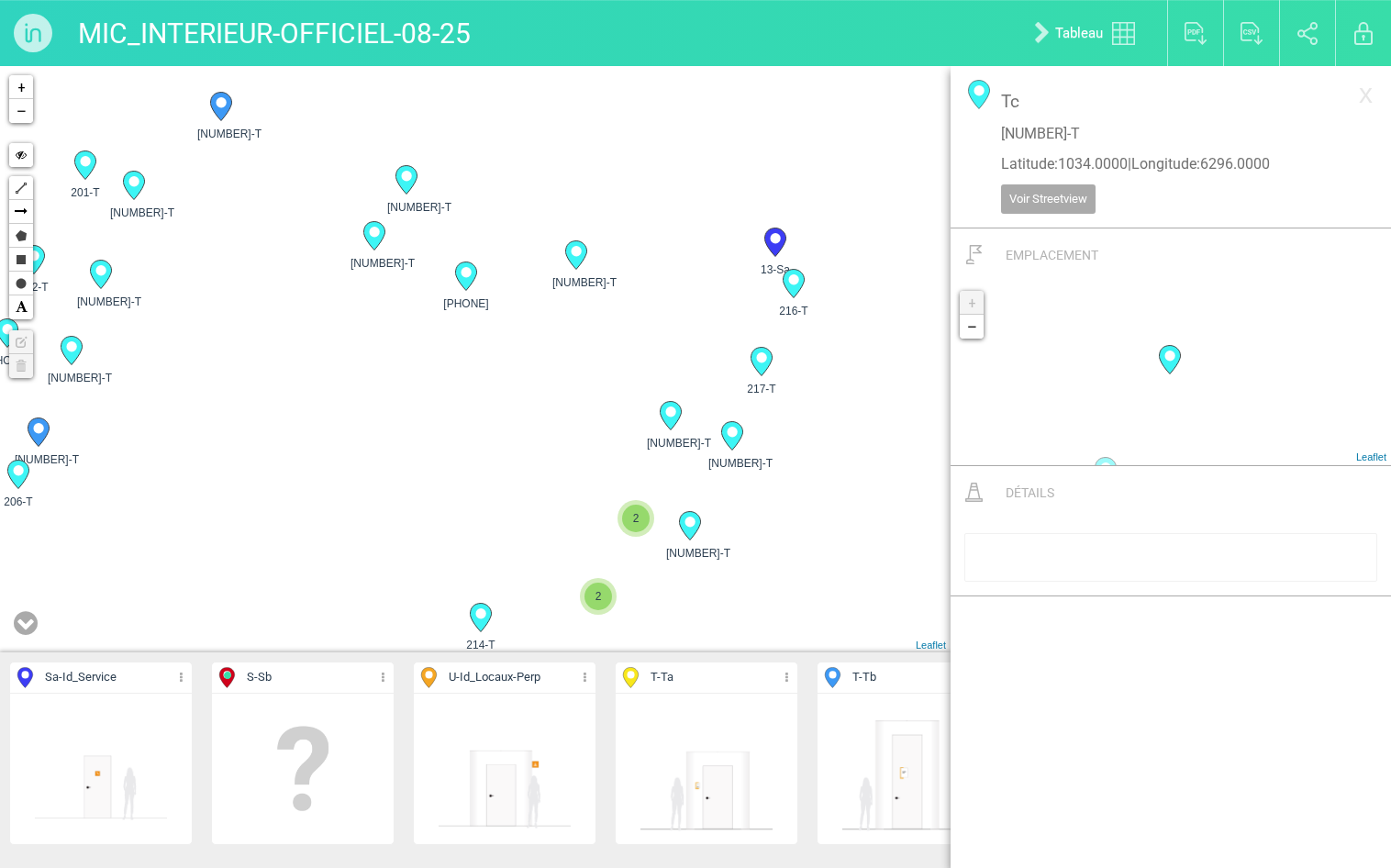 drag, startPoint x: 859, startPoint y: 362, endPoint x: 647, endPoint y: 188, distance: 274.26265 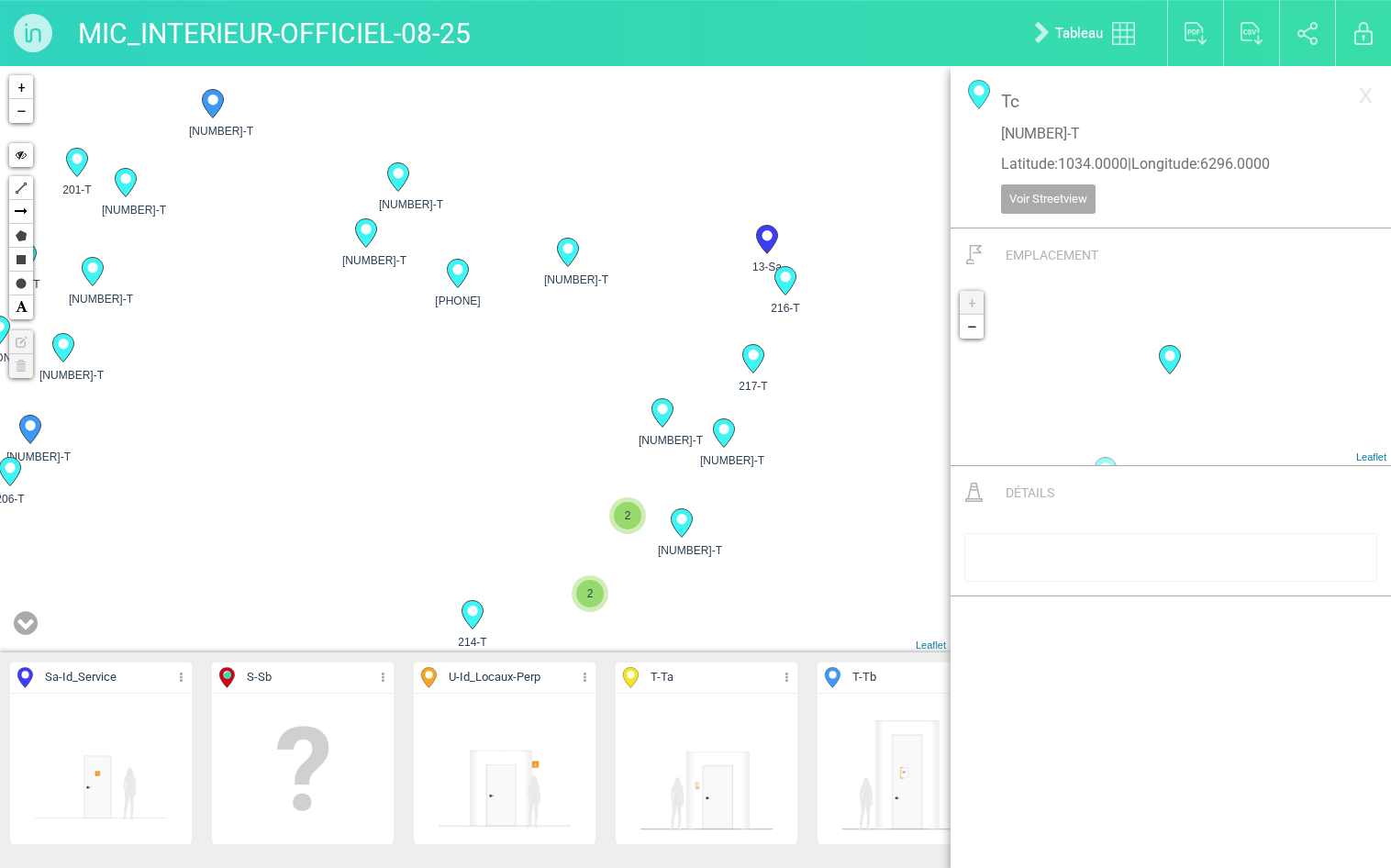 click 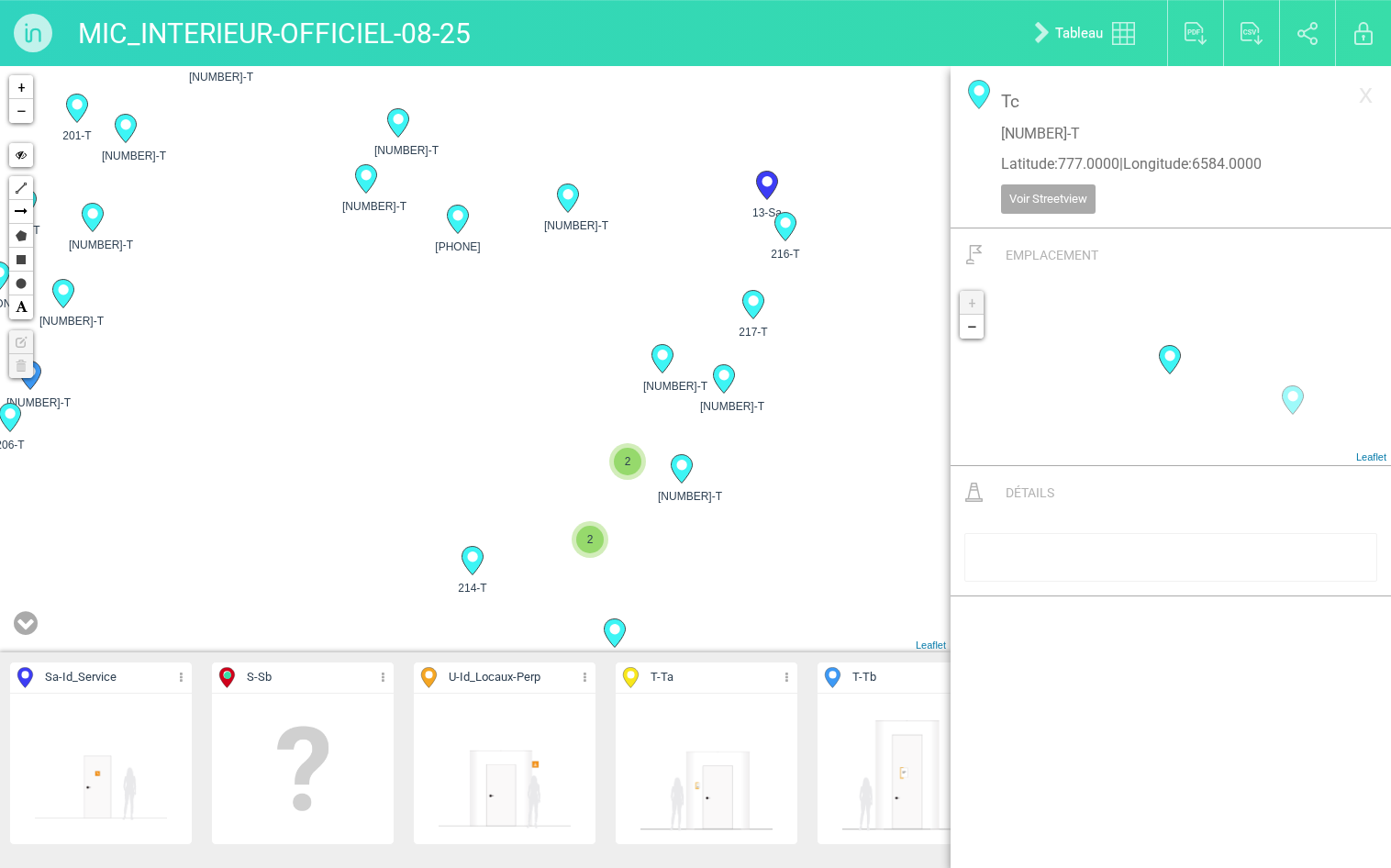 drag, startPoint x: 798, startPoint y: 406, endPoint x: 662, endPoint y: 442, distance: 140.68404 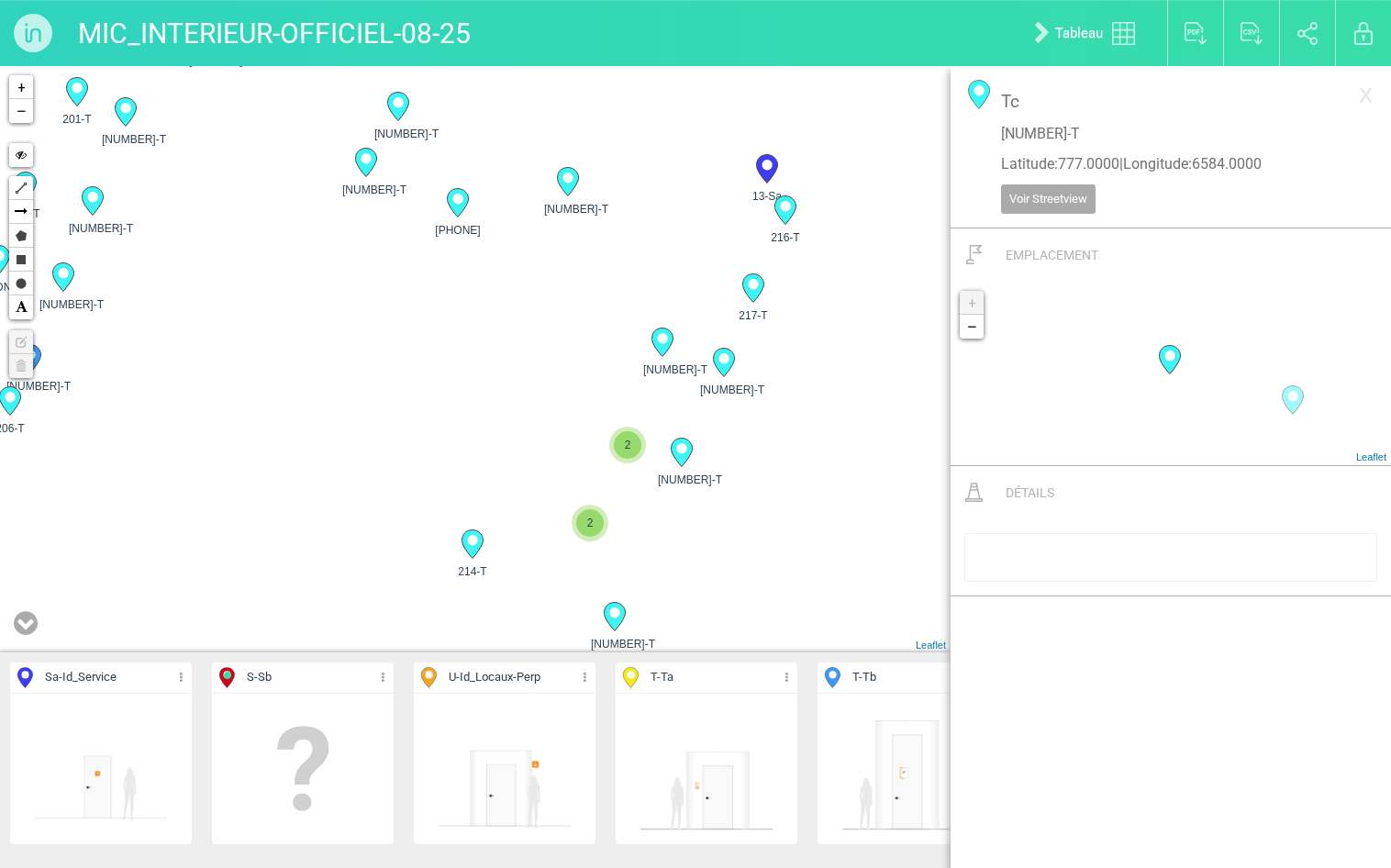 click on "11-Sa
12-Sa
13-Sa 2 2
48-Sa
49-Sa 185-T 186-T 3 +" at bounding box center (475, 359) 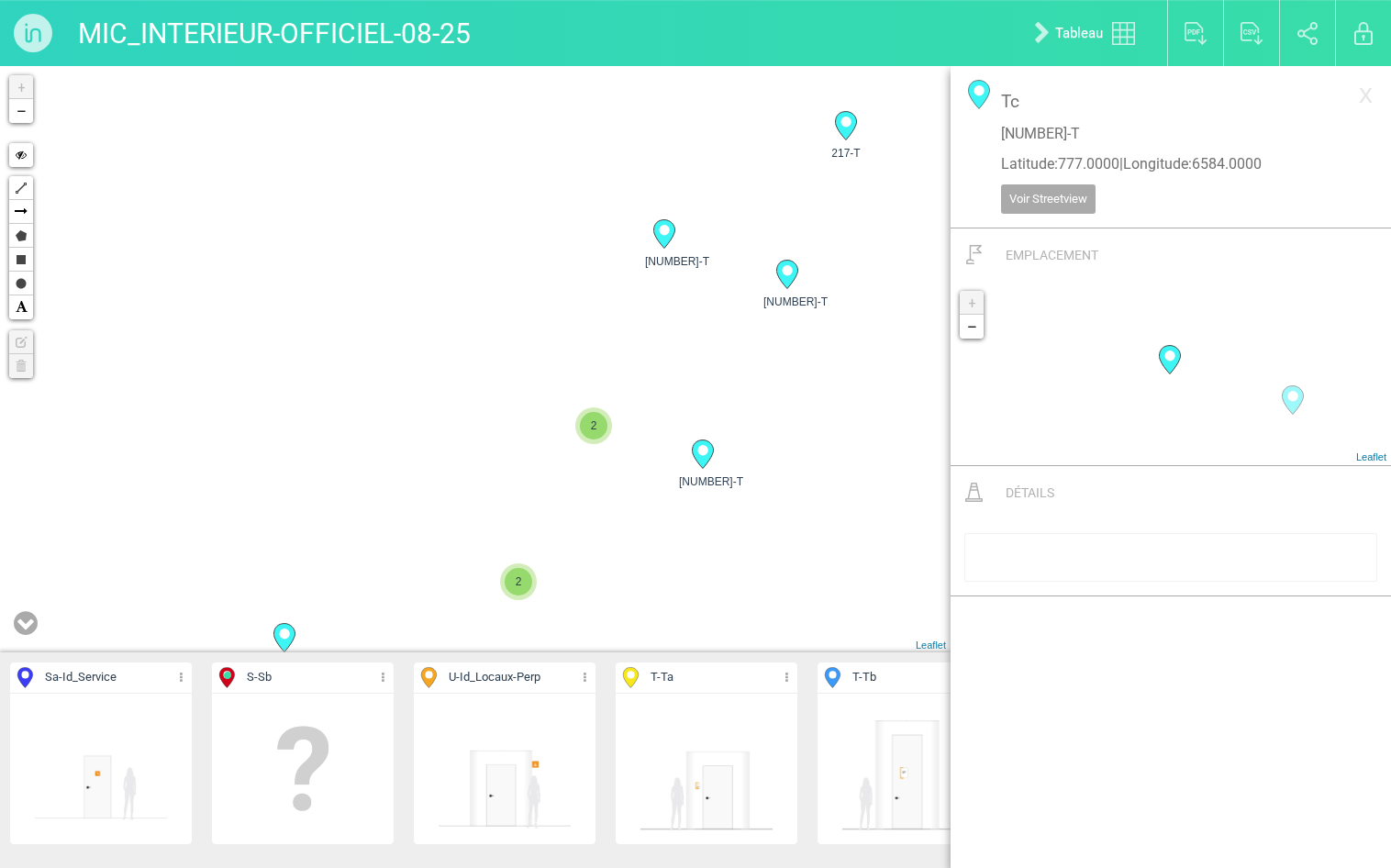 click on "2" at bounding box center [594, 426] 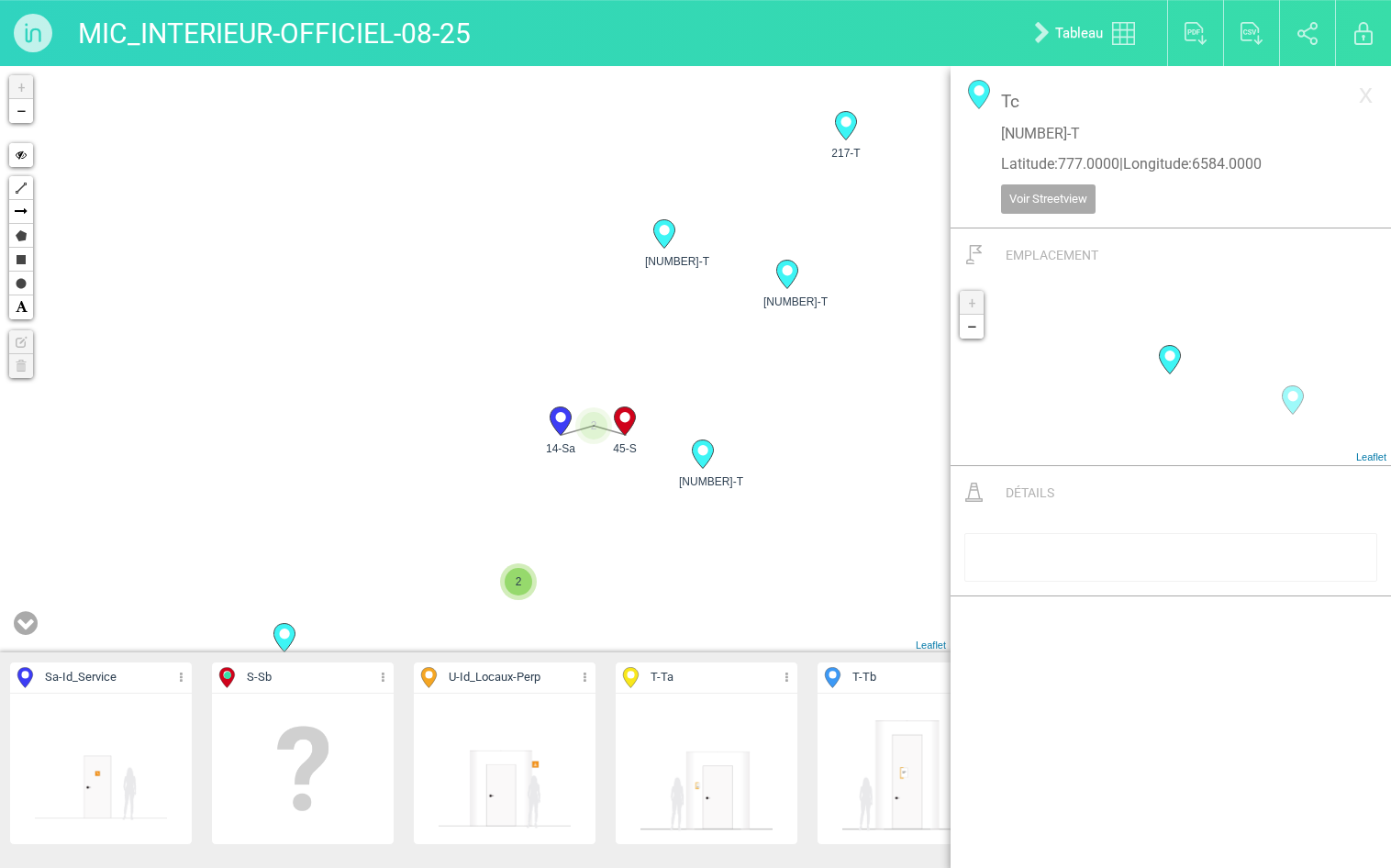 click 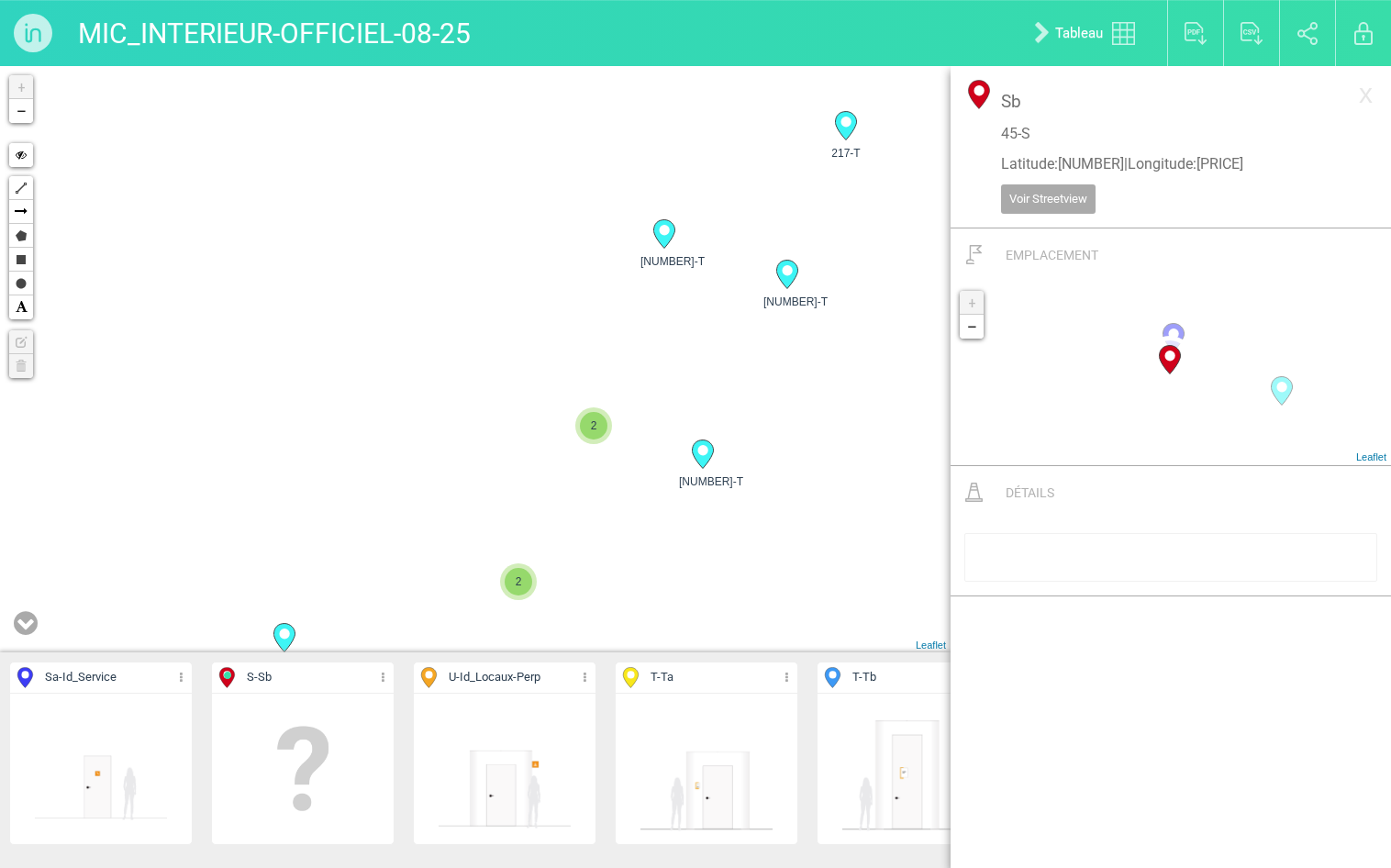 click on "2" at bounding box center [594, 426] 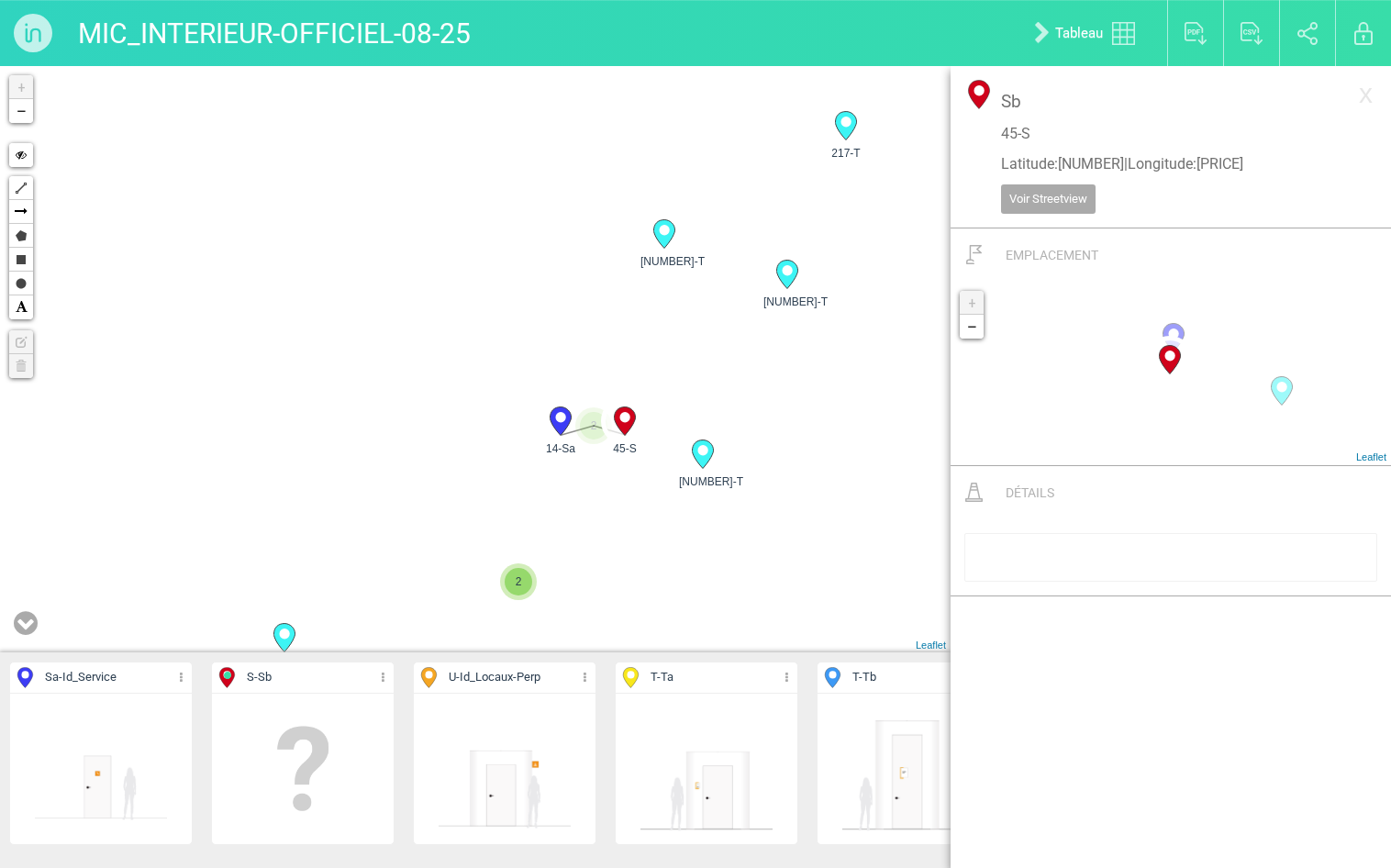 click 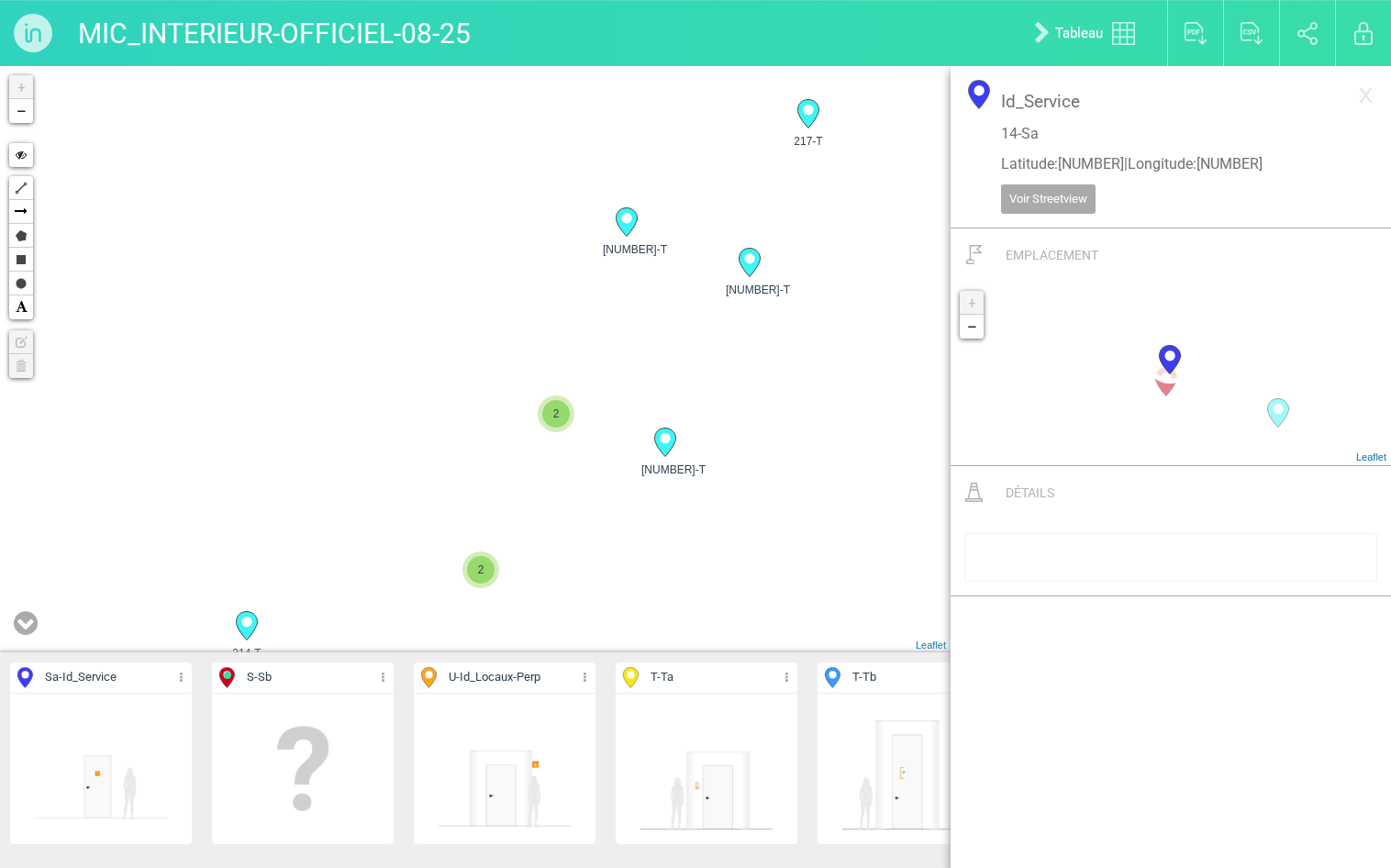 drag, startPoint x: 384, startPoint y: 472, endPoint x: 354, endPoint y: 434, distance: 48.41487 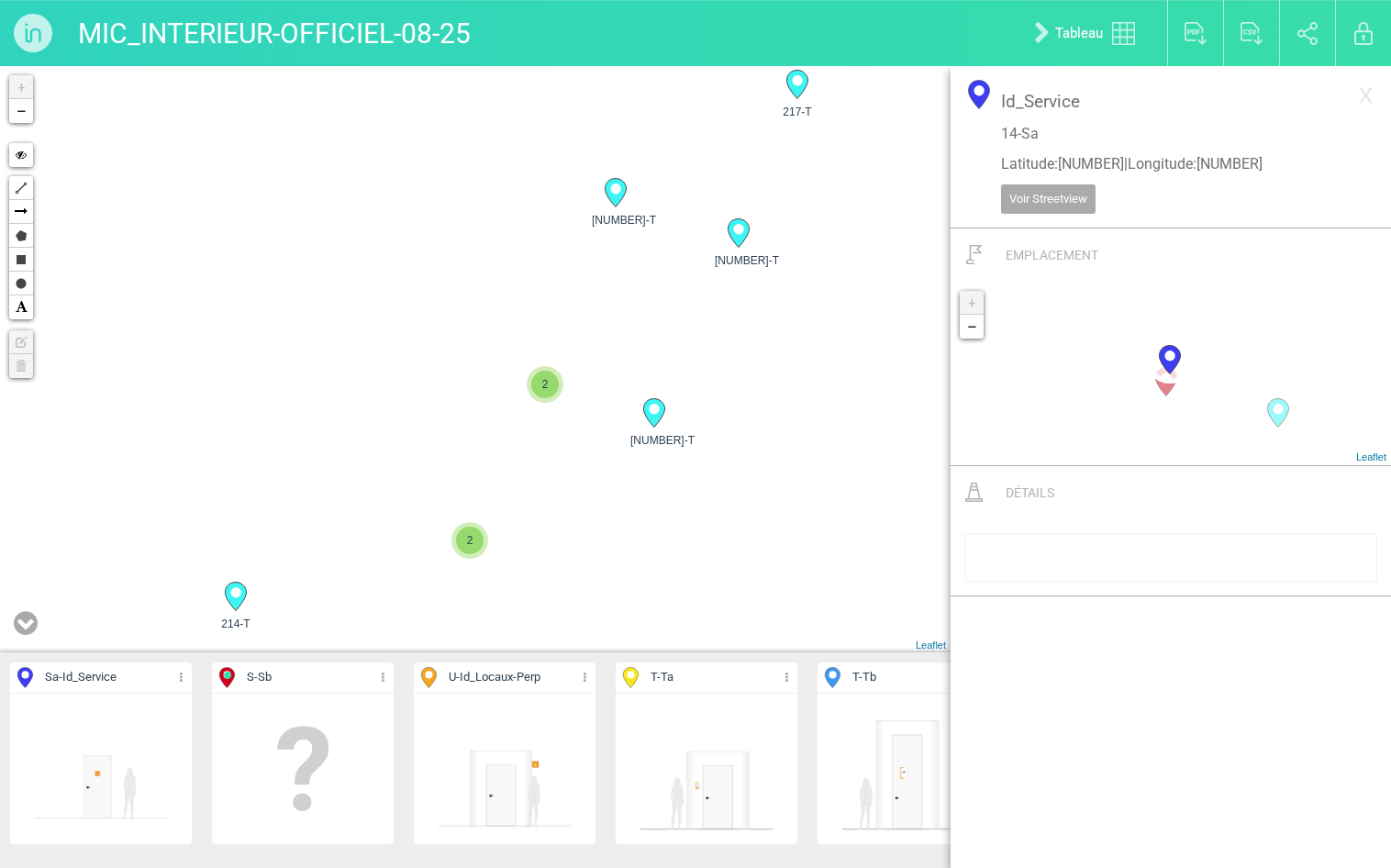 click on "13-Sa 2 2
201-T
202-T
203-T
204-T 205-T 206-T +" at bounding box center (475, 359) 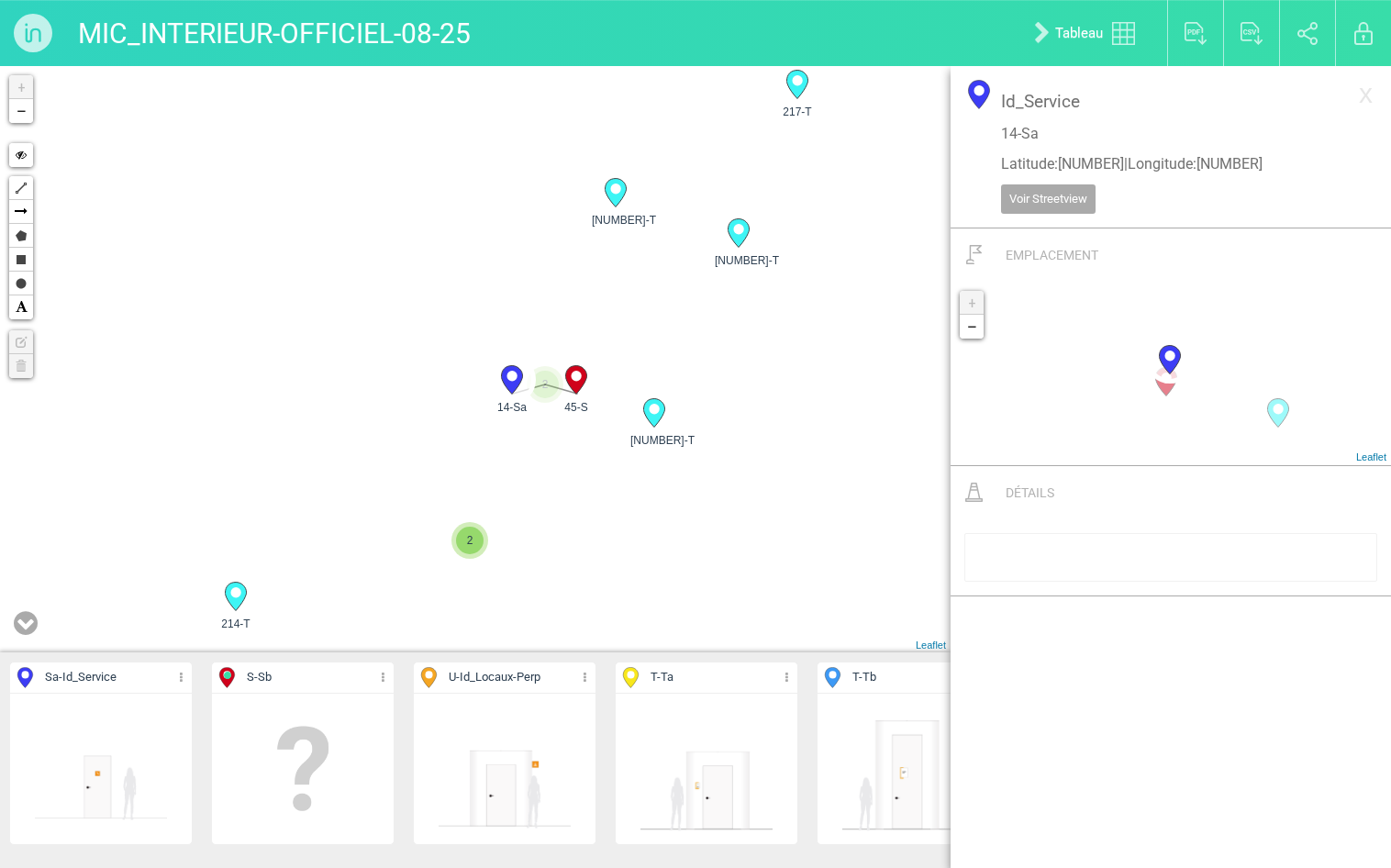 click 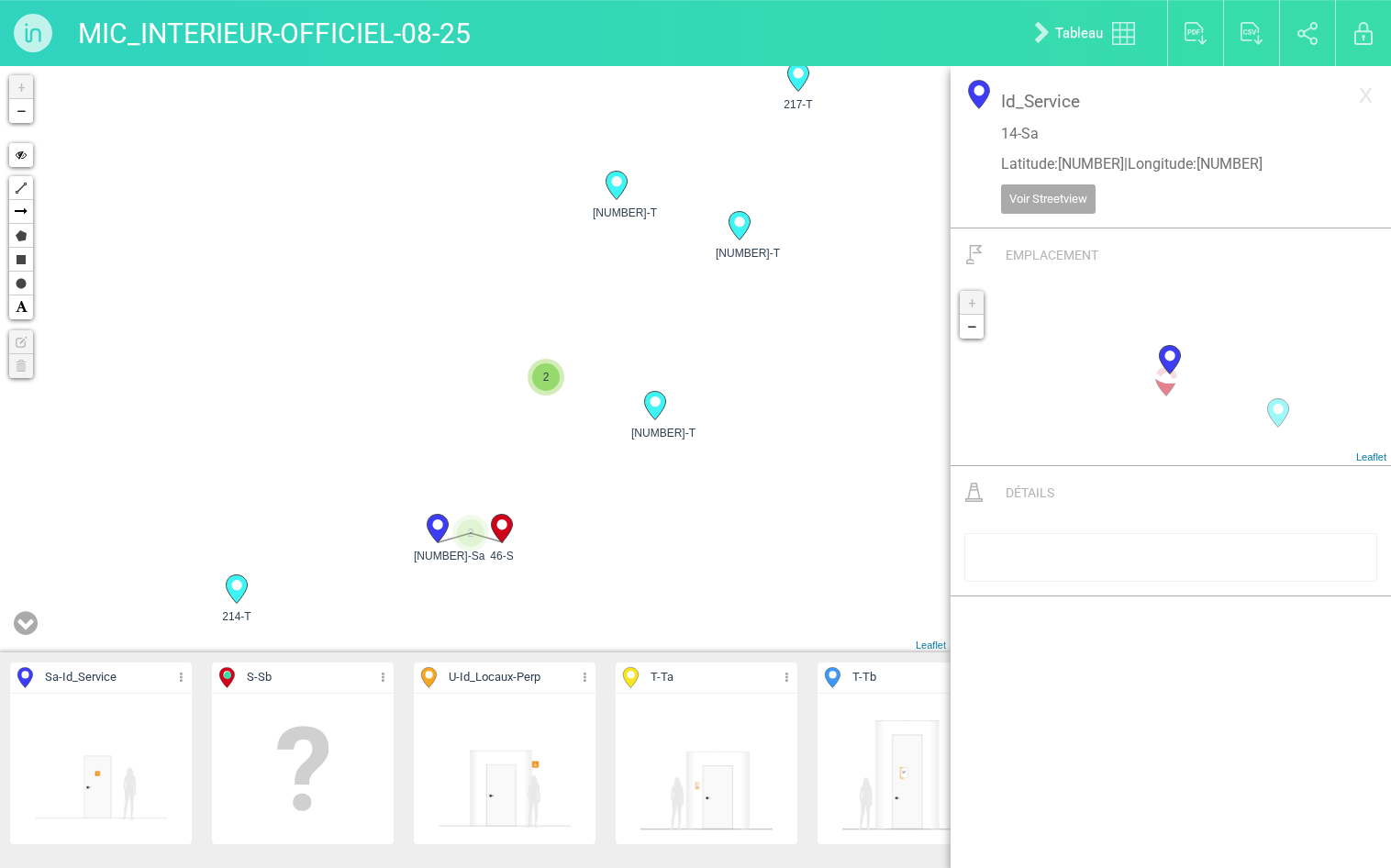 drag, startPoint x: 471, startPoint y: 566, endPoint x: 449, endPoint y: 448, distance: 120.03333 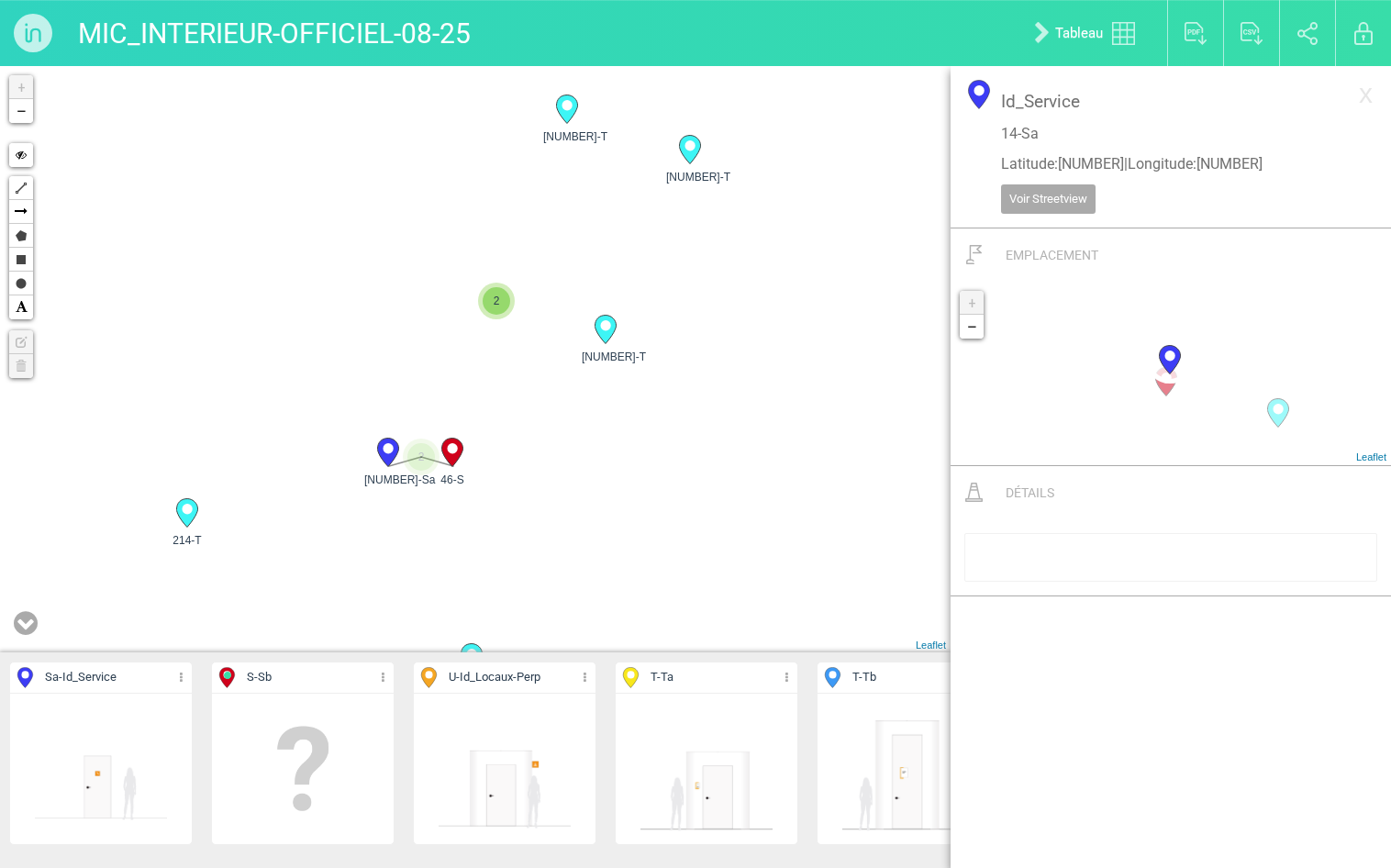 drag, startPoint x: 762, startPoint y: 487, endPoint x: 663, endPoint y: 523, distance: 105.3423 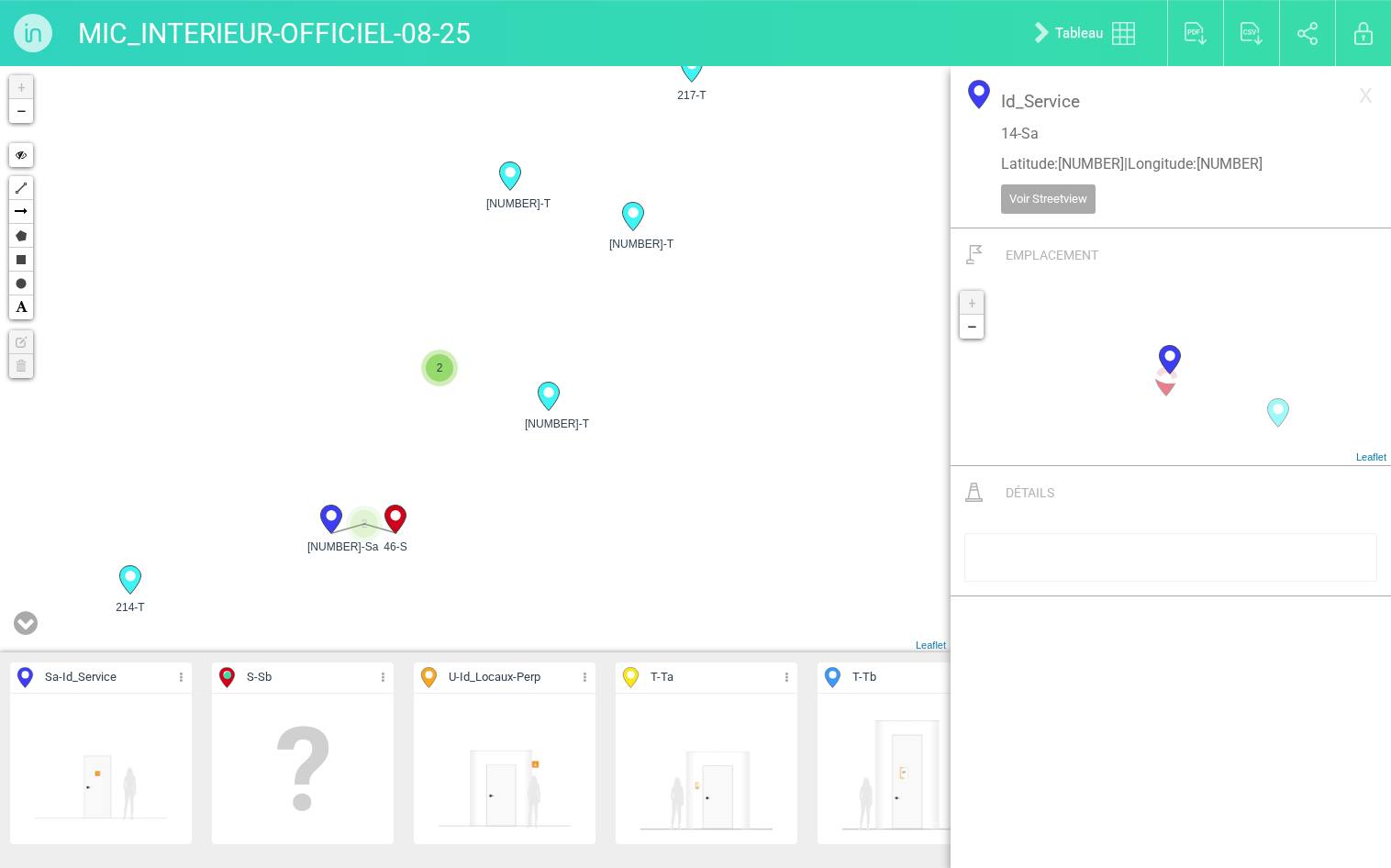 drag, startPoint x: 724, startPoint y: 386, endPoint x: 731, endPoint y: 312, distance: 74.330344 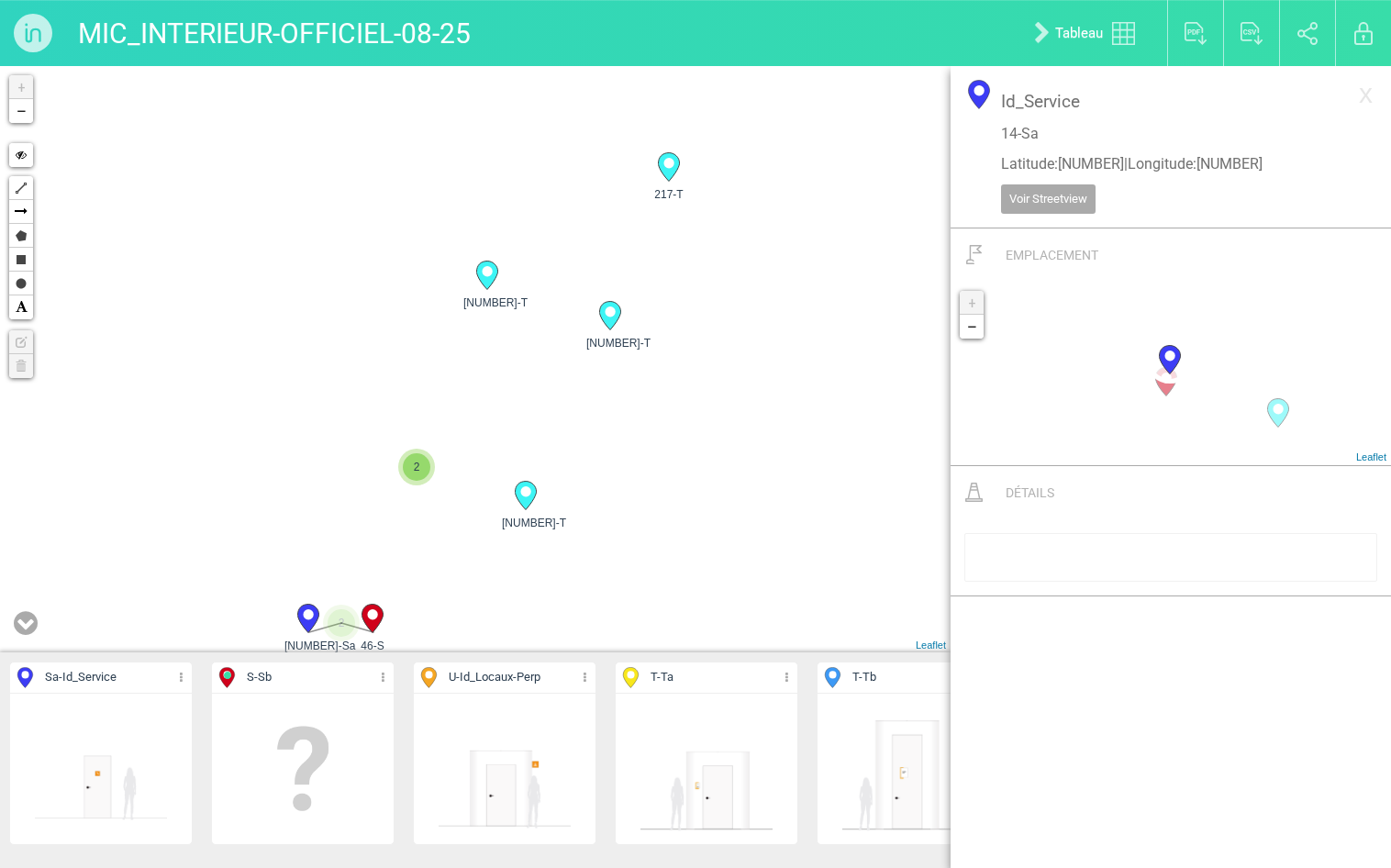 drag, startPoint x: 731, startPoint y: 312, endPoint x: 661, endPoint y: 476, distance: 178.31433 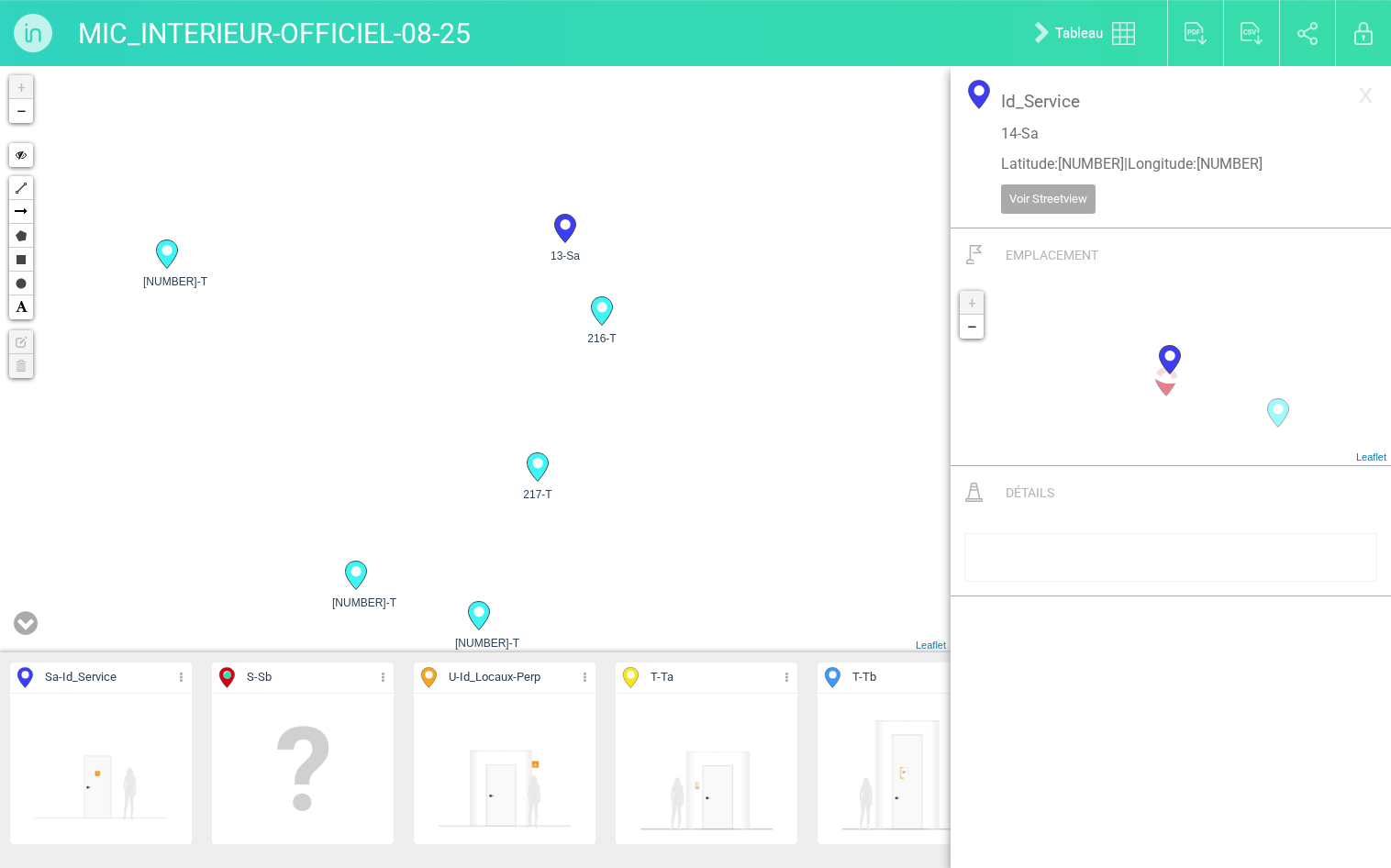 drag, startPoint x: 677, startPoint y: 332, endPoint x: 589, endPoint y: 545, distance: 230.46258 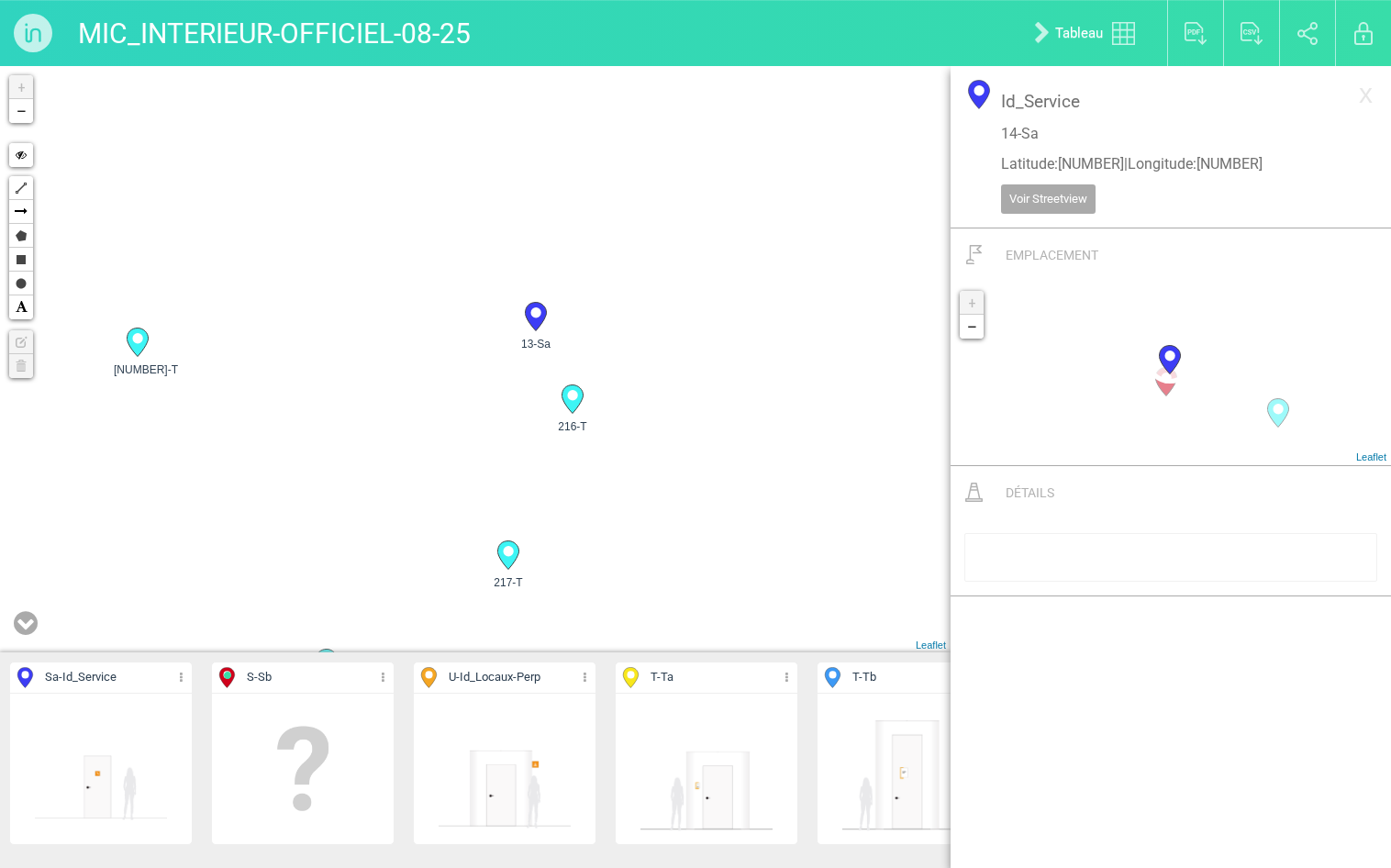 click 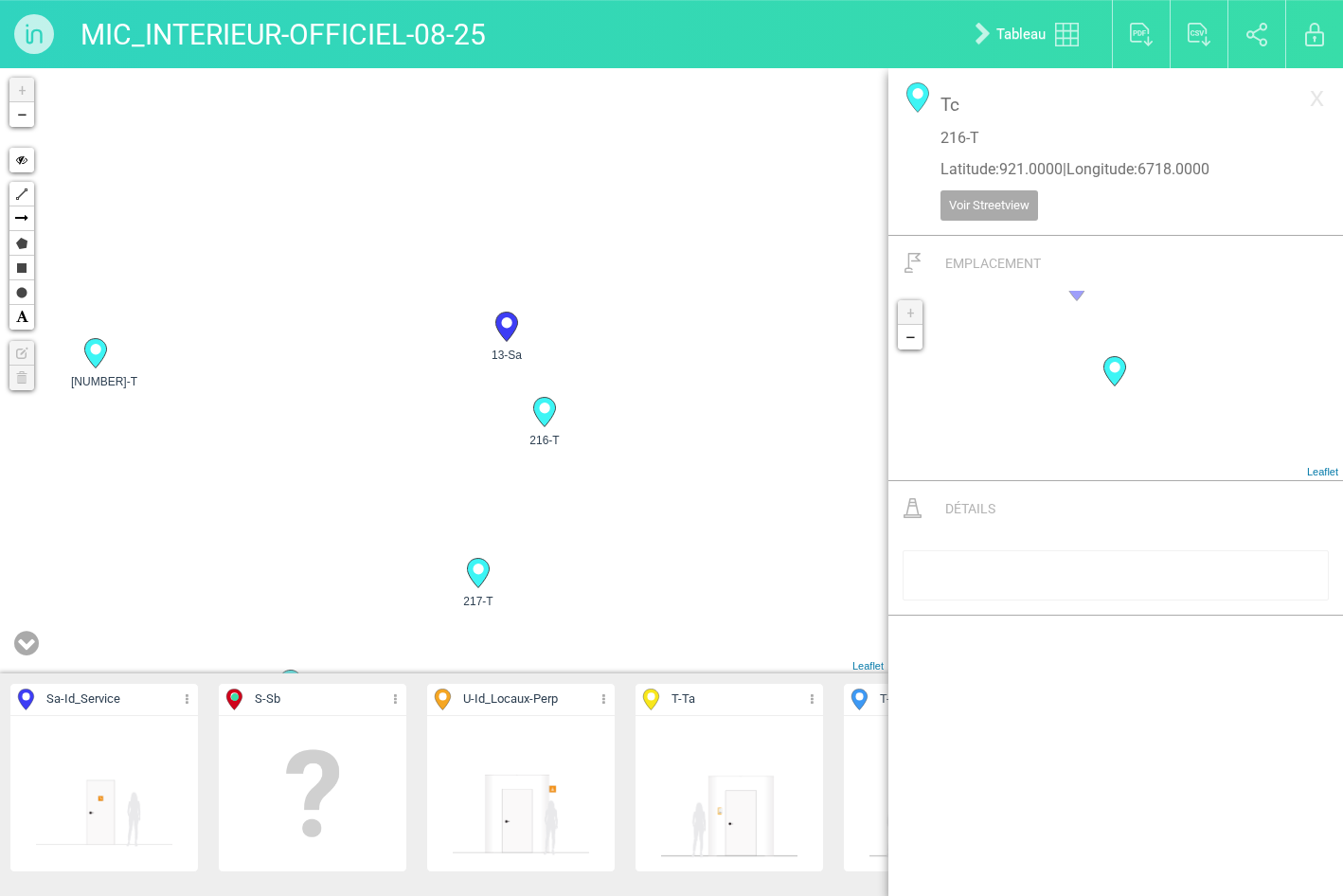 click on "12-Sa
13-Sa 2 2
209-T
210-T
211-T 212-T 213-T +" at bounding box center [444, 370] 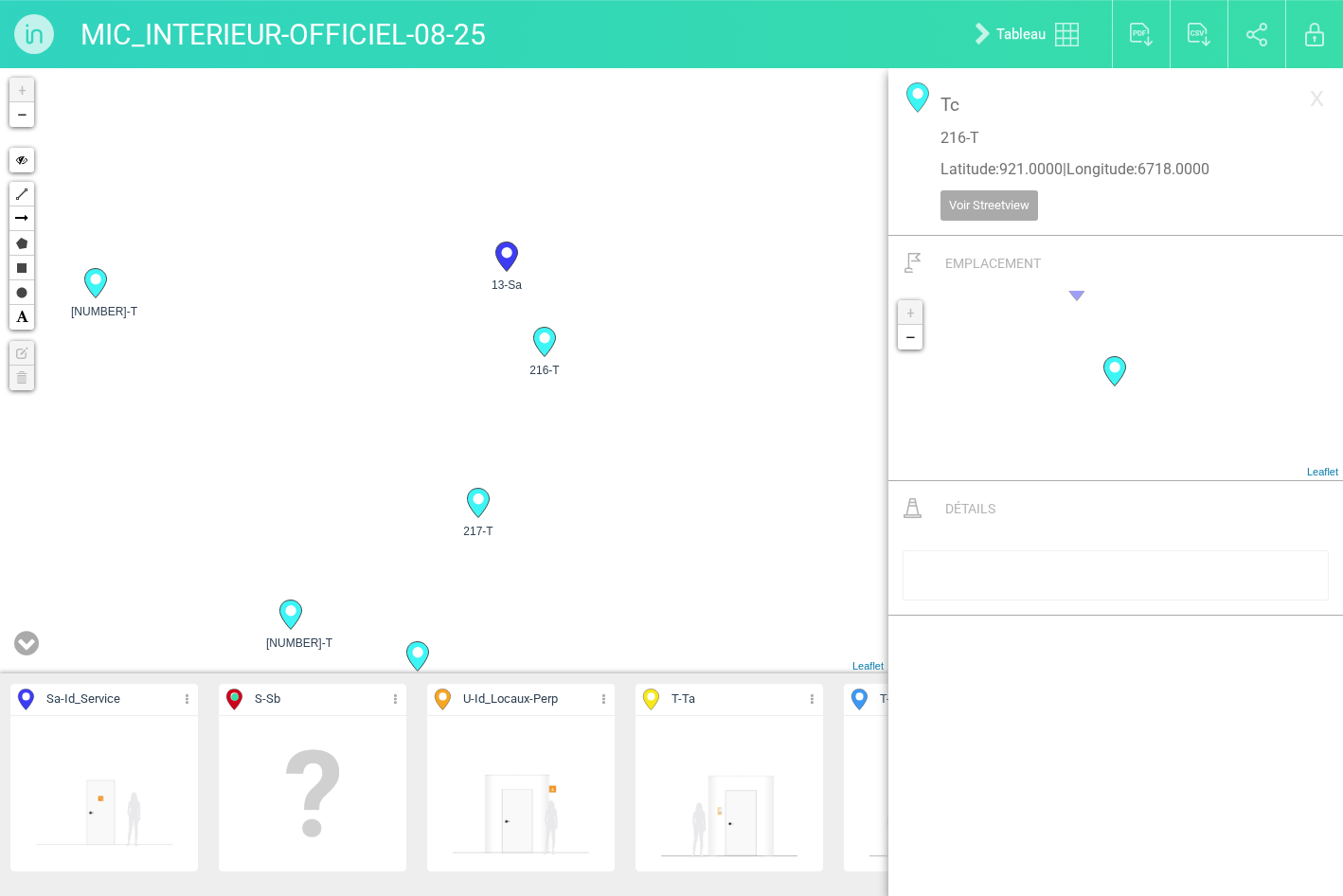 drag, startPoint x: 737, startPoint y: 339, endPoint x: 737, endPoint y: 235, distance: 104 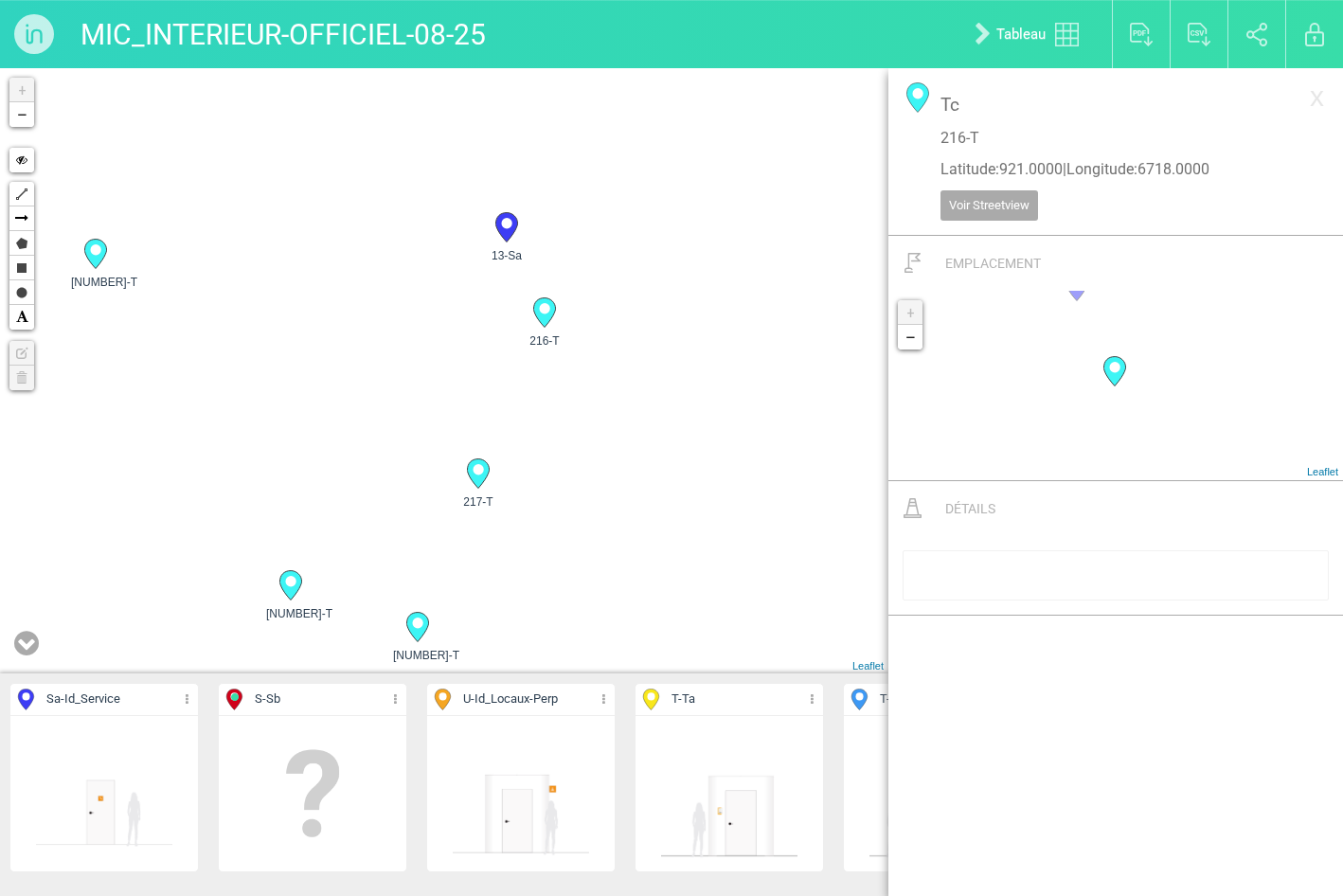 click 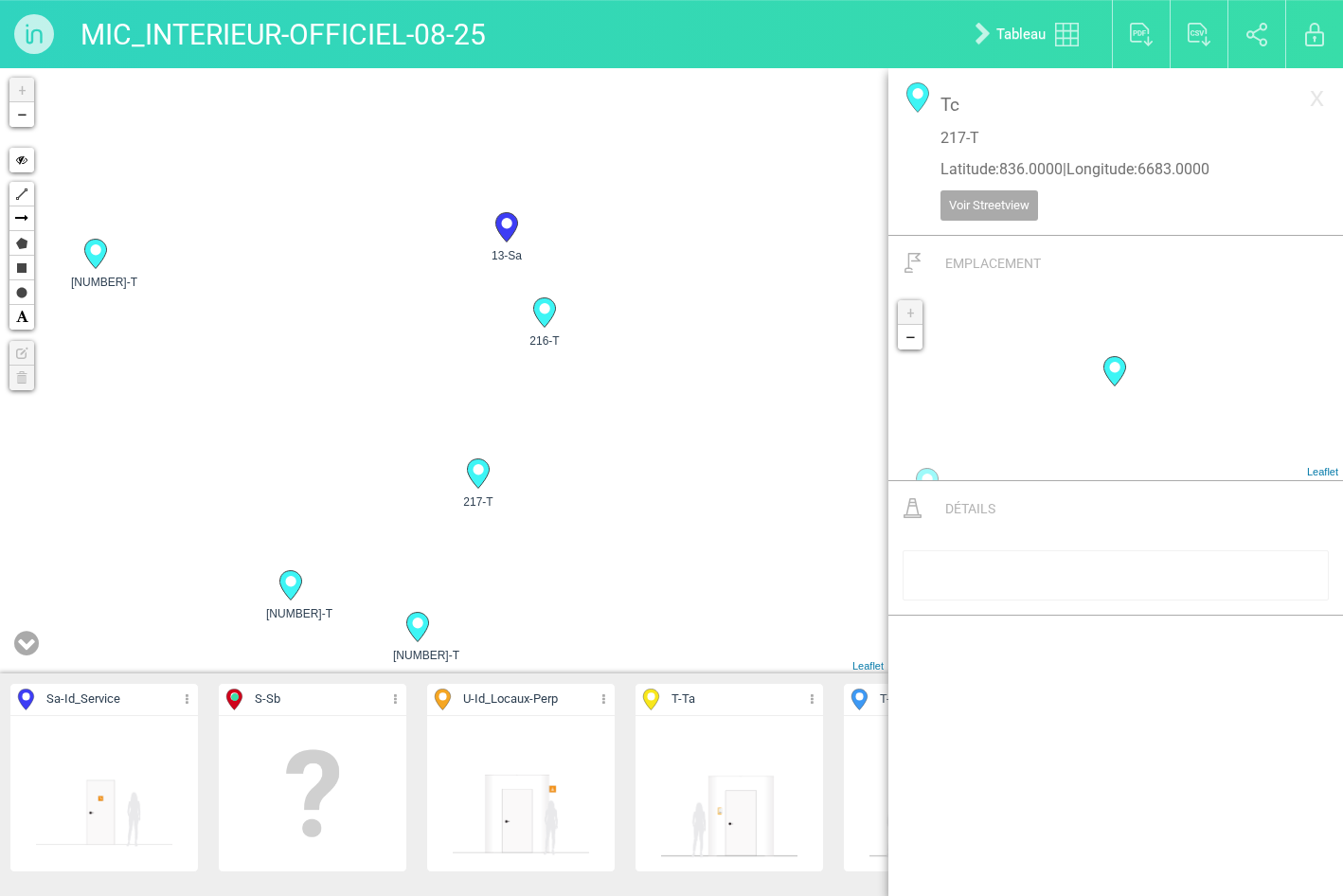 click 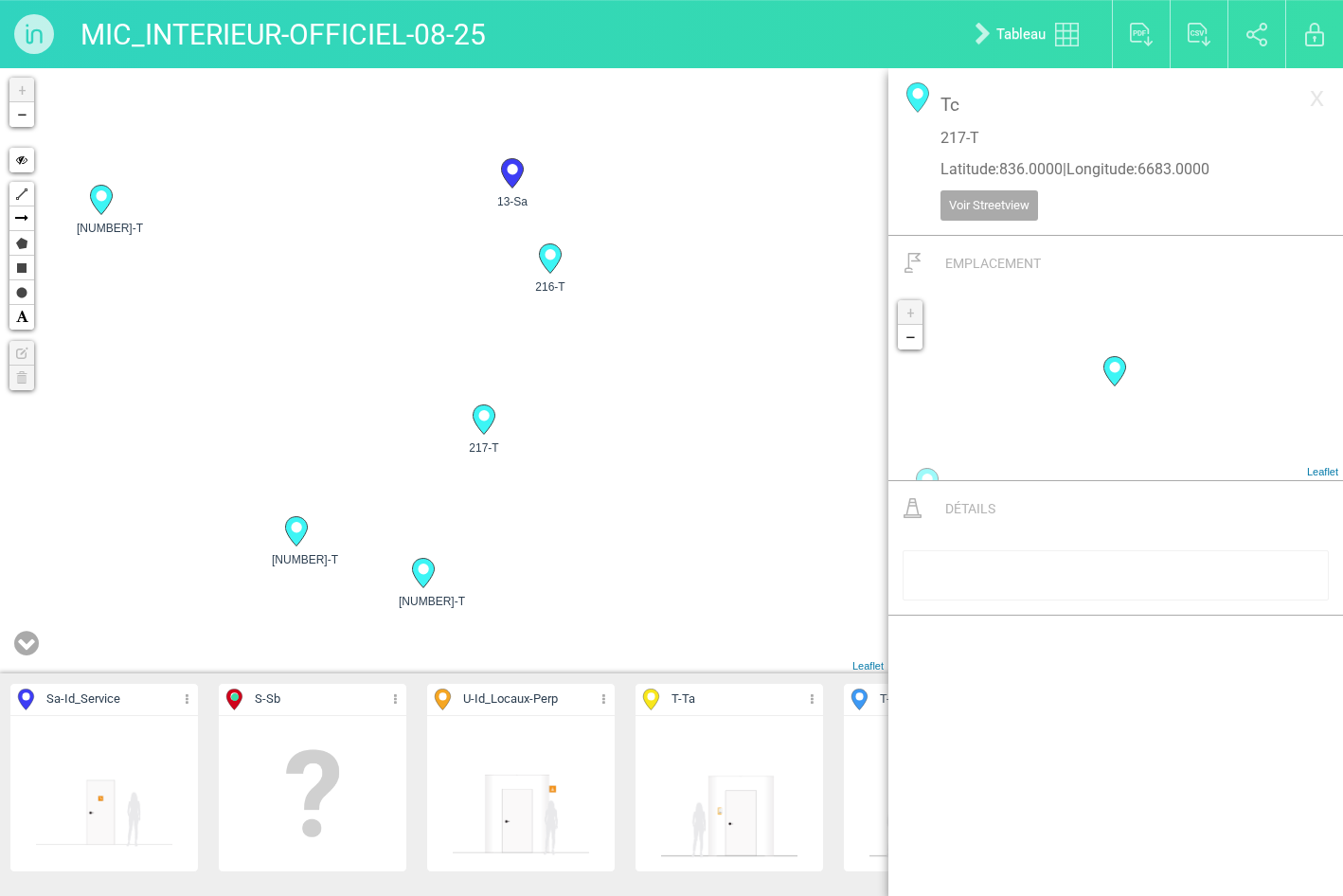 click on "12-Sa
13-Sa 2 2
209-T
210-T
211-T 212-T 213-T +" at bounding box center (444, 370) 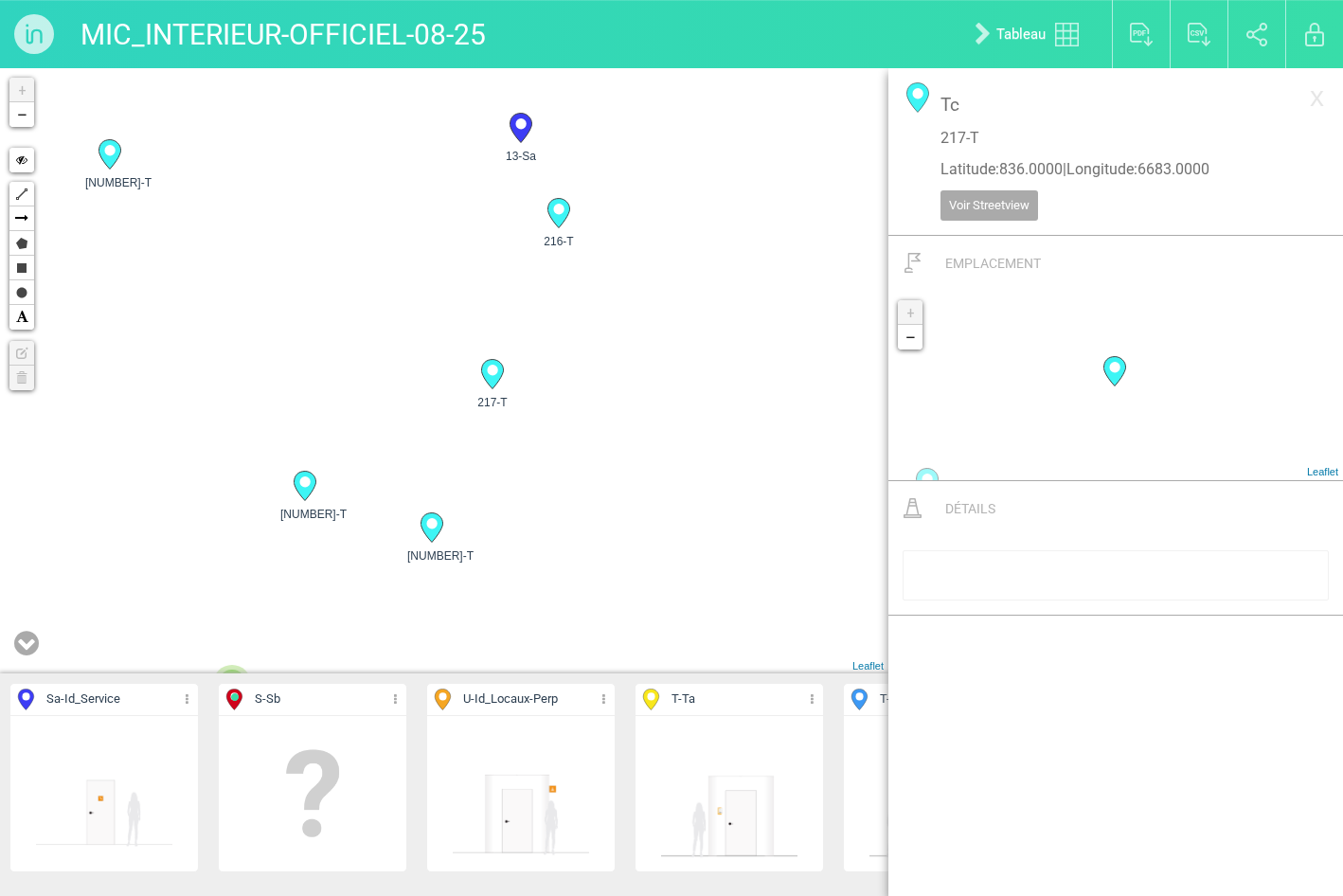 drag, startPoint x: 591, startPoint y: 545, endPoint x: 608, endPoint y: 479, distance: 68.15424 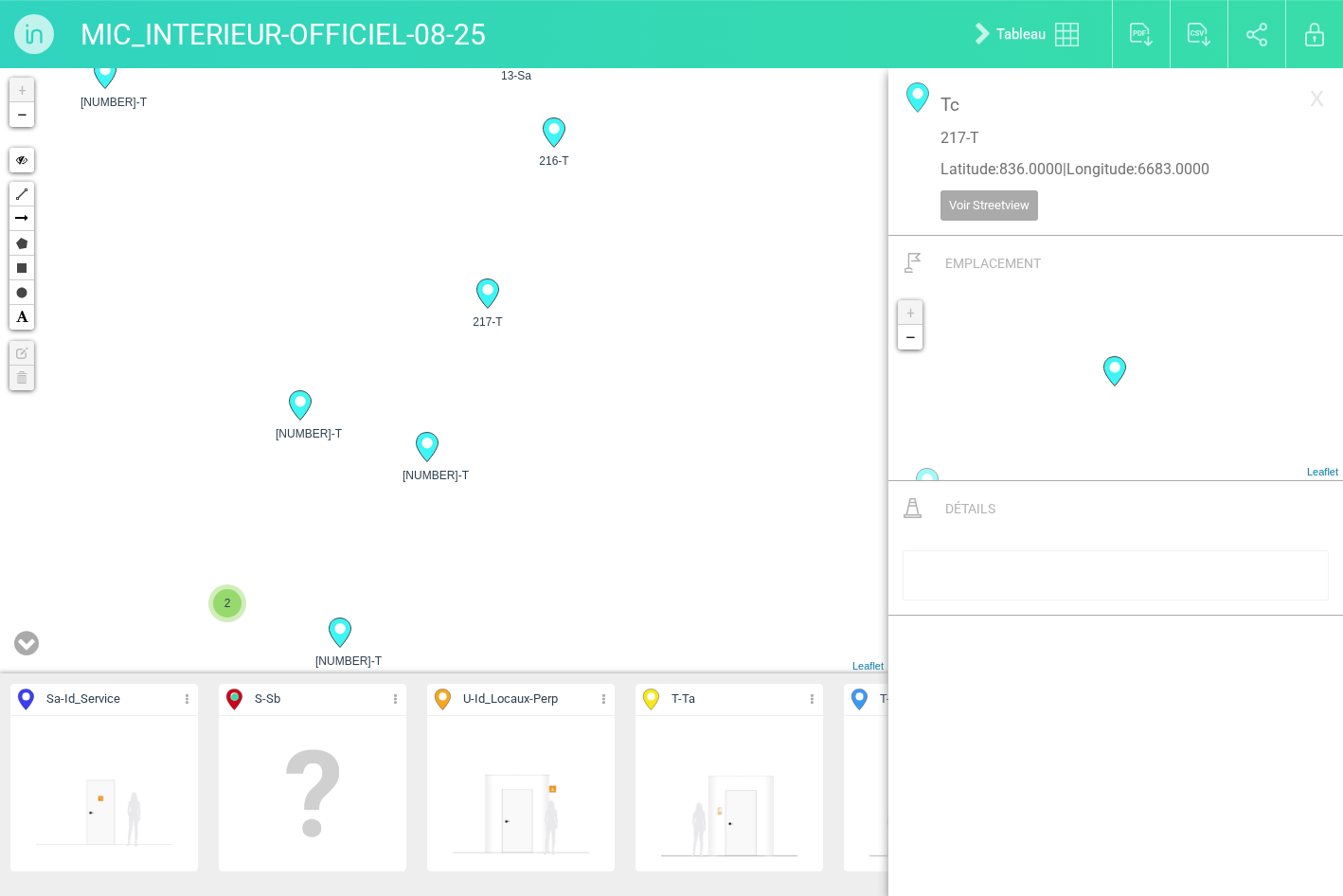 drag, startPoint x: 530, startPoint y: 499, endPoint x: 616, endPoint y: 487, distance: 86.833173 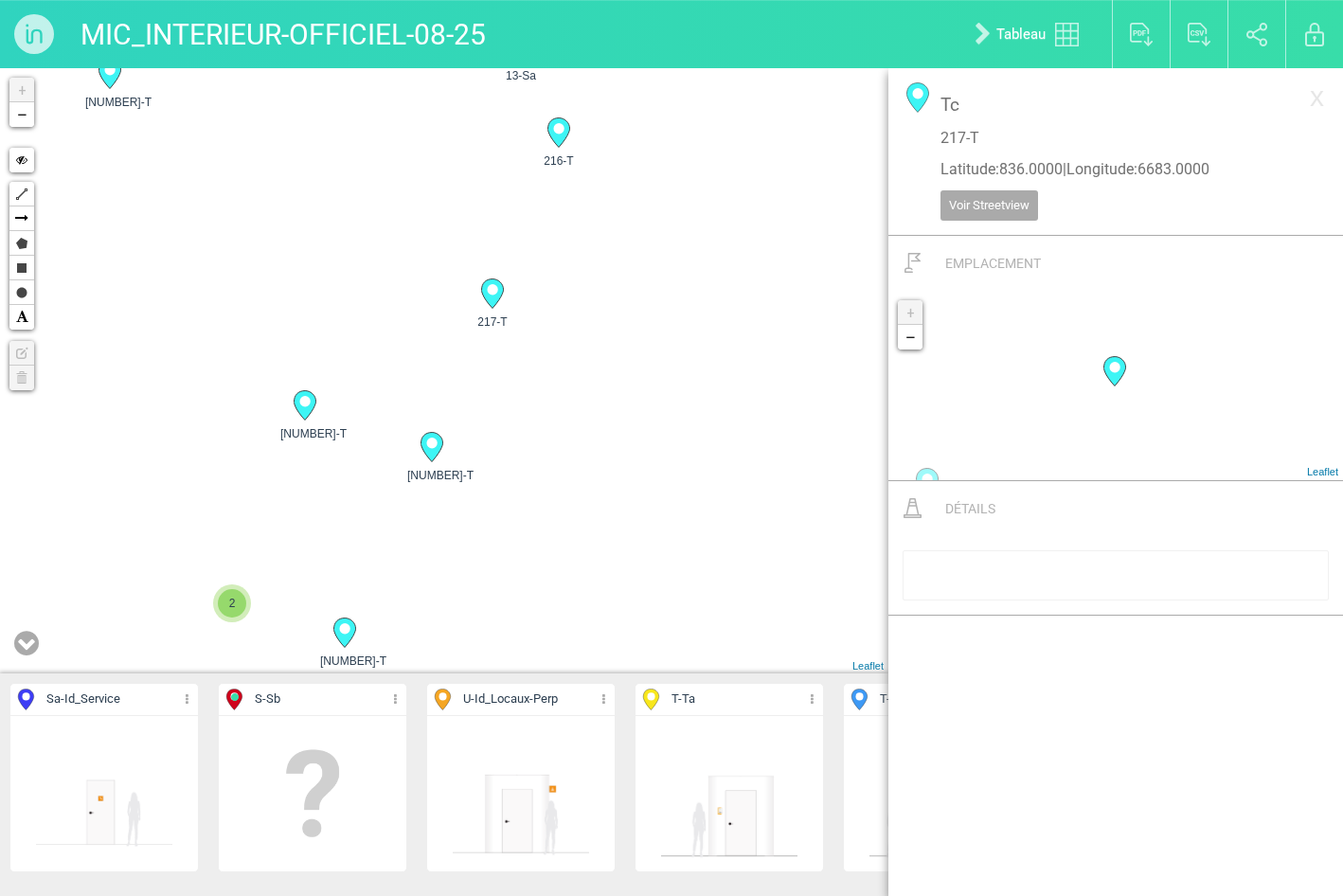 drag, startPoint x: 634, startPoint y: 535, endPoint x: 385, endPoint y: 564, distance: 250.68307 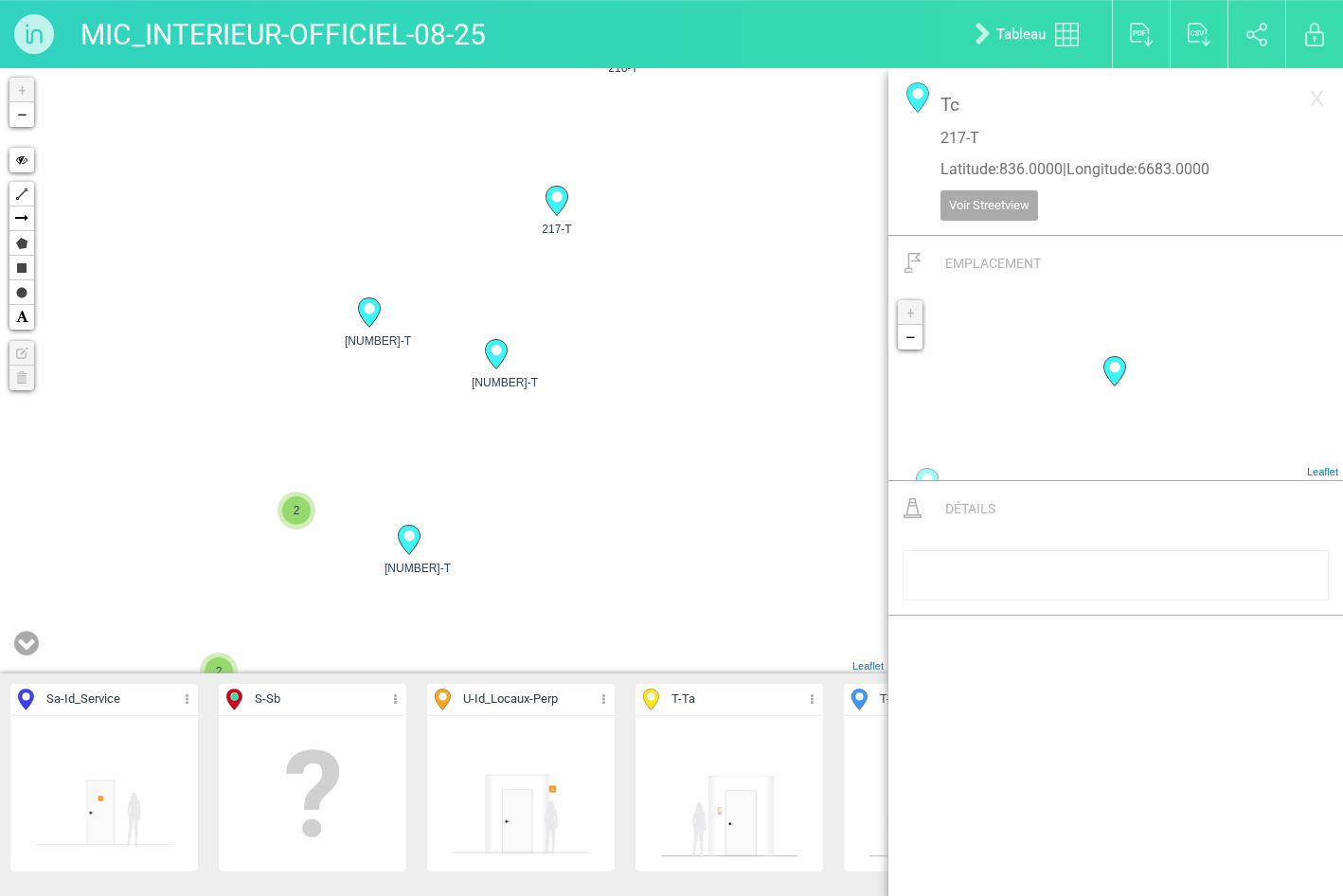 click on "12-Sa
13-Sa 2 2
210-T
211-T
212-T 213-T 214-T +" at bounding box center (444, 370) 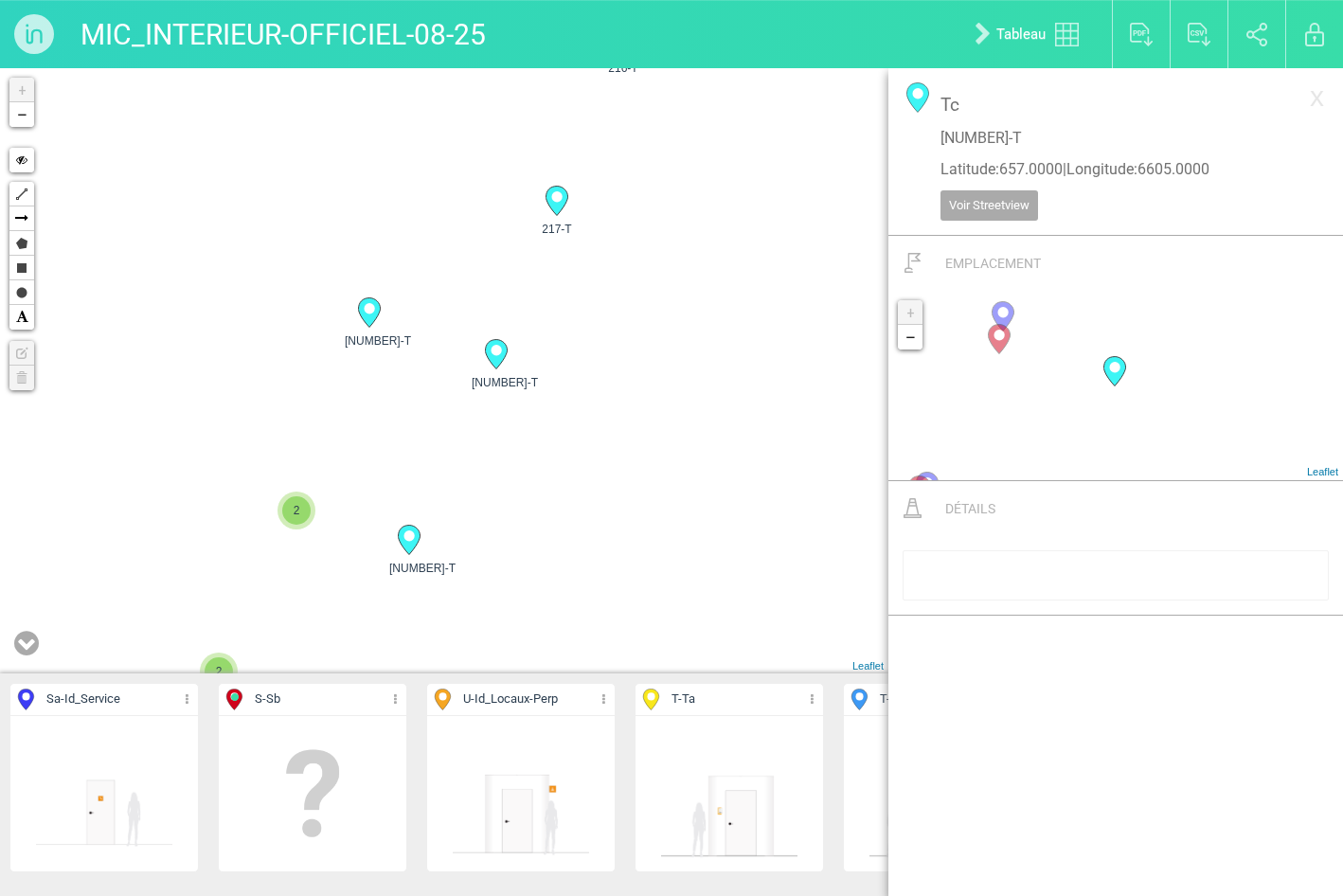 drag, startPoint x: 670, startPoint y: 398, endPoint x: 644, endPoint y: 395, distance: 26.172505 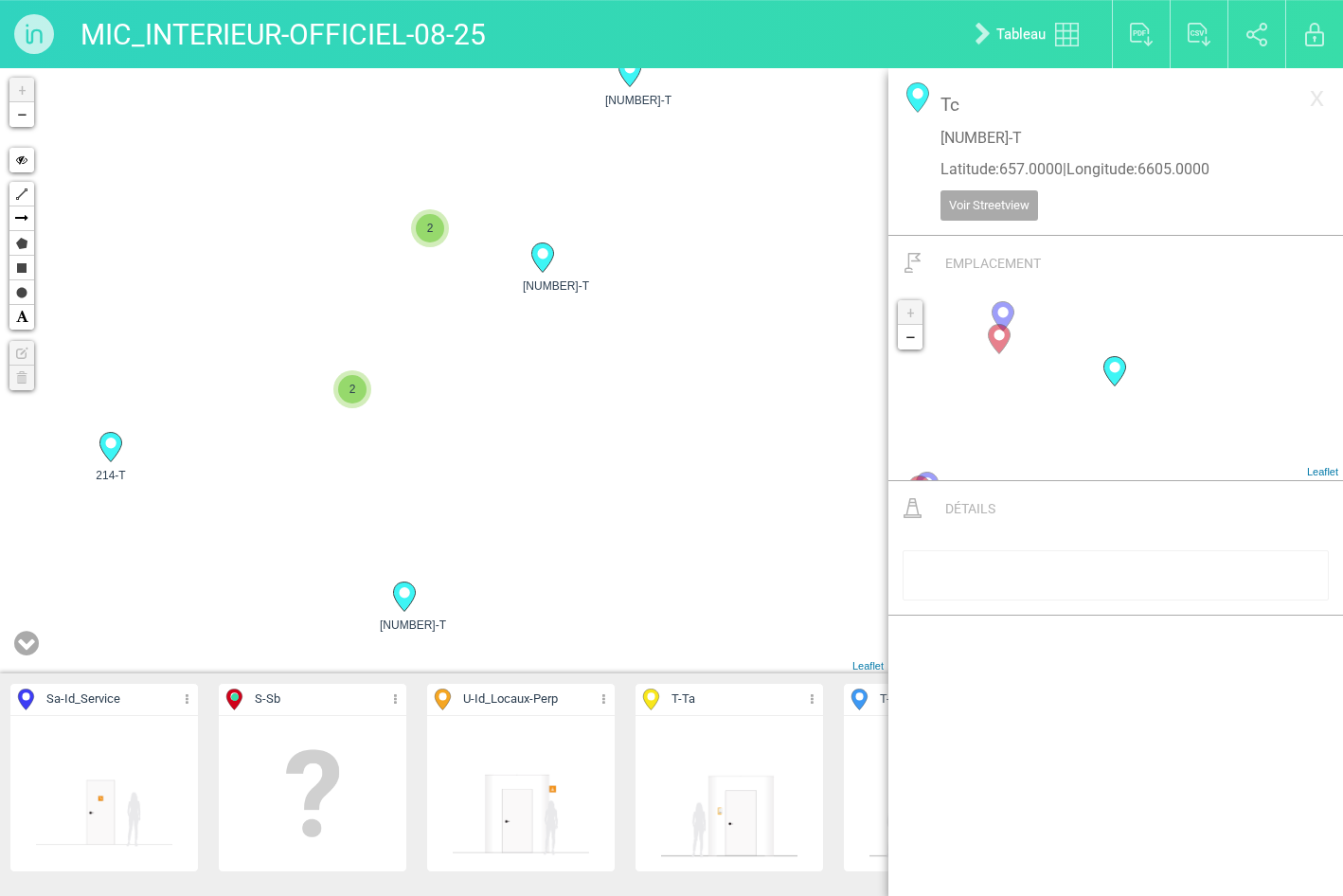 drag, startPoint x: 652, startPoint y: 357, endPoint x: 682, endPoint y: 194, distance: 165.73774 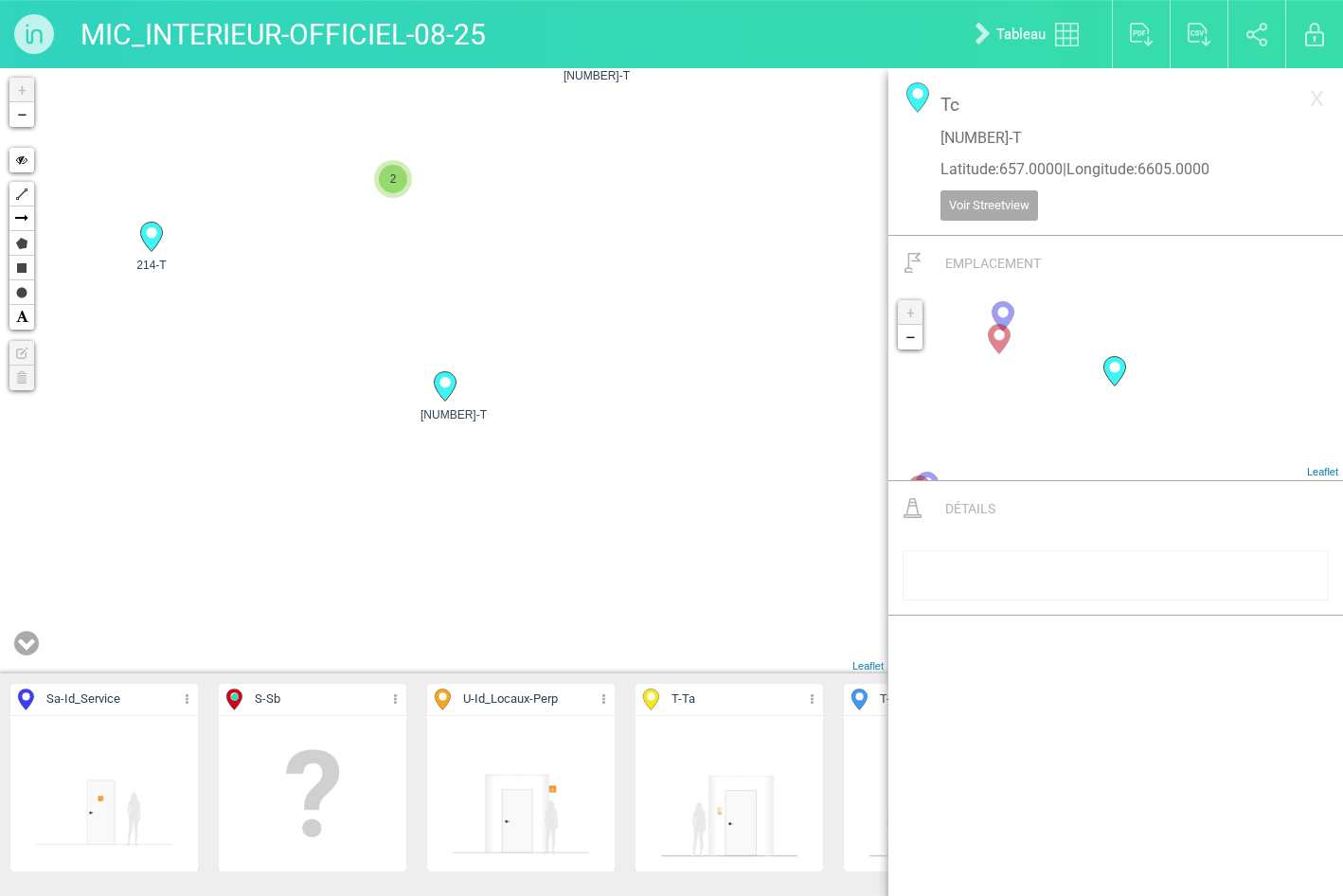 click 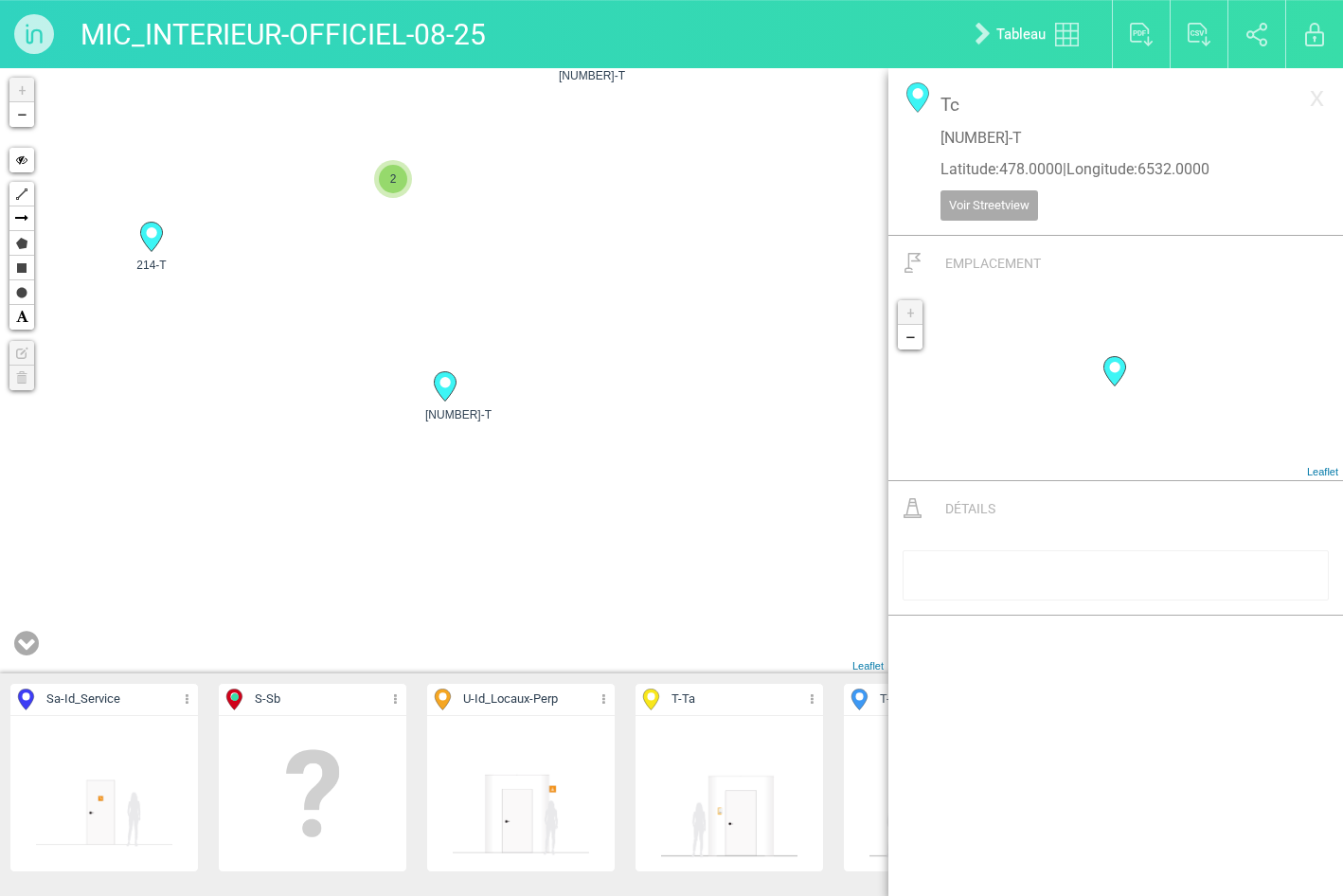 drag, startPoint x: 596, startPoint y: 325, endPoint x: 631, endPoint y: 500, distance: 178.46568 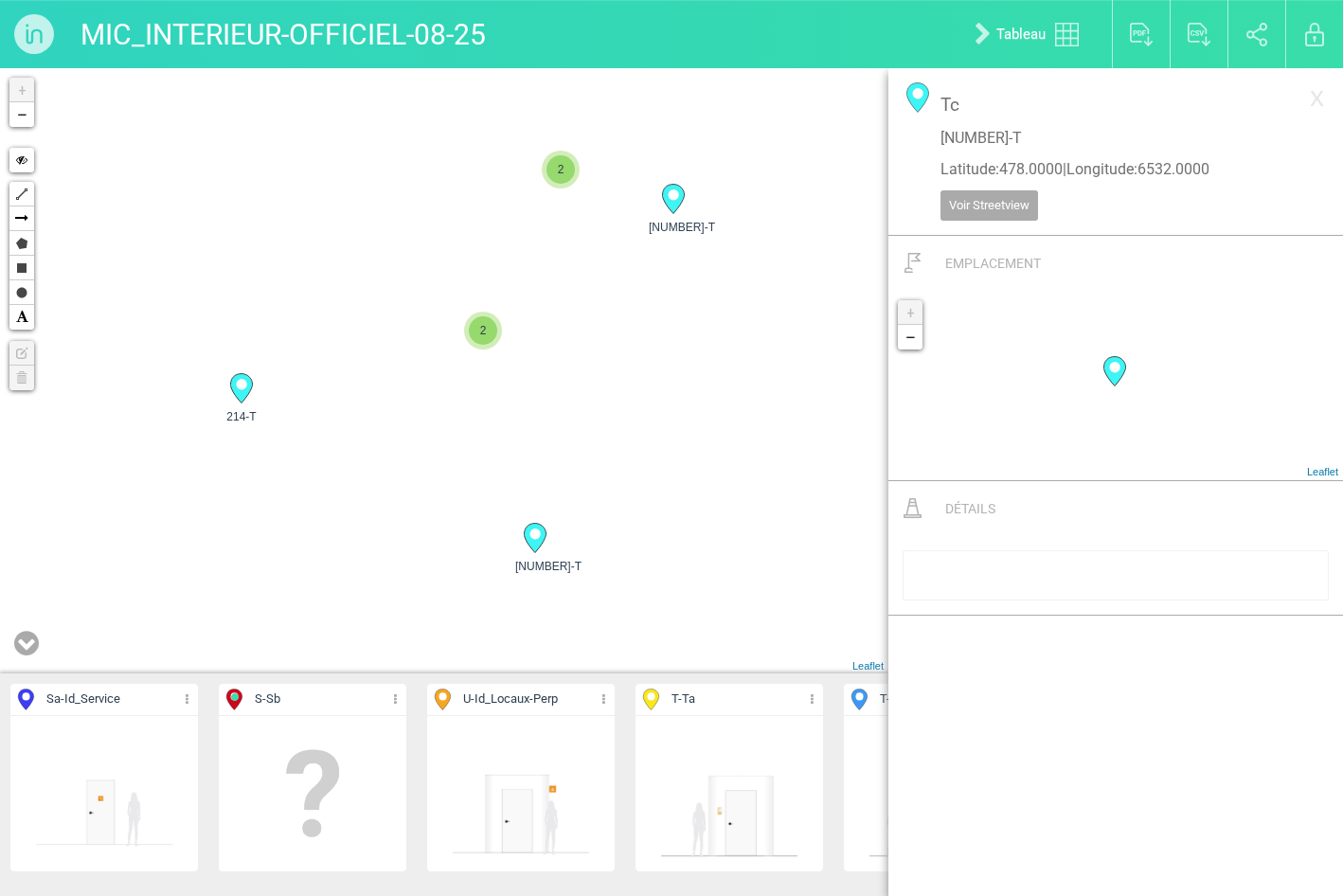 drag, startPoint x: 631, startPoint y: 500, endPoint x: 689, endPoint y: 467, distance: 66.730802 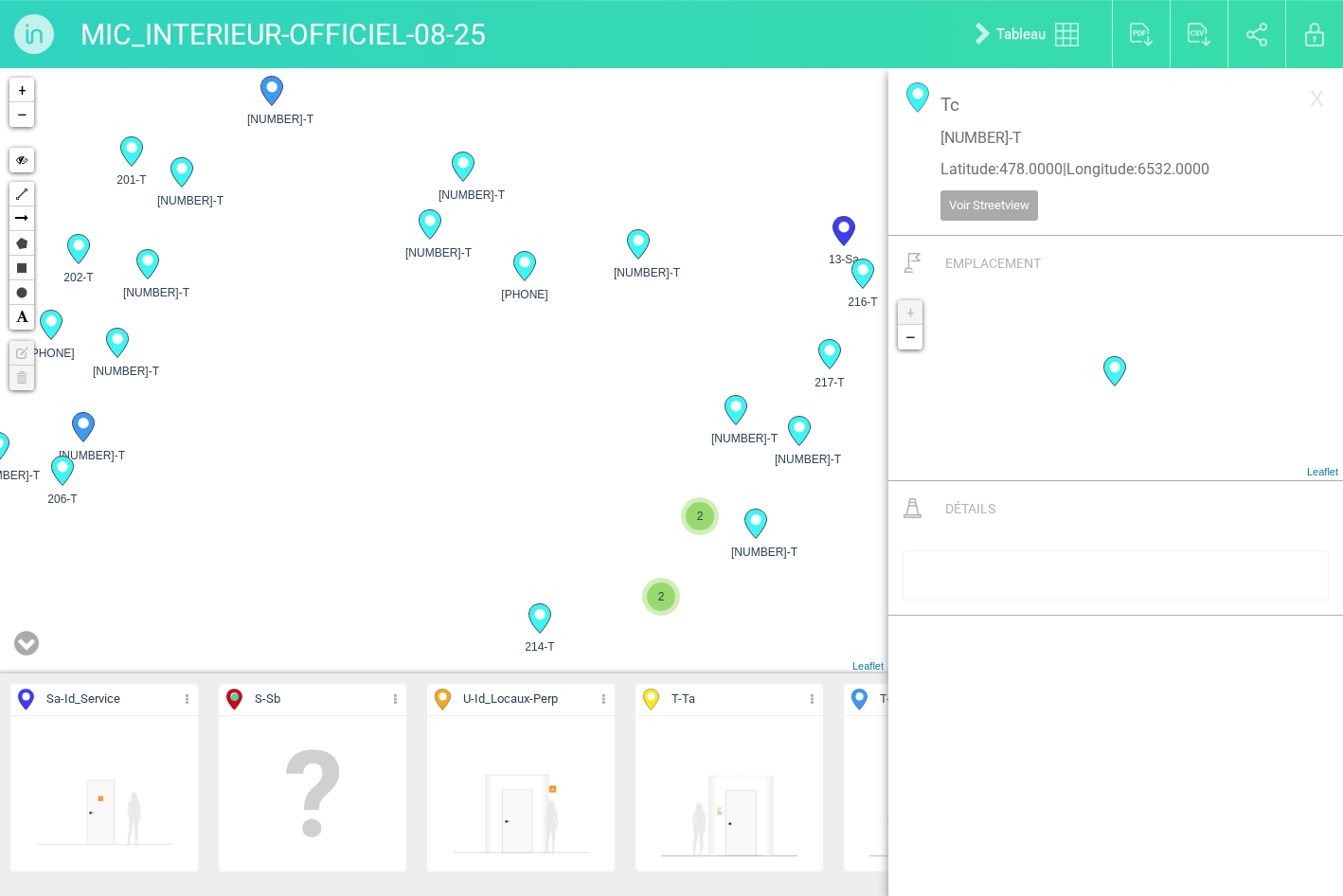 drag, startPoint x: 448, startPoint y: 206, endPoint x: 448, endPoint y: 342, distance: 136 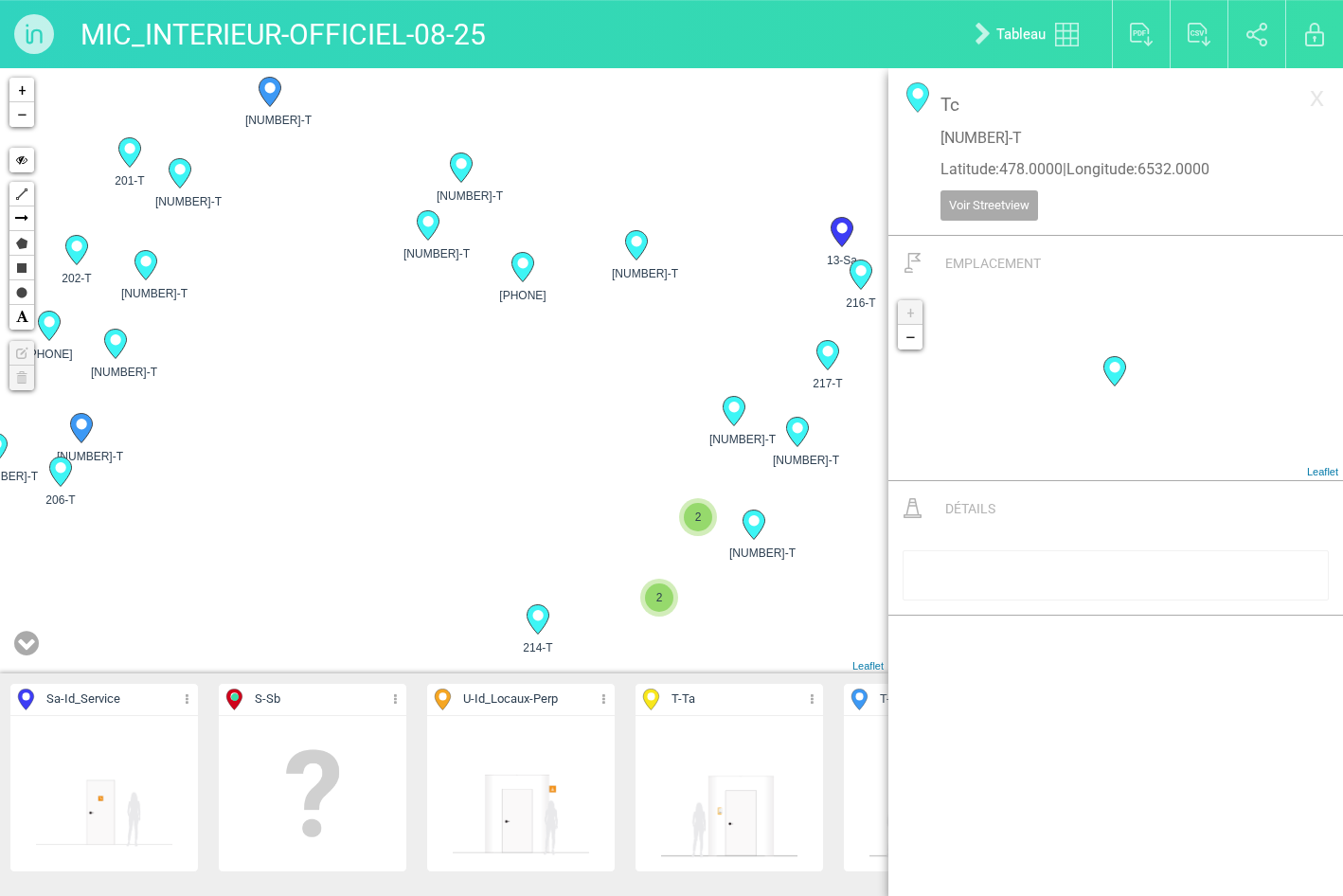 click 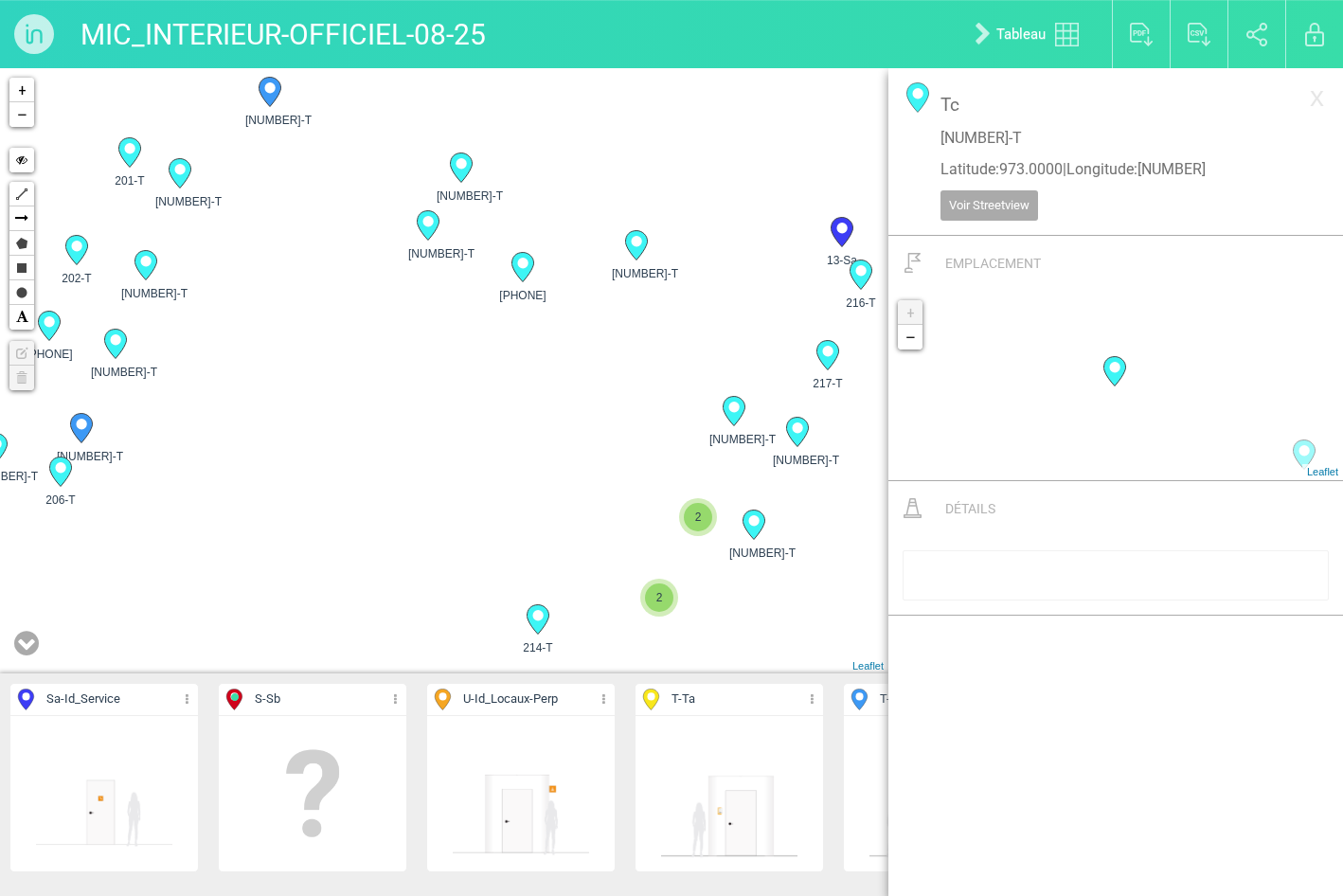 click 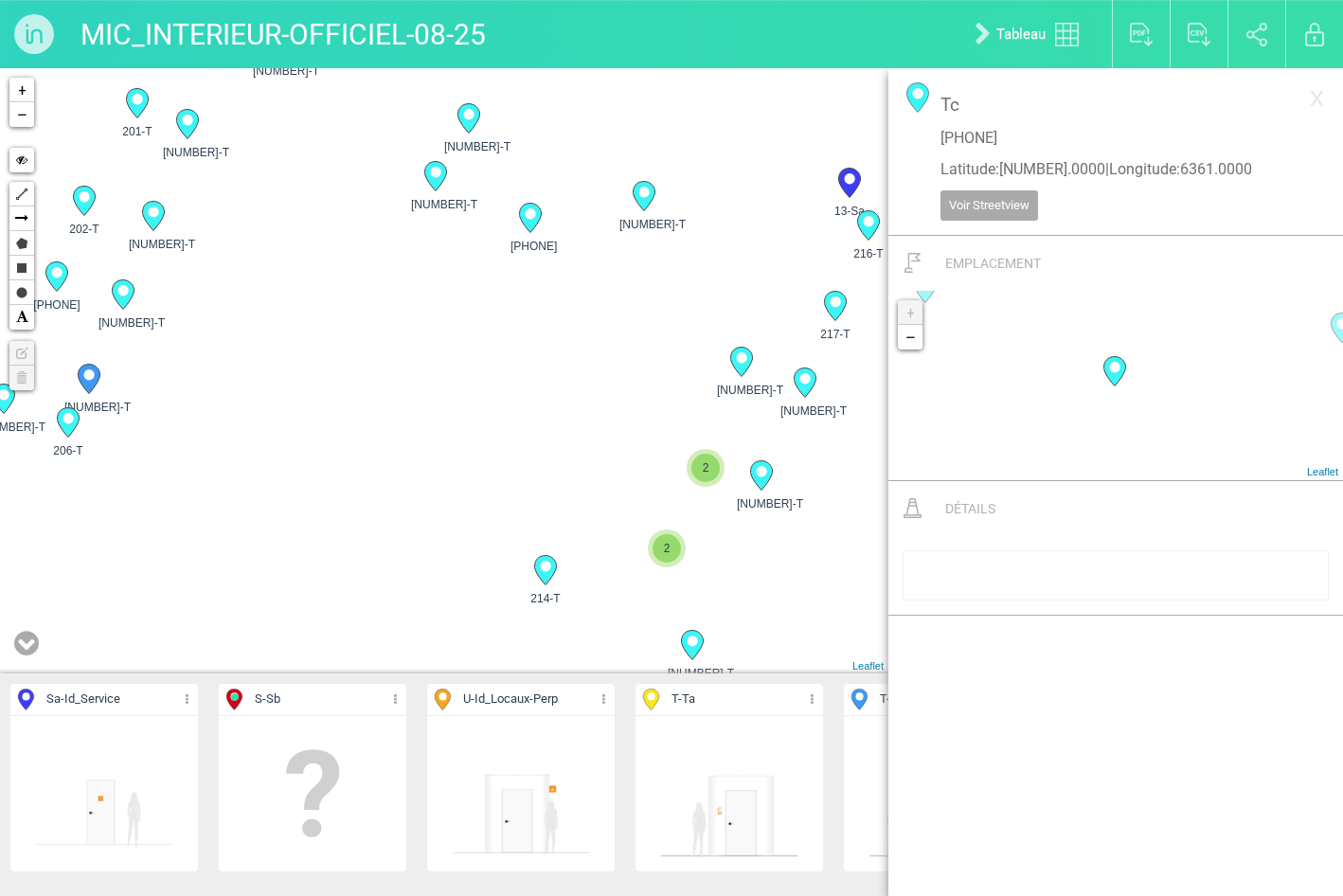 drag, startPoint x: 581, startPoint y: 535, endPoint x: 589, endPoint y: 478, distance: 57.558666 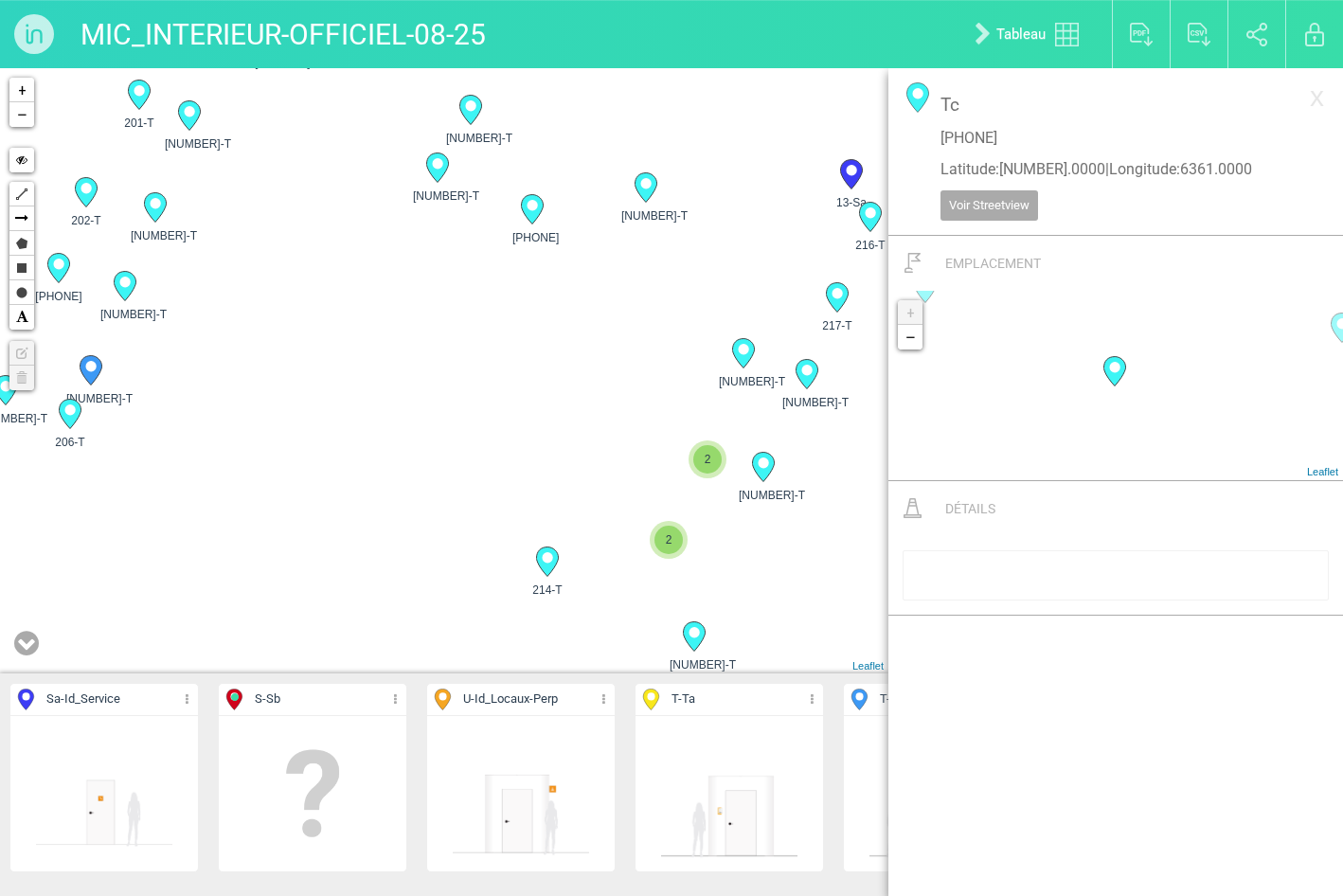 click 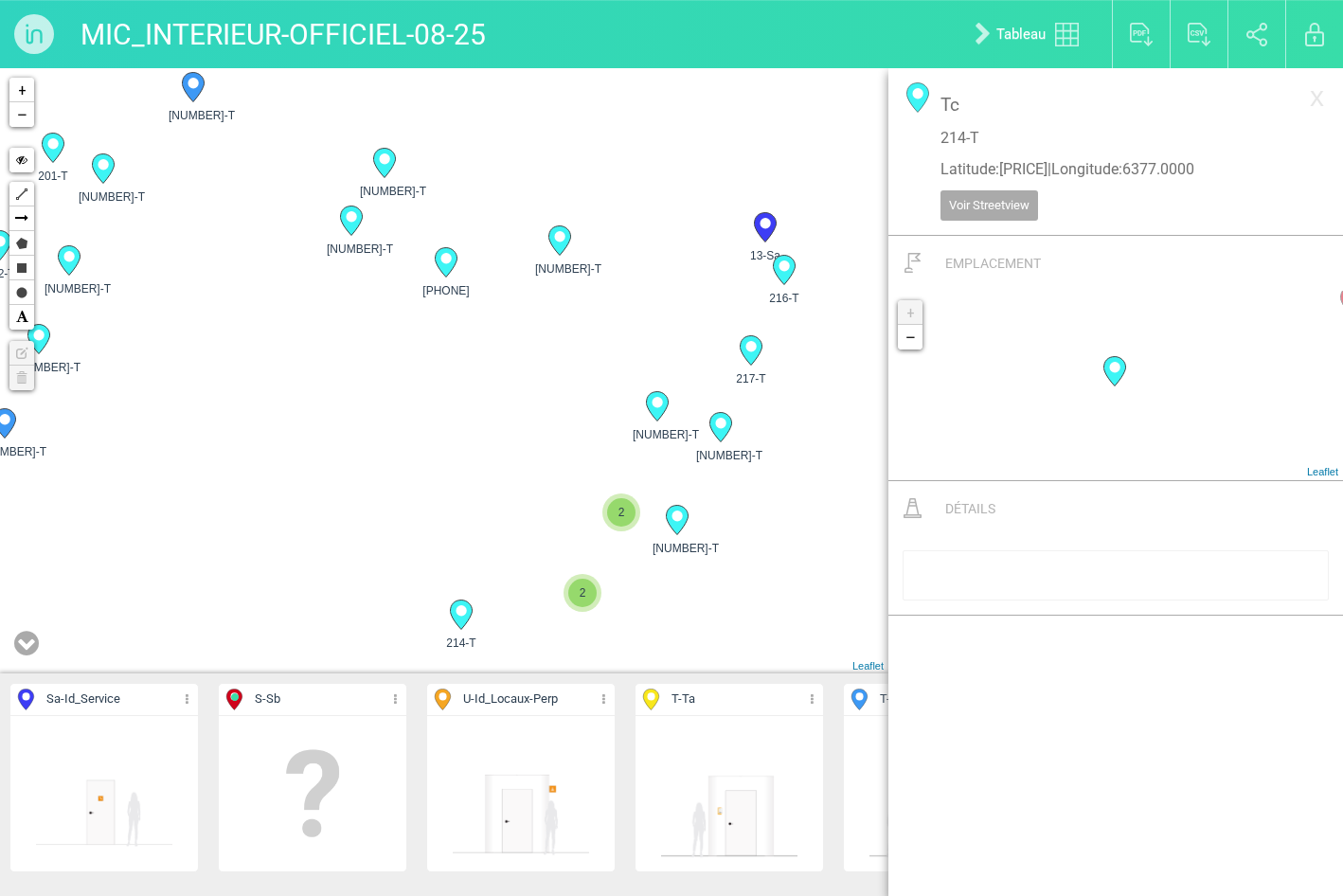 drag, startPoint x: 773, startPoint y: 336, endPoint x: 684, endPoint y: 394, distance: 106.23088 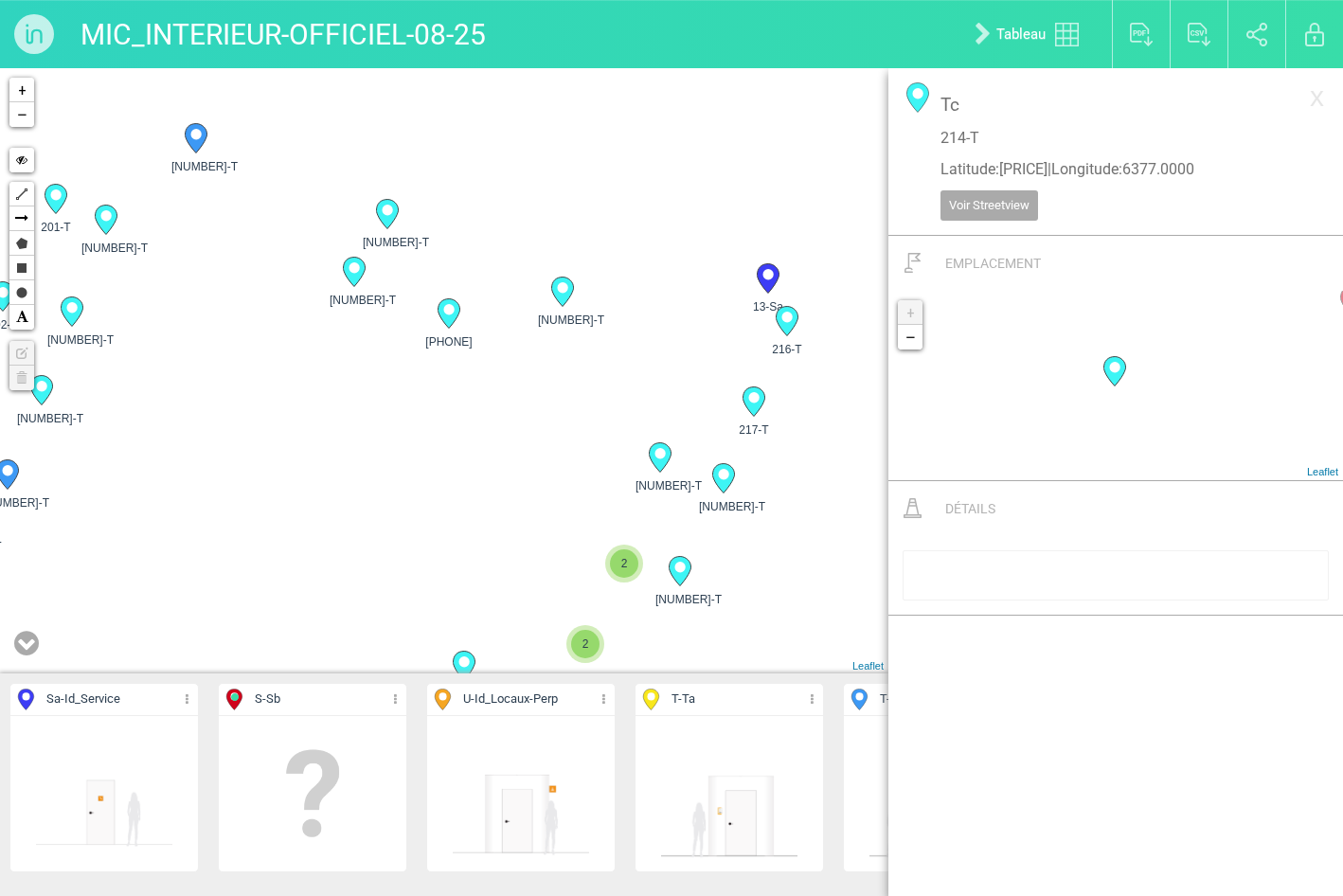 drag, startPoint x: 378, startPoint y: 428, endPoint x: 381, endPoint y: 447, distance: 19.23538 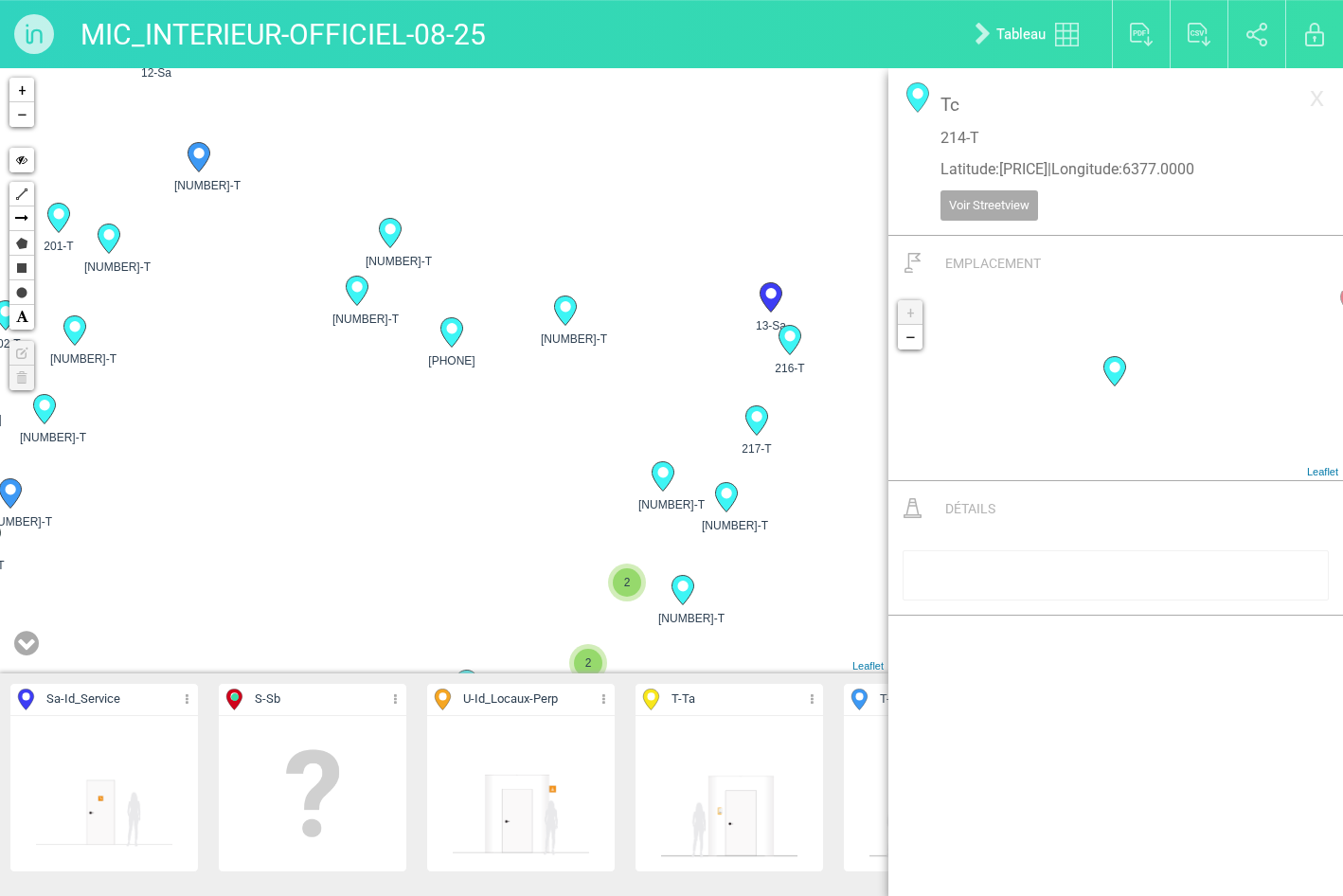 click on "11-Sa
12-Sa
13-Sa 2 2
48-Sa
49-Sa 186-T 187-T 3 +" at bounding box center [444, 370] 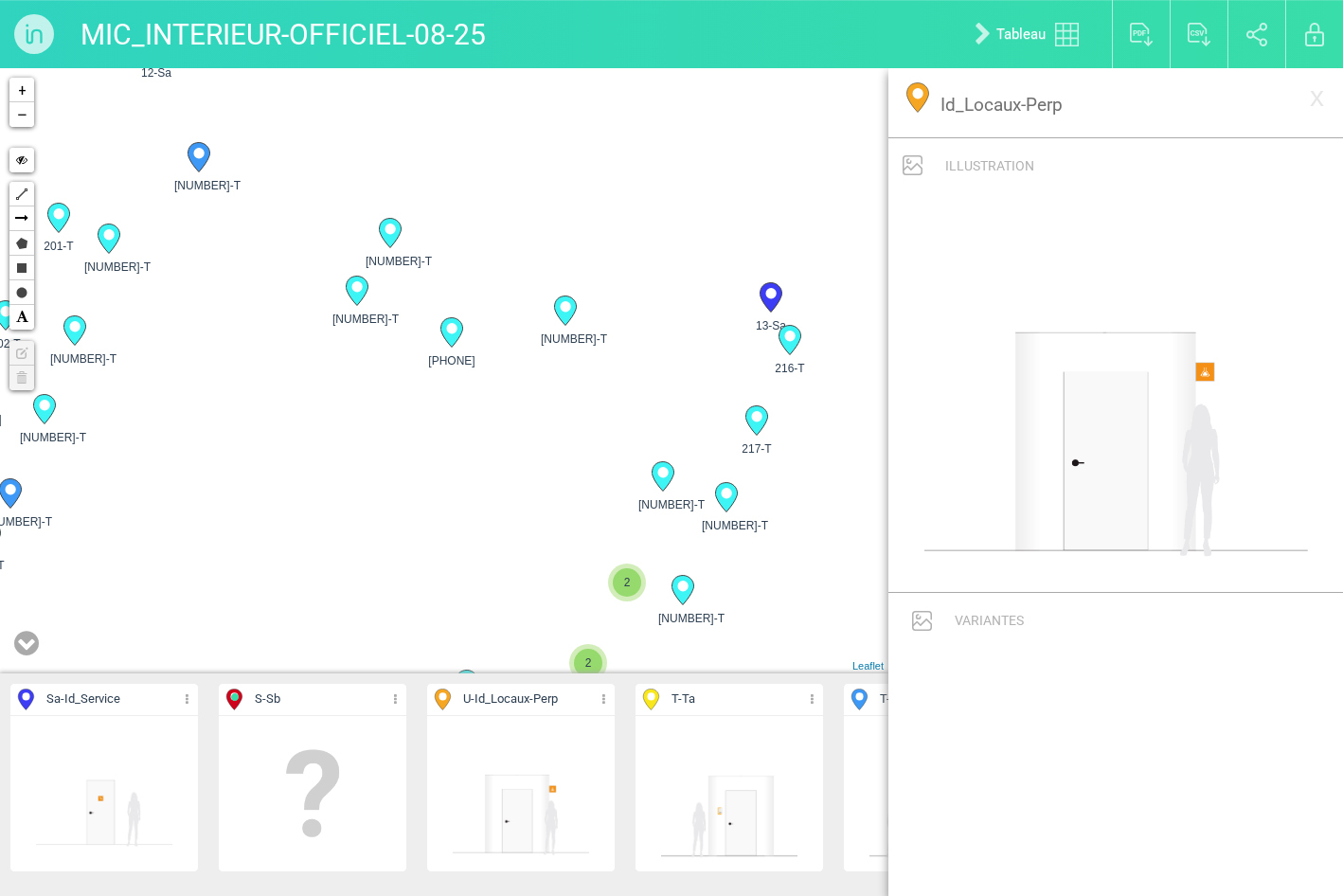 click at bounding box center (1116, 385) 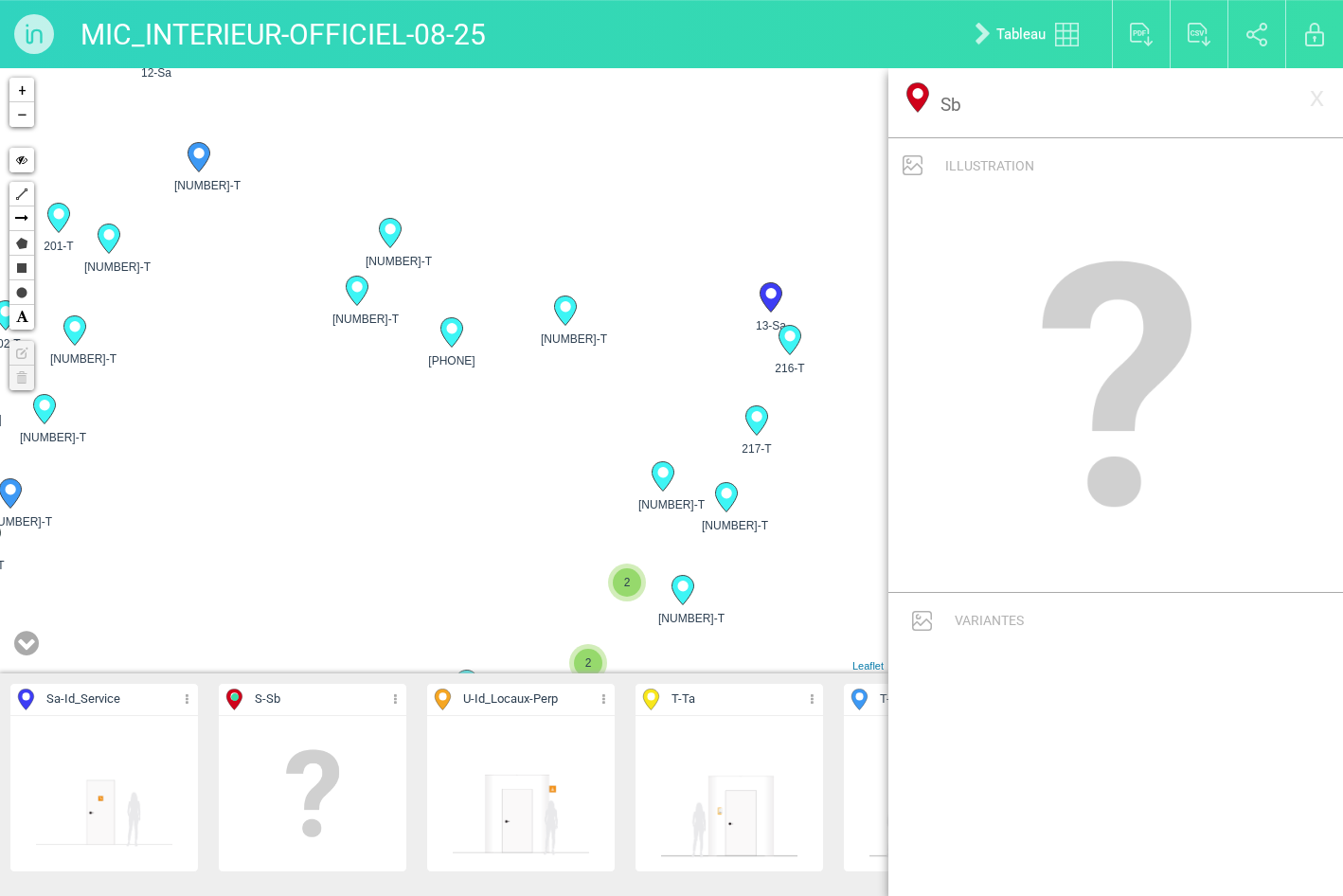 click at bounding box center [104, 794] 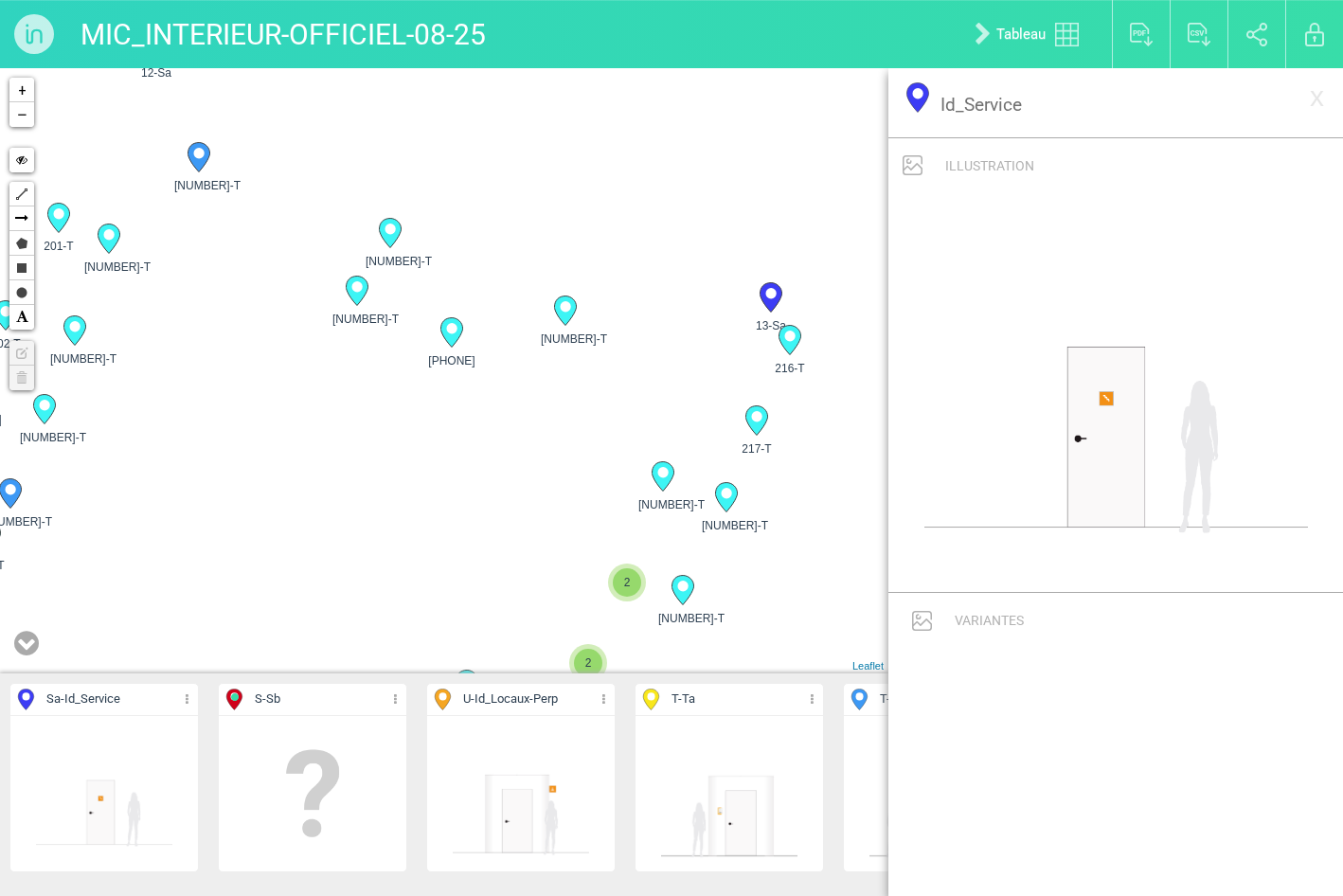 click on "Détails   Cacher Aff. uniquement" at bounding box center (729, 794) 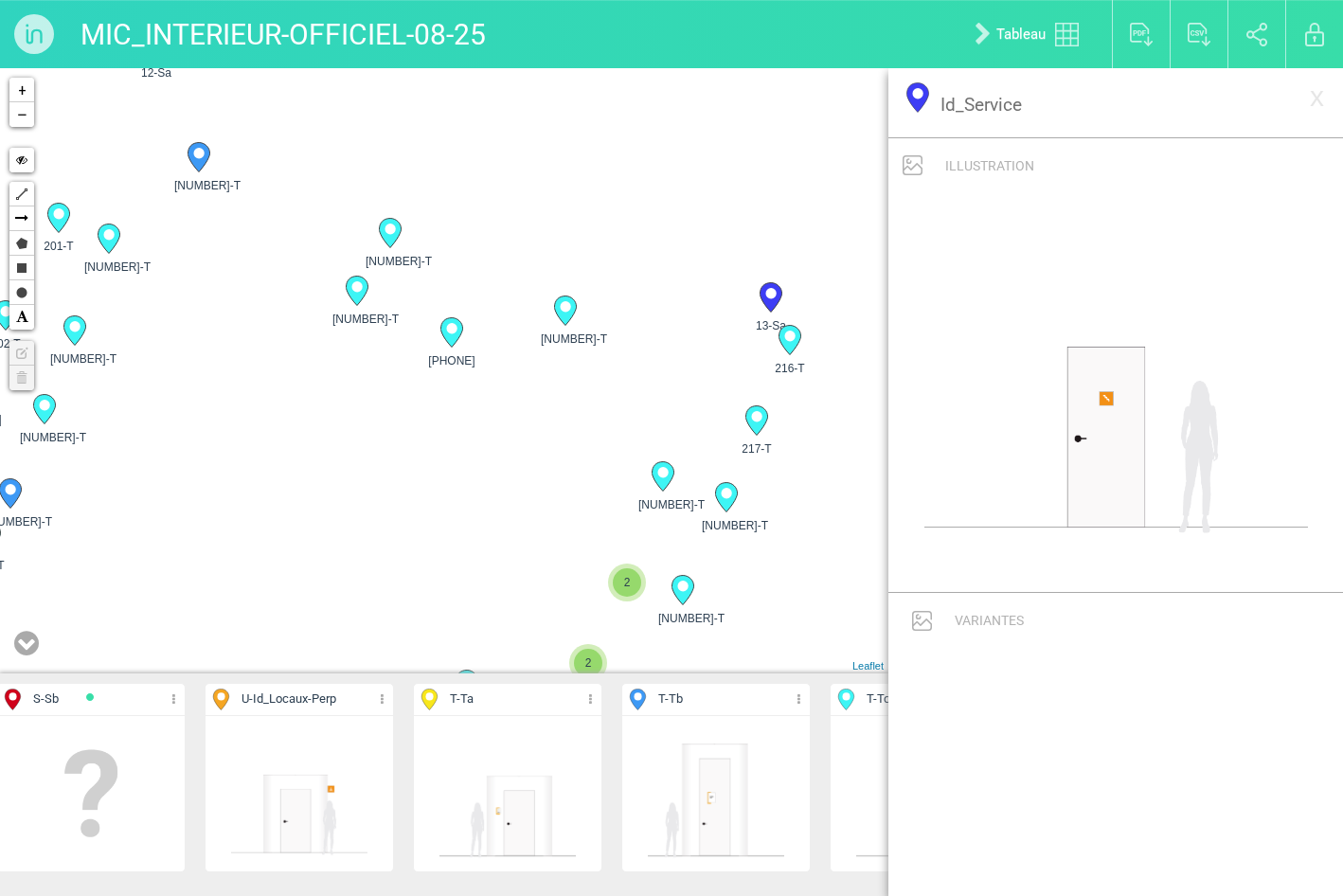 scroll, scrollTop: 0, scrollLeft: 220, axis: horizontal 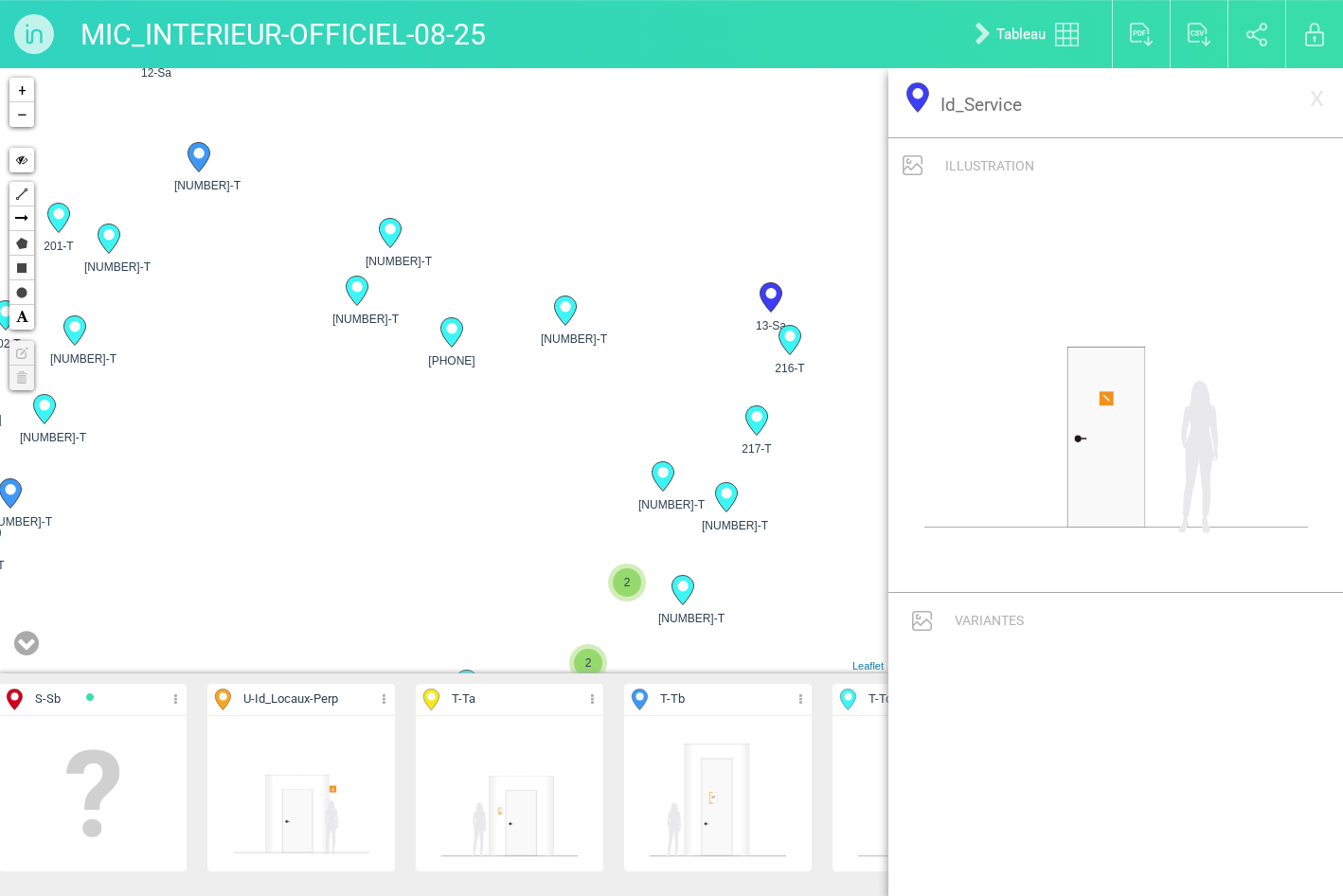 click at bounding box center (718, 794) 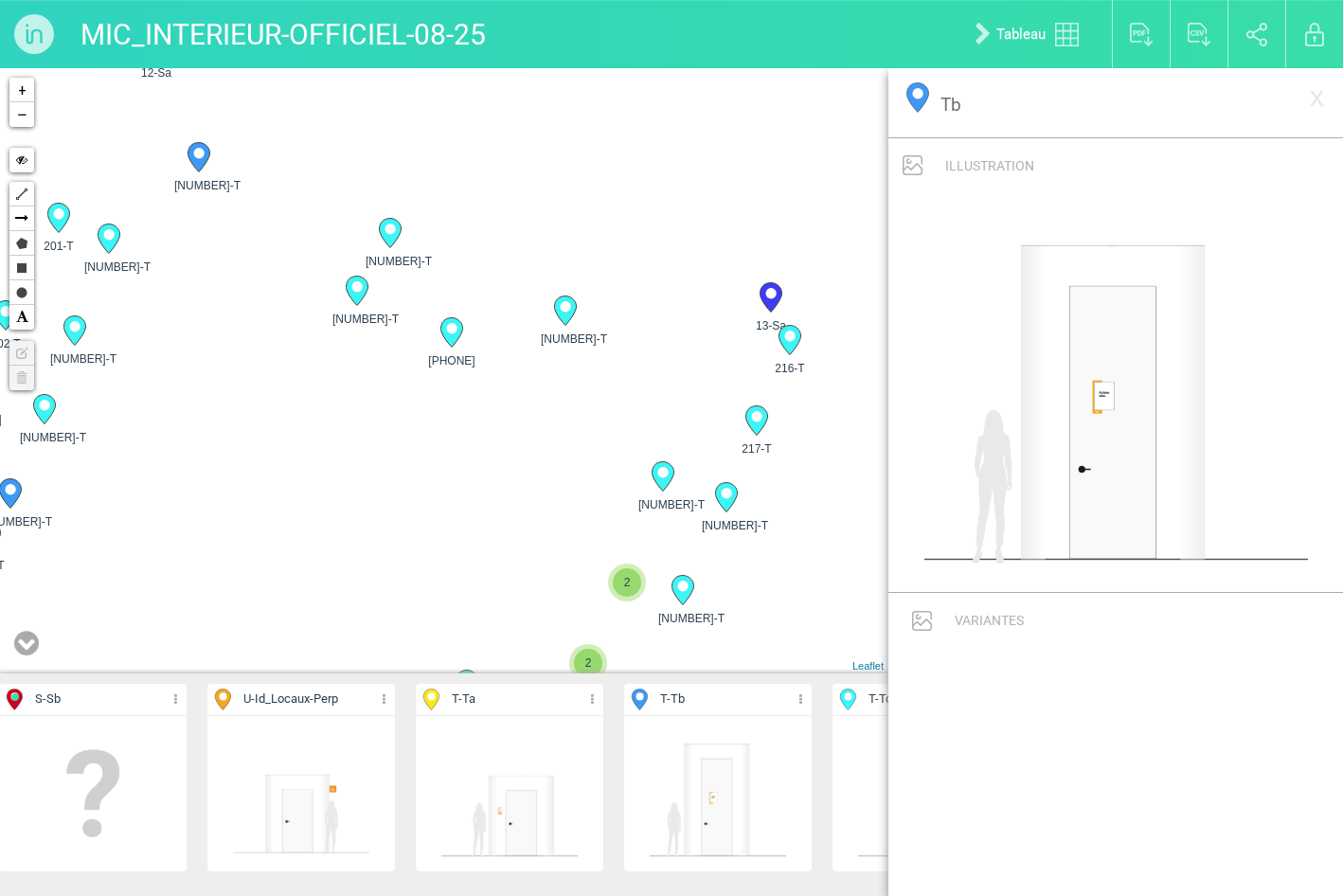 click on "Détails   Cacher Aff. uniquement" at bounding box center [926, 794] 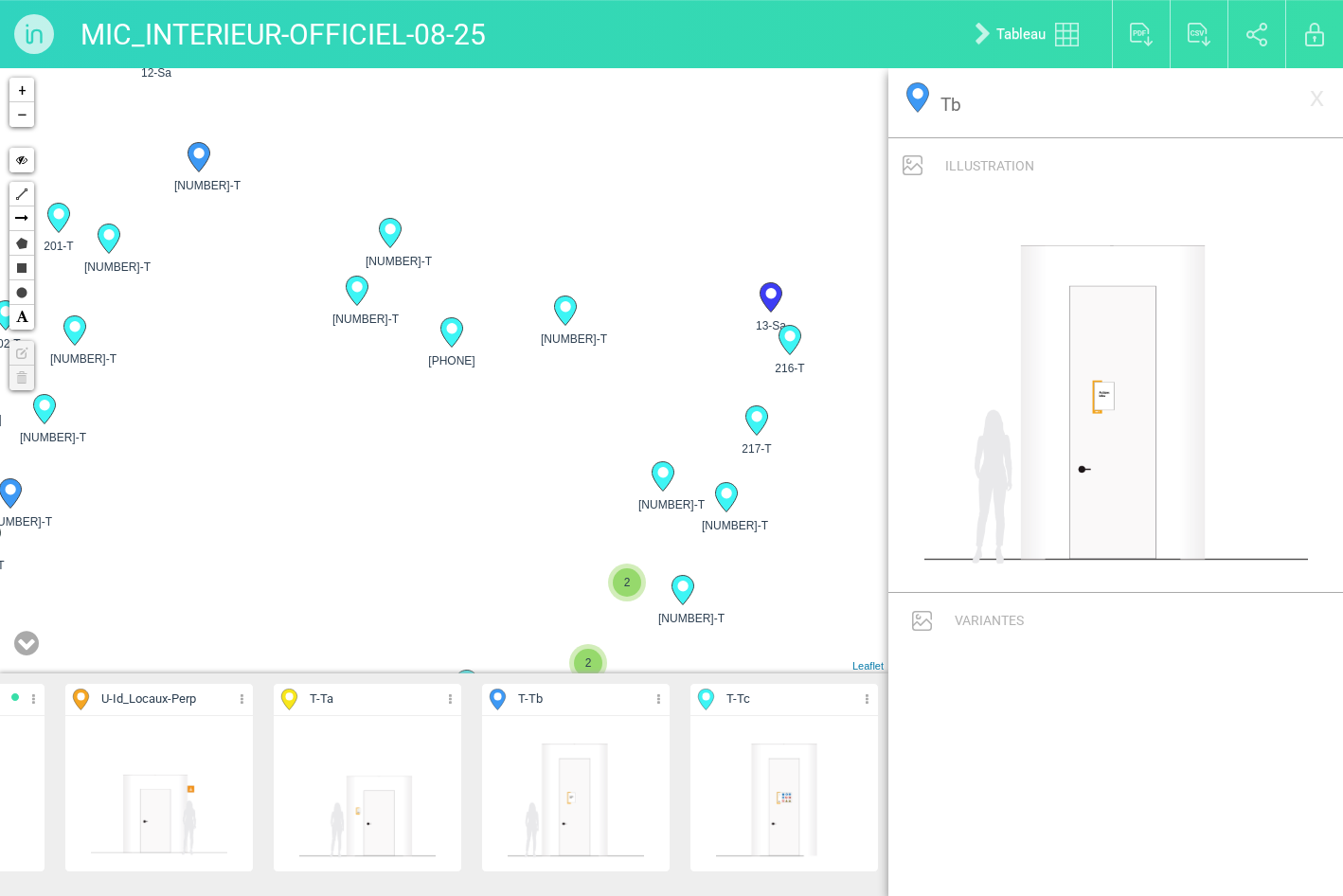 click at bounding box center (367, 794) 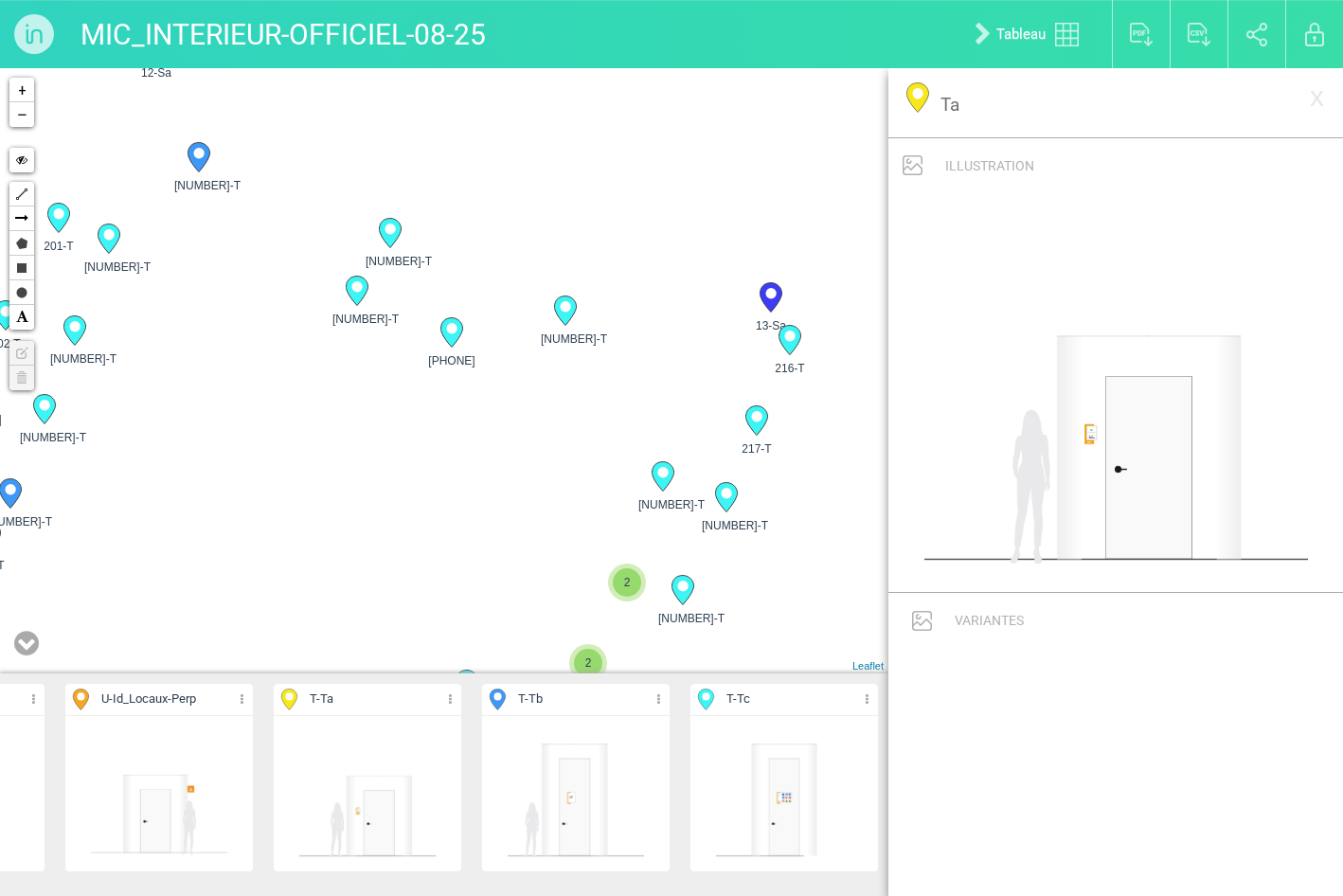 click at bounding box center [576, 794] 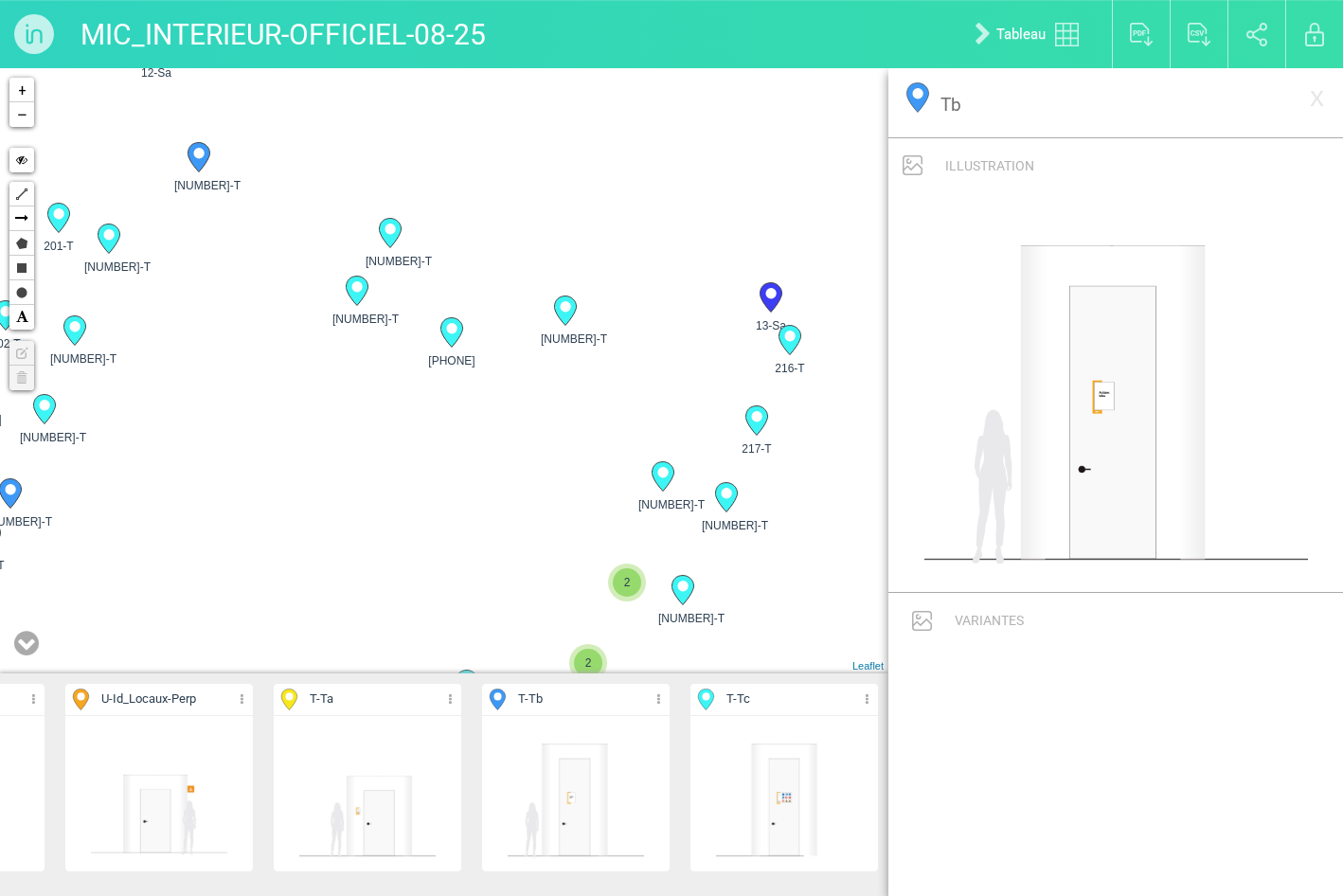 click at bounding box center (784, 794) 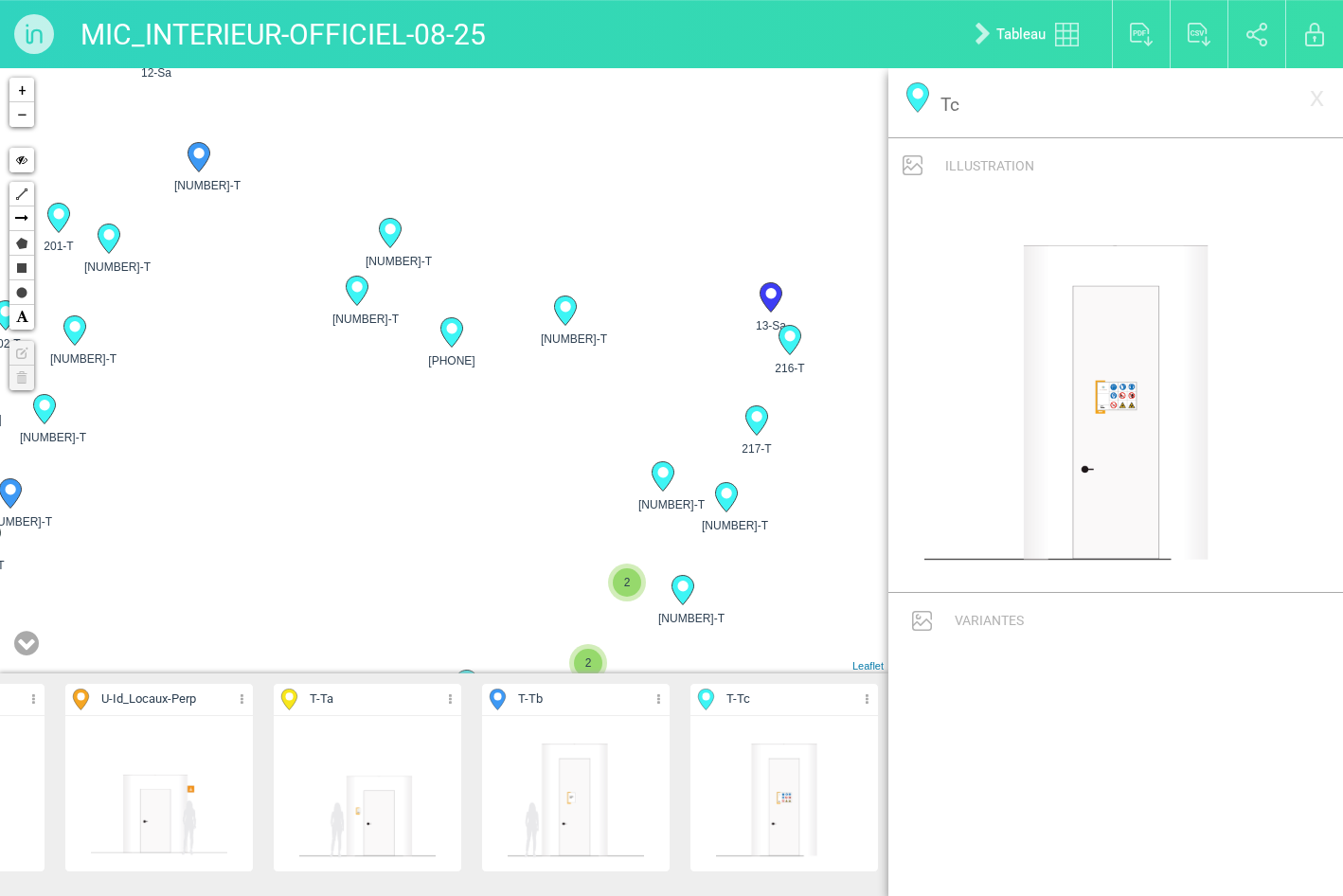 scroll, scrollTop: 0, scrollLeft: 0, axis: both 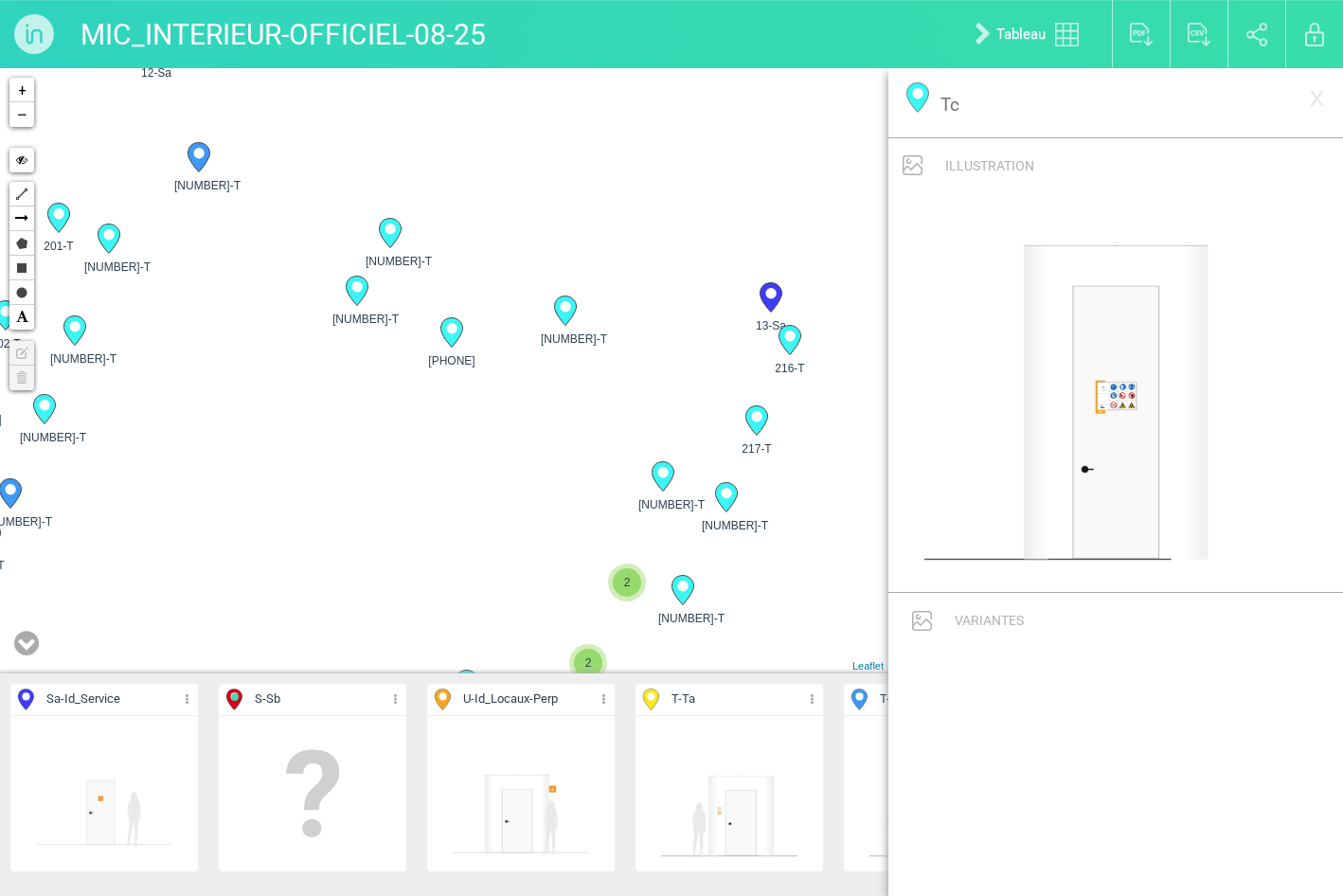click at bounding box center [729, 794] 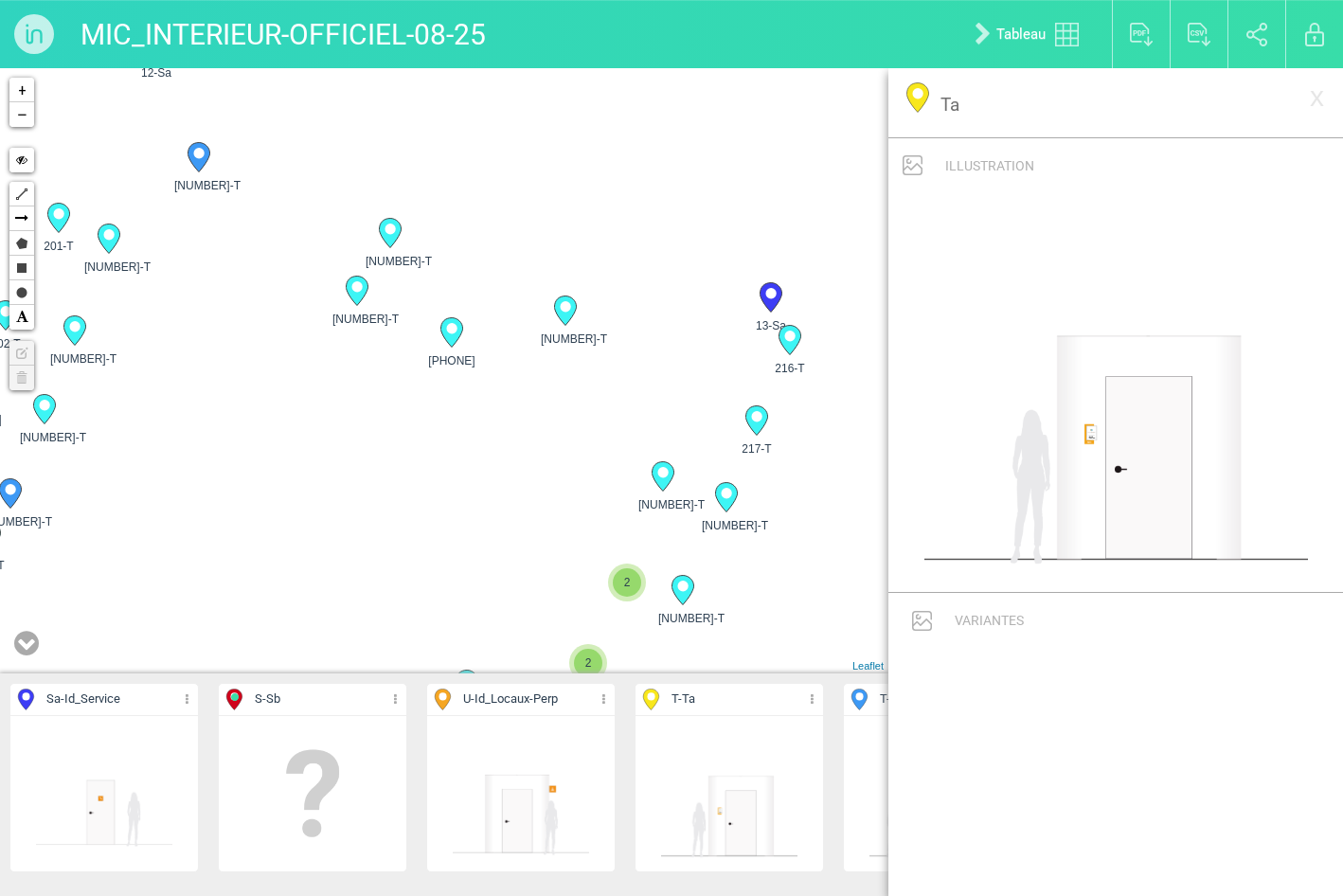 click at bounding box center [521, 794] 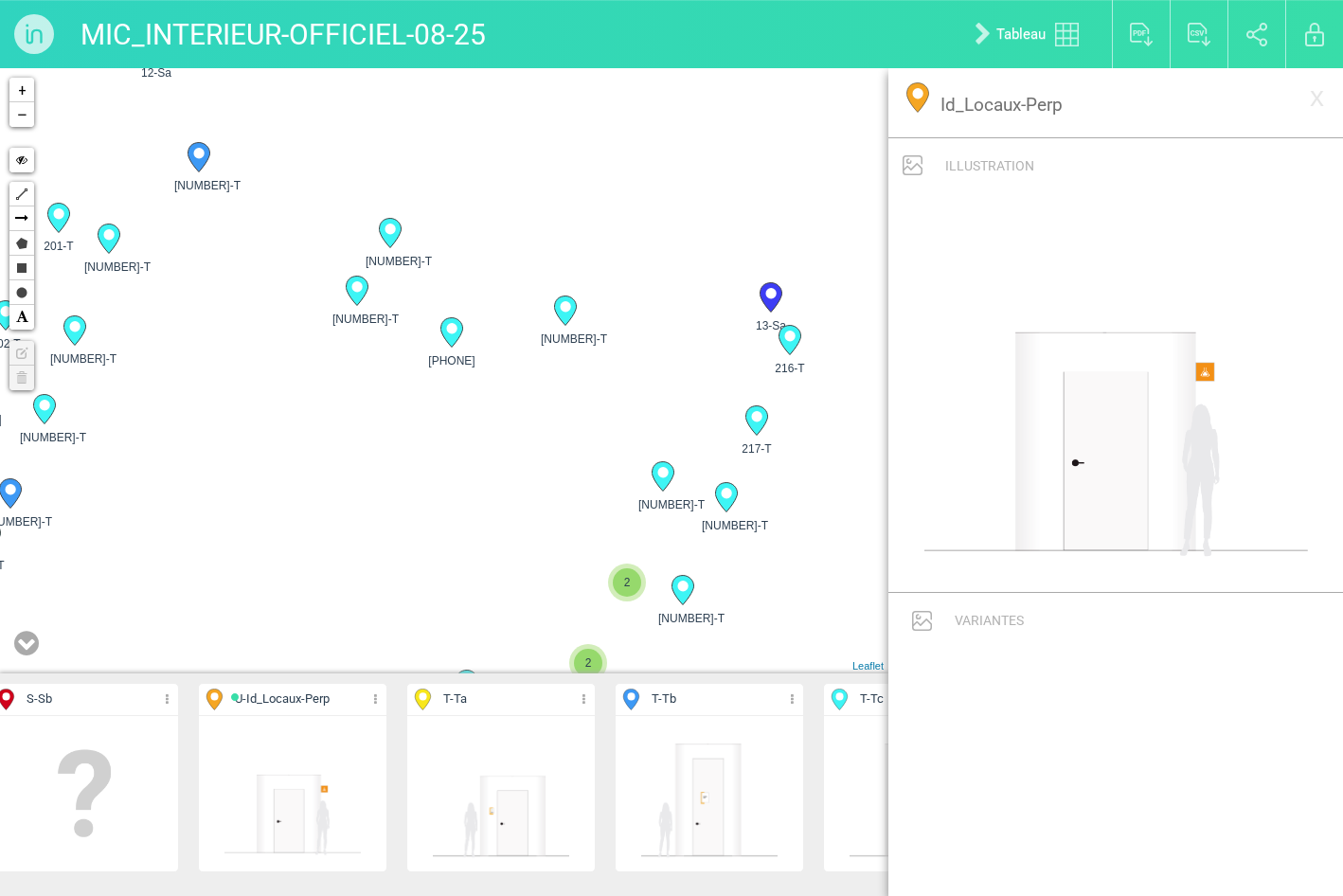 scroll, scrollTop: 0, scrollLeft: 362, axis: horizontal 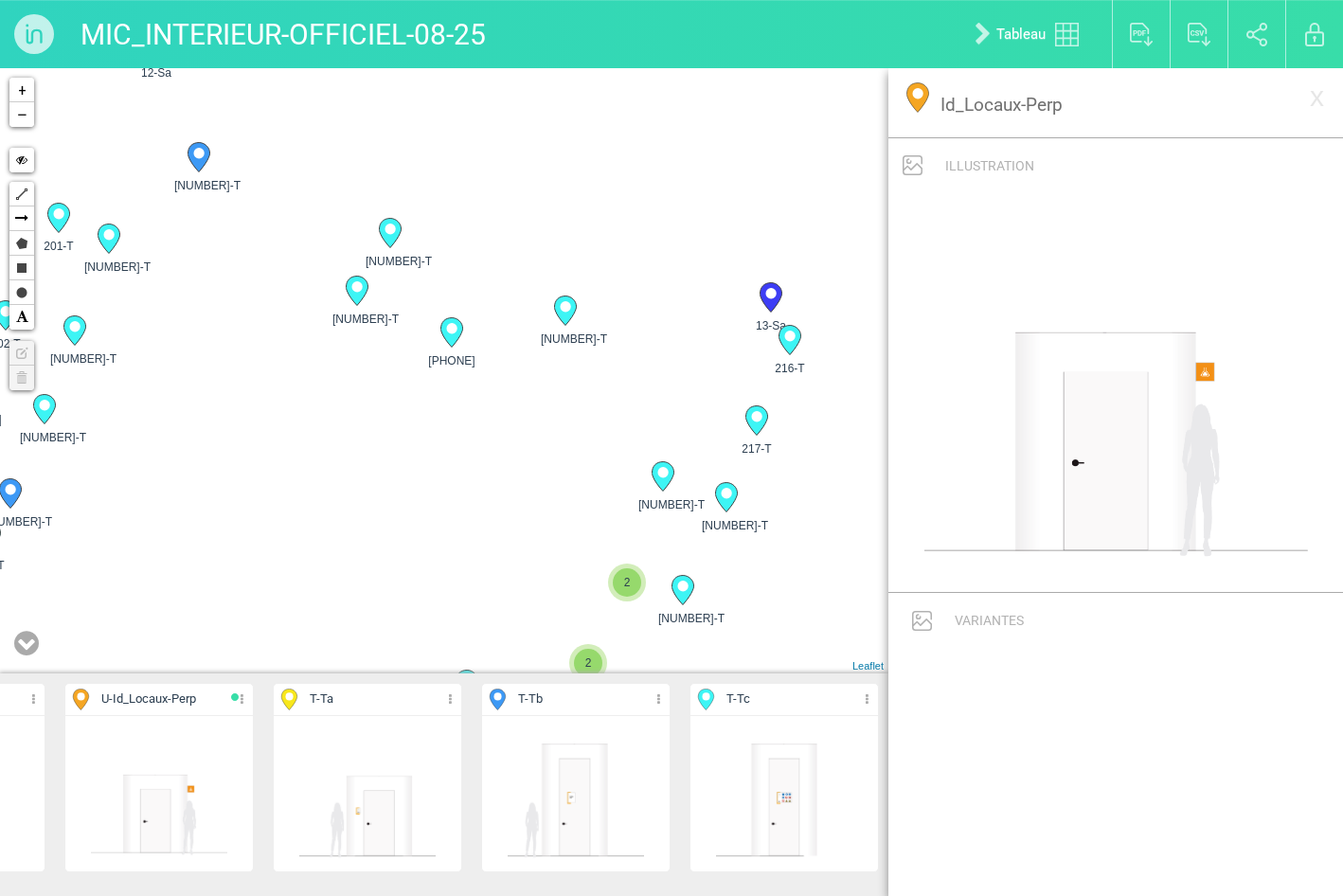 click at bounding box center [784, 794] 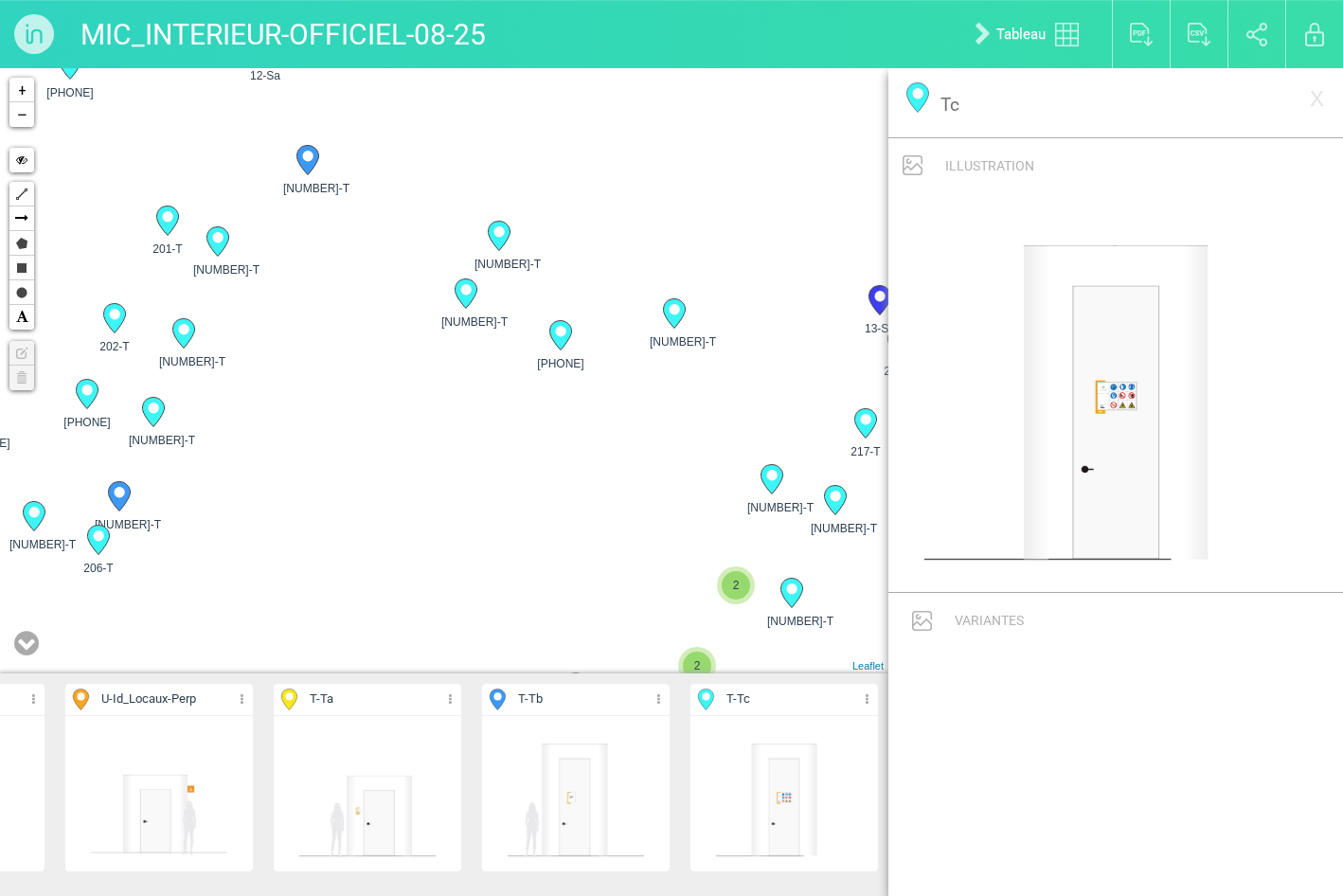 drag, startPoint x: 360, startPoint y: 449, endPoint x: 479, endPoint y: 507, distance: 132.38202 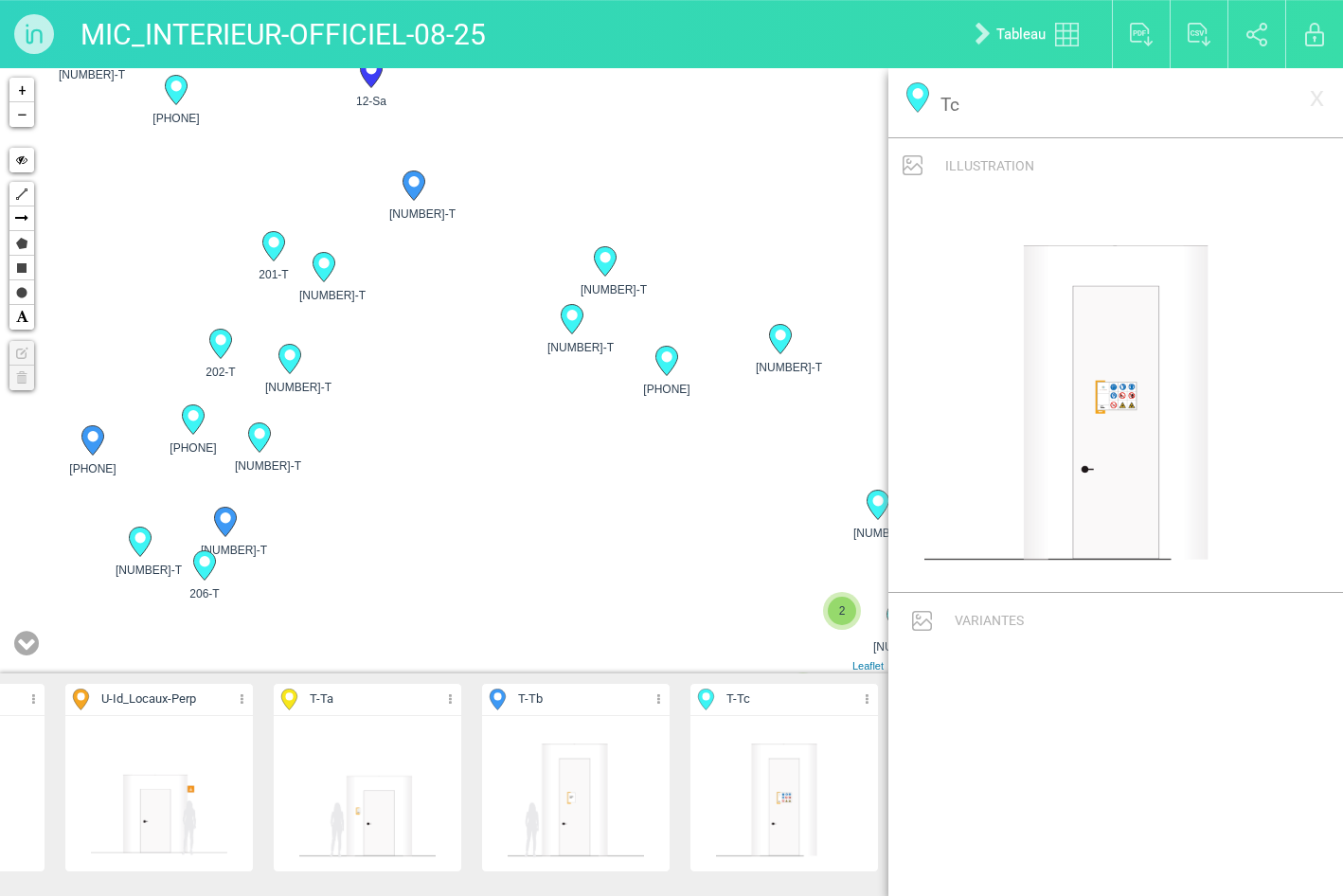 drag, startPoint x: 434, startPoint y: 432, endPoint x: 440, endPoint y: 540, distance: 108.16654 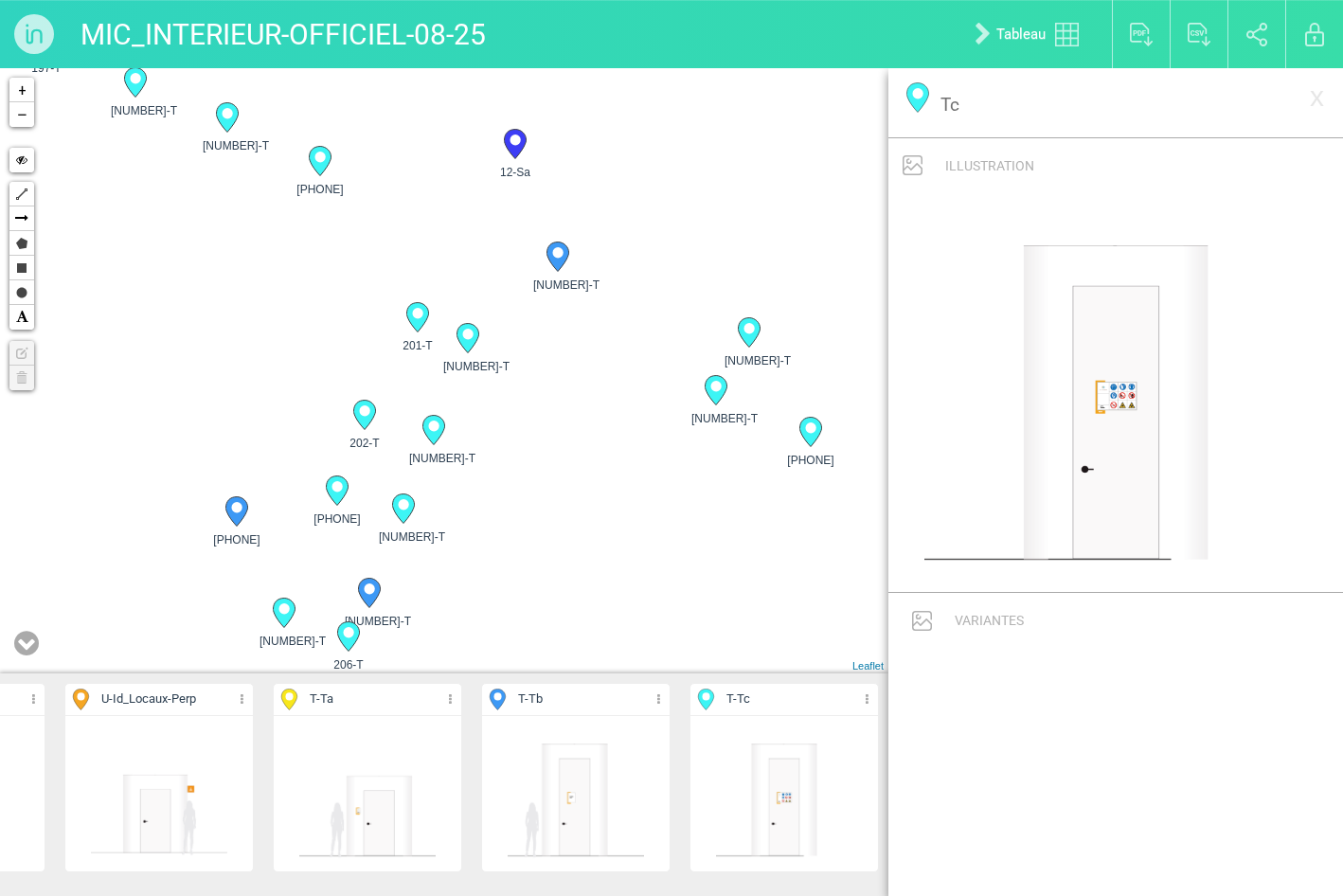 drag, startPoint x: 499, startPoint y: 560, endPoint x: 678, endPoint y: 519, distance: 183.63551 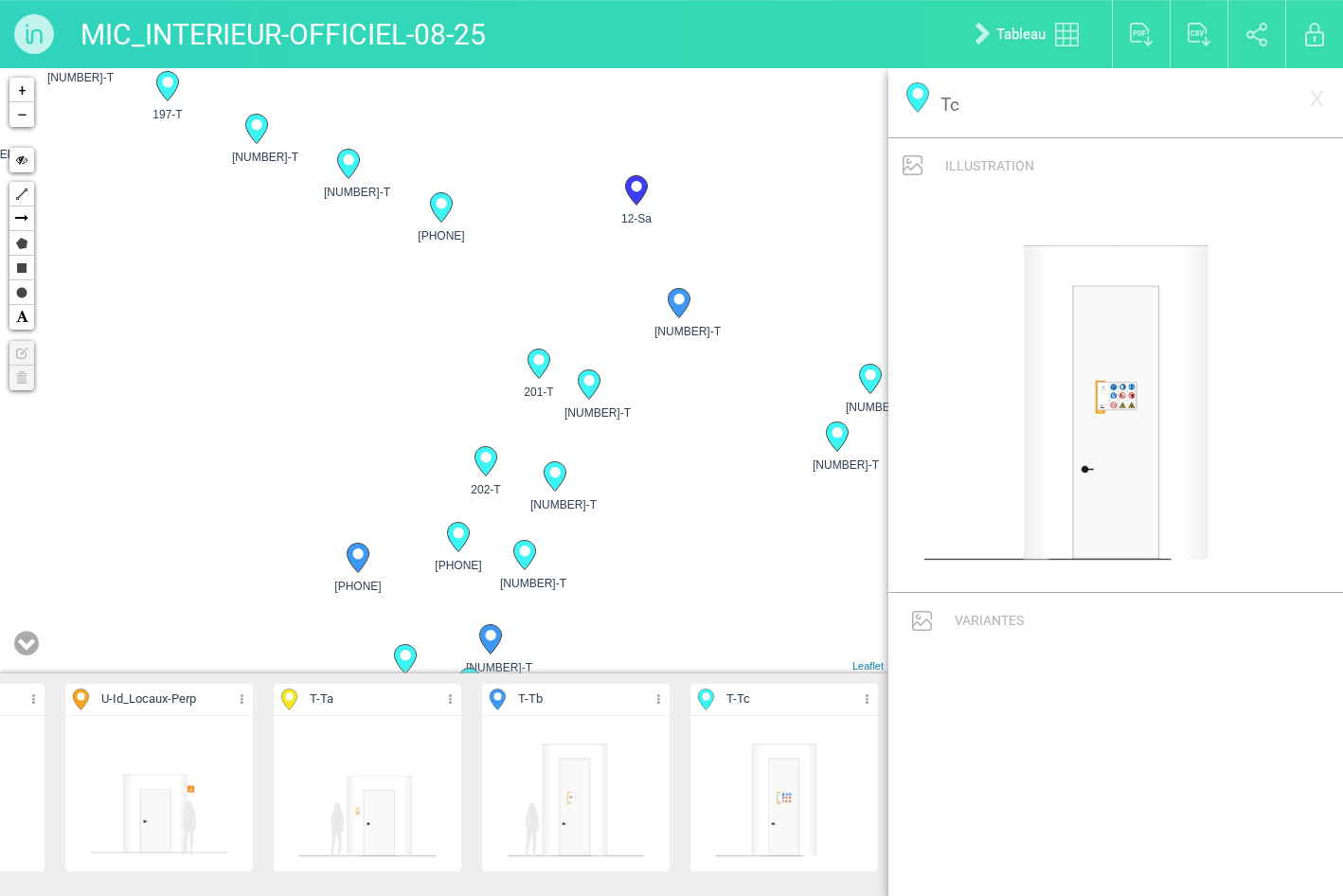 drag, startPoint x: 564, startPoint y: 466, endPoint x: 616, endPoint y: 526, distance: 79.397733 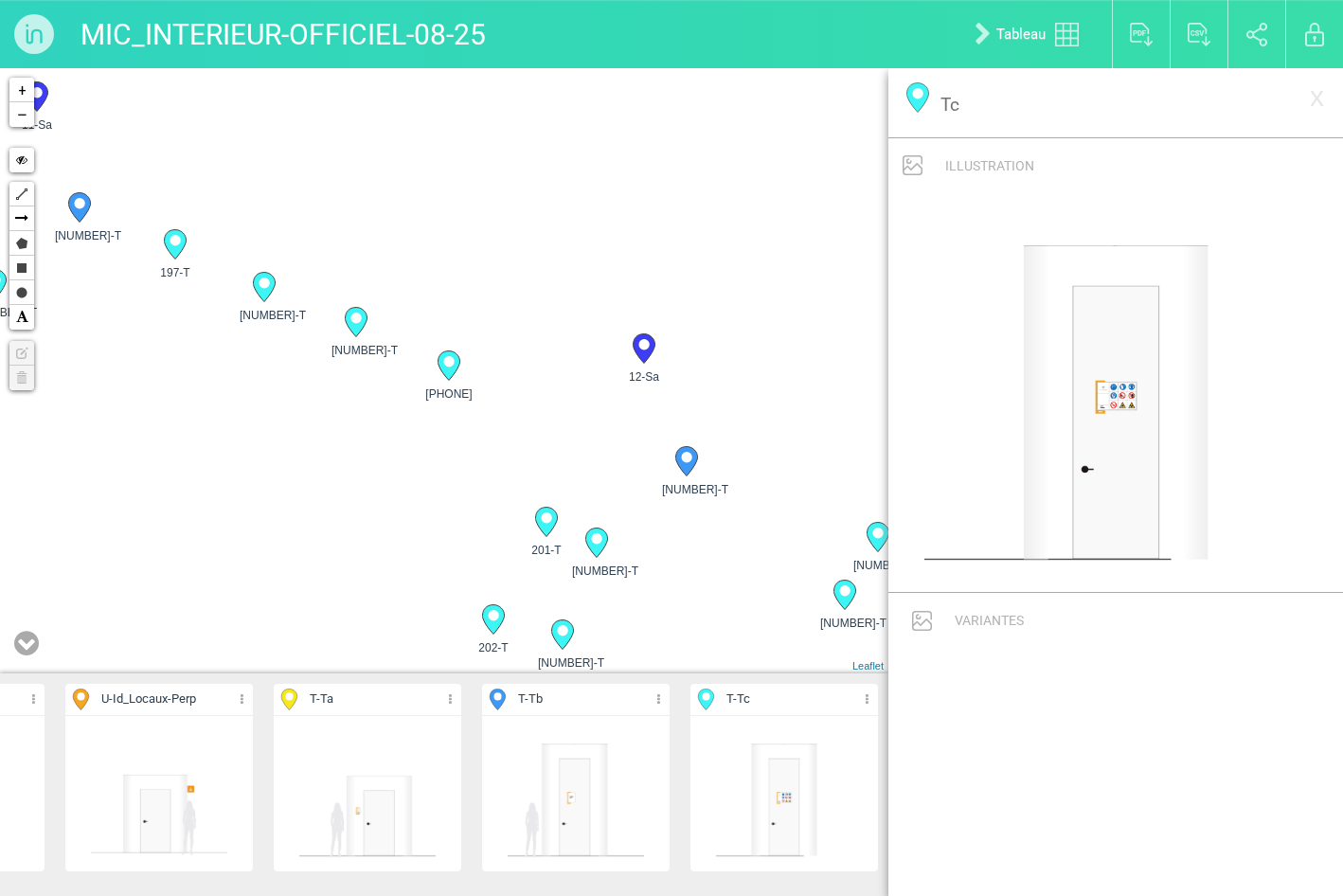 drag, startPoint x: 488, startPoint y: 270, endPoint x: 490, endPoint y: 436, distance: 166.01205 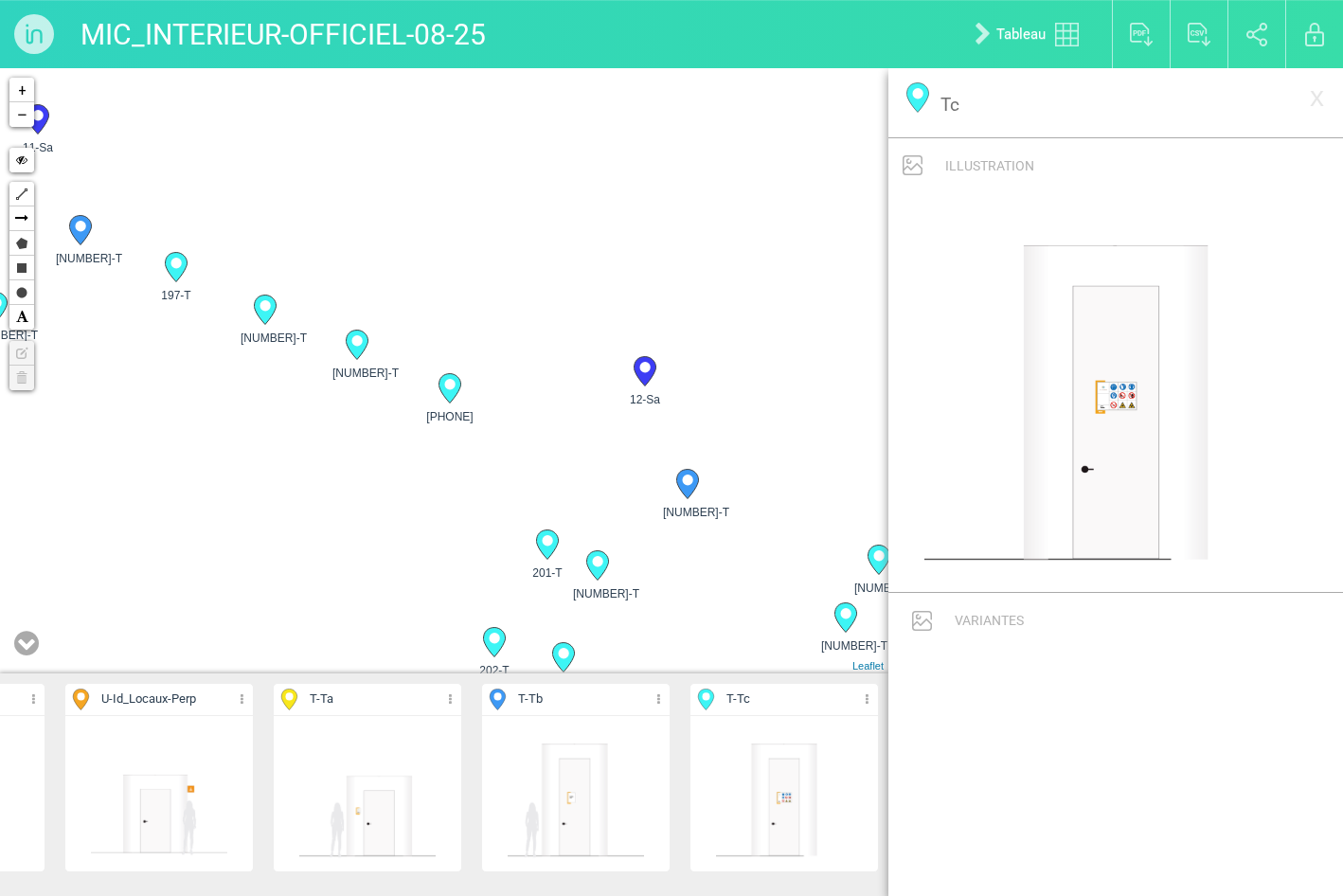 click 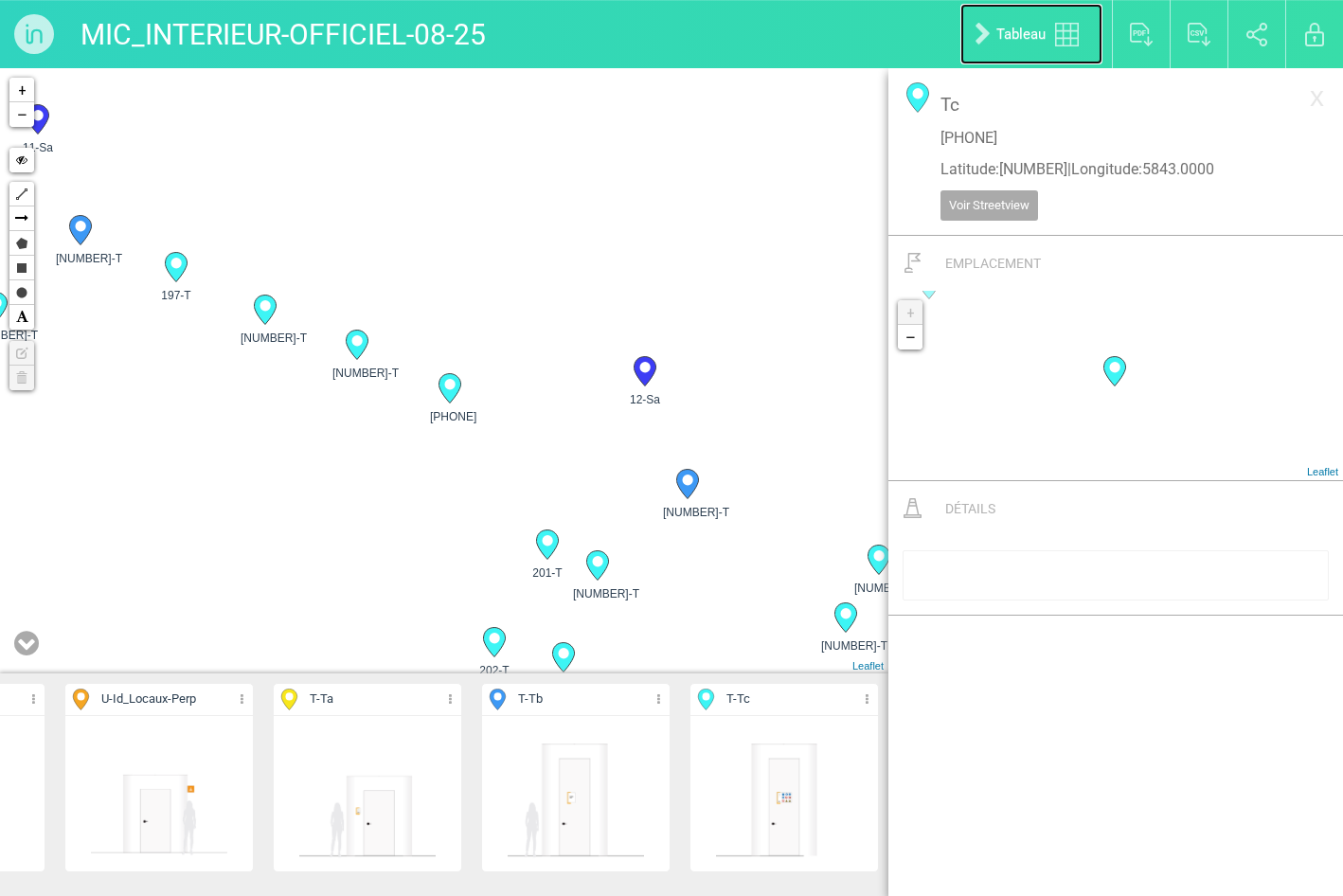 click at bounding box center [1066, 34] 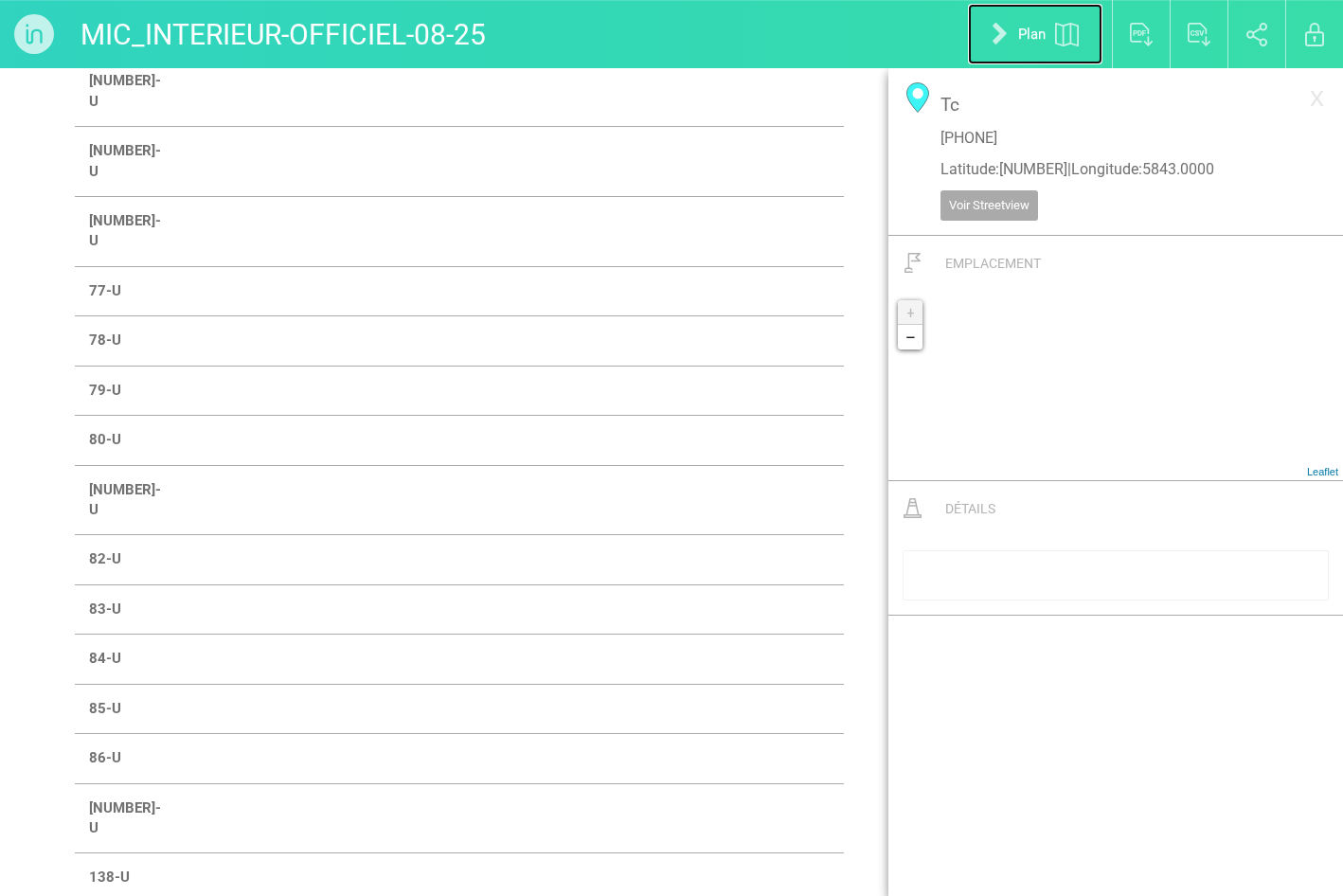 scroll, scrollTop: 4167, scrollLeft: 0, axis: vertical 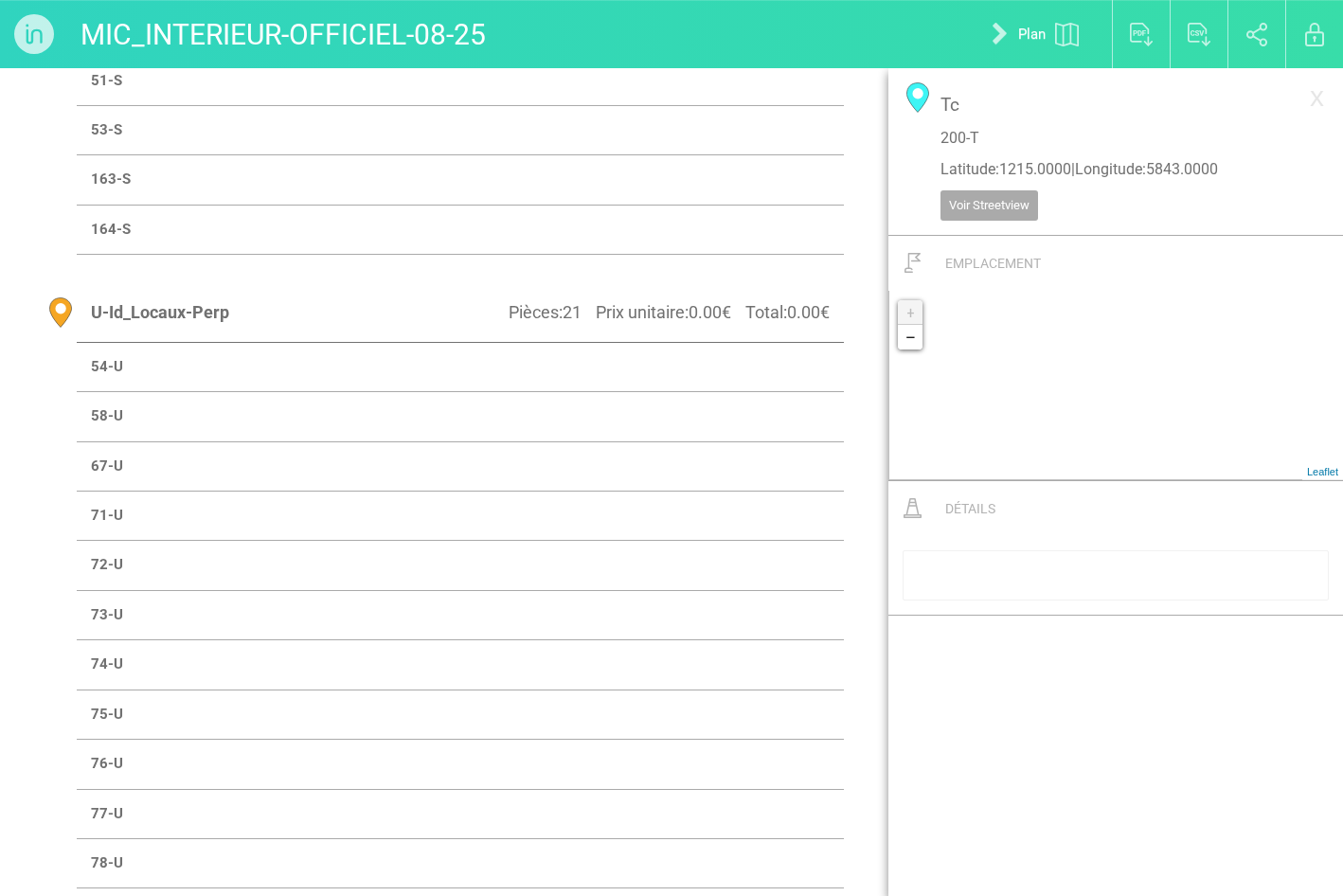 click on "Plan" at bounding box center (1035, 34) 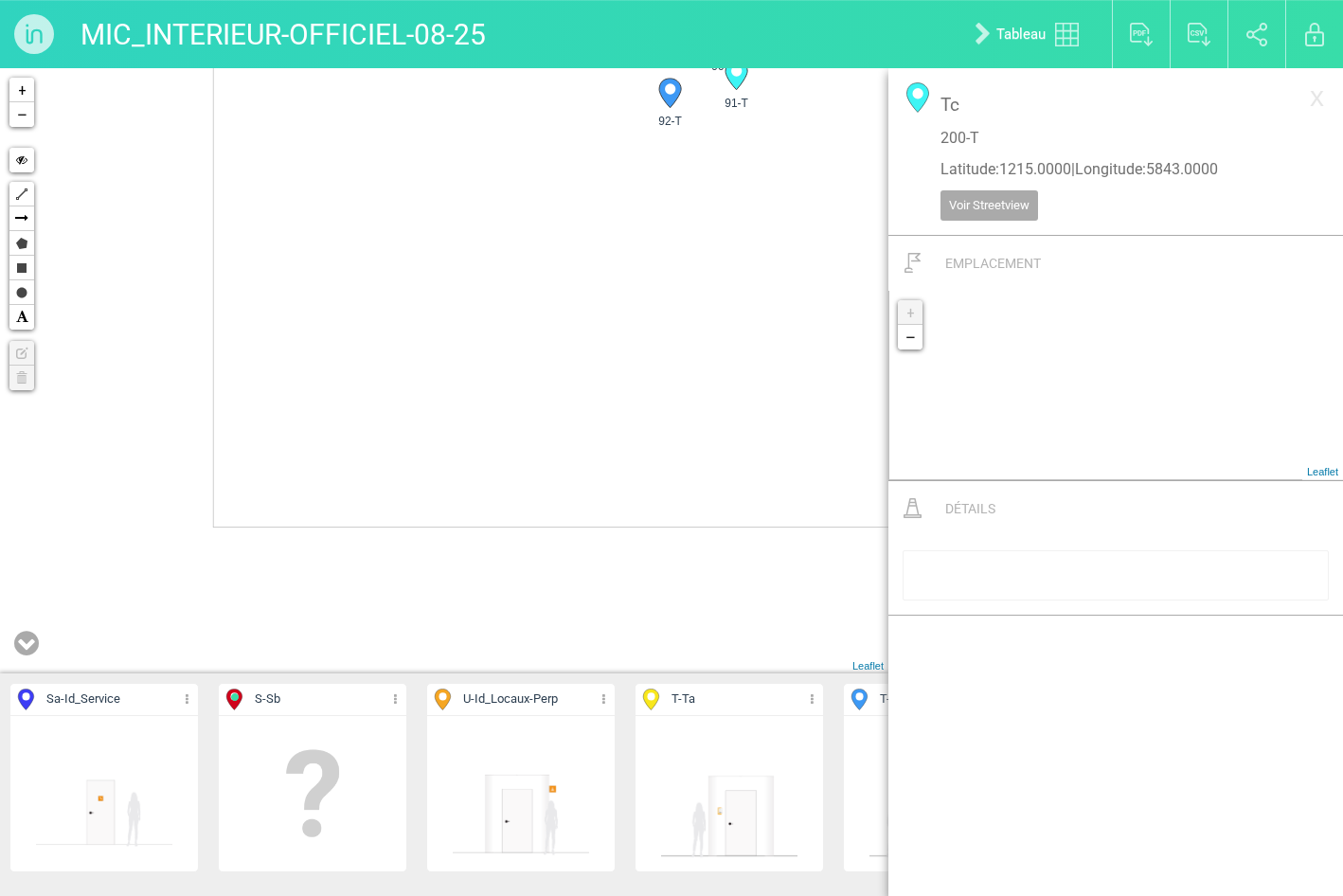click at bounding box center [603, 699] 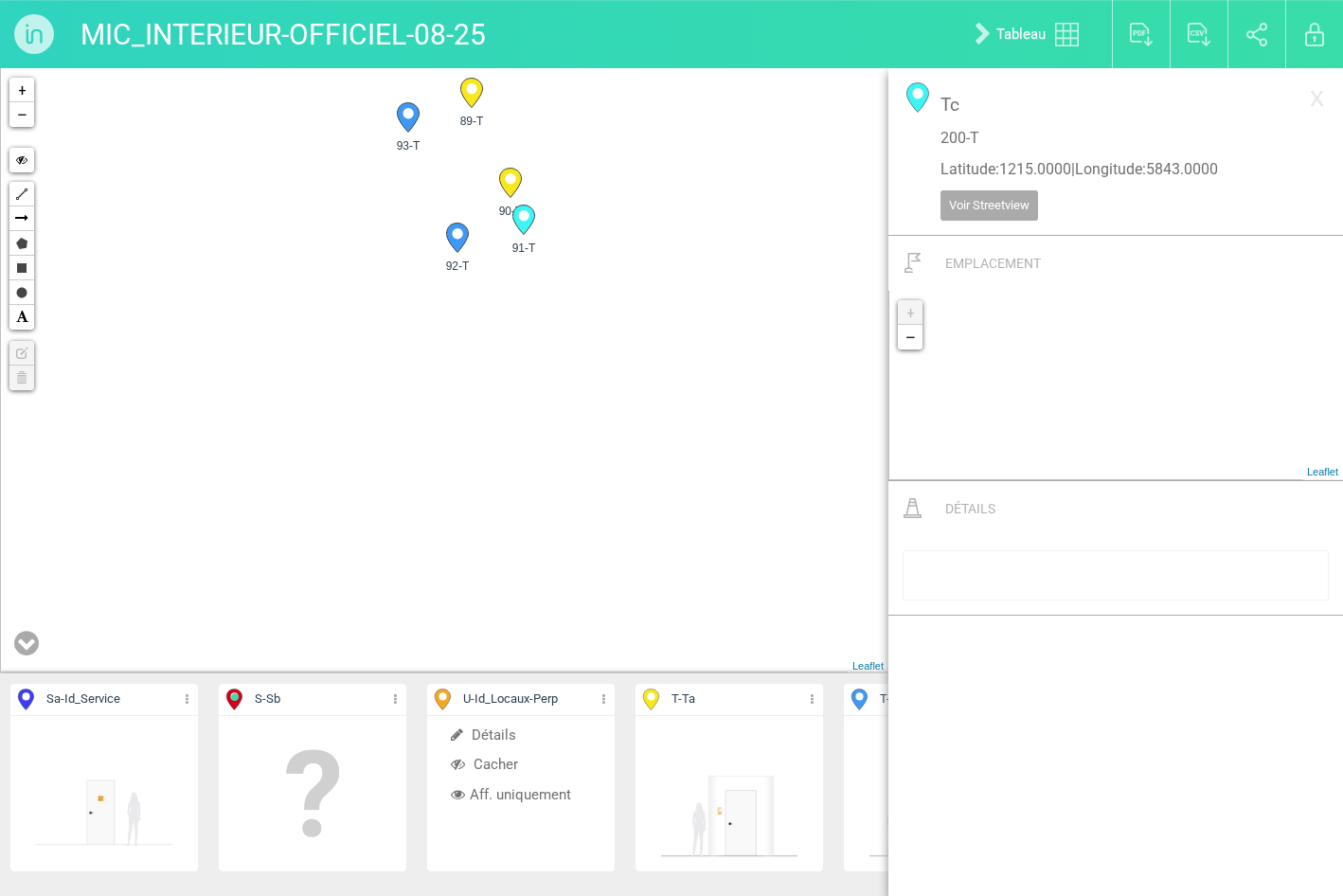 click on "Aff. uniquement" at bounding box center [521, 795] 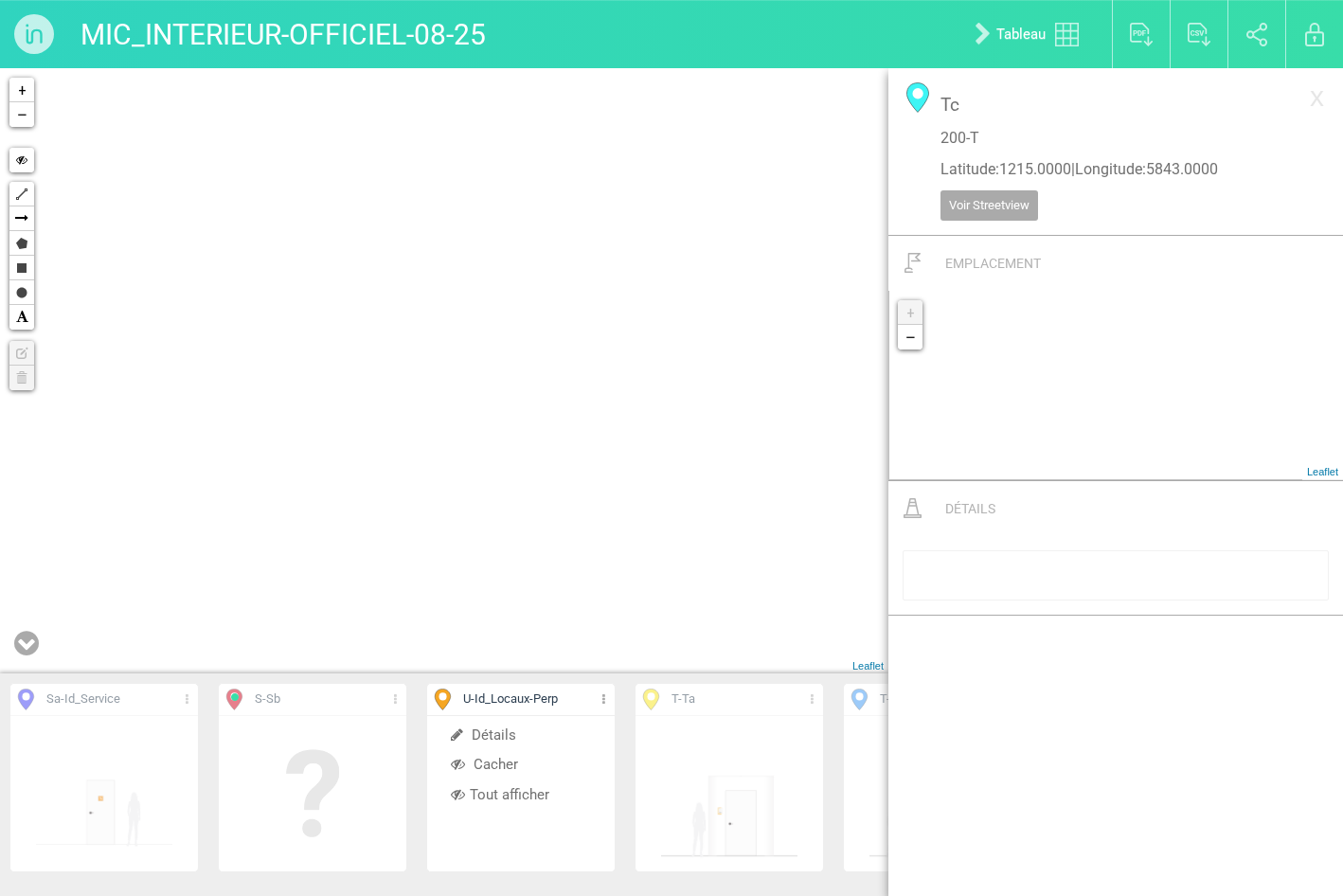drag, startPoint x: 629, startPoint y: 254, endPoint x: 451, endPoint y: 684, distance: 465.3859 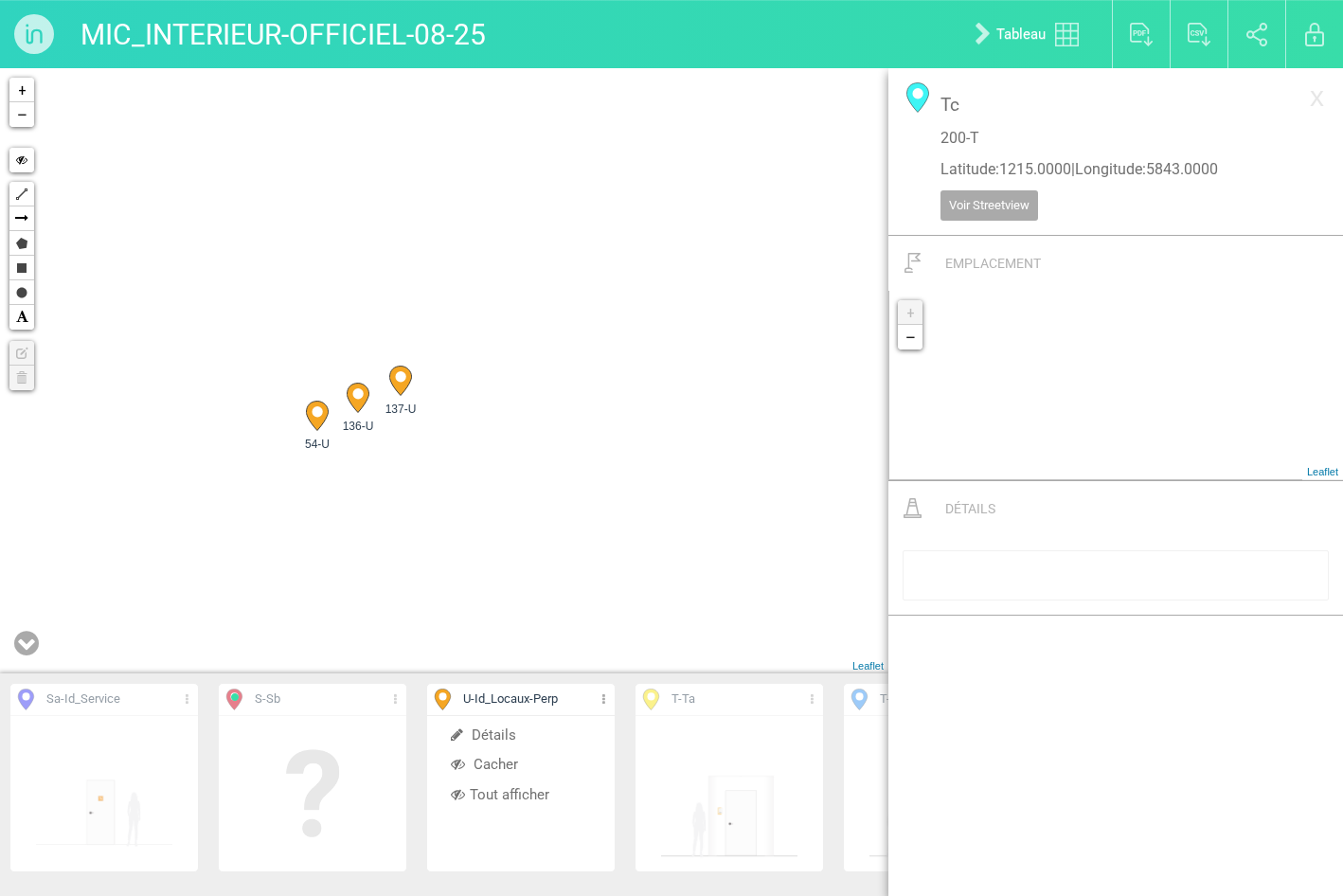 drag, startPoint x: 663, startPoint y: 341, endPoint x: 386, endPoint y: 534, distance: 337.60628 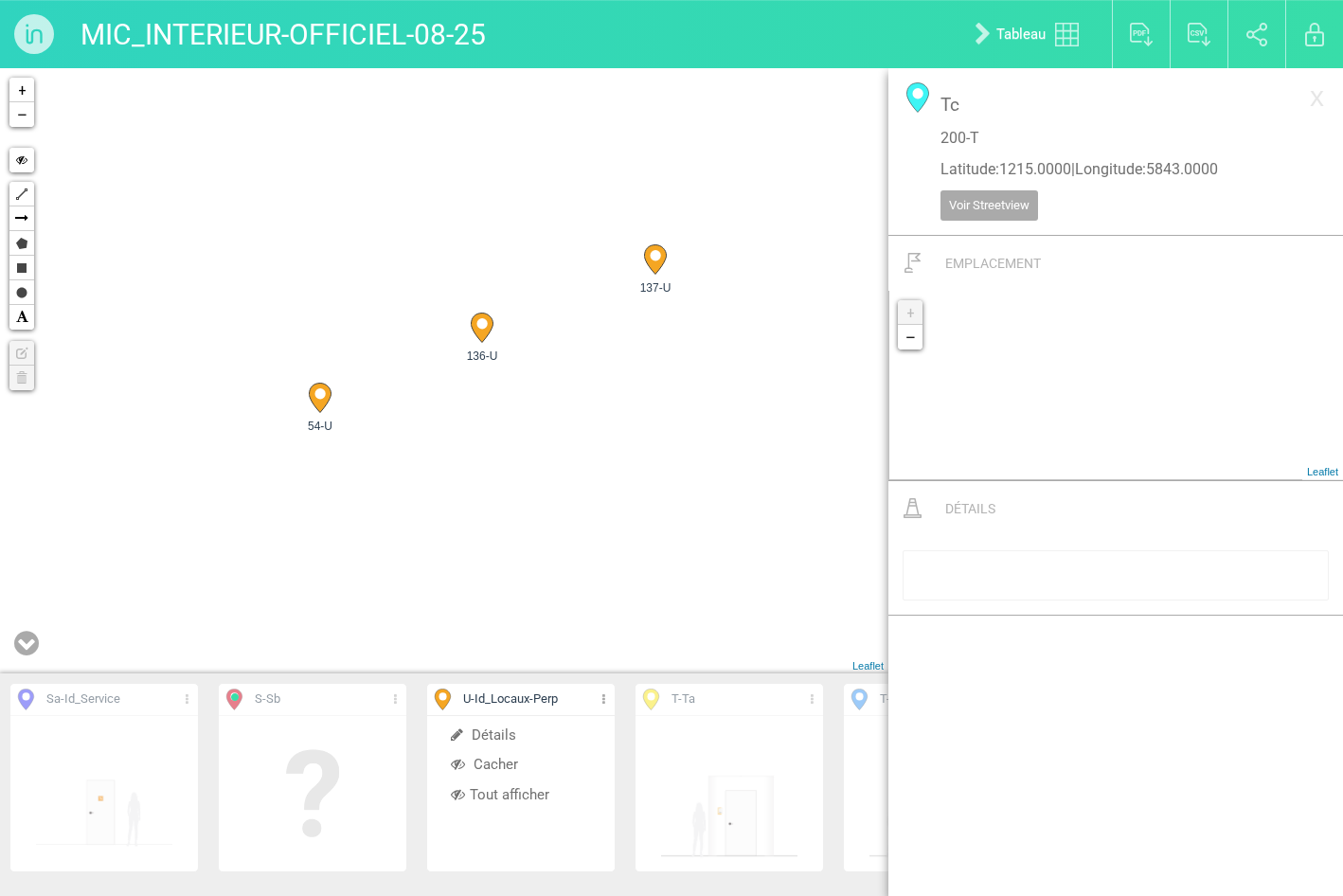 drag, startPoint x: 310, startPoint y: 456, endPoint x: 495, endPoint y: 493, distance: 188.66372 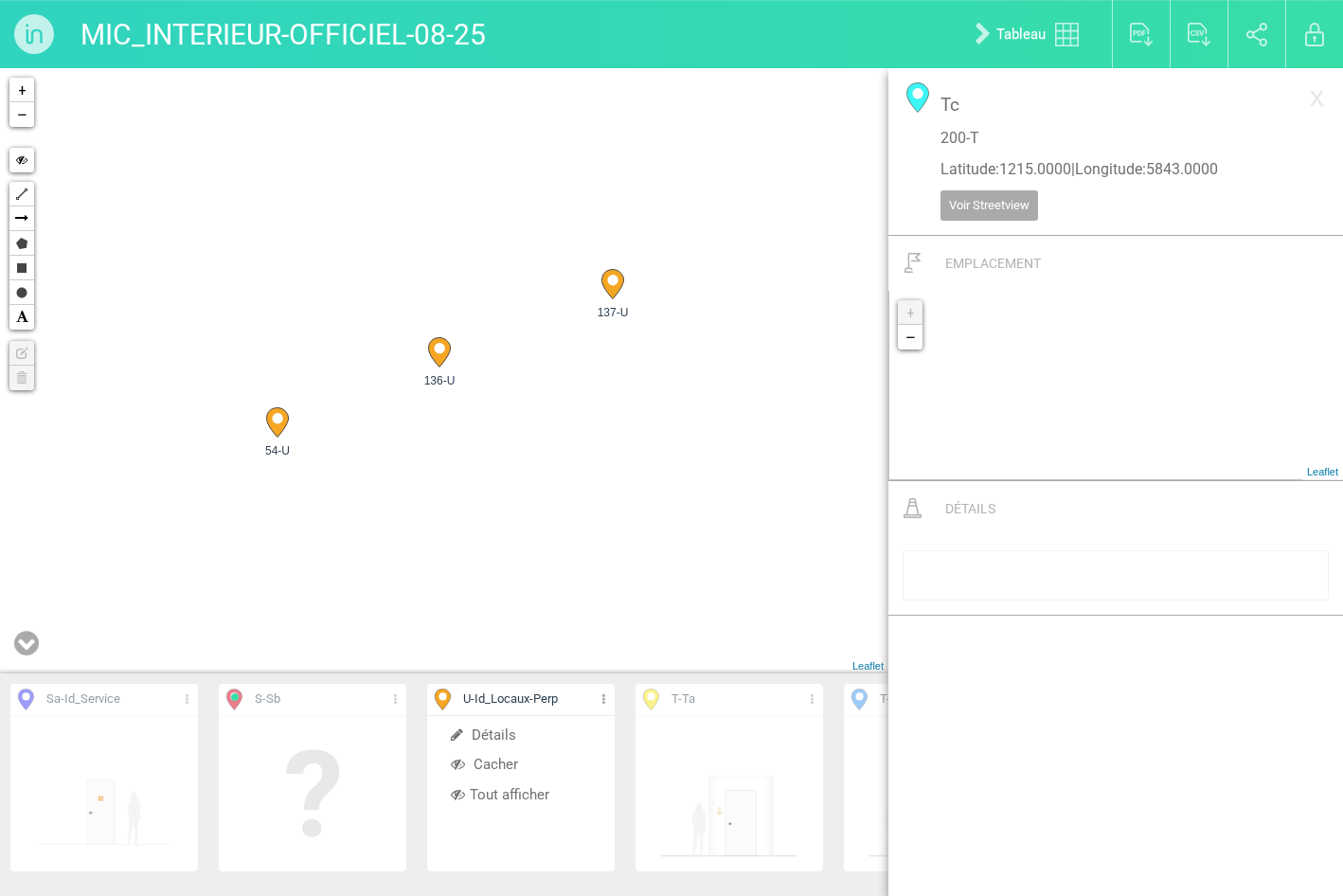 drag, startPoint x: 759, startPoint y: 439, endPoint x: 716, endPoint y: 467, distance: 51.312766 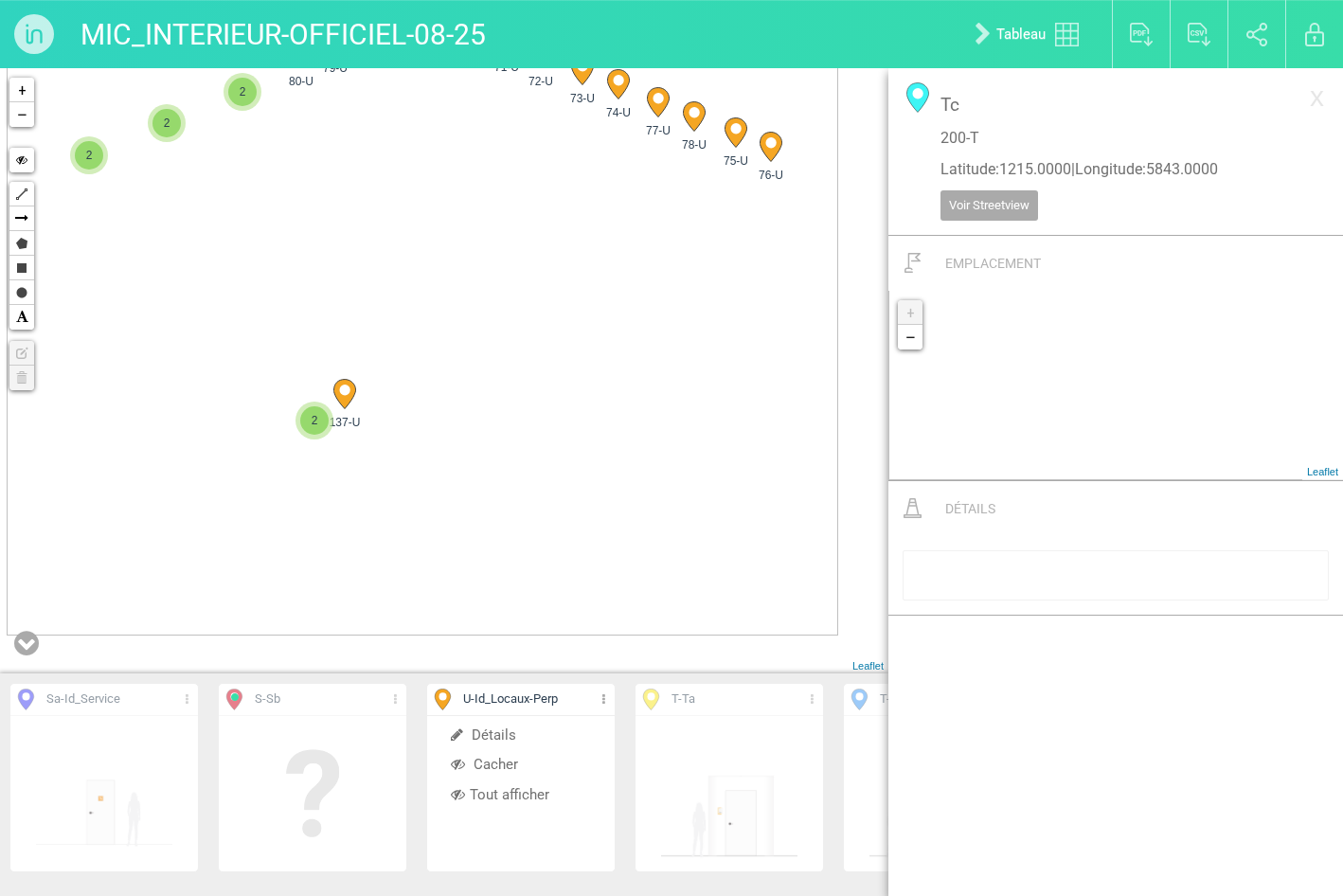 drag, startPoint x: 657, startPoint y: 575, endPoint x: 676, endPoint y: 539, distance: 40.706265 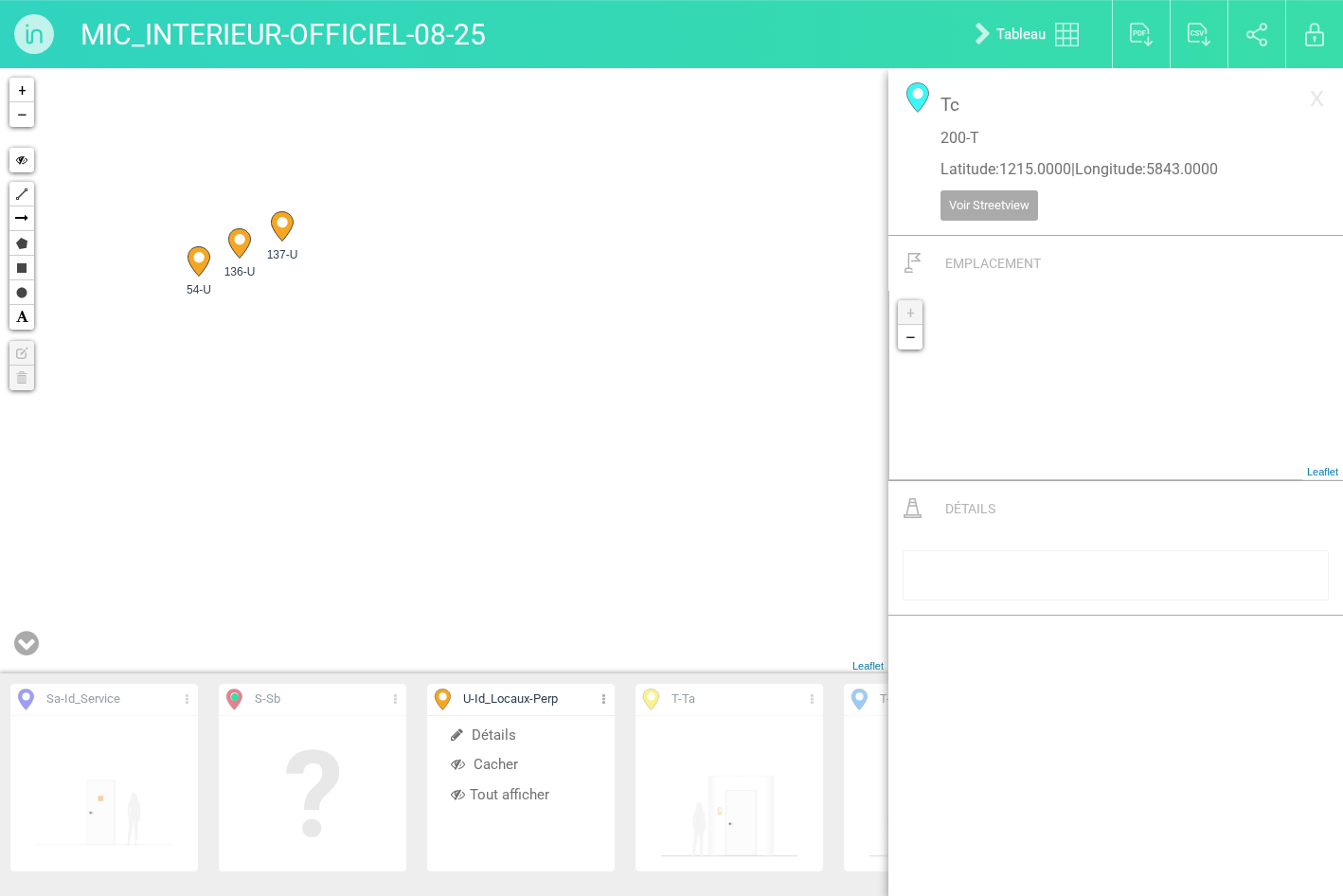 drag, startPoint x: 261, startPoint y: 526, endPoint x: 273, endPoint y: 369, distance: 157.45793 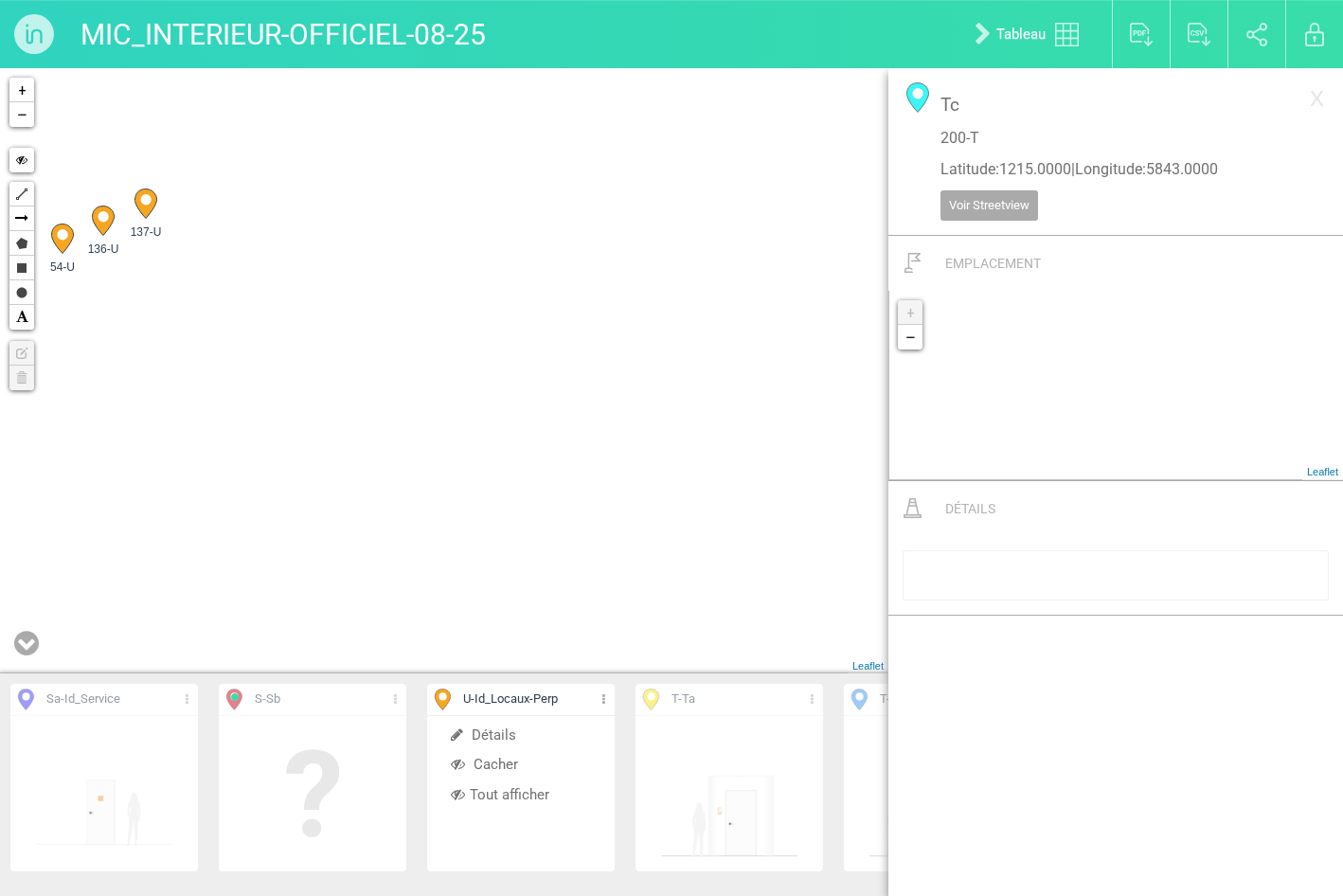 drag, startPoint x: 637, startPoint y: 475, endPoint x: 472, endPoint y: 391, distance: 185.15129 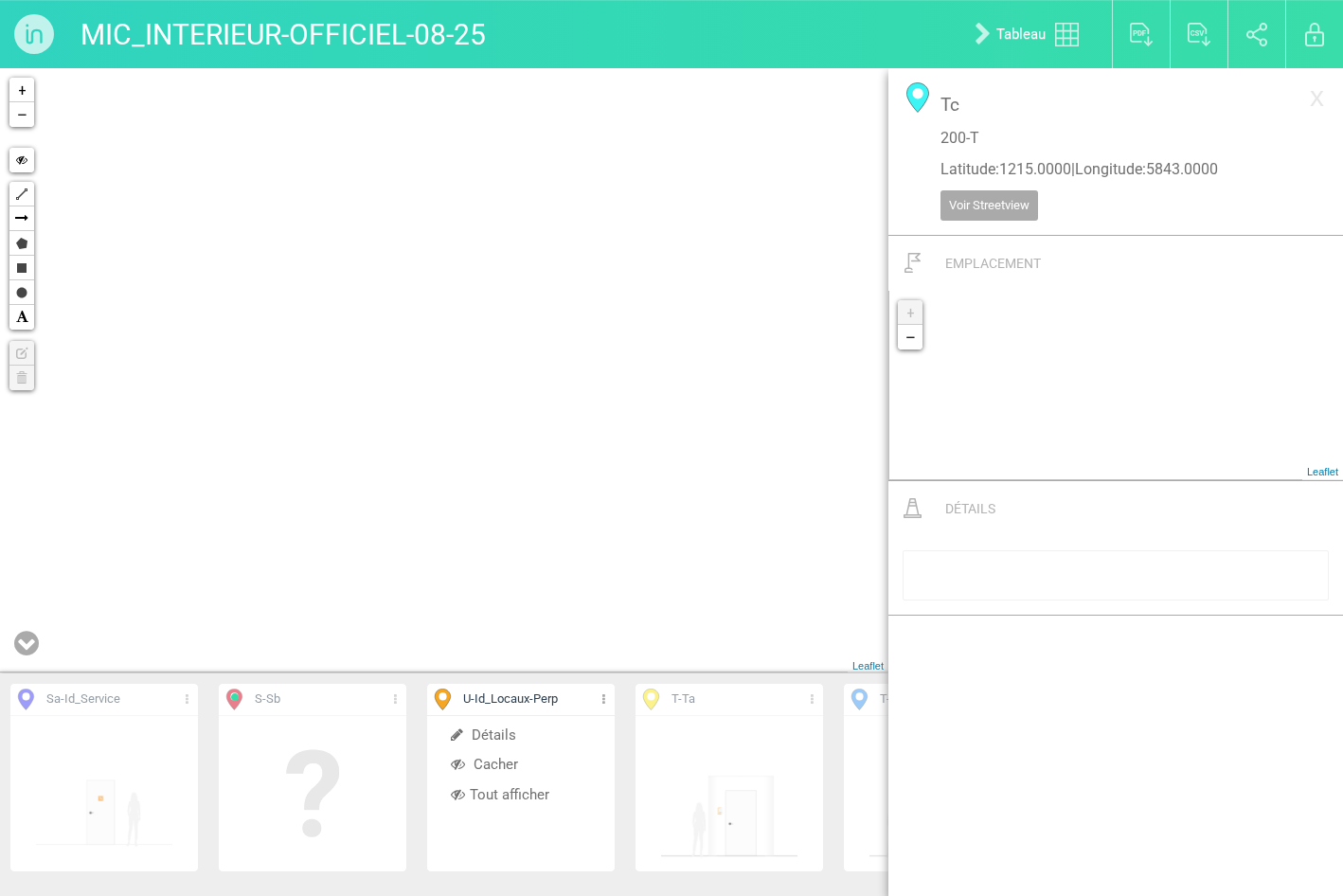 drag, startPoint x: 595, startPoint y: 508, endPoint x: 498, endPoint y: 517, distance: 97.41663 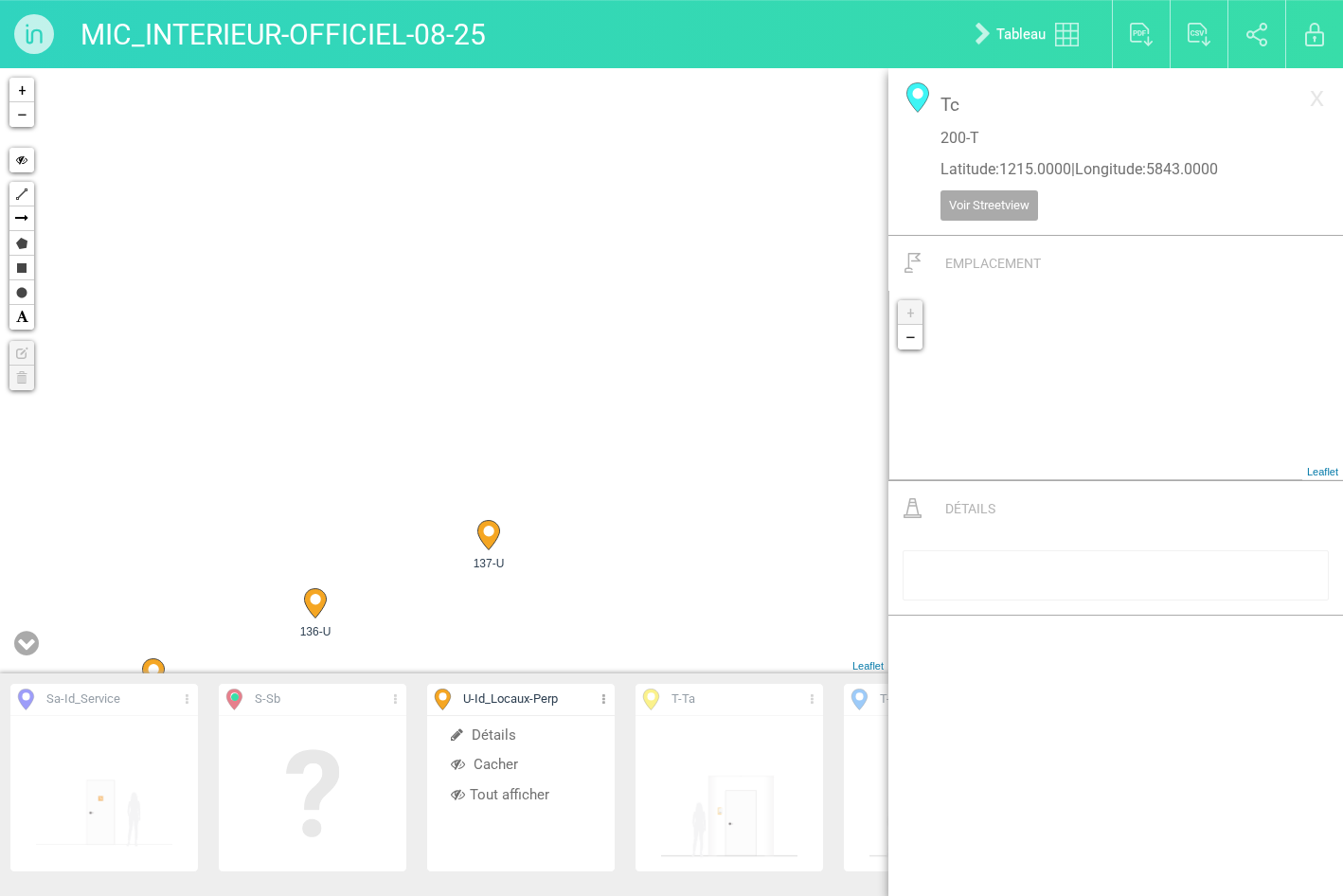 drag, startPoint x: 404, startPoint y: 436, endPoint x: 441, endPoint y: 330, distance: 112.271991 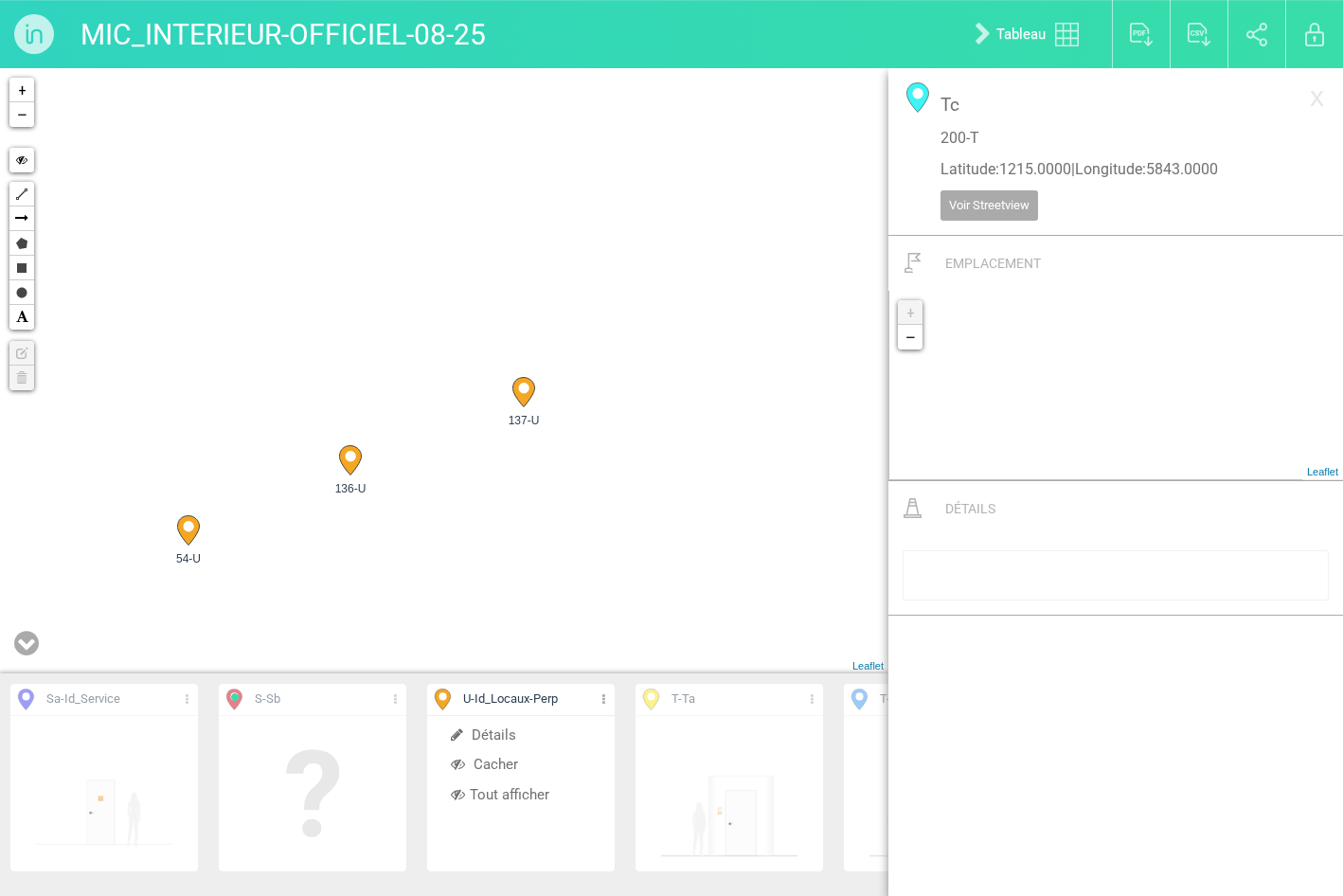 click at bounding box center (812, 699) 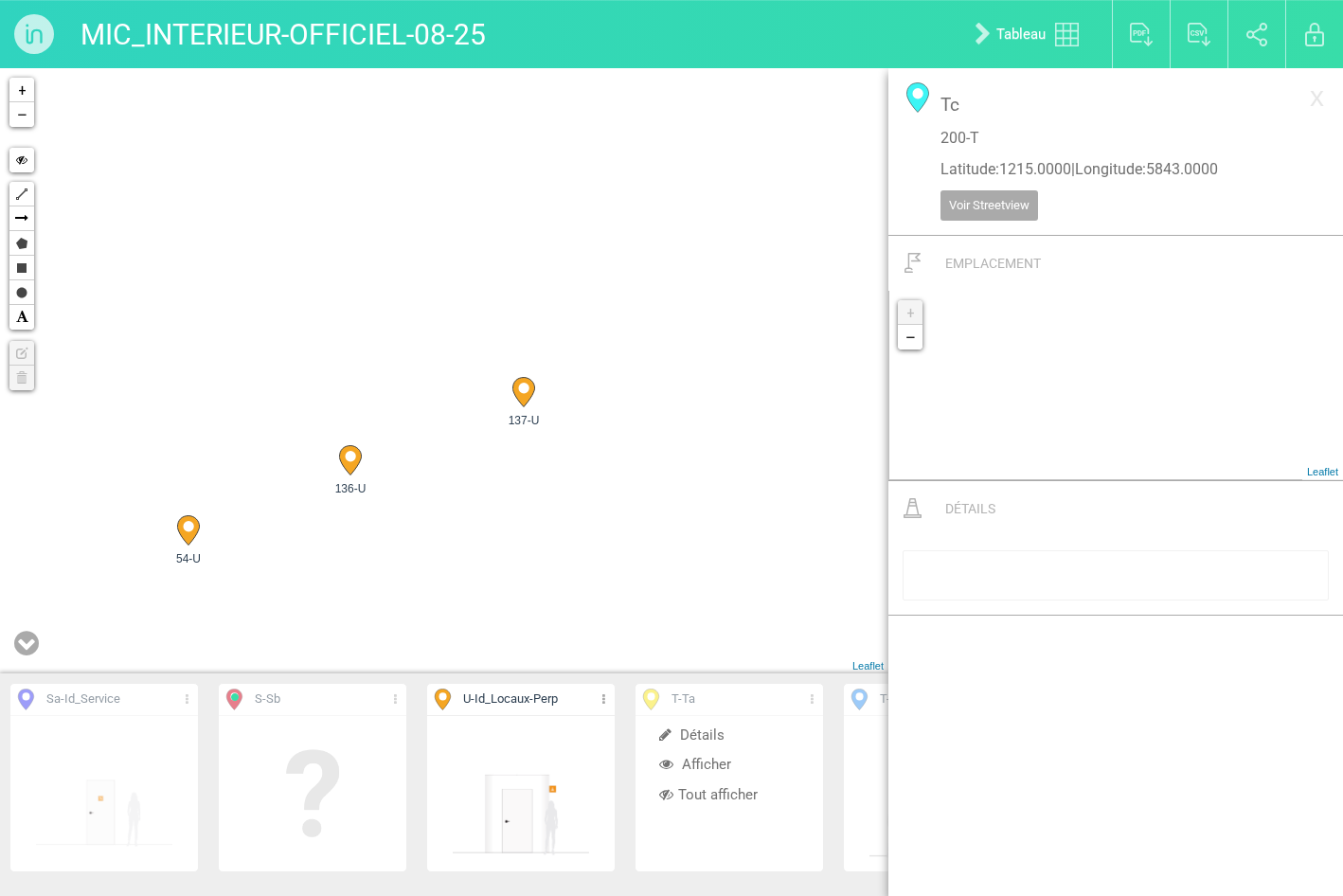click on "Tout afficher" at bounding box center (729, 795) 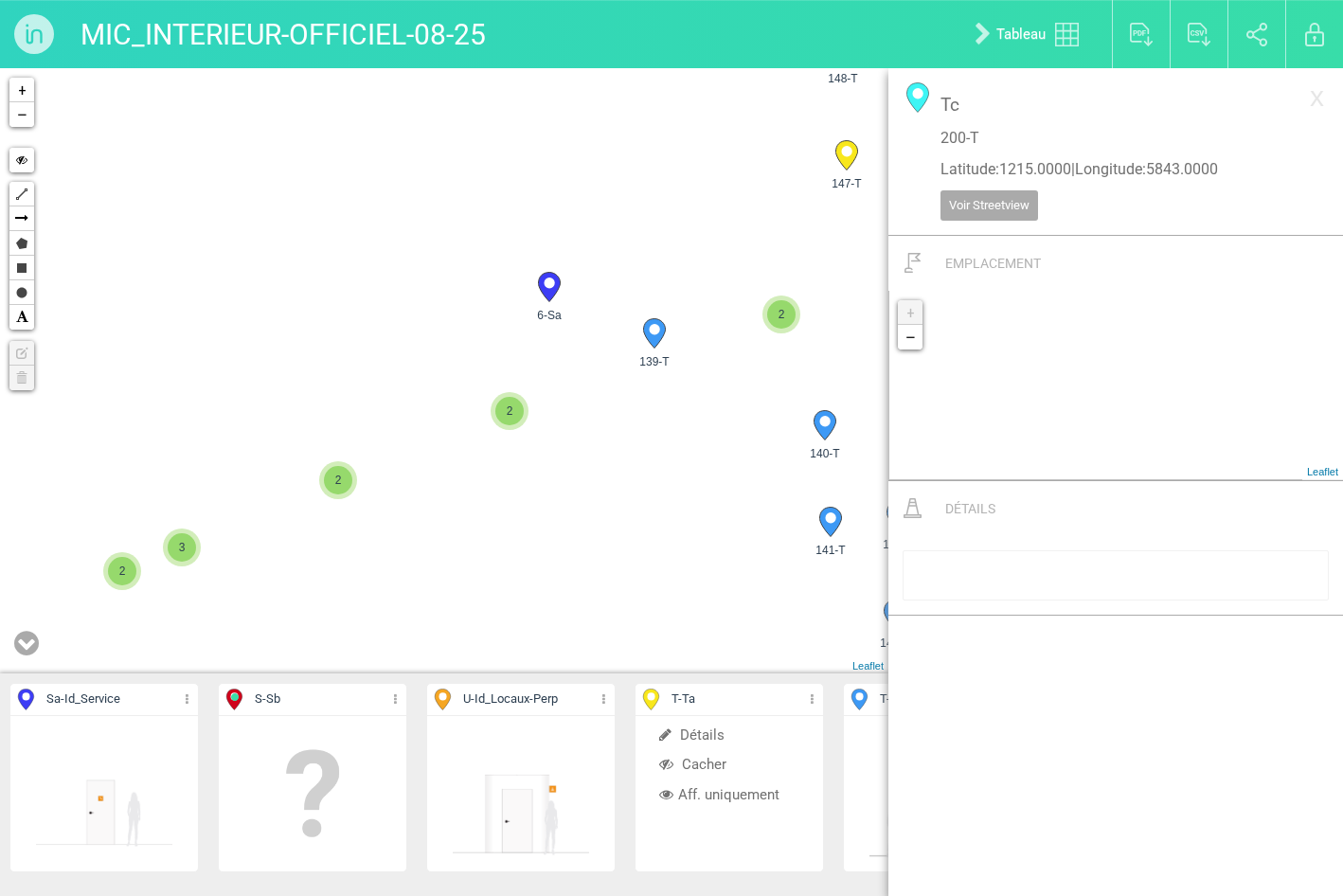click on "4-Sa
5-Sa
6-Sa
9-Sa 2 2 2 3
113-T 114-T 115-T 2 2" at bounding box center [444, 370] 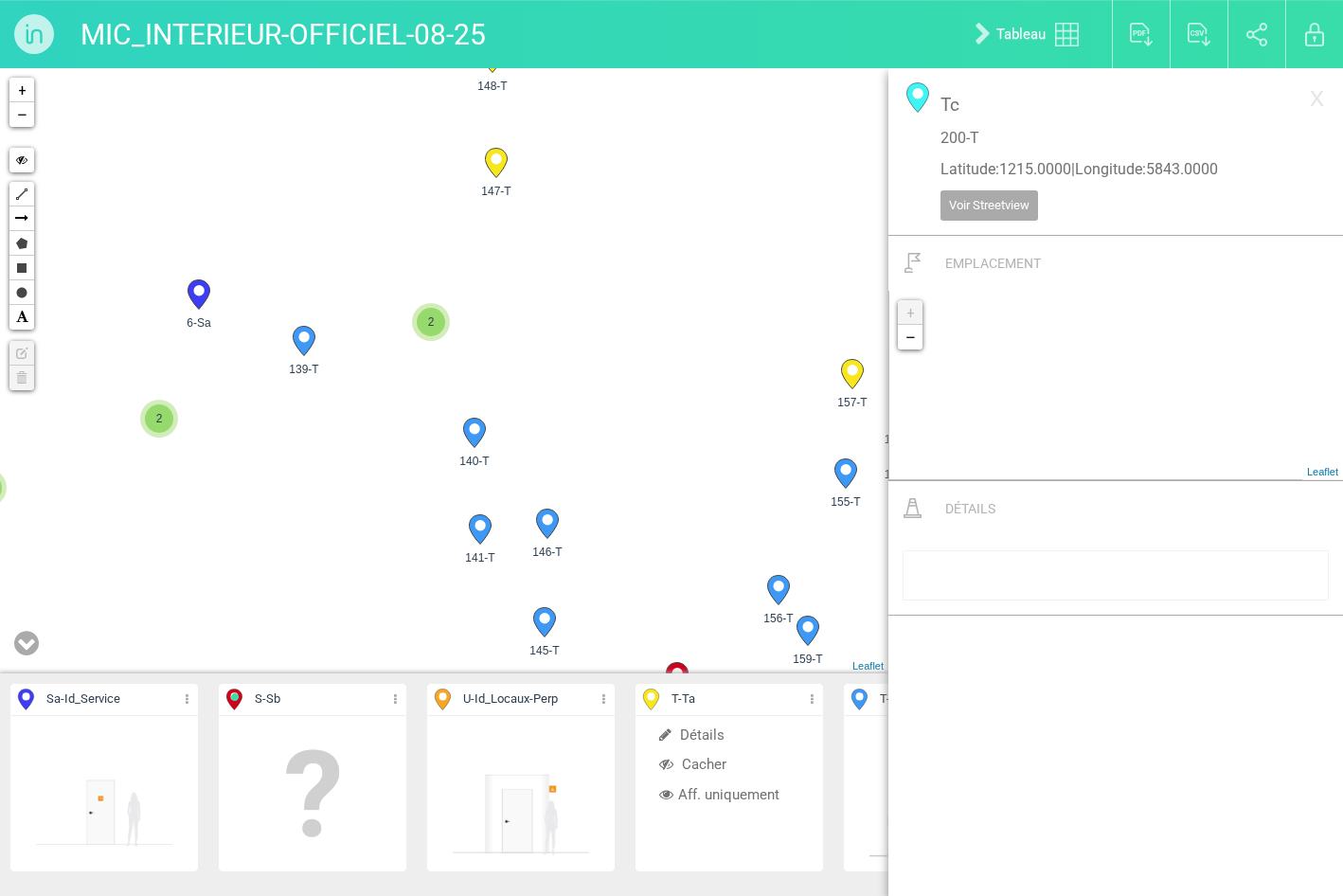 drag, startPoint x: 693, startPoint y: 512, endPoint x: 377, endPoint y: 523, distance: 316.1914 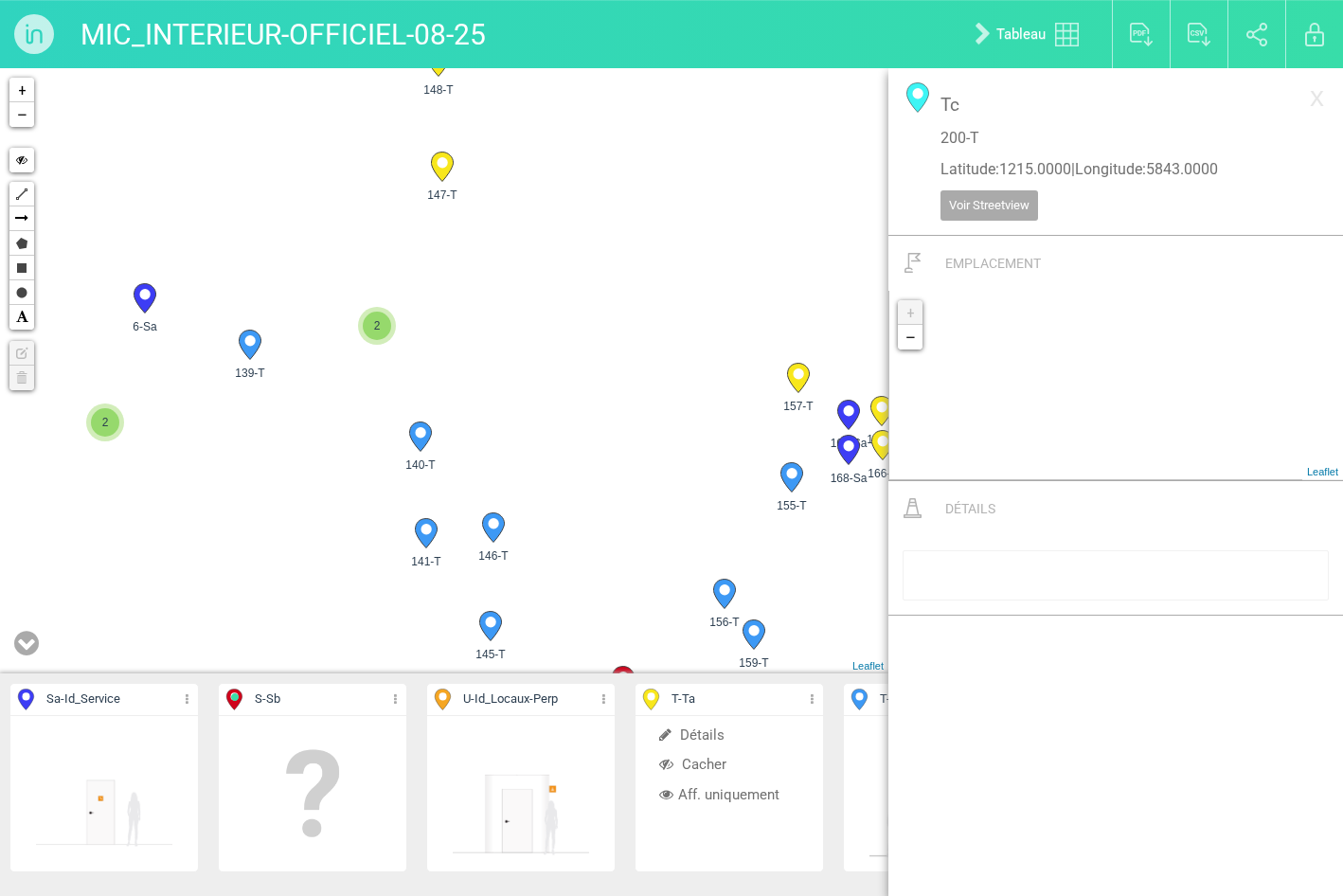 drag, startPoint x: 762, startPoint y: 520, endPoint x: 428, endPoint y: 397, distance: 355.92836 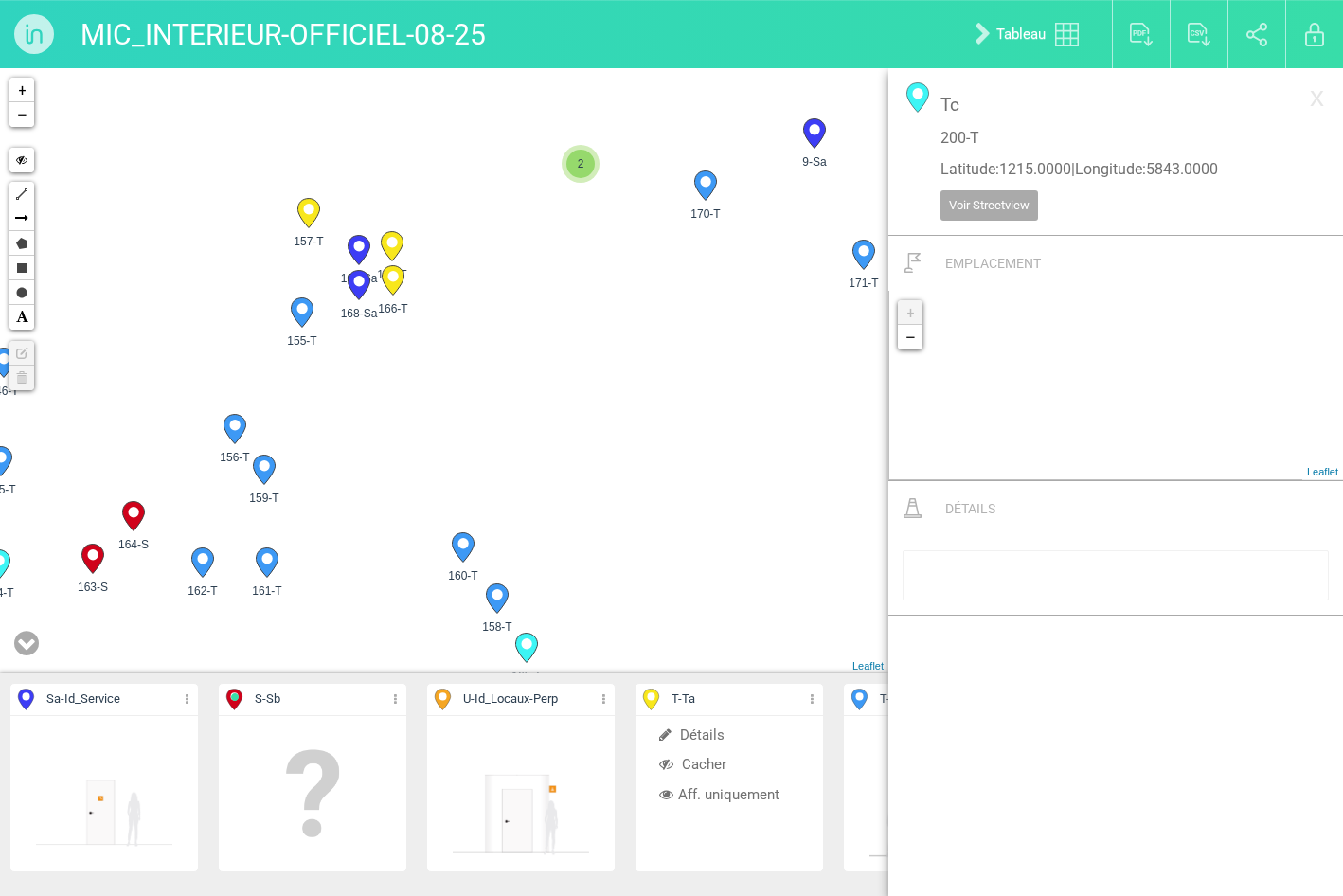 drag, startPoint x: 731, startPoint y: 455, endPoint x: 247, endPoint y: 292, distance: 510.71029 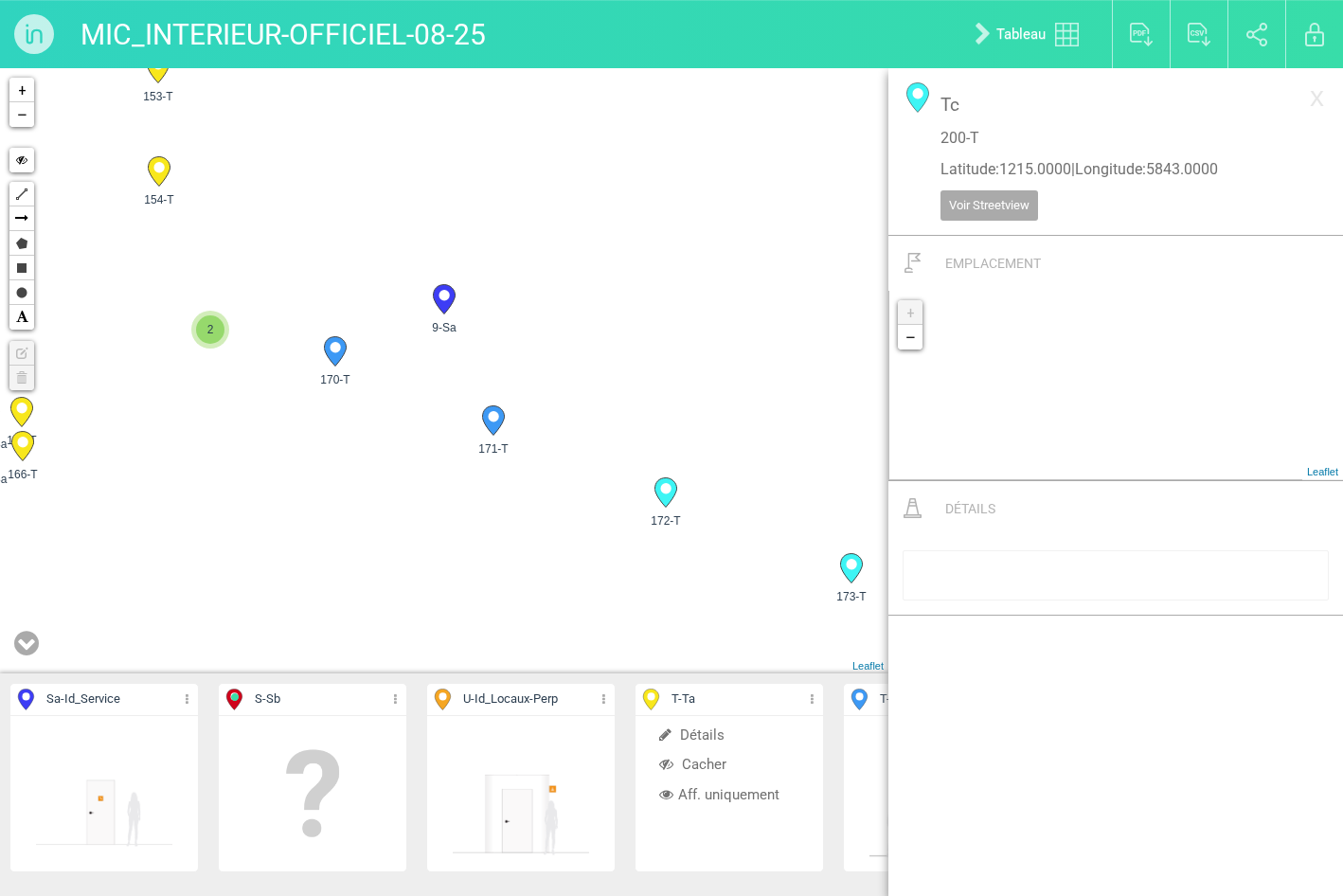 drag, startPoint x: 726, startPoint y: 419, endPoint x: 355, endPoint y: 591, distance: 408.93153 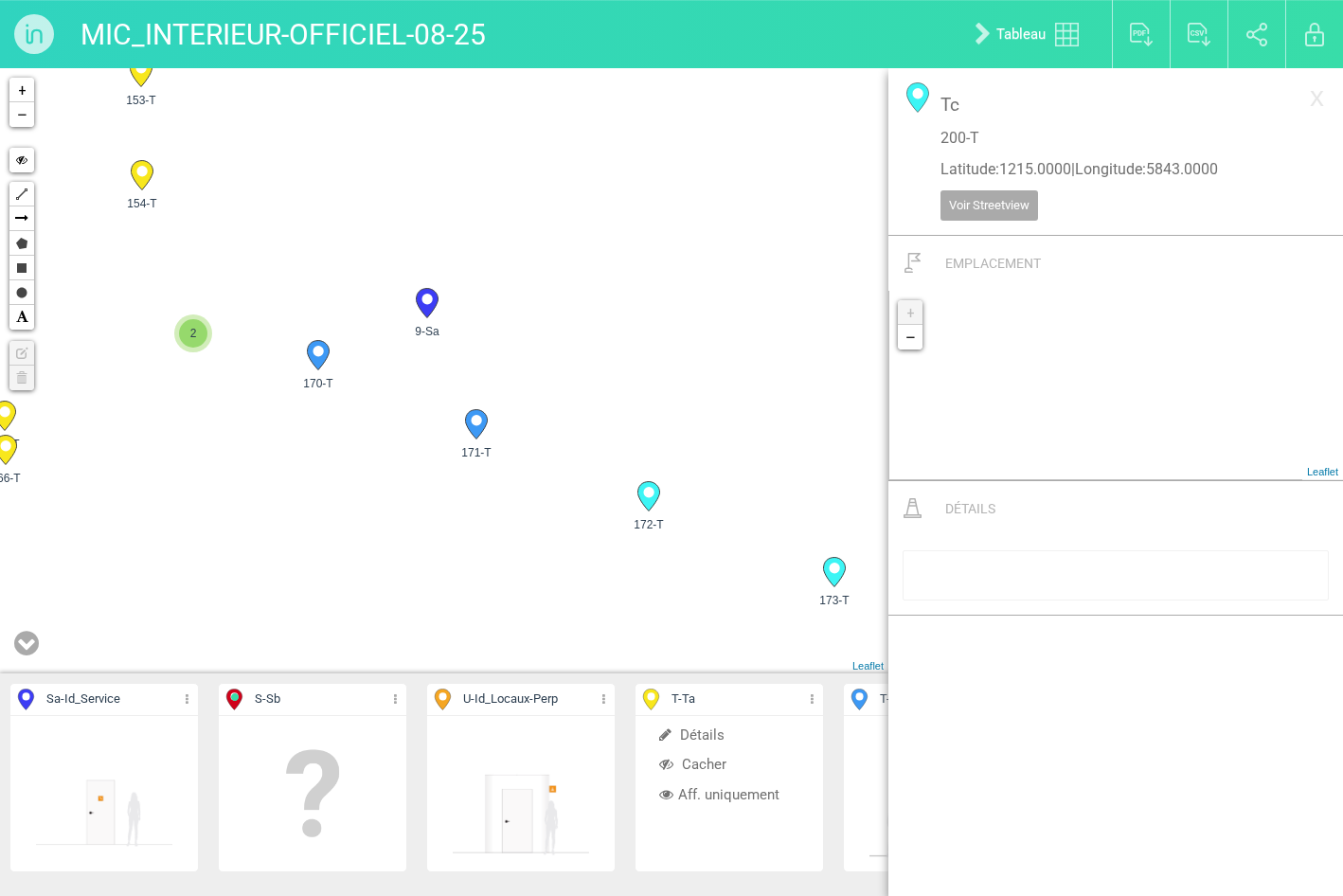 drag, startPoint x: 747, startPoint y: 566, endPoint x: 349, endPoint y: 208, distance: 535.3205 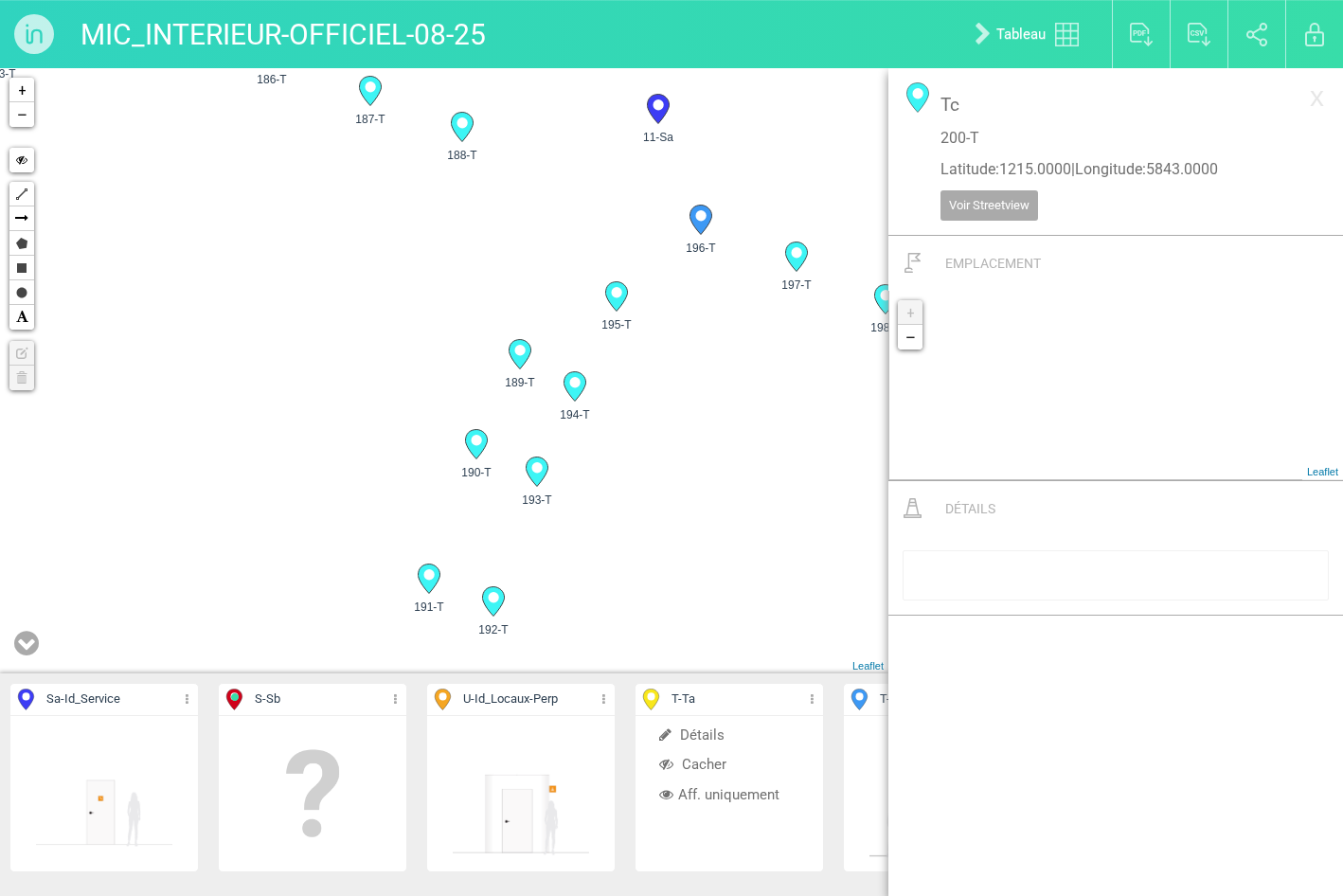 drag, startPoint x: 707, startPoint y: 429, endPoint x: 211, endPoint y: 197, distance: 547.5765 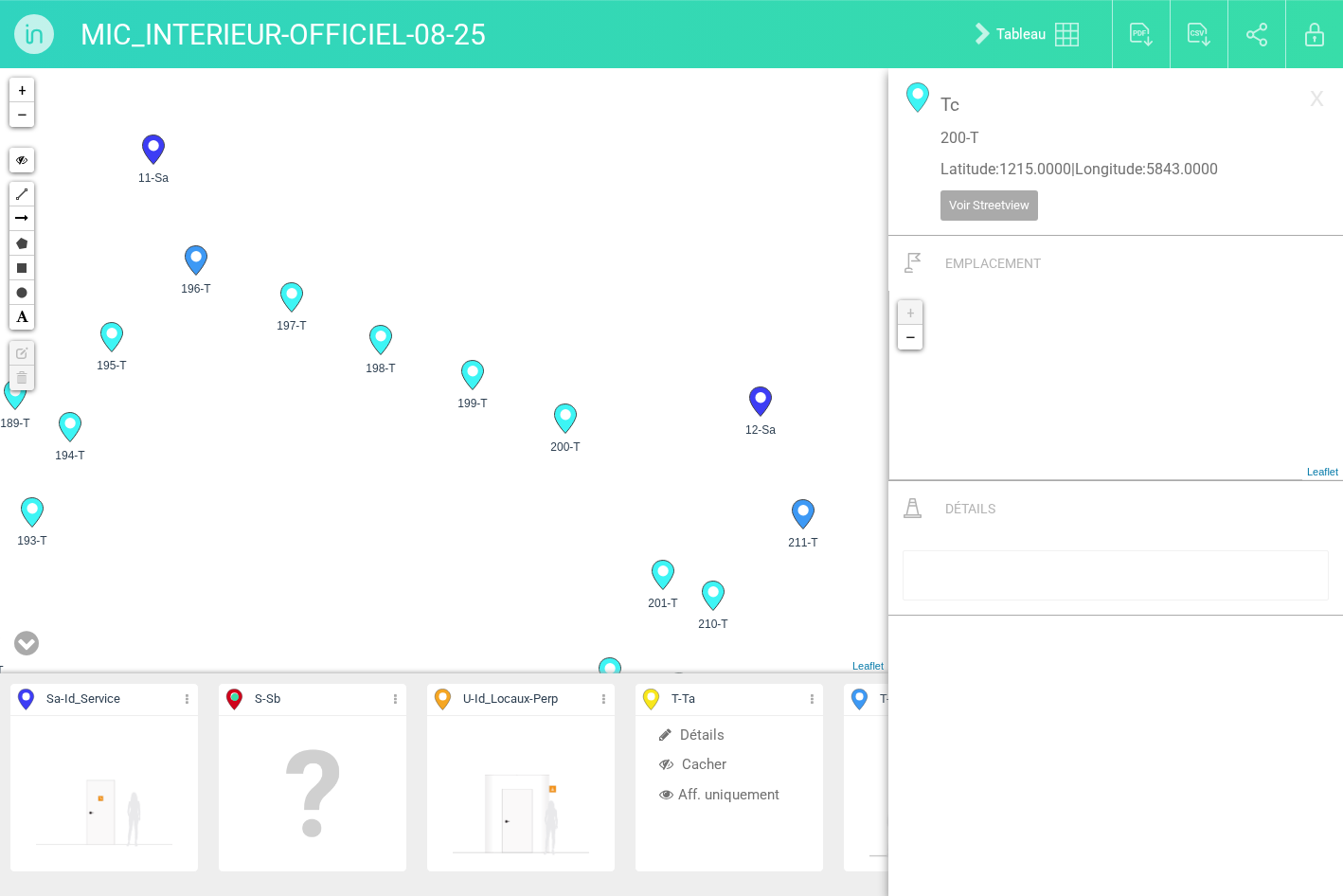 drag, startPoint x: 540, startPoint y: 342, endPoint x: 45, endPoint y: 273, distance: 499.78595 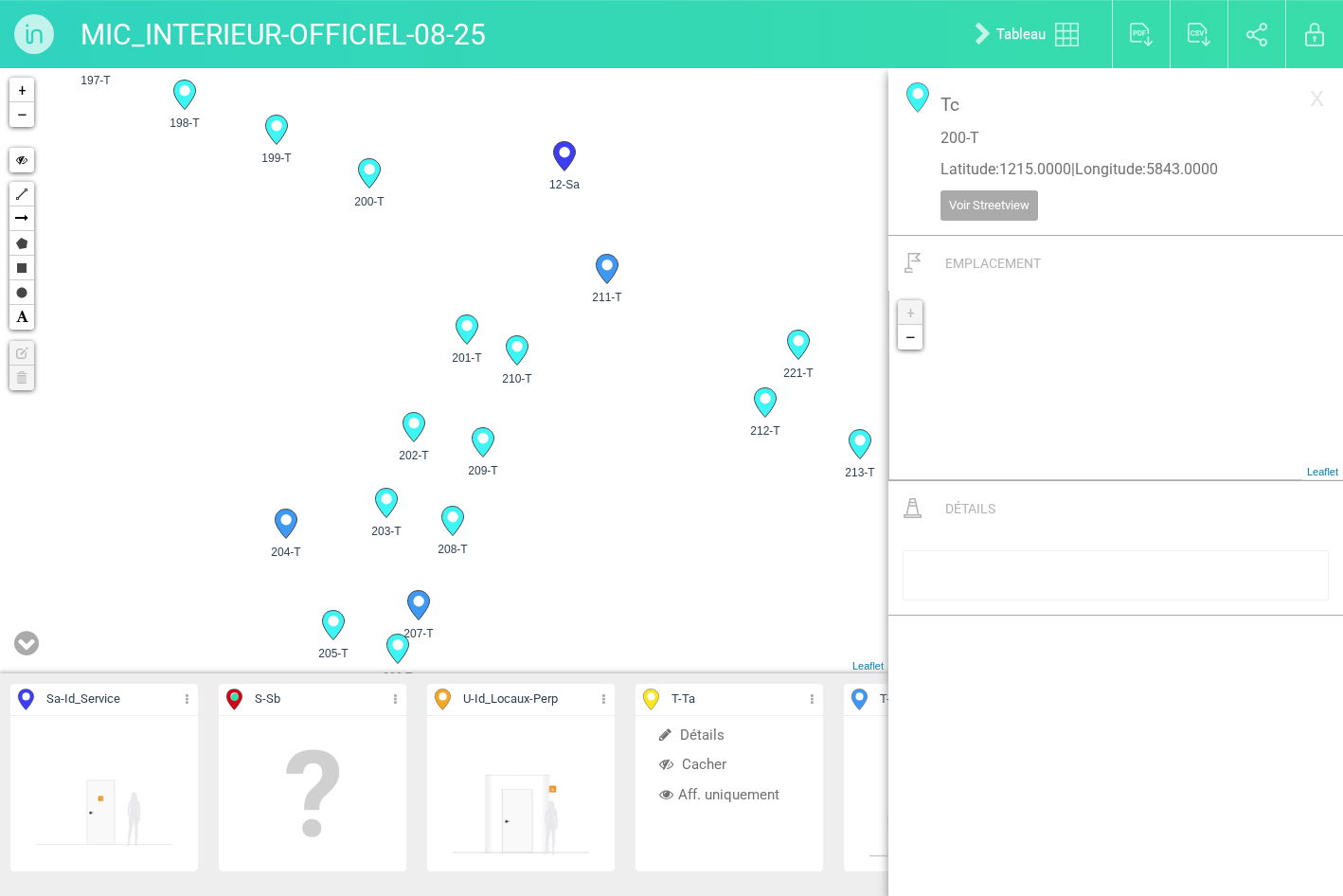 drag, startPoint x: 578, startPoint y: 420, endPoint x: 452, endPoint y: 390, distance: 129.522 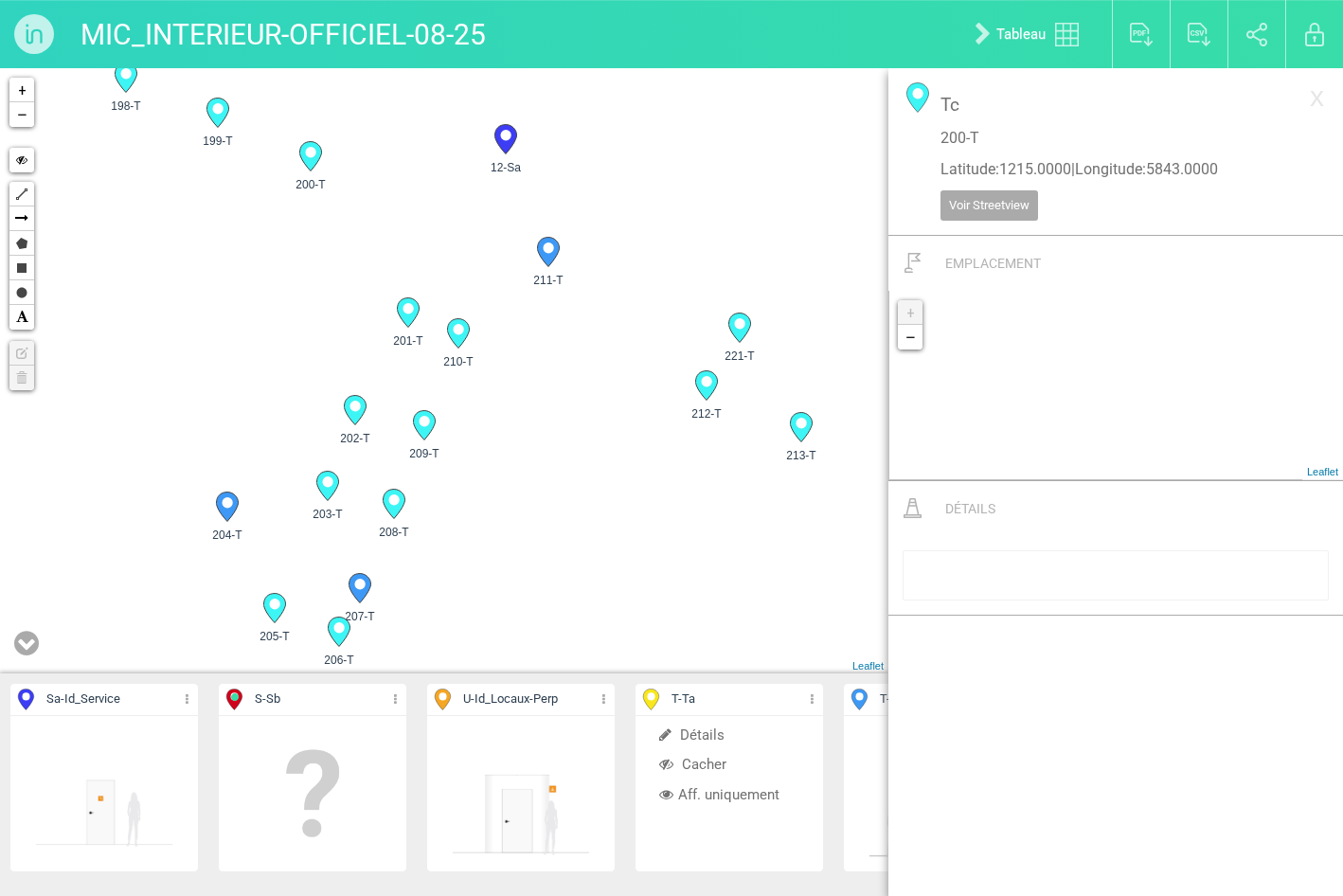 drag, startPoint x: 542, startPoint y: 353, endPoint x: 489, endPoint y: 308, distance: 69.526973 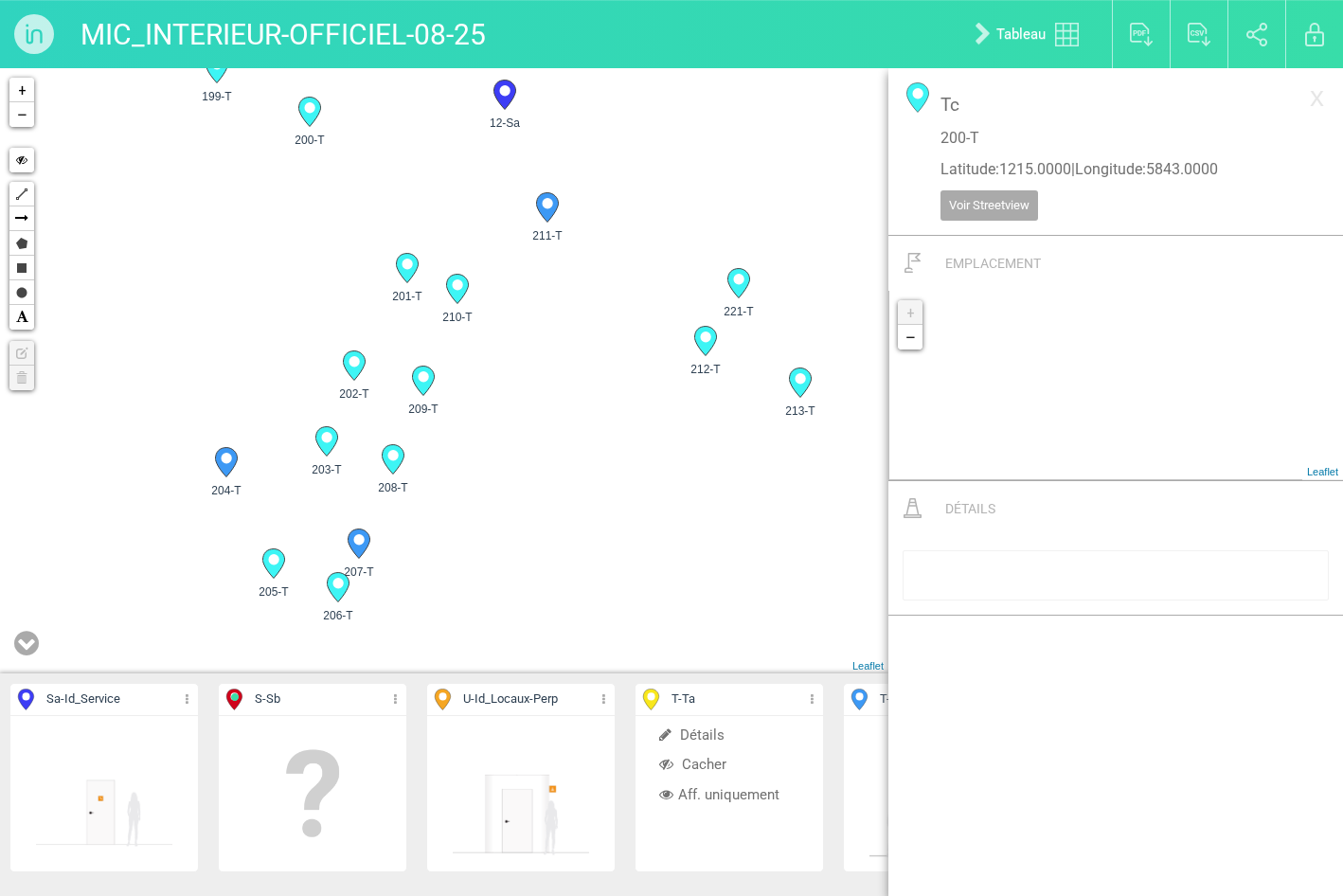 drag, startPoint x: 503, startPoint y: 481, endPoint x: 502, endPoint y: 460, distance: 21.023796 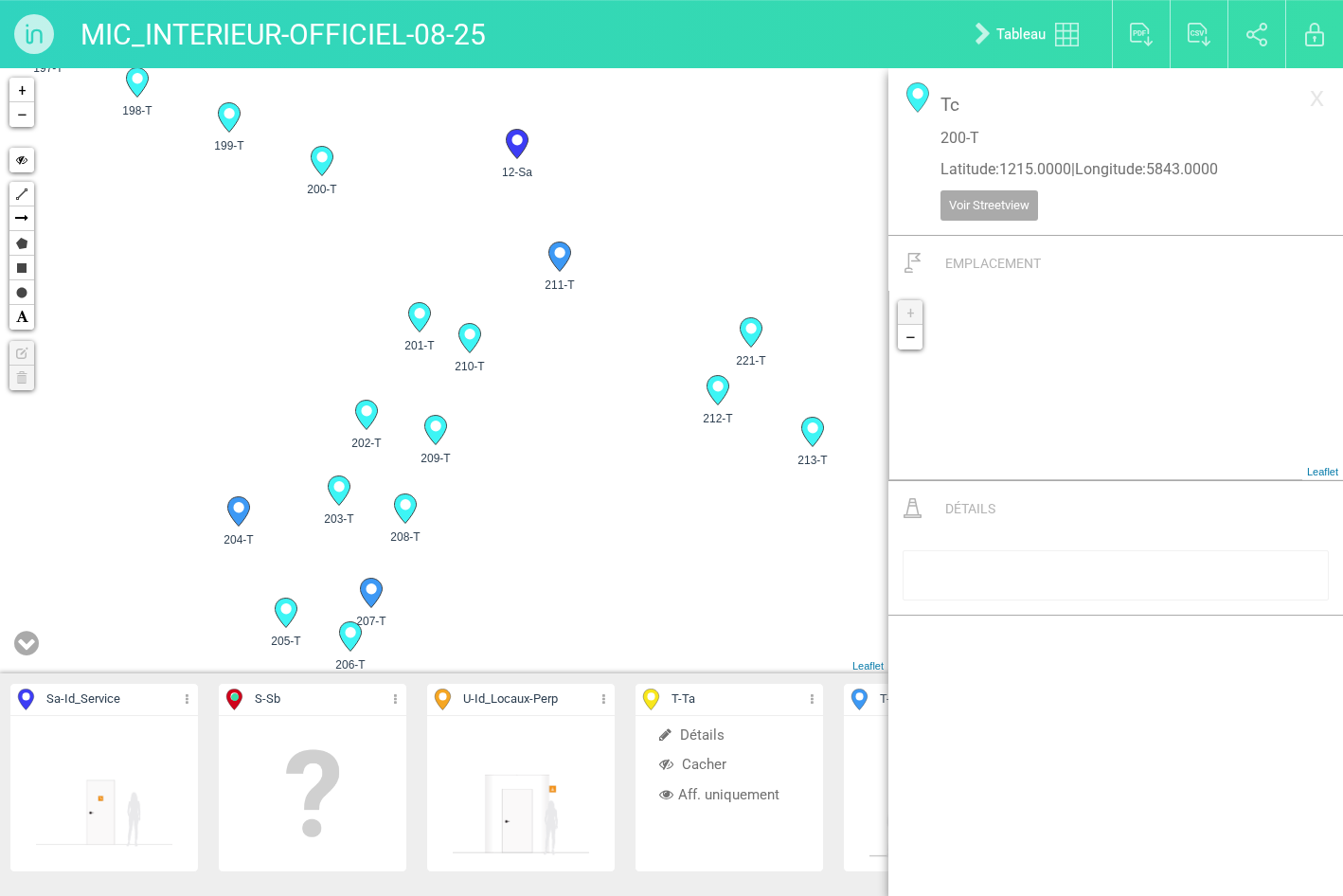 drag, startPoint x: 564, startPoint y: 370, endPoint x: 571, endPoint y: 406, distance: 36.674242 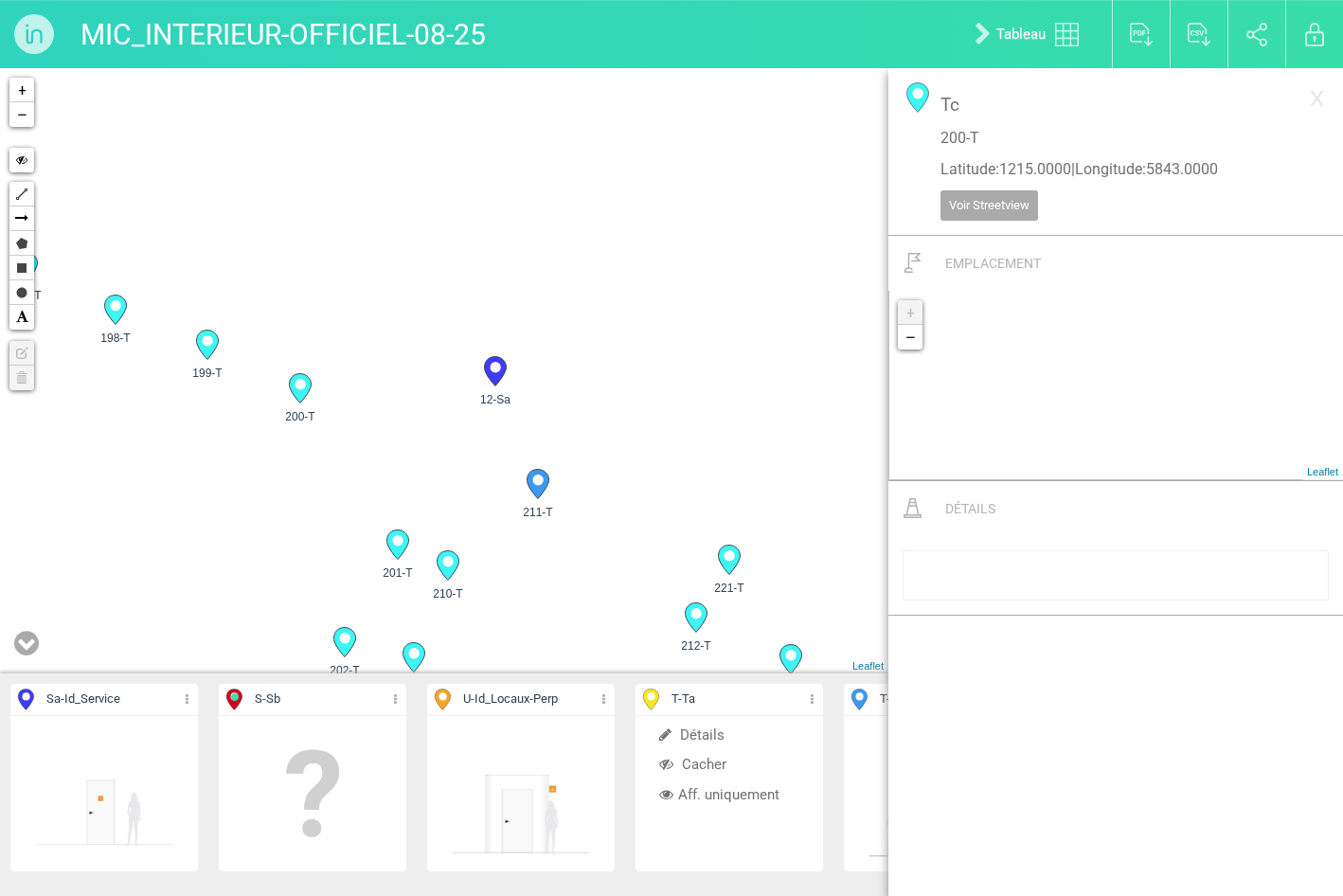 drag, startPoint x: 355, startPoint y: 233, endPoint x: 333, endPoint y: 473, distance: 241.0062 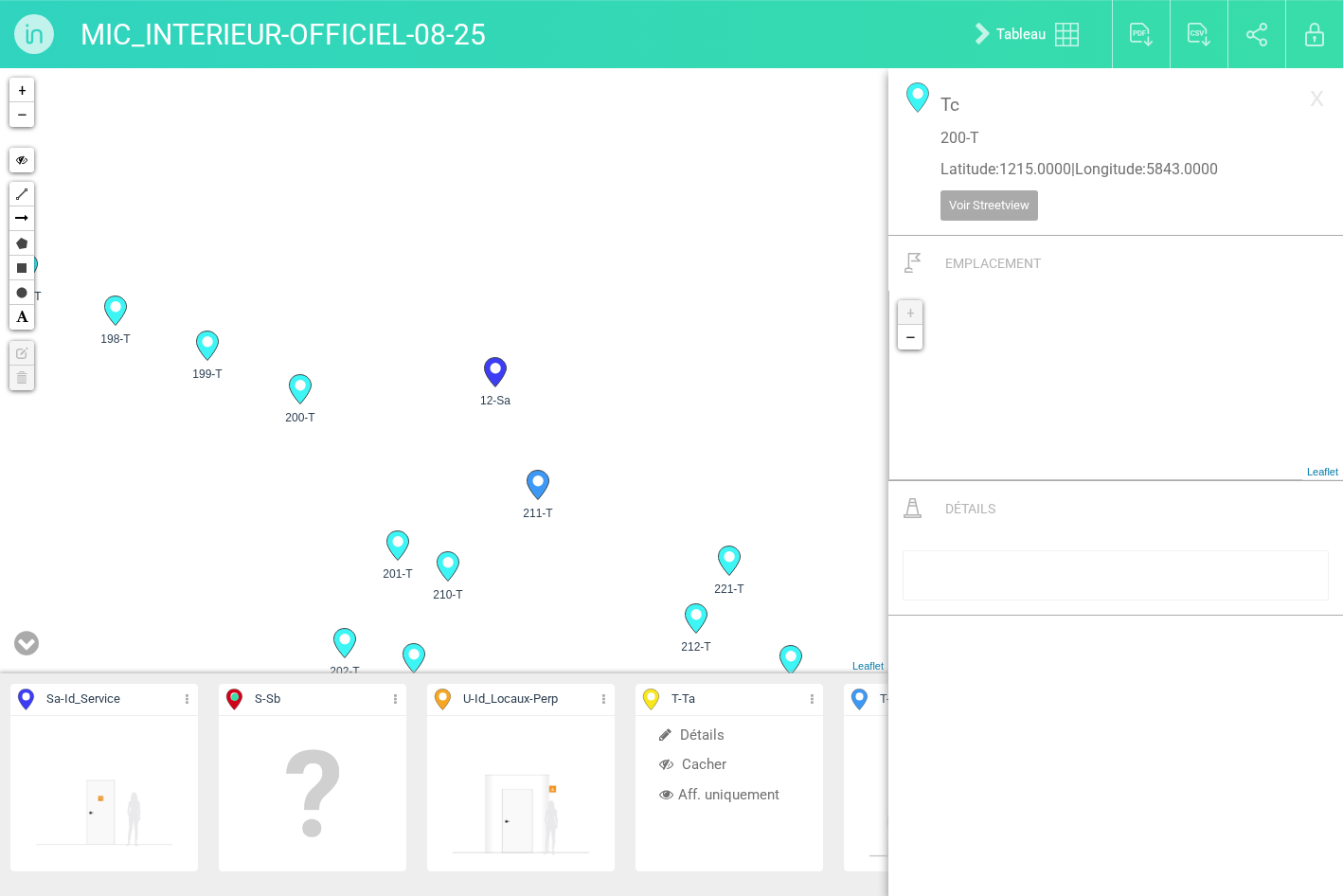drag, startPoint x: 484, startPoint y: 401, endPoint x: 658, endPoint y: 397, distance: 174.04597 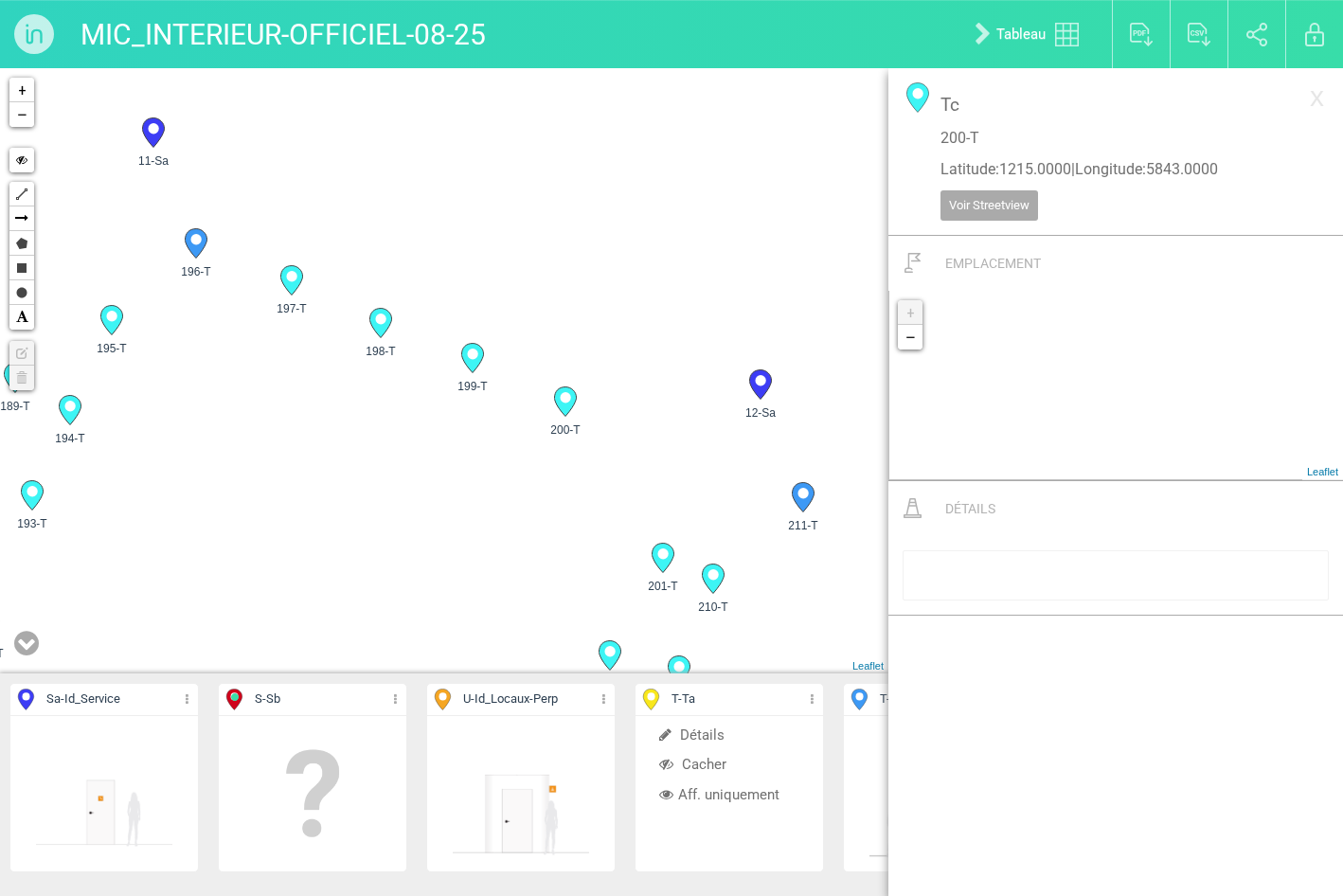 drag, startPoint x: 390, startPoint y: 330, endPoint x: 699, endPoint y: 311, distance: 309.5836 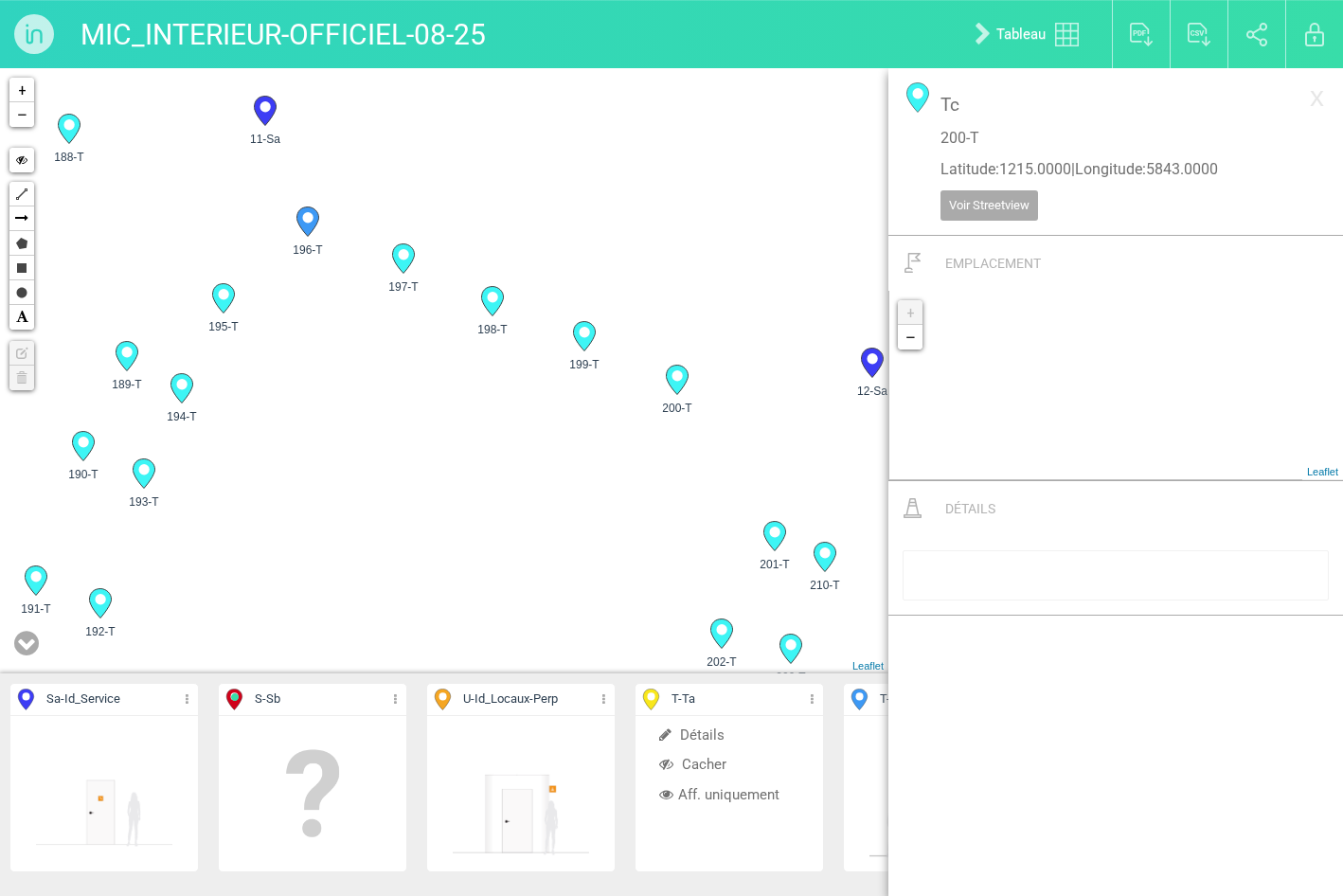 click 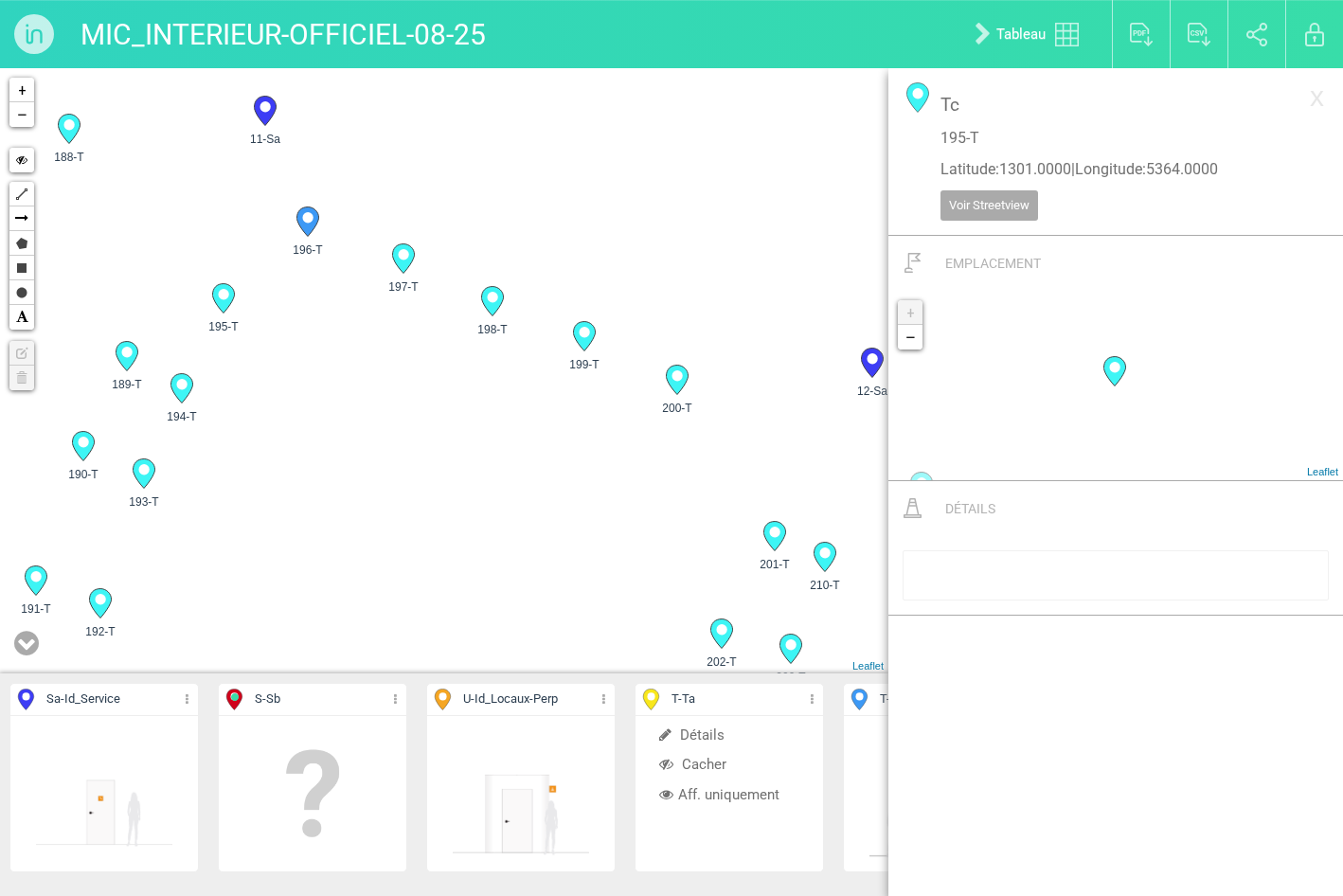 click 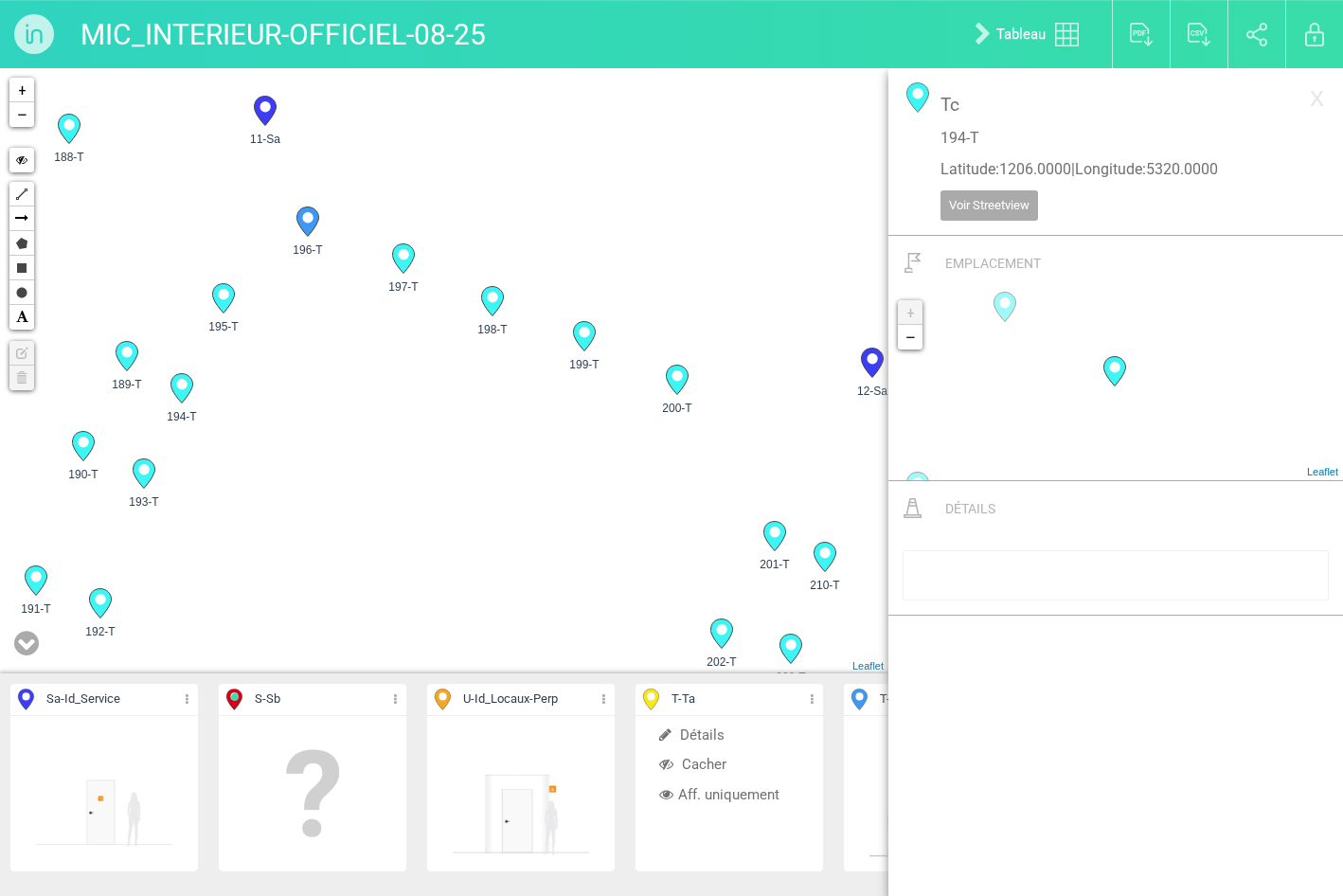 click 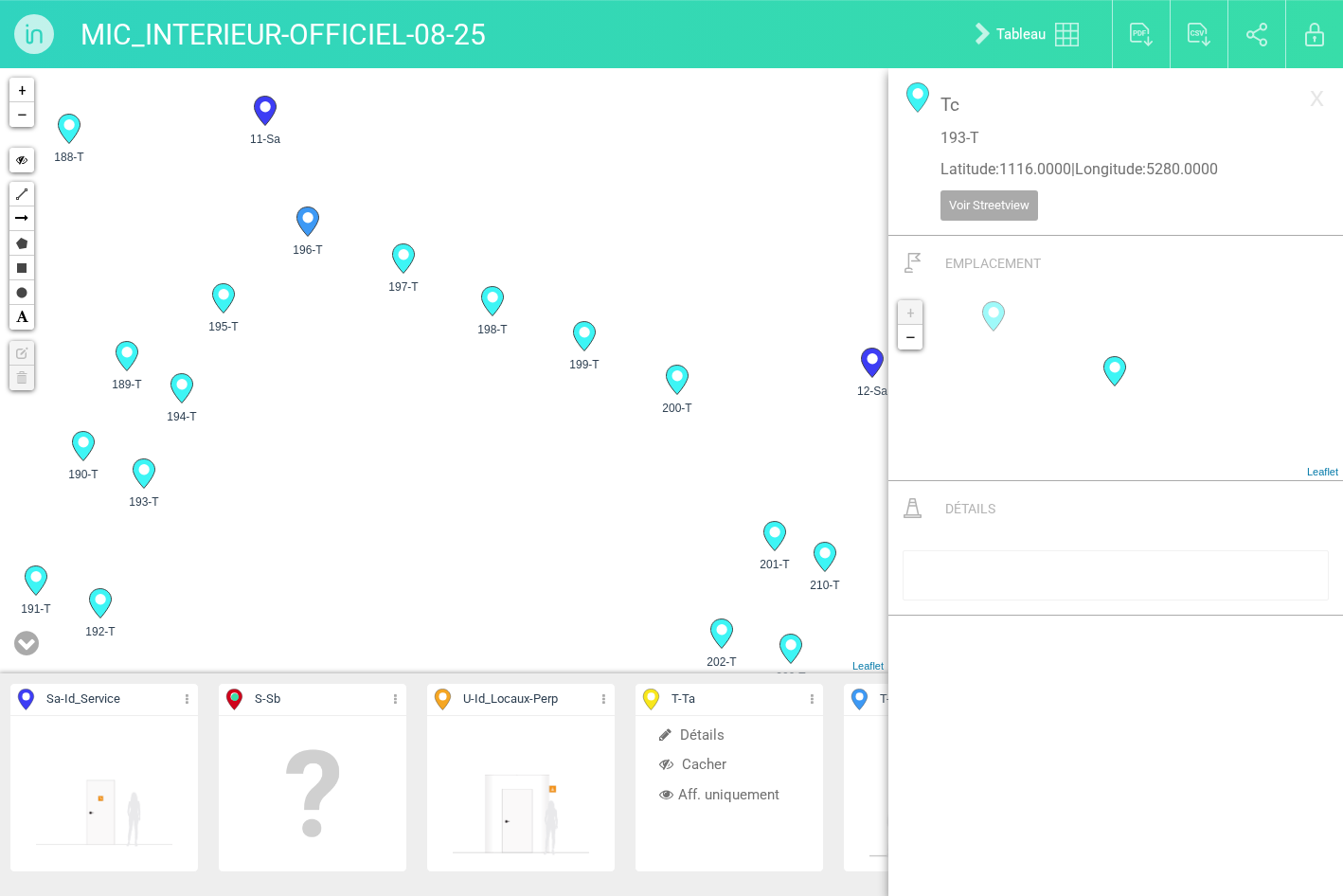 click 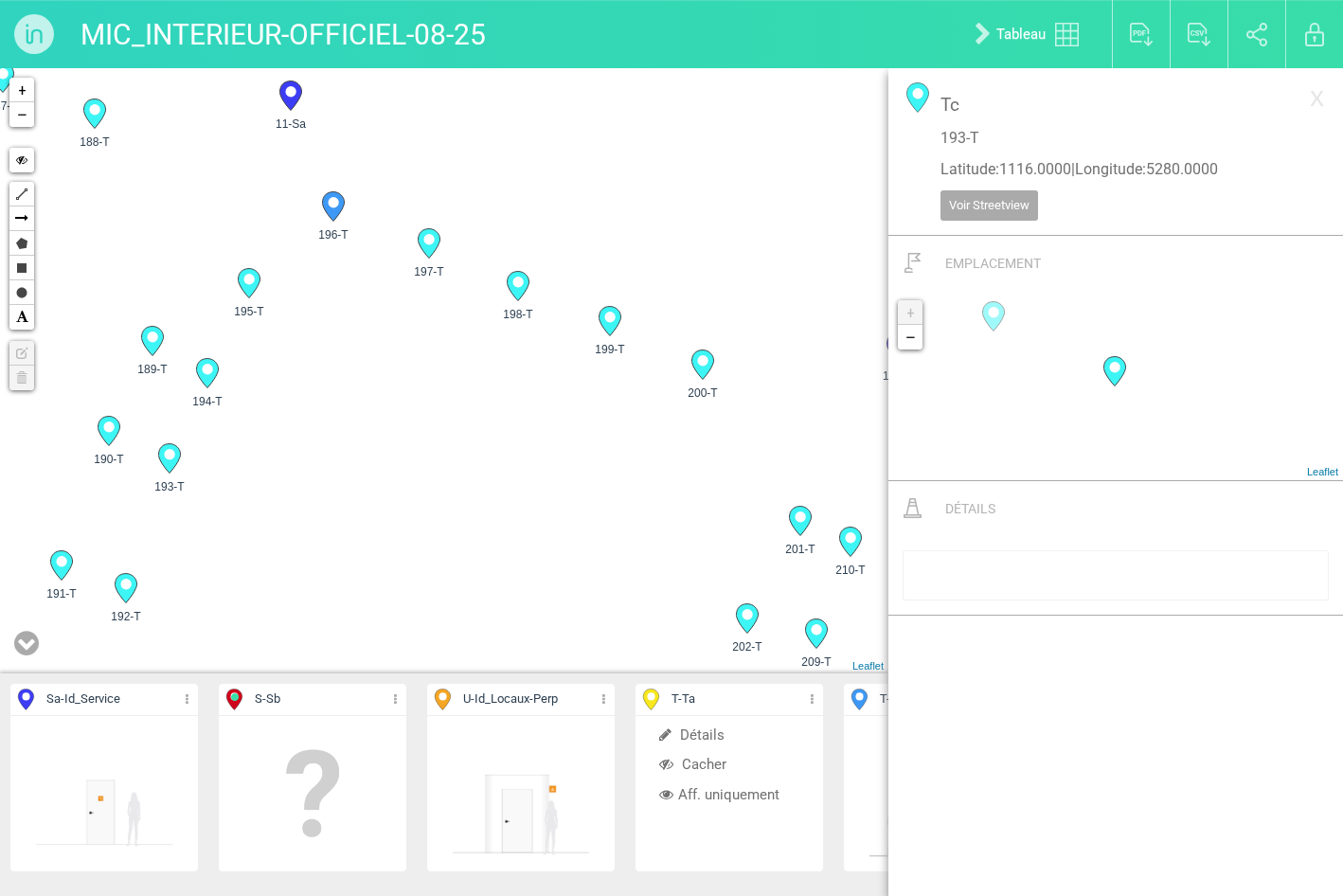 drag, startPoint x: 492, startPoint y: 562, endPoint x: 526, endPoint y: 538, distance: 41.617304 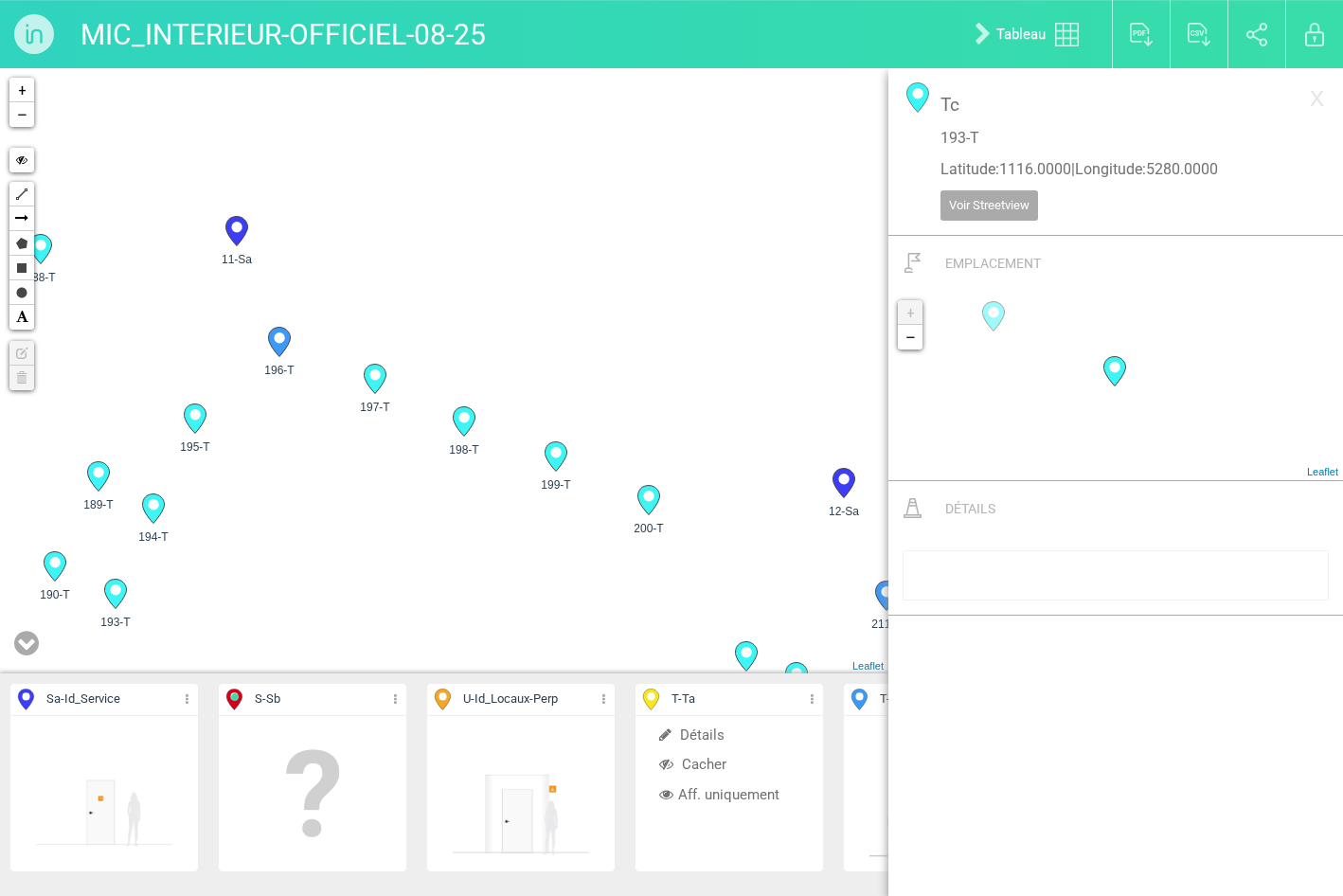 drag, startPoint x: 498, startPoint y: 391, endPoint x: 500, endPoint y: 518, distance: 127.01575 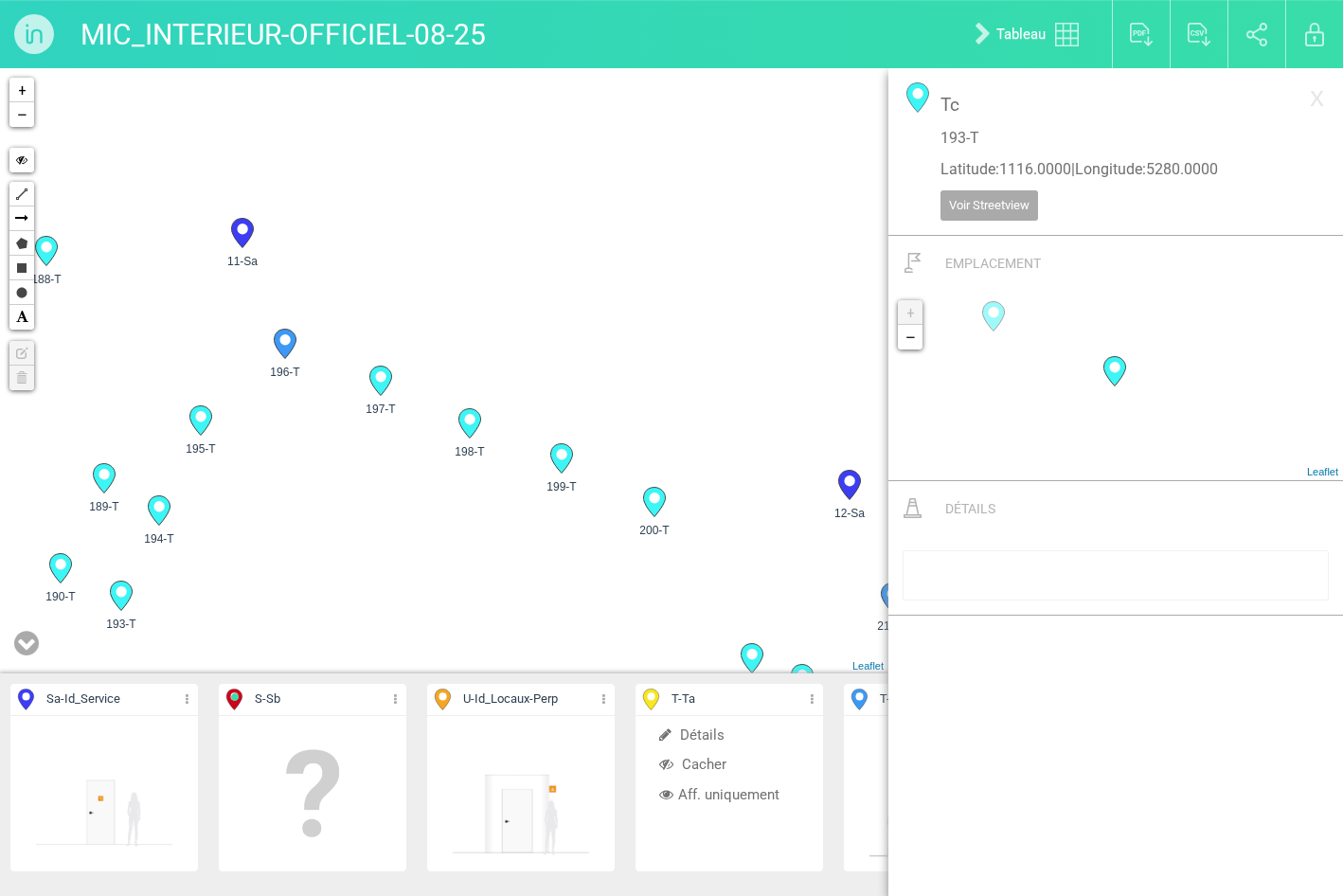 click 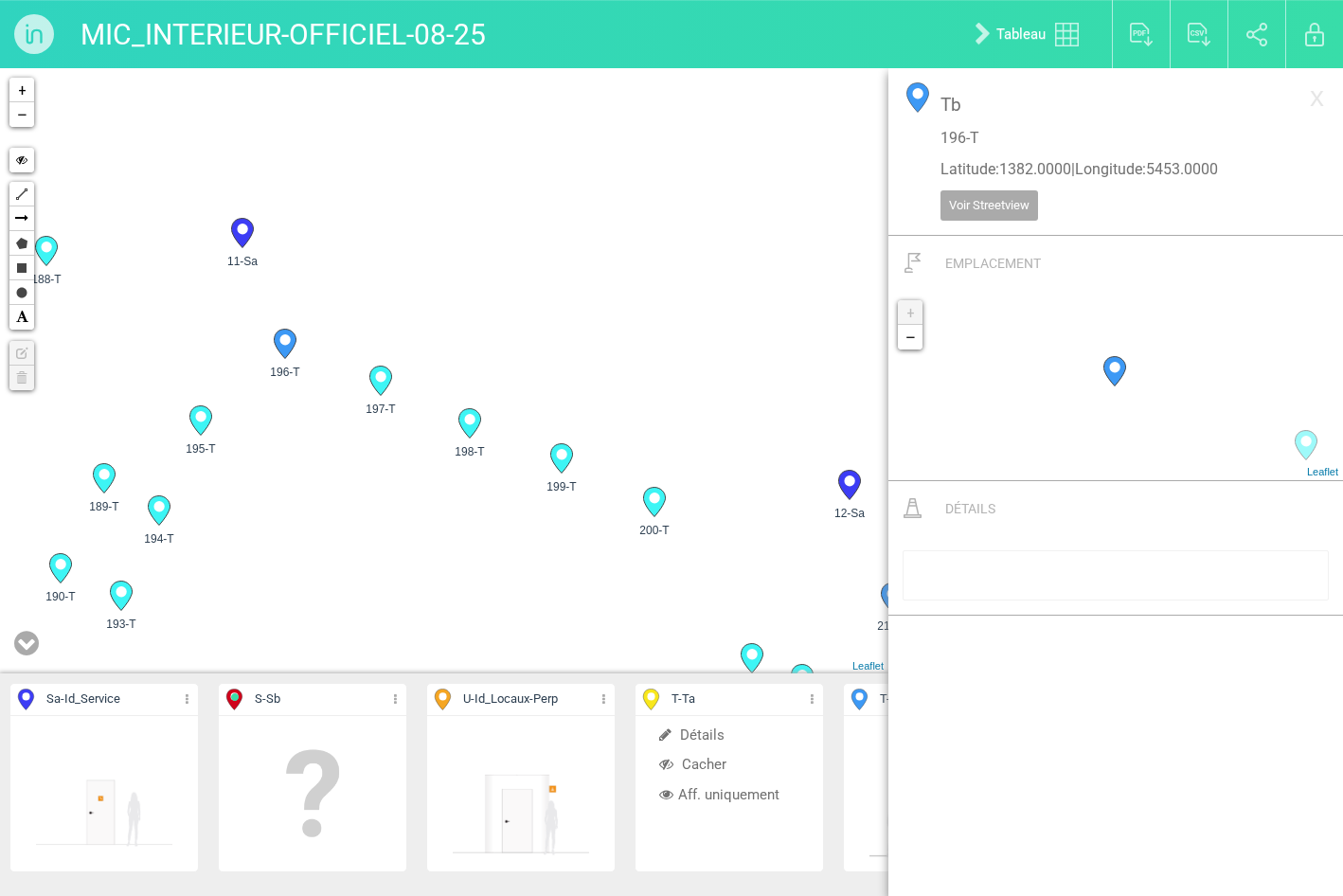 click 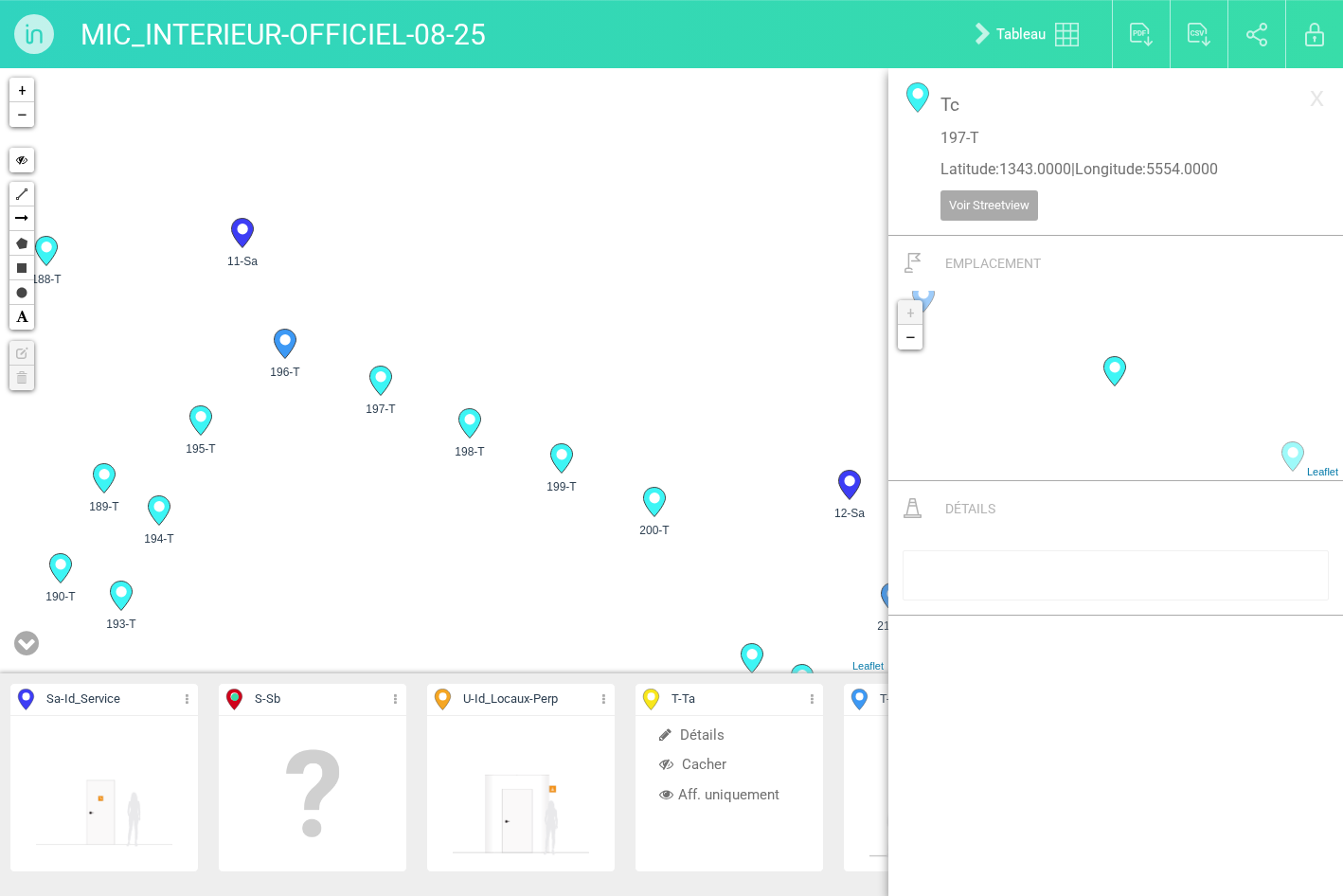 drag, startPoint x: 826, startPoint y: 550, endPoint x: 664, endPoint y: 437, distance: 197.51709 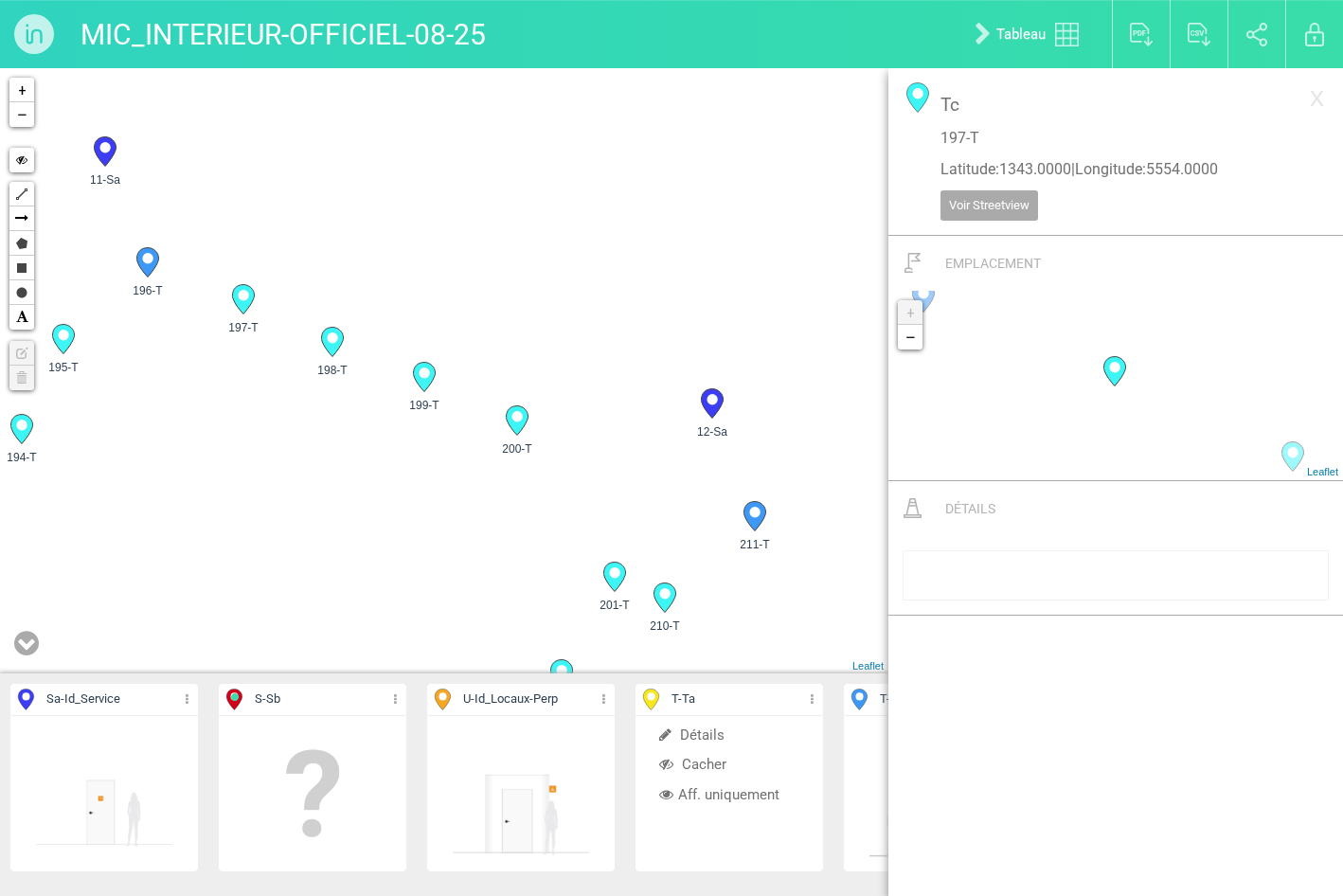 drag, startPoint x: 686, startPoint y: 462, endPoint x: 644, endPoint y: 457, distance: 42.296572 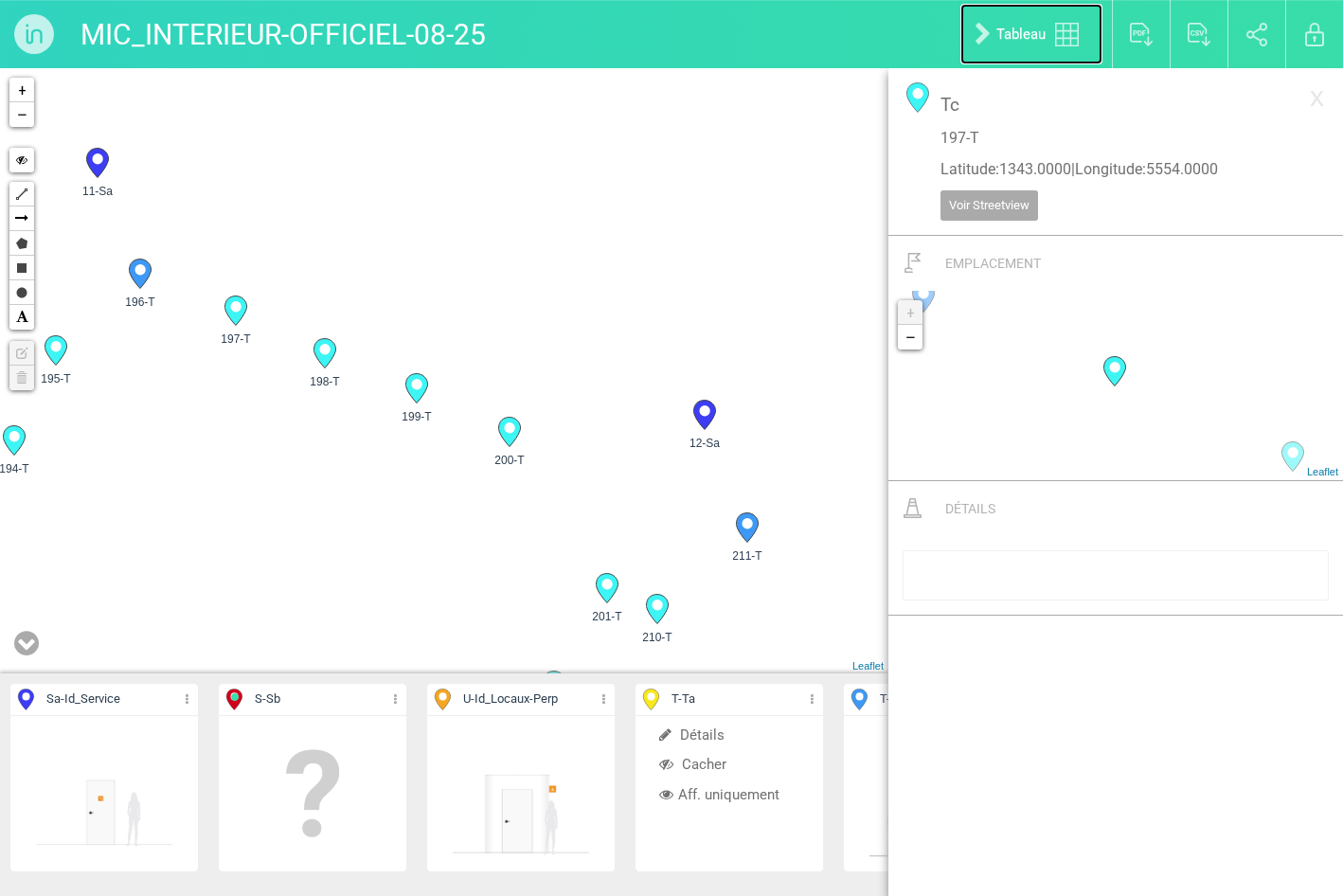click on "Tableau" at bounding box center (1031, 34) 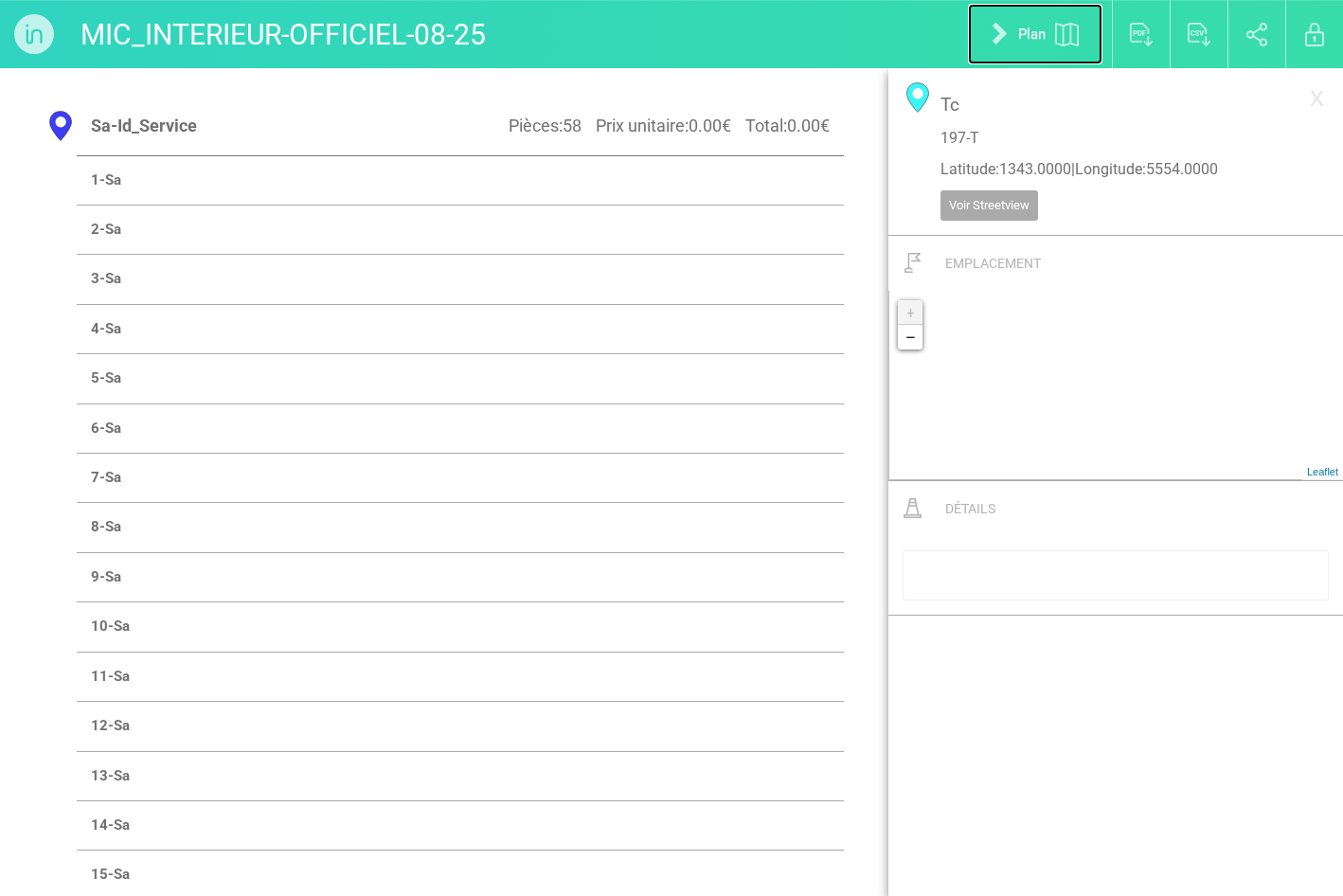 click on "Plan" at bounding box center (1035, 34) 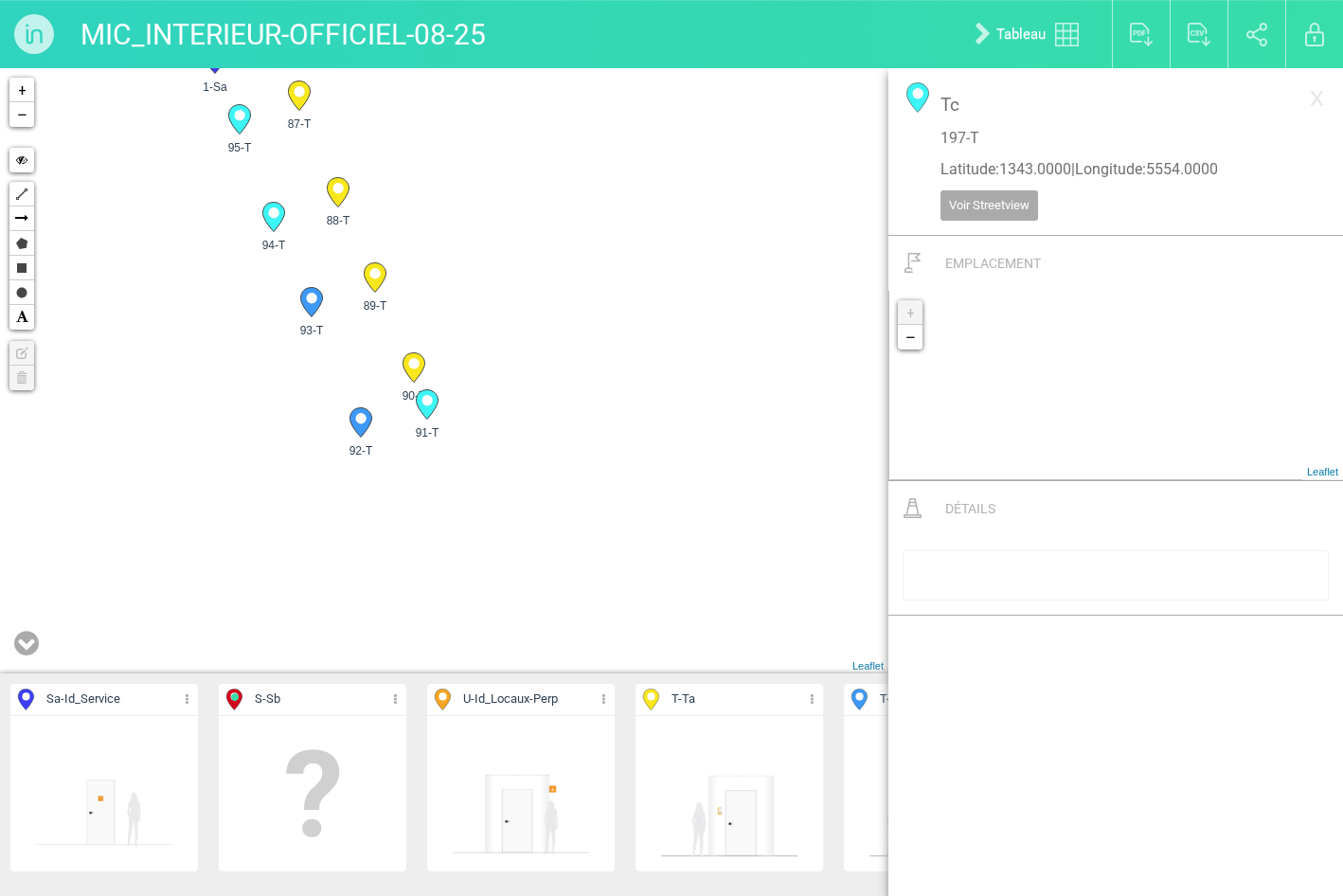 drag, startPoint x: 734, startPoint y: 193, endPoint x: 618, endPoint y: 389, distance: 227.75425 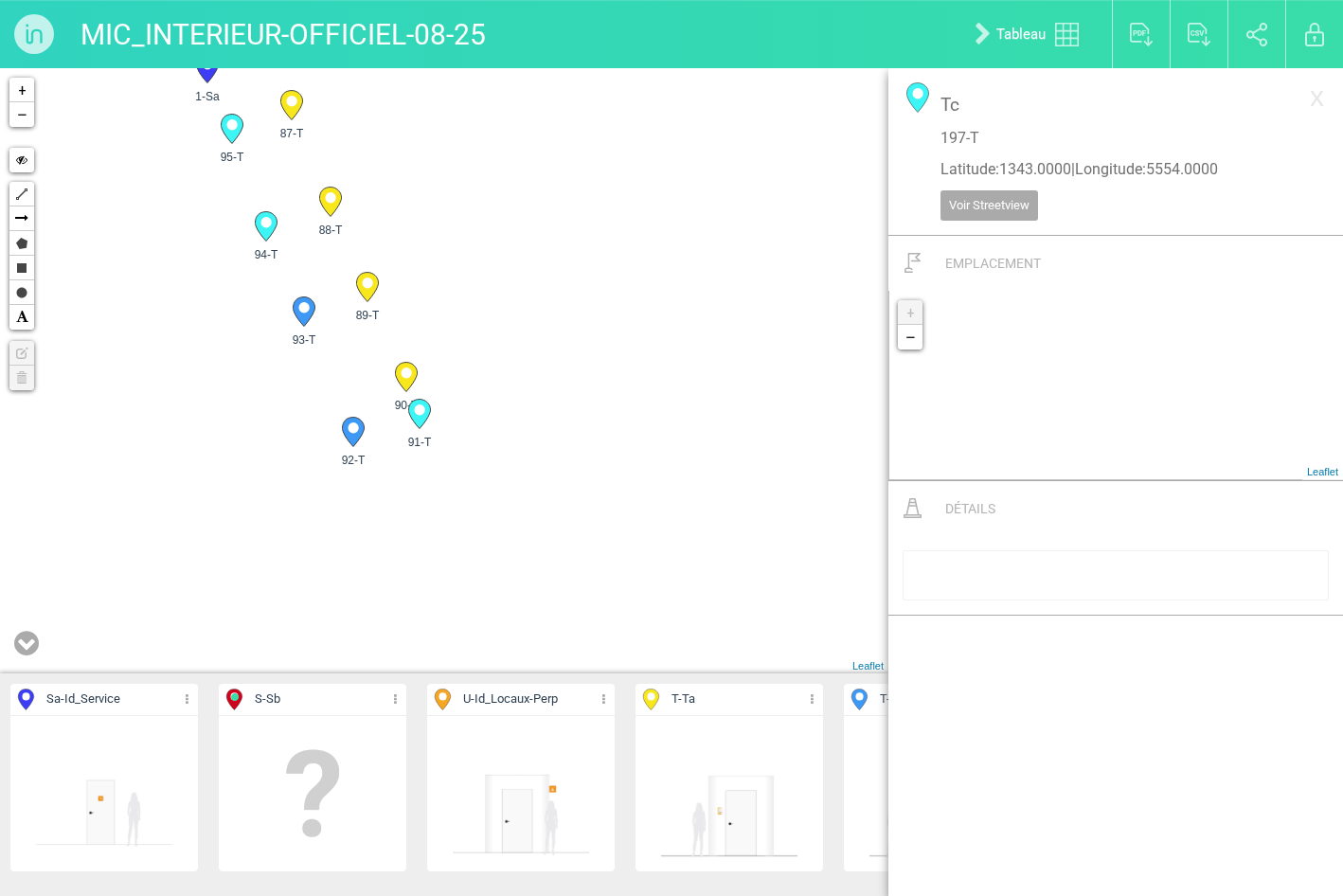 drag, startPoint x: 702, startPoint y: 330, endPoint x: 169, endPoint y: 488, distance: 555.9254 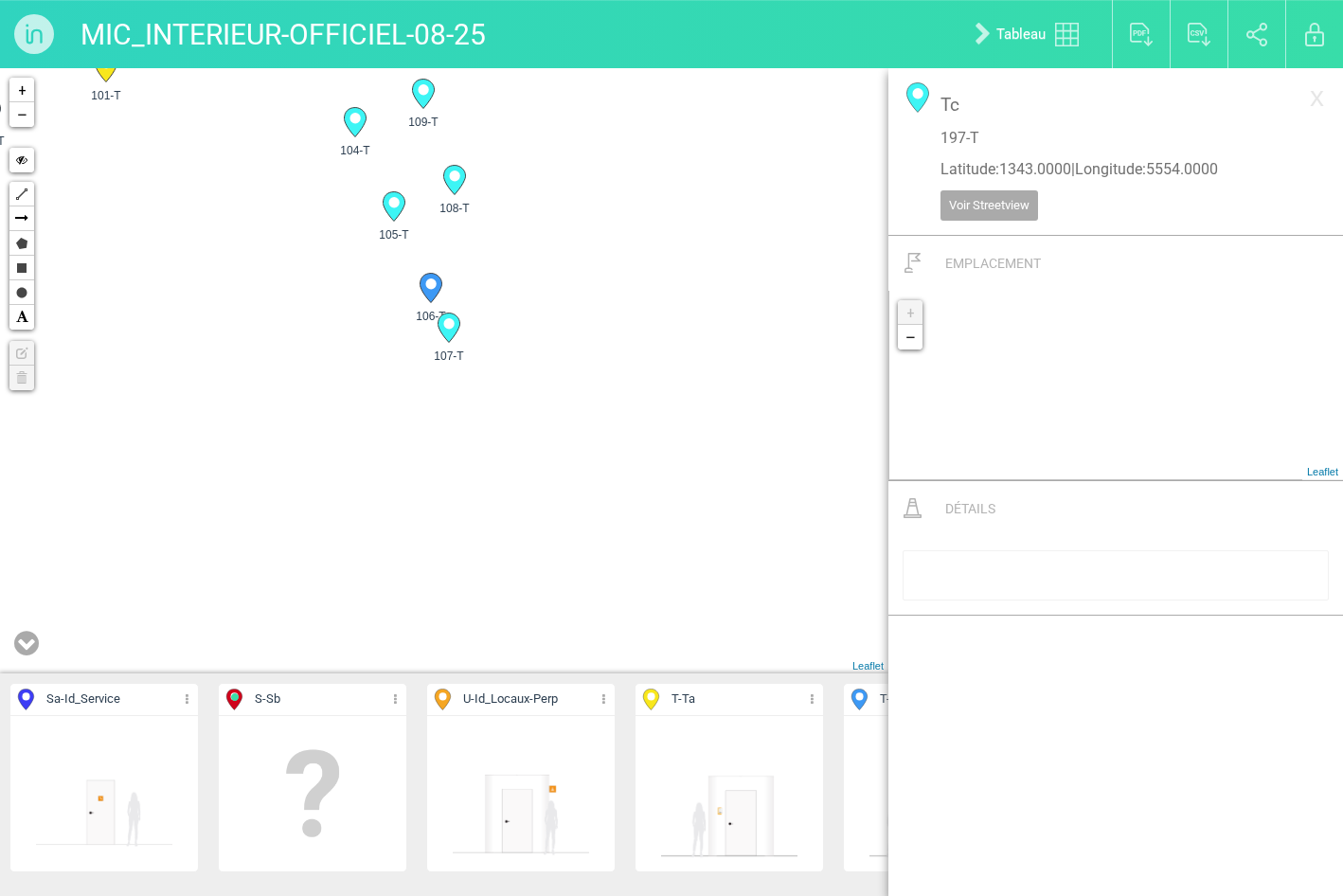 drag, startPoint x: 594, startPoint y: 334, endPoint x: 571, endPoint y: 497, distance: 164.6147 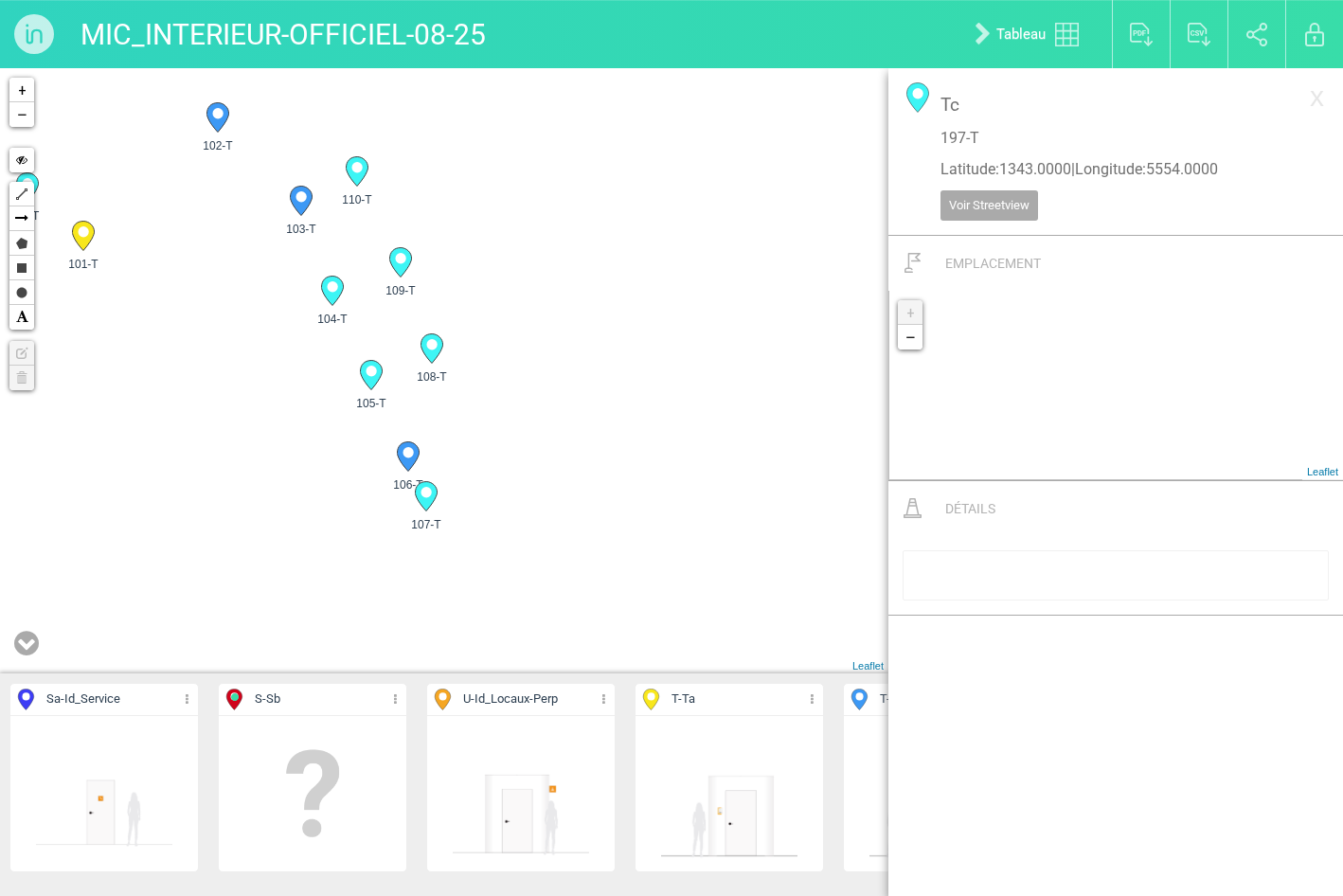 drag, startPoint x: 462, startPoint y: 366, endPoint x: 398, endPoint y: 480, distance: 130.73638 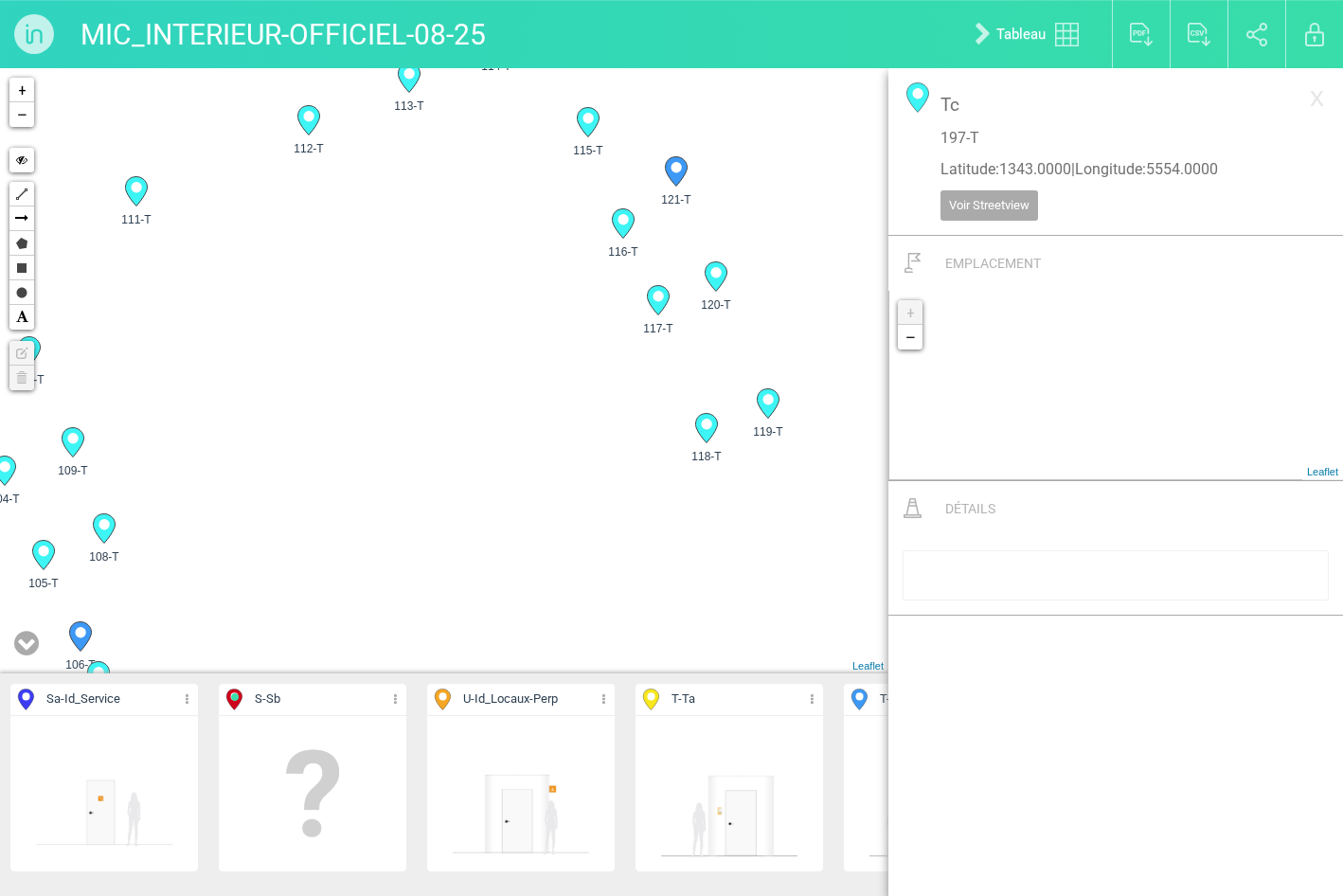drag, startPoint x: 687, startPoint y: 372, endPoint x: 115, endPoint y: 421, distance: 574.0949 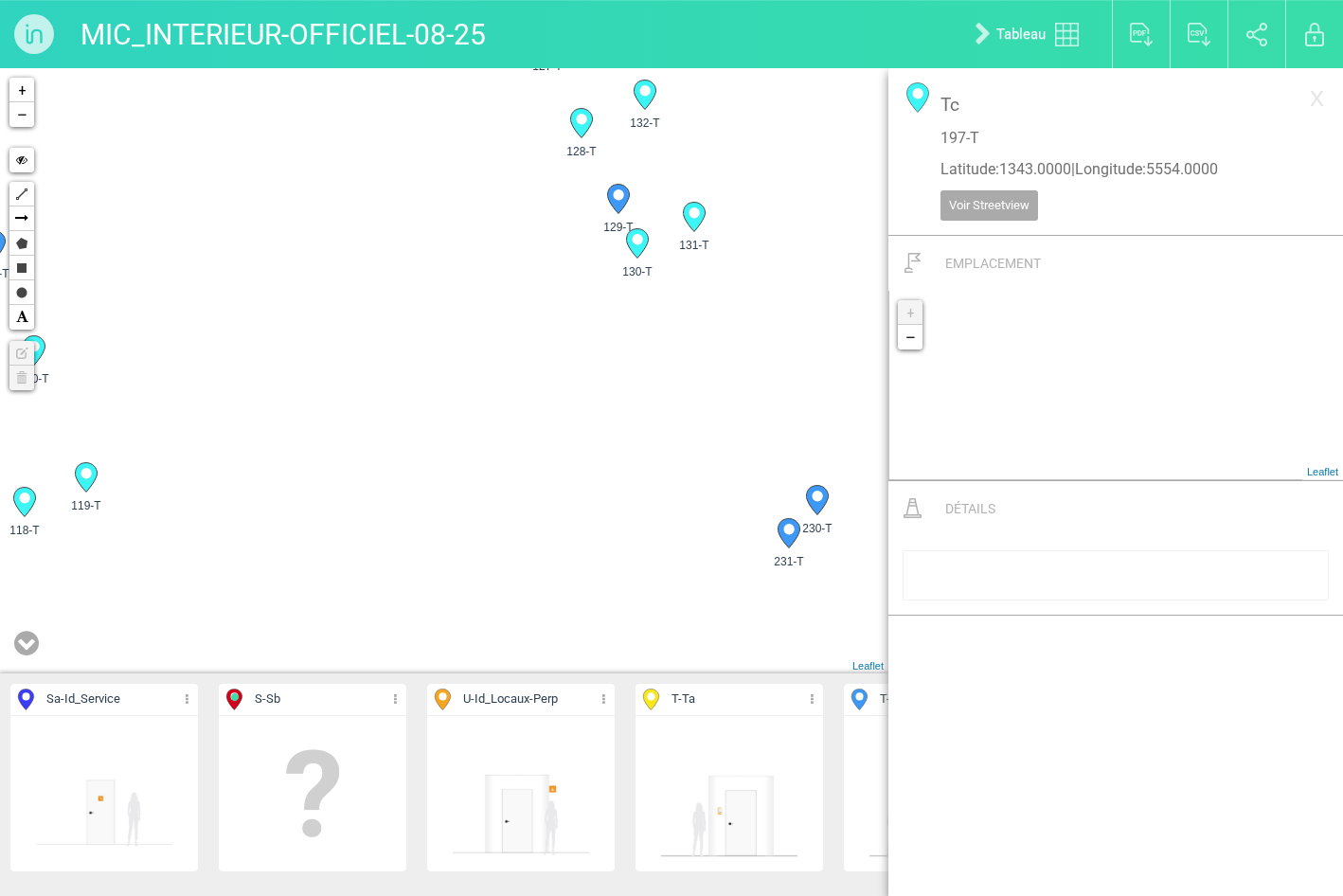 drag, startPoint x: 624, startPoint y: 364, endPoint x: 169, endPoint y: 425, distance: 459.071 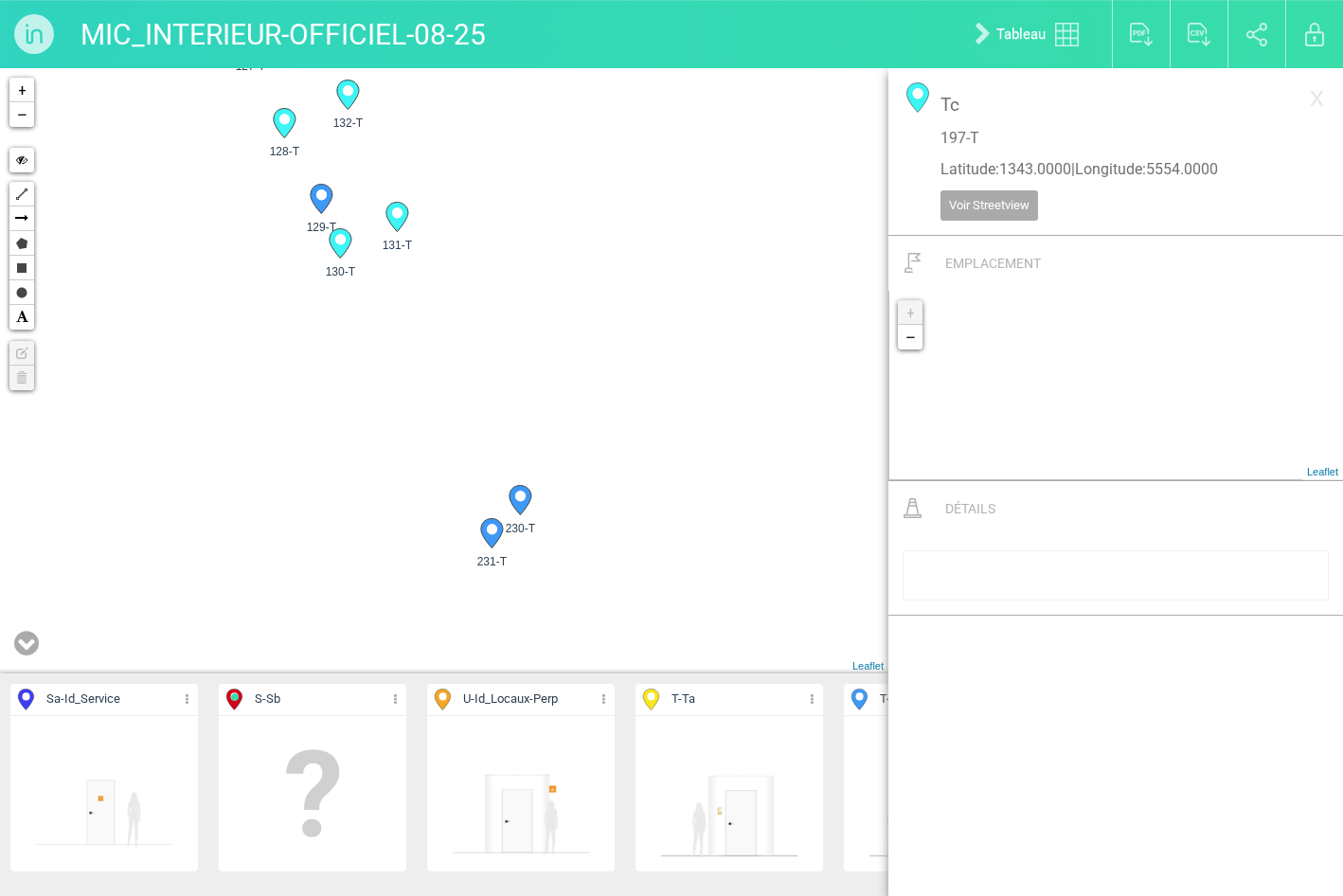 drag, startPoint x: 577, startPoint y: 376, endPoint x: 75, endPoint y: 414, distance: 503.43619 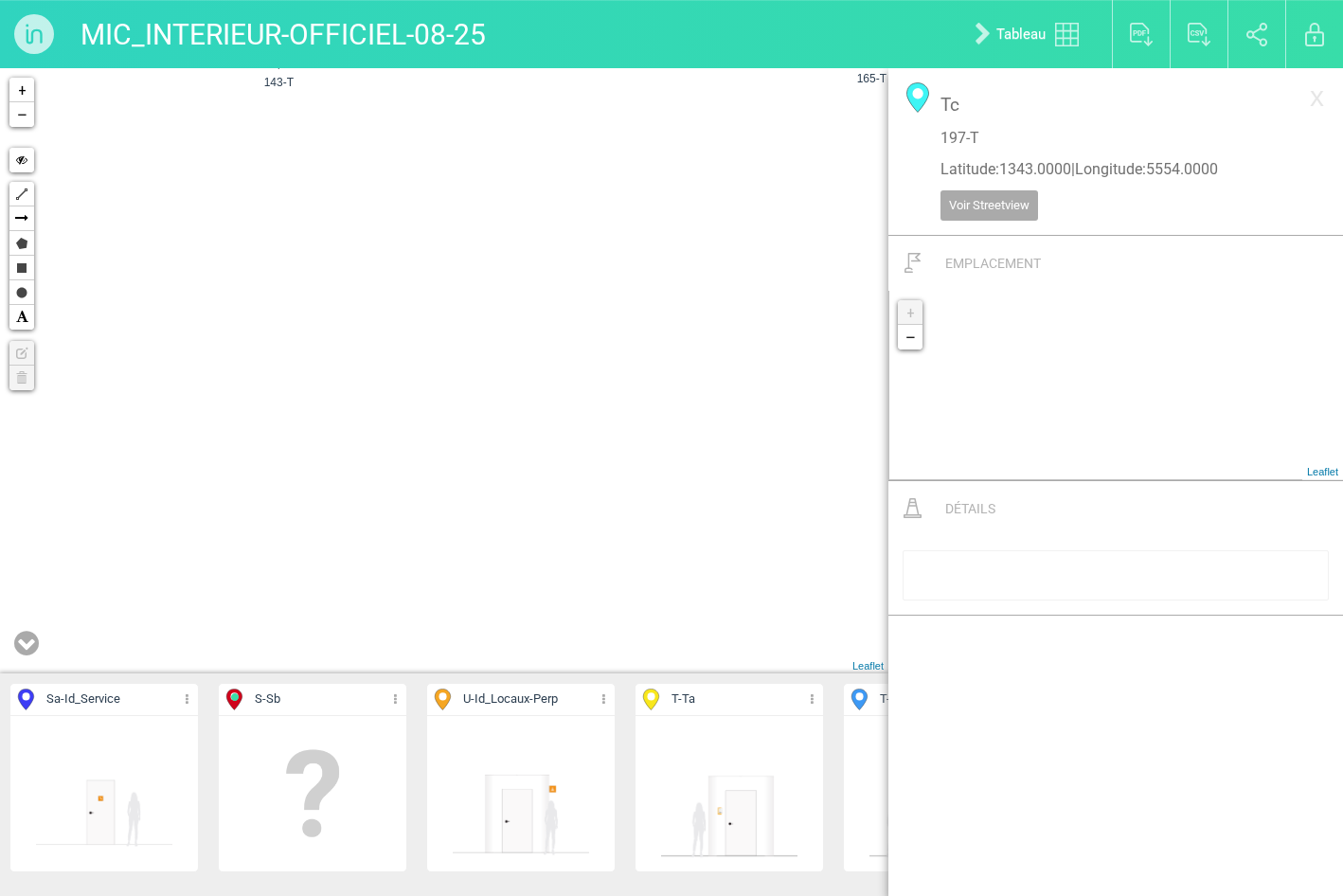 drag, startPoint x: 584, startPoint y: 409, endPoint x: 337, endPoint y: 409, distance: 247 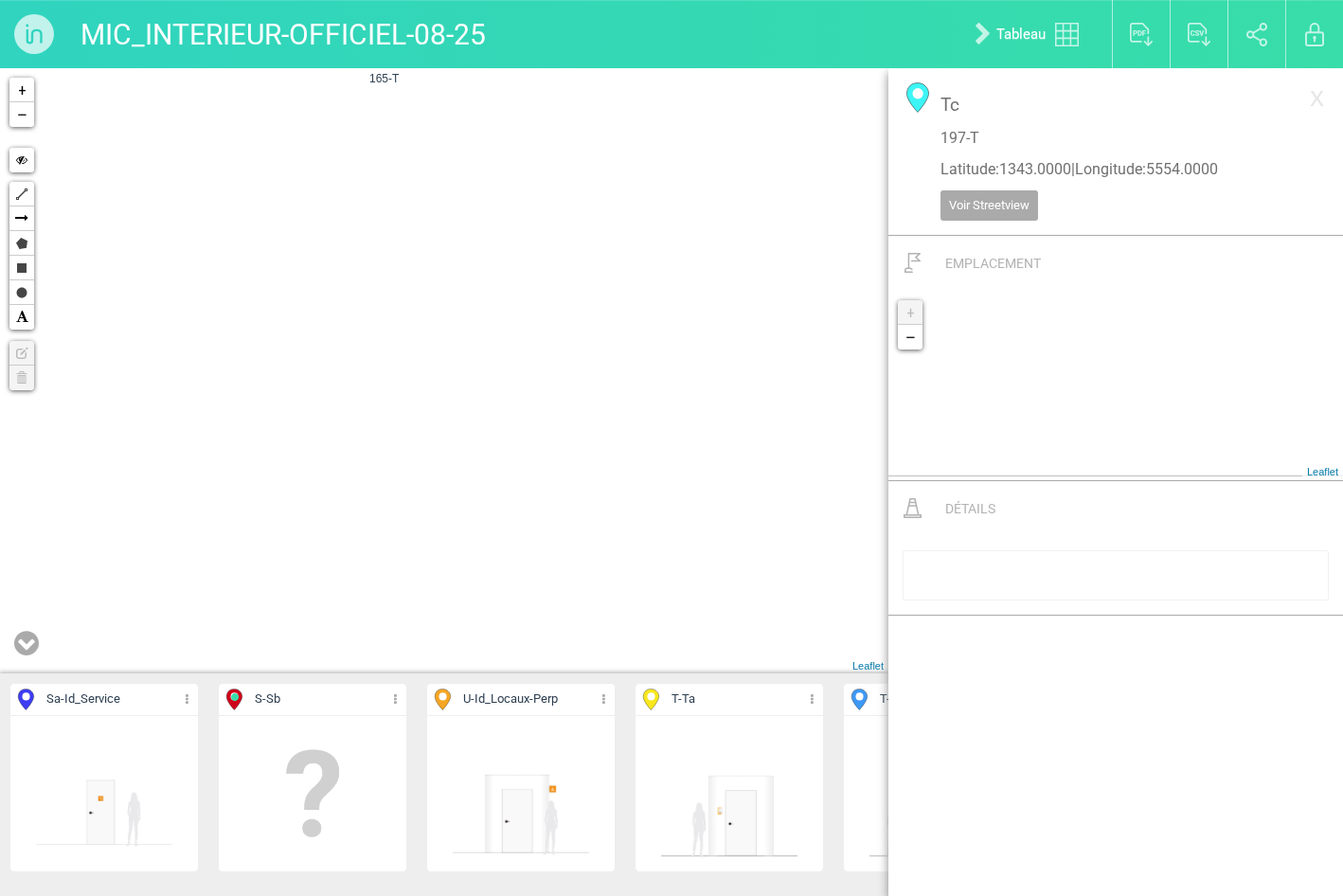 drag, startPoint x: 880, startPoint y: 400, endPoint x: 601, endPoint y: 334, distance: 286.7002 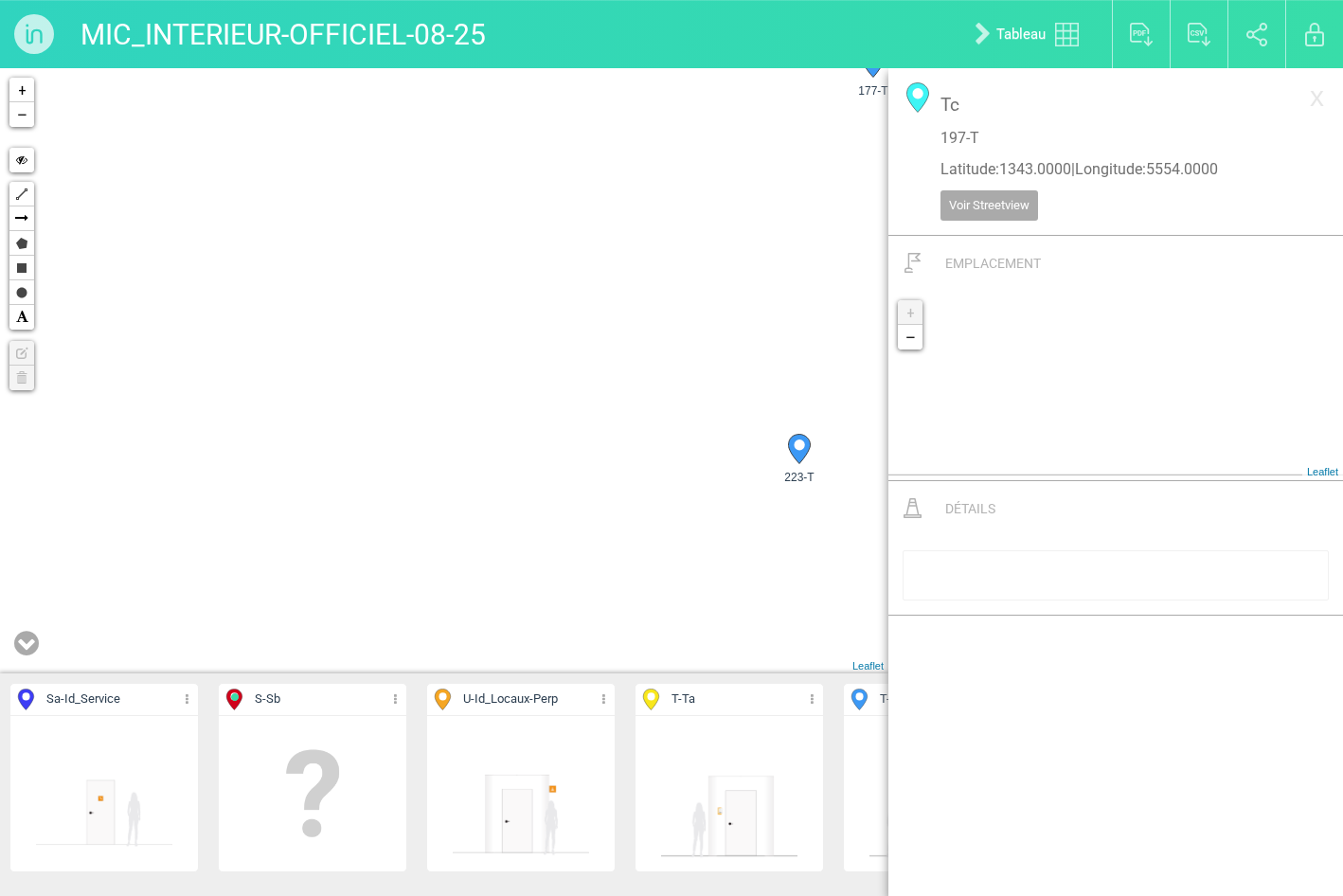 drag, startPoint x: 553, startPoint y: 319, endPoint x: 380, endPoint y: 206, distance: 206.63494 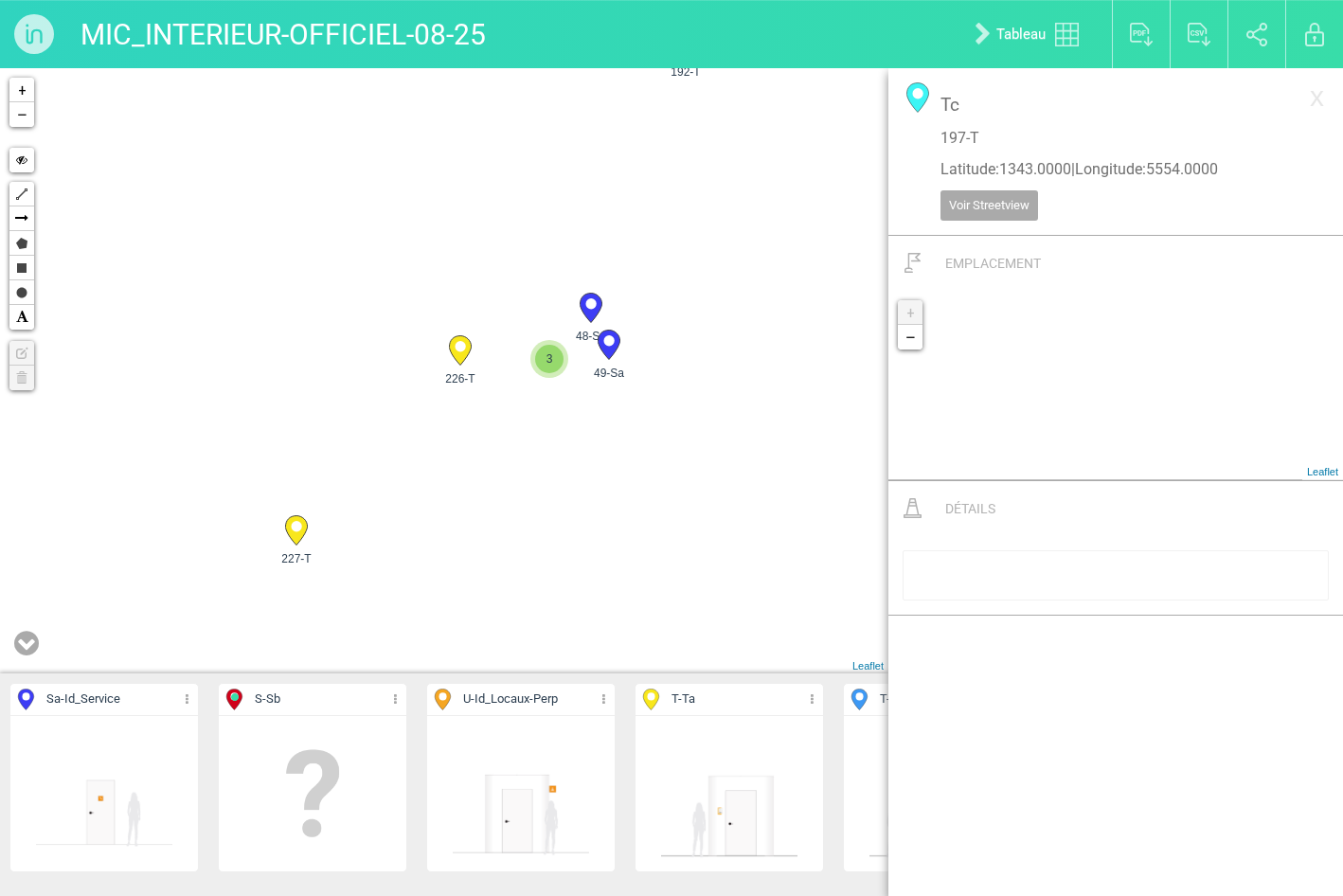 drag, startPoint x: 723, startPoint y: 398, endPoint x: 232, endPoint y: 396, distance: 491.00407 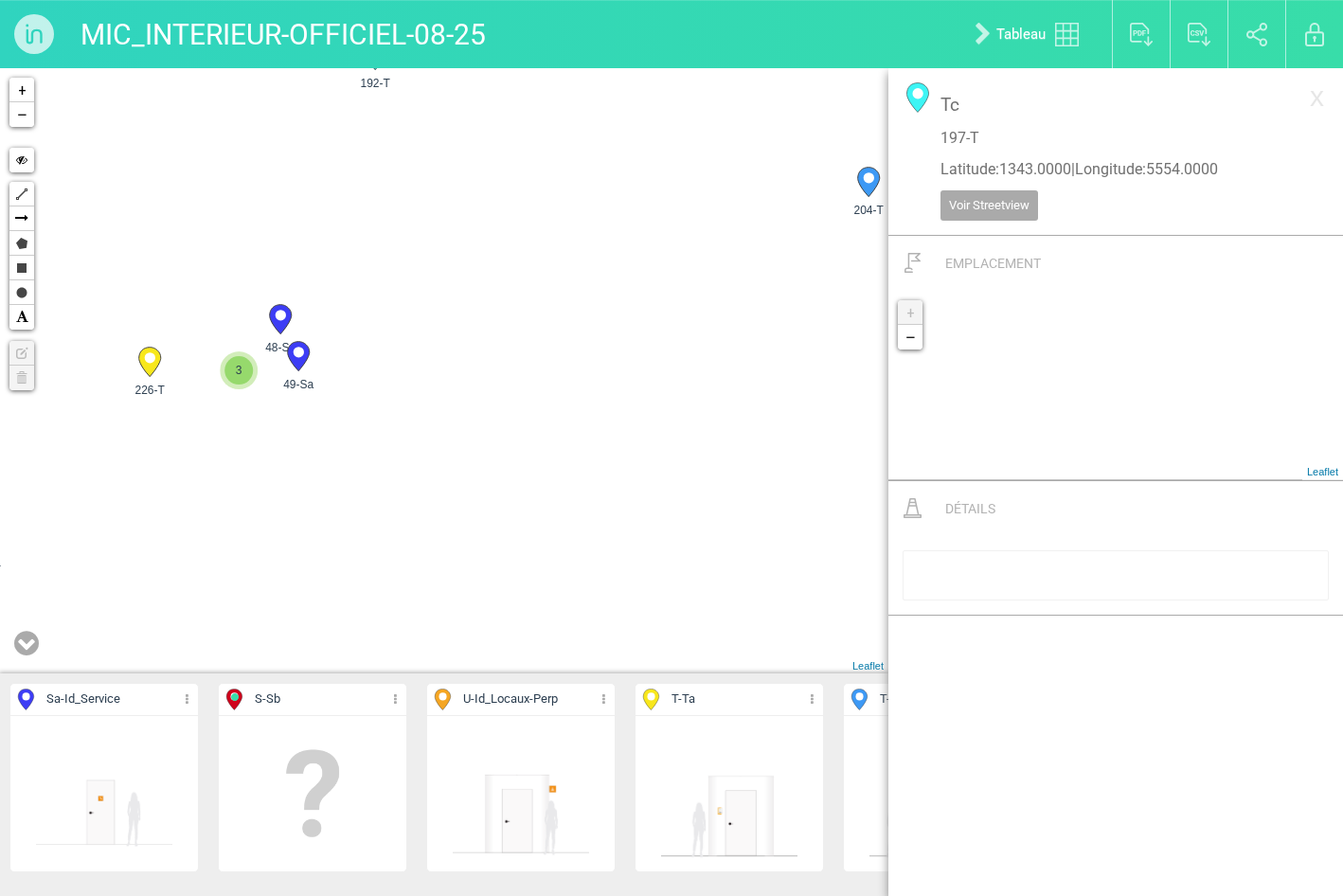drag, startPoint x: 413, startPoint y: 339, endPoint x: 403, endPoint y: 651, distance: 312.16022 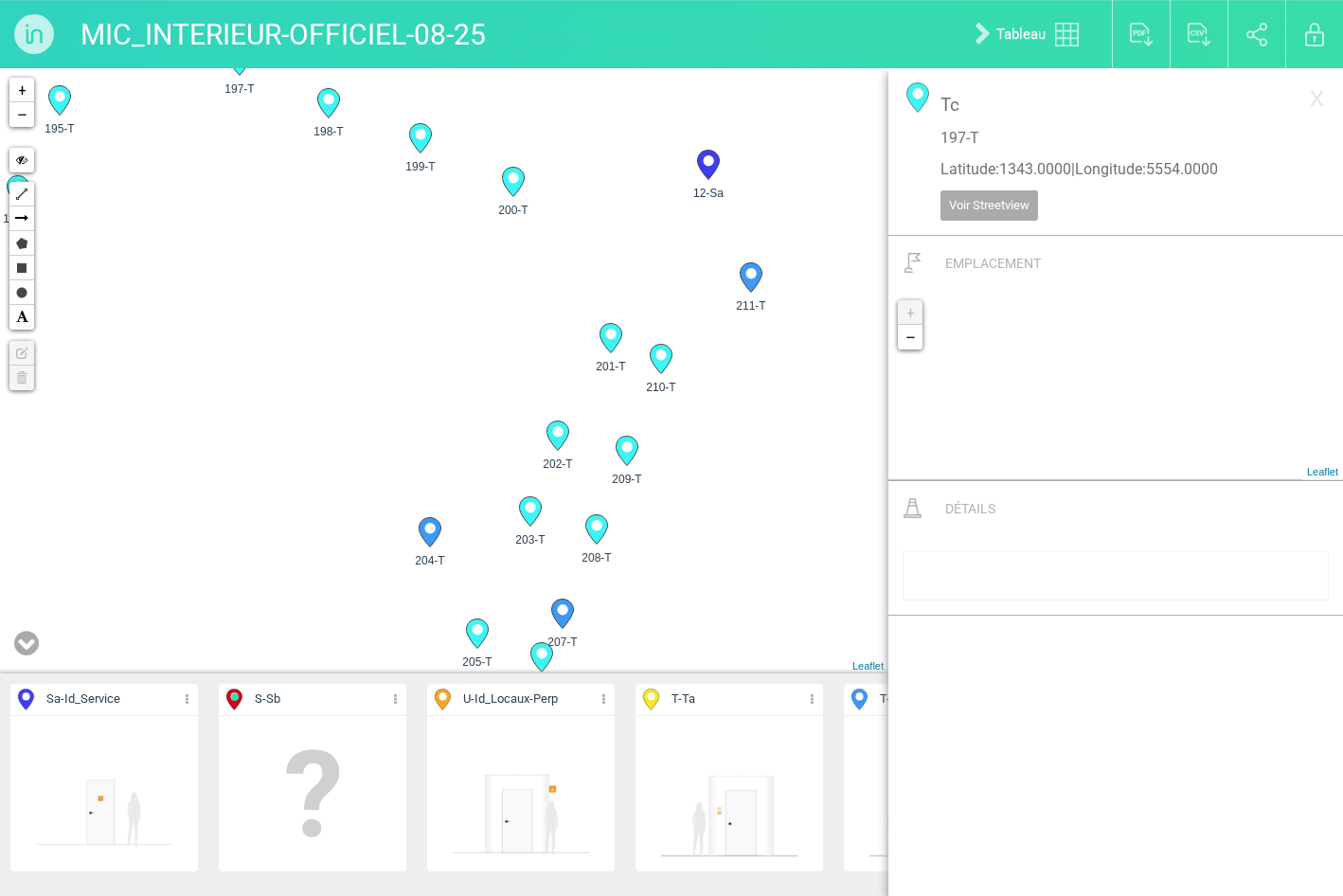 drag, startPoint x: 604, startPoint y: 450, endPoint x: 215, endPoint y: 508, distance: 393.3001 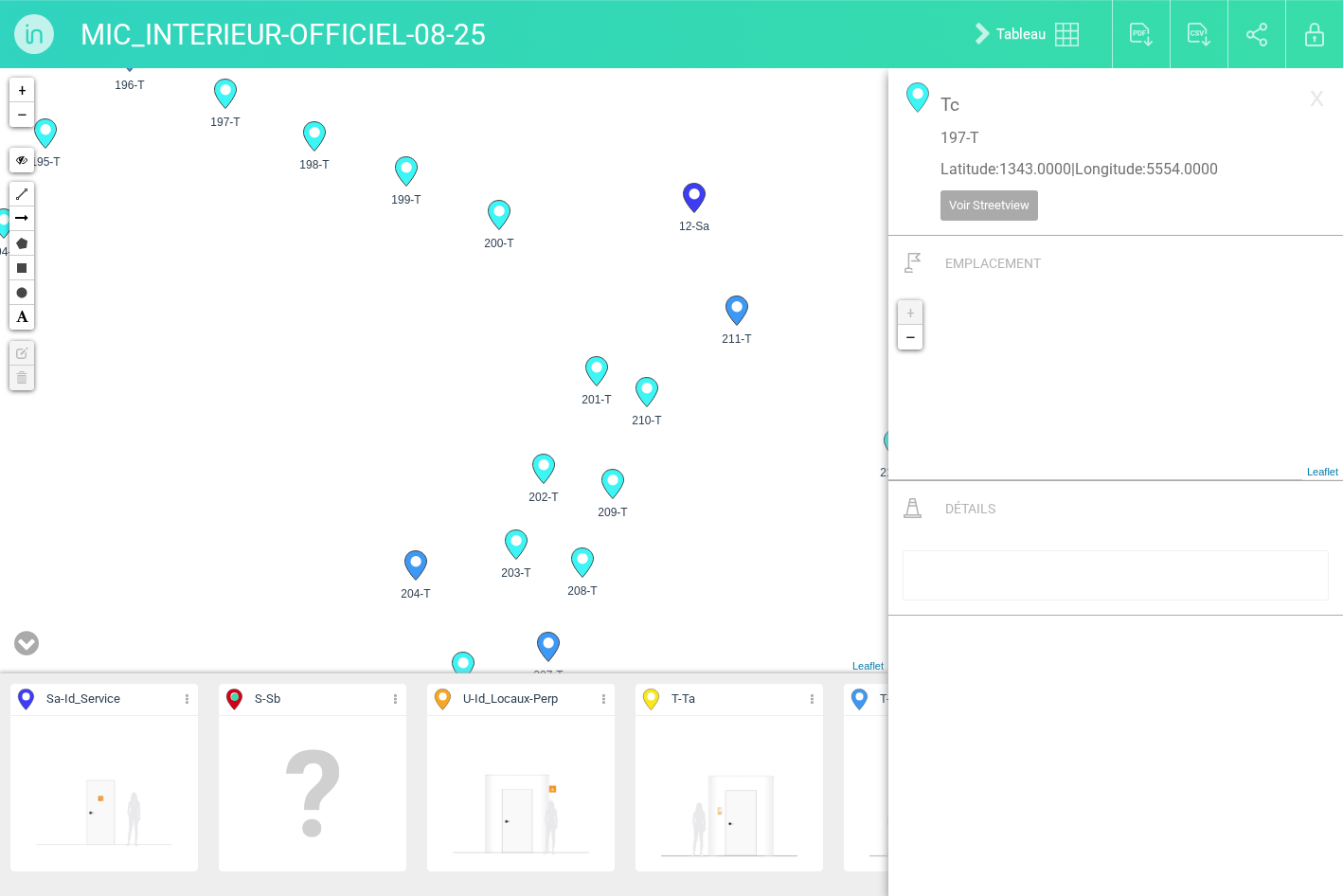 drag, startPoint x: 552, startPoint y: 385, endPoint x: 537, endPoint y: 344, distance: 43.65776 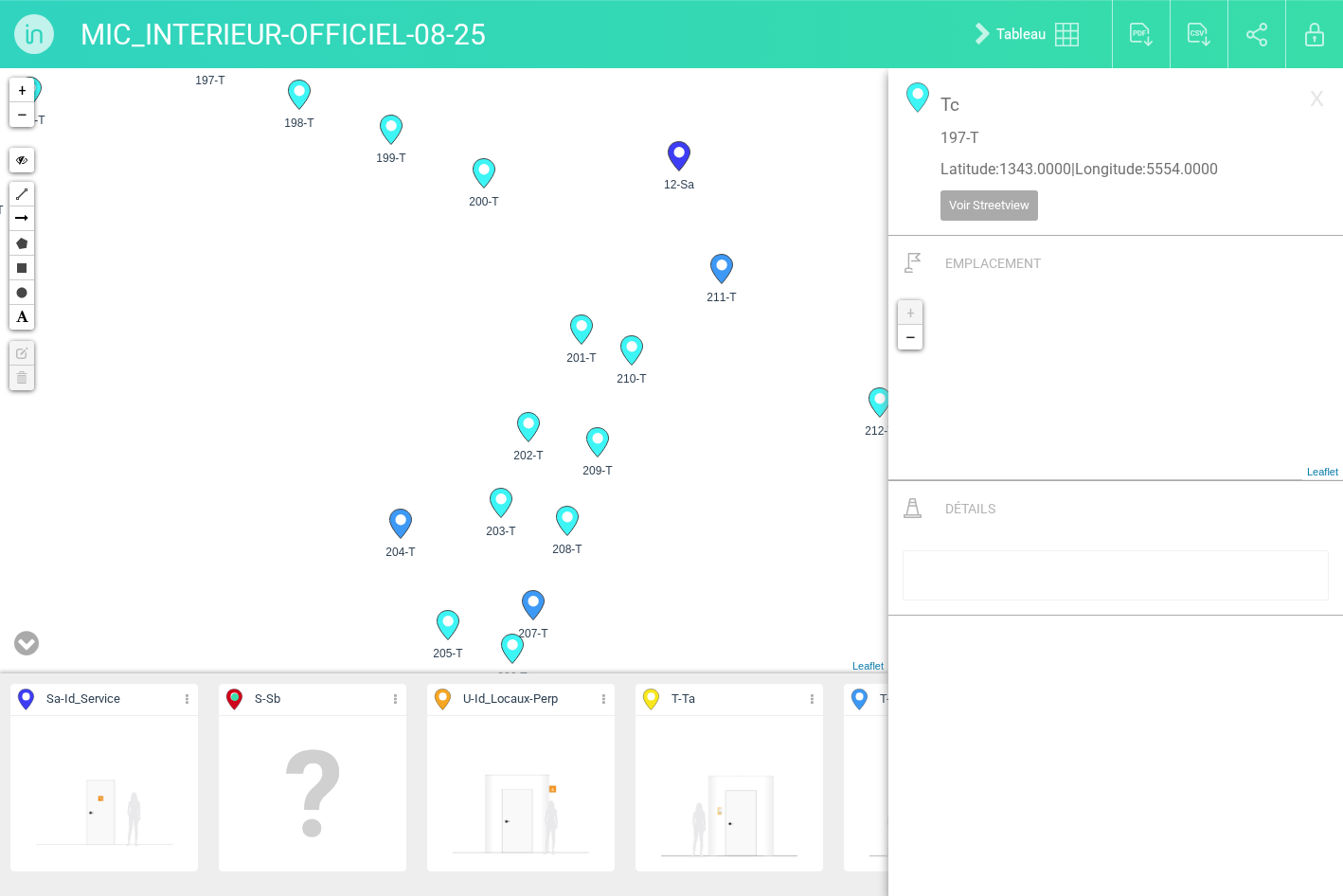 click 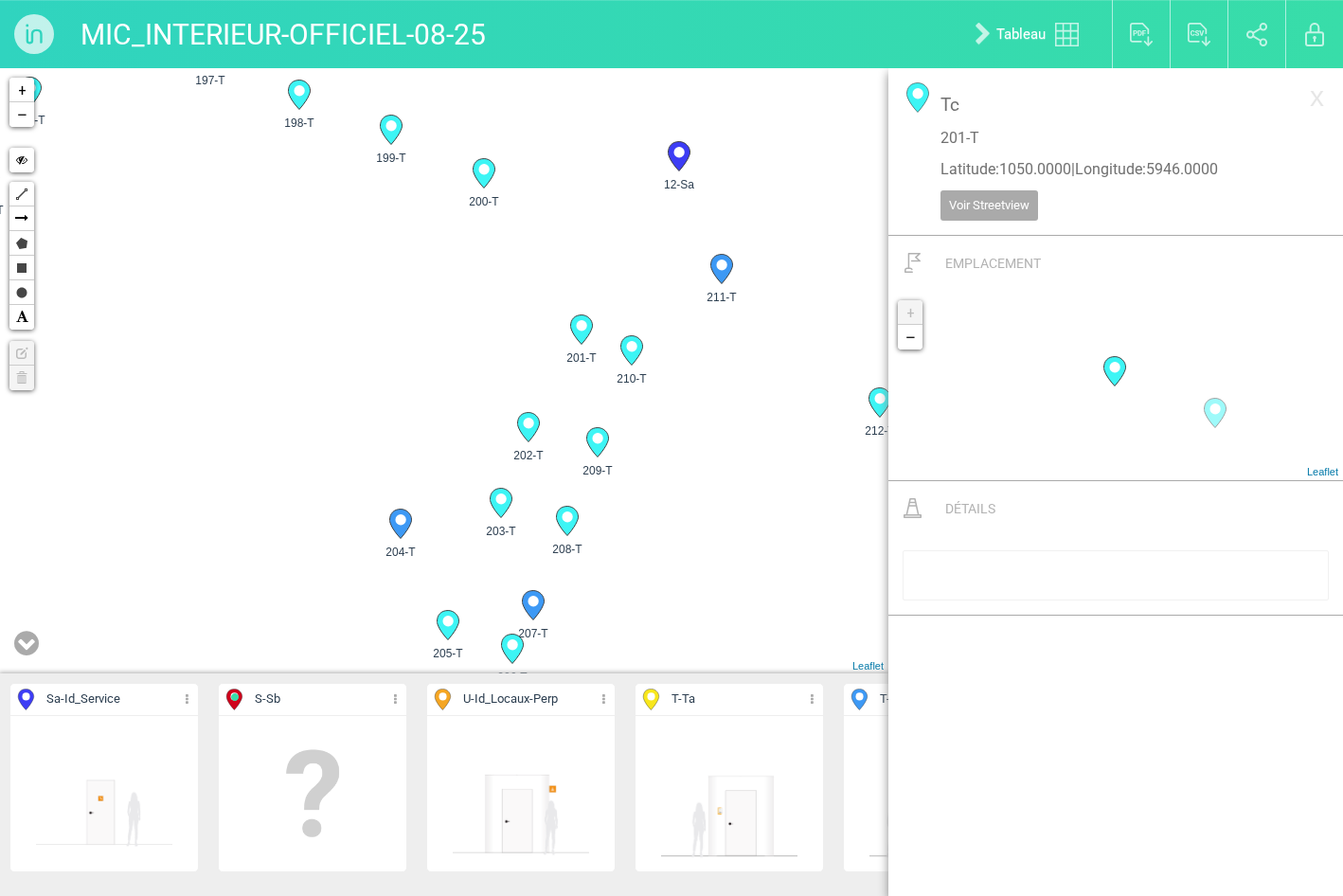 click on "10-Sa
11-Sa
12-Sa
13-Sa 2 2
48-Sa 49-Sa 173-T 3 +" at bounding box center (444, 370) 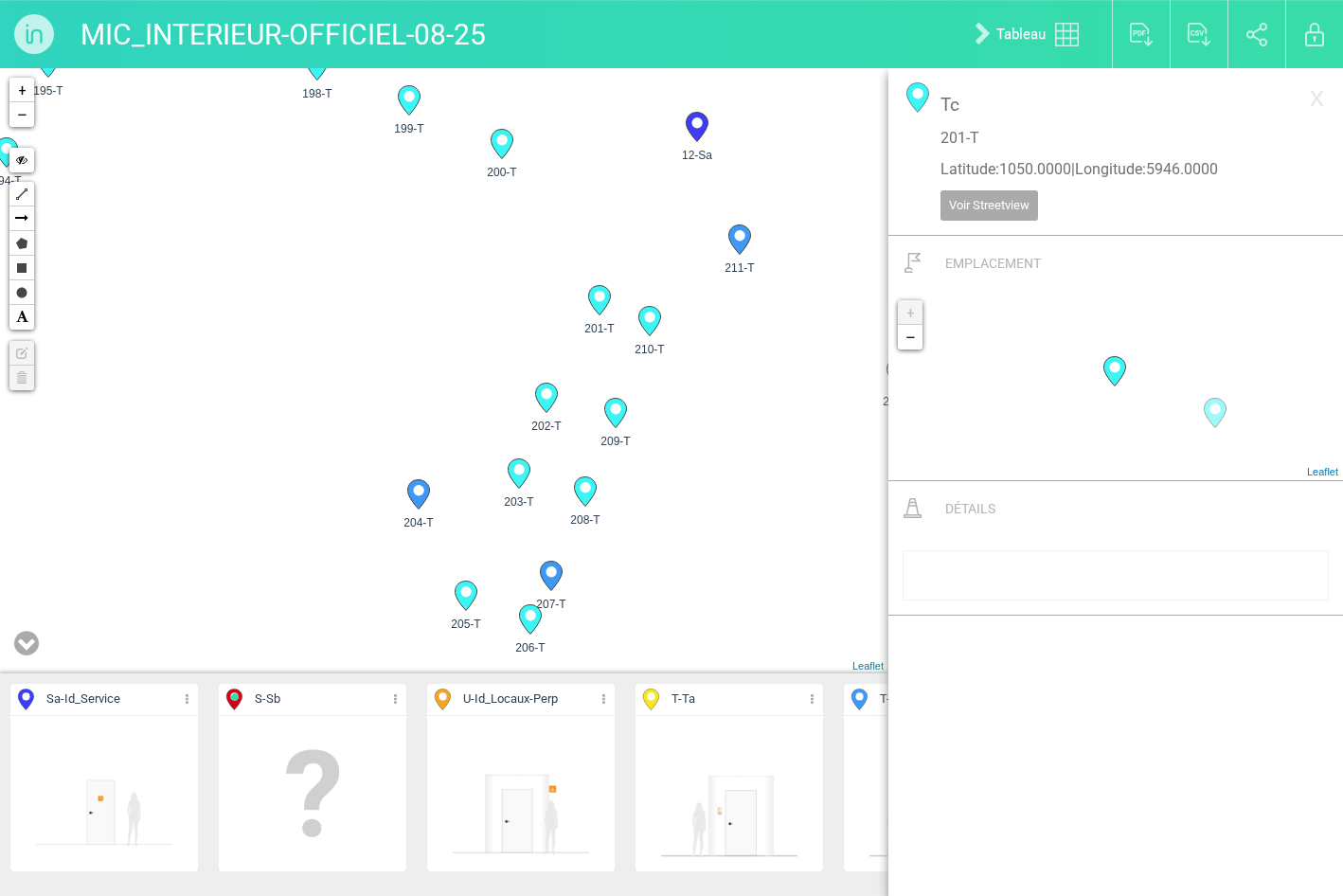 click 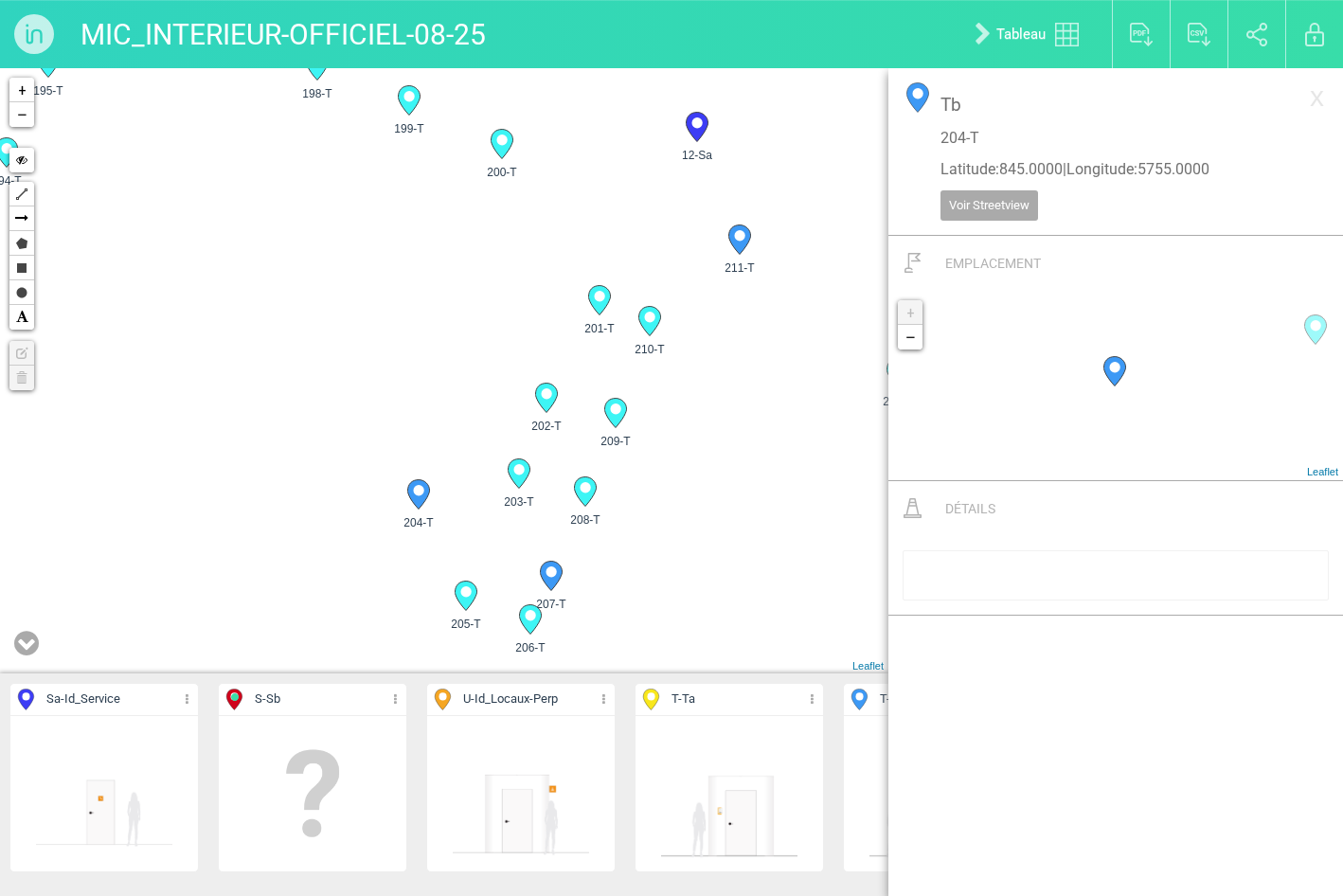 click on "10-Sa
11-Sa
12-Sa
13-Sa 2 2
48-Sa 49-Sa 173-T 3 +" at bounding box center (444, 370) 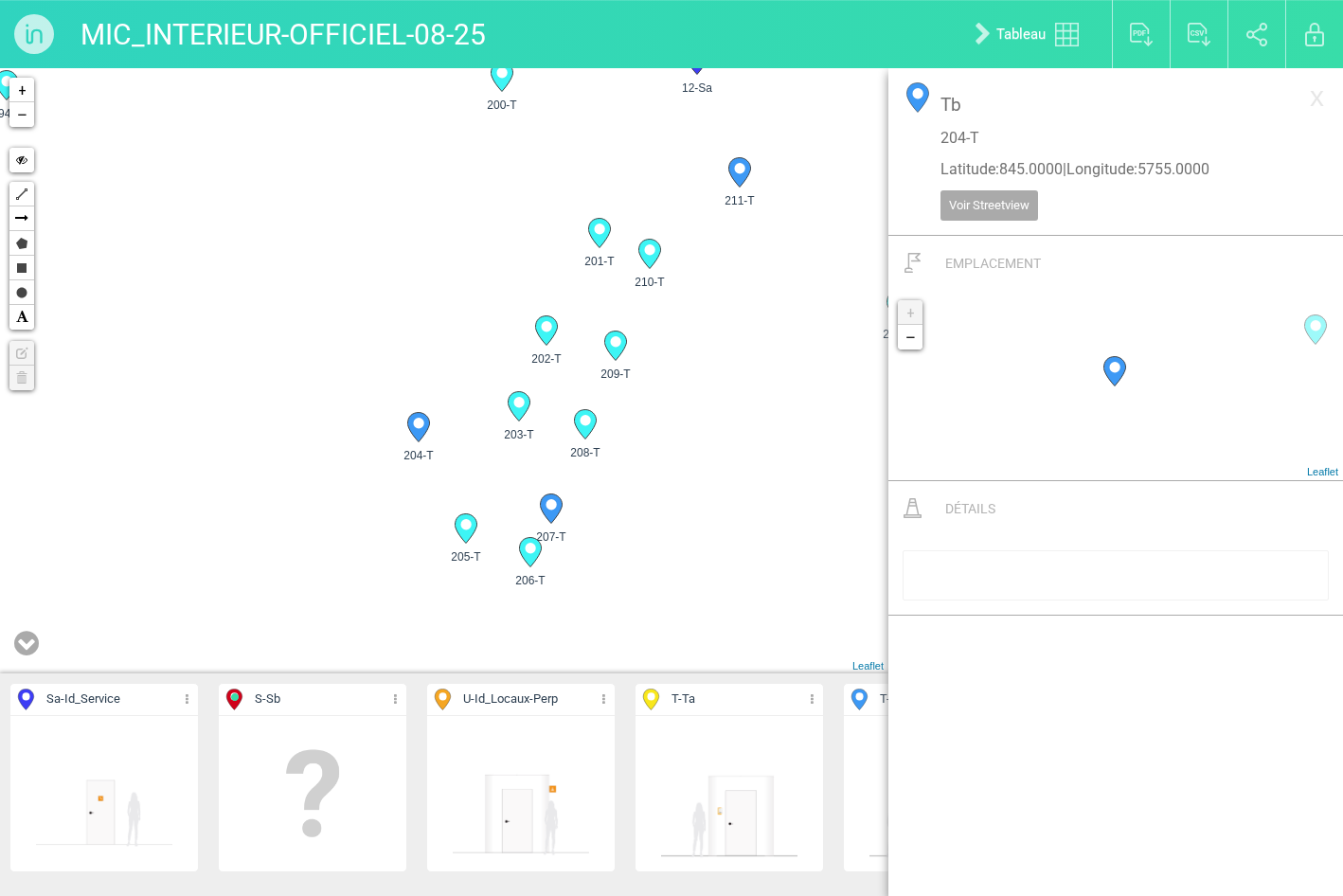 drag, startPoint x: 772, startPoint y: 587, endPoint x: 772, endPoint y: 514, distance: 73 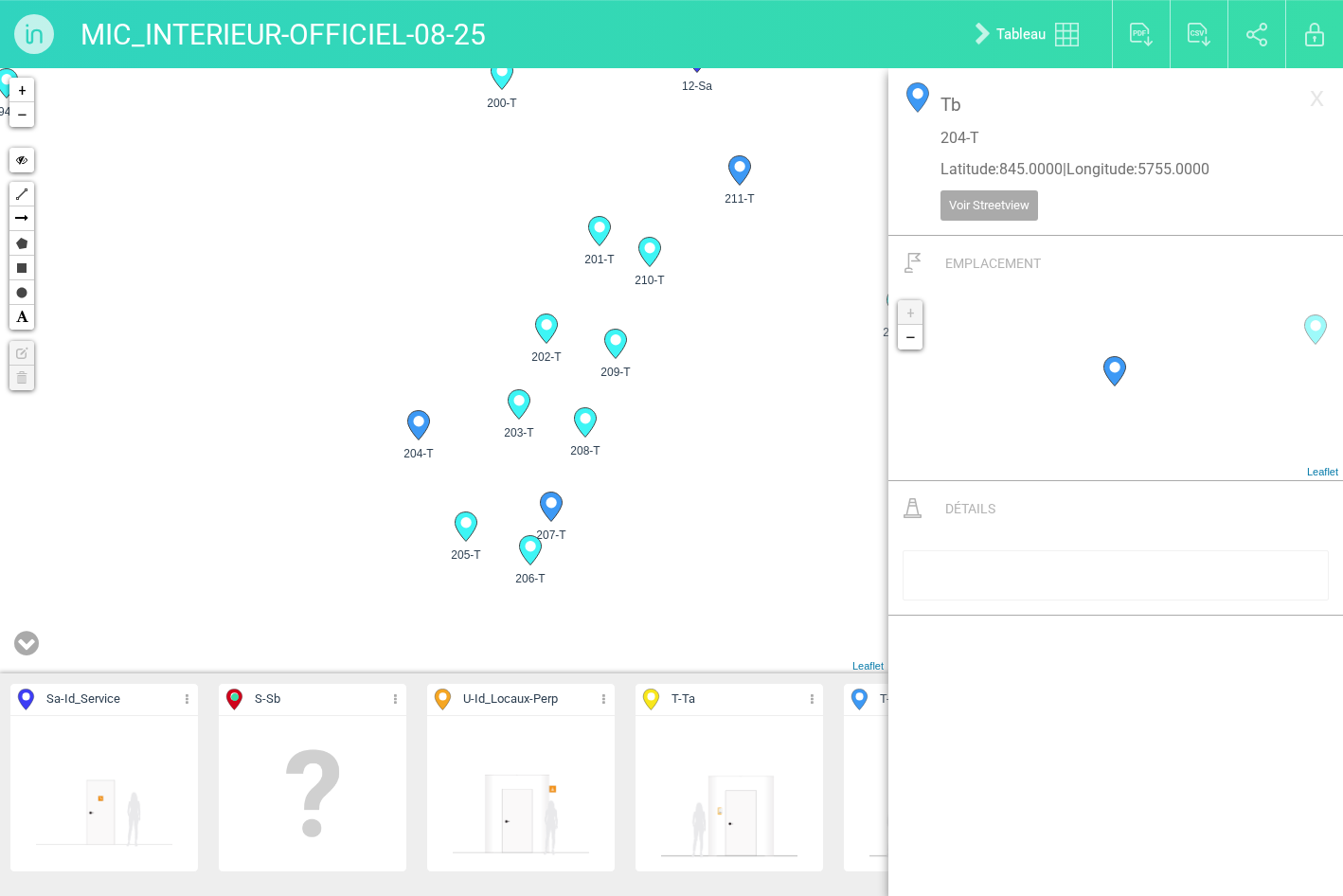 drag, startPoint x: 434, startPoint y: 566, endPoint x: 434, endPoint y: 585, distance: 19 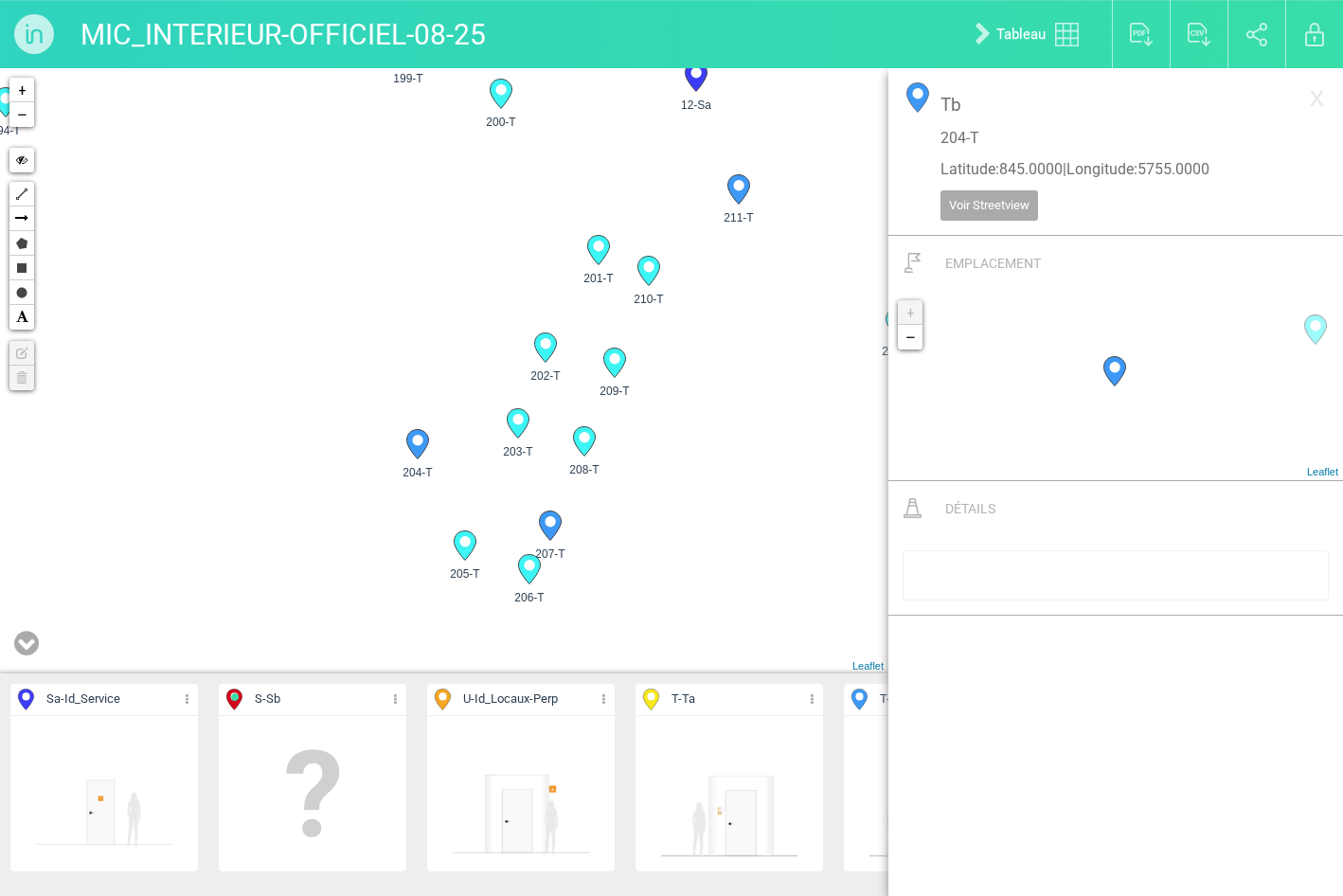 click 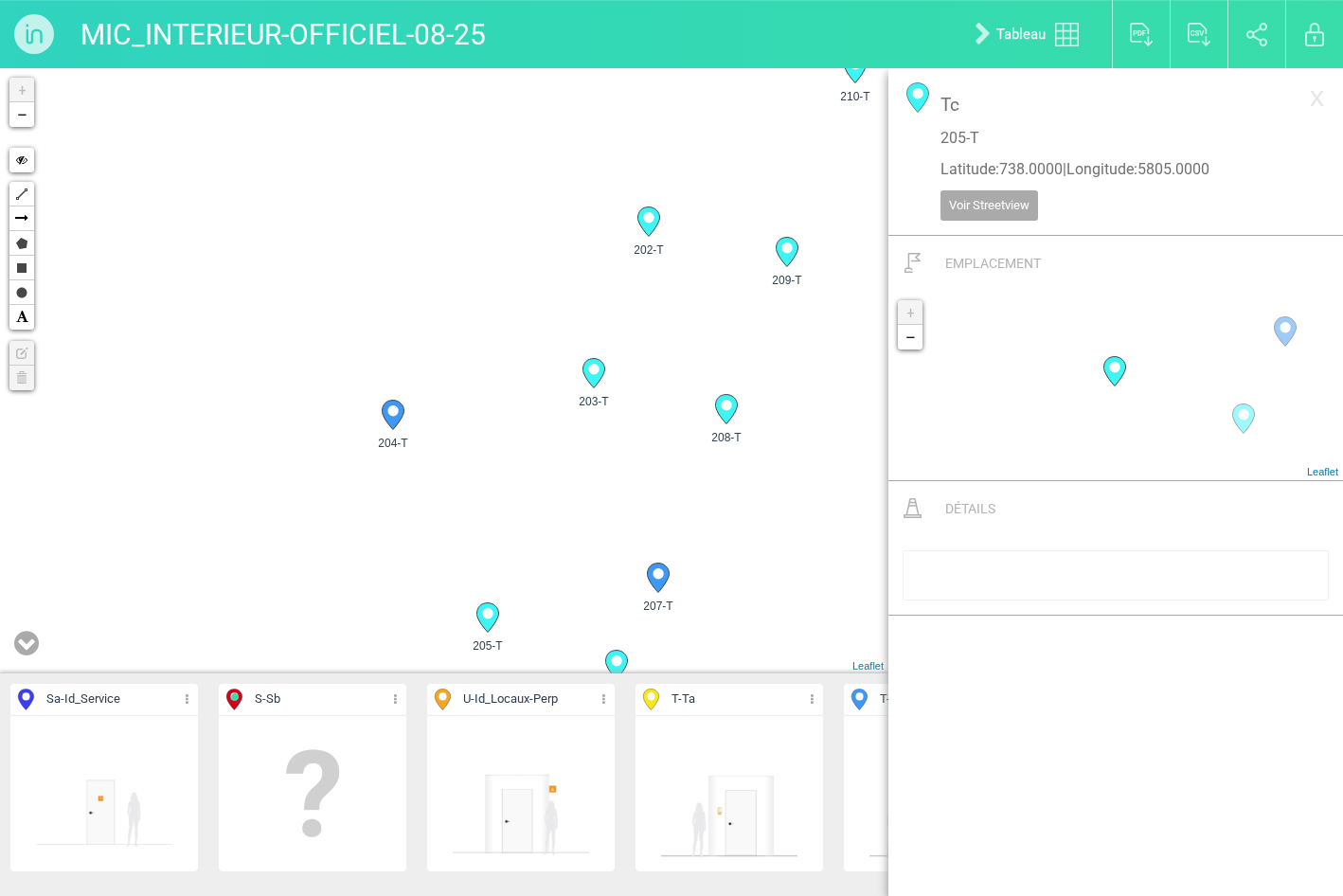 drag, startPoint x: 587, startPoint y: 483, endPoint x: 564, endPoint y: 560, distance: 80.36168 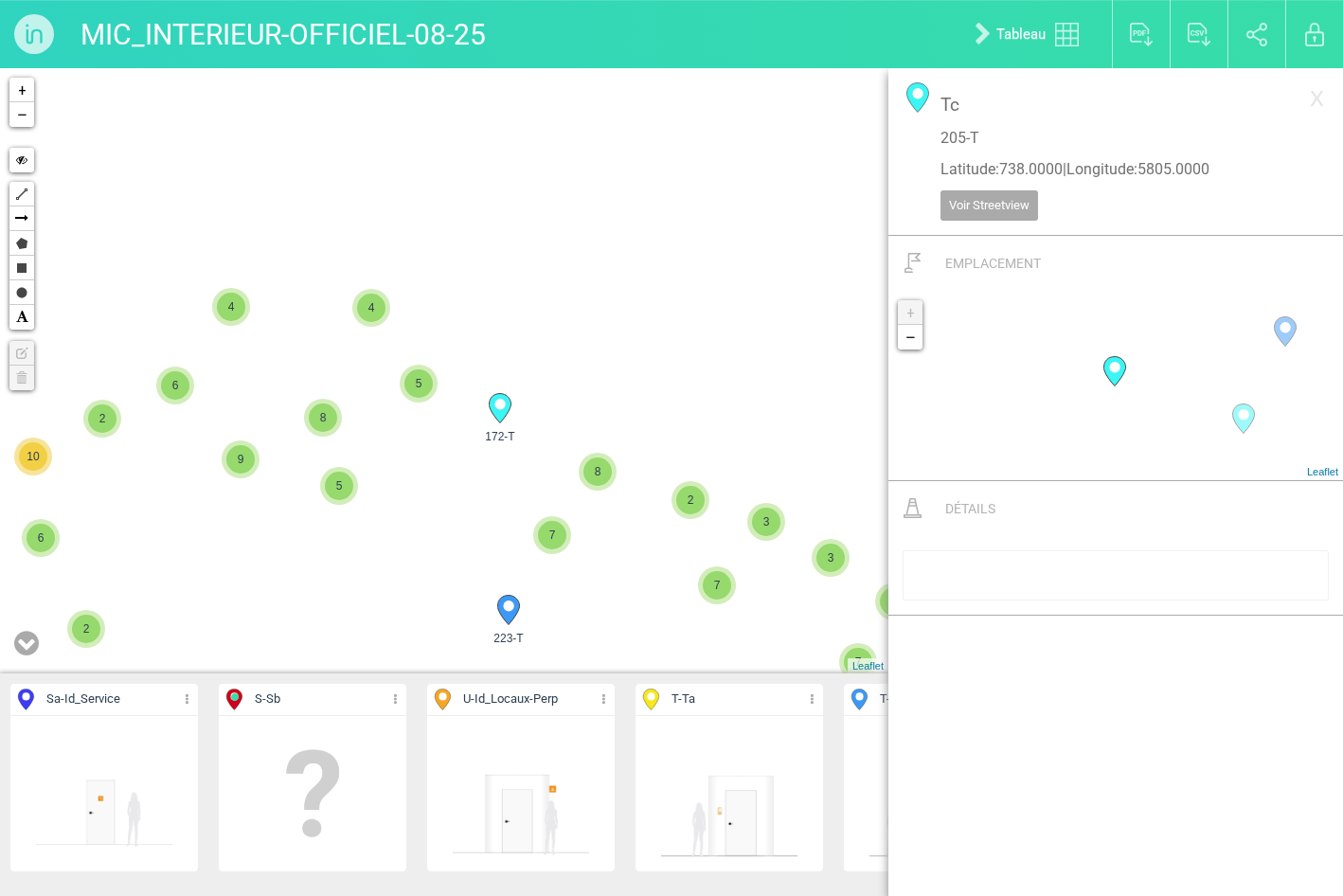 drag, startPoint x: 478, startPoint y: 435, endPoint x: 488, endPoint y: 502, distance: 67.74216 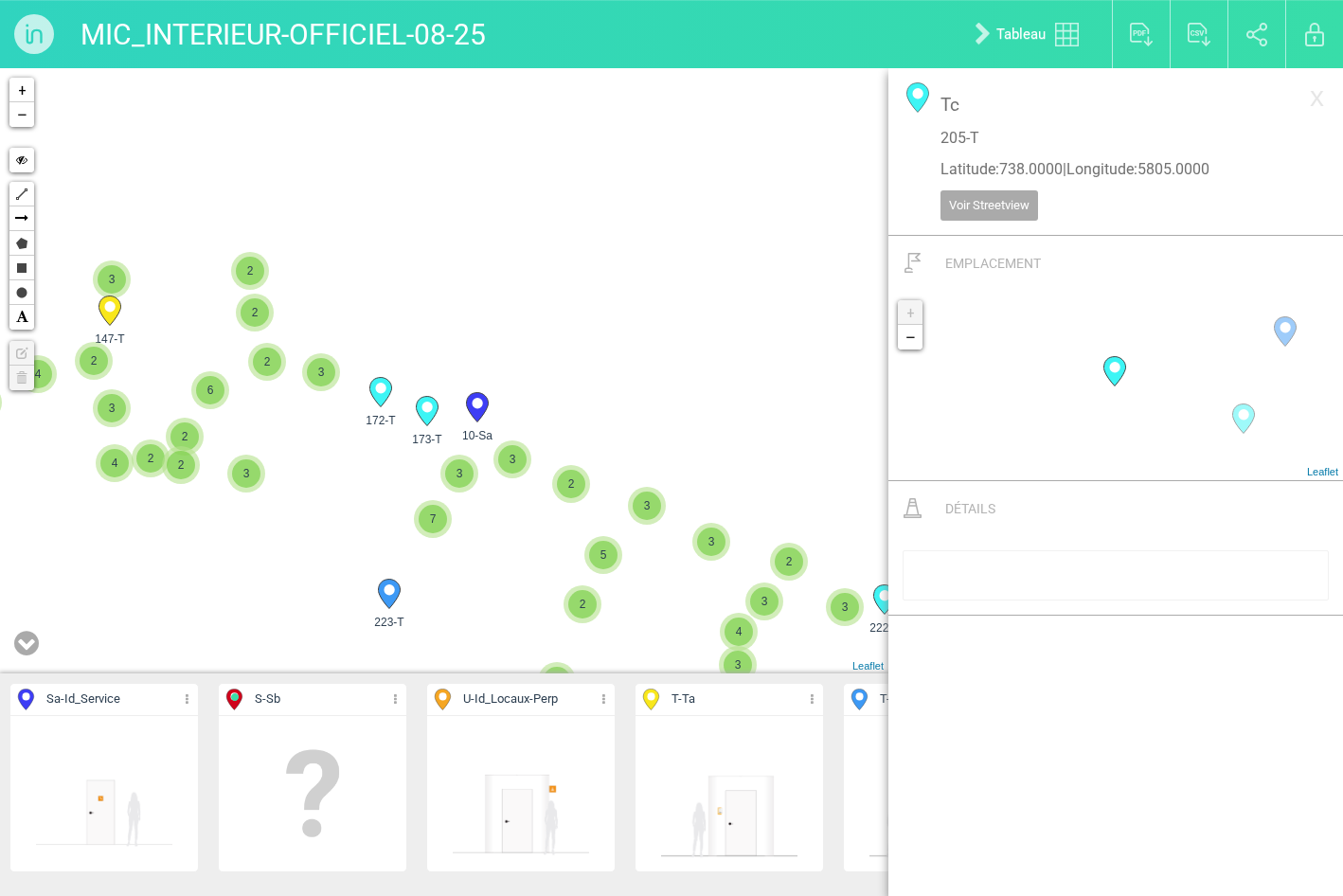 drag, startPoint x: 509, startPoint y: 509, endPoint x: 393, endPoint y: 493, distance: 117.098249 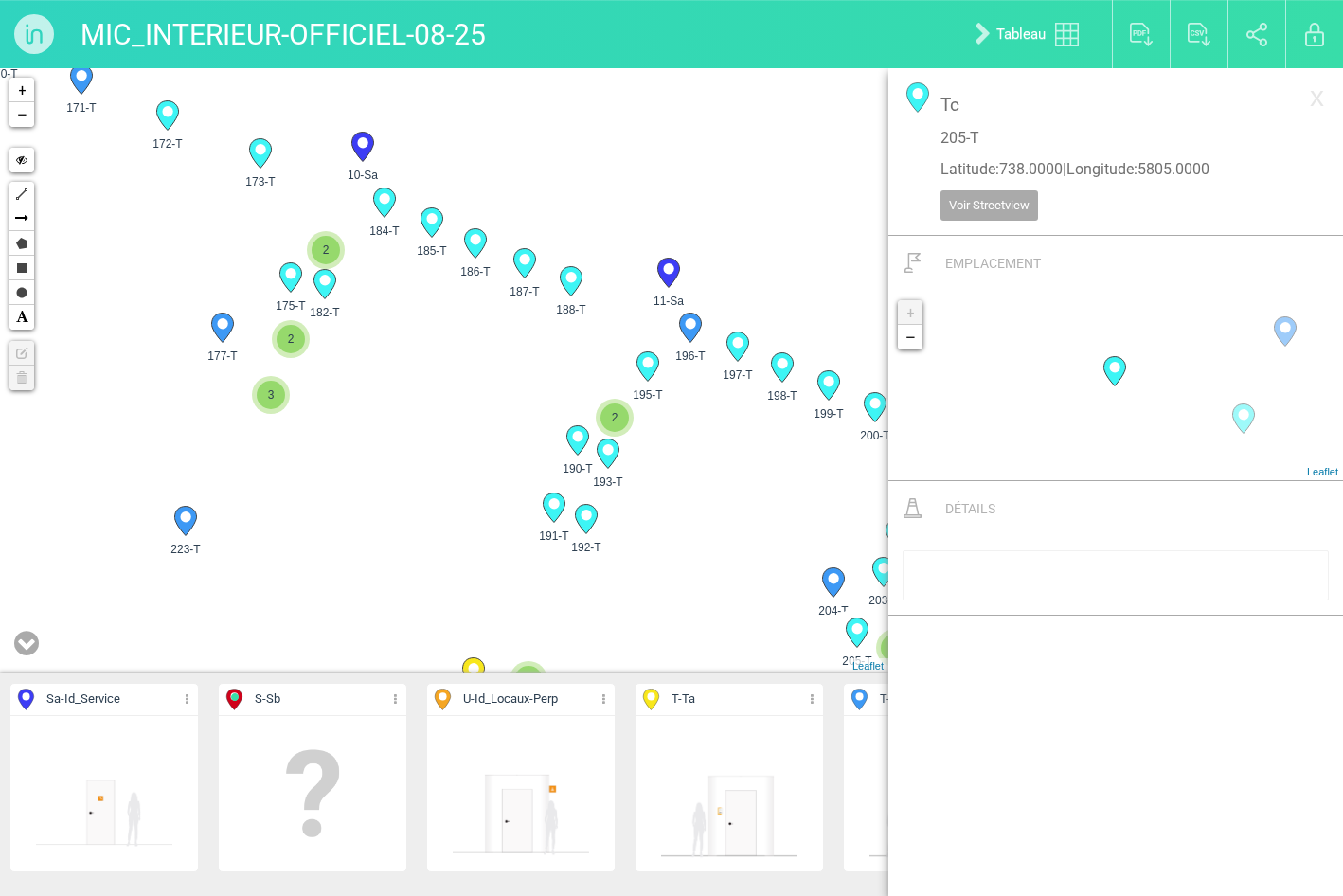 drag, startPoint x: 510, startPoint y: 582, endPoint x: 404, endPoint y: 424, distance: 190.26298 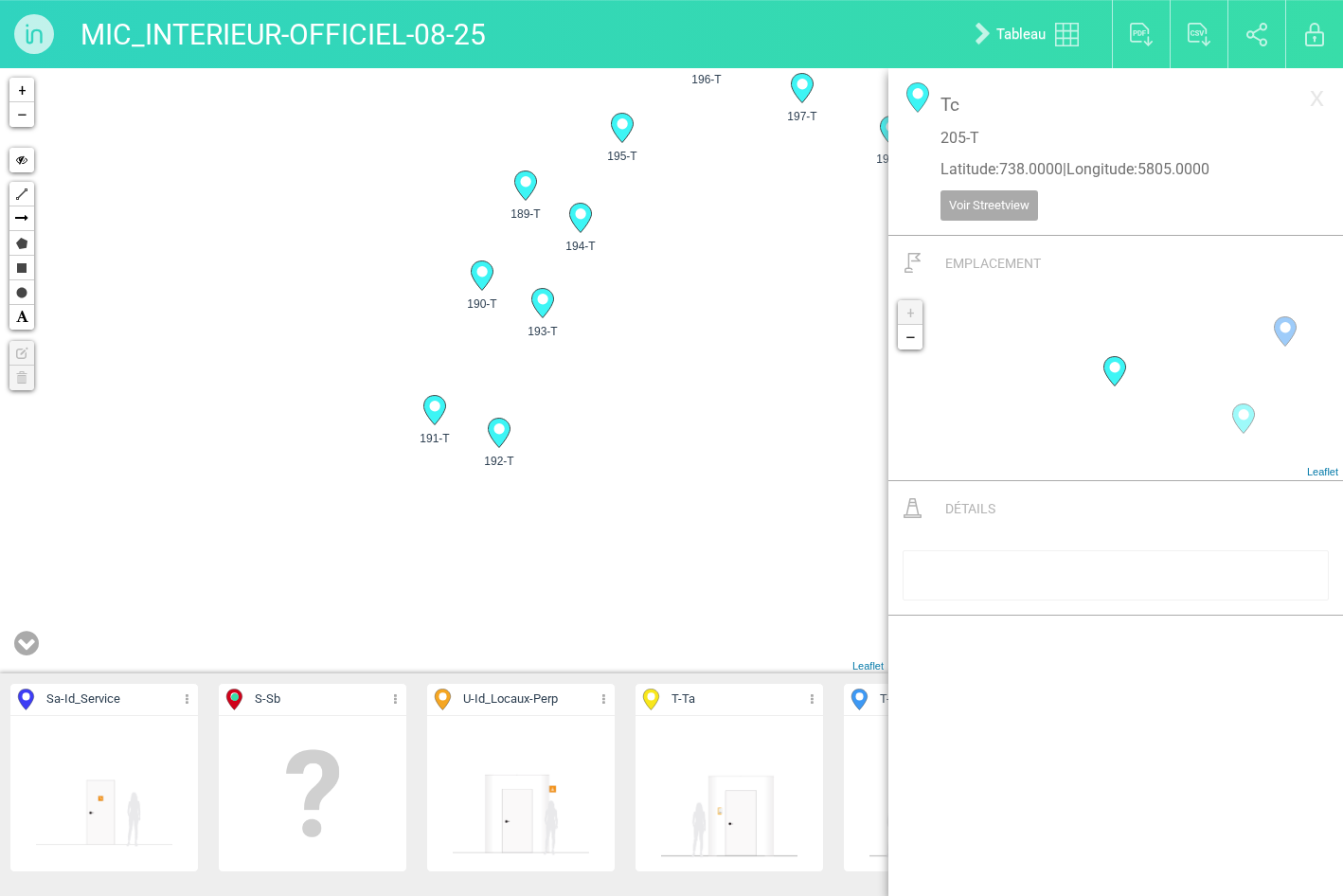 drag, startPoint x: 610, startPoint y: 581, endPoint x: 493, endPoint y: 556, distance: 119.64113 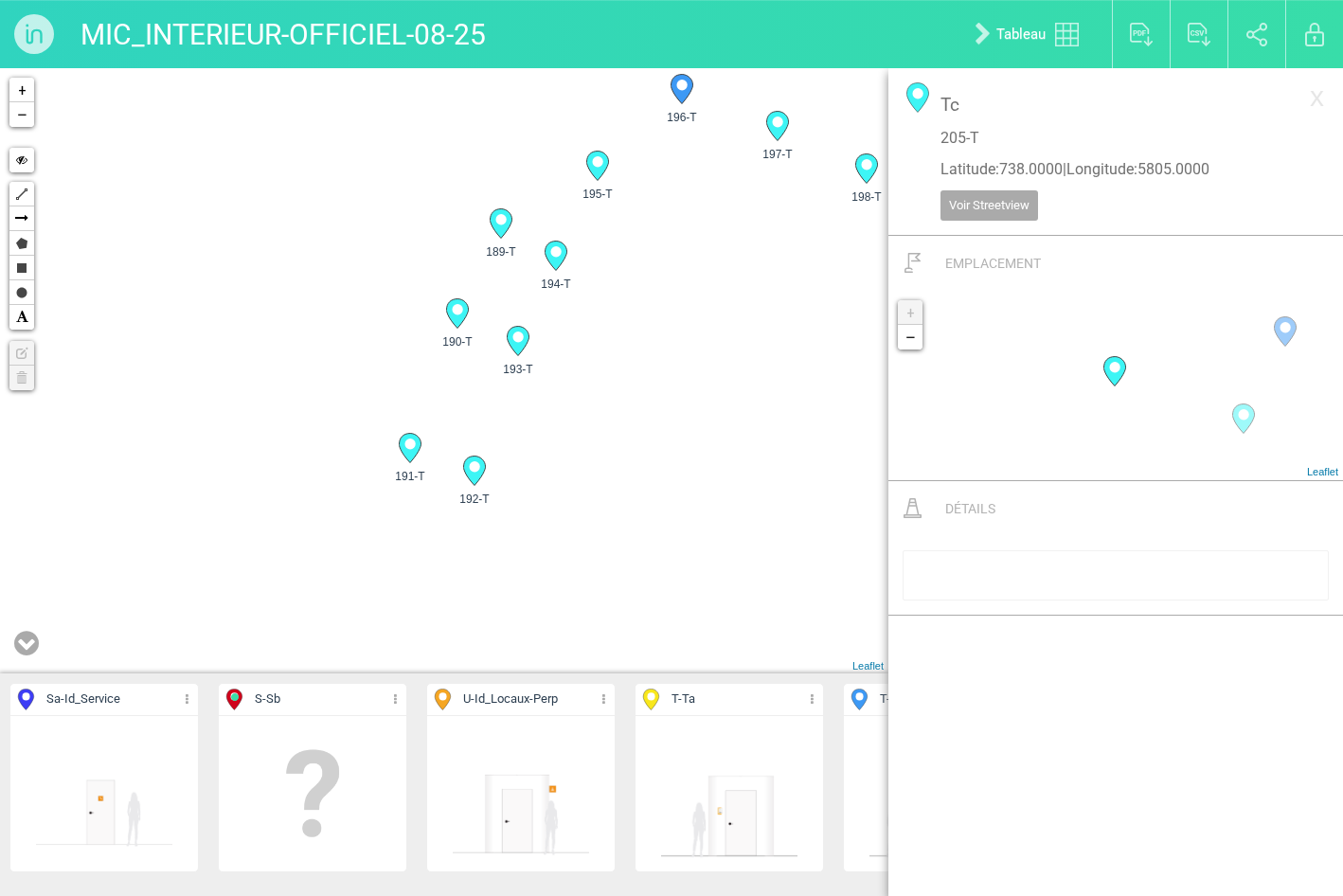 drag, startPoint x: 483, startPoint y: 513, endPoint x: 458, endPoint y: 553, distance: 47.169906 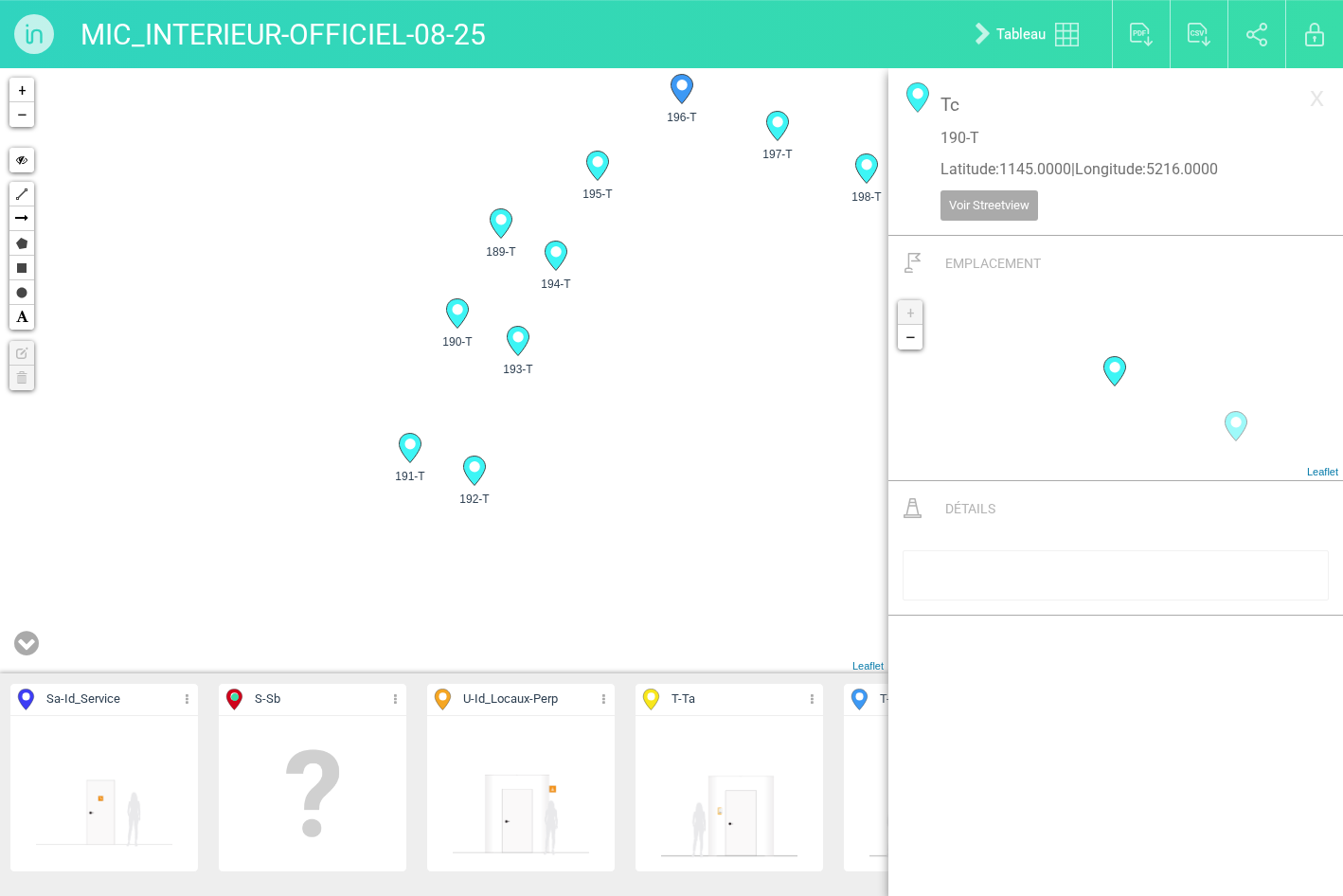 click 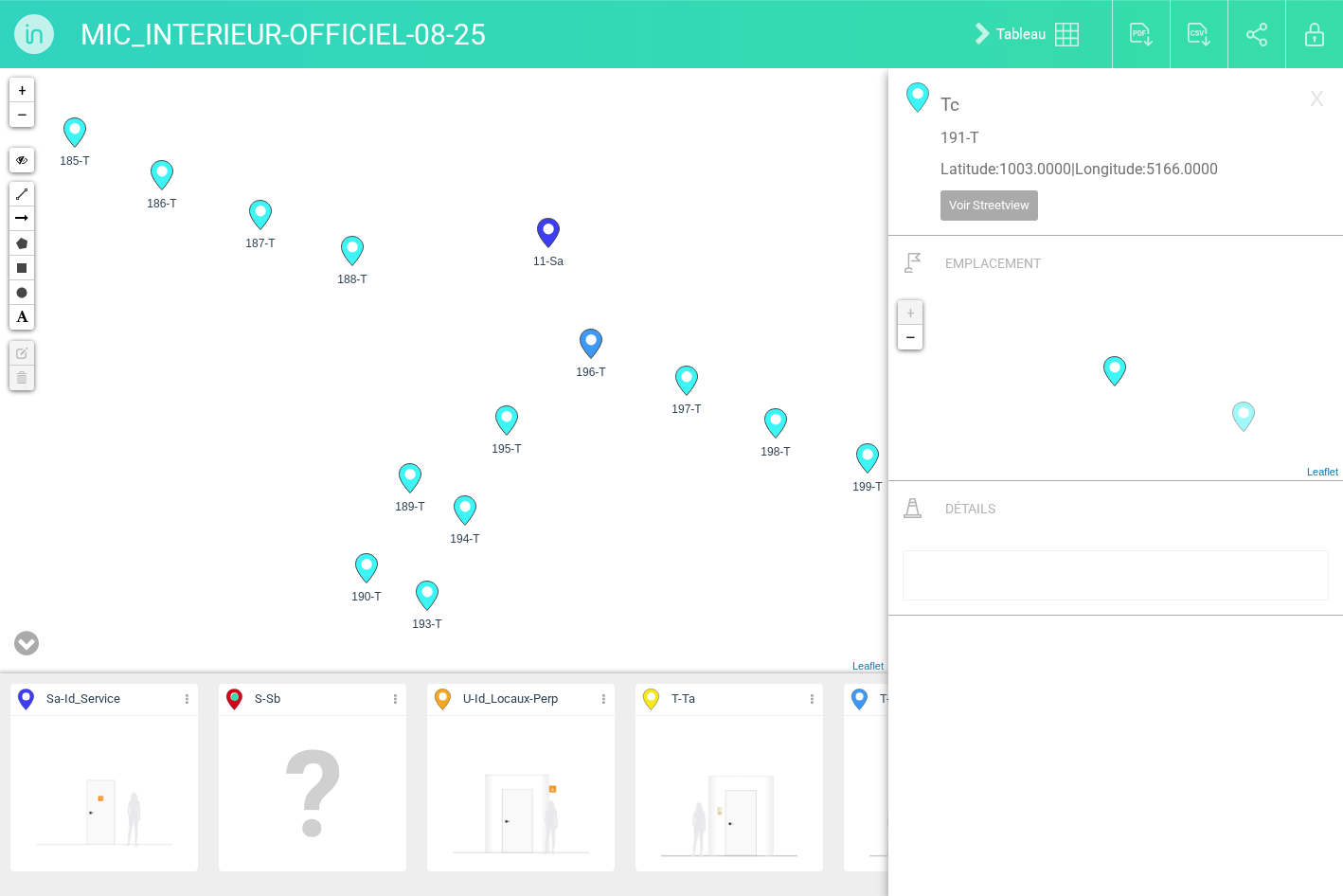drag, startPoint x: 670, startPoint y: 267, endPoint x: 592, endPoint y: 487, distance: 233.41808 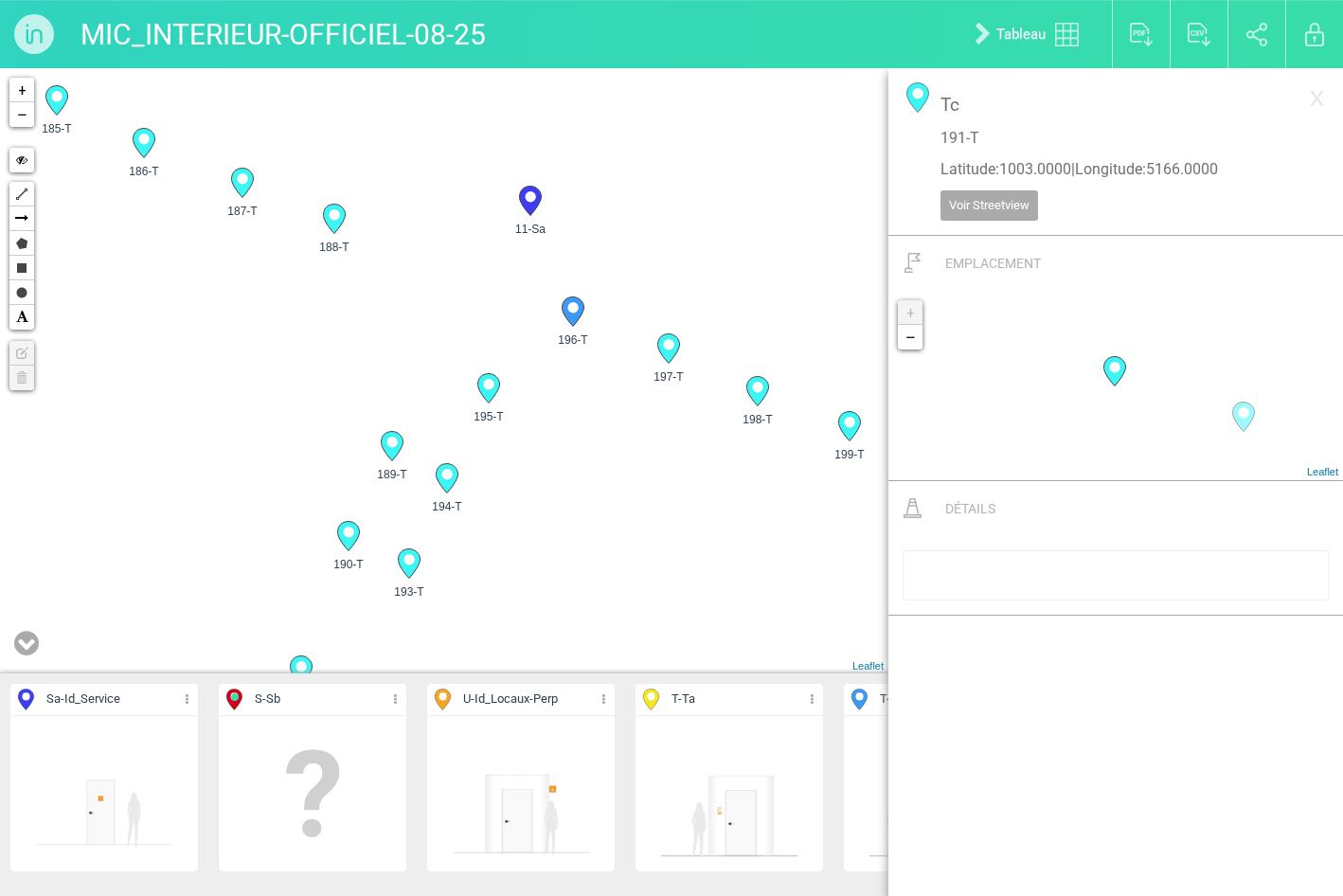 drag, startPoint x: 604, startPoint y: 421, endPoint x: 582, endPoint y: 317, distance: 106.301458 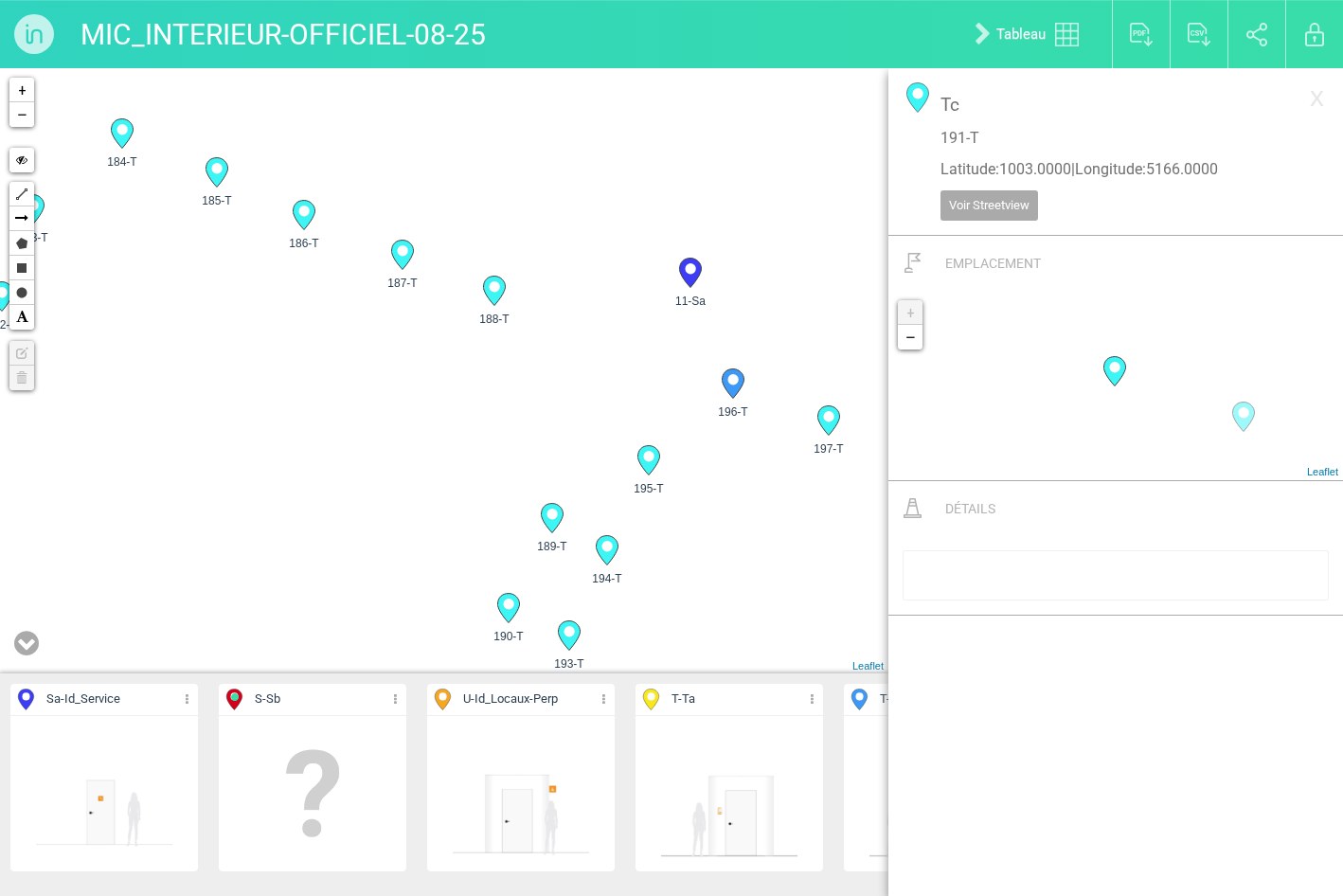 drag, startPoint x: 514, startPoint y: 462, endPoint x: 632, endPoint y: 547, distance: 145.42696 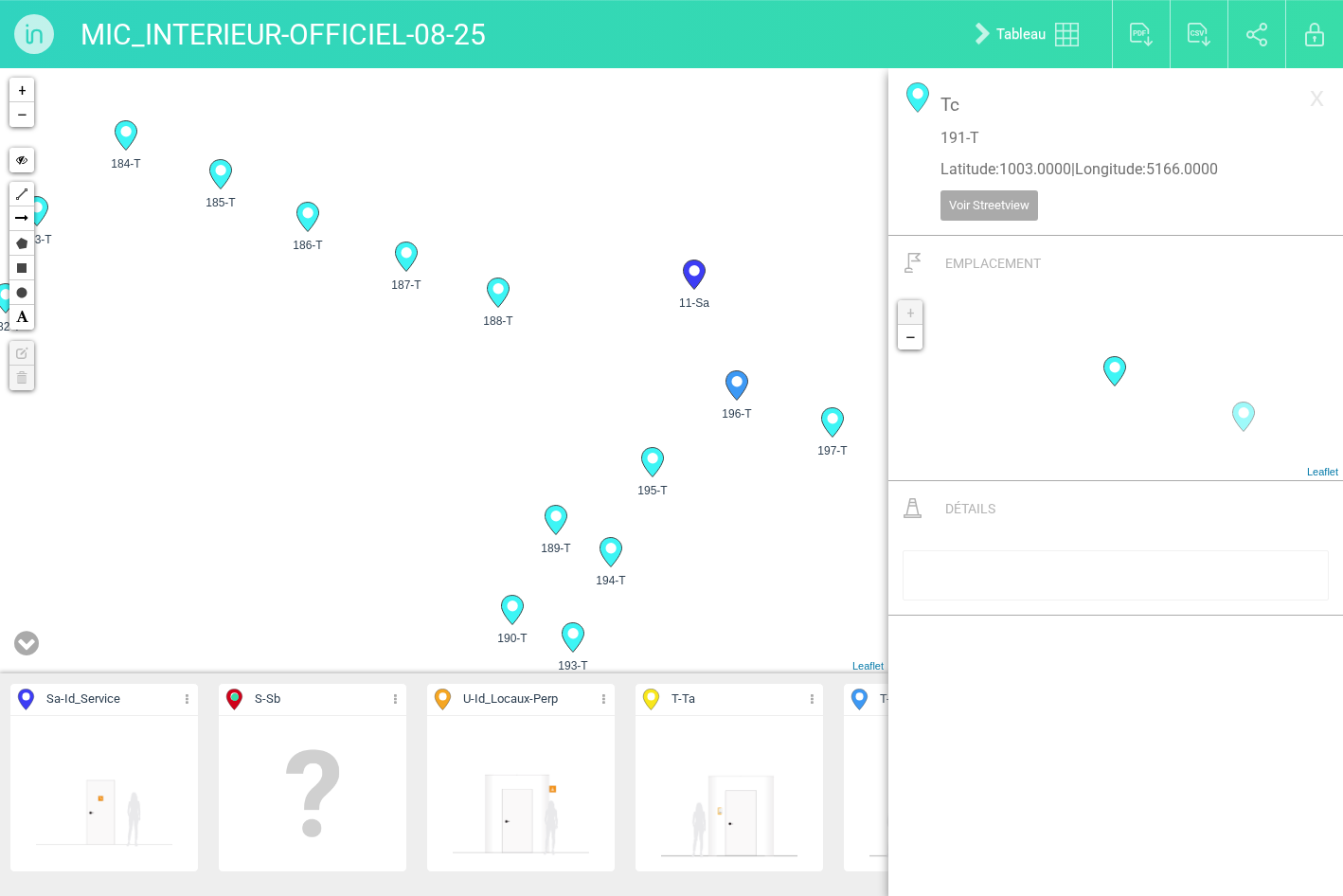 click 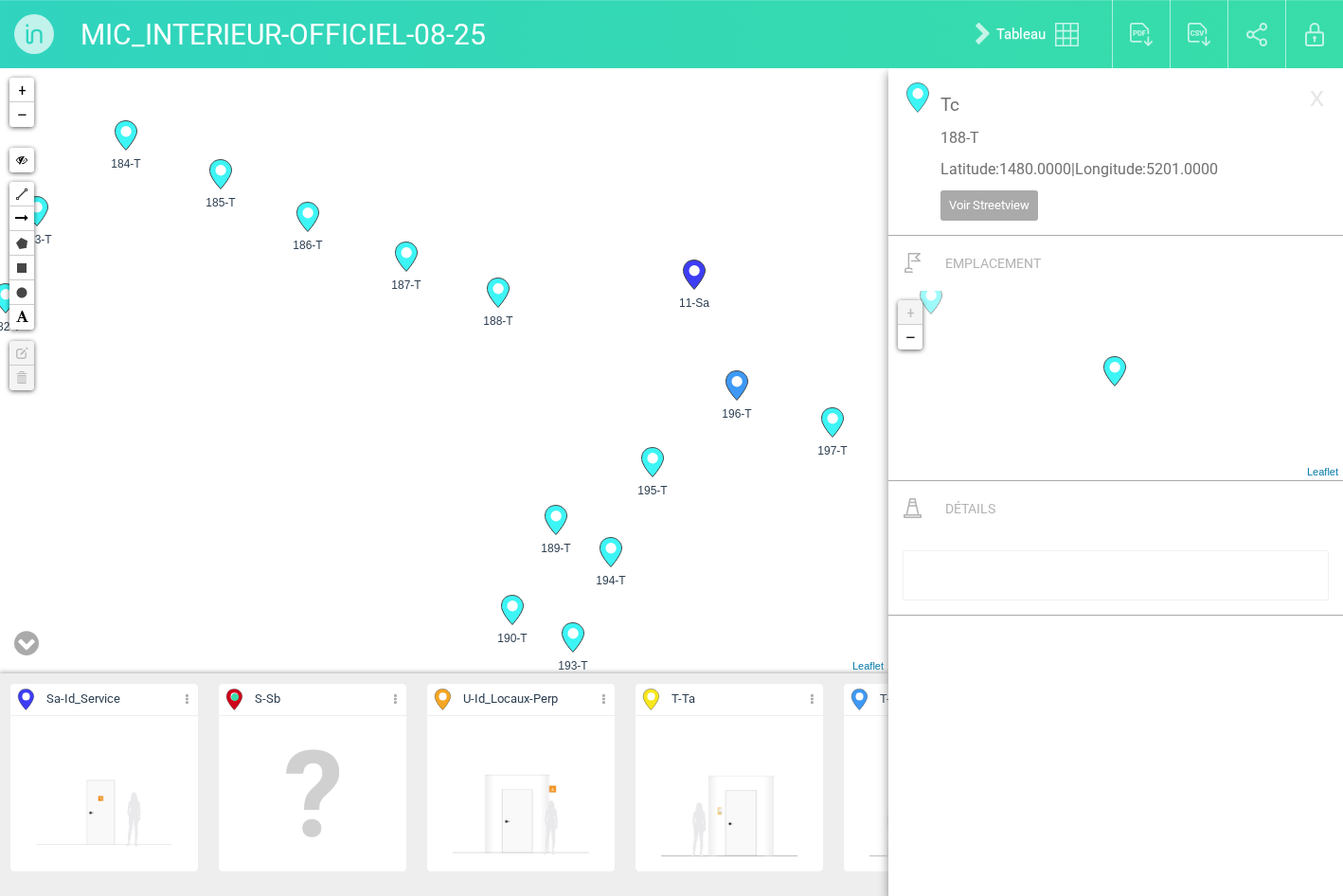 drag, startPoint x: 484, startPoint y: 232, endPoint x: 442, endPoint y: 214, distance: 45.69464 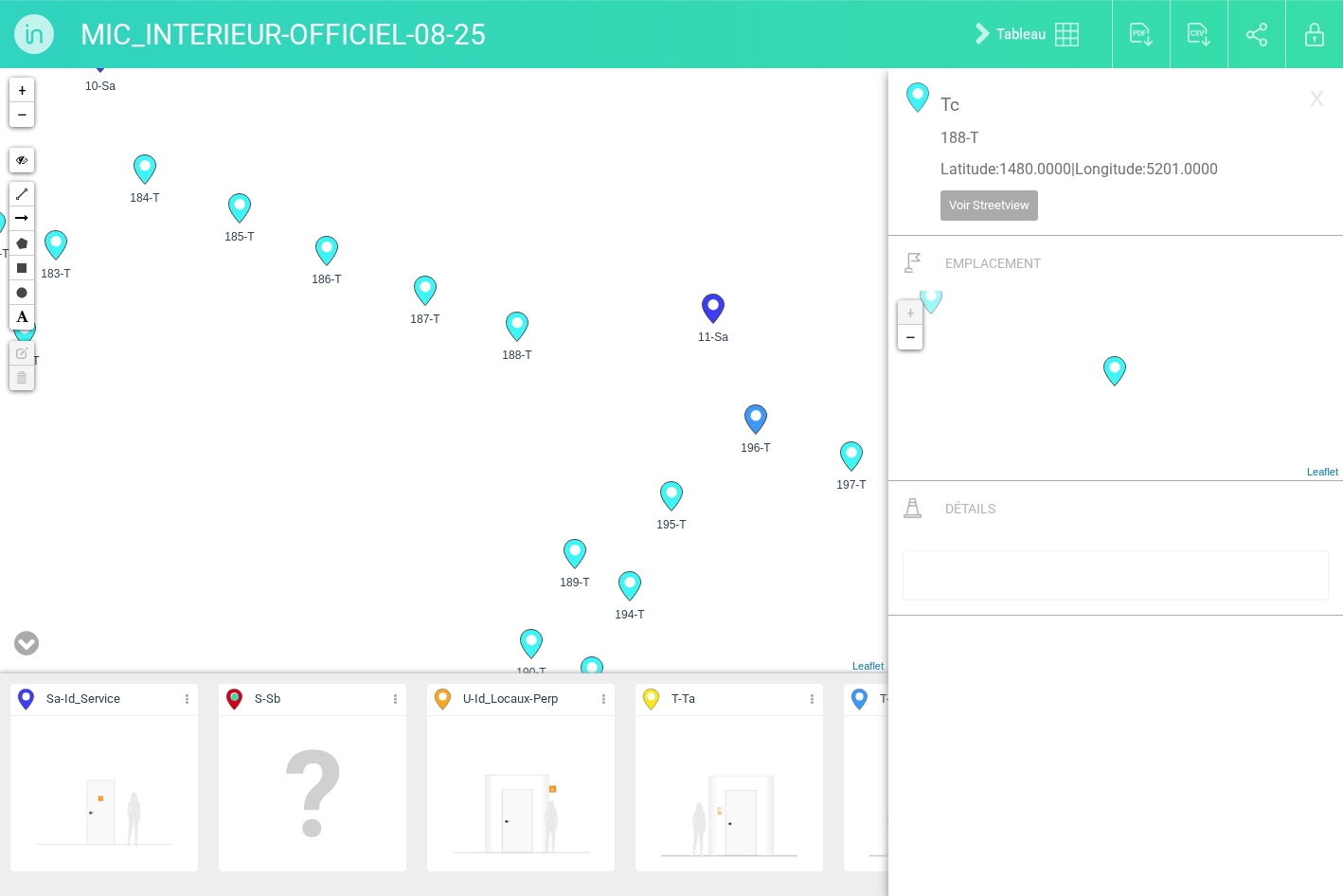 drag, startPoint x: 442, startPoint y: 214, endPoint x: 487, endPoint y: 356, distance: 148.95973 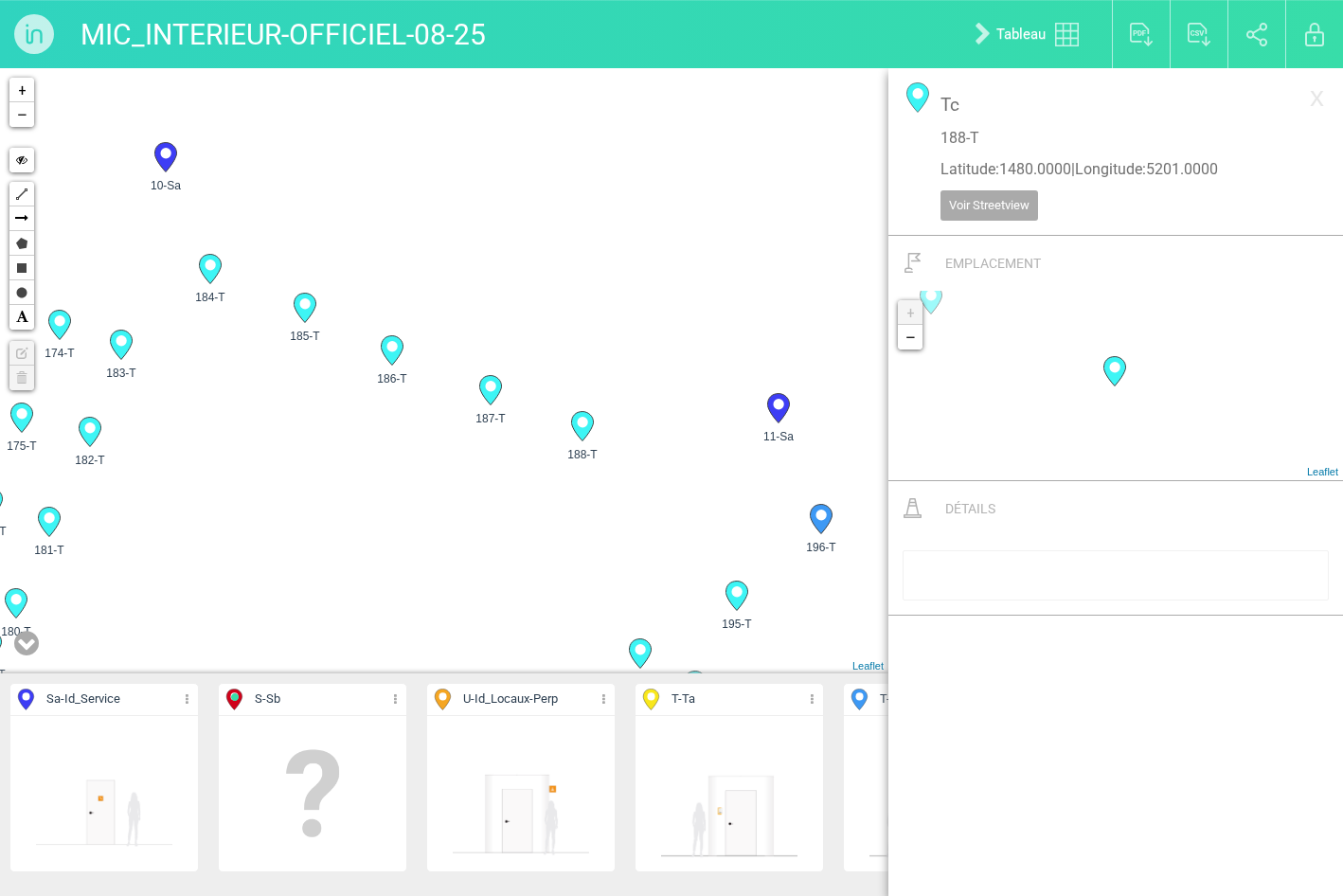 drag, startPoint x: 473, startPoint y: 421, endPoint x: 529, endPoint y: 519, distance: 112.87161 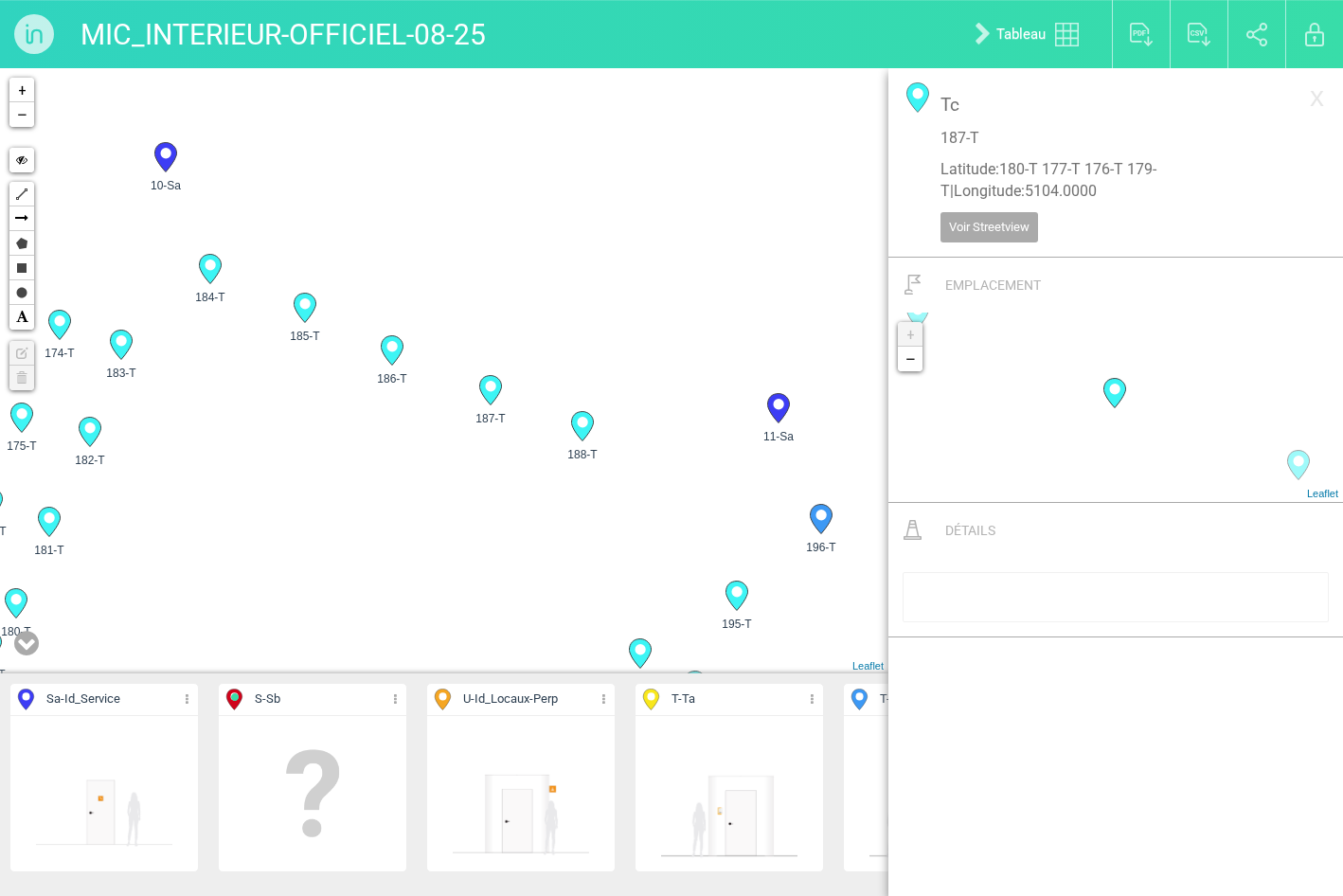click 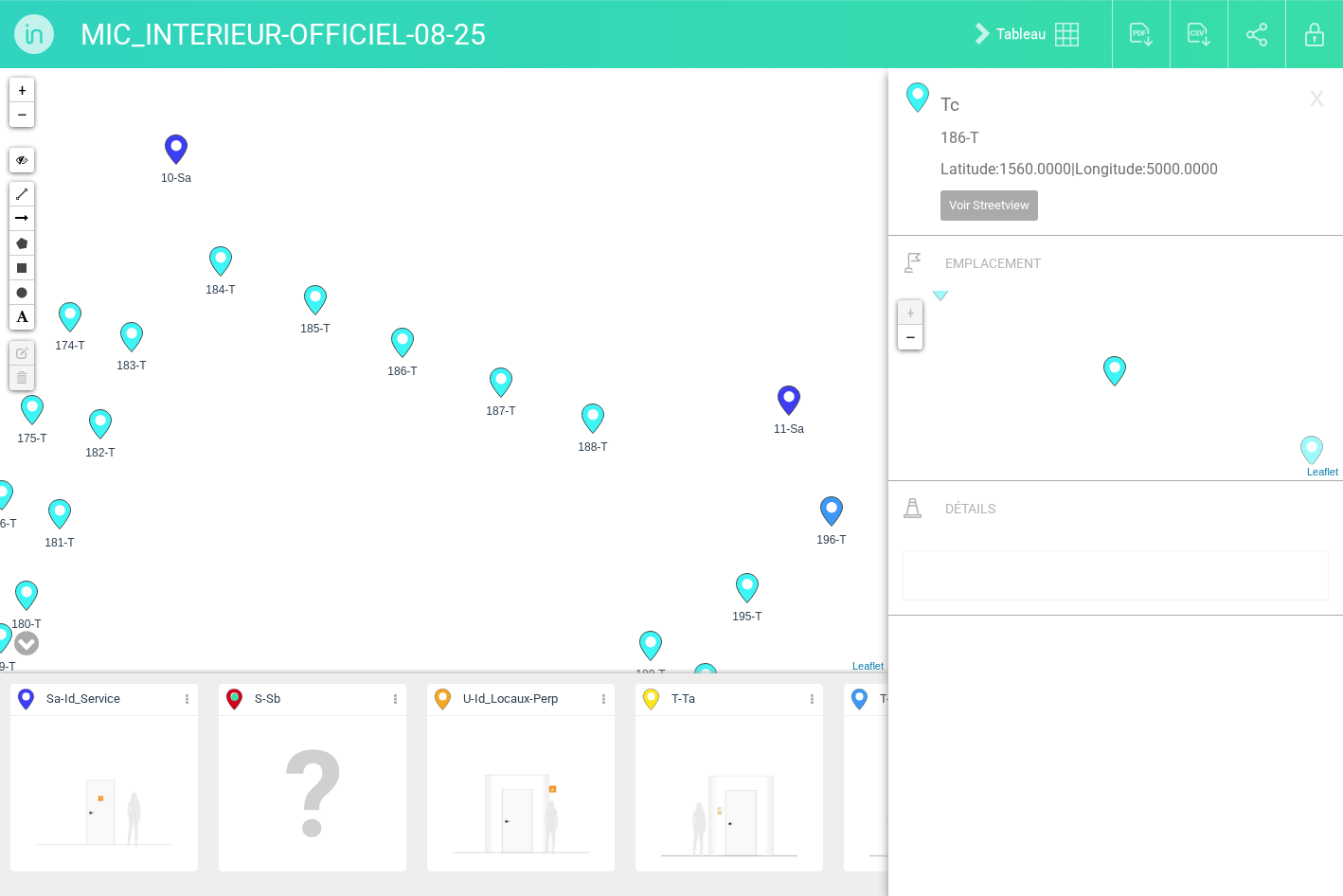 drag, startPoint x: 724, startPoint y: 476, endPoint x: 724, endPoint y: 457, distance: 19 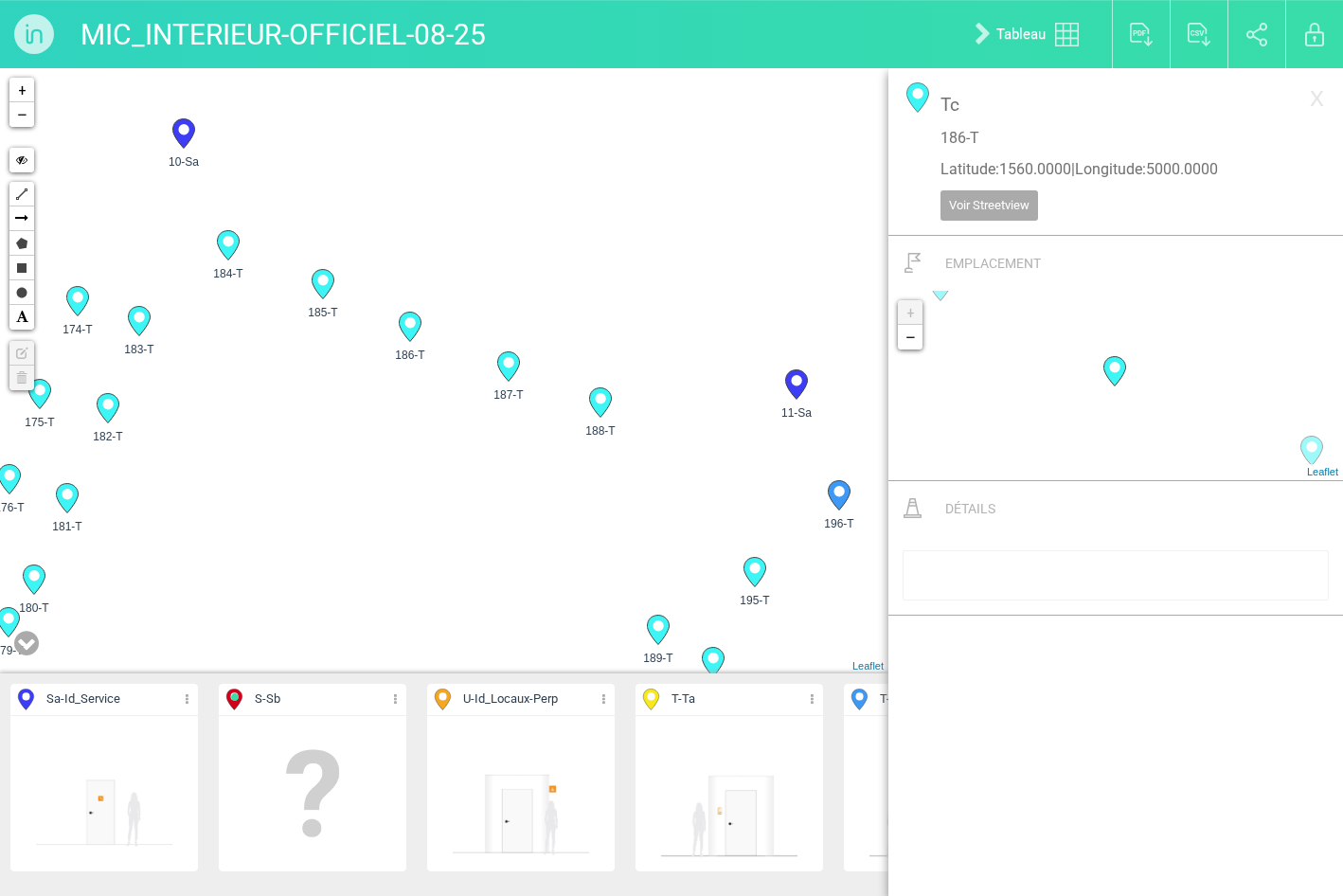 click on "9-Sa
10-Sa
11-Sa
12-Sa 2" at bounding box center [444, 370] 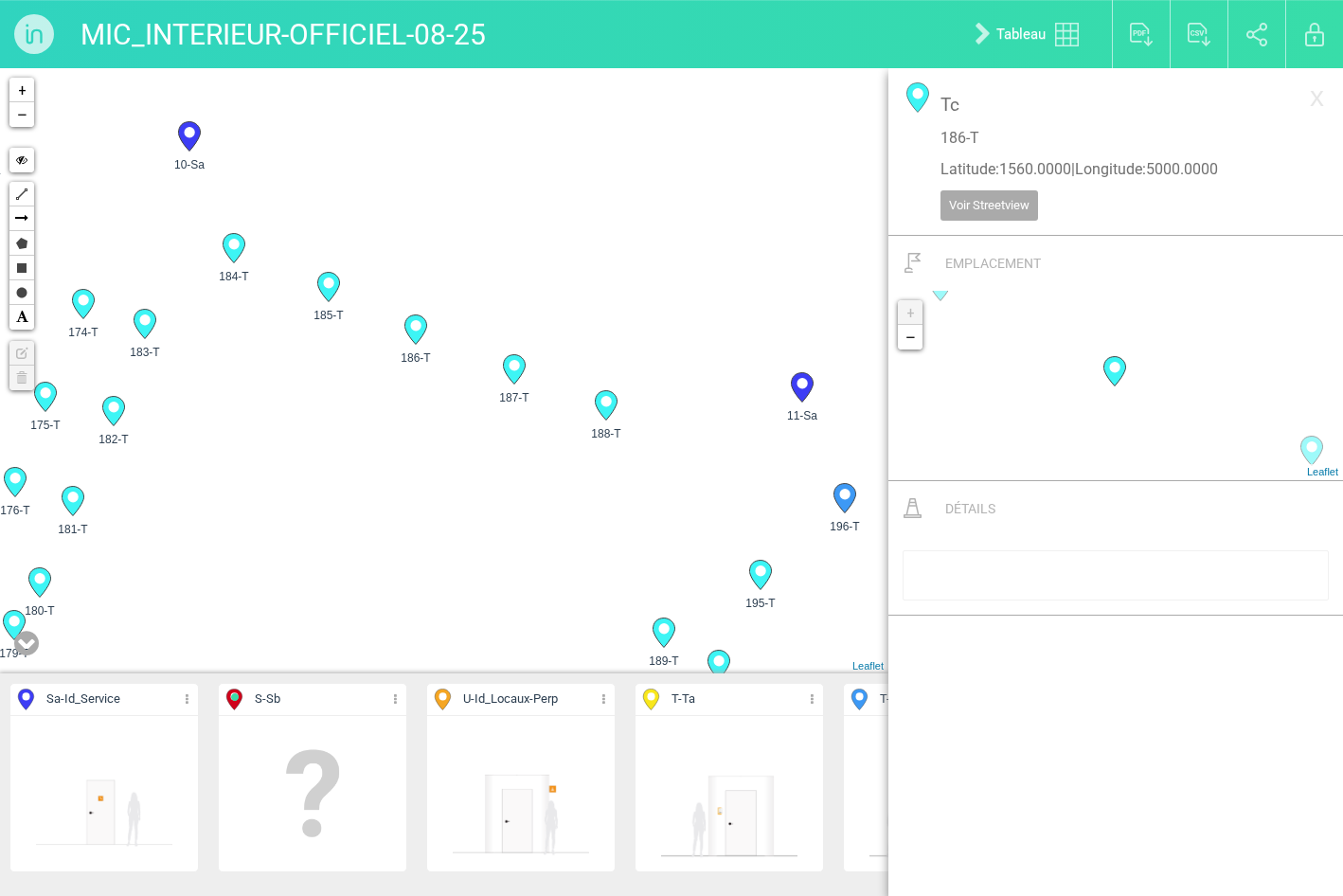 click 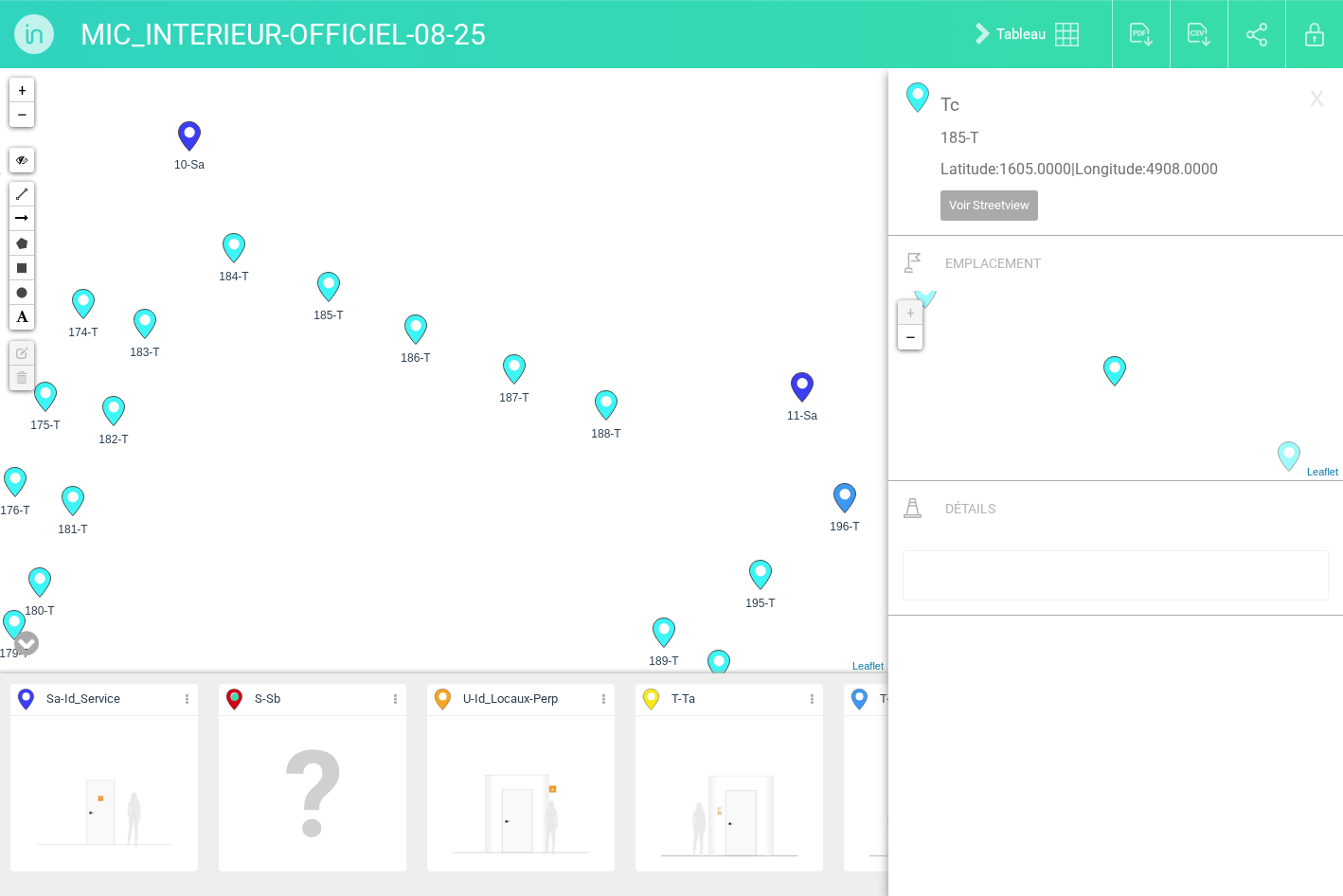 drag, startPoint x: 485, startPoint y: 420, endPoint x: 562, endPoint y: 515, distance: 122.28655 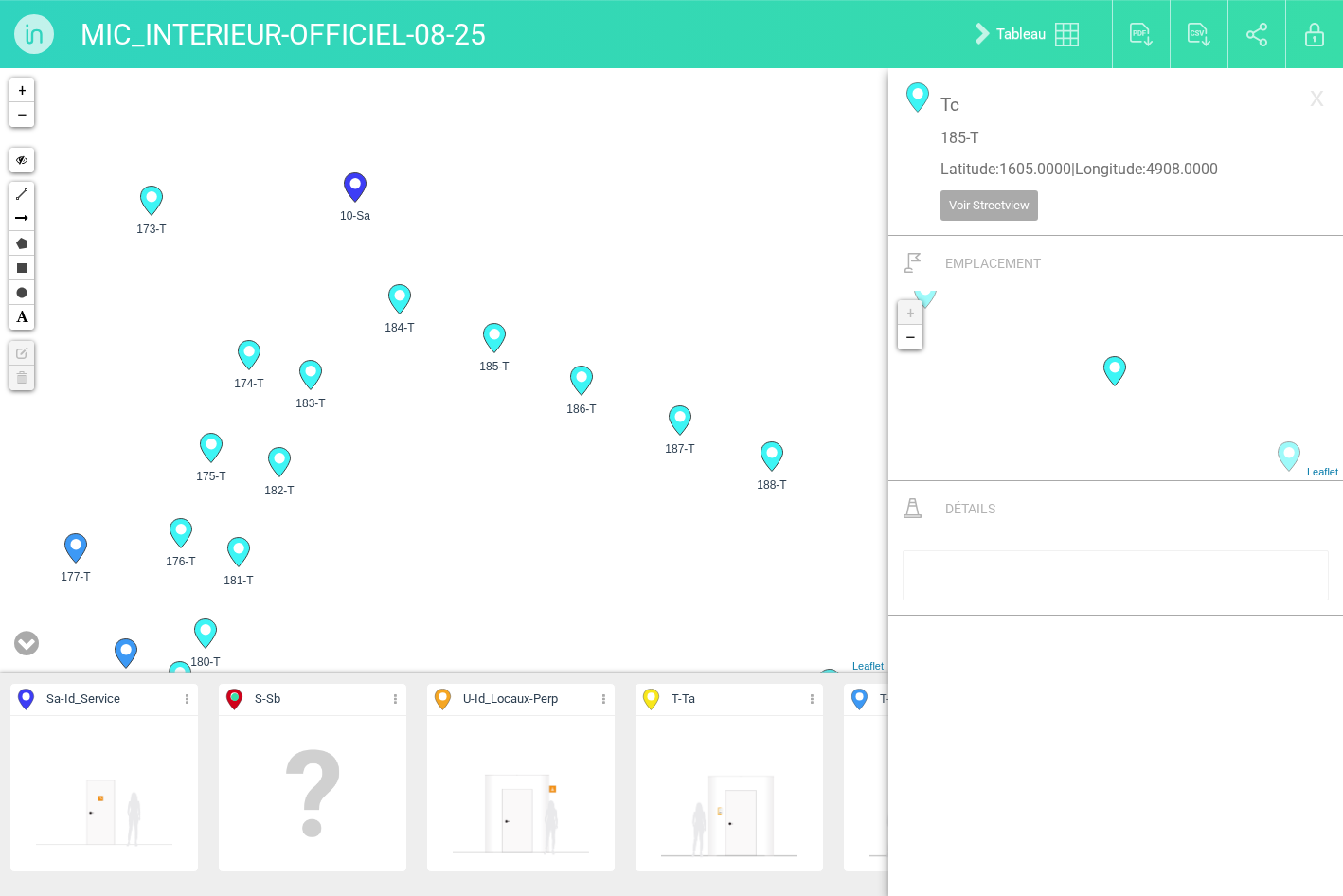 drag, startPoint x: 499, startPoint y: 421, endPoint x: 519, endPoint y: 484, distance: 66.098411 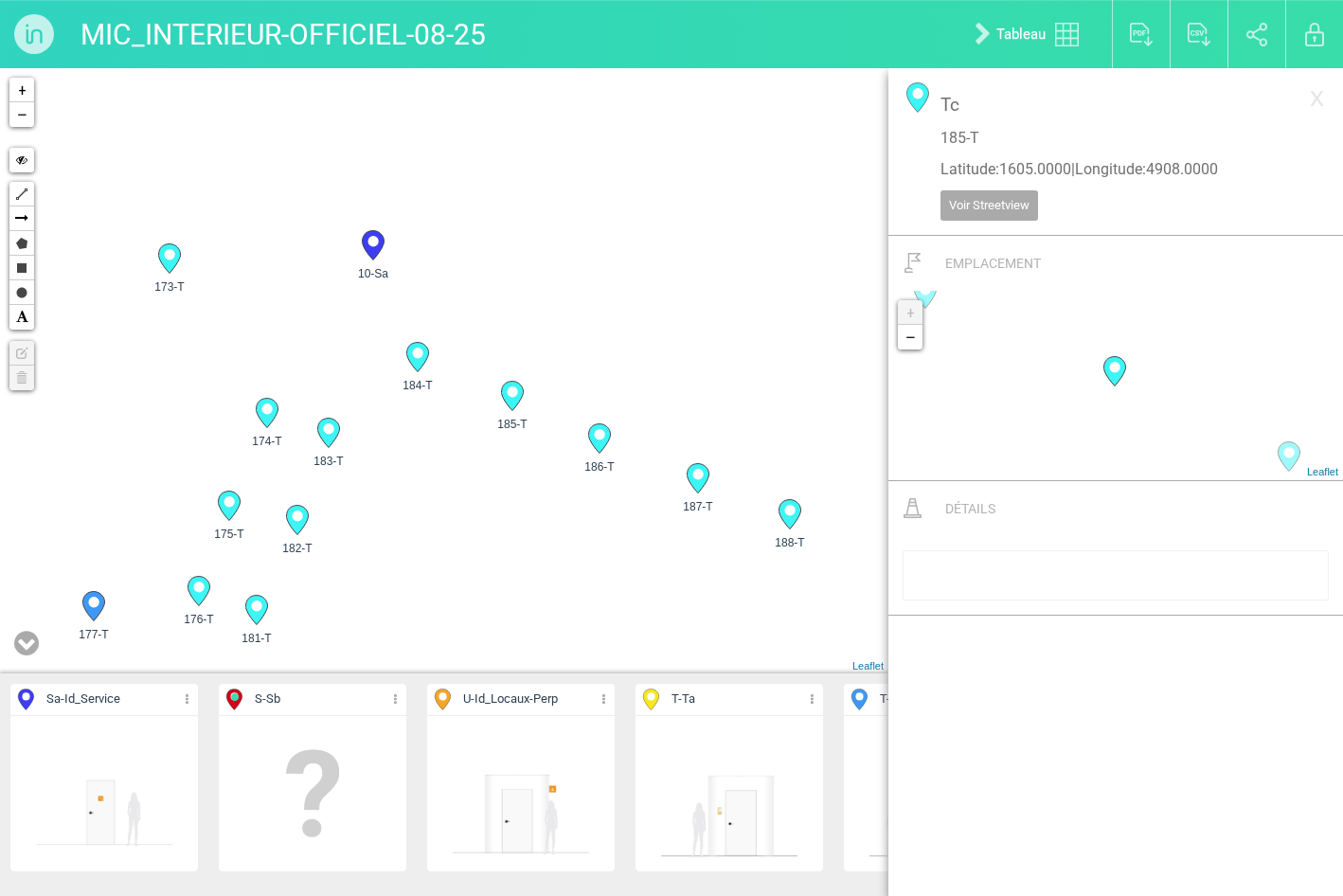 click 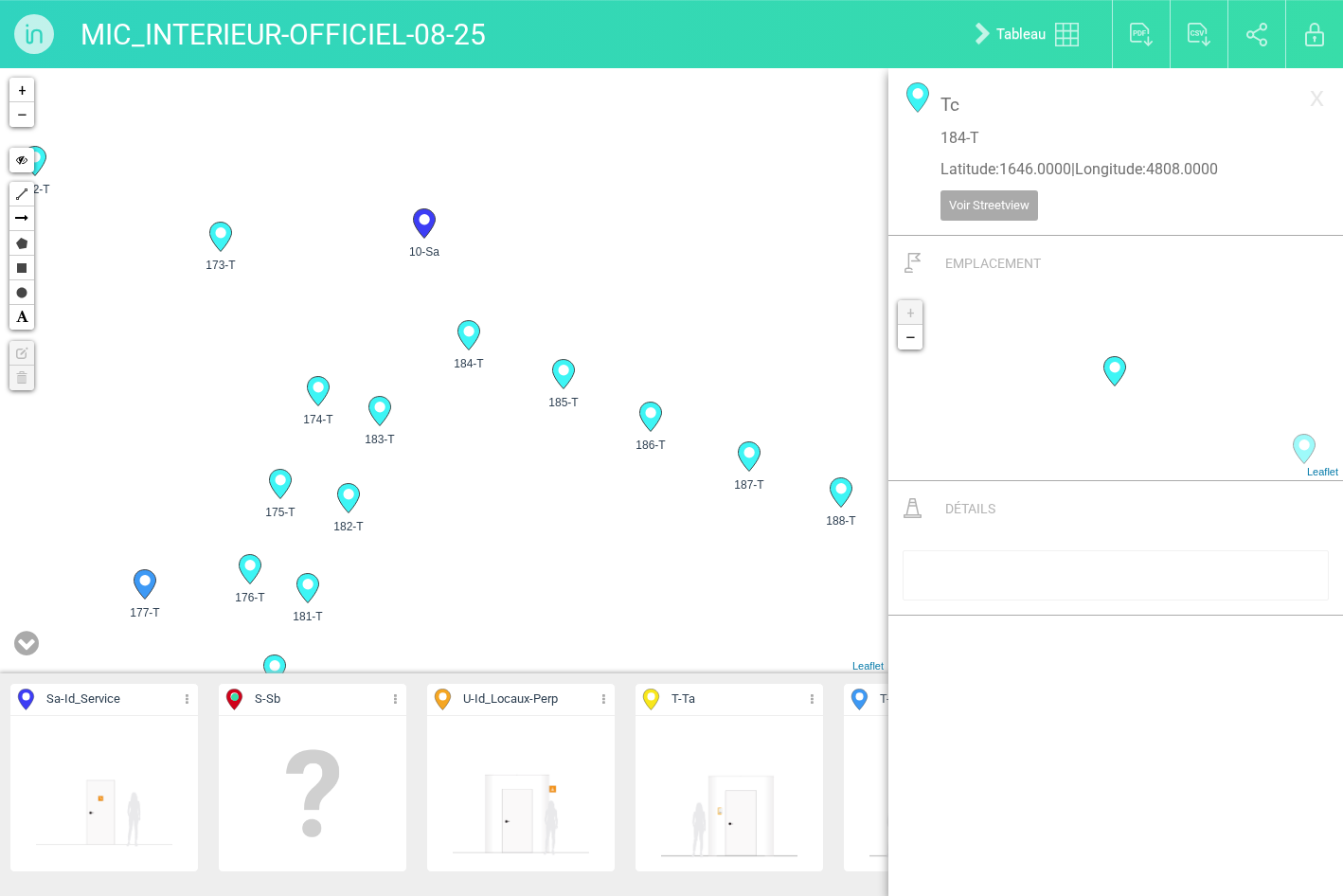 drag, startPoint x: 553, startPoint y: 486, endPoint x: 618, endPoint y: 426, distance: 88.45903 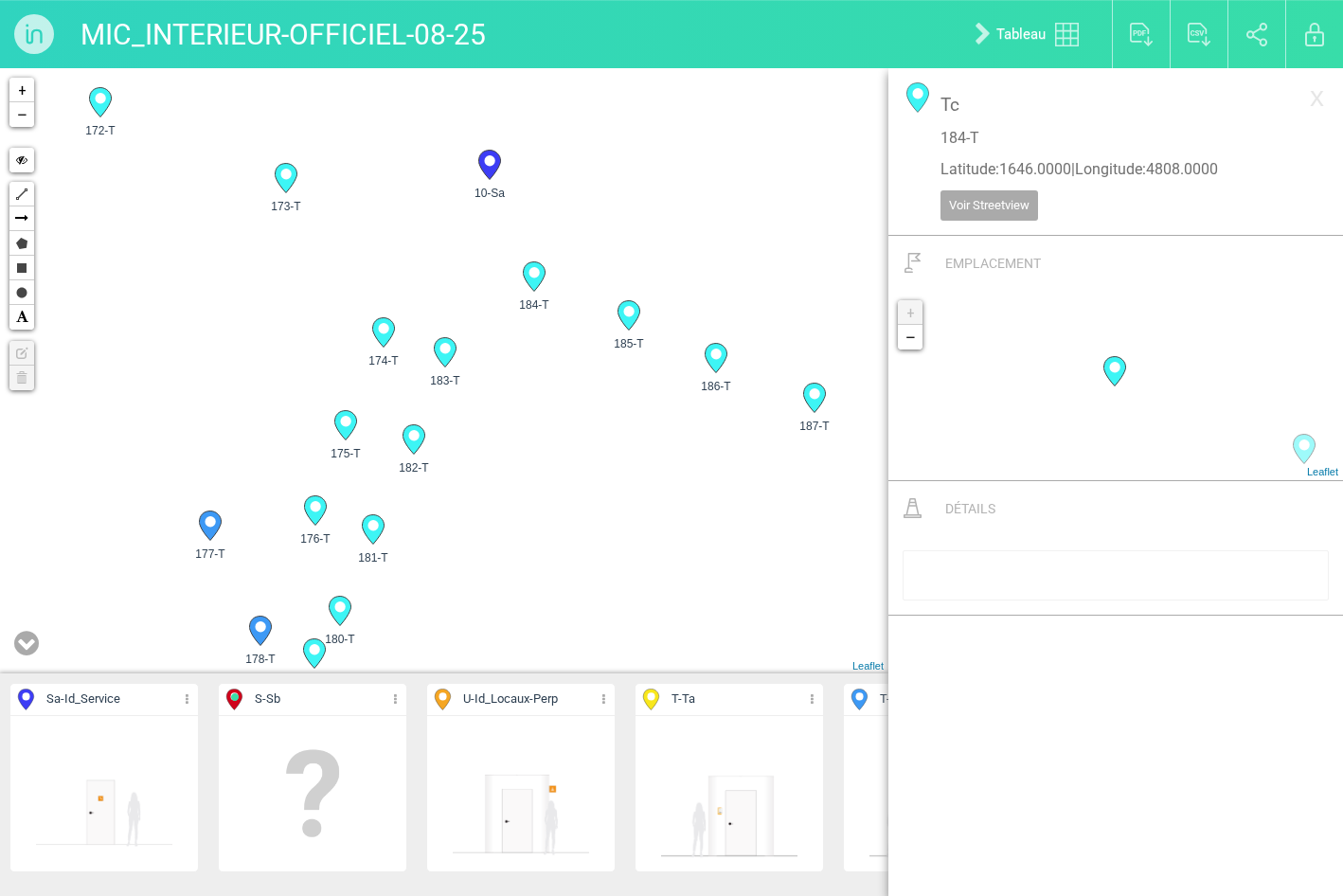 click 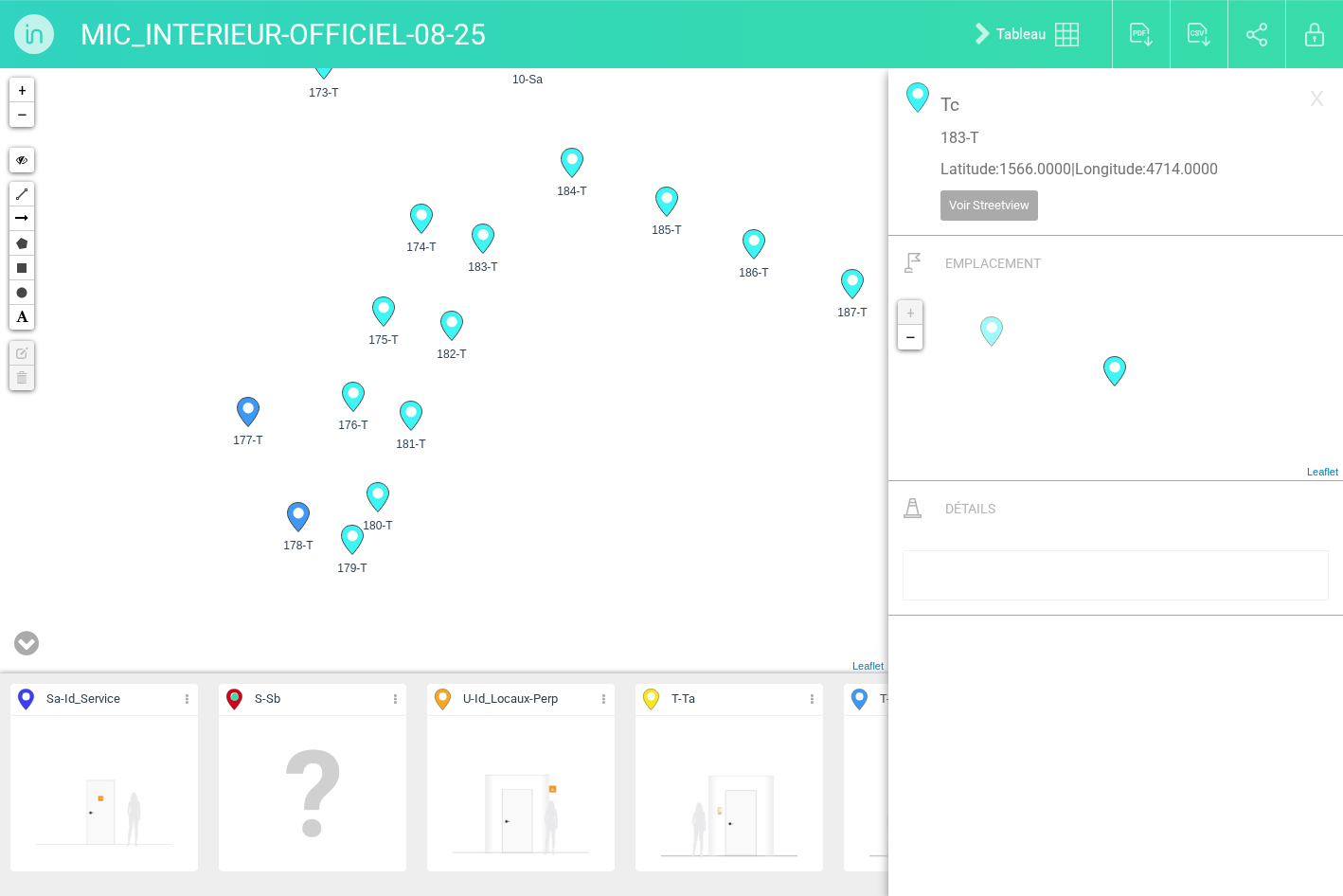 drag, startPoint x: 606, startPoint y: 512, endPoint x: 655, endPoint y: 365, distance: 154.95161 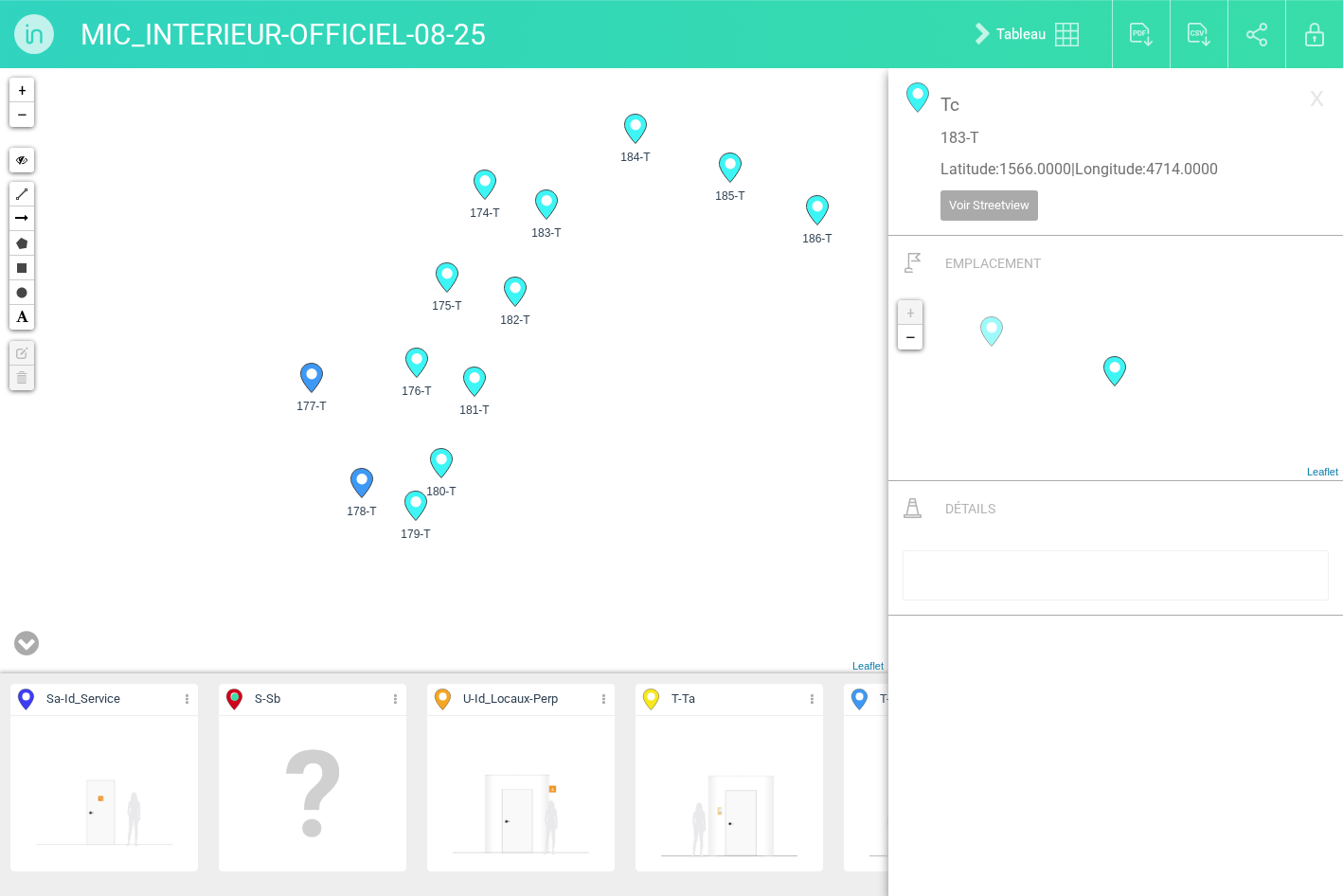 drag, startPoint x: 547, startPoint y: 485, endPoint x: 604, endPoint y: 482, distance: 57.078893 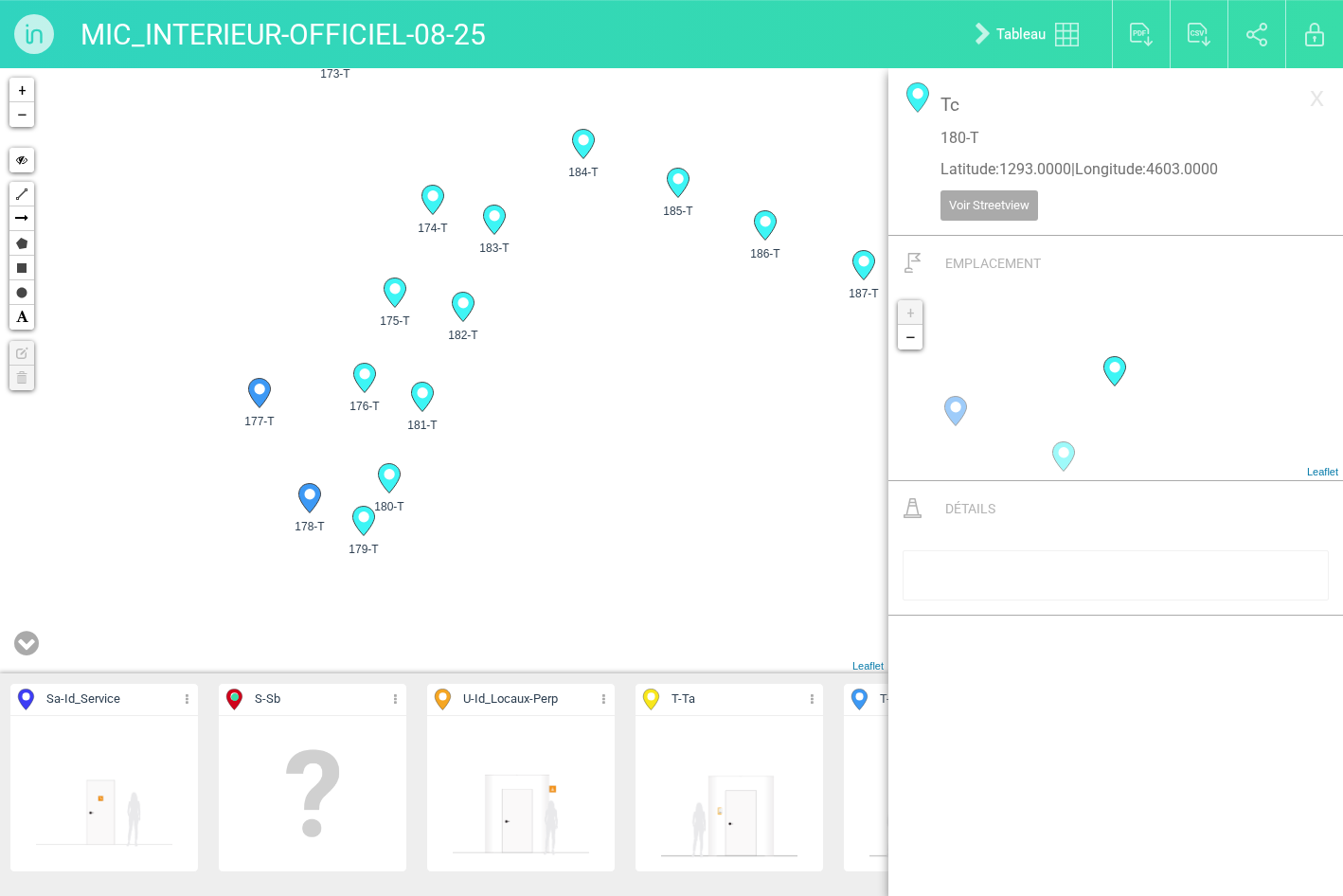 drag, startPoint x: 587, startPoint y: 482, endPoint x: 546, endPoint y: 493, distance: 42.44997 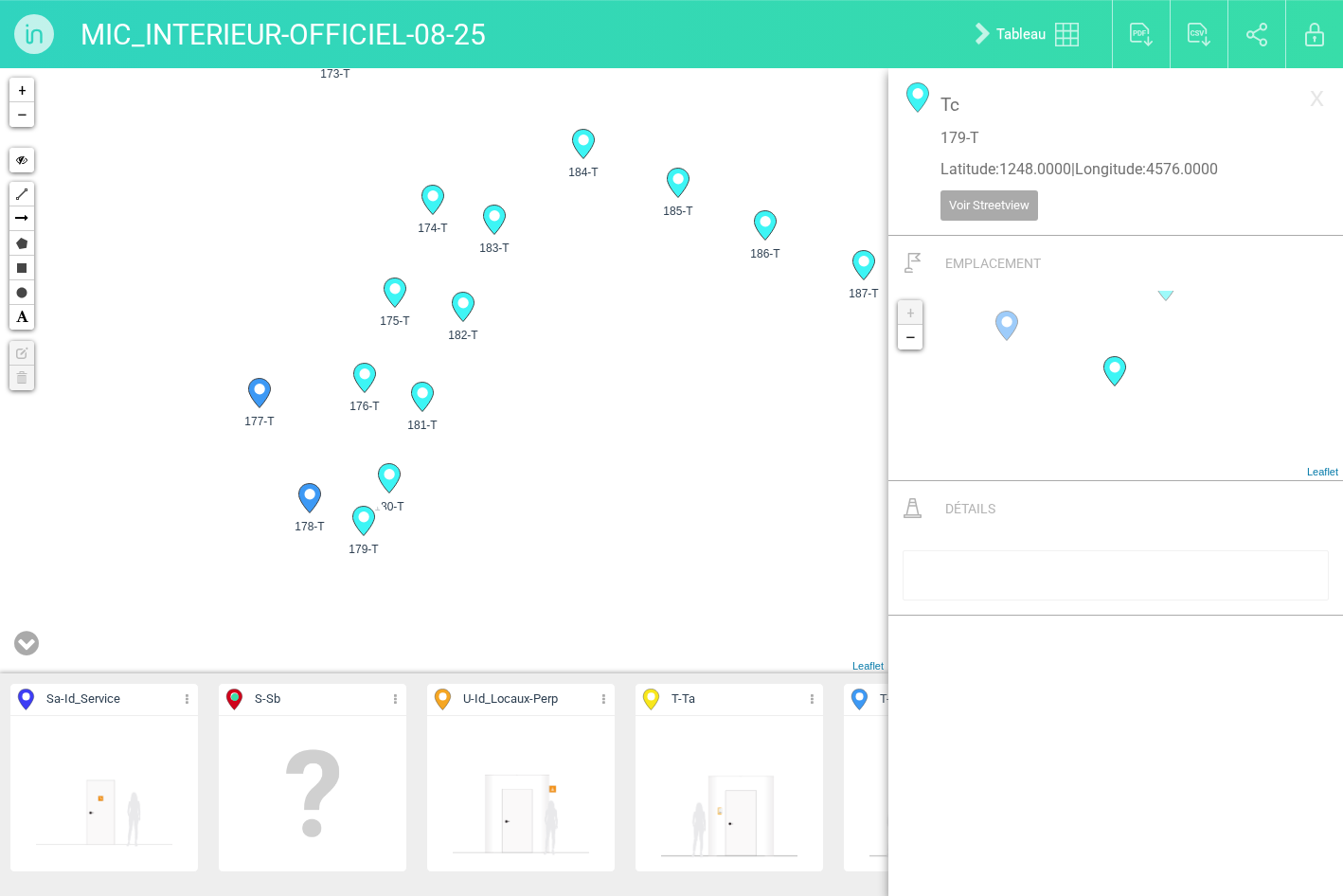 click on "9-Sa
10-Sa
11-Sa
12-Sa 2" at bounding box center [444, 370] 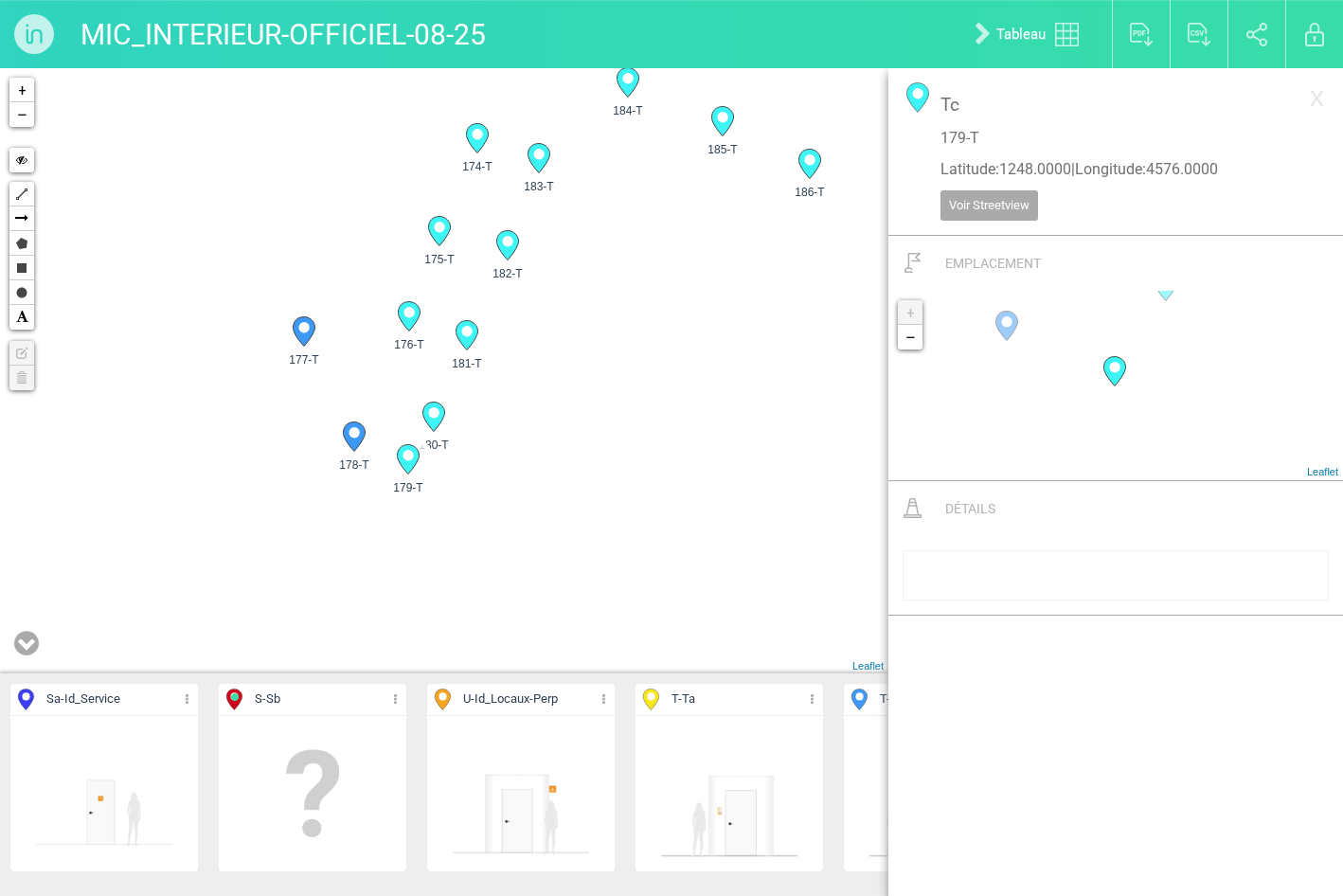 drag, startPoint x: 568, startPoint y: 521, endPoint x: 608, endPoint y: 468, distance: 66 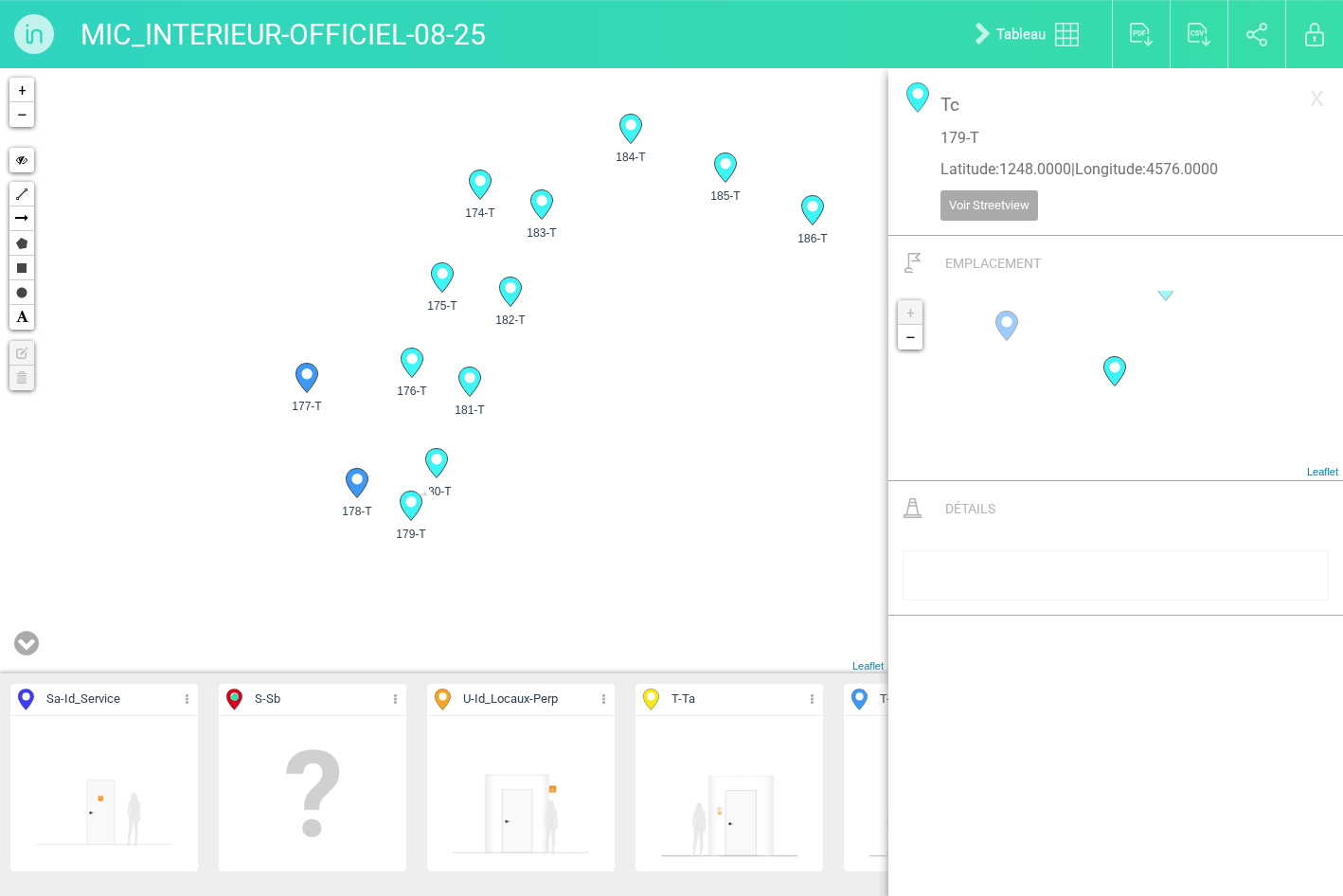 drag, startPoint x: 608, startPoint y: 392, endPoint x: 609, endPoint y: 445, distance: 53.009433 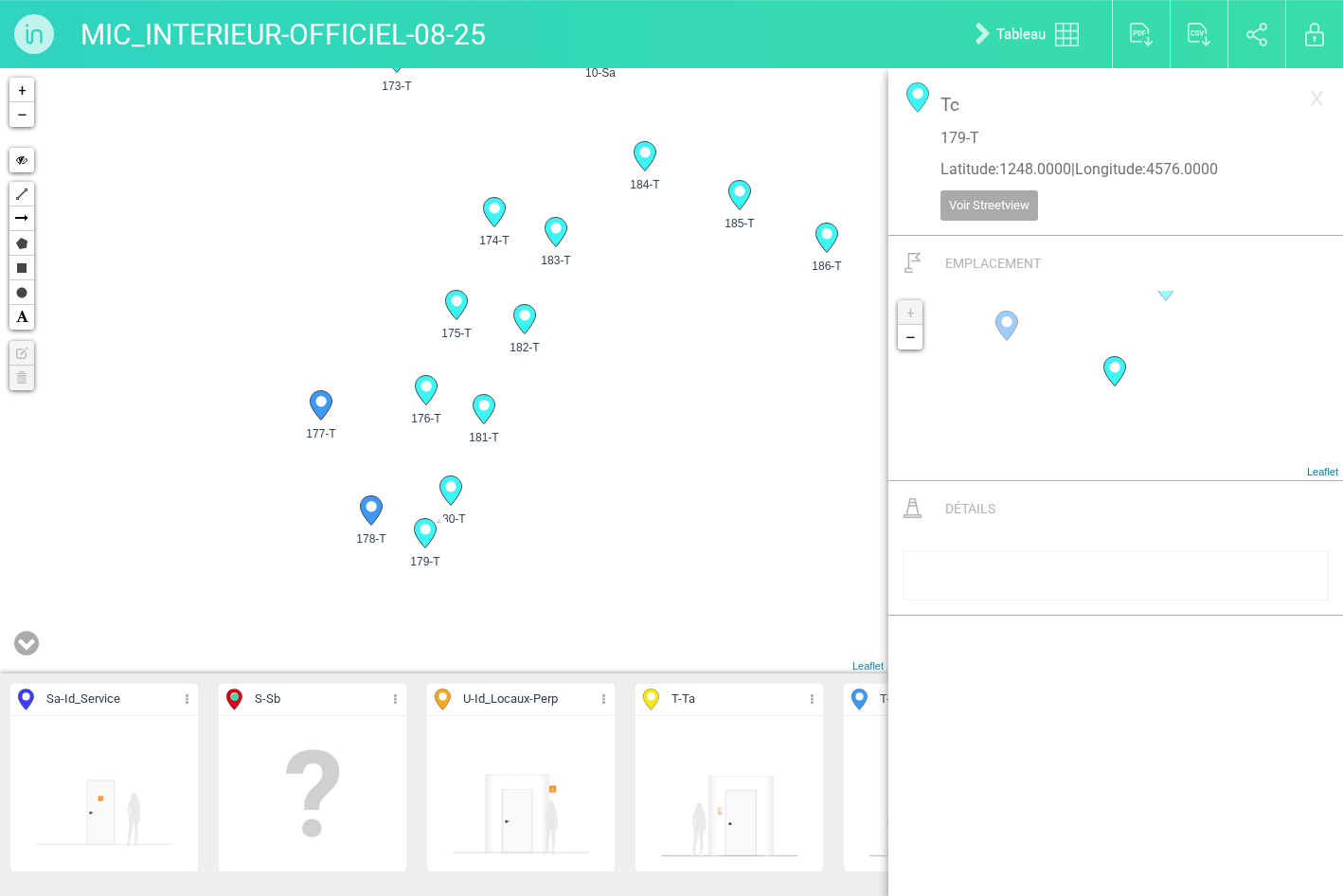 drag, startPoint x: 631, startPoint y: 365, endPoint x: 645, endPoint y: 392, distance: 30.413813 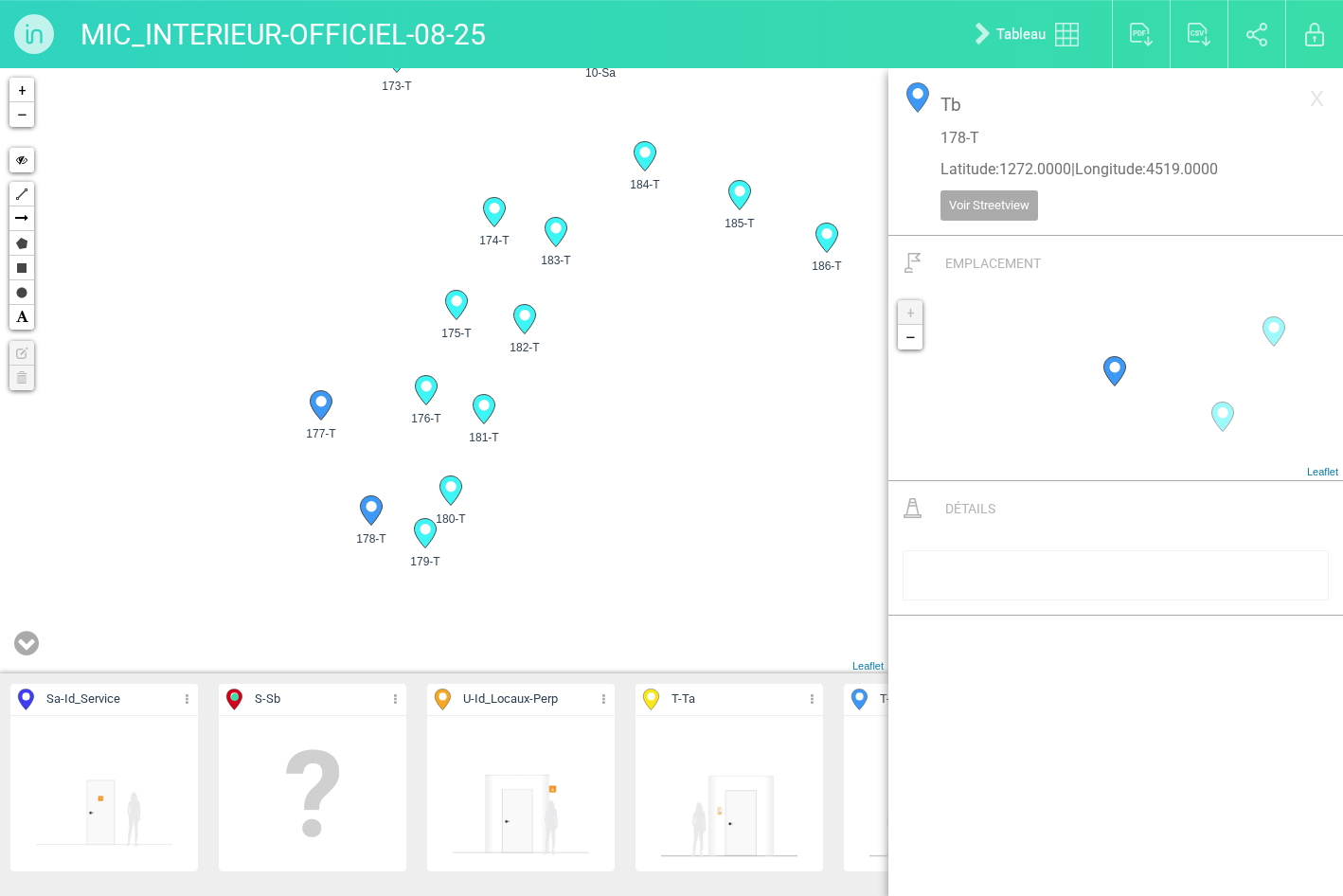 drag, startPoint x: 326, startPoint y: 409, endPoint x: 375, endPoint y: 414, distance: 49.25444 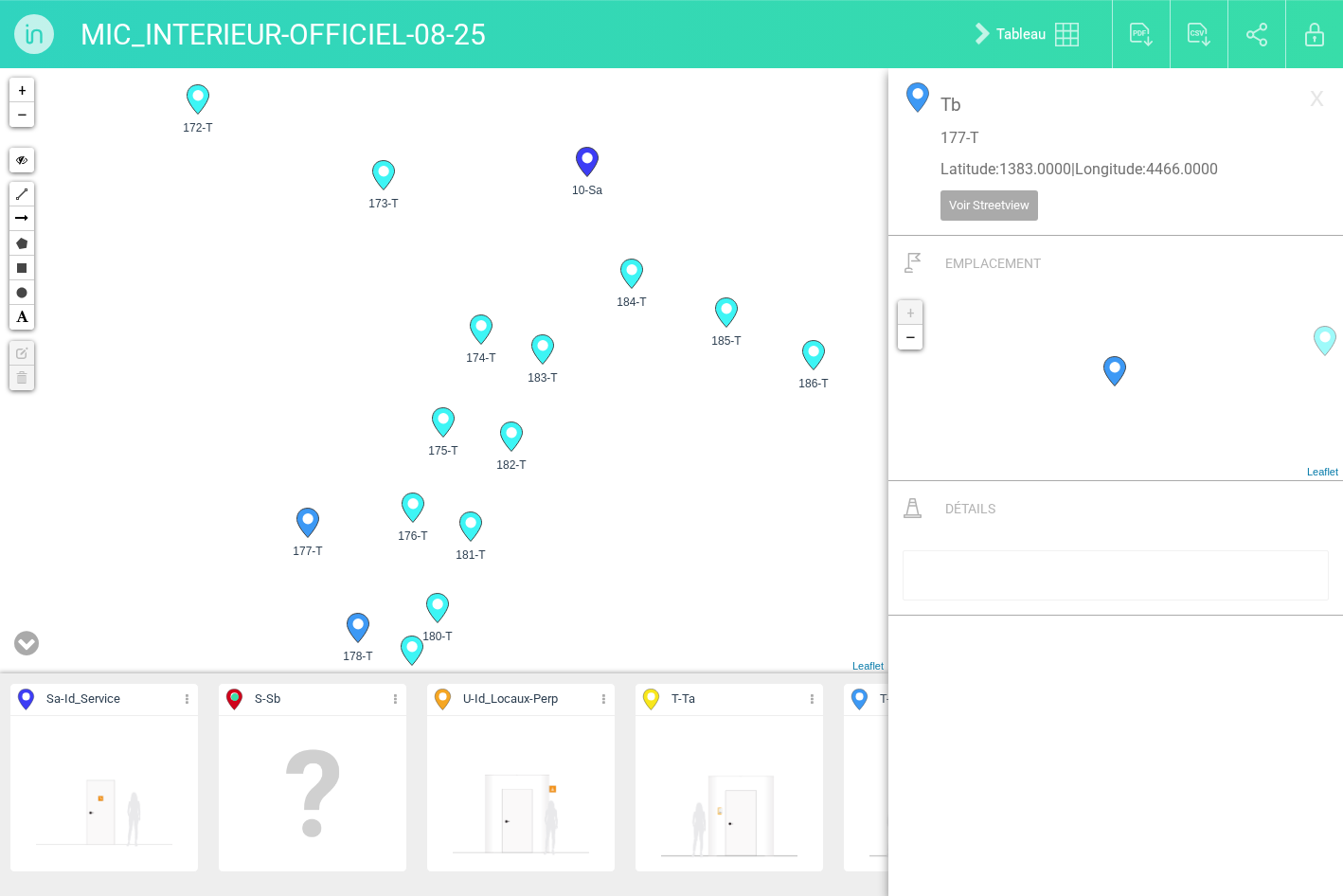 drag, startPoint x: 678, startPoint y: 377, endPoint x: 660, endPoint y: 514, distance: 138.17742 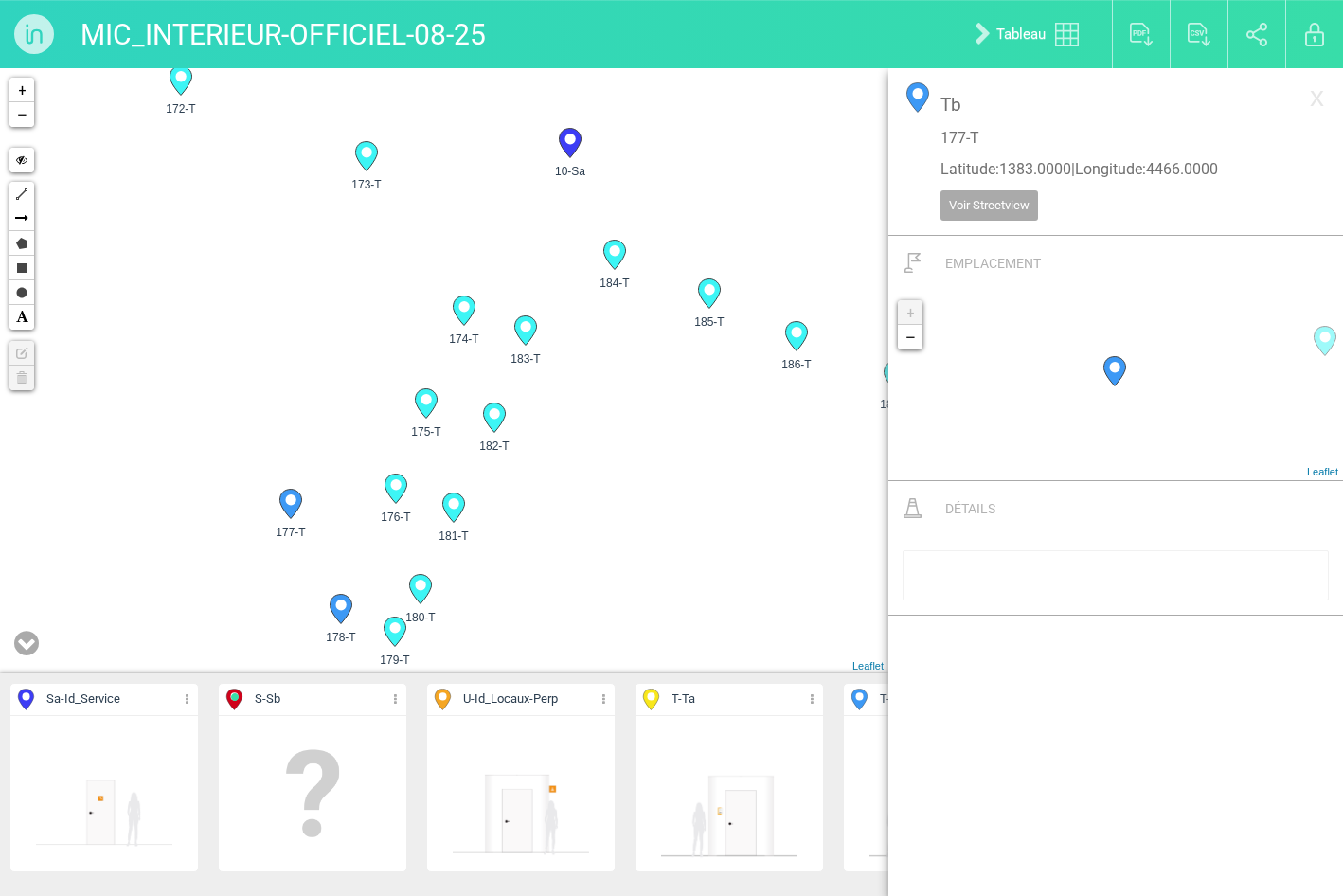drag, startPoint x: 660, startPoint y: 514, endPoint x: 636, endPoint y: 453, distance: 65.55151 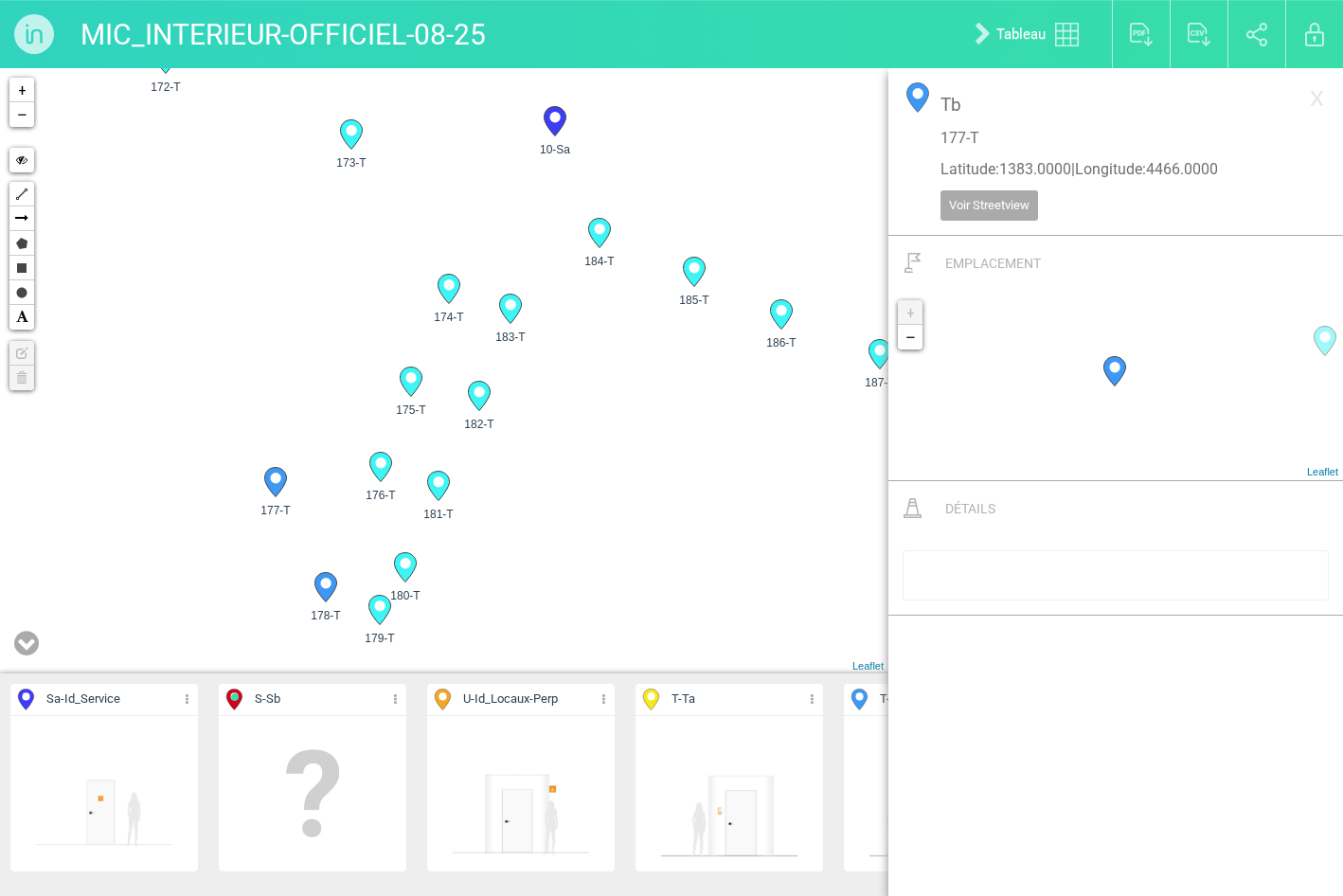 click 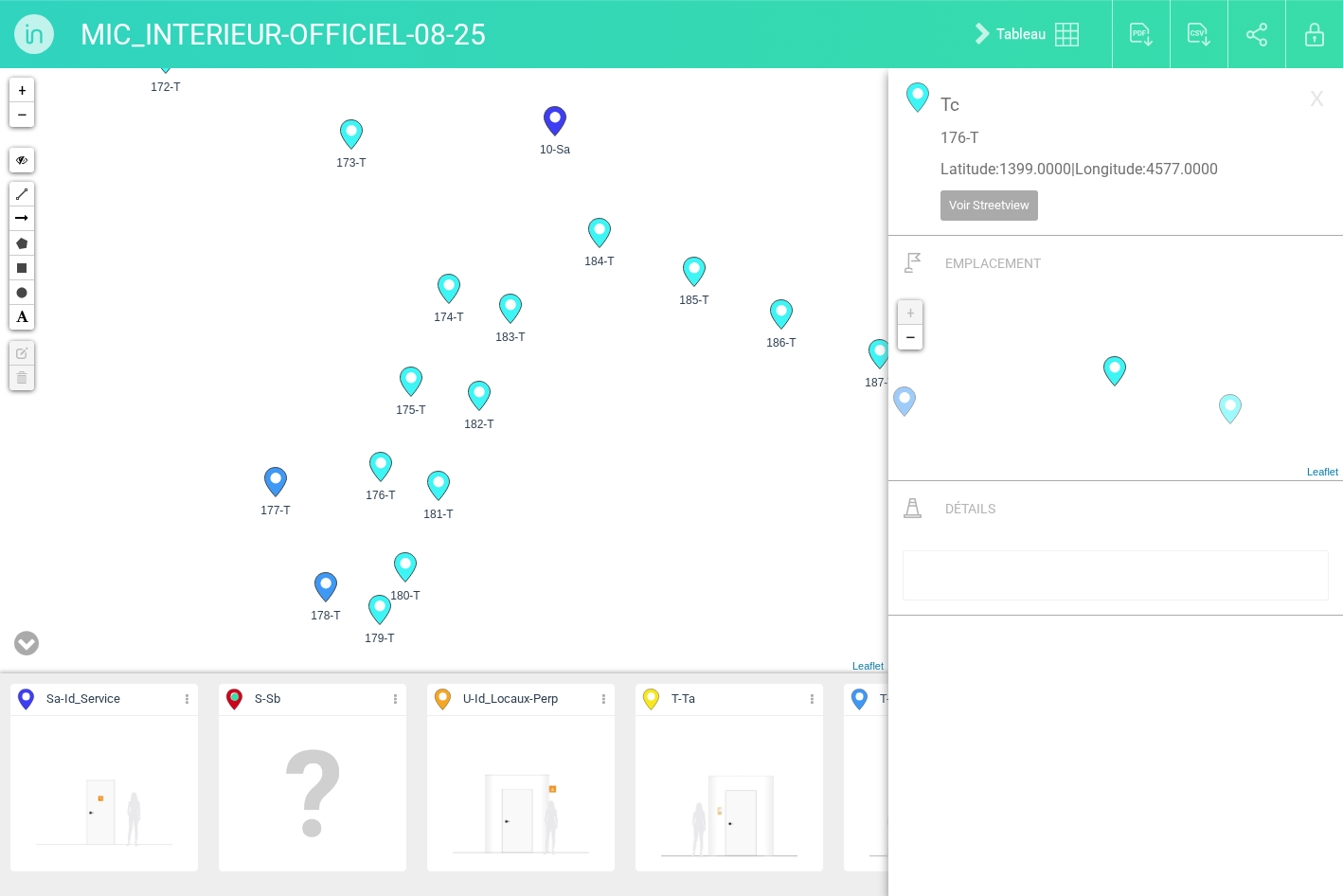 click 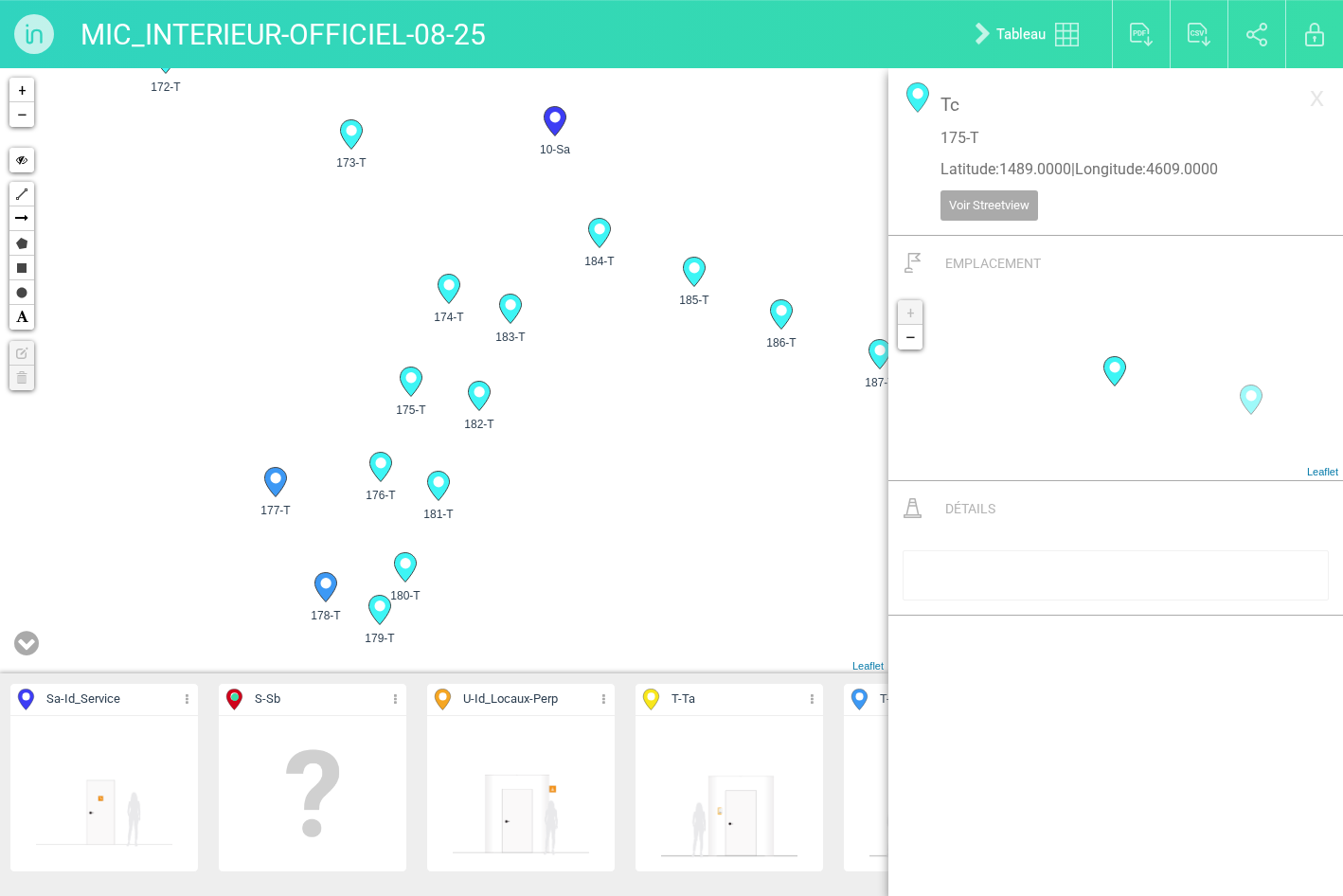 drag, startPoint x: 450, startPoint y: 285, endPoint x: 477, endPoint y: 285, distance: 27 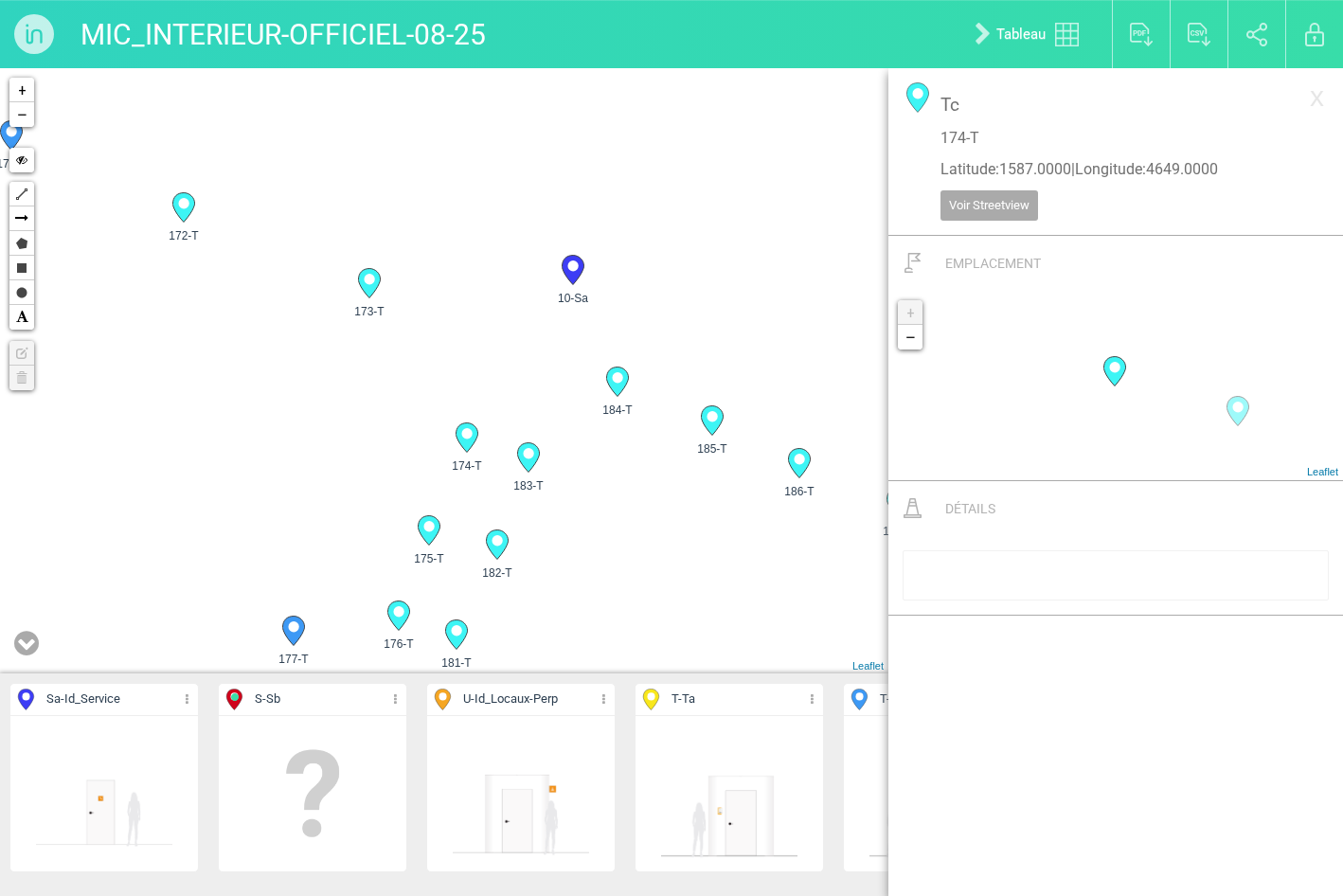 drag, startPoint x: 668, startPoint y: 391, endPoint x: 443, endPoint y: 294, distance: 245.0184 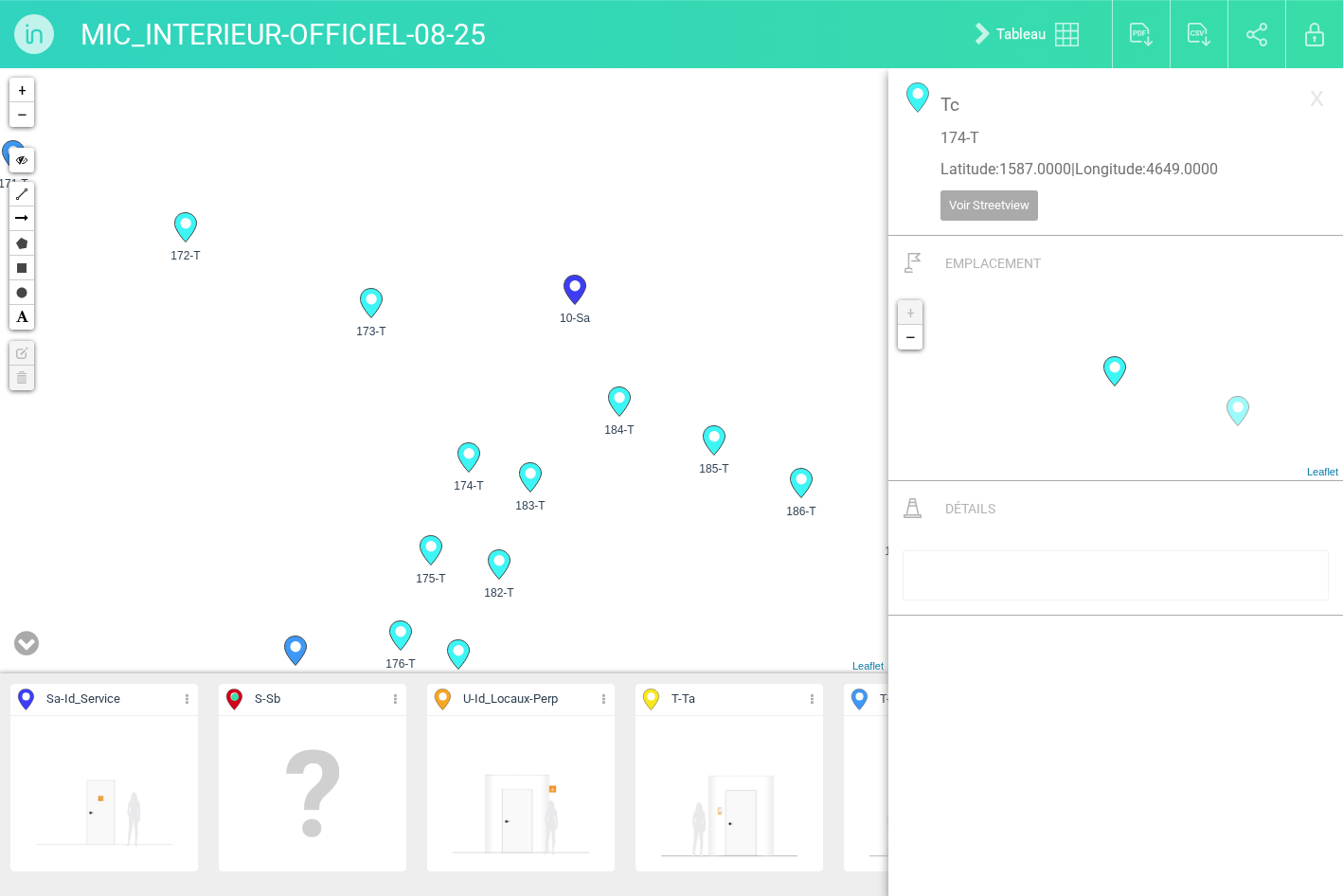 click 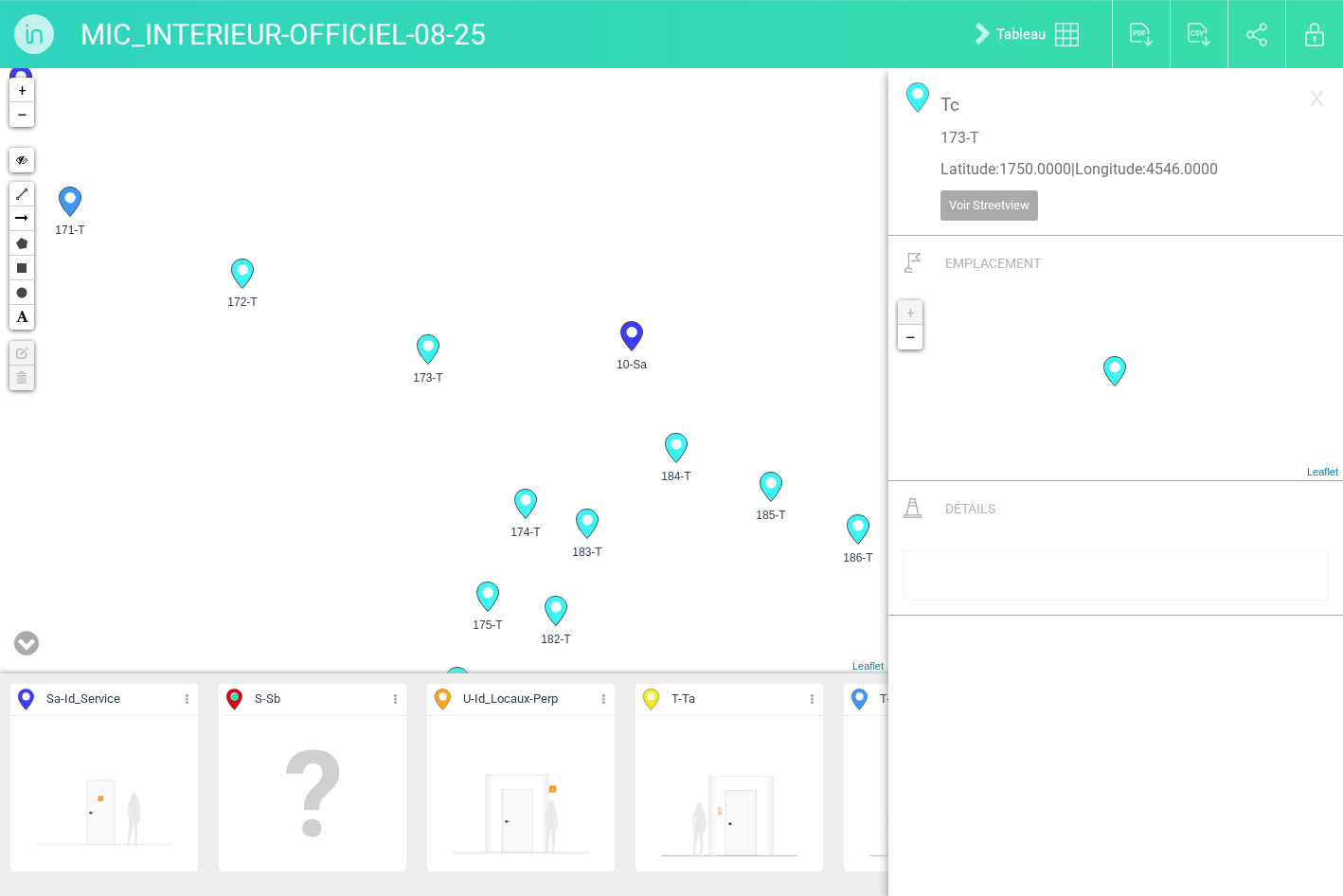 drag, startPoint x: 622, startPoint y: 531, endPoint x: 682, endPoint y: 578, distance: 76.2168 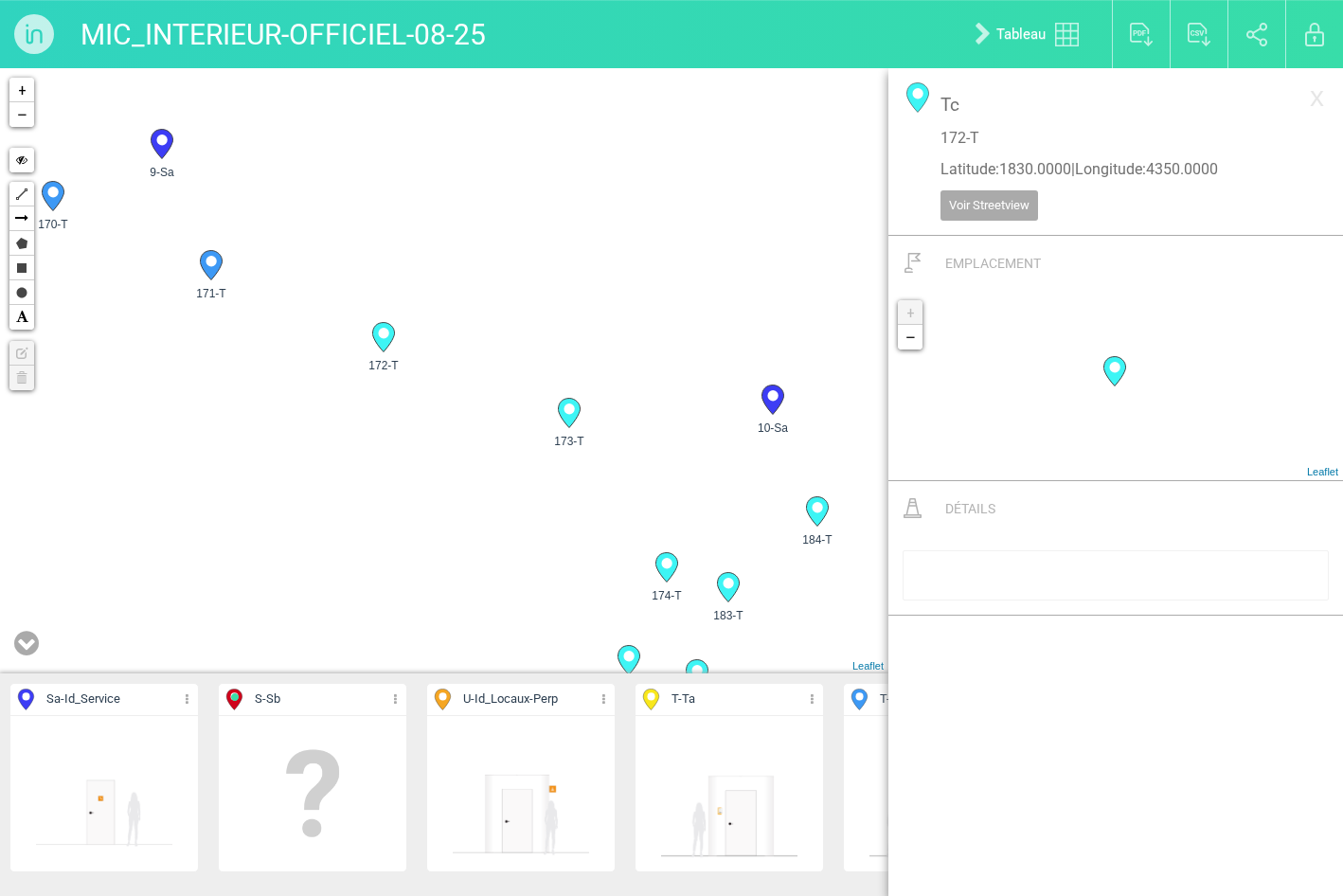drag, startPoint x: 337, startPoint y: 439, endPoint x: 489, endPoint y: 494, distance: 161.64467 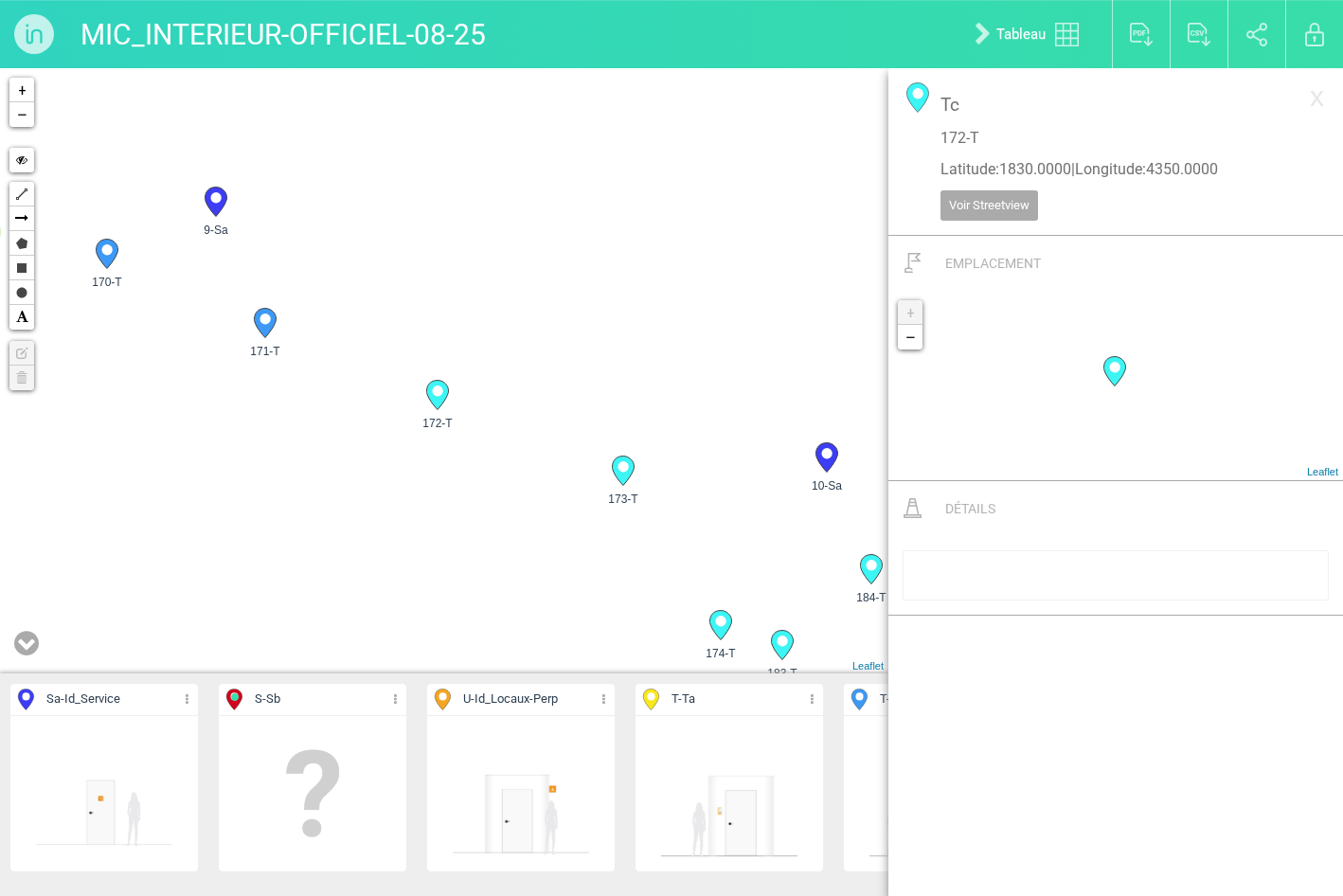 drag, startPoint x: 455, startPoint y: 297, endPoint x: 464, endPoint y: 320, distance: 25 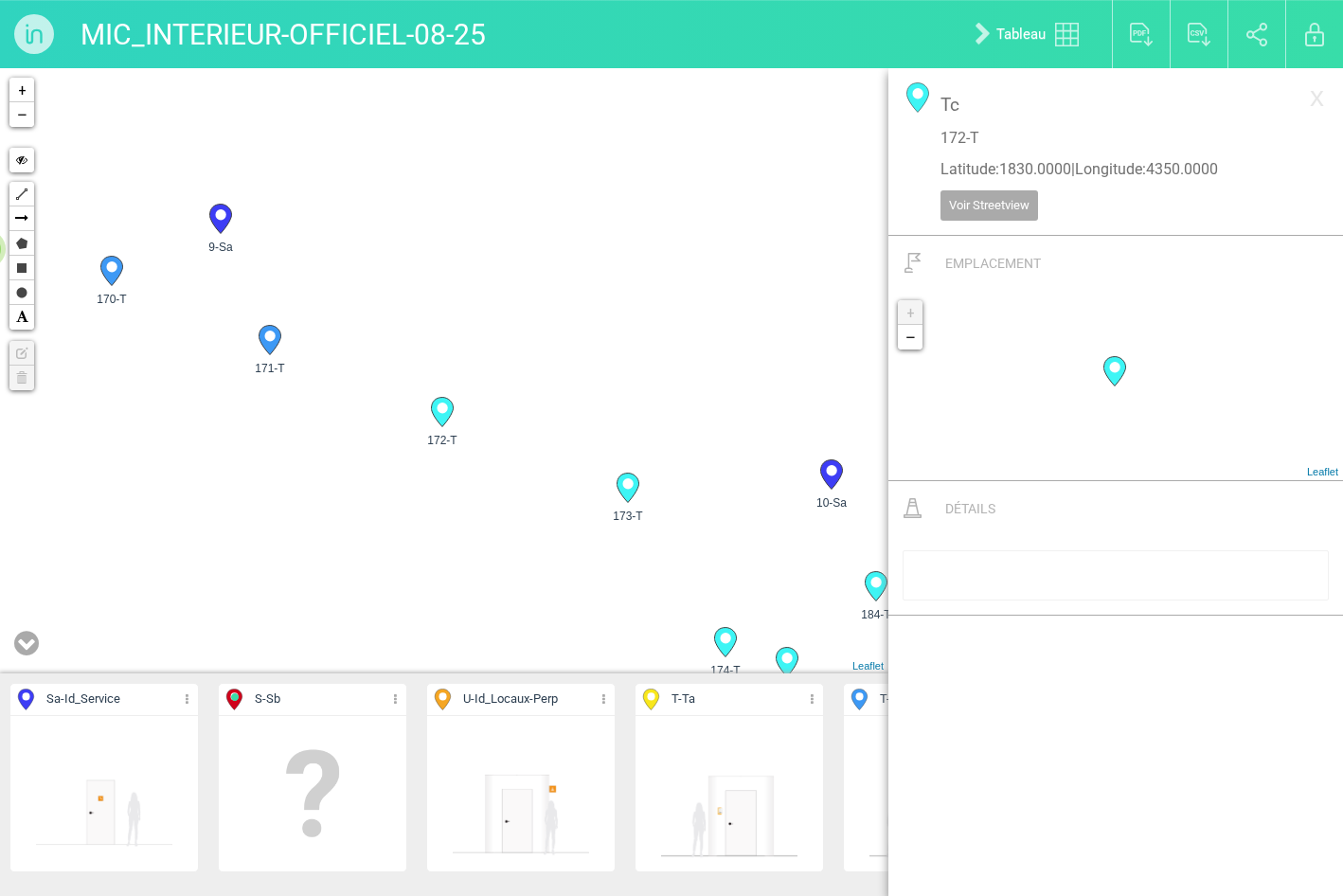 click 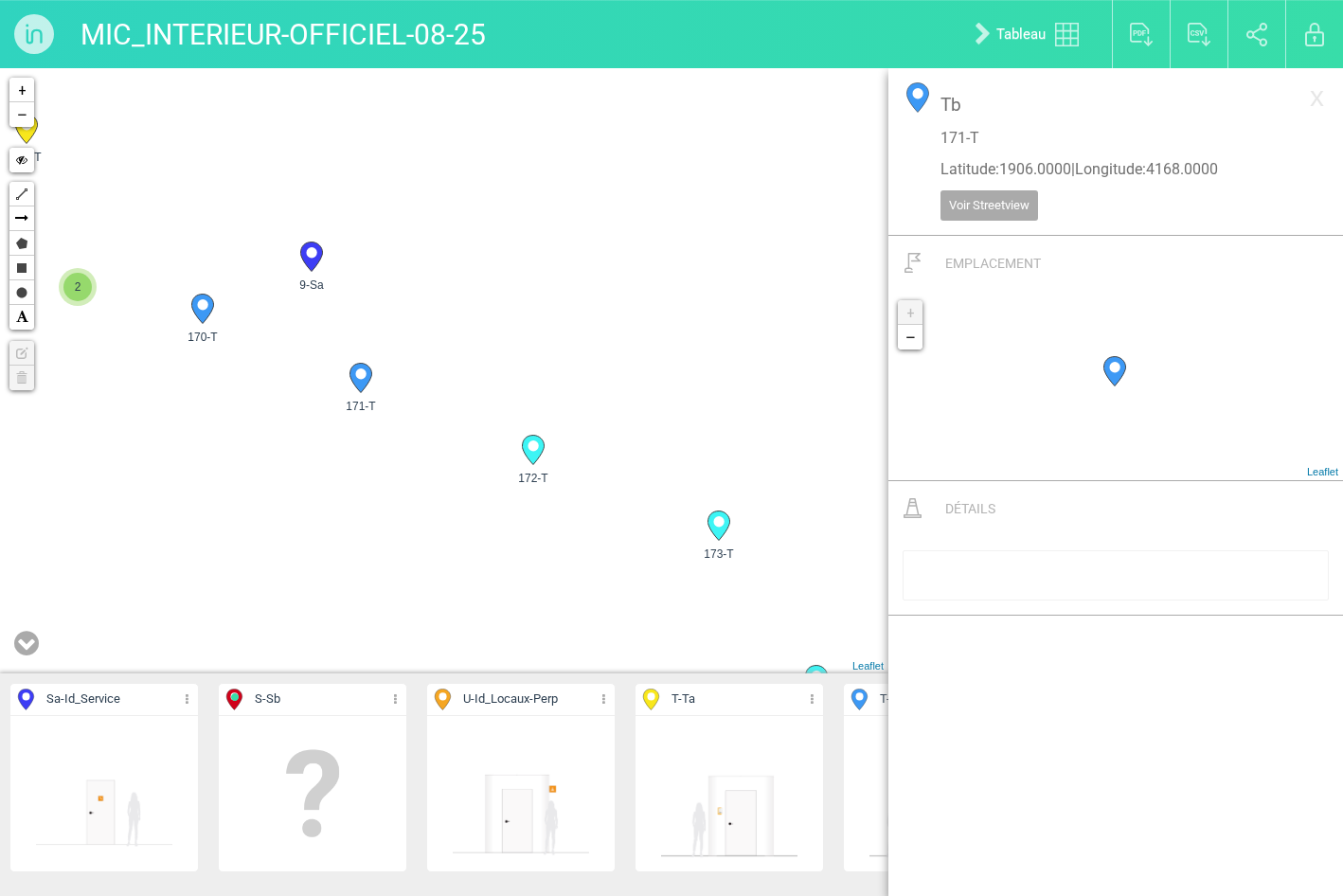 drag, startPoint x: 412, startPoint y: 481, endPoint x: 443, endPoint y: 385, distance: 100.88112 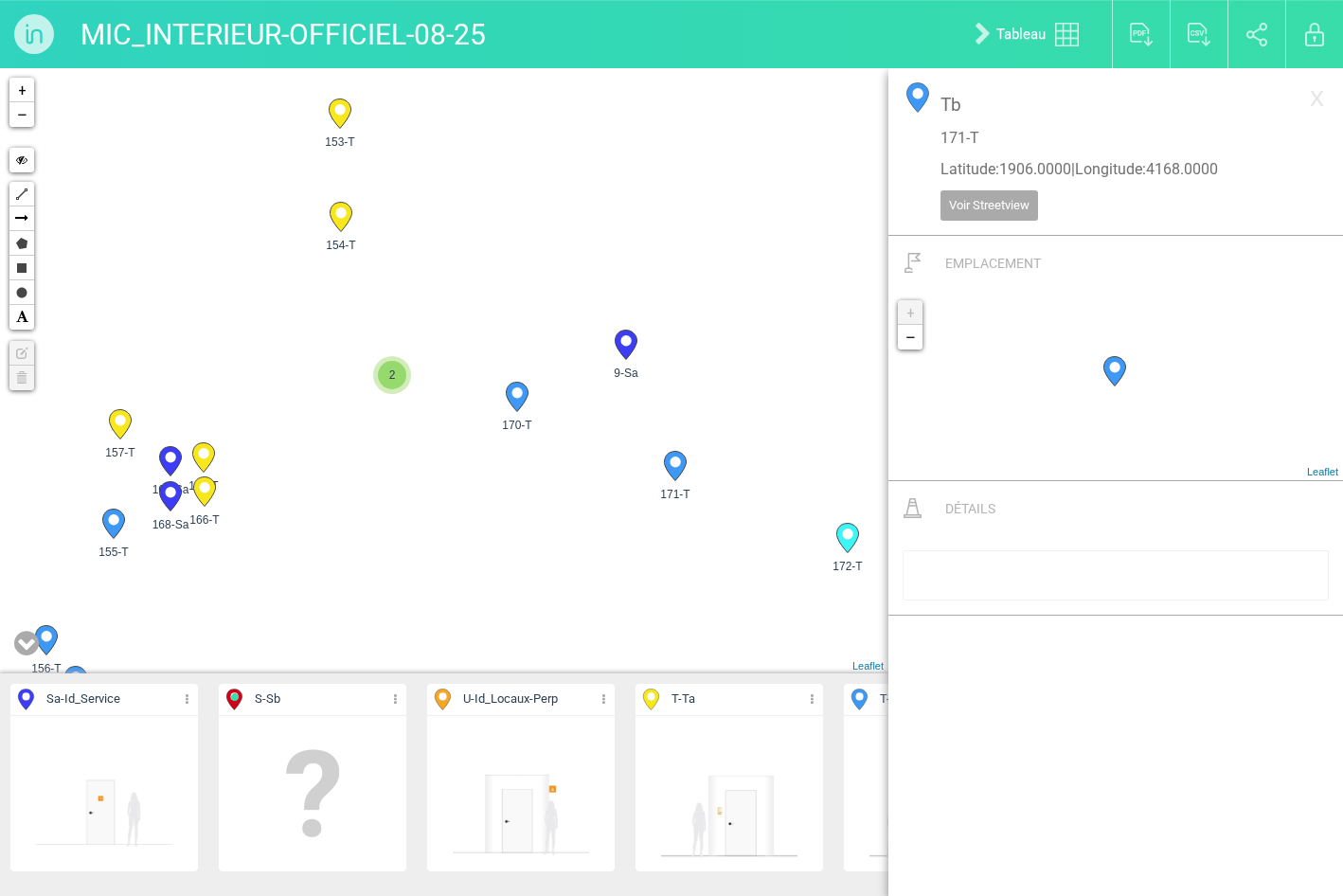 drag, startPoint x: 443, startPoint y: 385, endPoint x: 775, endPoint y: 431, distance: 335.1716 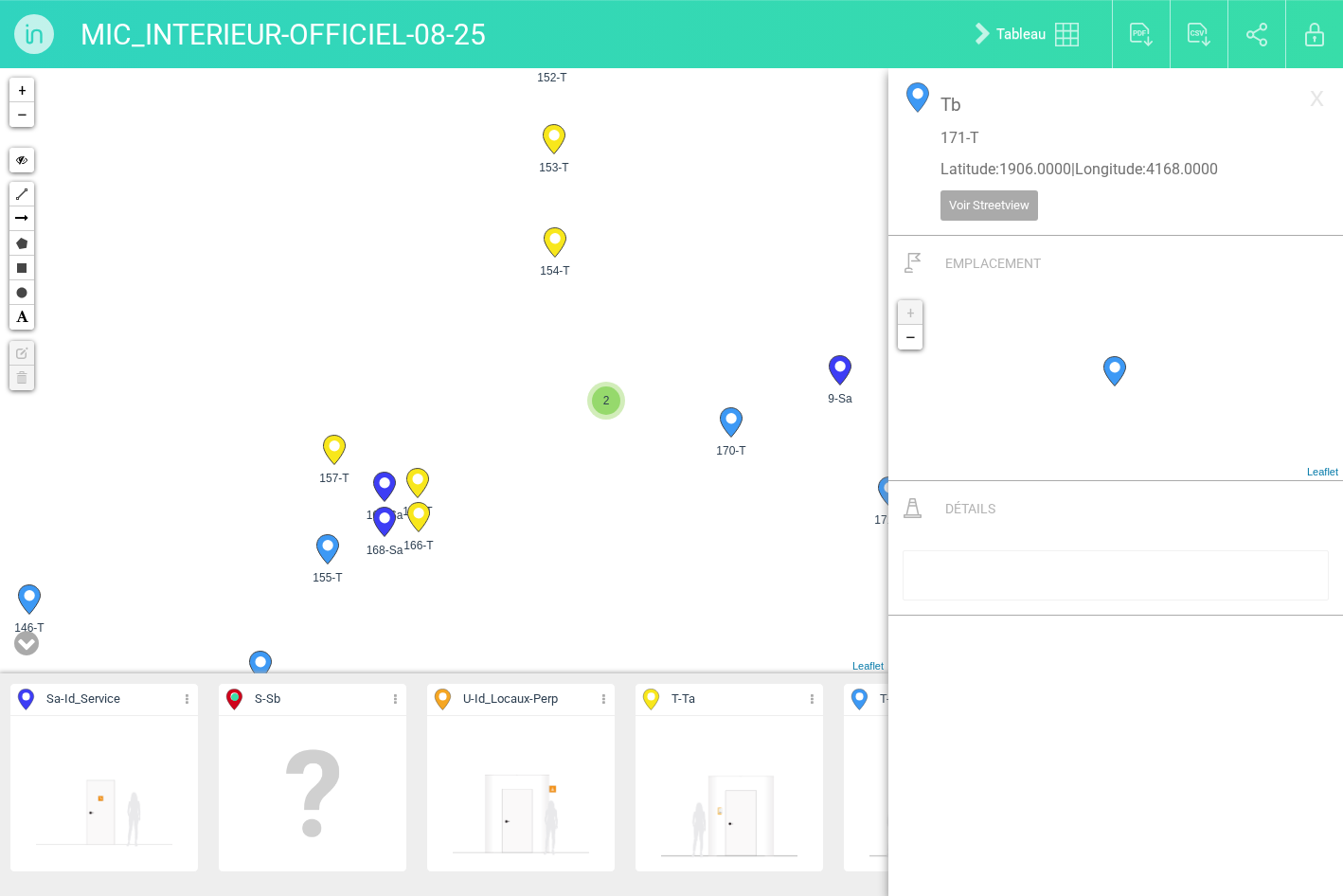 drag, startPoint x: 549, startPoint y: 423, endPoint x: 991, endPoint y: 475, distance: 445.04831 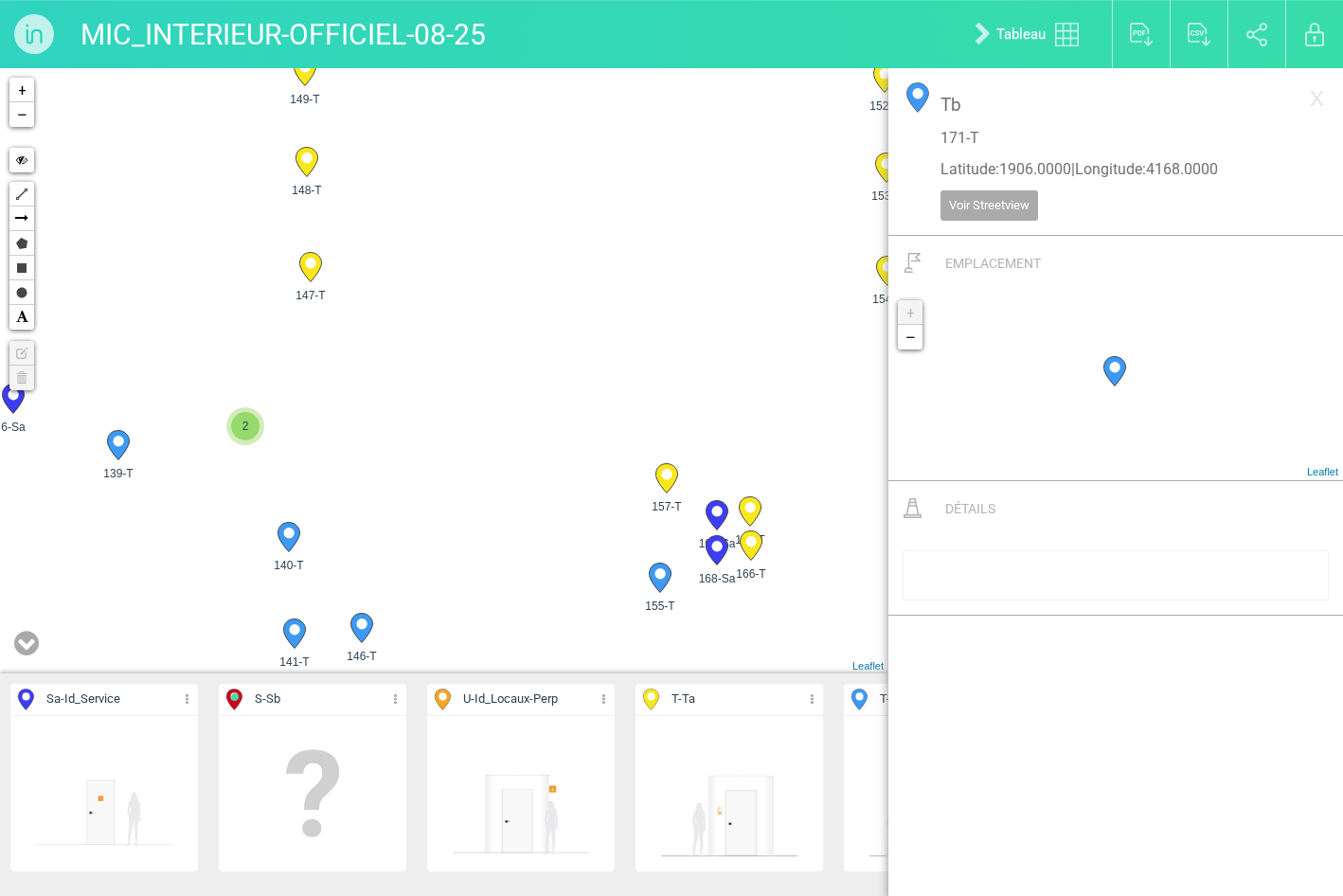 drag, startPoint x: 430, startPoint y: 559, endPoint x: 431, endPoint y: 398, distance: 161.00311 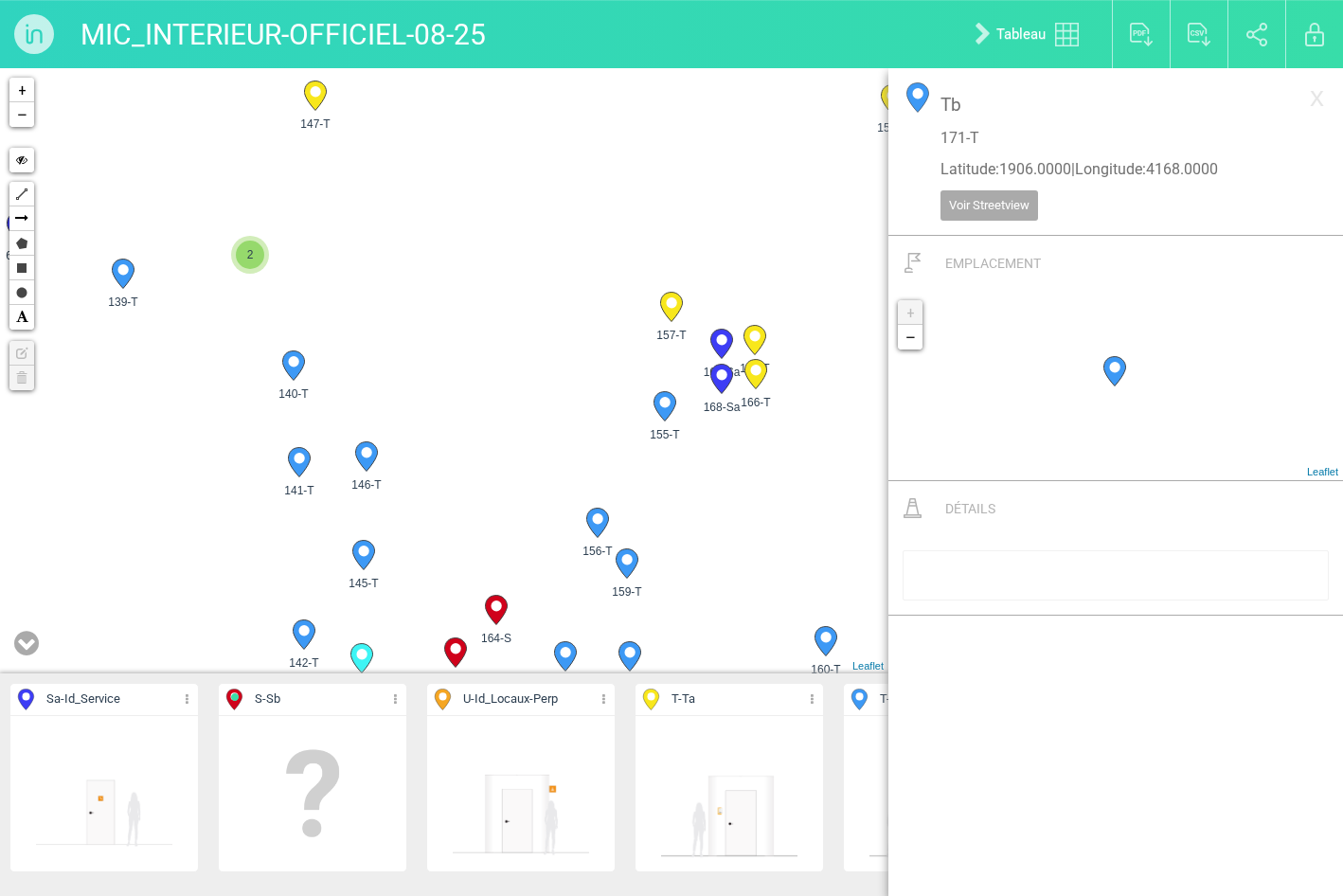 drag, startPoint x: 441, startPoint y: 418, endPoint x: 444, endPoint y: 278, distance: 140.03214 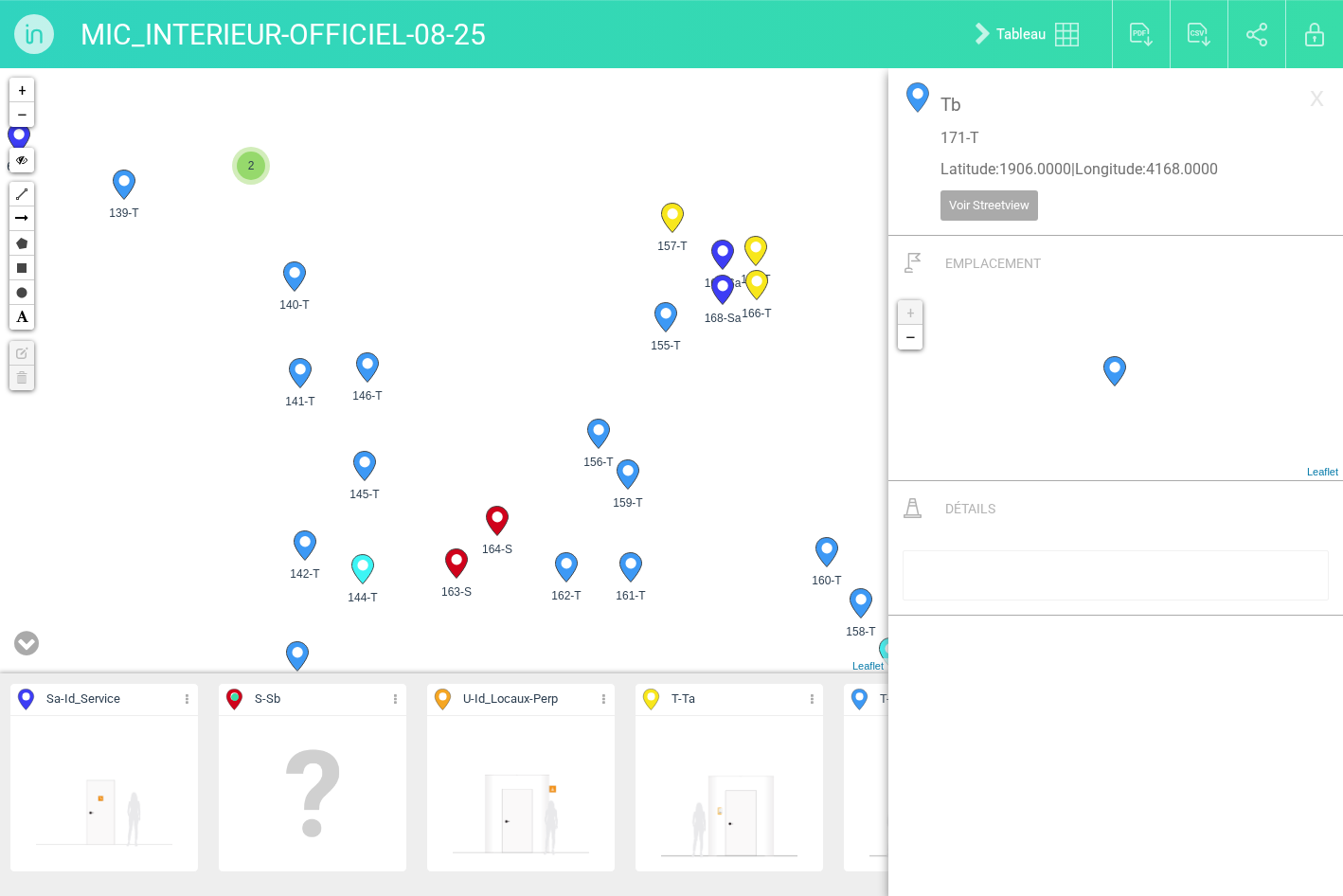 drag, startPoint x: 384, startPoint y: 324, endPoint x: 384, endPoint y: 260, distance: 64 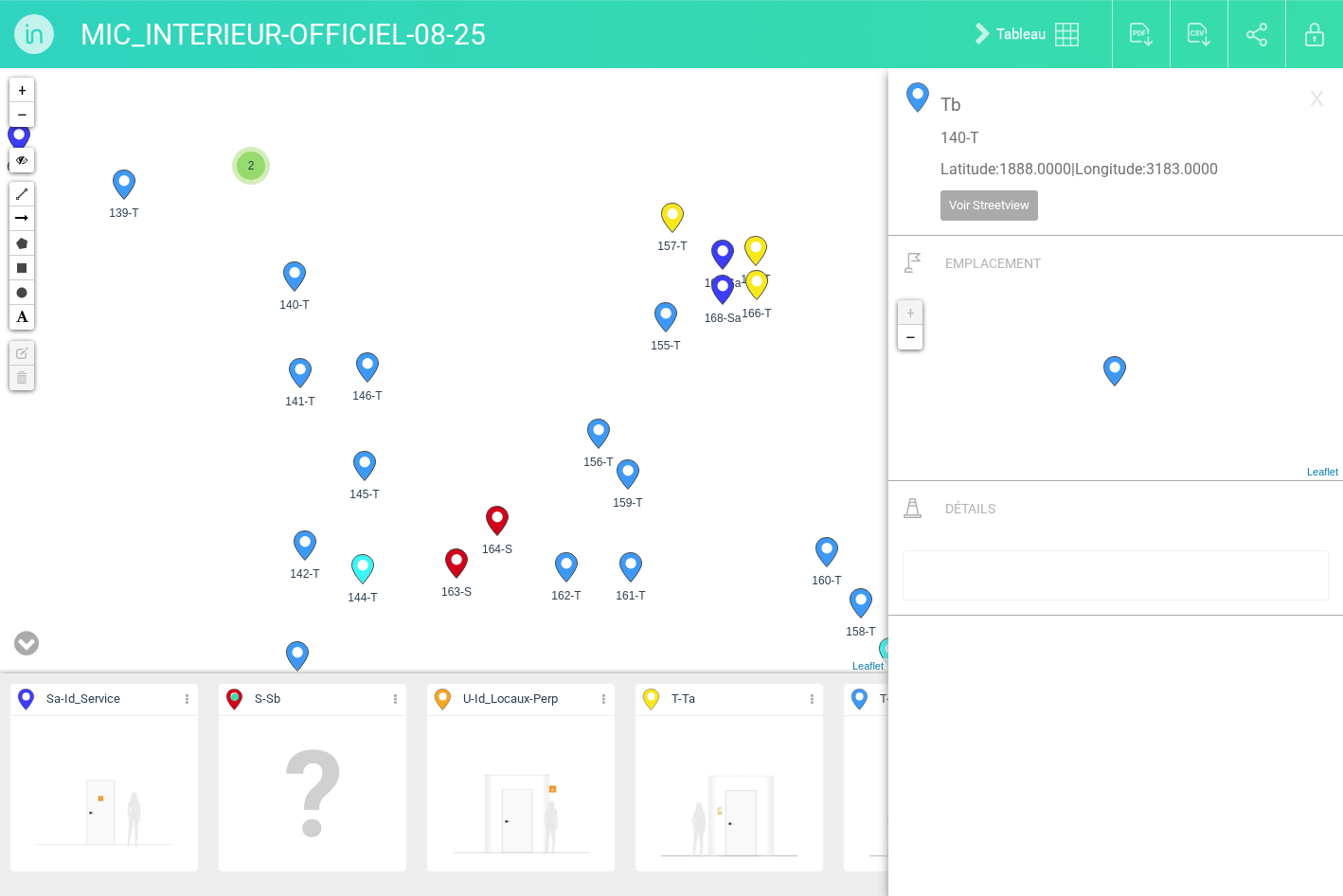 click 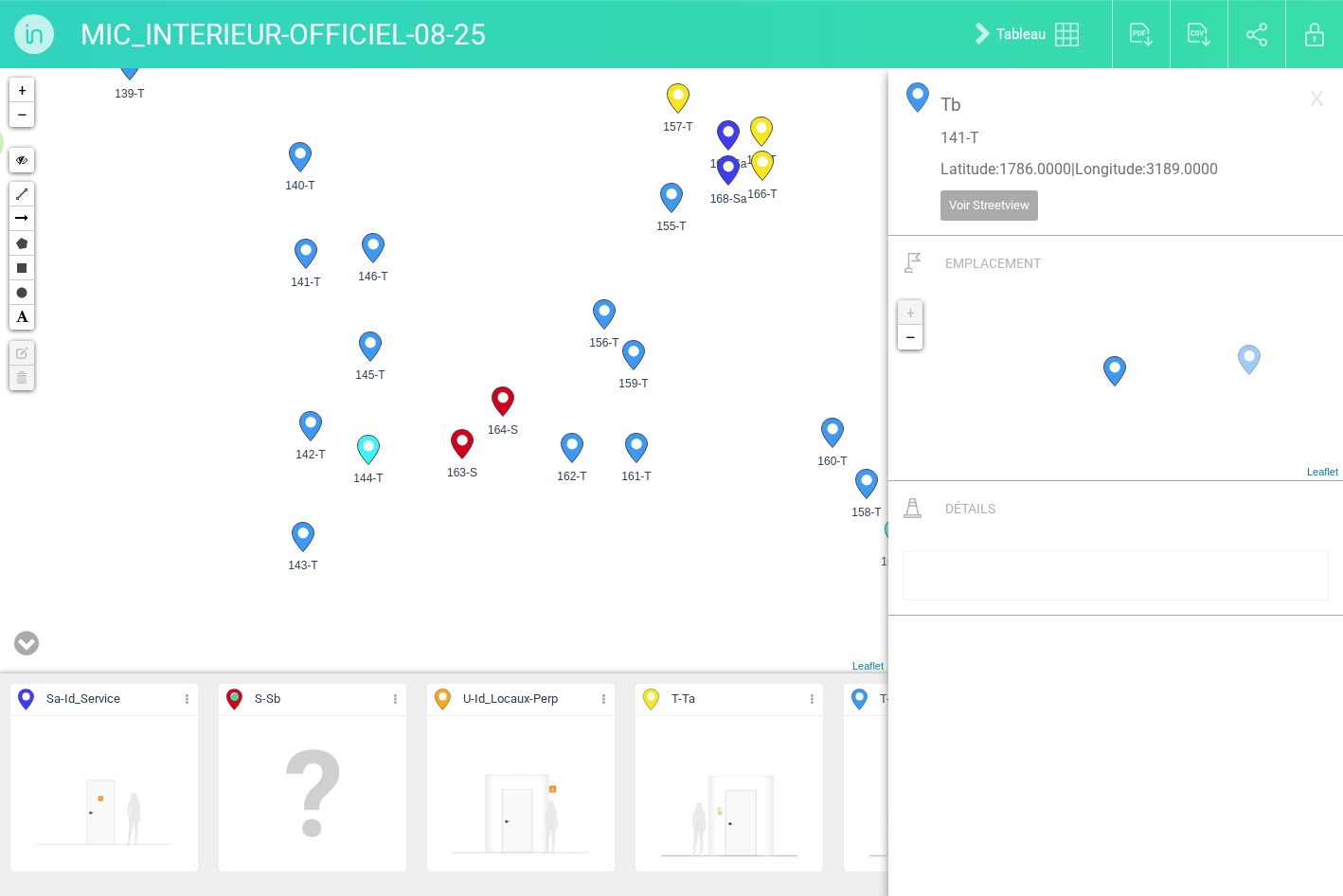 drag, startPoint x: 418, startPoint y: 544, endPoint x: 323, endPoint y: 518, distance: 98.49365 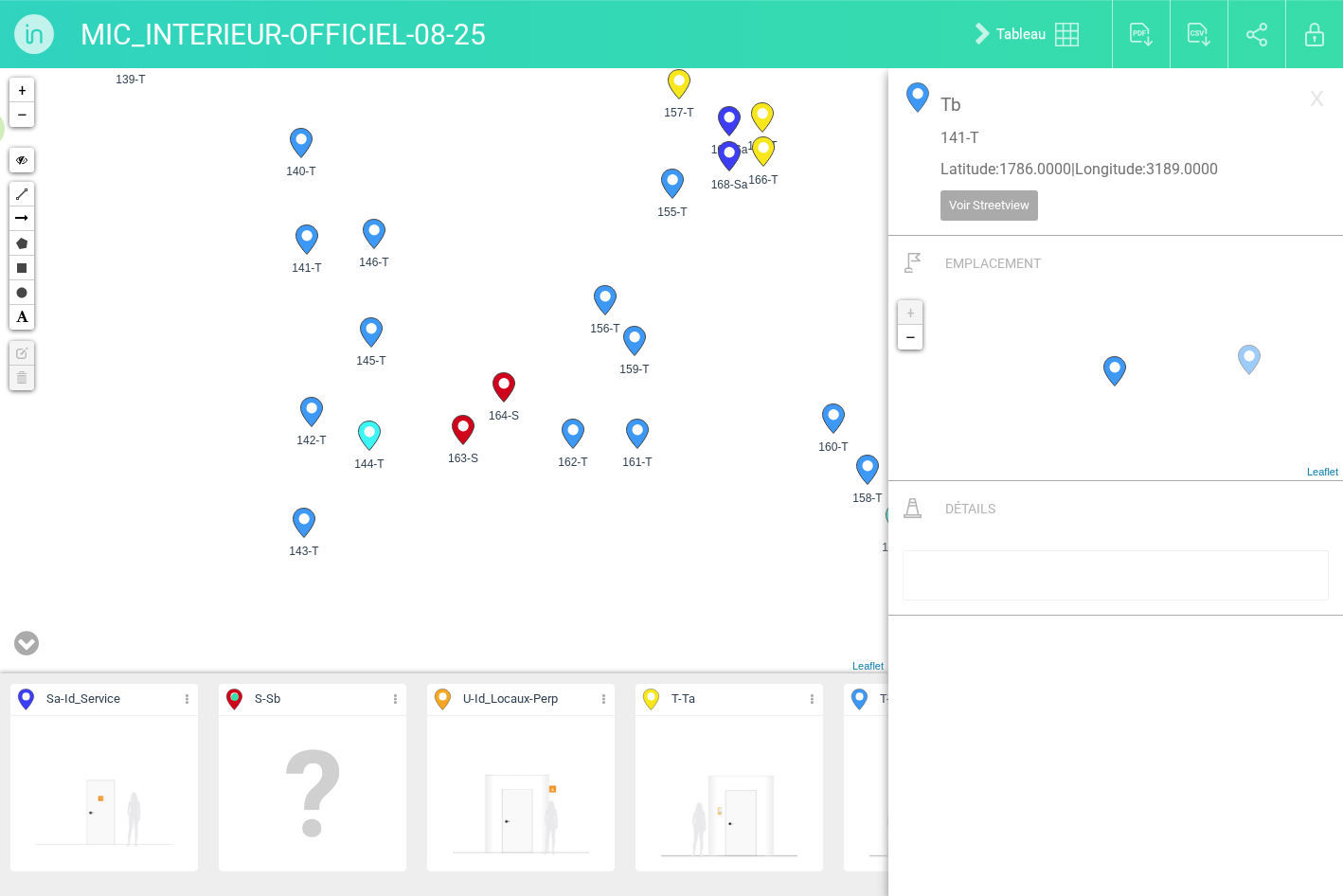 click 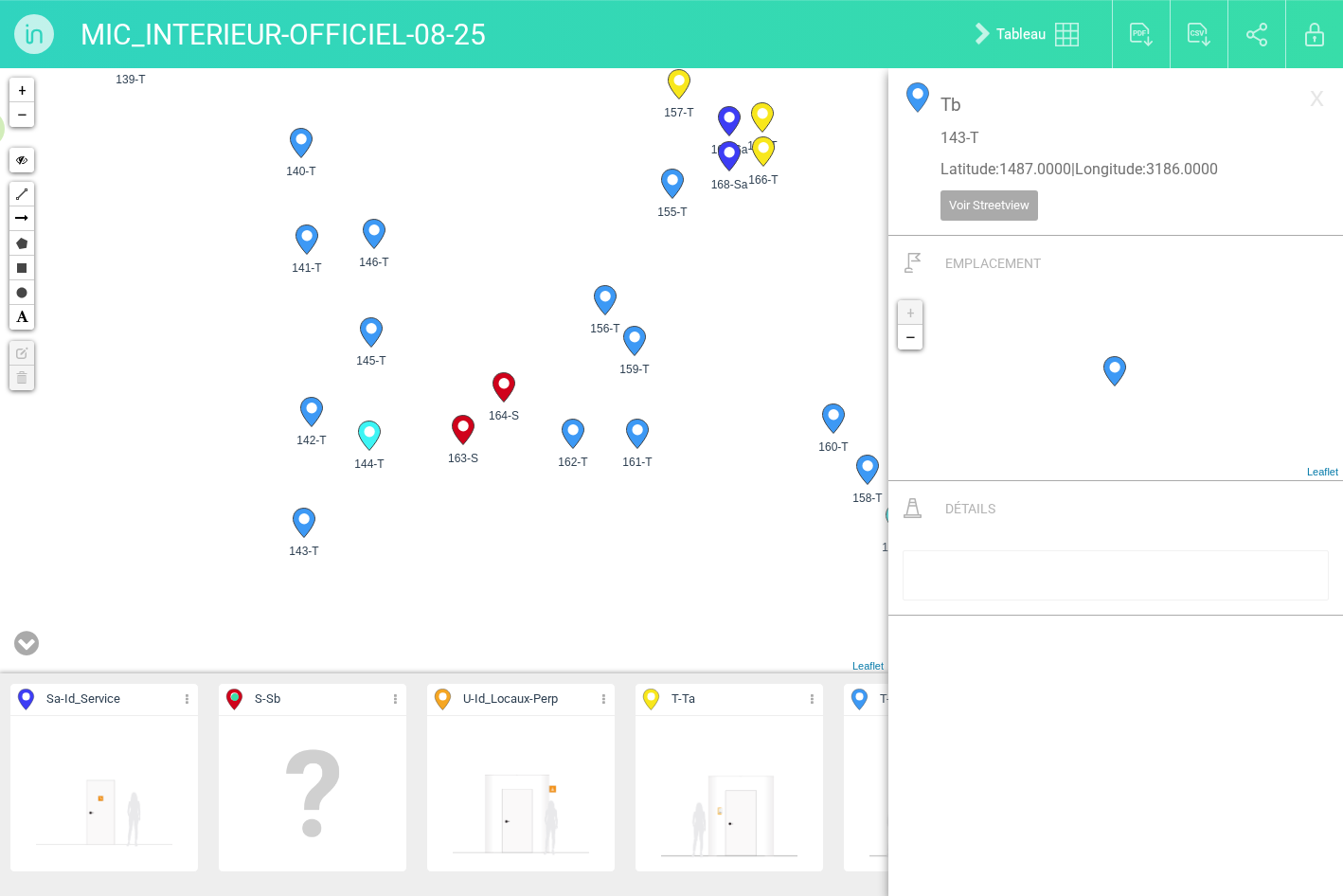 click on "5-Sa
6-Sa
9-Sa 2 2 2 3
123-T
125-T 126-T 127-T 2 2" at bounding box center (444, 370) 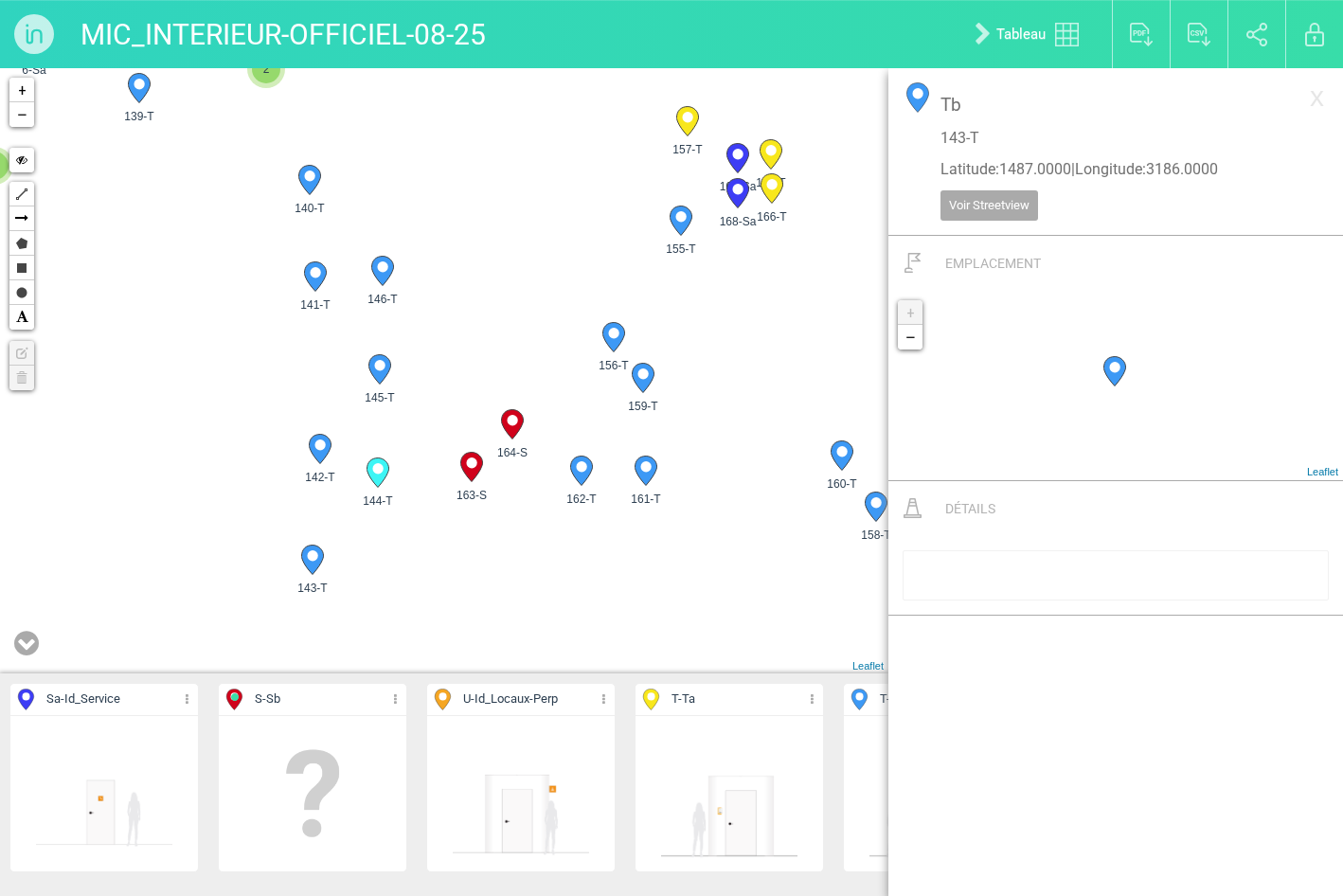 click 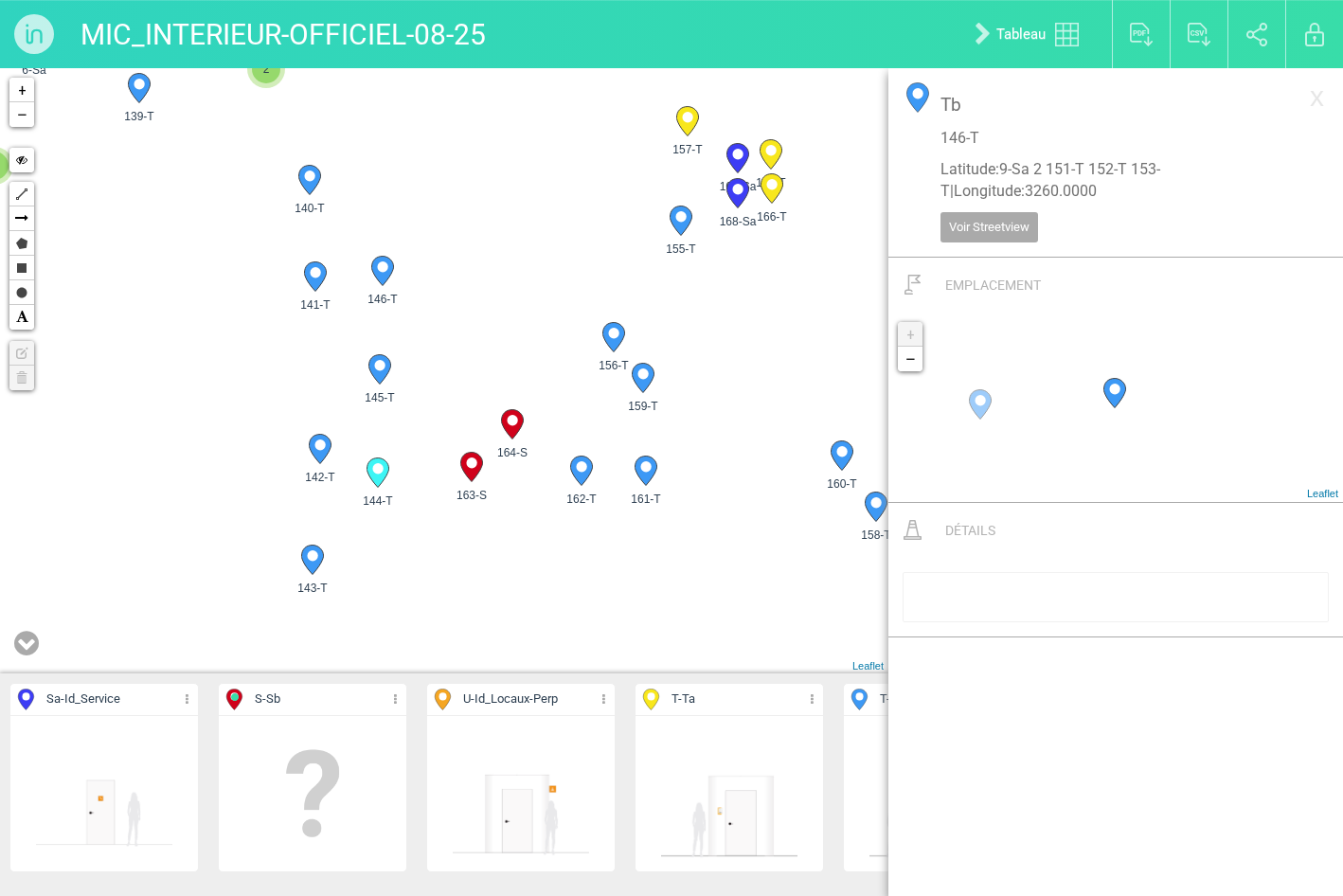 click 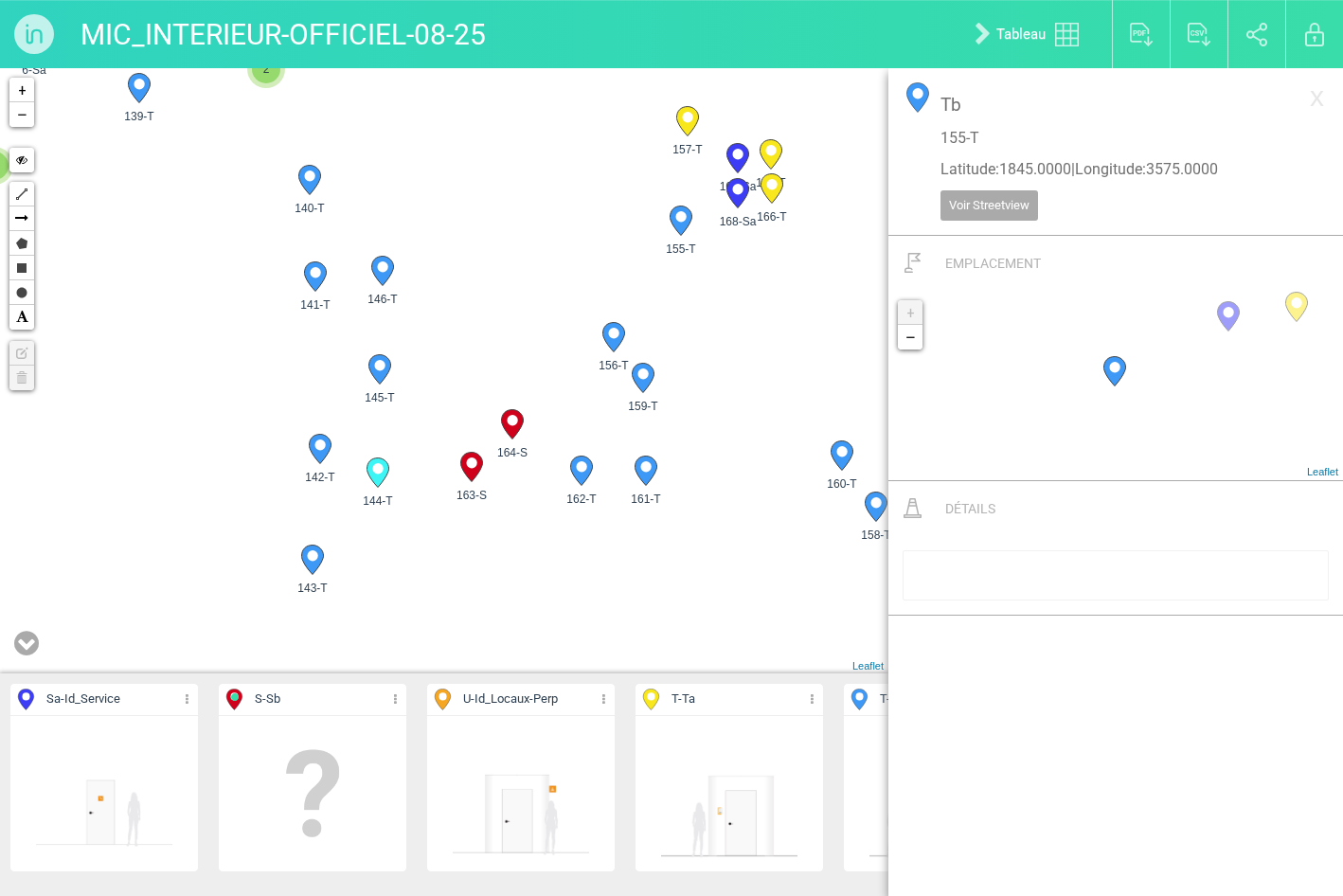 click 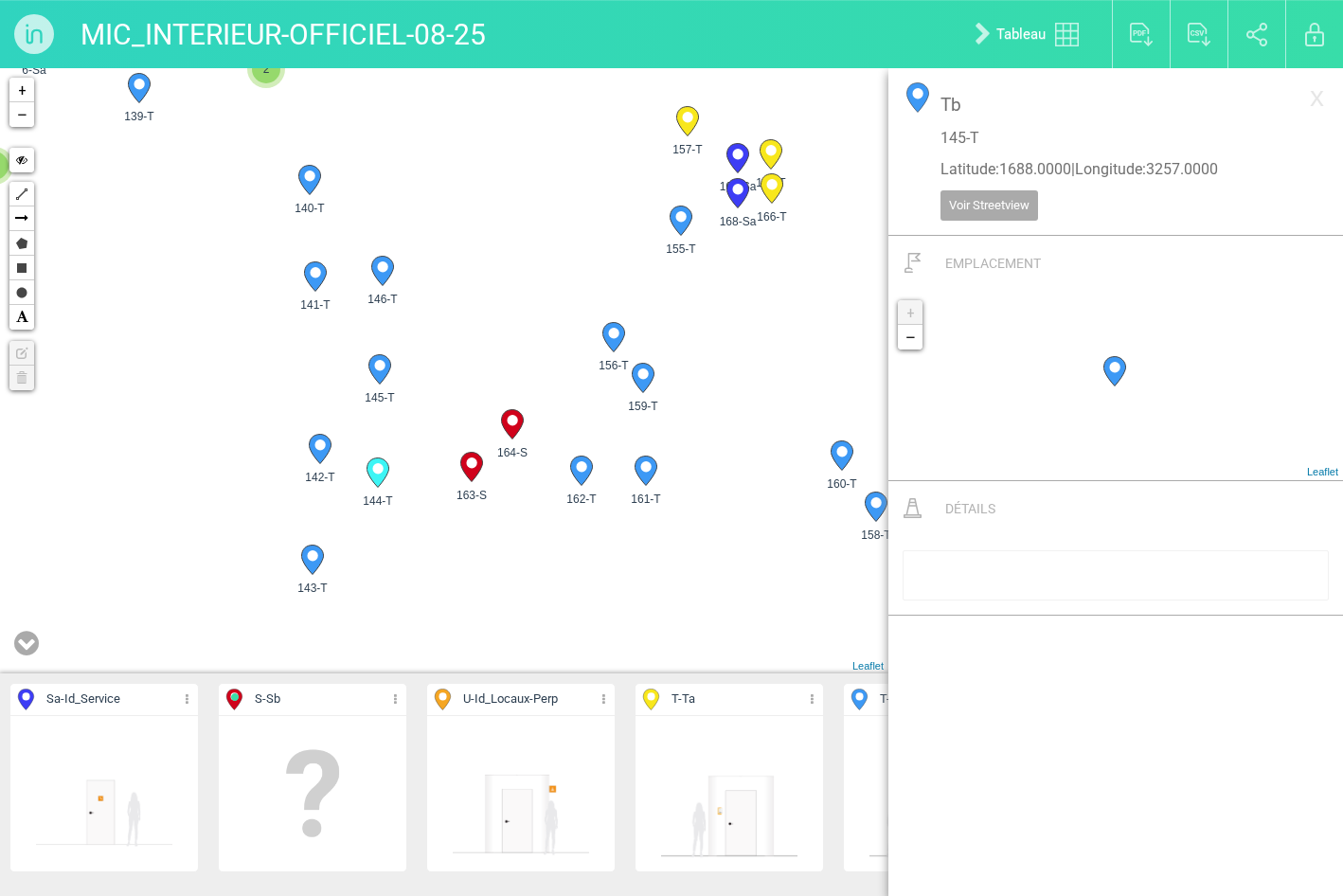 click 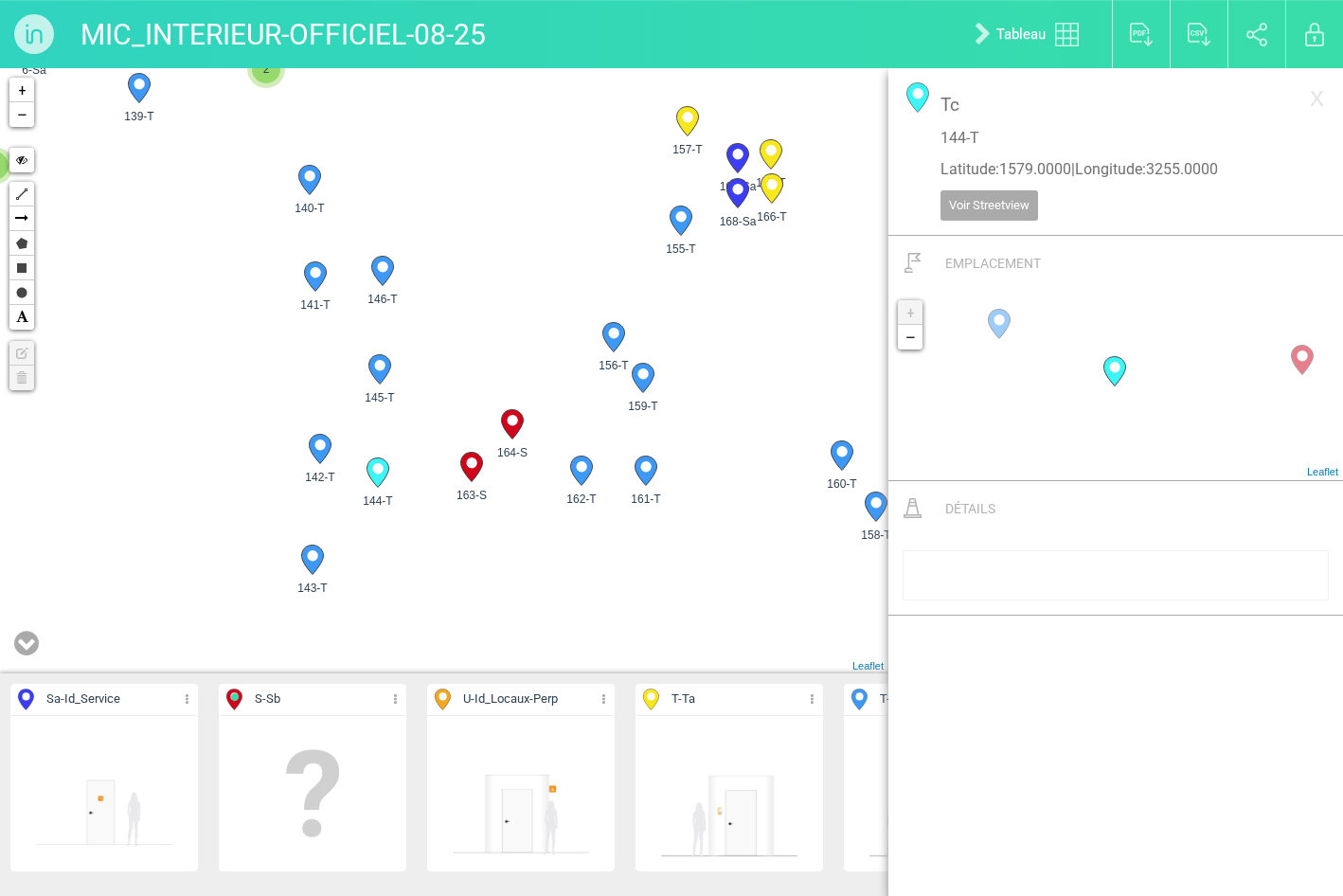 click 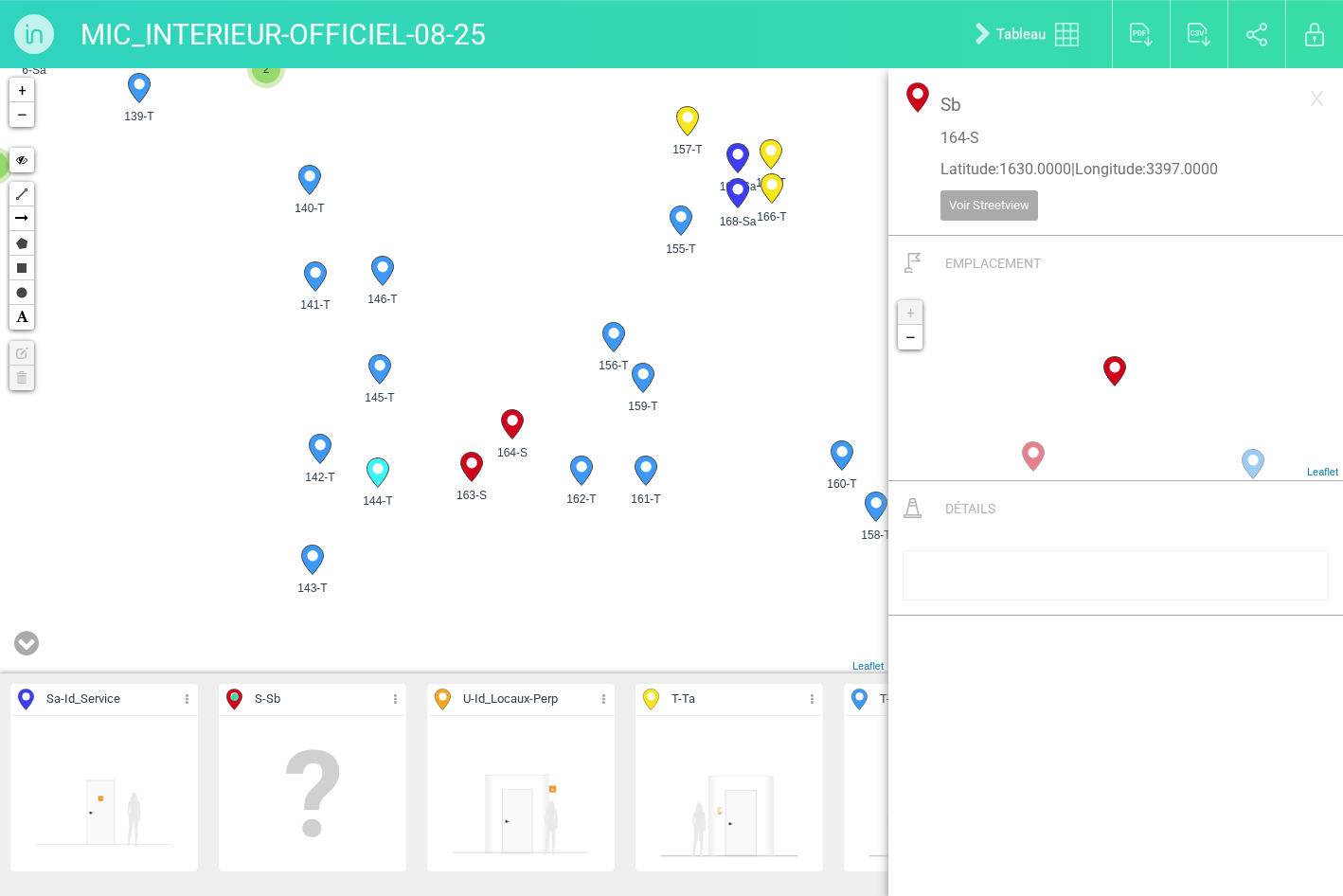 click 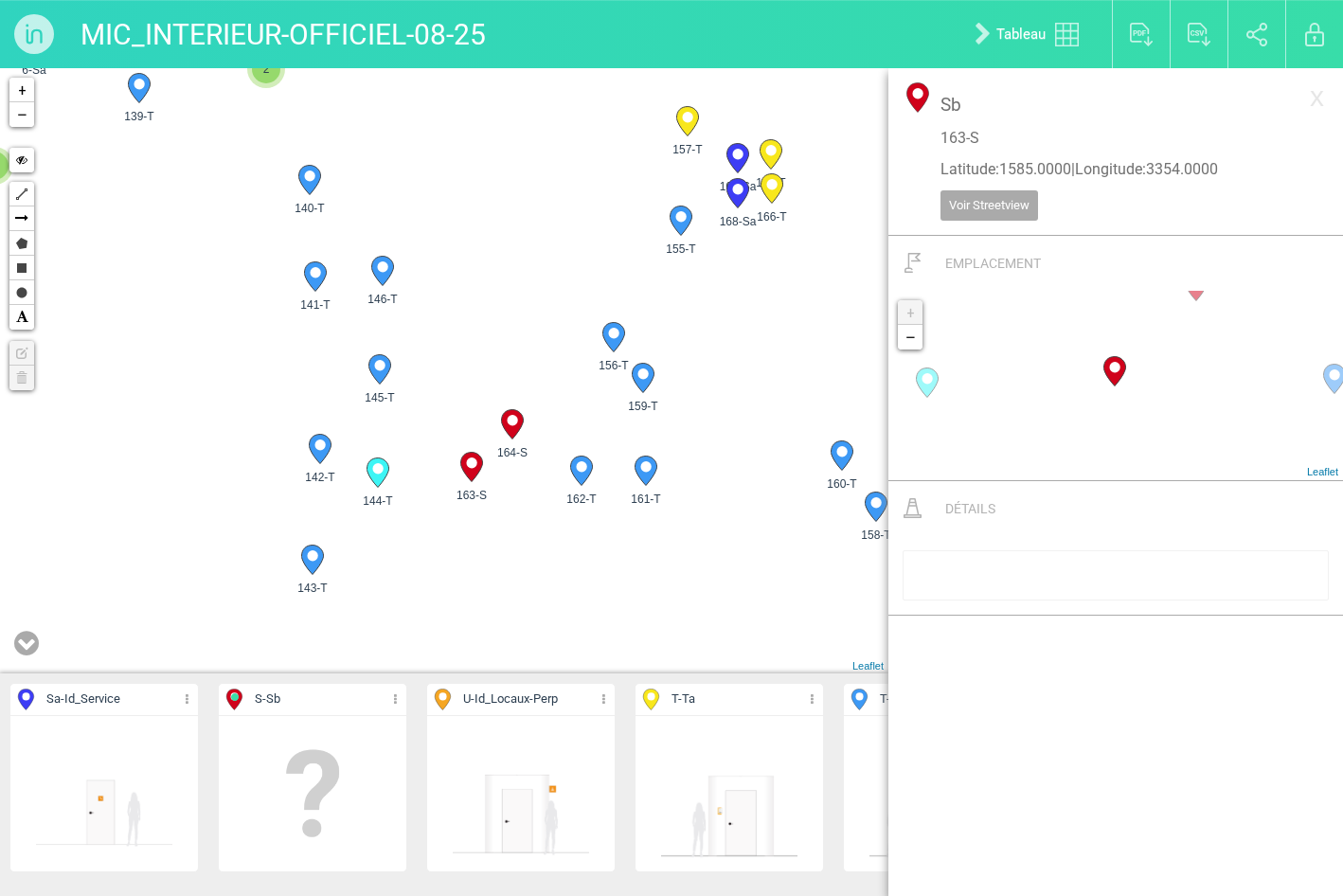 click 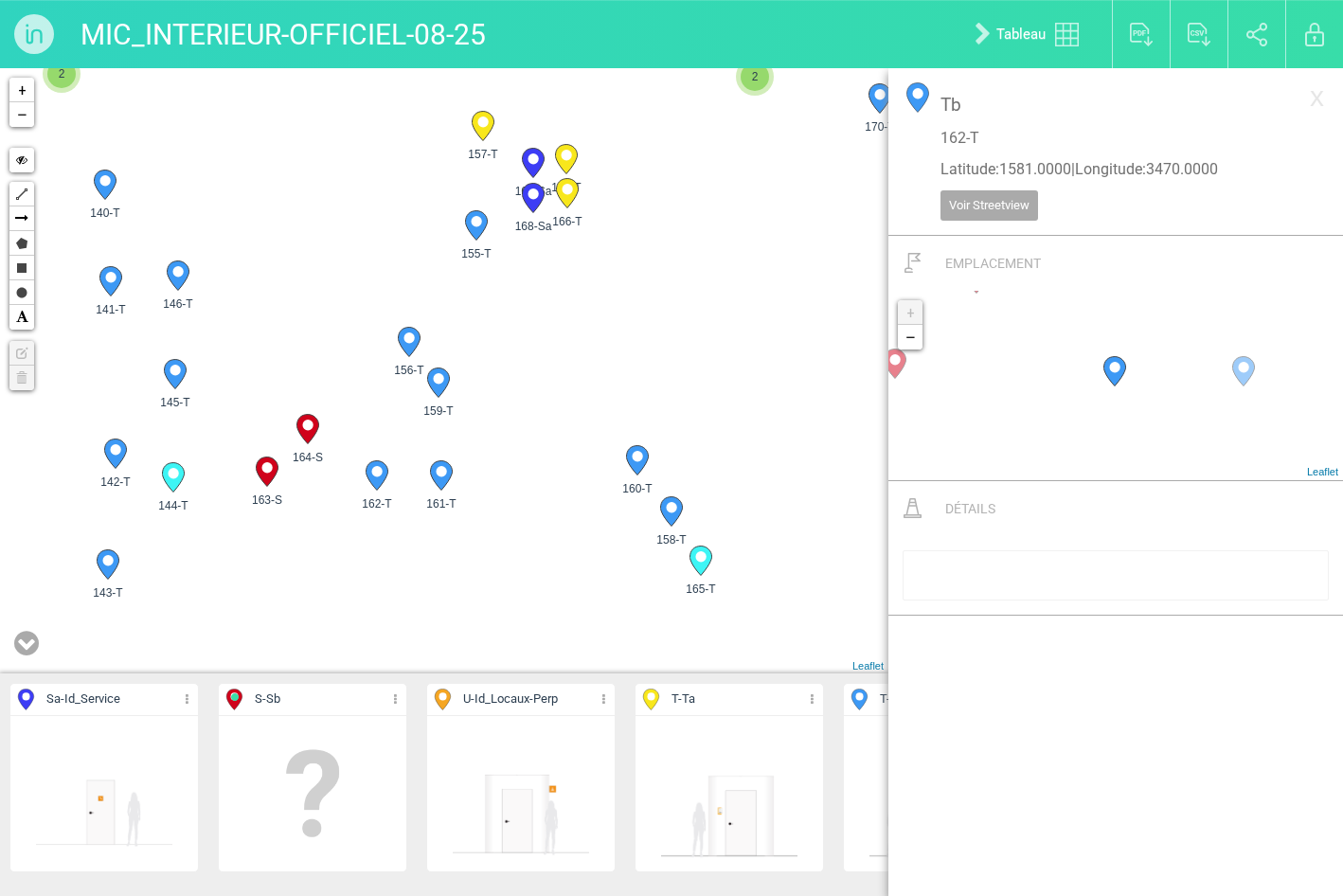 drag, startPoint x: 757, startPoint y: 465, endPoint x: 552, endPoint y: 470, distance: 205.06097 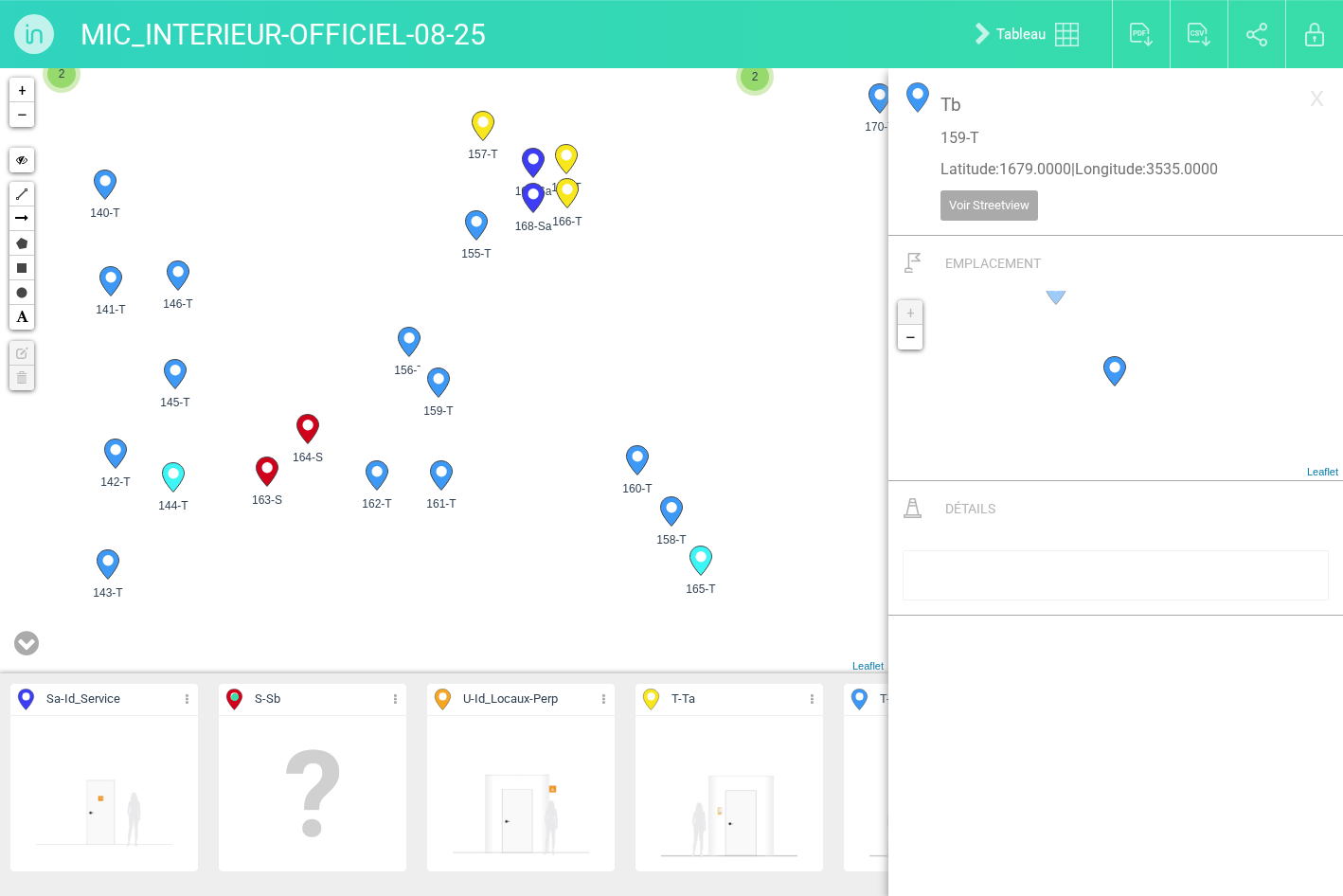 click 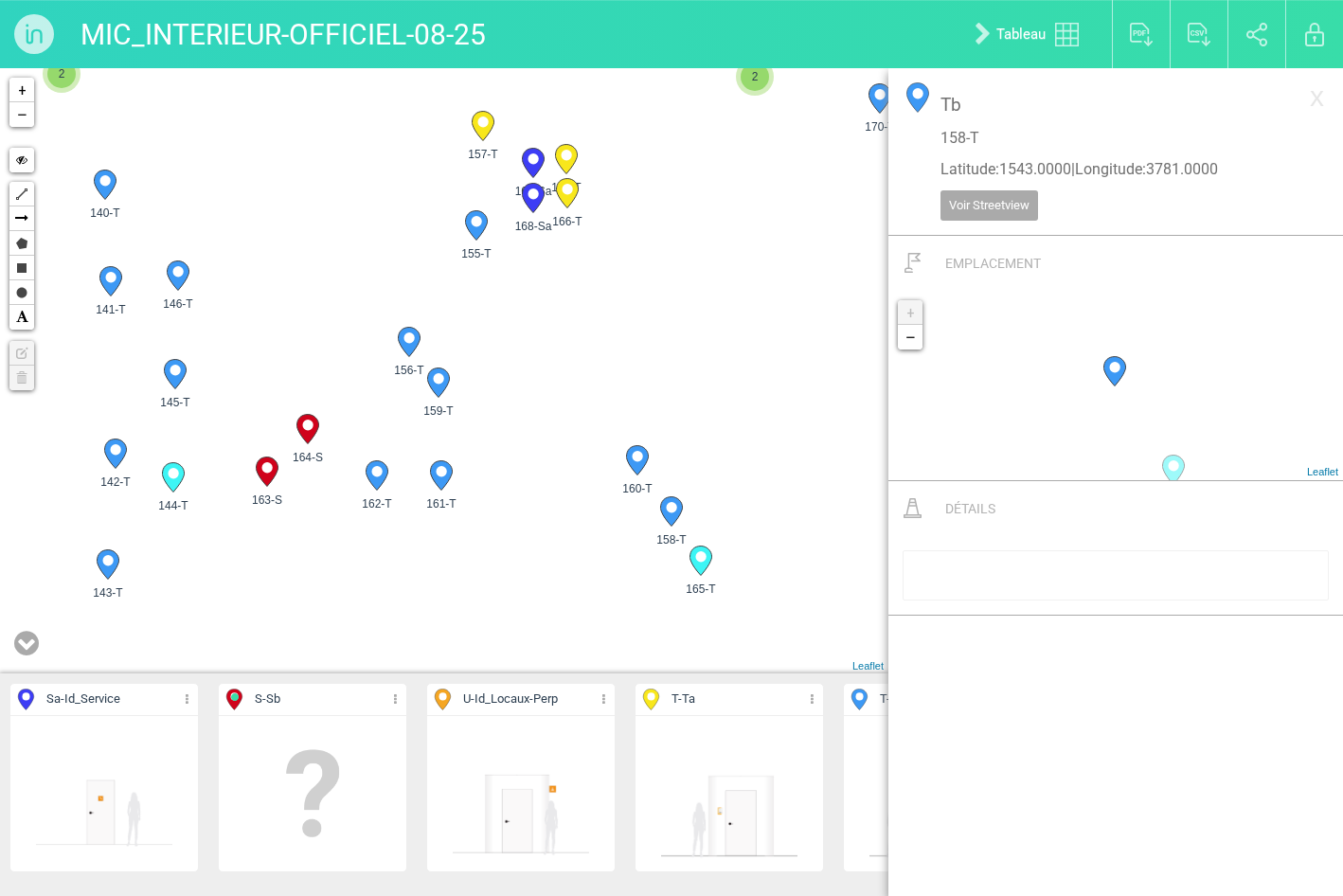 click 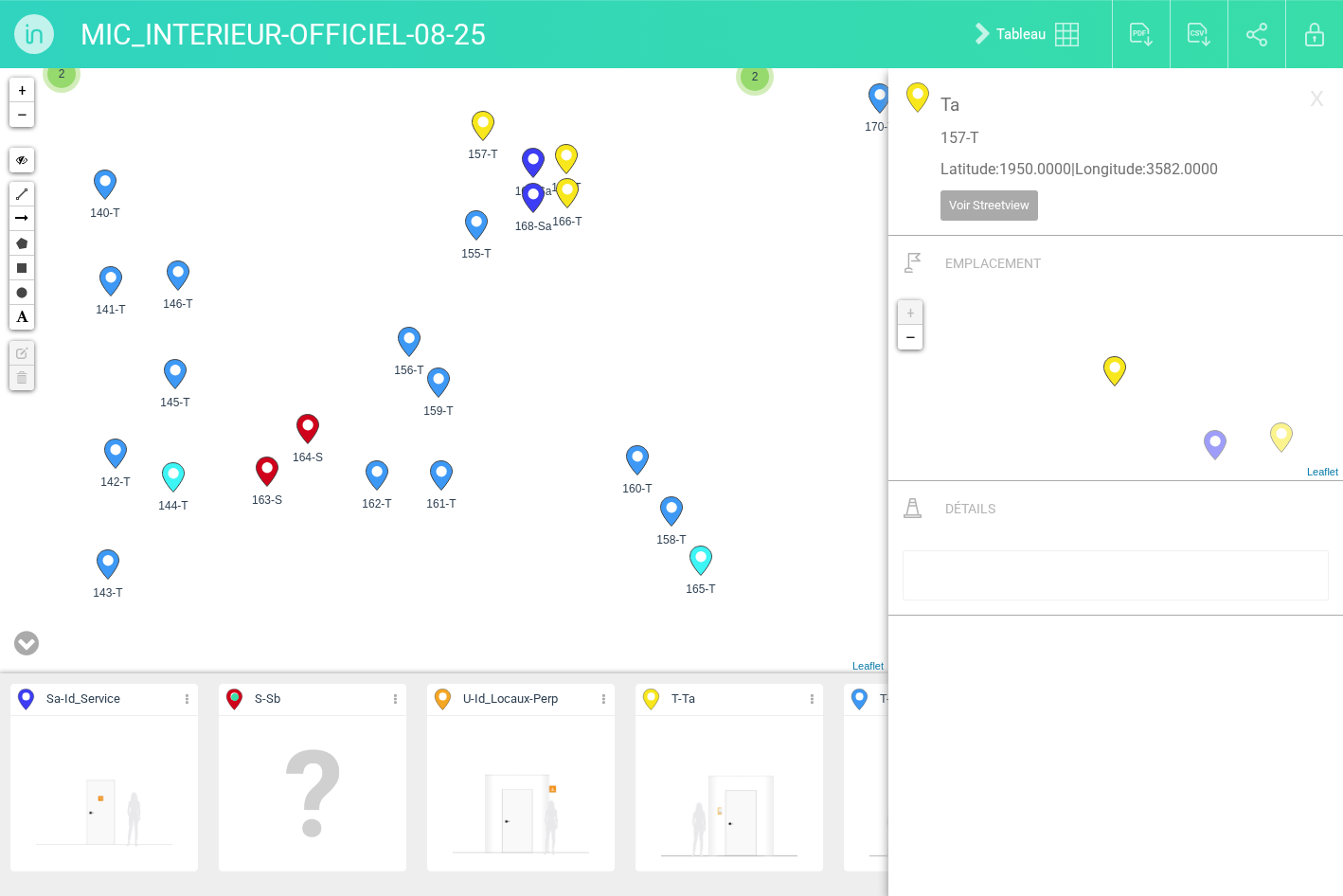 click 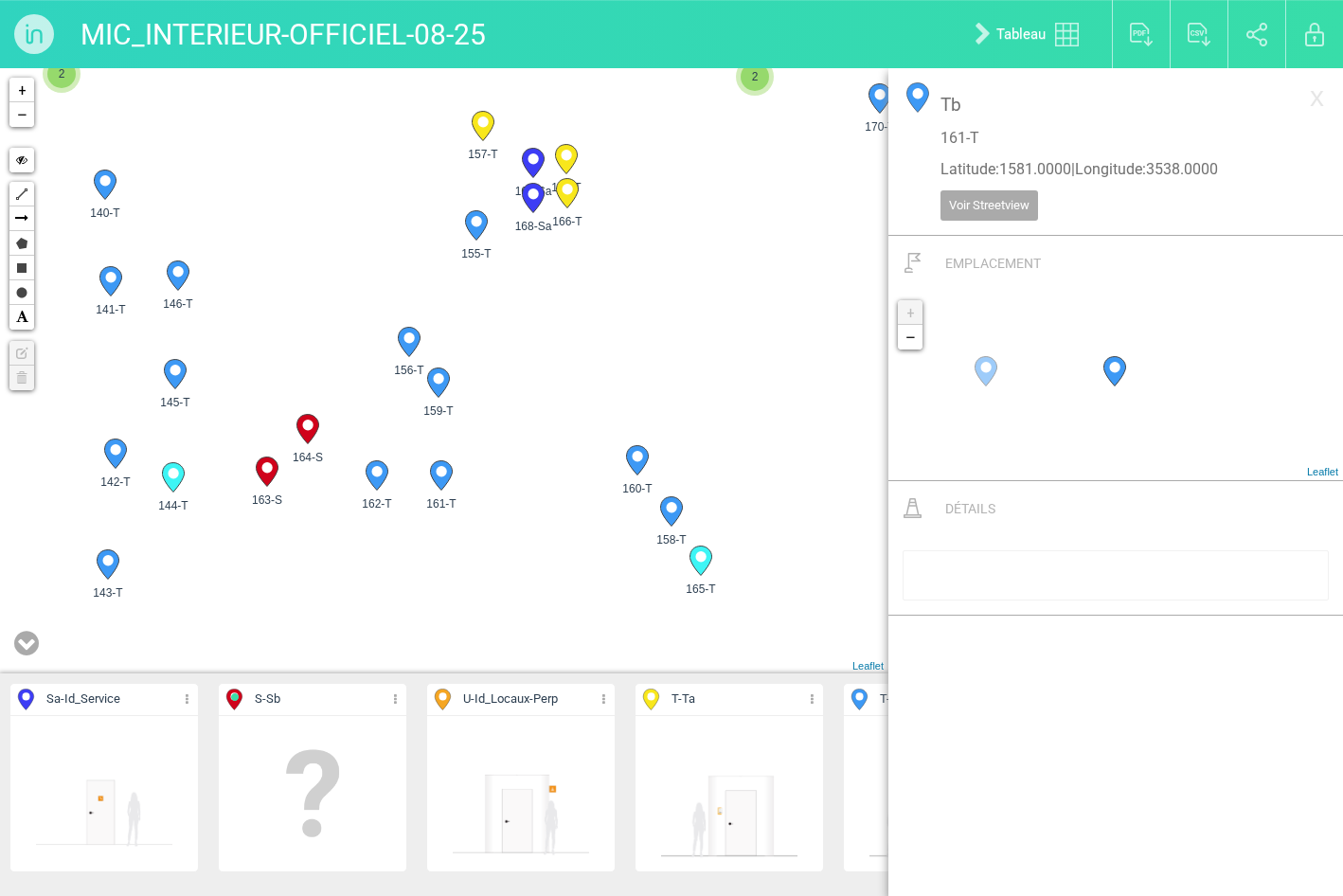 click on "5-Sa
6-Sa
9-Sa
10-Sa 2 2 2 3
126-T 127-T 128-T 2 2" at bounding box center [444, 370] 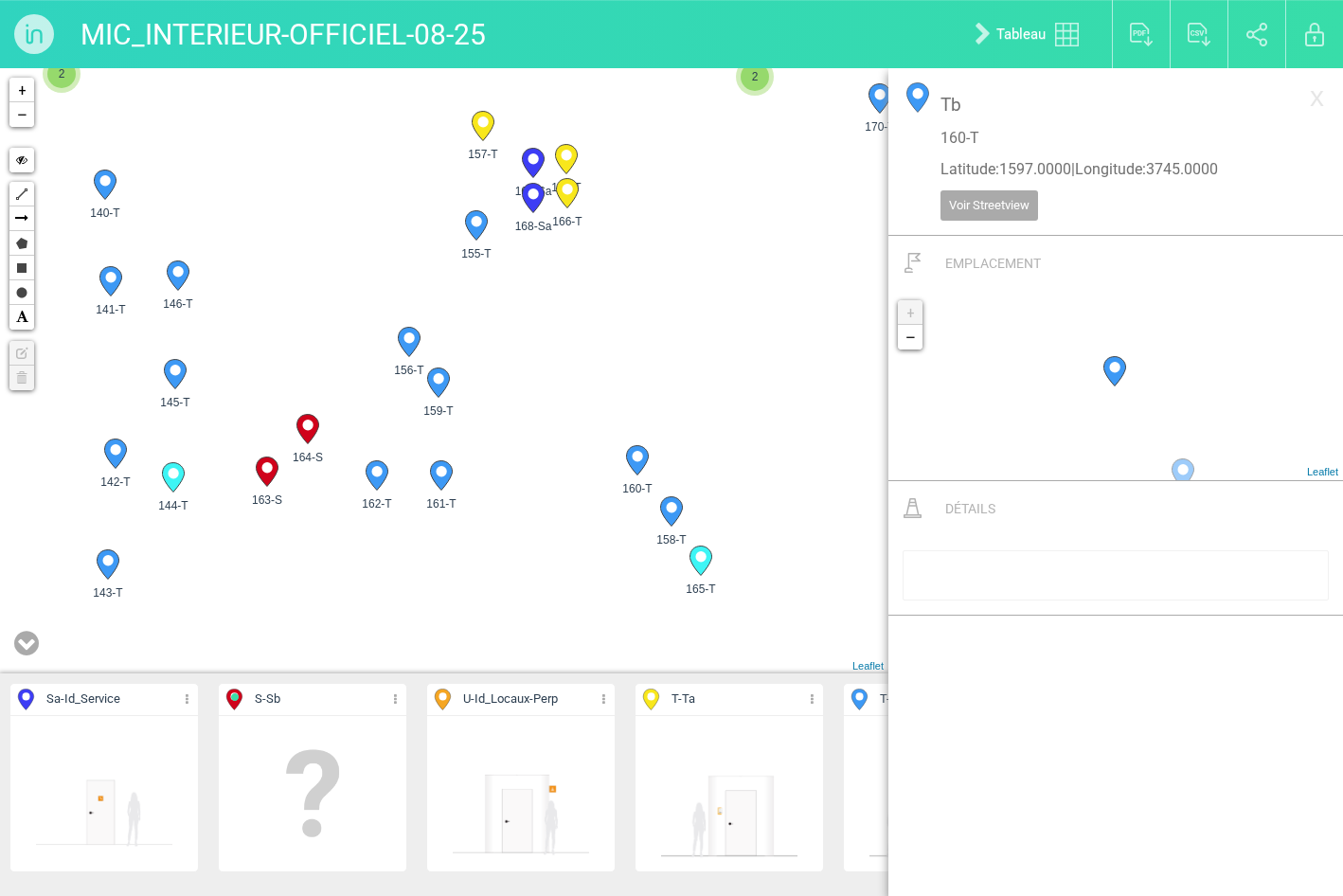 click on "5-Sa
6-Sa
9-Sa
10-Sa 2 2 2 3
126-T 127-T 128-T 2 2" at bounding box center (444, 370) 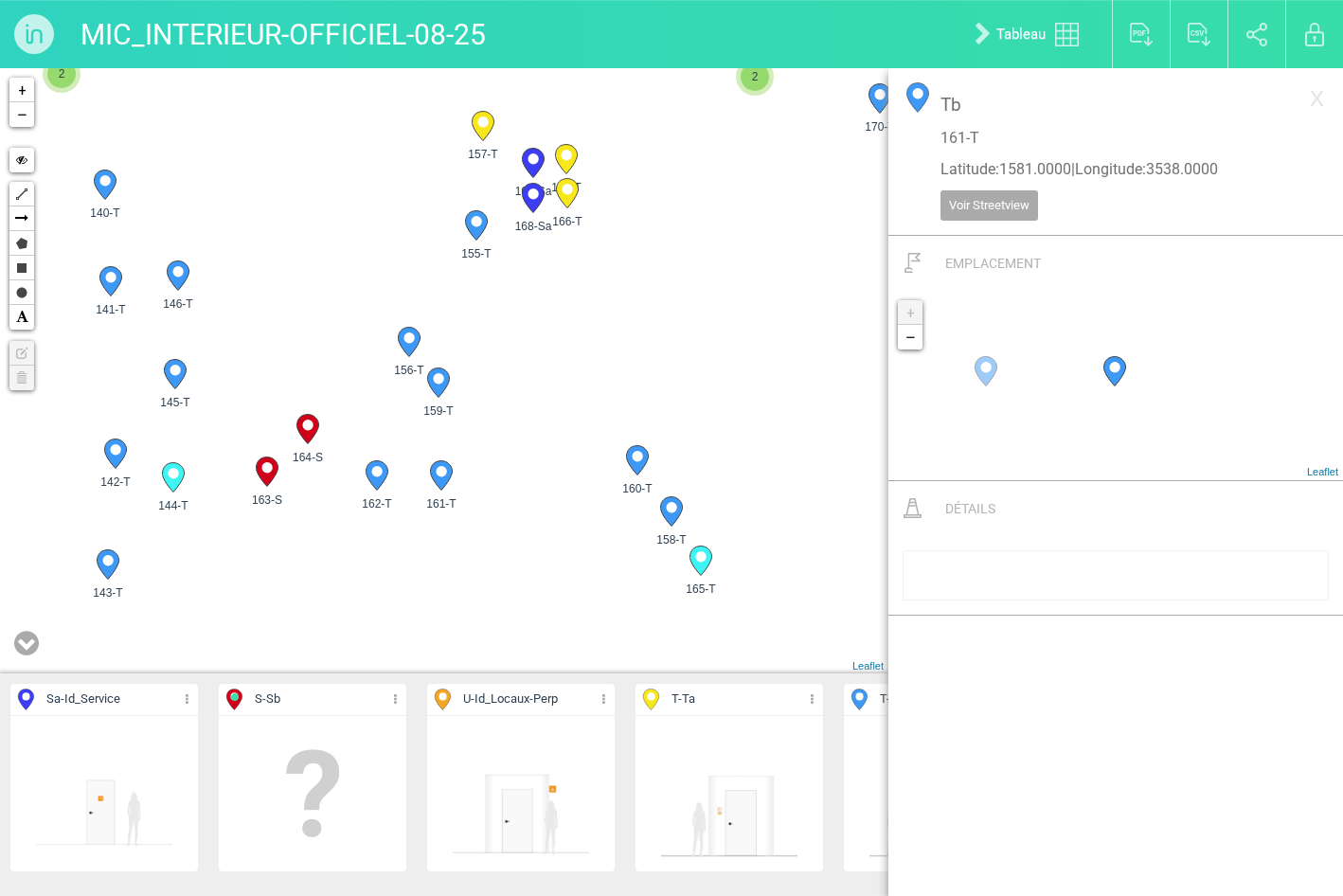 click 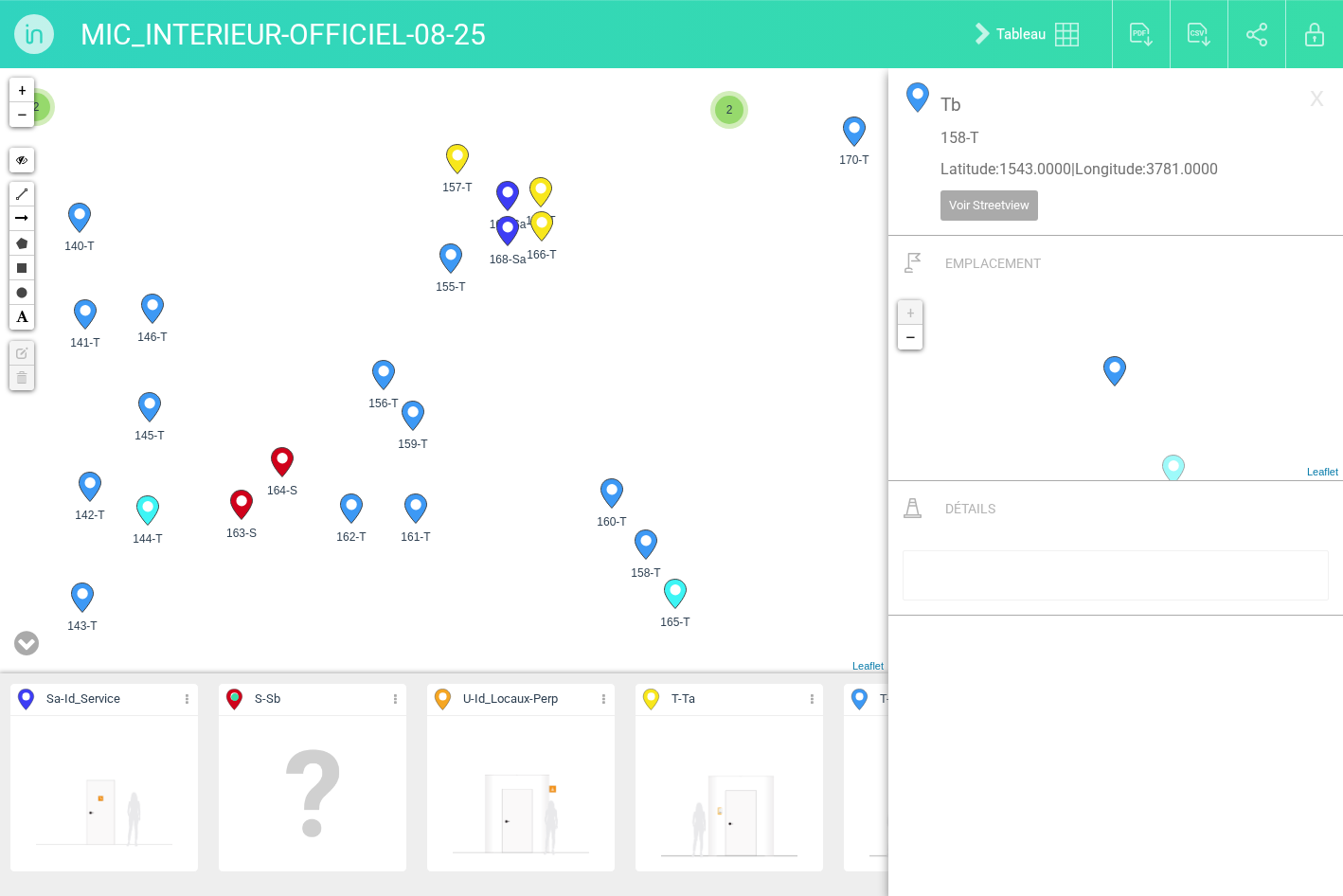 drag, startPoint x: 718, startPoint y: 373, endPoint x: 687, endPoint y: 438, distance: 72.01389 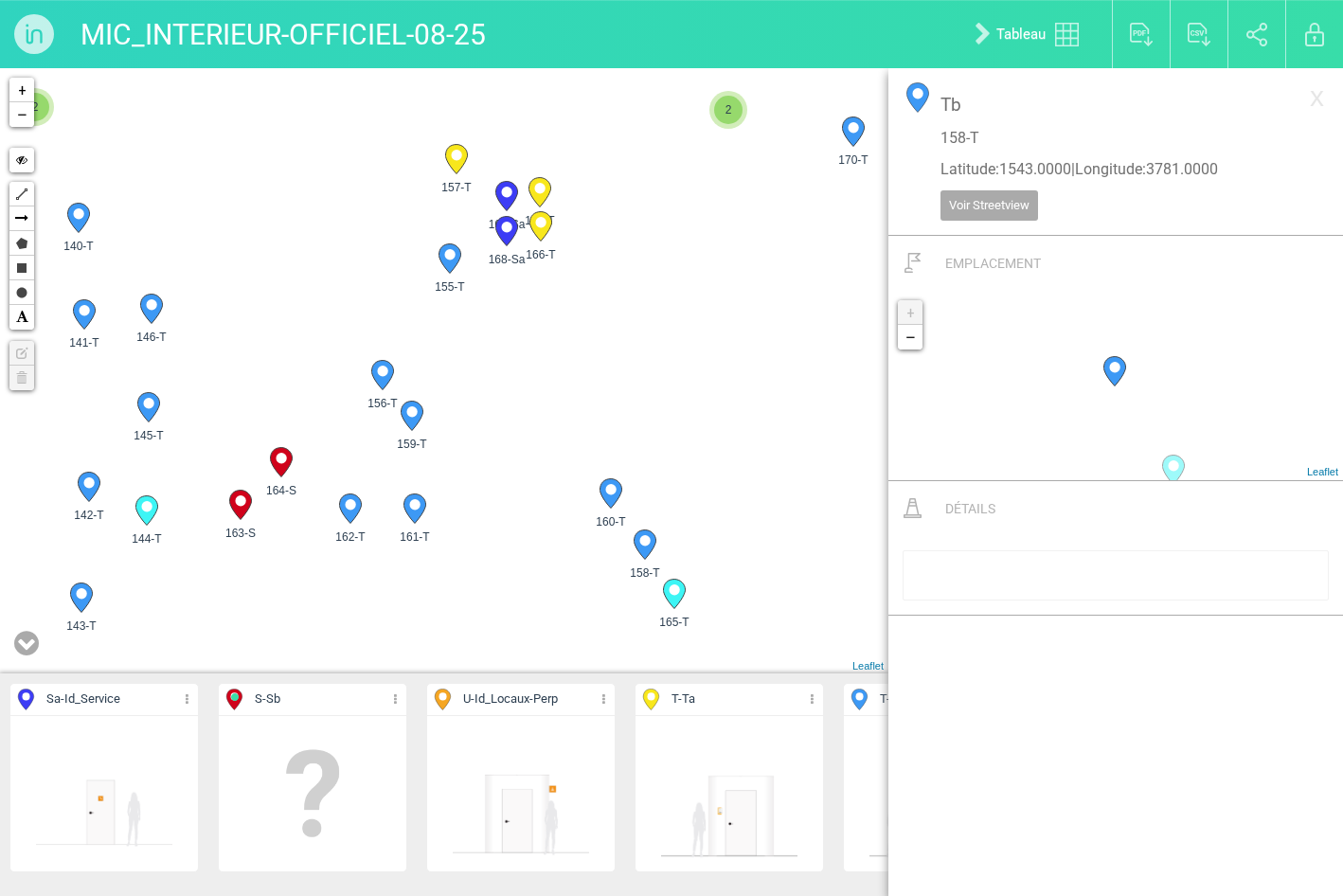 click 